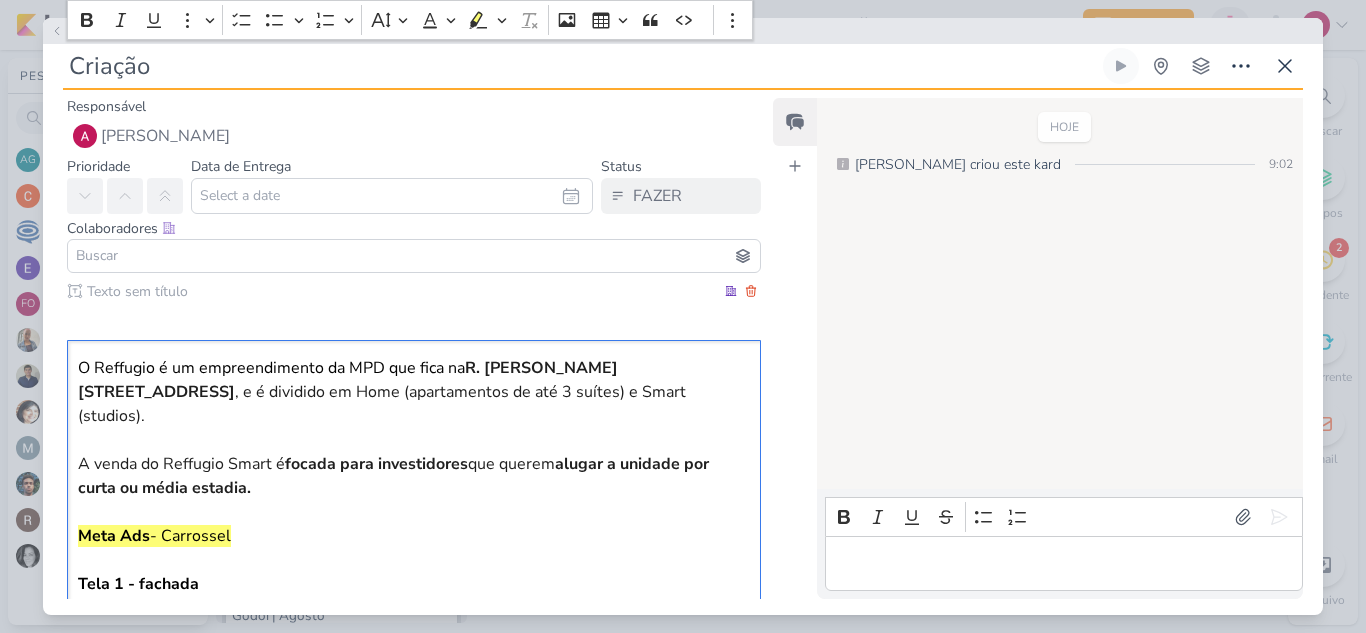 scroll, scrollTop: 0, scrollLeft: 0, axis: both 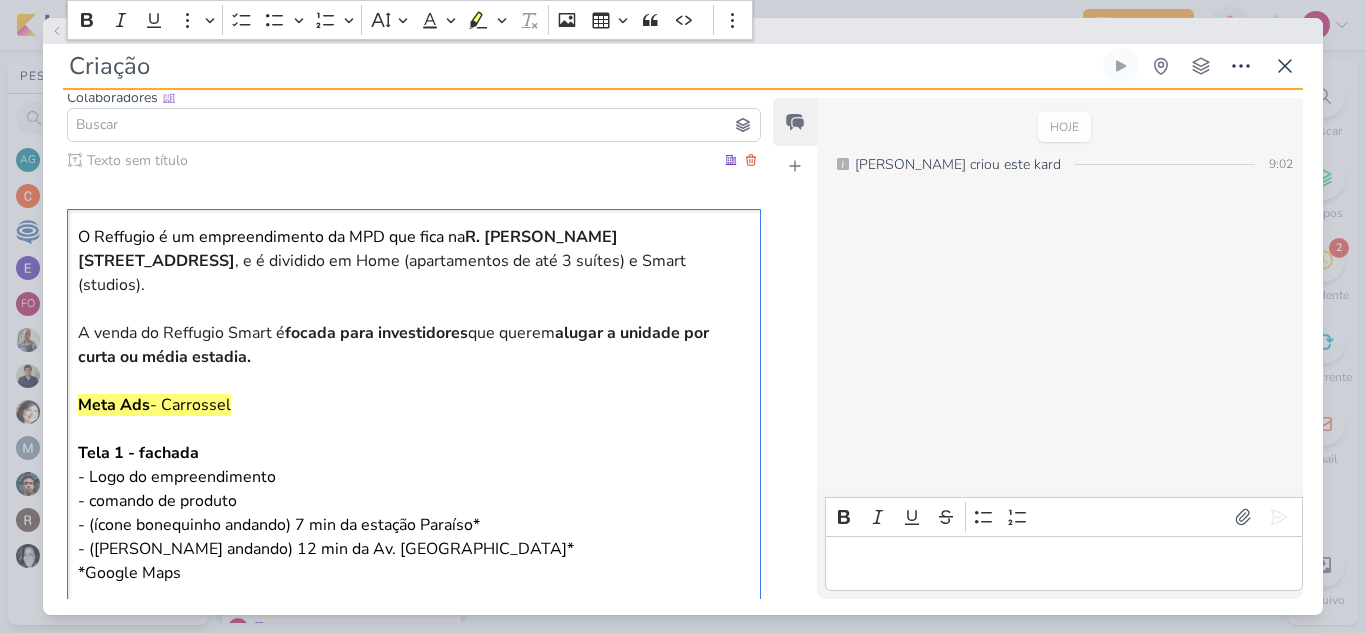 click on "O Reffugio é um empreendimento da MPD que fica na  R. Nilo, 359 - Aclimação, São Paulo–SP , e é dividido em Home (apartamentos de até 3 suítes) e Smart (studios). A venda do Reffugio Smart é  focada para investidores  que querem  alugar a unidade por curta ou média estadia.   Meta Ads  - Carrossel Tela 1 - fachada - Logo do empreendimento  - comando de produto - (ícone bonequinho andando) 7 min da estação Paraíso* - (ícone bonequinho andando) 12 min da Av. Paulista* *Google Maps Tela 2 - Living Studio - Chamada: perto de onde tudo acontece - defesa de localização com tempo para hospitais e universidades Tela 3 - Lazer (salão de festas) - Chamada: Espaços acolhedores - lista das áreas comuns do empreendimento Tela 4 - Planta - Chamada: Invista em um bairro com alta valorização - Entre janeiro e abril de 2024, a Aclimação registrou 10,65% de valorização do metro quadrado.*" at bounding box center (414, 561) 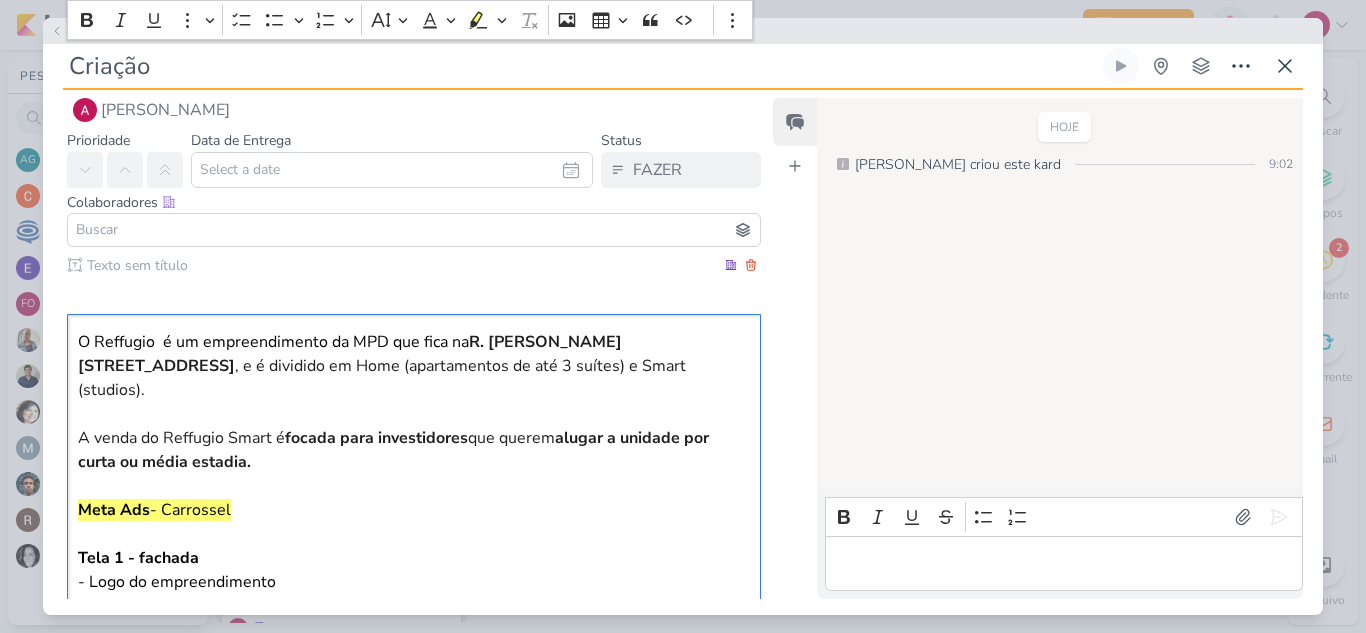 scroll, scrollTop: 25, scrollLeft: 0, axis: vertical 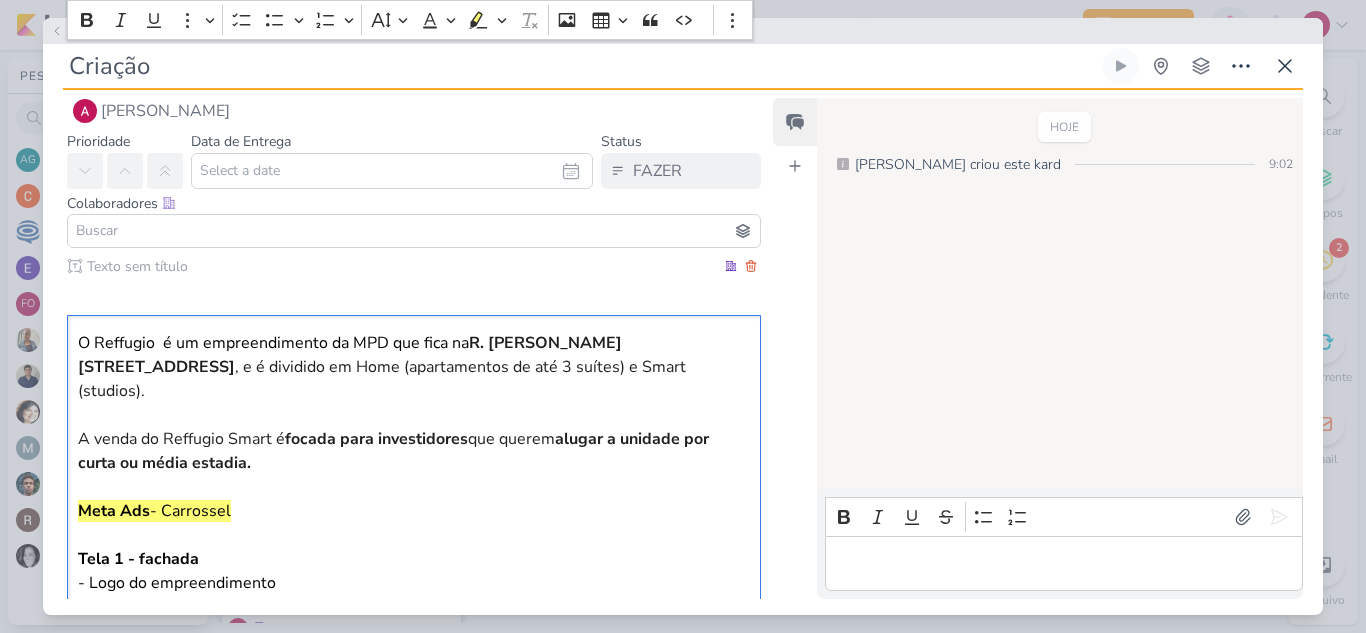 click on "O Reffugio  é um empreendimento da MPD que fica na  R. Nilo, 359 - Aclimação, São Paulo–SP , e é dividido em Home (apartamentos de até 3 suítes) e Smart (studios). A venda do Reffugio Smart é  focada para investidores  que querem  alugar a unidade por curta ou média estadia.   Meta Ads  - Carrossel Tela 1 - fachada - Logo do empreendimento  - comando de produto - (ícone bonequinho andando) 7 min da estação Paraíso* - (ícone bonequinho andando) 12 min da Av. Paulista* *Google Maps Tela 2 - Living Studio - Chamada: perto de onde tudo acontece - defesa de localização com tempo para hospitais e universidades Tela 3 - Lazer (salão de festas) - Chamada: Espaços acolhedores - lista das áreas comuns do empreendimento Tela 4 - Planta - Chamada: Invista em um bairro com alta valorização - Entre janeiro e abril de 2024, a Aclimação registrou 10,65% de valorização do metro quadrado.*" at bounding box center (414, 667) 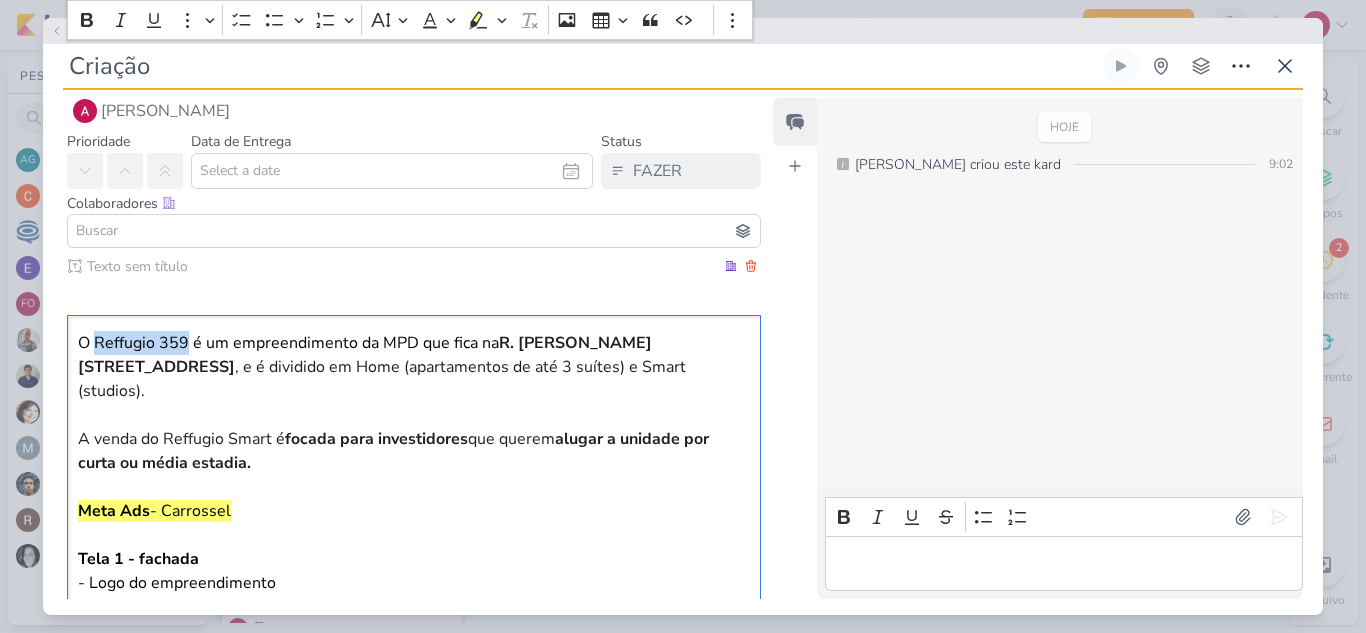 drag, startPoint x: 189, startPoint y: 341, endPoint x: 93, endPoint y: 345, distance: 96.0833 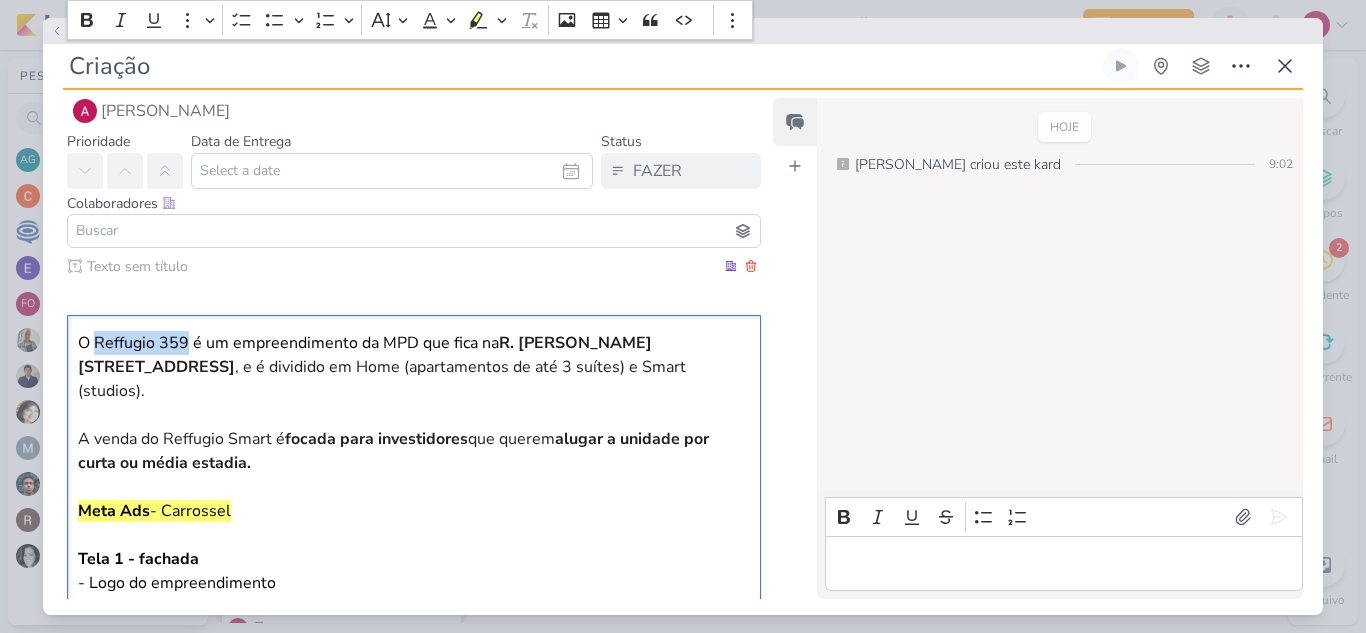 click on "O Reffugio 359 é um empreendimento da MPD que fica na  R. Nilo, 359 - Aclimação, São Paulo–SP , e é dividido em Home (apartamentos de até 3 suítes) e Smart (studios). A venda do Reffugio Smart é  focada para investidores  que querem  alugar a unidade por curta ou média estadia.   Meta Ads  - Carrossel Tela 1 - fachada - Logo do empreendimento  - comando de produto - (ícone bonequinho andando) 7 min da estação Paraíso* - (ícone bonequinho andando) 12 min da Av. Paulista* *Google Maps Tela 2 - Living Studio - Chamada: perto de onde tudo acontece - defesa de localização com tempo para hospitais e universidades Tela 3 - Lazer (salão de festas) - Chamada: Espaços acolhedores - lista das áreas comuns do empreendimento Tela 4 - Planta - Chamada: Invista em um bairro com alta valorização - Entre janeiro e abril de 2024, a Aclimação registrou 10,65% de valorização do metro quadrado.*" at bounding box center [414, 667] 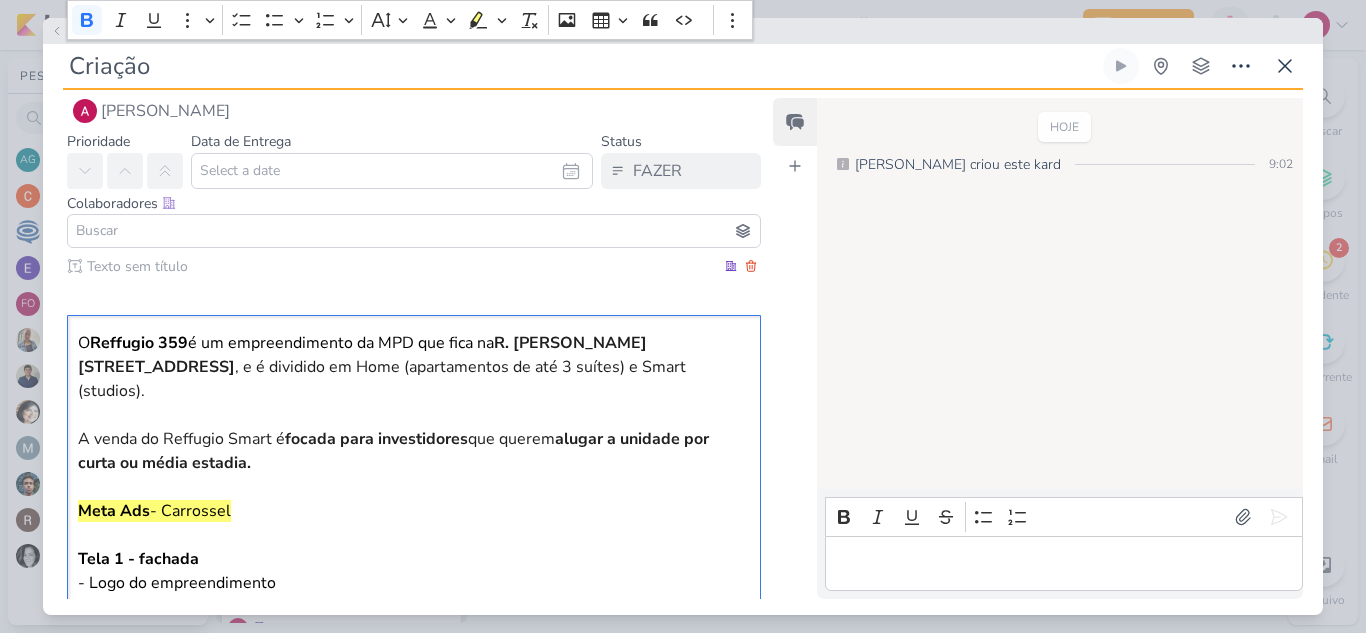 click on "O  Reffugio 359  é um empreendimento da MPD que fica na  R. Nilo, 359 - Aclimação, São Paulo–SP , e é dividido em Home (apartamentos de até 3 suítes) e Smart (studios). A venda do Reffugio Smart é  focada para investidores  que querem  alugar a unidade por curta ou média estadia.   Meta Ads  - Carrossel Tela 1 - fachada - Logo do empreendimento  - comando de produto - (ícone bonequinho andando) 7 min da estação Paraíso* - (ícone bonequinho andando) 12 min da Av. Paulista* *Google Maps Tela 2 - Living Studio - Chamada: perto de onde tudo acontece - defesa de localização com tempo para hospitais e universidades Tela 3 - Lazer (salão de festas) - Chamada: Espaços acolhedores - lista das áreas comuns do empreendimento Tela 4 - Planta - Chamada: Invista em um bairro com alta valorização - Entre janeiro e abril de 2024, a Aclimação registrou 10,65% de valorização do metro quadrado.*" at bounding box center [414, 667] 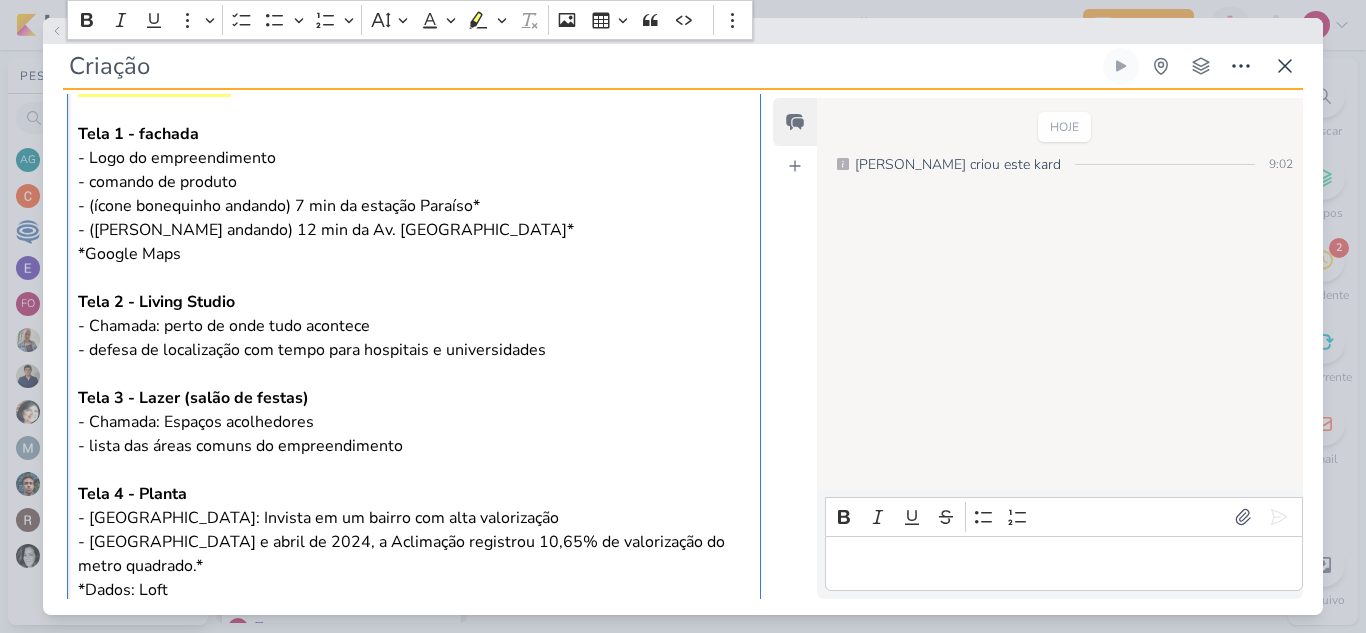 scroll, scrollTop: 451, scrollLeft: 0, axis: vertical 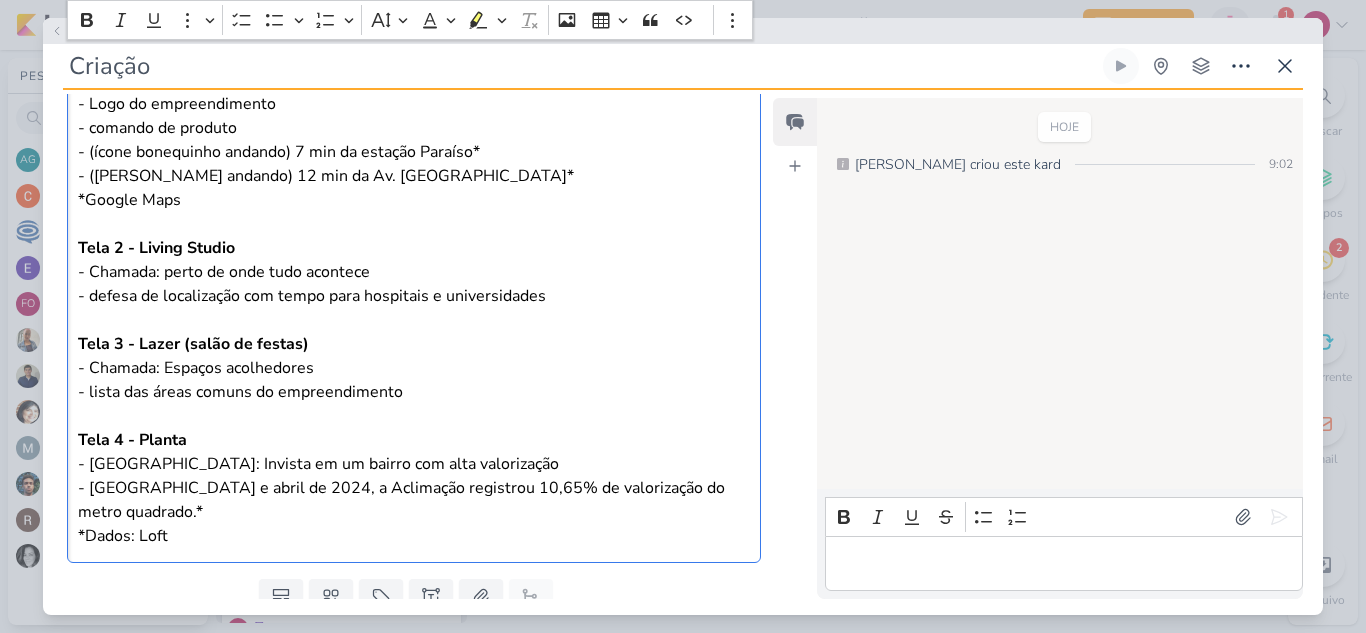 click on "O  Reffugio 359  é um empreendimento da MPD Engenharia que fica na  R. Nilo, 359 - Aclimação, São Paulo–SP , e é dividido em Home (apartamentos de até 3 suítes) e Smart (studios). A venda do Reffugio Smart é  focada para investidores  que querem  alugar a unidade por curta ou média estadia.   Meta Ads  - Carrossel Tela 1 - fachada - Logo do empreendimento  - comando de produto - (ícone bonequinho andando) 7 min da estação Paraíso* - (ícone bonequinho andando) 12 min da Av. Paulista* *Google Maps Tela 2 - Living Studio - Chamada: perto de onde tudo acontece - defesa de localização com tempo para hospitais e universidades Tela 3 - Lazer (salão de festas) - Chamada: Espaços acolhedores - lista das áreas comuns do empreendimento Tela 4 - Planta - Chamada: Invista em um bairro com alta valorização - Entre janeiro e abril de 2024, a Aclimação registrou 10,65% de valorização do metro quadrado.*" at bounding box center [414, 188] 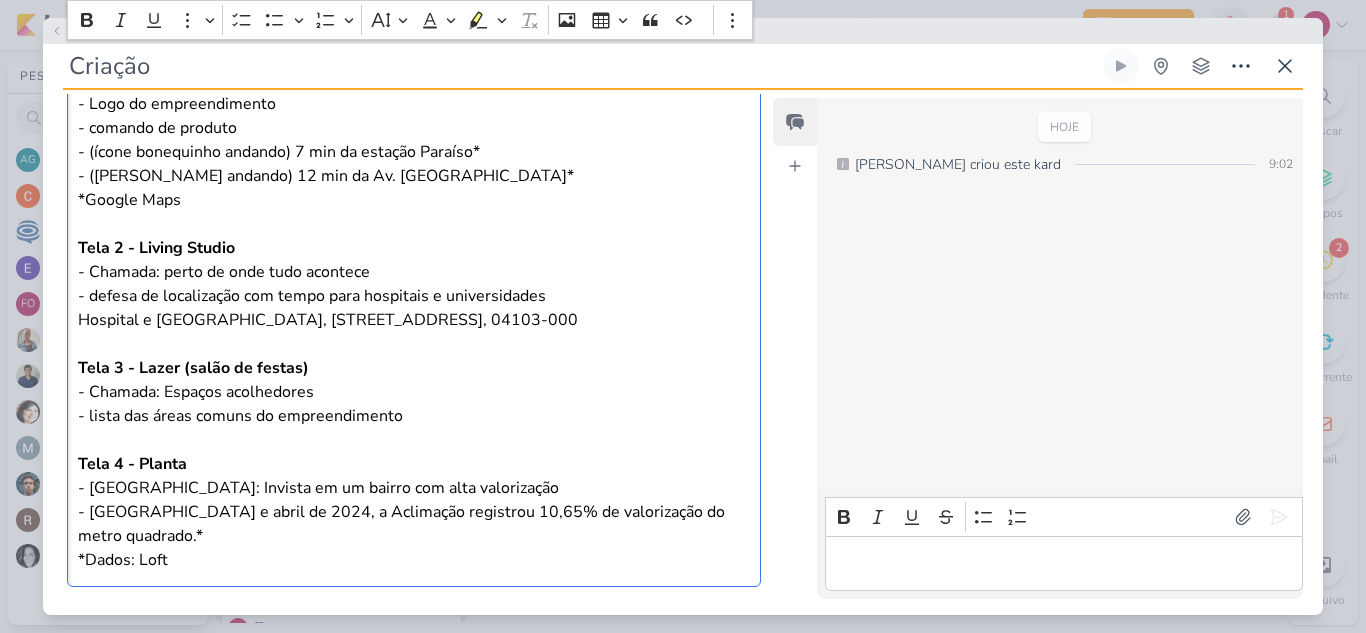 drag, startPoint x: 336, startPoint y: 321, endPoint x: 360, endPoint y: 341, distance: 31.241 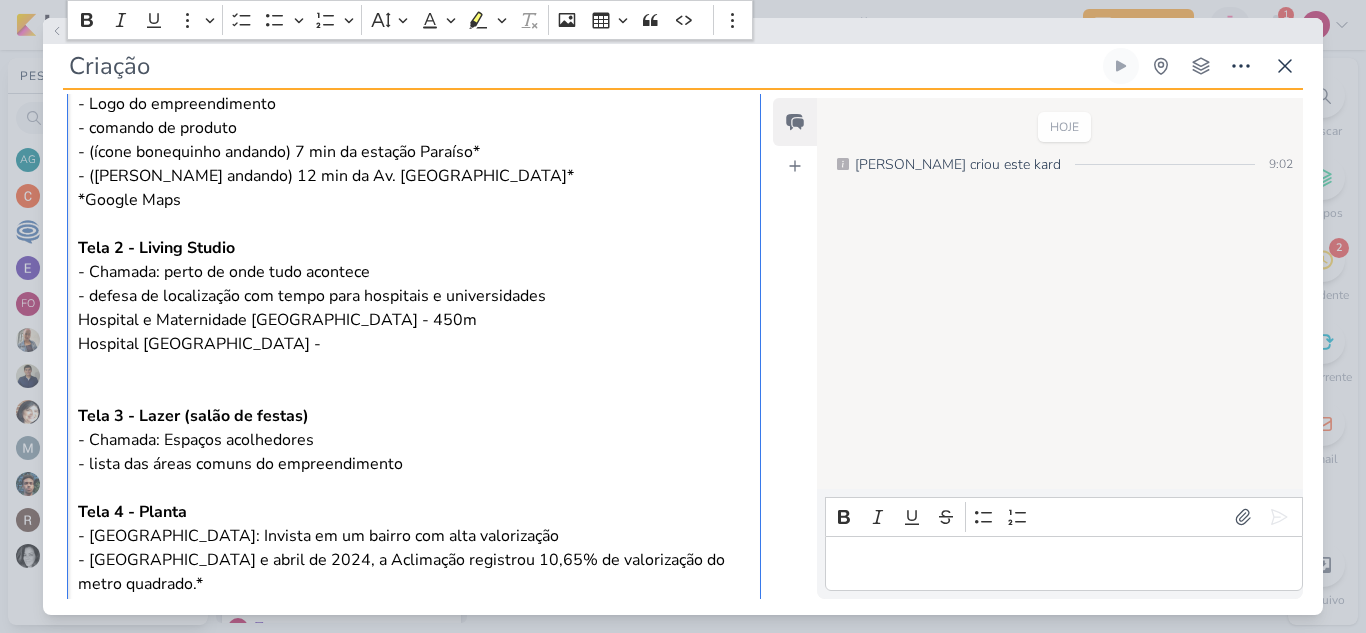 click on "O  Reffugio 359  é um empreendimento da MPD Engenharia que fica na  R. Nilo, 359 - Aclimação, São Paulo–SP , e é dividido em Home (apartamentos de até 3 suítes) e Smart (studios). A venda do Reffugio Smart é  focada para investidores  que querem  alugar a unidade por curta ou média estadia.   Meta Ads  - Carrossel Tela 1 - fachada - Logo do empreendimento  - comando de produto - (ícone bonequinho andando) 7 min da estação Paraíso* - (ícone bonequinho andando) 12 min da Av. Paulista* *Google Maps Tela 2 - Living Studio - Chamada: perto de onde tudo acontece - defesa de localização com tempo para hospitais e universidades Hospital e Maternidade Santa Joana - 450m Hospital Santa Catarina -  ⁠⁠⁠⁠⁠⁠⁠ Tela 3 - Lazer (salão de festas) - Chamada: Espaços acolhedores - lista das áreas comuns do empreendimento Tela 4 - Planta - Chamada: Invista em um bairro com alta valorização - Entre janeiro e abril de 2024, a Aclimação registrou 10,65% de valorização do metro quadrado.*" at bounding box center (414, 224) 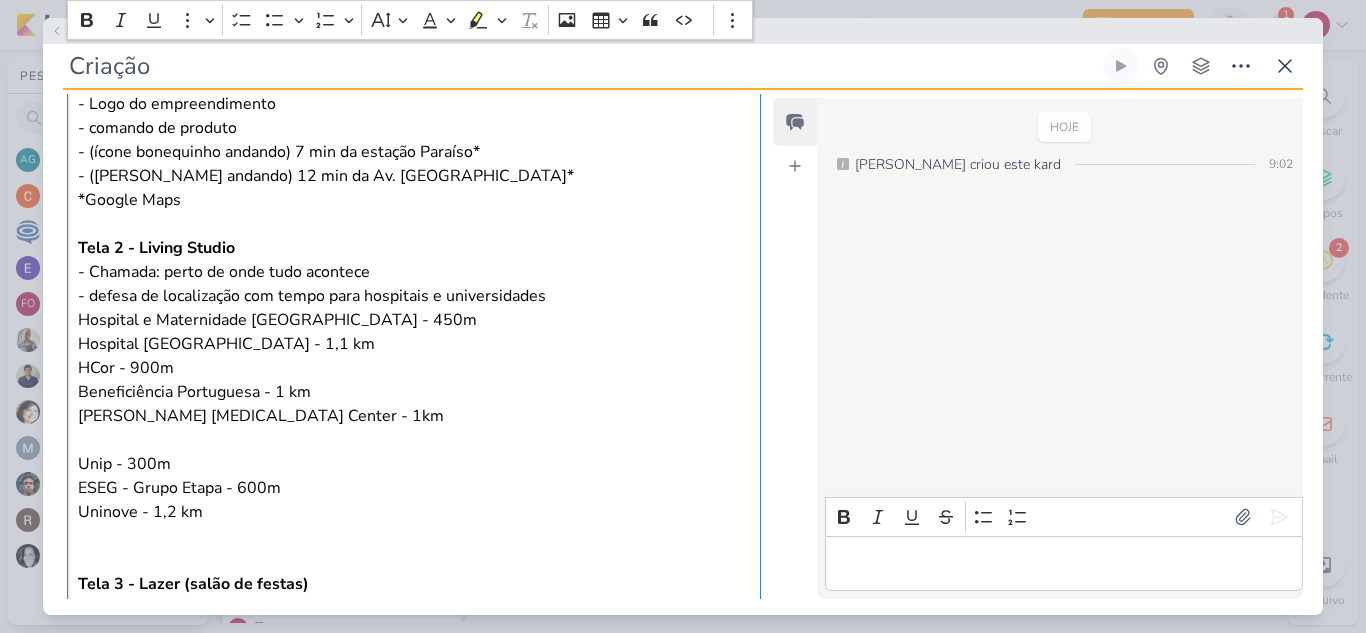 click on "O  Reffugio 359  é um empreendimento da MPD Engenharia que fica na  R. Nilo, 359 - Aclimação, São Paulo–SP , e é dividido em Home (apartamentos de até 3 suítes) e Smart (studios). A venda do Reffugio Smart é  focada para investidores  que querem  alugar a unidade por curta ou média estadia.   Meta Ads  - Carrossel Tela 1 - fachada - Logo do empreendimento  - comando de produto - (ícone bonequinho andando) 7 min da estação Paraíso* - (ícone bonequinho andando) 12 min da Av. Paulista* *Google Maps Tela 2 - Living Studio - Chamada: perto de onde tudo acontece - defesa de localização com tempo para hospitais e universidades Hospital e Maternidade Santa Joana - 450m Hospital Santa Catarina - 1,1 km HCor - 900m Beneficiência Portuguesa - 1 km A.C Camargo Cancer Center - 1km Unip - 300m ESEG - Grupo Etapa - 600m ⁠⁠⁠⁠⁠⁠⁠Uninove - 1,2 km Tela 3 - Lazer (salão de festas) - Chamada: Espaços acolhedores - lista das áreas comuns do empreendimento Tela 4 - Planta" at bounding box center (414, 308) 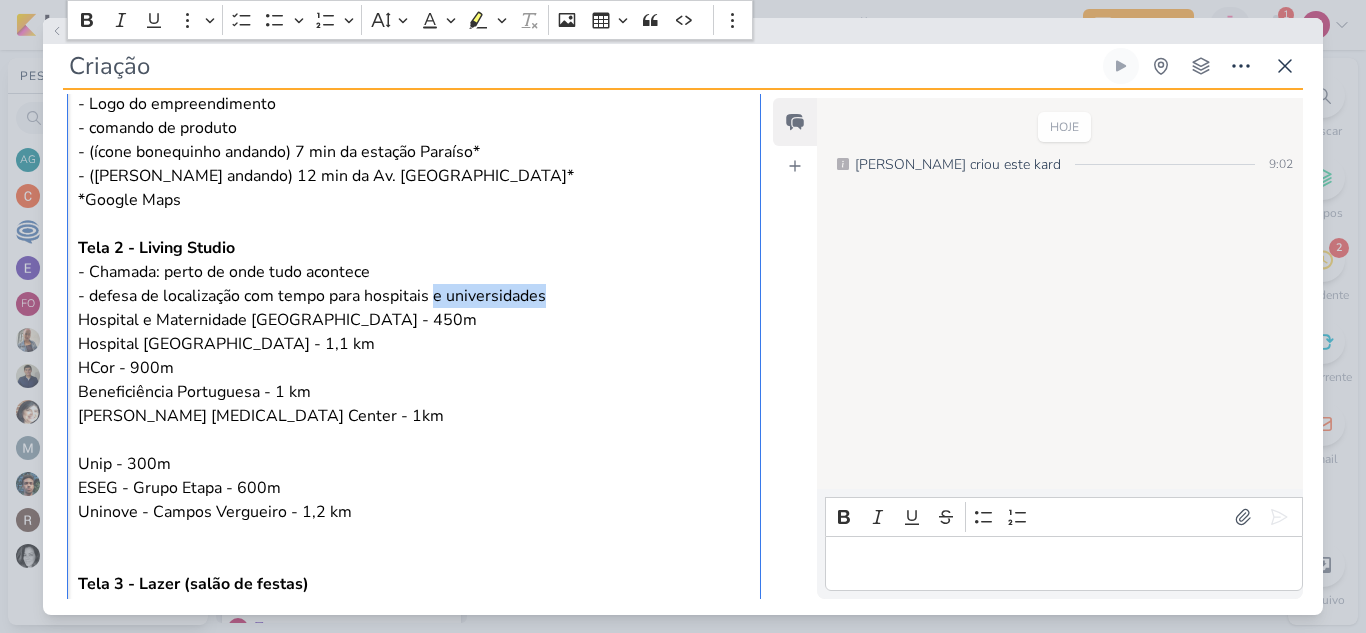 drag, startPoint x: 434, startPoint y: 293, endPoint x: 558, endPoint y: 292, distance: 124.004036 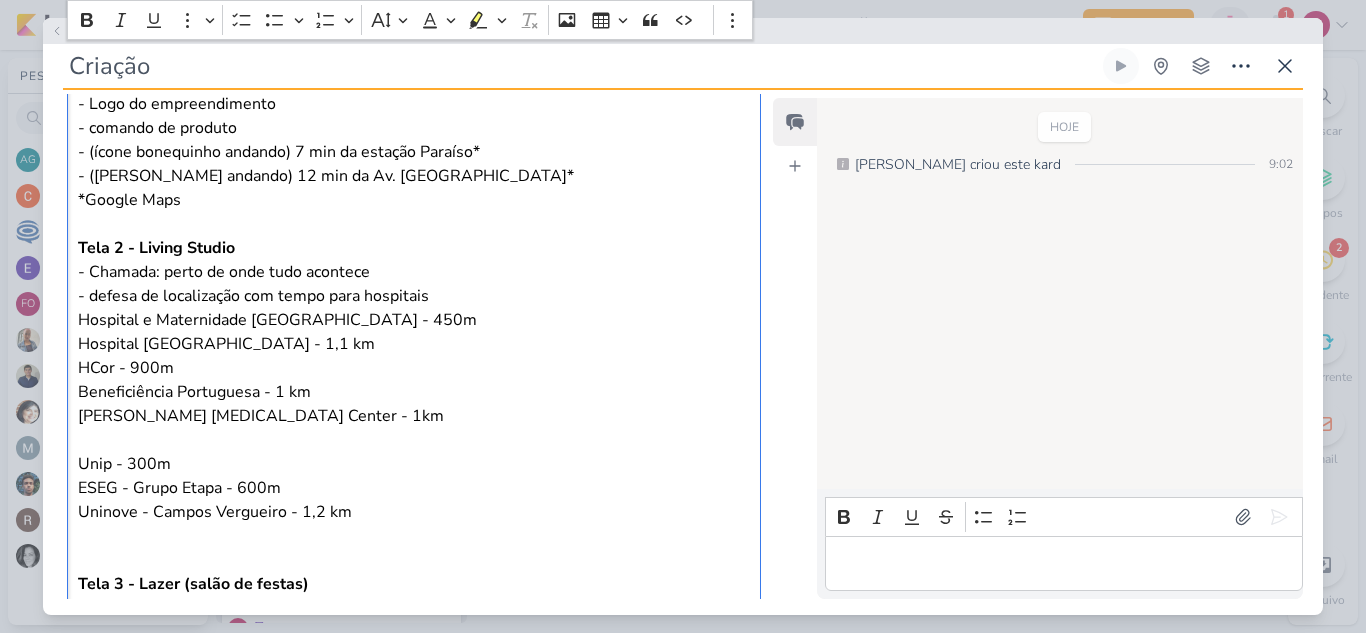 click on "O  Reffugio 359  é um empreendimento da MPD Engenharia que fica na  R. Nilo, 359 - Aclimação, São Paulo–SP , e é dividido em Home (apartamentos de até 3 suítes) e Smart (studios). A venda do Reffugio Smart é  focada para investidores  que querem  alugar a unidade por curta ou média estadia.   Meta Ads  - Carrossel Tela 1 - fachada - Logo do empreendimento  - comando de produto - (ícone bonequinho andando) 7 min da estação Paraíso* - (ícone bonequinho andando) 12 min da Av. Paulista* *Google Maps Tela 2 - Living Studio - Chamada: perto de onde tudo acontece - defesa de localização com tempo para hospitais Hospital e Maternidade Santa Joana - 450m Hospital Santa Catarina - 1,1 km HCor - 900m Beneficiência Portuguesa - 1 km A.C Camargo Cancer Center - 1km Unip - 300m ESEG - Grupo Etapa - 600m Uninove - Campos Vergueiro - 1,2 km Tela 3 - Lazer (salão de festas) - Chamada: Espaços acolhedores - lista das áreas comuns do empreendimento Tela 4 - Planta" at bounding box center [414, 308] 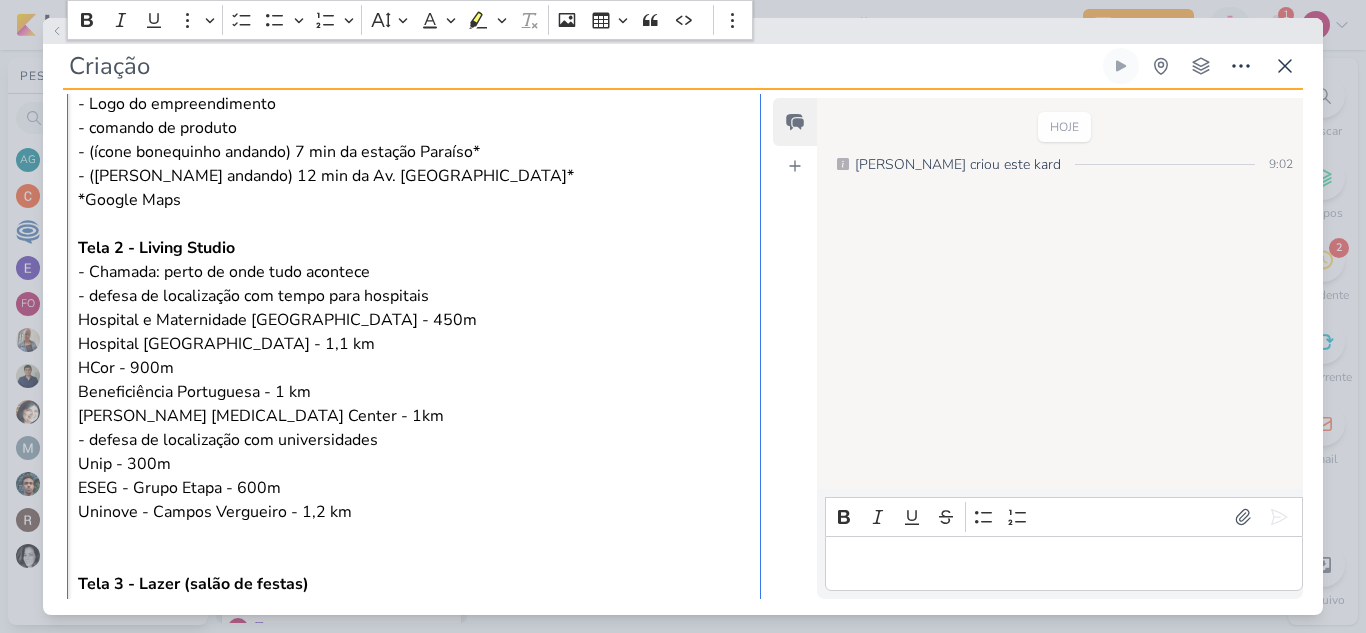 click on "O  Reffugio 359  é um empreendimento da MPD Engenharia que fica na  R. Nilo, 359 - Aclimação, São Paulo–SP , e é dividido em Home (apartamentos de até 3 suítes) e Smart (studios). A venda do Reffugio Smart é  focada para investidores  que querem  alugar a unidade por curta ou média estadia.   Meta Ads  - Carrossel Tela 1 - fachada - Logo do empreendimento  - comando de produto - (ícone bonequinho andando) 7 min da estação Paraíso* - (ícone bonequinho andando) 12 min da Av. Paulista* *Google Maps Tela 2 - Living Studio - Chamada: perto de onde tudo acontece - defesa de localização com tempo para hospitais Hospital e Maternidade Santa Joana - 450m Hospital Santa Catarina - 1,1 km HCor - 900m Beneficiência Portuguesa - 1 km A.C Camargo Cancer Center - 1km ⁠⁠⁠⁠⁠⁠⁠- defesa de localização com universidades Unip - 300m ESEG - Grupo Etapa - 600m Uninove - Campos Vergueiro - 1,2 km Tela 3 - Lazer (salão de festas) - Chamada: Espaços acolhedores Tela 4 - Planta" at bounding box center [414, 308] 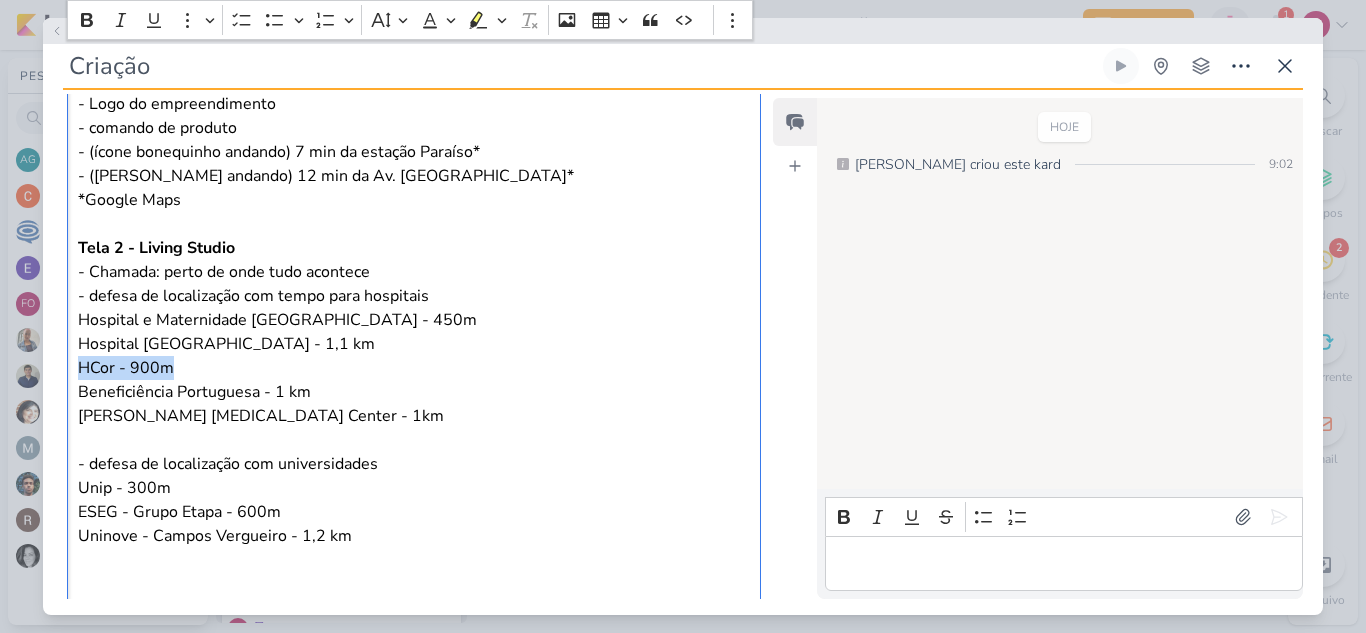 drag, startPoint x: 187, startPoint y: 374, endPoint x: 80, endPoint y: 372, distance: 107.01869 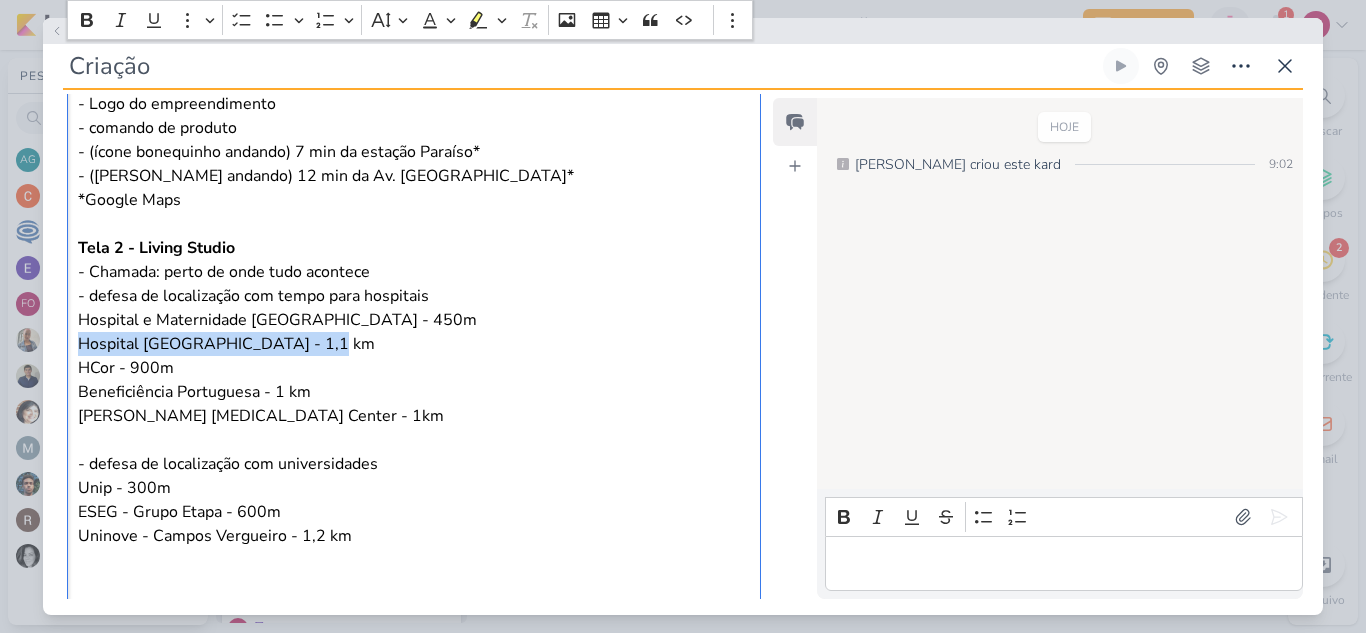 drag, startPoint x: 326, startPoint y: 346, endPoint x: 77, endPoint y: 345, distance: 249.00201 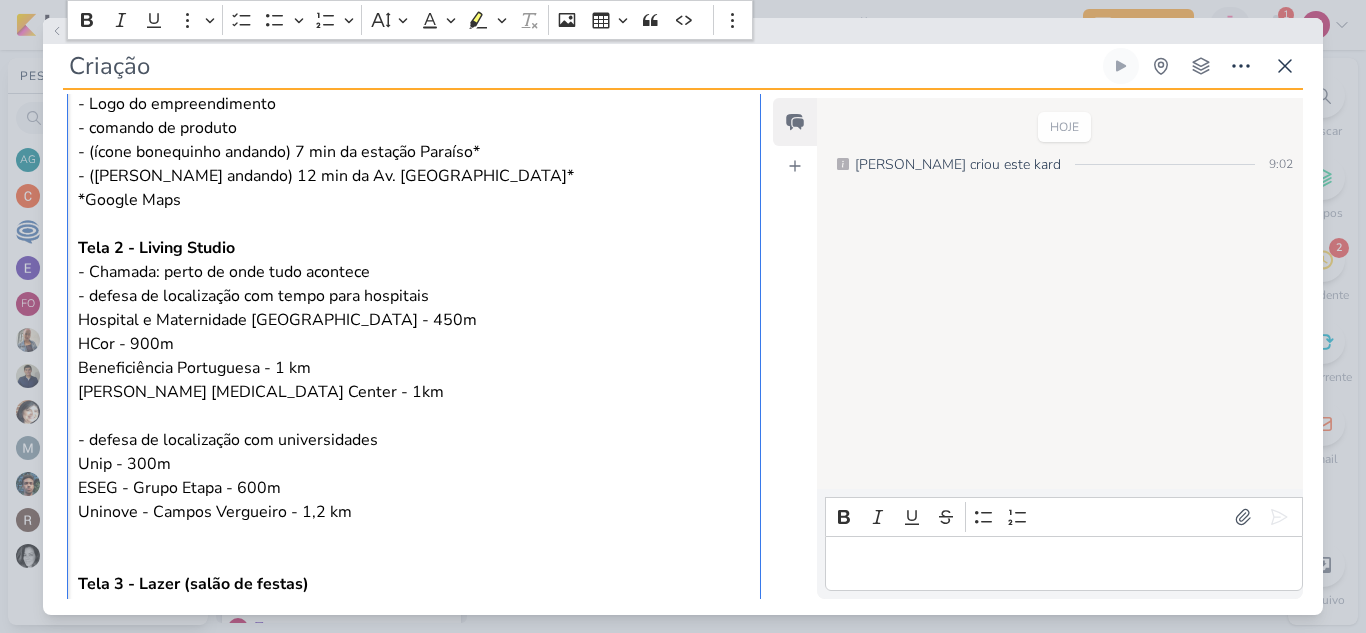 click on "O  Reffugio 359  é um empreendimento da MPD Engenharia que fica na  R. Nilo, 359 - Aclimação, São Paulo–SP , e é dividido em Home (apartamentos de até 3 suítes) e Smart (studios). A venda do Reffugio Smart é  focada para investidores  que querem  alugar a unidade por curta ou média estadia.   Meta Ads  - Carrossel Tela 1 - fachada - Logo do empreendimento  - comando de produto - (ícone bonequinho andando) 7 min da estação Paraíso* - (ícone bonequinho andando) 12 min da Av. Paulista* *Google Maps Tela 2 - Living Studio - Chamada: perto de onde tudo acontece - defesa de localização com tempo para hospitais Hospital e Maternidade Santa Joana - 450m HCor - 900m Beneficiência Portuguesa - 1 km A.C Camargo Cancer Center - 1km - defesa de localização com universidades Unip - 300m ESEG - Grupo Etapa - 600m Uninove - Campos Vergueiro - 1,2 km Tela 3 - Lazer (salão de festas) - Chamada: Espaços acolhedores - lista das áreas comuns do empreendimento Tela 4 - Planta" at bounding box center (414, 308) 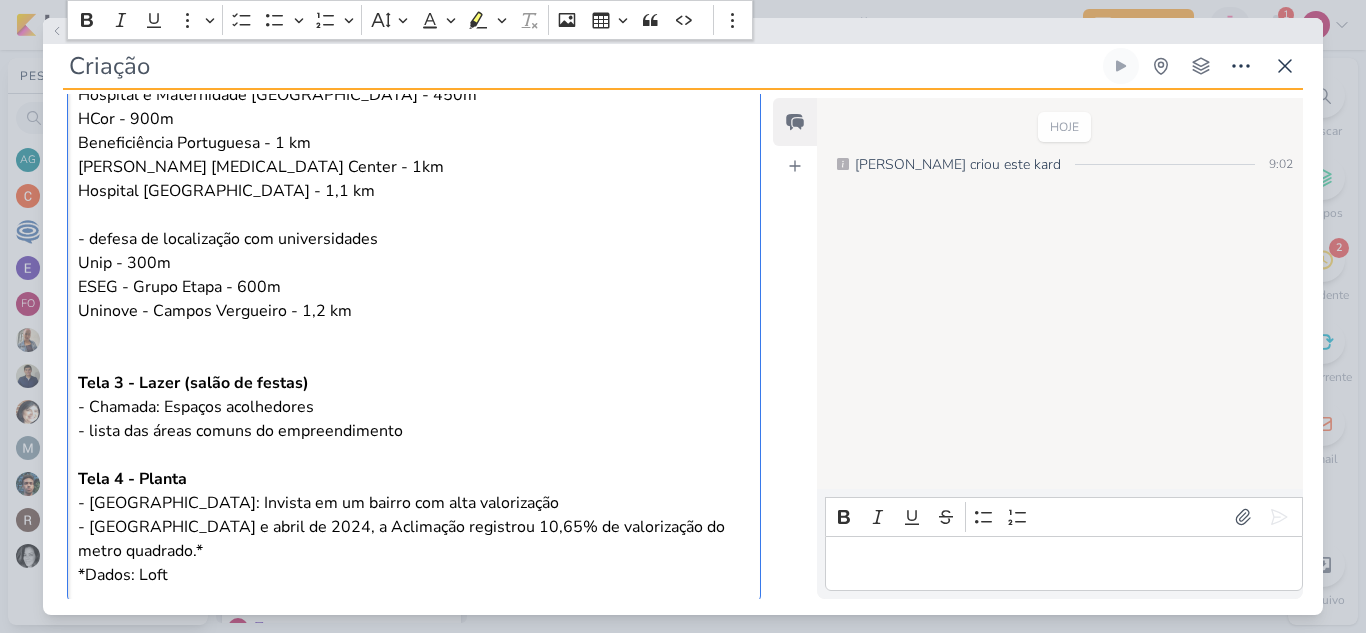 scroll, scrollTop: 731, scrollLeft: 0, axis: vertical 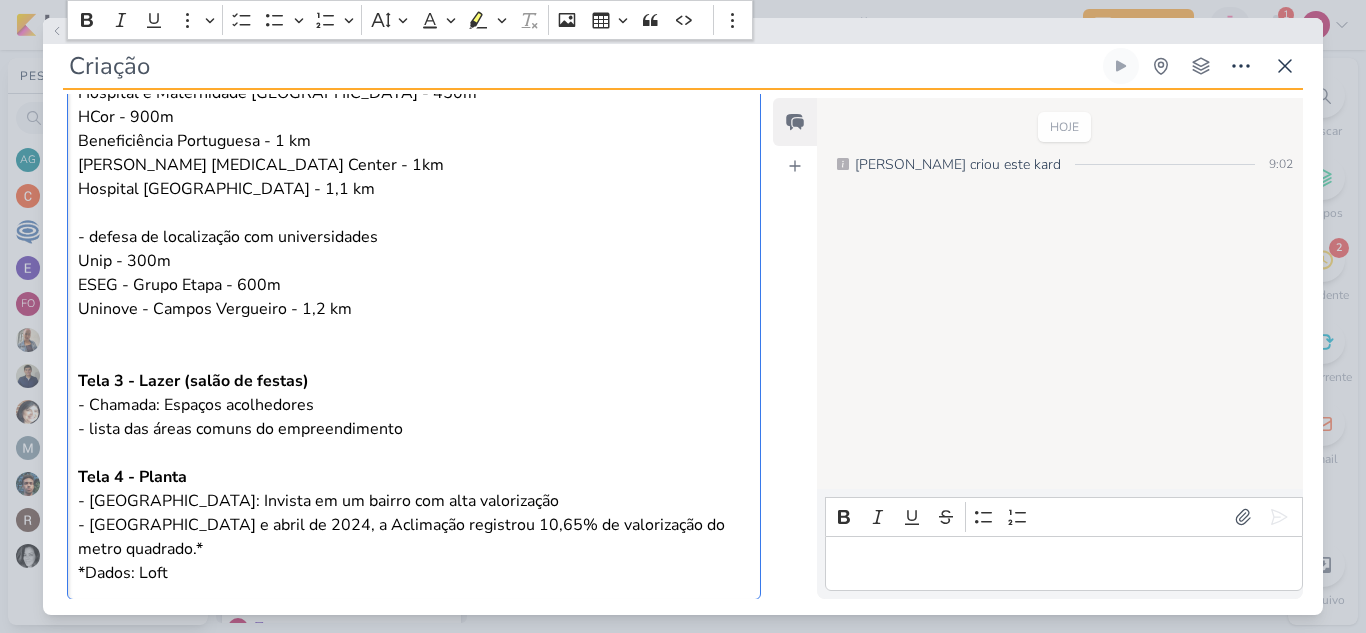 click on "O  Reffugio 359  é um empreendimento da MPD Engenharia que fica na  R. Nilo, 359 - Aclimação, São Paulo–SP , e é dividido em Home (apartamentos de até 3 suítes) e Smart (studios). A venda do Reffugio Smart é  focada para investidores  que querem  alugar a unidade por curta ou média estadia.   Meta Ads  - Carrossel Tela 1 - fachada - Logo do empreendimento  - comando de produto - (ícone bonequinho andando) 7 min da estação Paraíso* - (ícone bonequinho andando) 12 min da Av. Paulista* *Google Maps Tela 2 - Living Studio - Chamada: perto de onde tudo acontece - defesa de localização com tempo para hospitais Hospital e Maternidade Santa Joana - 450m HCor - 900m Beneficiência Portuguesa - 1 km A.C Camargo Cancer Center - 1km ⁠⁠⁠⁠⁠⁠⁠Hospital Santa Catarina - 1,1 km - defesa de localização com universidades Unip - 300m ESEG - Grupo Etapa - 600m Uninove - Campos Vergueiro - 1,2 km Tela 3 - Lazer (salão de festas) - Chamada: Espaços acolhedores Tela 4 - Planta" at bounding box center [414, 93] 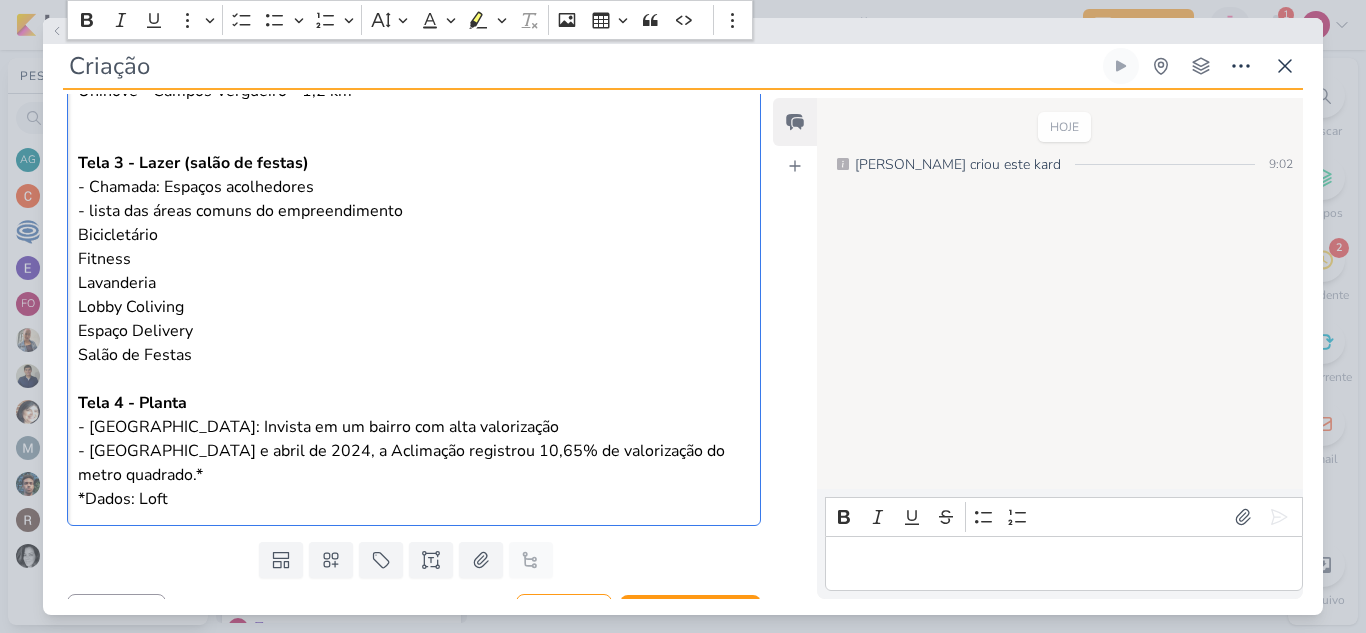 scroll, scrollTop: 981, scrollLeft: 0, axis: vertical 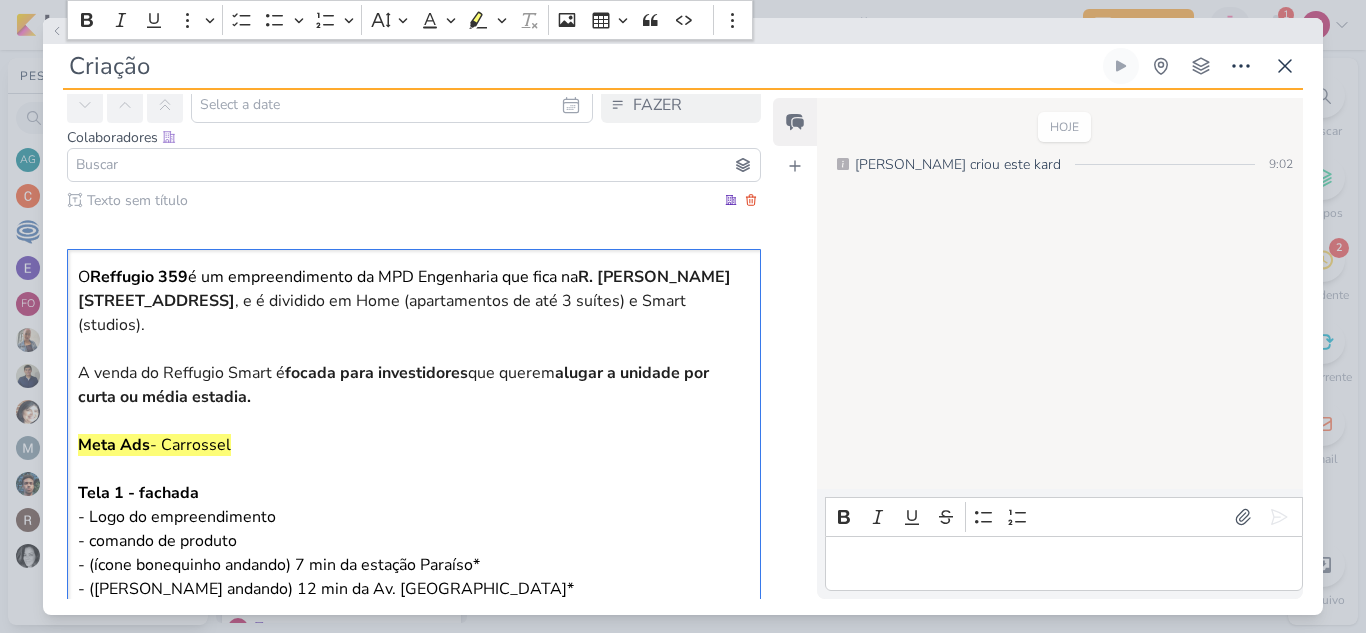 click on "O  Reffugio 359  é um empreendimento da MPD Engenharia que fica na  R. Nilo, 359 - Aclimação, São Paulo–SP , e é dividido em Home (apartamentos de até 3 suítes) e Smart (studios). A venda do Reffugio Smart é  focada para investidores  que querem  alugar a unidade por curta ou média estadia.   Meta Ads  - Carrossel Tela 1 - fachada - Logo do empreendimento  - comando de produto - (ícone bonequinho andando) 7 min da estação Paraíso* - (ícone bonequinho andando) 12 min da Av. Paulista* *Google Maps Tela 2 - Living Studio - Chamada: perto de onde tudo acontece - defesa de localização com tempo para hospitais Hospital e Maternidade Santa Joana - 450m HCor - 900m Beneficiência Portuguesa - 1 km A.C Camargo Cancer Center - 1km Hospital Santa Catarina - 1,1 km - defesa de localização com universidades Unip - 300m ESEG - Grupo Etapa - 600m Uninove - Campos Vergueiro - 1,2 km Tela 3 - Lazer (salão de festas) - Chamada: Espaços acolhedores - lista das áreas comuns do empreendimento Fitness" at bounding box center [414, 805] 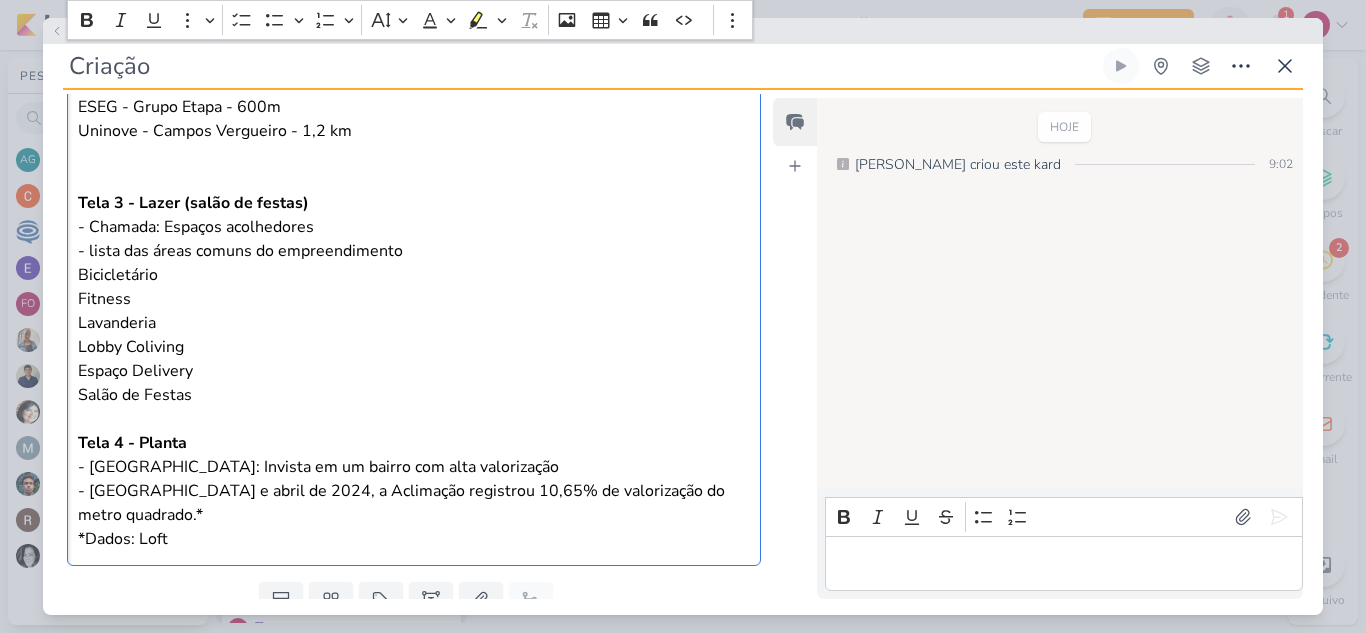 scroll, scrollTop: 961, scrollLeft: 0, axis: vertical 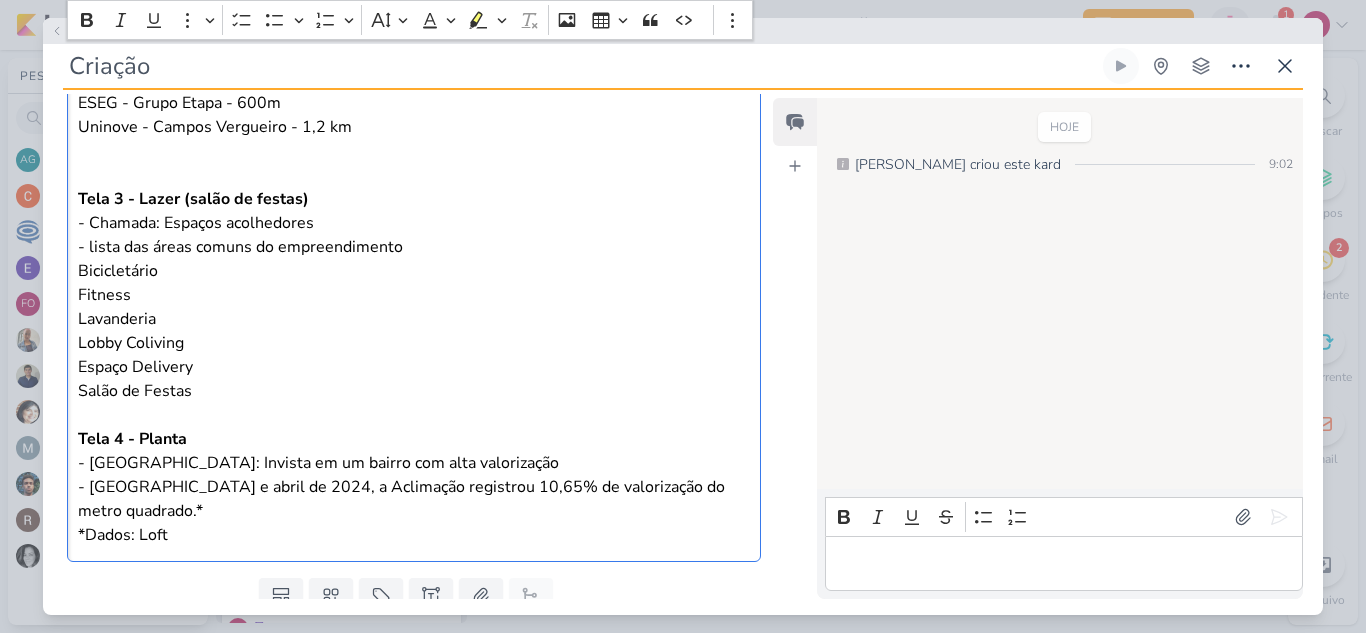 click on "O  Reffugio 359  é um empreendimento da MPD Engenharia que fica na  R. Nilo, 359 - Aclimação, São Paulo–SP , e é dividido em Home (apartamentos de até 3 suítes) e Smart (studios). A venda do Reffugio Smart é  focada para investidores  que querem  alugar a unidade por curta ou média estadia.   Site:  https://www.mpd.com.br/empreendimentos/studio/reffugio-359-smart ⁠⁠⁠⁠⁠⁠⁠ Meta Ads  - Carrossel Tela 1 - fachada - Logo do empreendimento  - comando de produto - (ícone bonequinho andando) 7 min da estação Paraíso* - (ícone bonequinho andando) 12 min da Av. Paulista* *Google Maps Tela 2 - Living Studio - Chamada: perto de onde tudo acontece - defesa de localização com tempo para hospitais Hospital e Maternidade Santa Joana - 450m HCor - 900m Beneficiência Portuguesa - 1 km A.C Camargo Cancer Center - 1km Hospital Santa Catarina - 1,1 km - defesa de localização com universidades Unip - 300m ESEG - Grupo Etapa - 600m Uninove - Campos Vergueiro - 1,2 km Bicicletário Fitness" at bounding box center [414, -41] 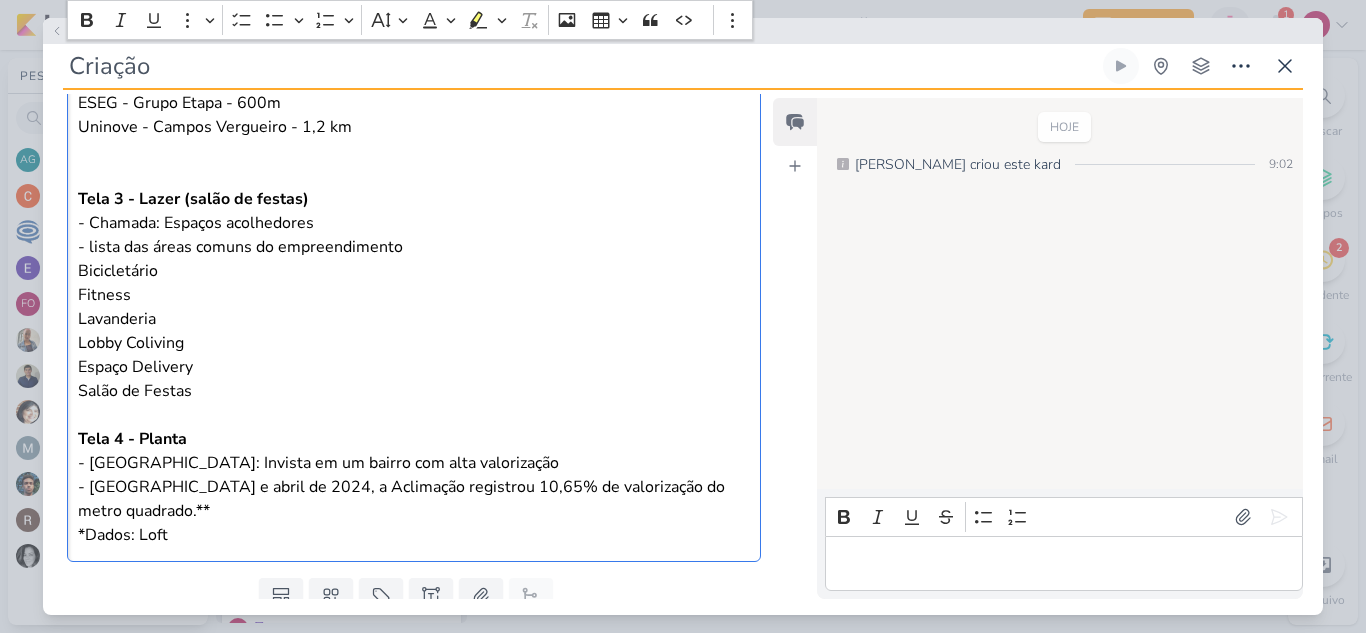 click on "O  Reffugio 359  é um empreendimento da MPD Engenharia que fica na  R. Nilo, 359 - Aclimação, São Paulo–SP , e é dividido em Home (apartamentos de até 3 suítes) e Smart (studios). A venda do Reffugio Smart é  focada para investidores  que querem  alugar a unidade por curta ou média estadia.   Site:  https://www.mpd.com.br/empreendimentos/studio/reffugio-359-smart Meta Ads  - Carrossel Tela 1 - fachada - Logo do empreendimento  - comando de produto - (ícone bonequinho andando) 7 min da estação Paraíso* - (ícone bonequinho andando) 12 min da Av. Paulista* *Google Maps Tela 2 - Living Studio - Chamada: perto de onde tudo acontece - defesa de localização com tempo para hospitais Hospital e Maternidade Santa Joana - 450m HCor - 900m Beneficiência Portuguesa - 1 km A.C Camargo Cancer Center - 1km Hospital Santa Catarina - 1,1 km - defesa de localização com universidades Unip - 300m ESEG - Grupo Etapa - 600m Uninove - Campos Vergueiro - 1,2 km Tela 3 - Lazer (salão de festas) Bicicletário" at bounding box center [414, -30] 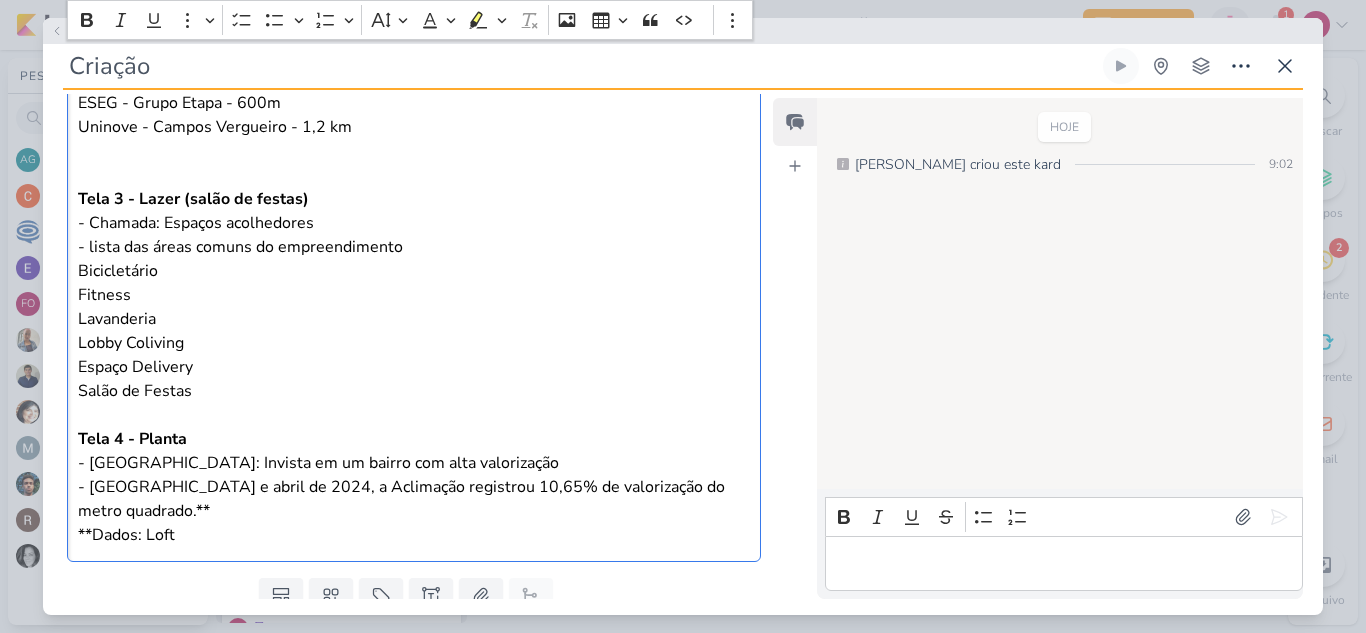 scroll, scrollTop: 1035, scrollLeft: 0, axis: vertical 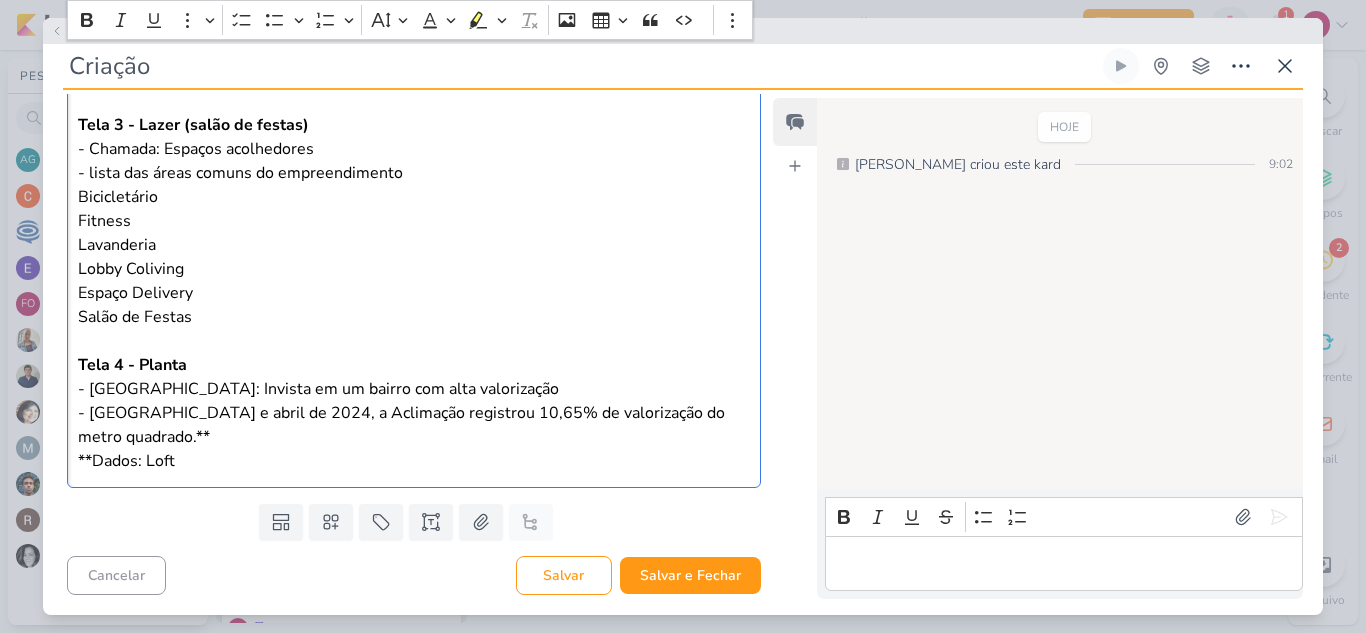 click on "**Dados: Loft" at bounding box center [414, 461] 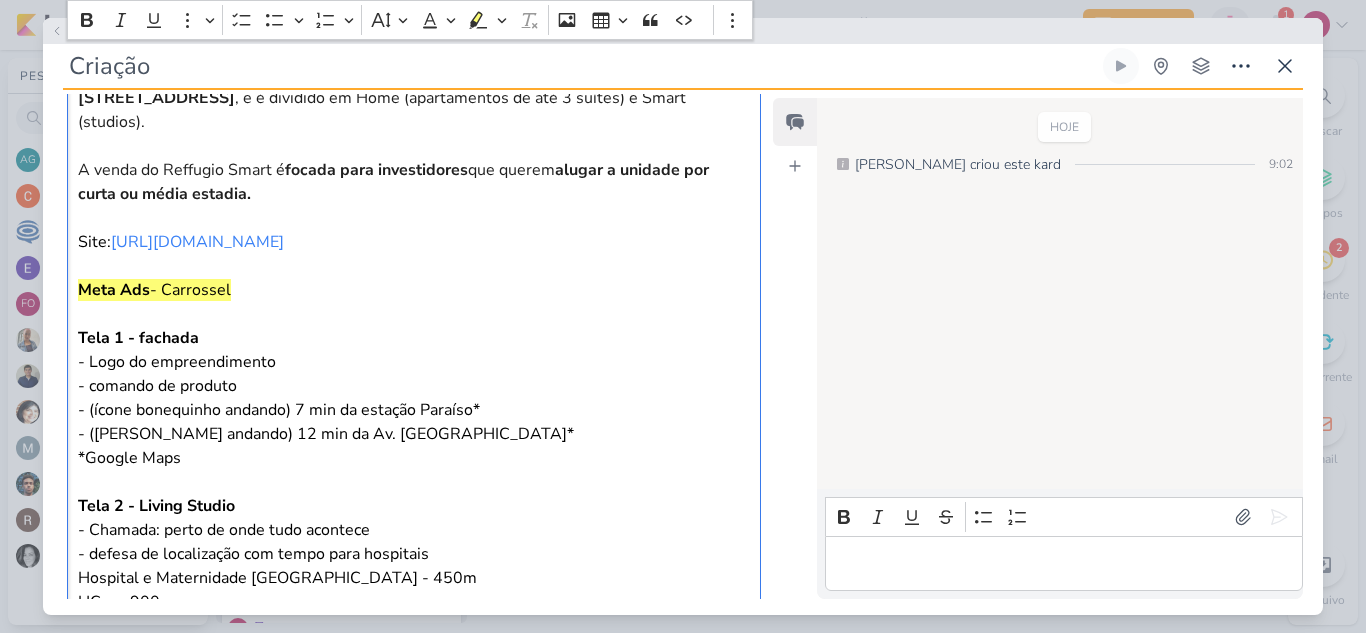 scroll, scrollTop: 295, scrollLeft: 0, axis: vertical 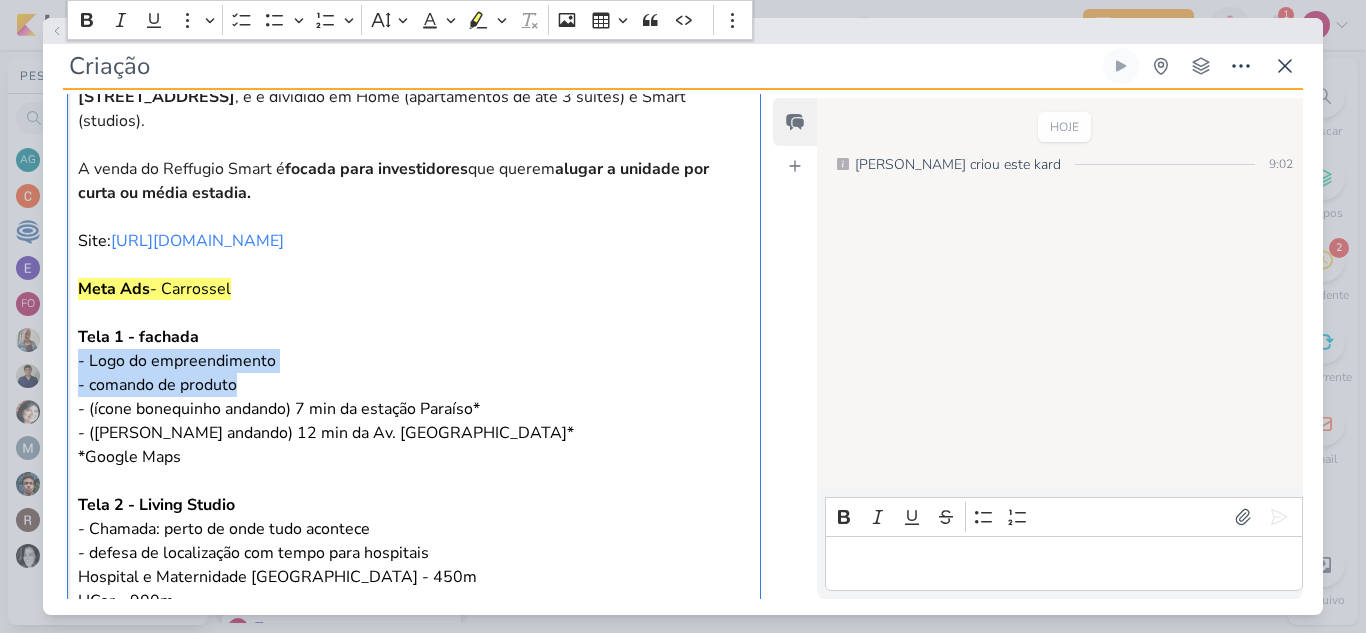 drag, startPoint x: 77, startPoint y: 361, endPoint x: 256, endPoint y: 382, distance: 180.22763 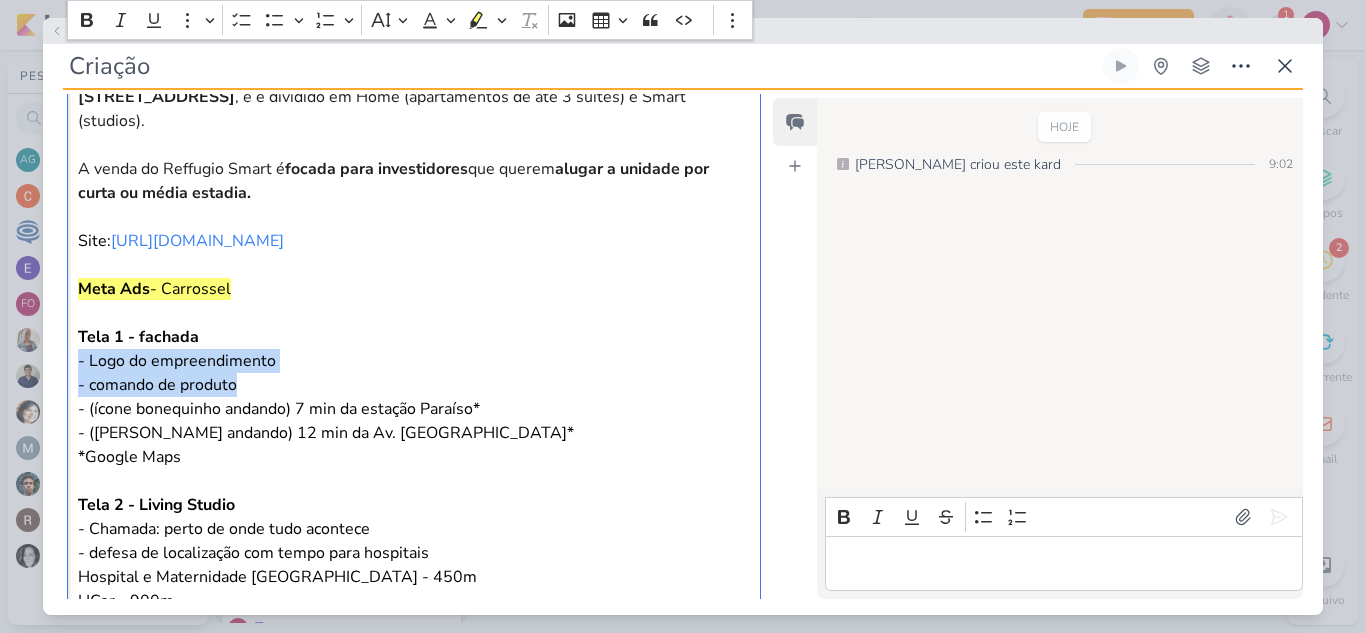 copy on "- Logo do empreendimento  - comando de produto" 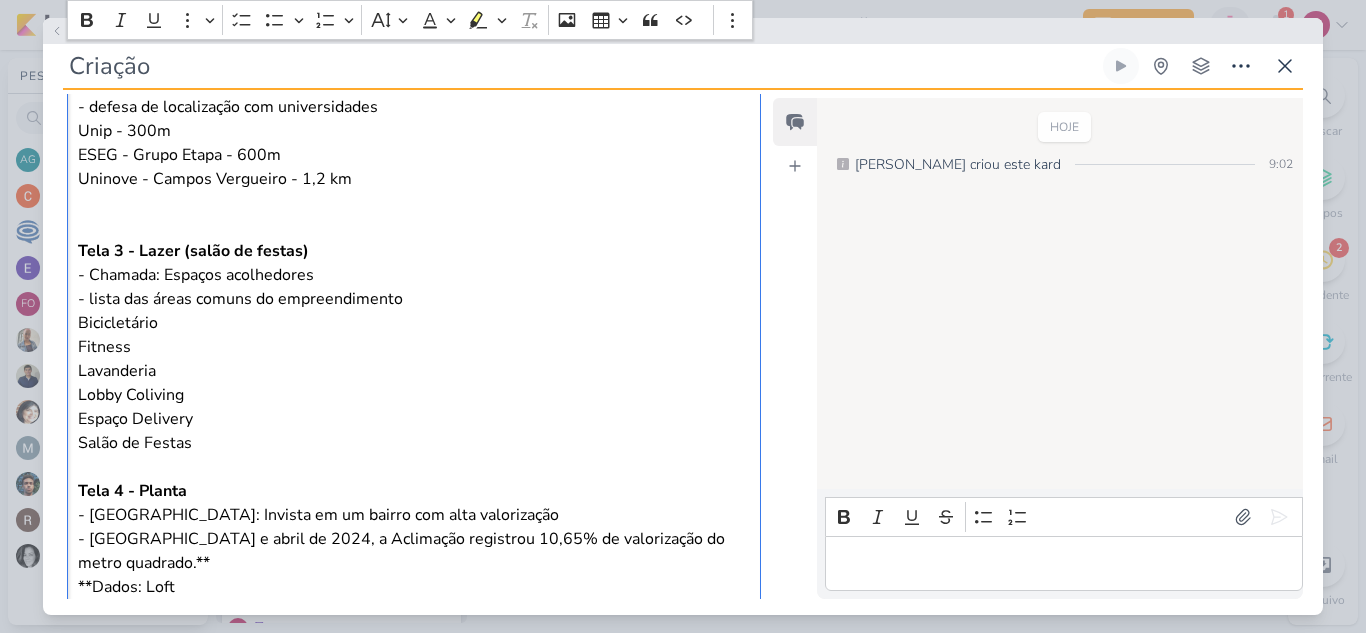scroll, scrollTop: 1107, scrollLeft: 0, axis: vertical 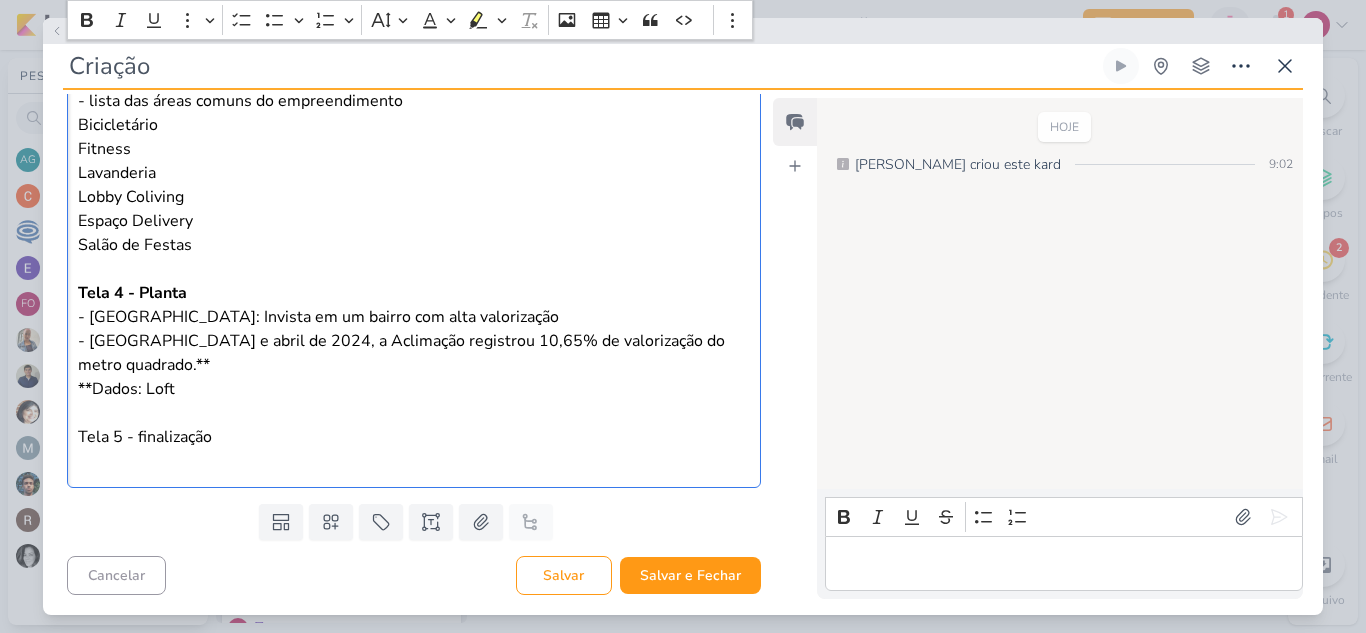 click on "**Dados: Loft  Tela 5 - finalização" at bounding box center [414, 425] 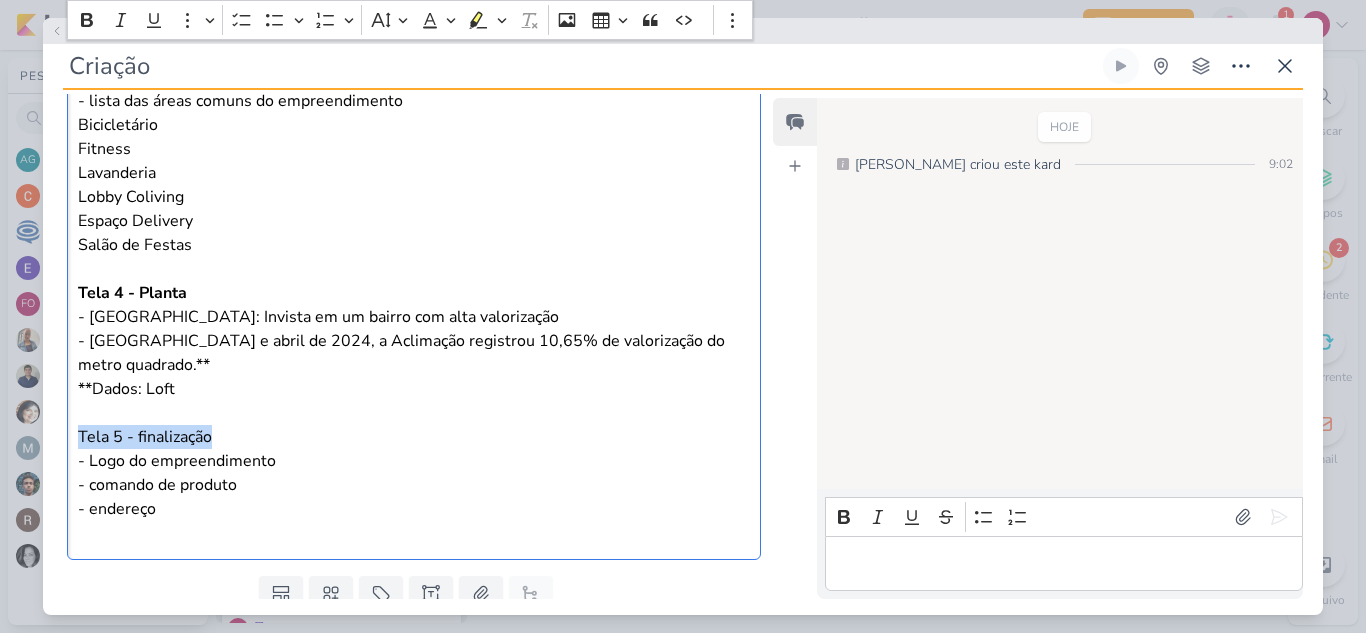 drag, startPoint x: 228, startPoint y: 442, endPoint x: 70, endPoint y: 442, distance: 158 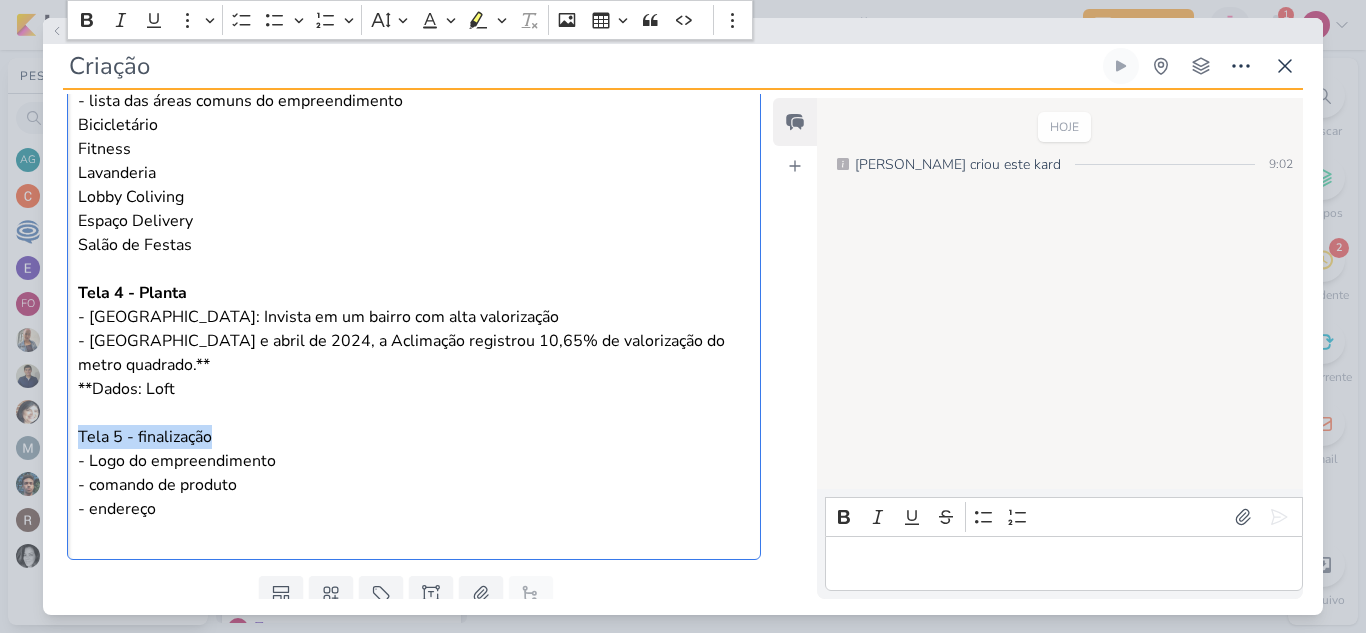 click on "O  Reffugio 359  é um empreendimento da MPD Engenharia que fica na  R. Nilo, 359 - Aclimação, São Paulo–SP , e é dividido em Home (apartamentos de até 3 suítes) e Smart (studios). A venda do Reffugio Smart é  focada para investidores  que querem  alugar a unidade por curta ou média estadia.   Site:  https://www.mpd.com.br/empreendimentos/studio/reffugio-359-smart Meta Ads  - Carrossel Tela 1 - fachada - Logo do empreendimento  - comando de produto - (ícone bonequinho andando) 7 min da estação Paraíso* - (ícone bonequinho andando) 12 min da Av. Paulista* *Google Maps Tela 2 - Living Studio - Chamada: perto de onde tudo acontece - defesa de localização com tempo para hospitais Hospital e Maternidade Santa Joana - 450m HCor - 900m Beneficiência Portuguesa - 1 km A.C Camargo Cancer Center - 1km Hospital Santa Catarina - 1,1 km - defesa de localização com universidades Unip - 300m ESEG - Grupo Etapa - 600m Uninove - Campos Vergueiro - 1,2 km Tela 3 - Lazer (salão de festas) Bicicletário" at bounding box center (414, -104) 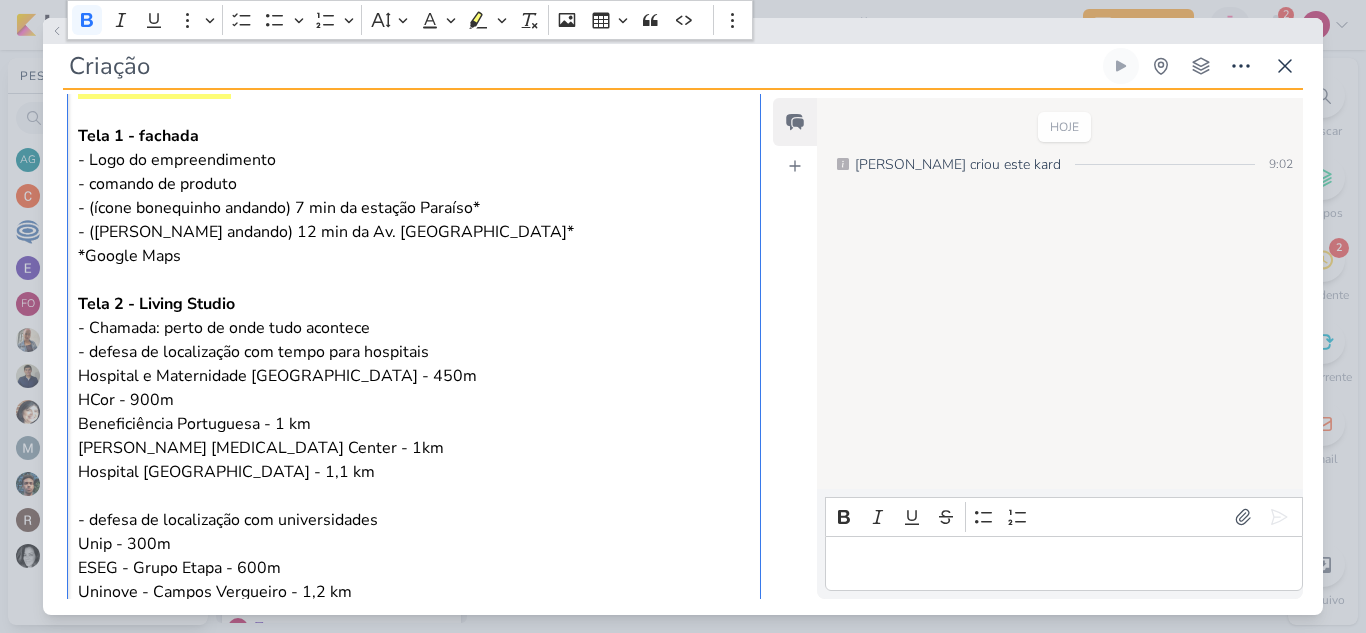 scroll, scrollTop: 495, scrollLeft: 0, axis: vertical 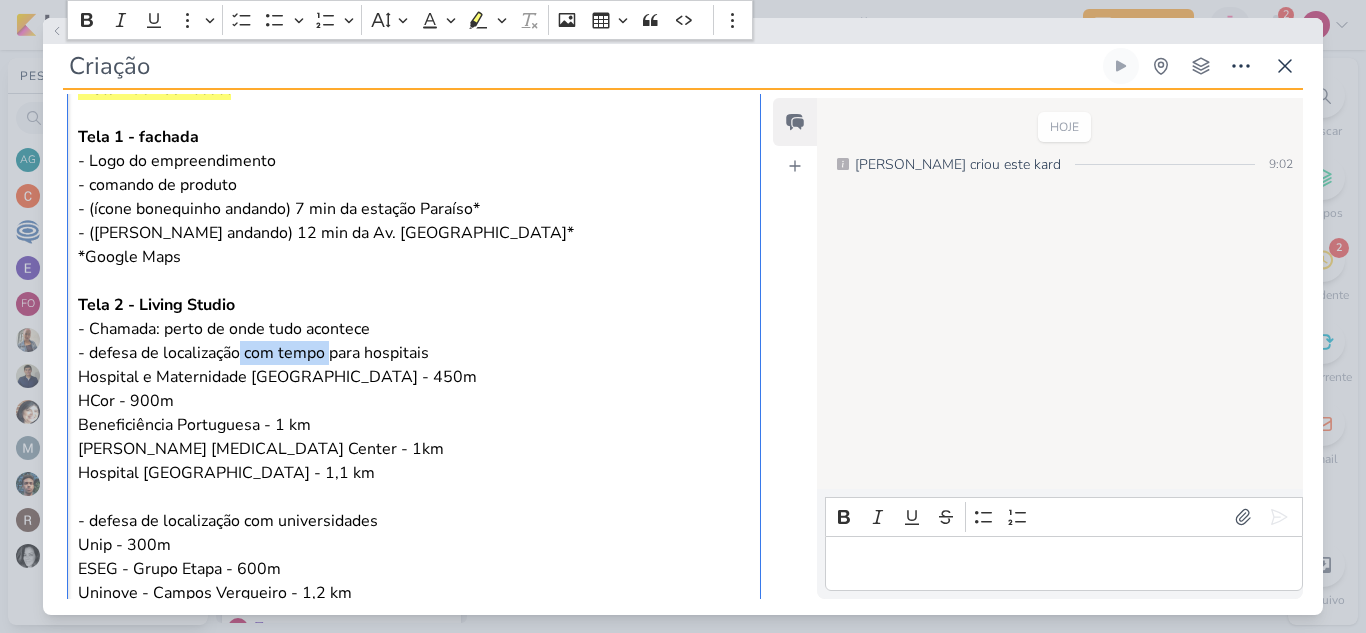 drag, startPoint x: 328, startPoint y: 360, endPoint x: 238, endPoint y: 352, distance: 90.35486 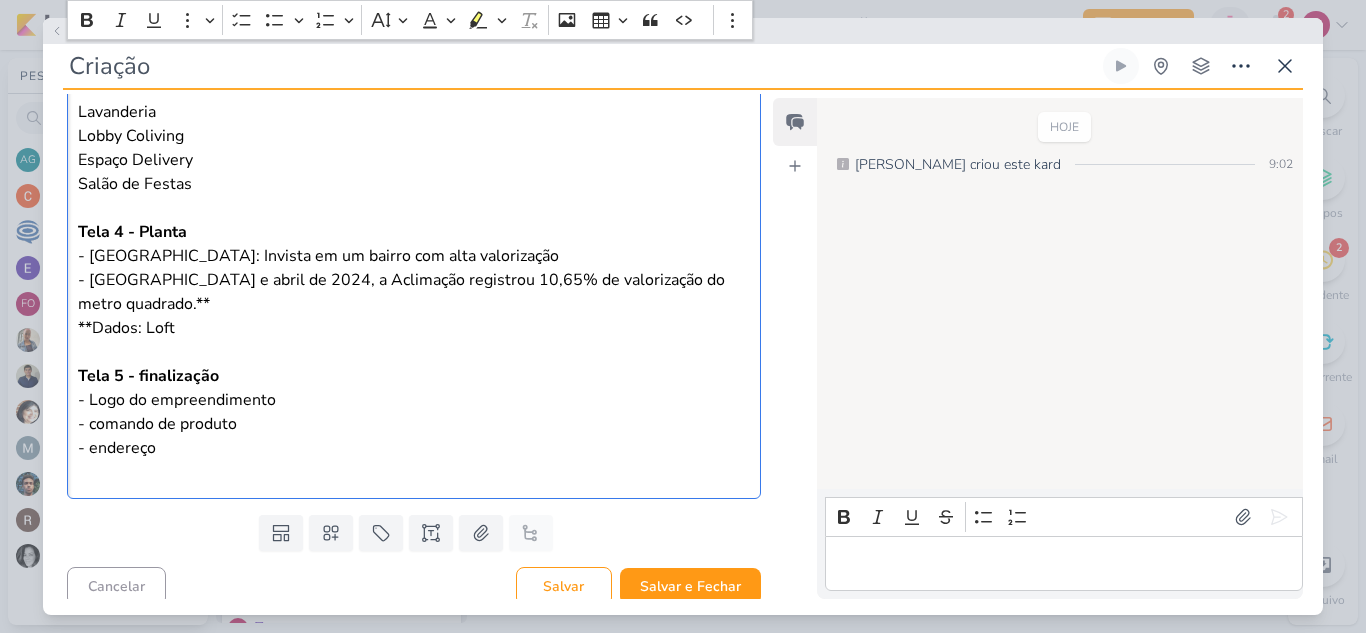 scroll, scrollTop: 1179, scrollLeft: 0, axis: vertical 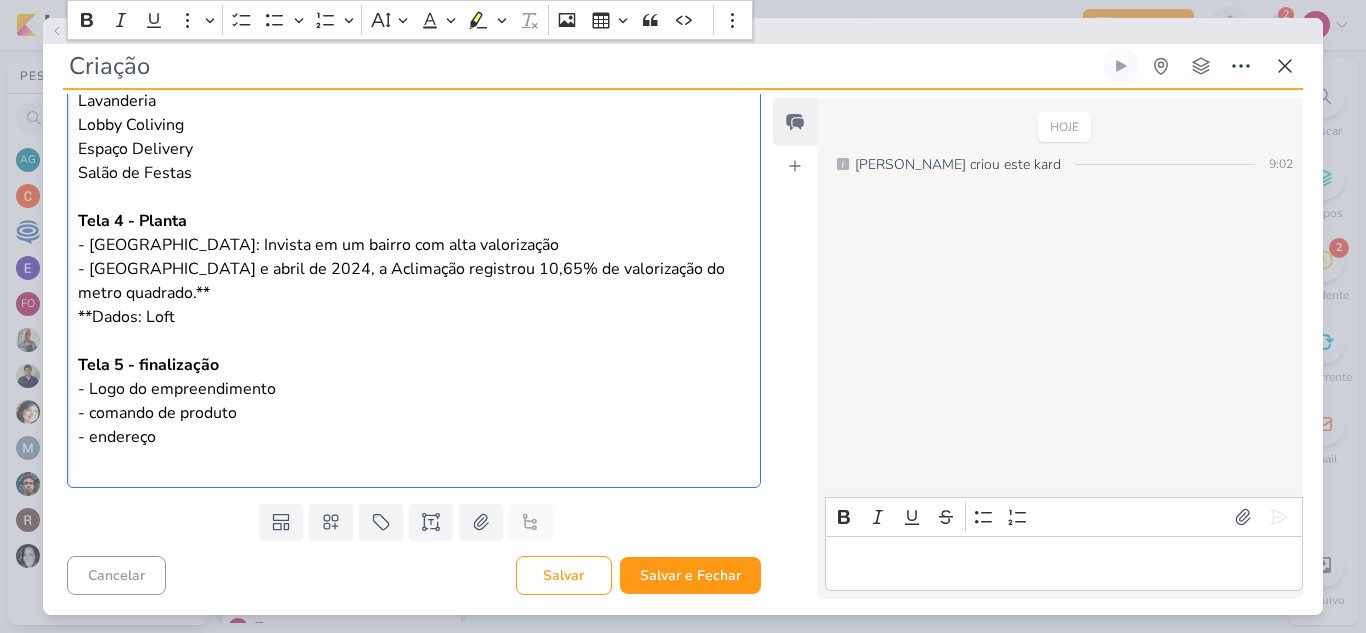 click on "**Dados: Loft  Tela 5 - finalização - Logo do empreendimento  - comando de produto - endereço" at bounding box center (414, 389) 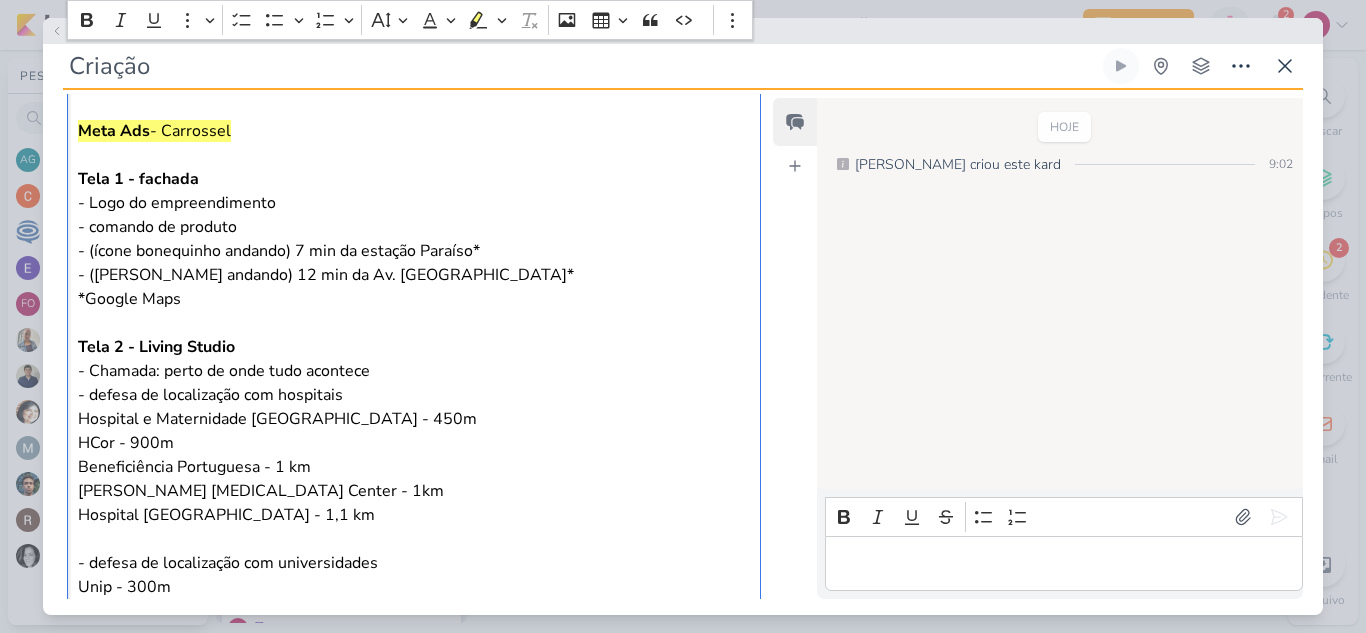 scroll, scrollTop: 0, scrollLeft: 0, axis: both 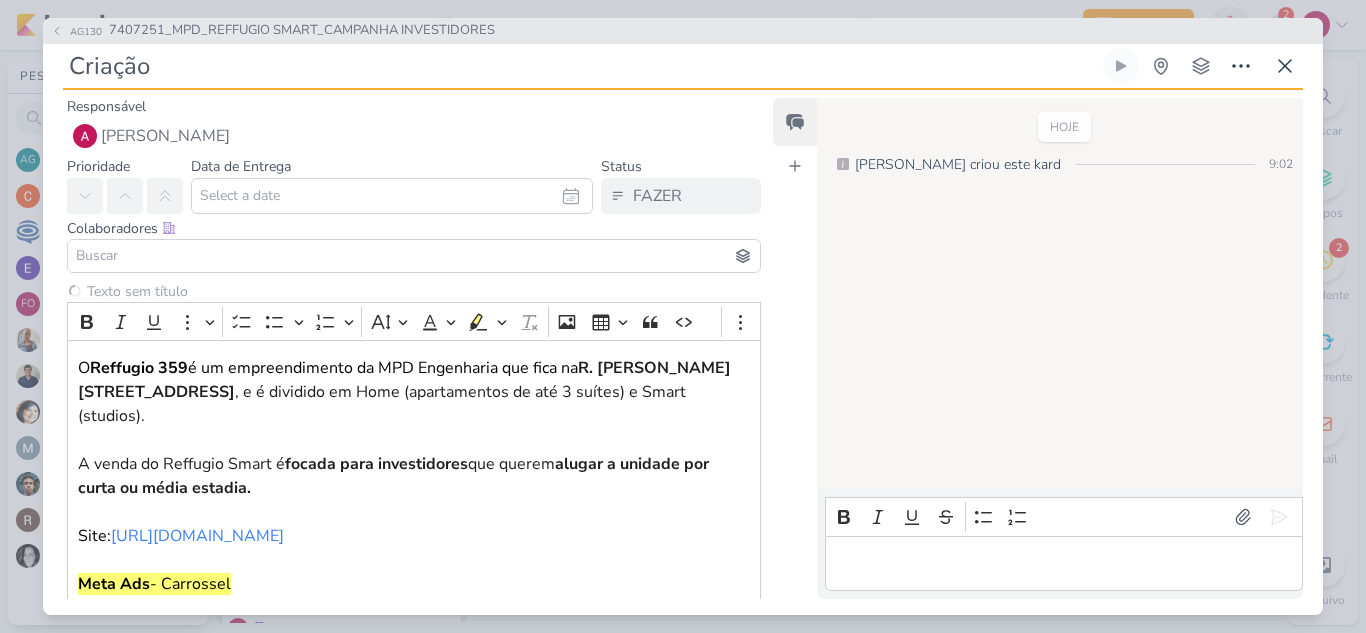 click at bounding box center [414, 256] 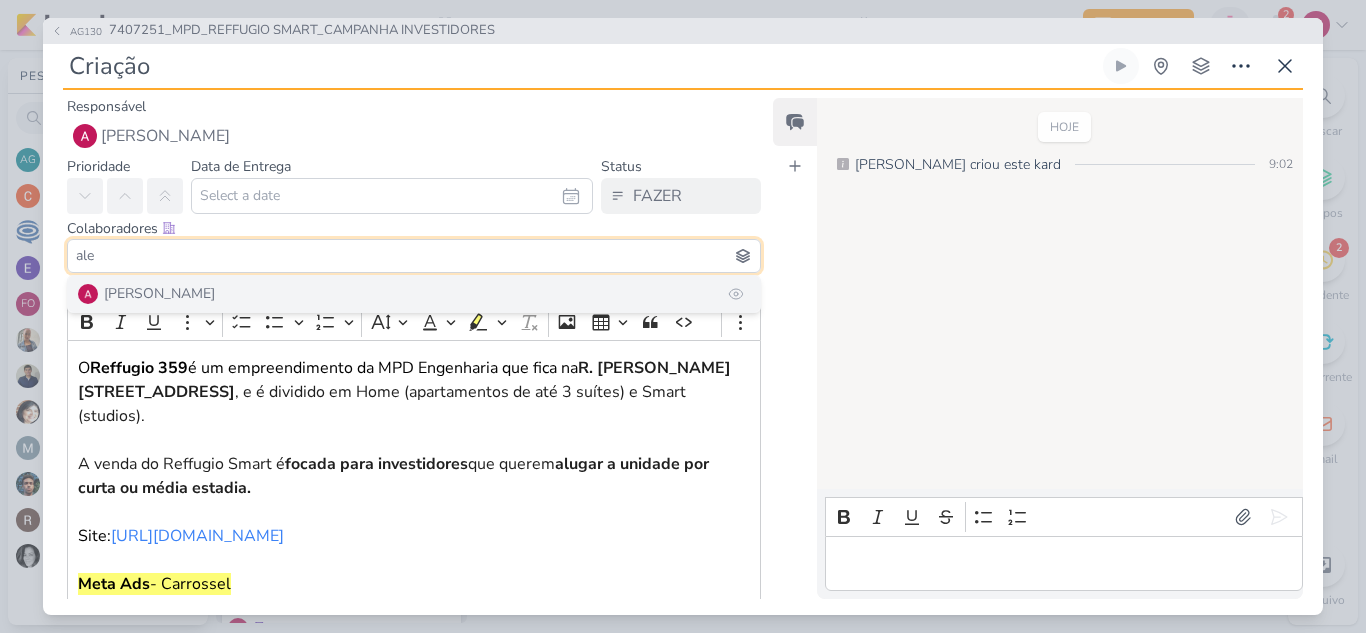 type on "ale" 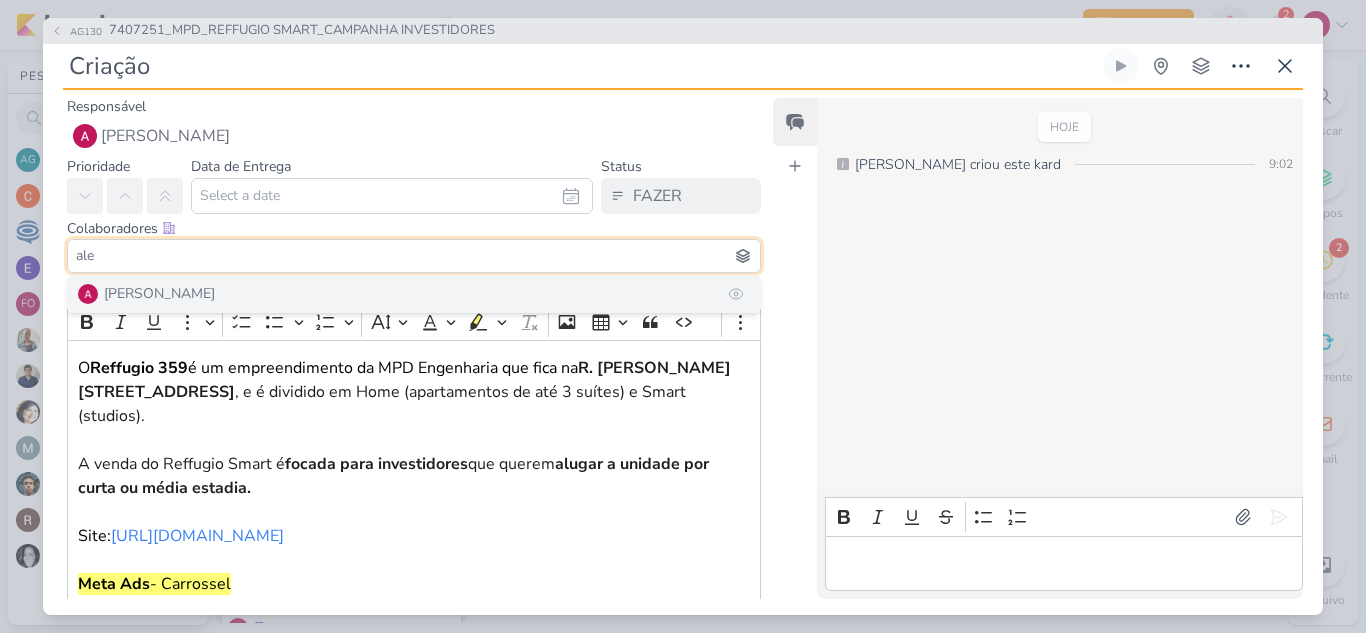 type 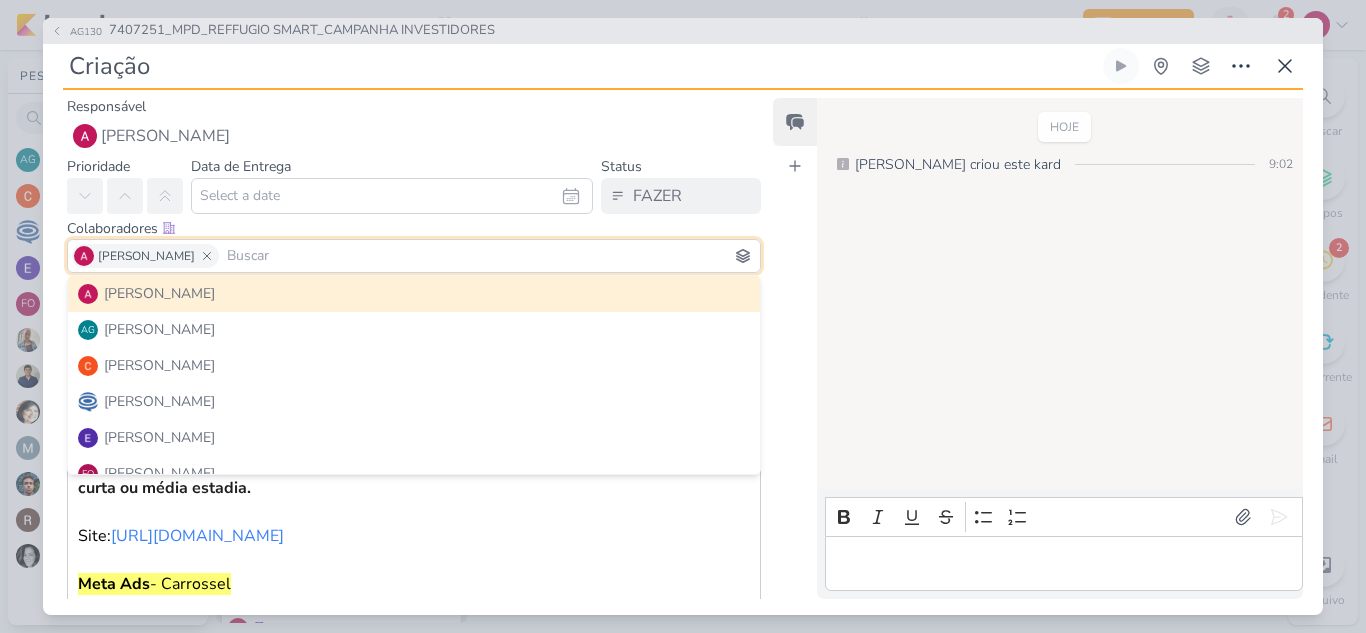 type 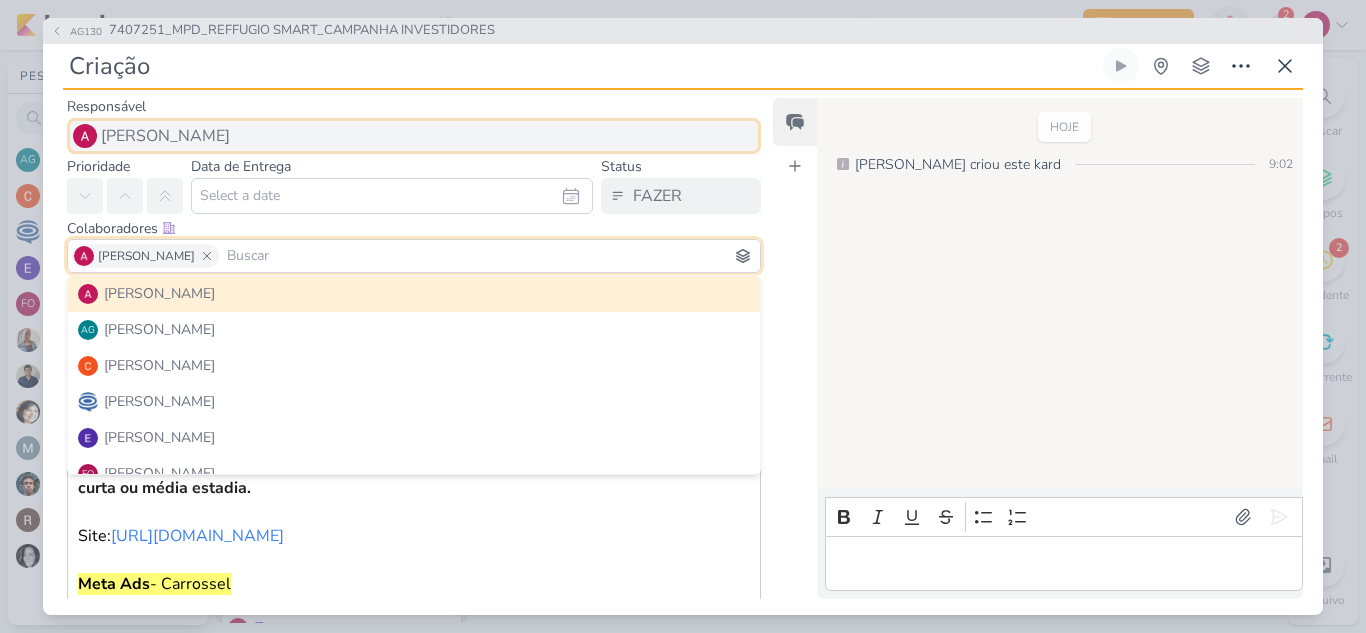 click on "[PERSON_NAME]" at bounding box center (165, 136) 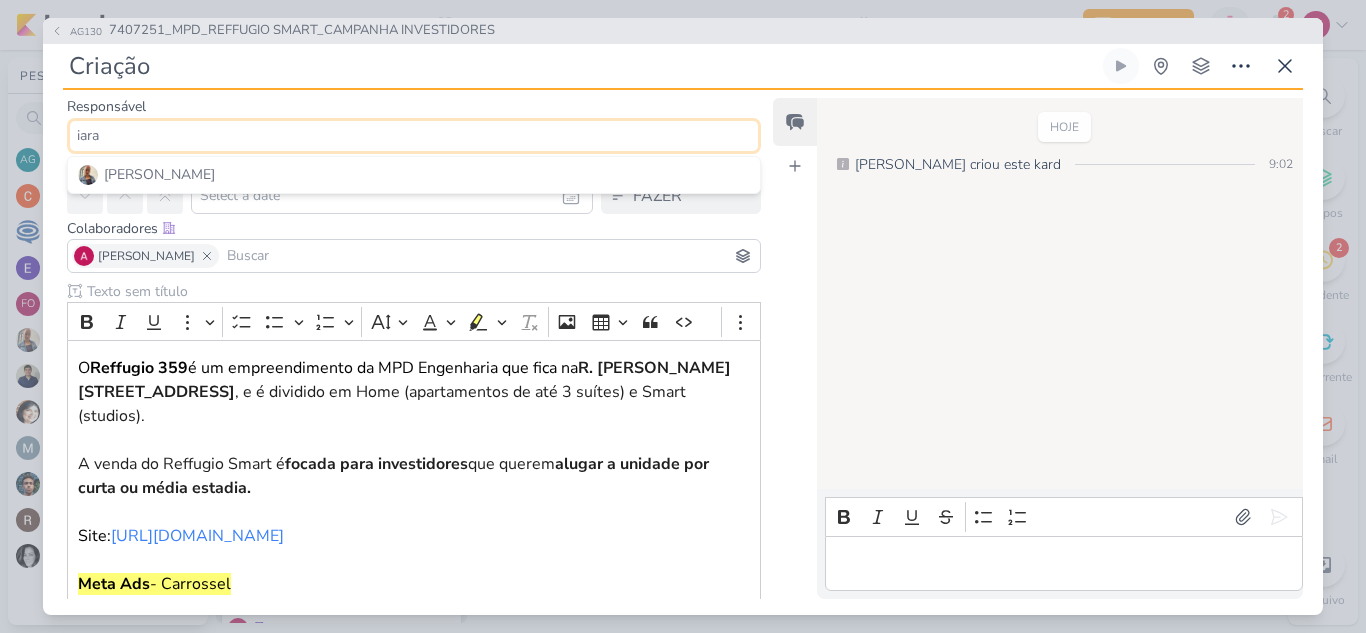 type on "iara" 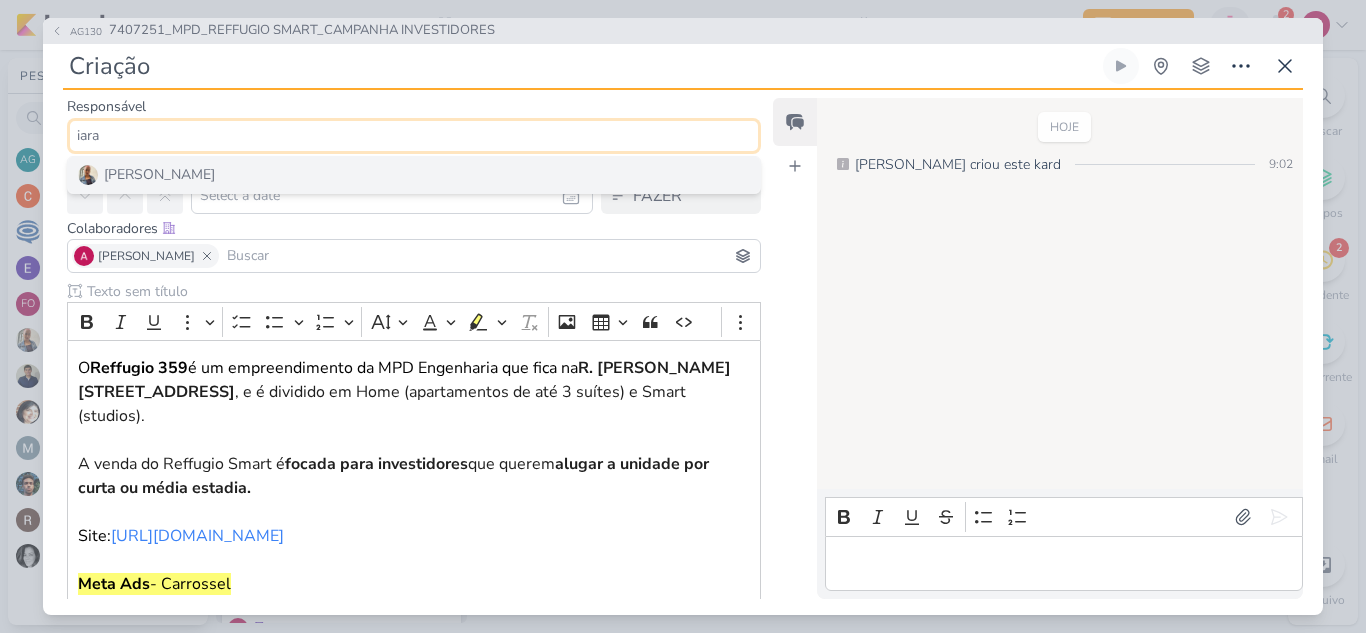 click on "[PERSON_NAME]" at bounding box center [414, 175] 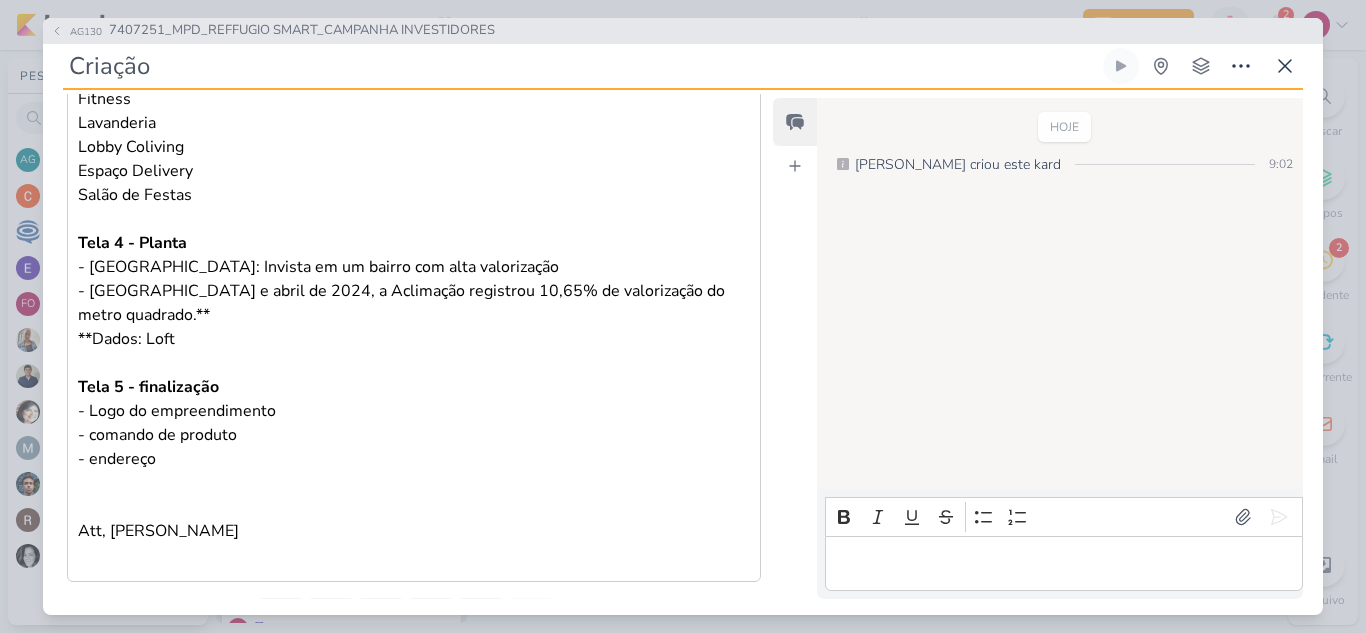 scroll, scrollTop: 1251, scrollLeft: 0, axis: vertical 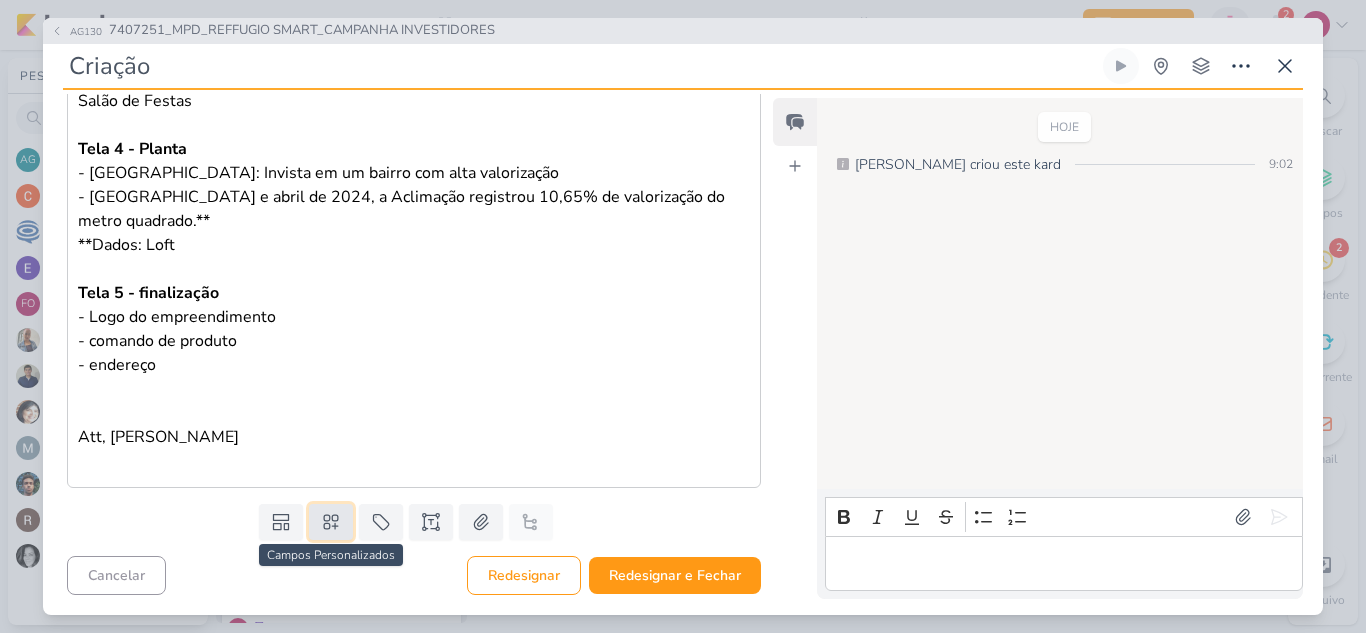 click 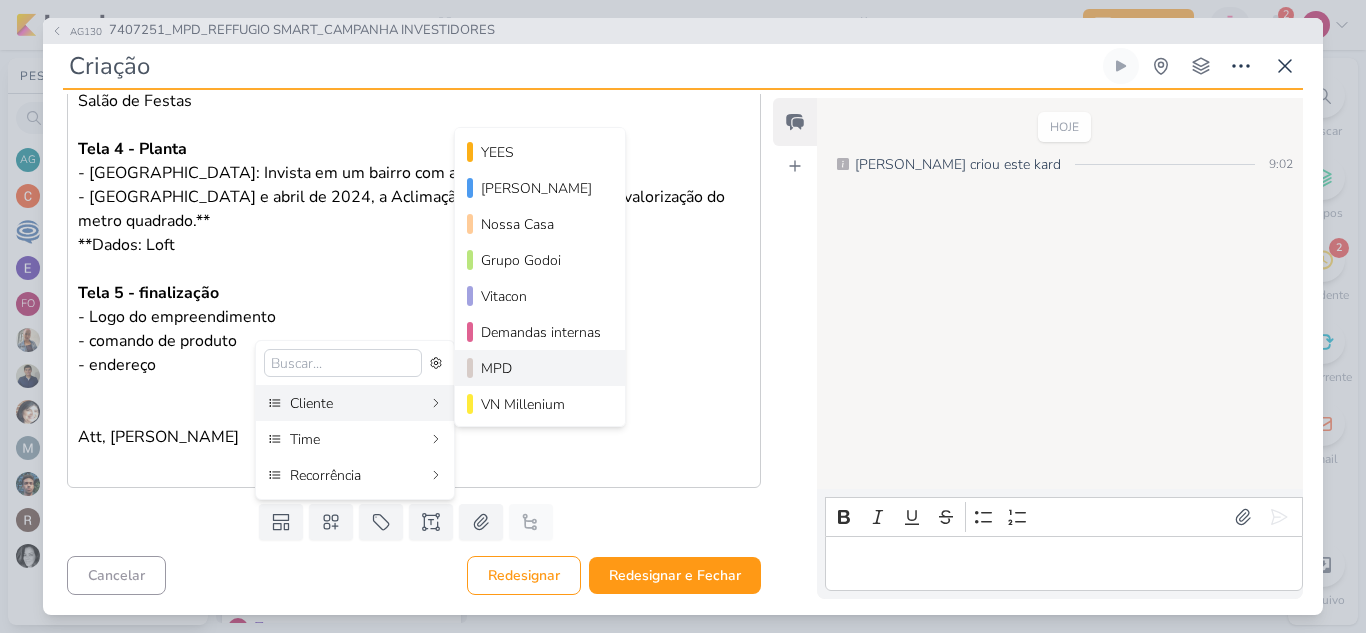 click on "MPD" at bounding box center [540, 368] 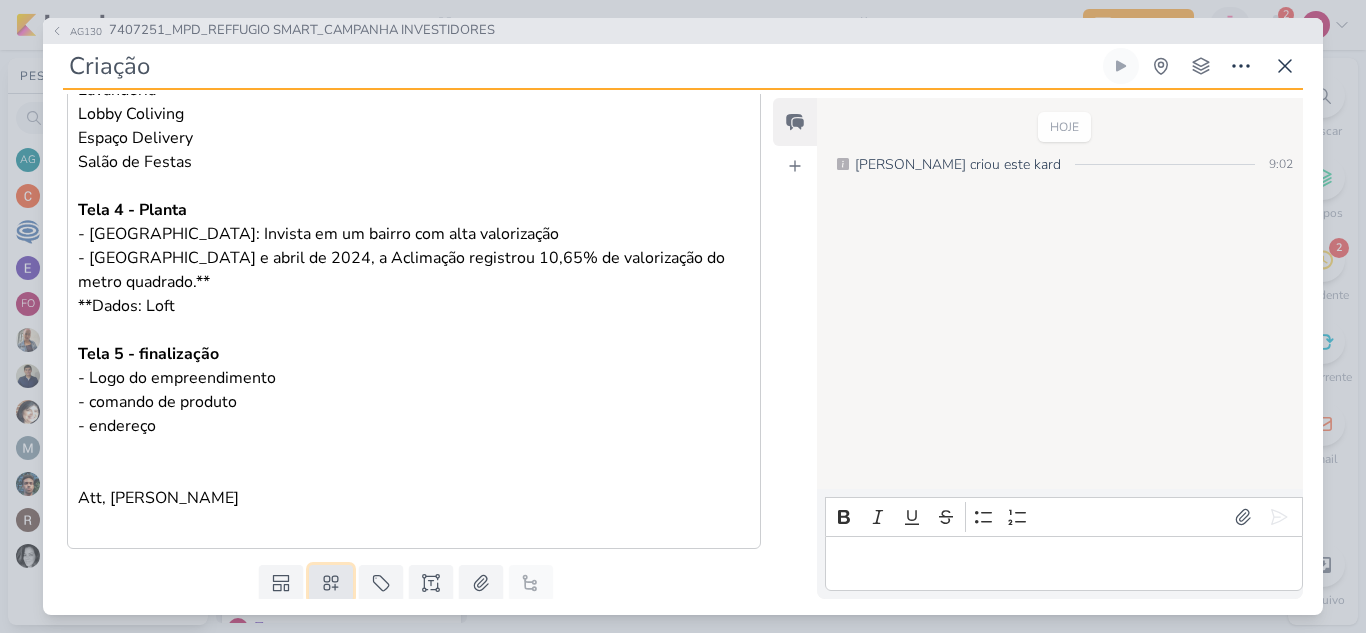 click 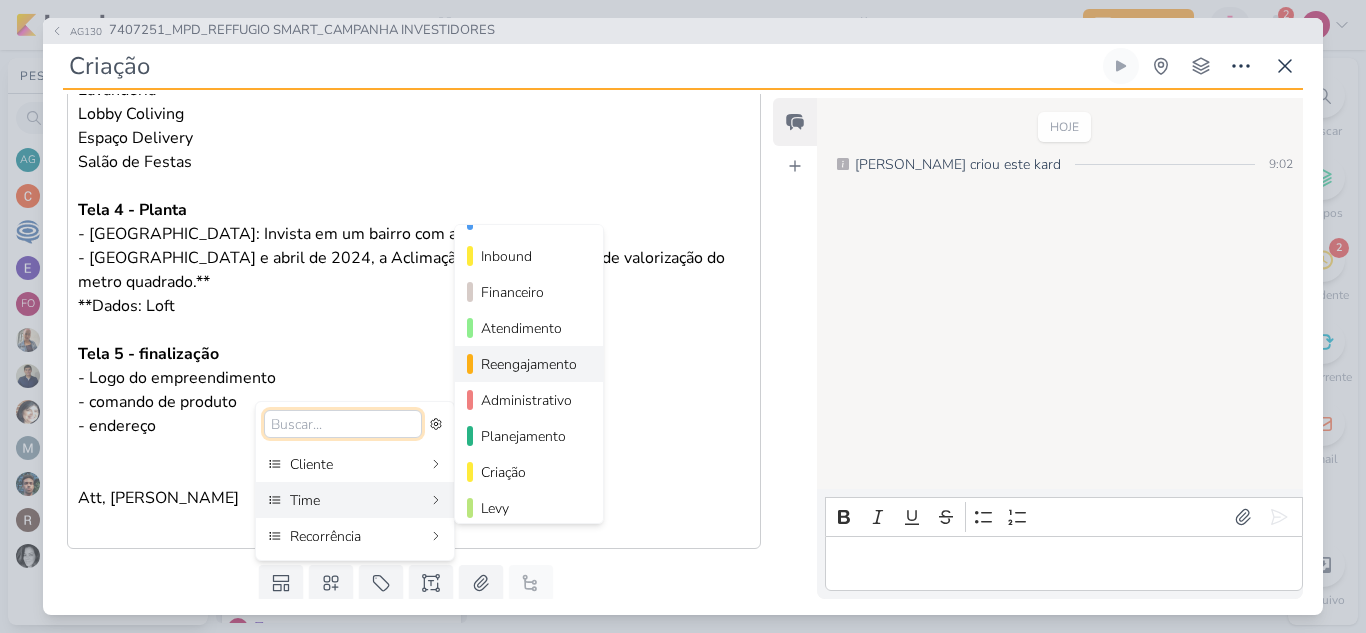 scroll, scrollTop: 102, scrollLeft: 0, axis: vertical 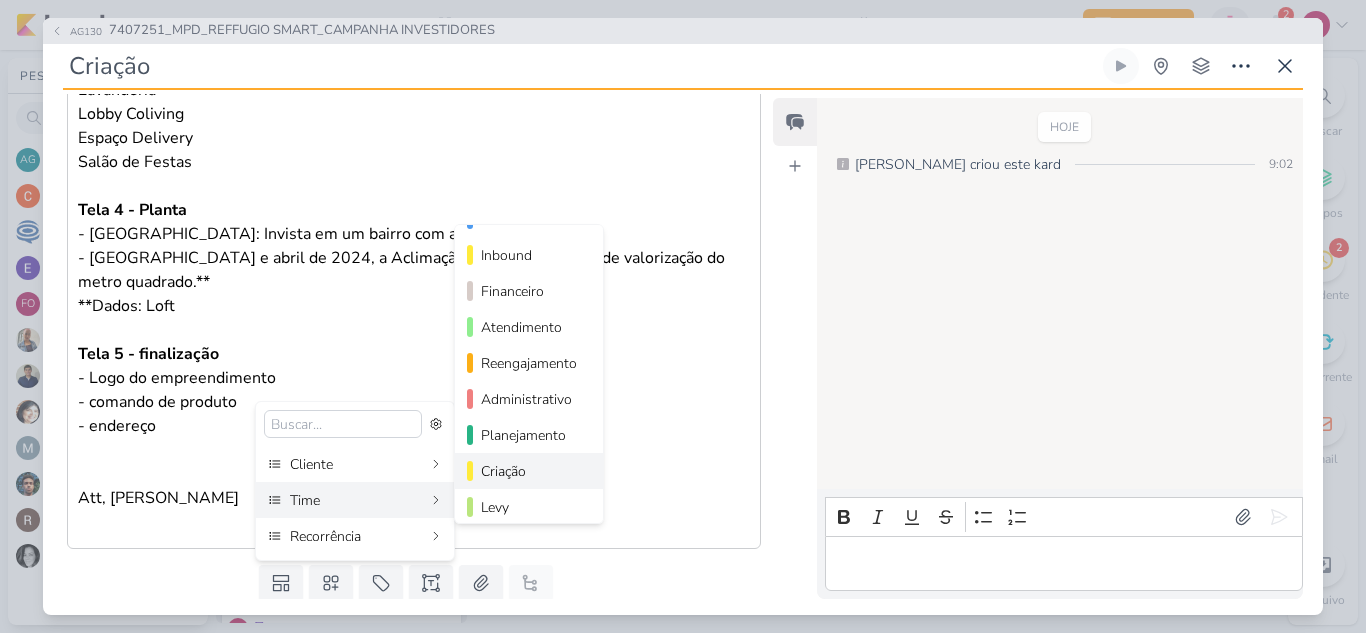 click on "Criação" at bounding box center [530, 471] 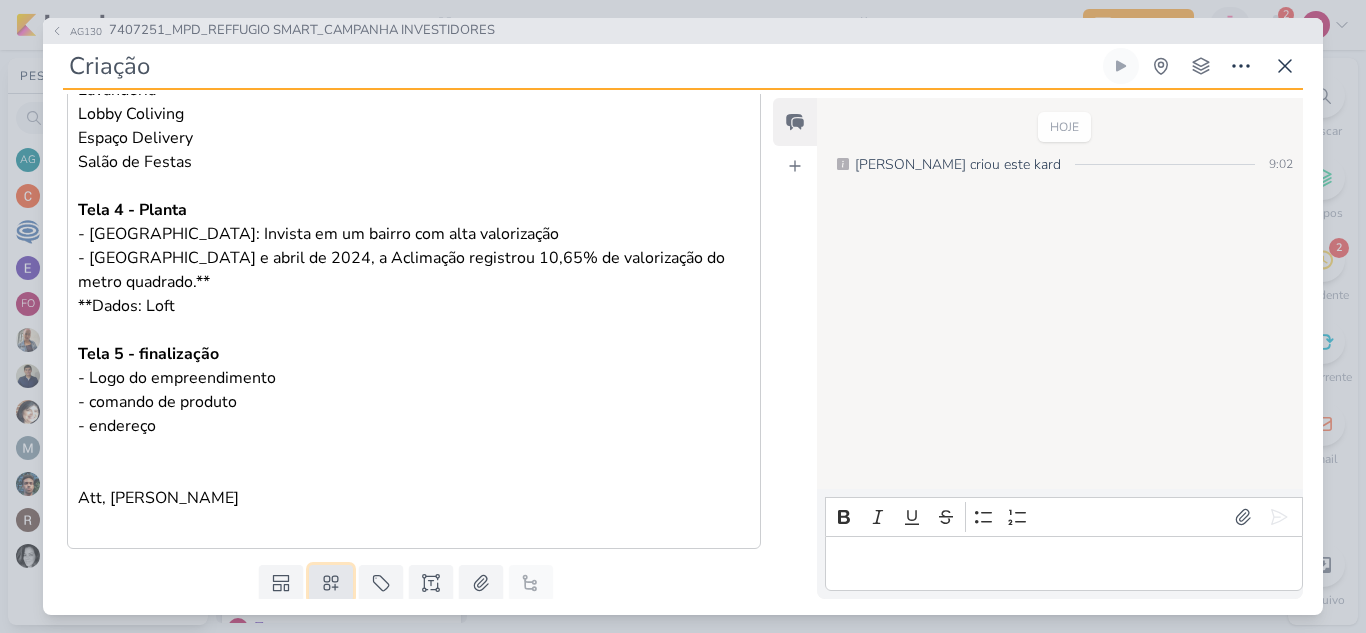 click 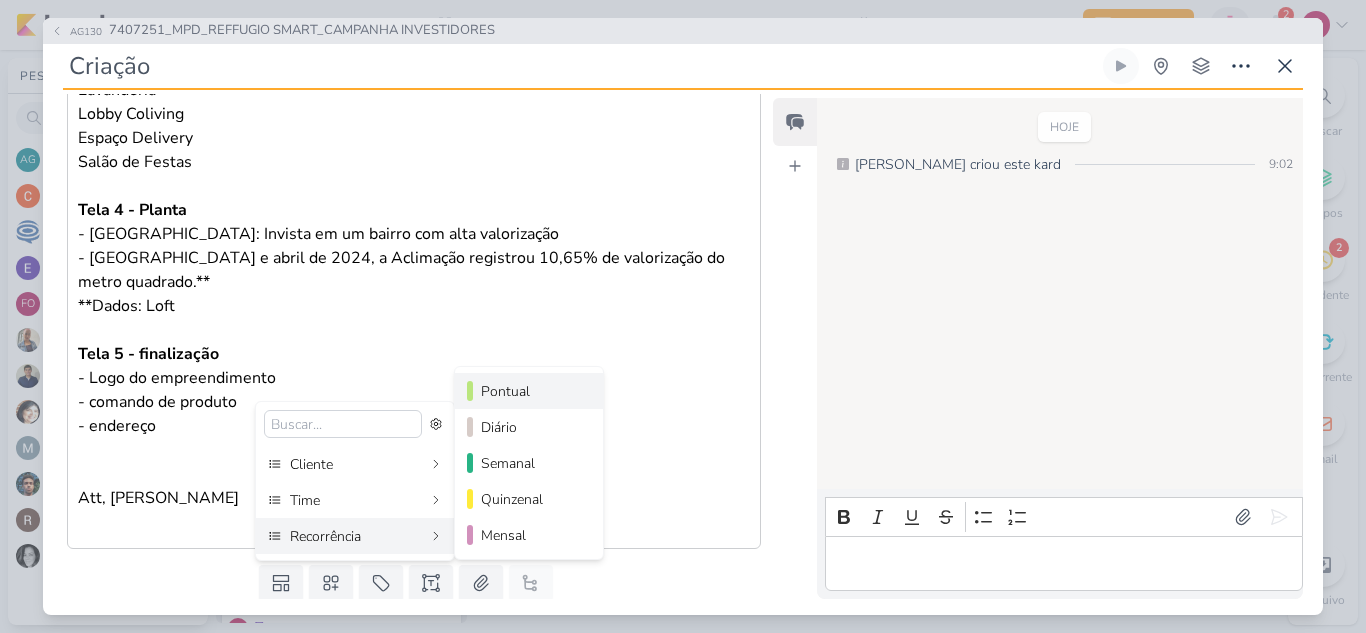 click on "Pontual" at bounding box center (530, 391) 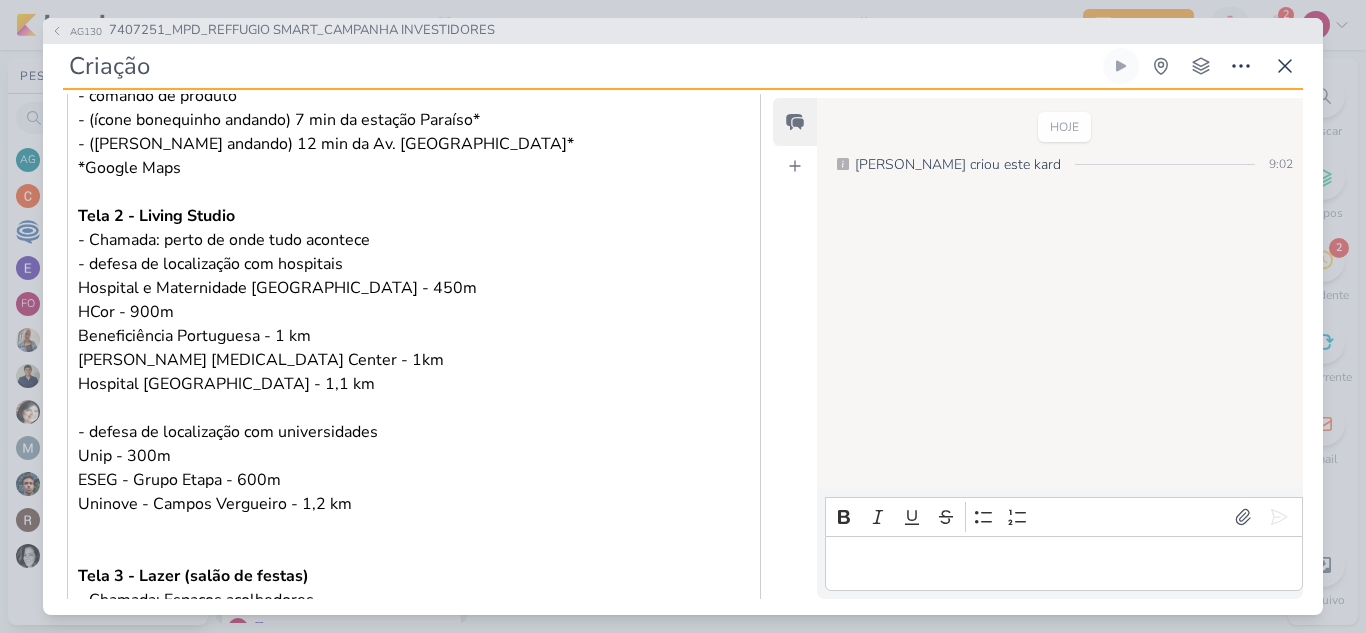 scroll, scrollTop: 1312, scrollLeft: 0, axis: vertical 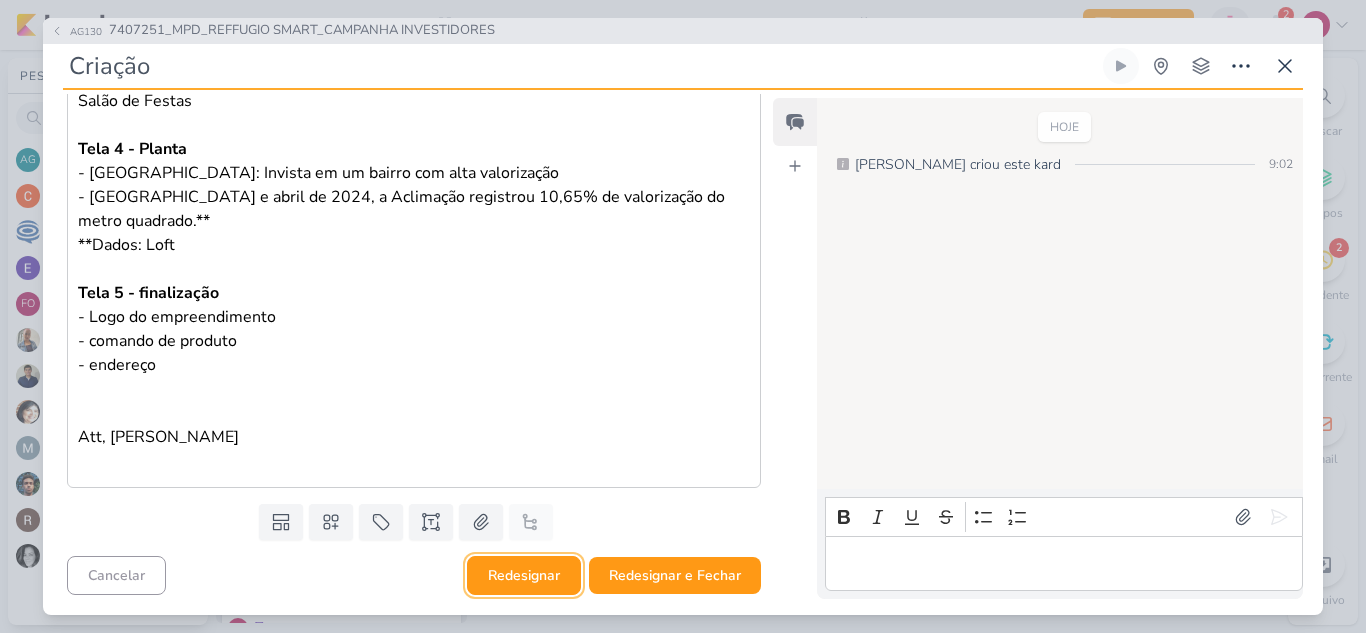 click on "Redesignar" at bounding box center [524, 575] 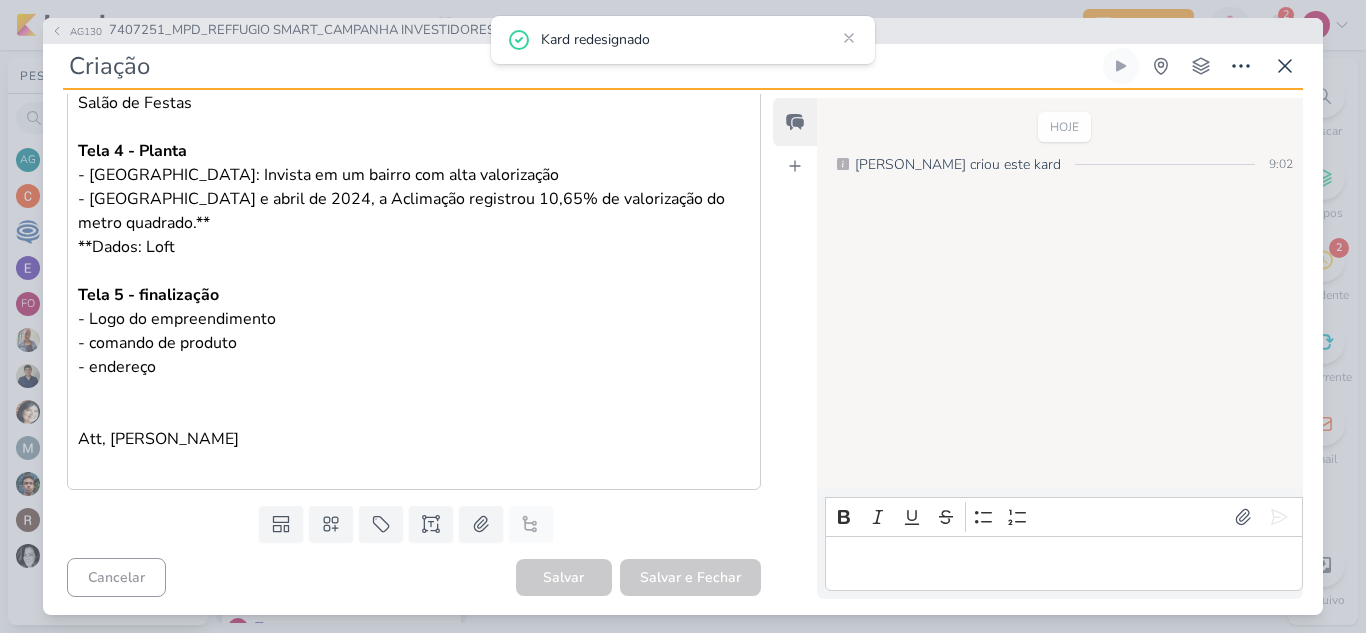 scroll, scrollTop: 0, scrollLeft: 0, axis: both 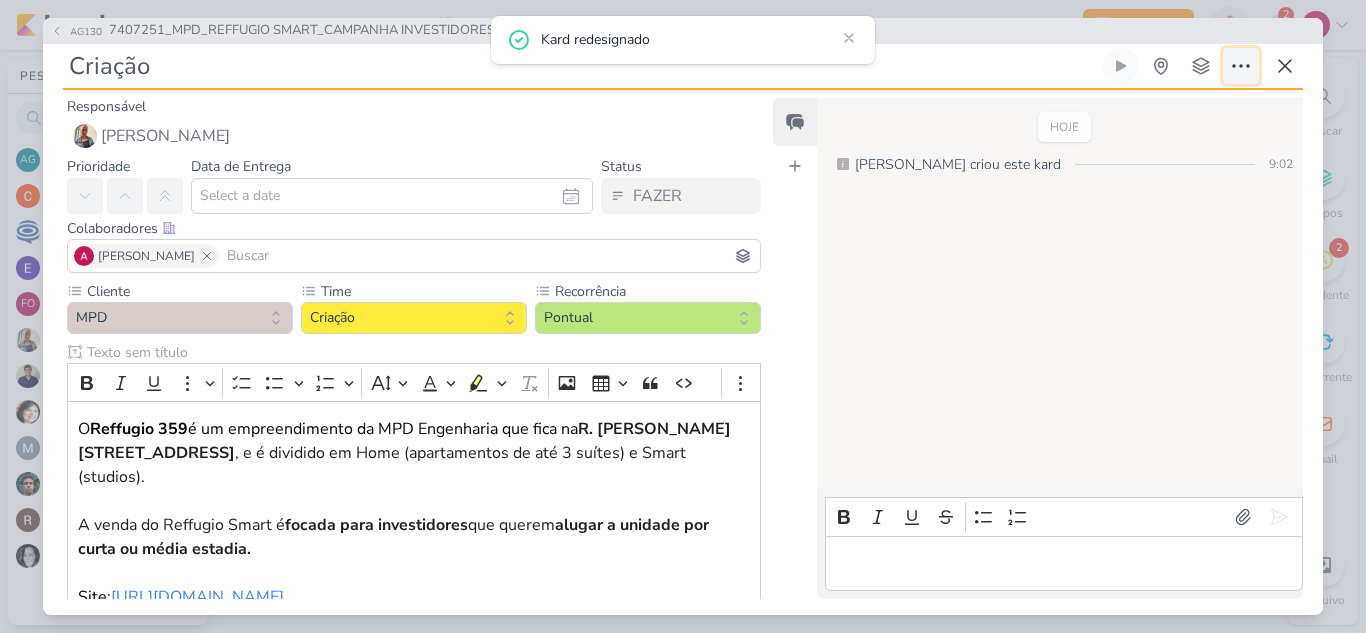 click 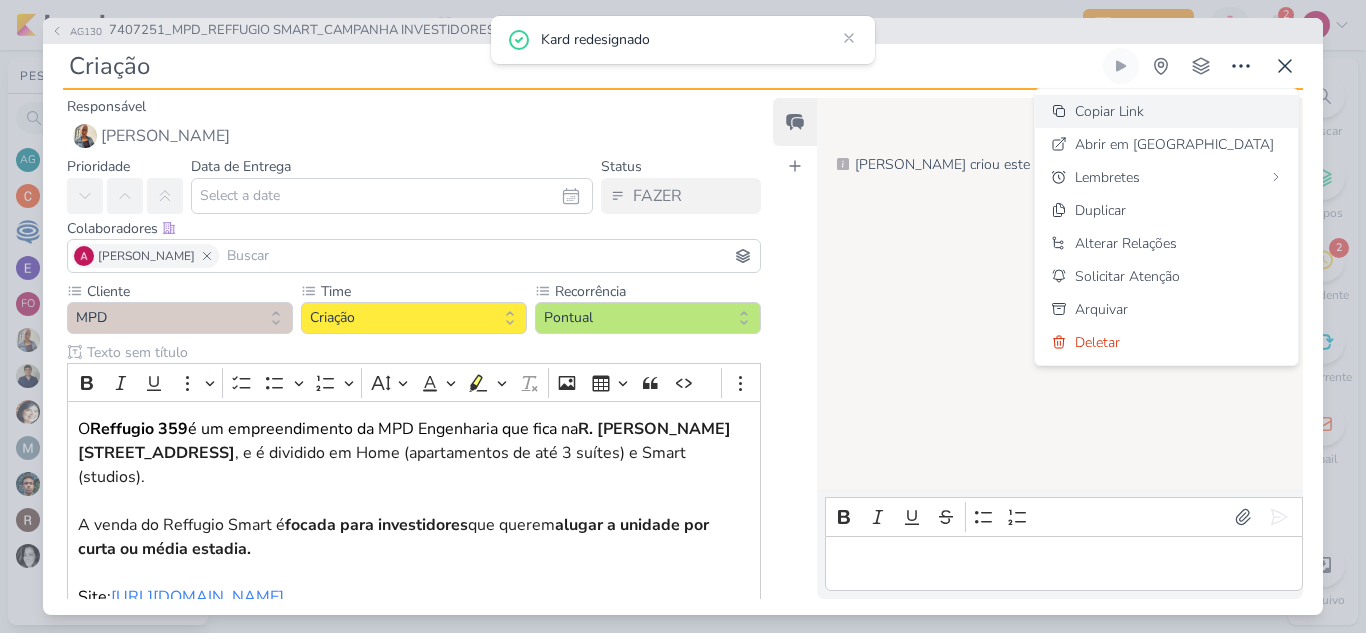 click on "Copiar Link" at bounding box center (1109, 111) 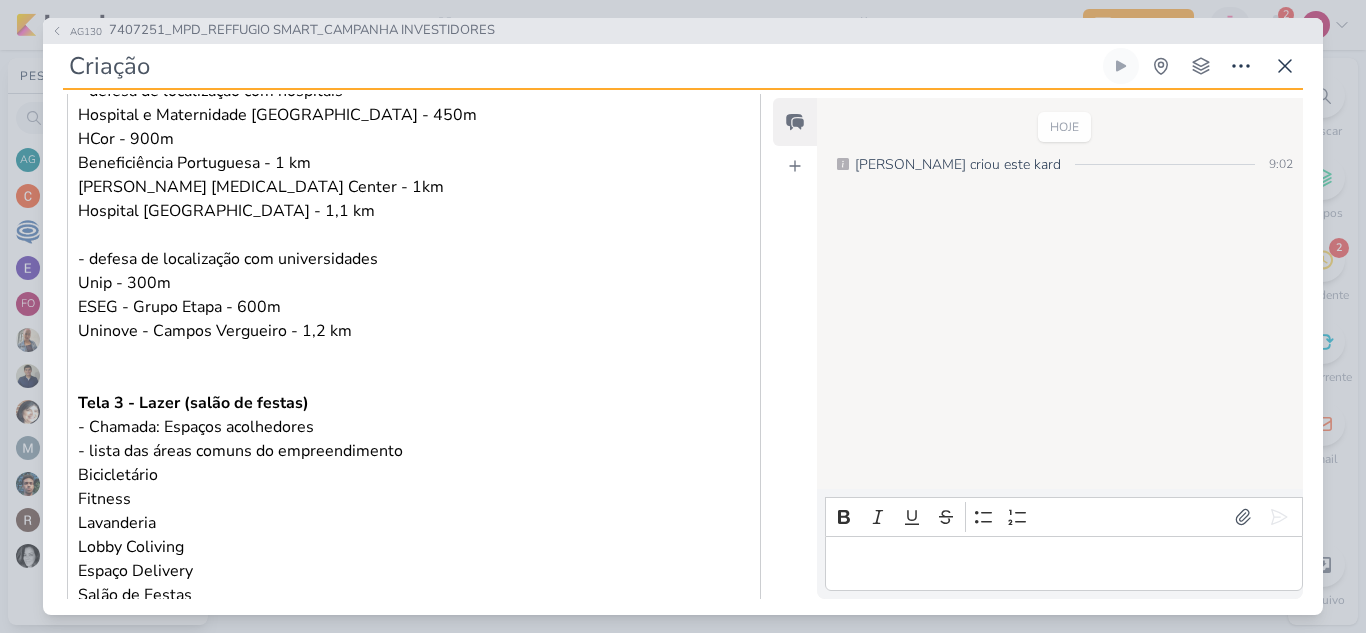 scroll, scrollTop: 918, scrollLeft: 0, axis: vertical 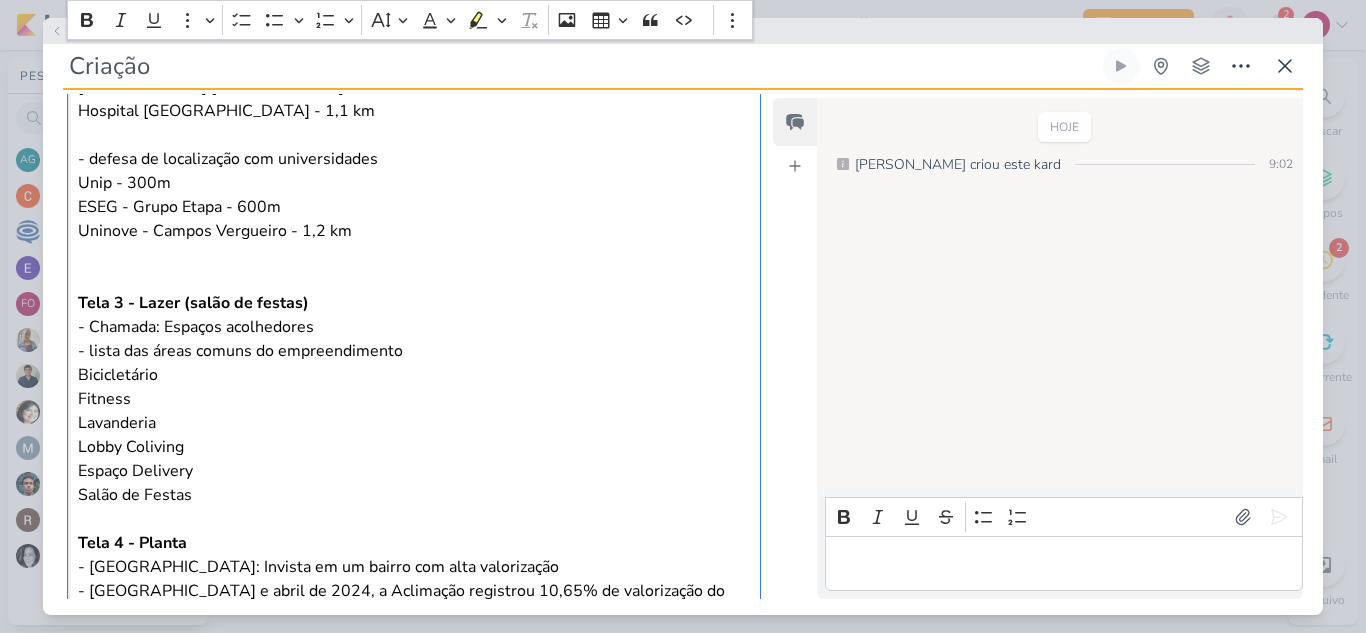 click on "O  Reffugio 359  é um empreendimento da MPD Engenharia que fica na  R. Nilo, 359 - Aclimação, São Paulo–SP , e é dividido em Home (apartamentos de até 3 suítes) e Smart (studios). A venda do Reffugio Smart é  focada para investidores  que querem  alugar a unidade por curta ou média estadia.   Site:  https://www.mpd.com.br/empreendimentos/studio/reffugio-359-smart Meta Ads  - Carrossel Tela 1 - fachada - Logo do empreendimento  - comando de produto - (ícone bonequinho andando) 7 min da estação Paraíso* - (ícone bonequinho andando) 12 min da Av. Paulista* *Google Maps Tela 2 - Living Studio - Chamada: perto de onde tudo acontece - defesa de localização com hospitais Hospital e Maternidade Santa Joana - 450m HCor - 900m Beneficiência Portuguesa - 1 km A.C Camargo Cancer Center - 1km Hospital Santa Catarina - 1,1 km - defesa de localização com universidades Unip - 300m ESEG - Grupo Etapa - 600m Uninove - Campos Vergueiro - 1,2 km Tela 3 - Lazer (salão de festas) Bicicletário Fitness" at bounding box center (414, 63) 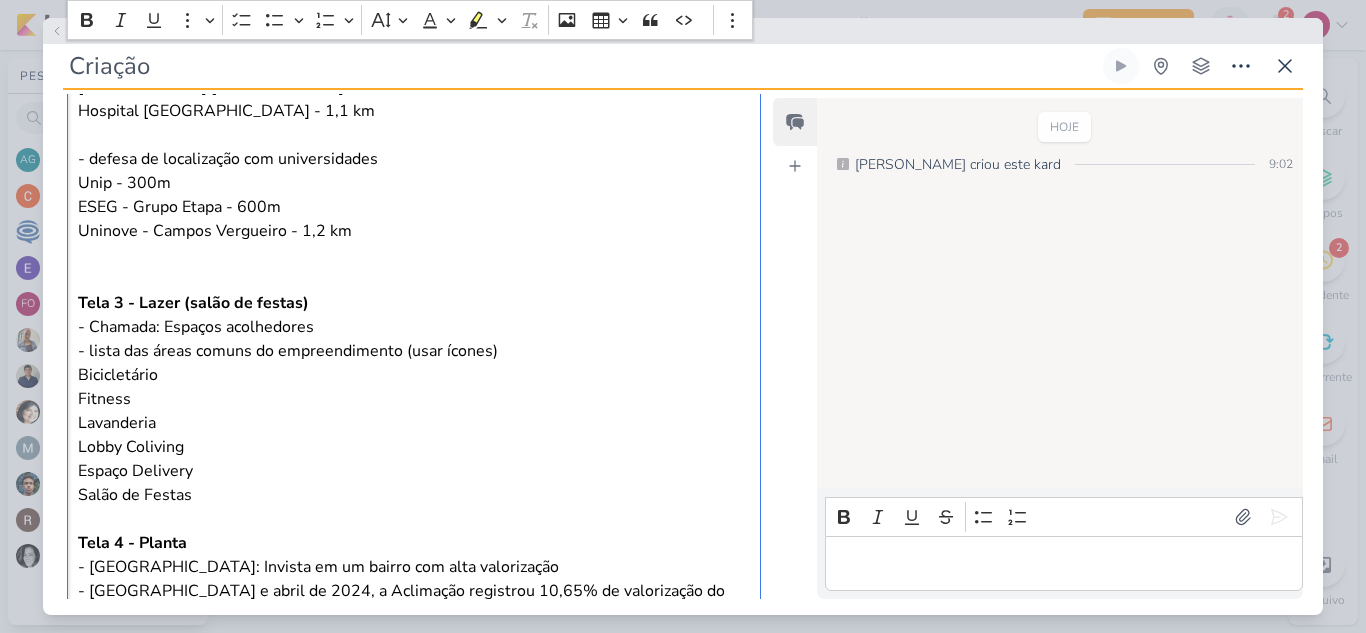 scroll, scrollTop: 1312, scrollLeft: 0, axis: vertical 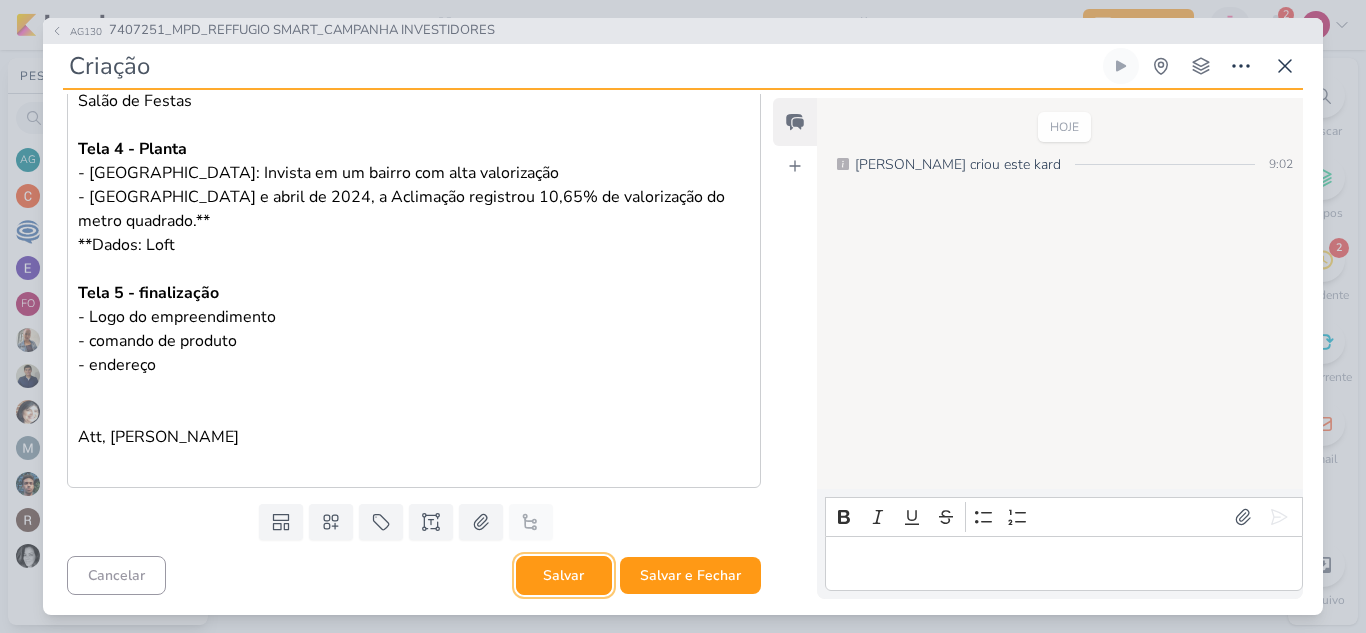 click on "Salvar" at bounding box center (564, 575) 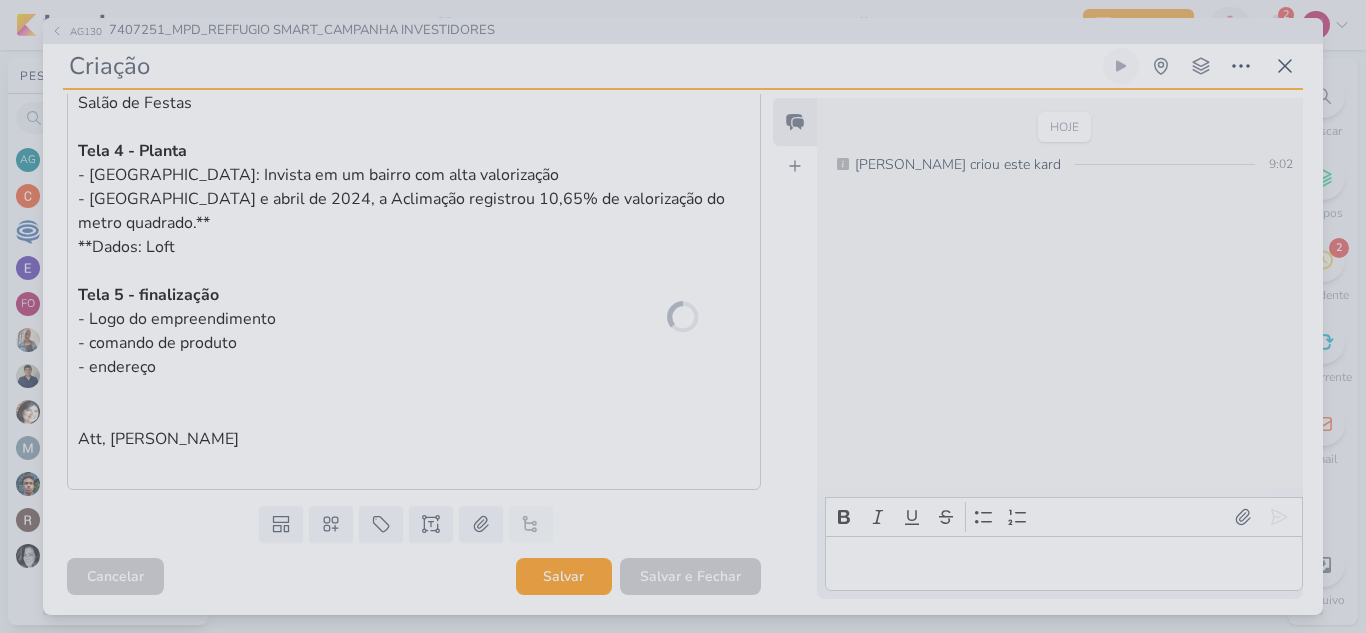 type 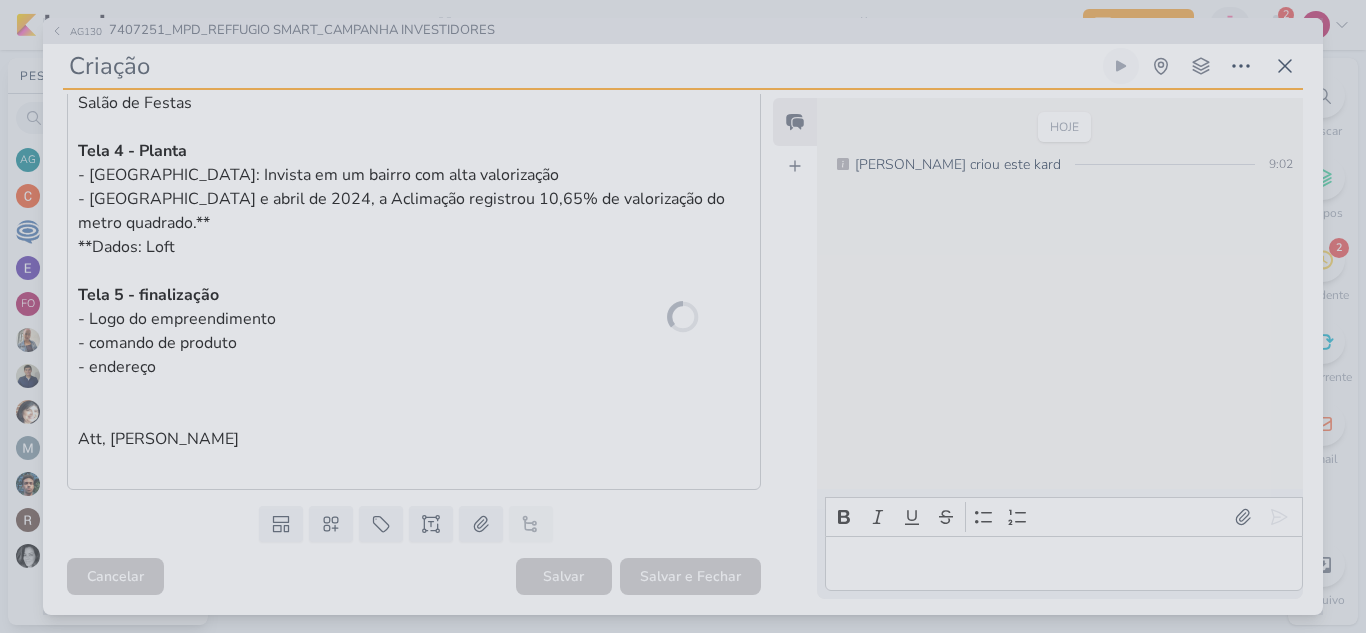 scroll, scrollTop: 1312, scrollLeft: 0, axis: vertical 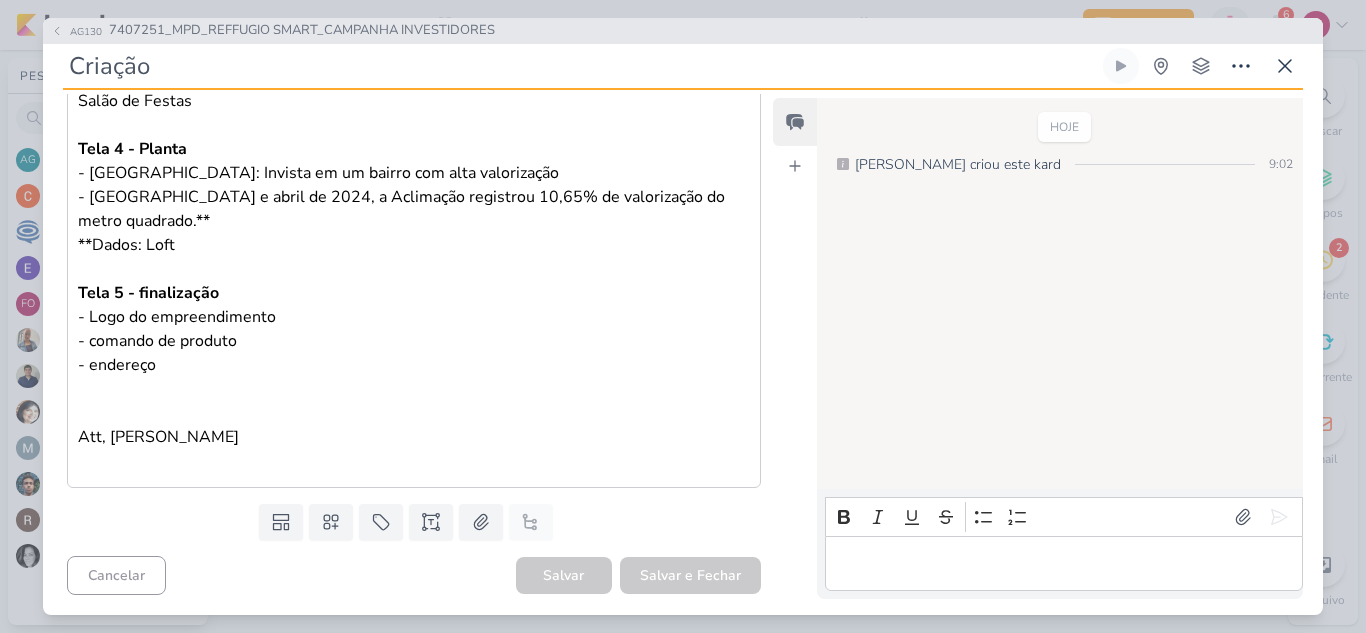 click on "AG130
7407251_MPD_REFFUGIO SMART_CAMPANHA INVESTIDORES
Criação" at bounding box center (683, 316) 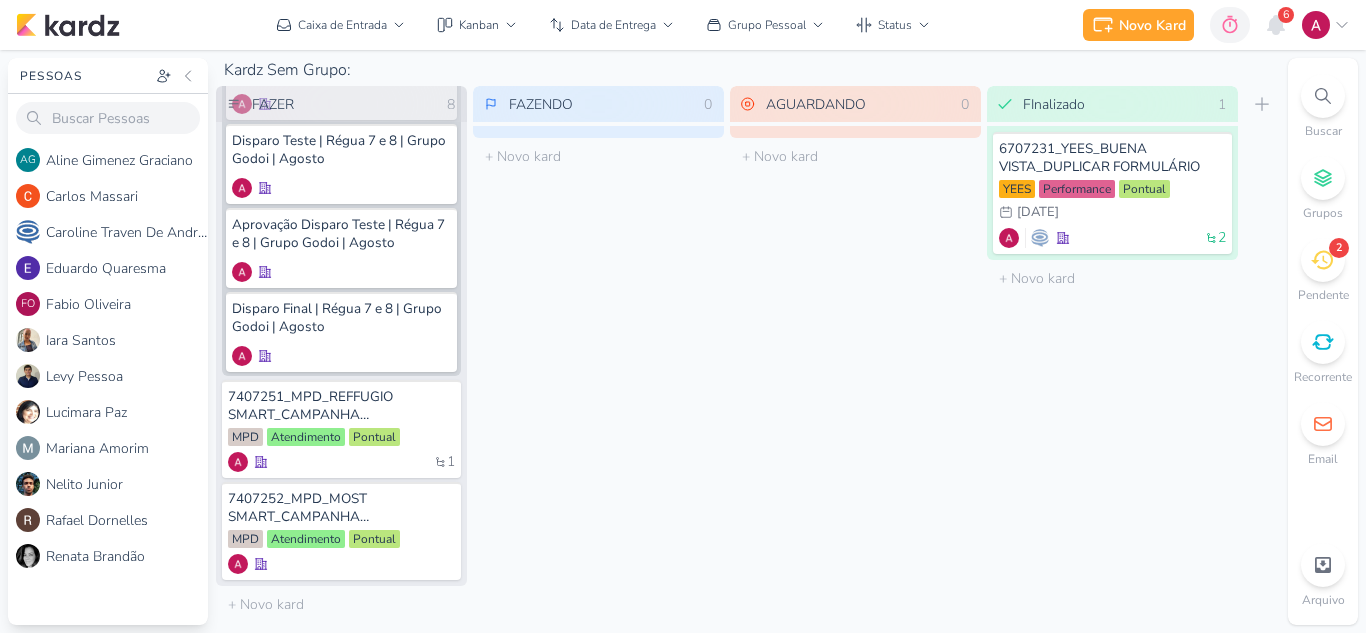 click on "6" at bounding box center (1286, 15) 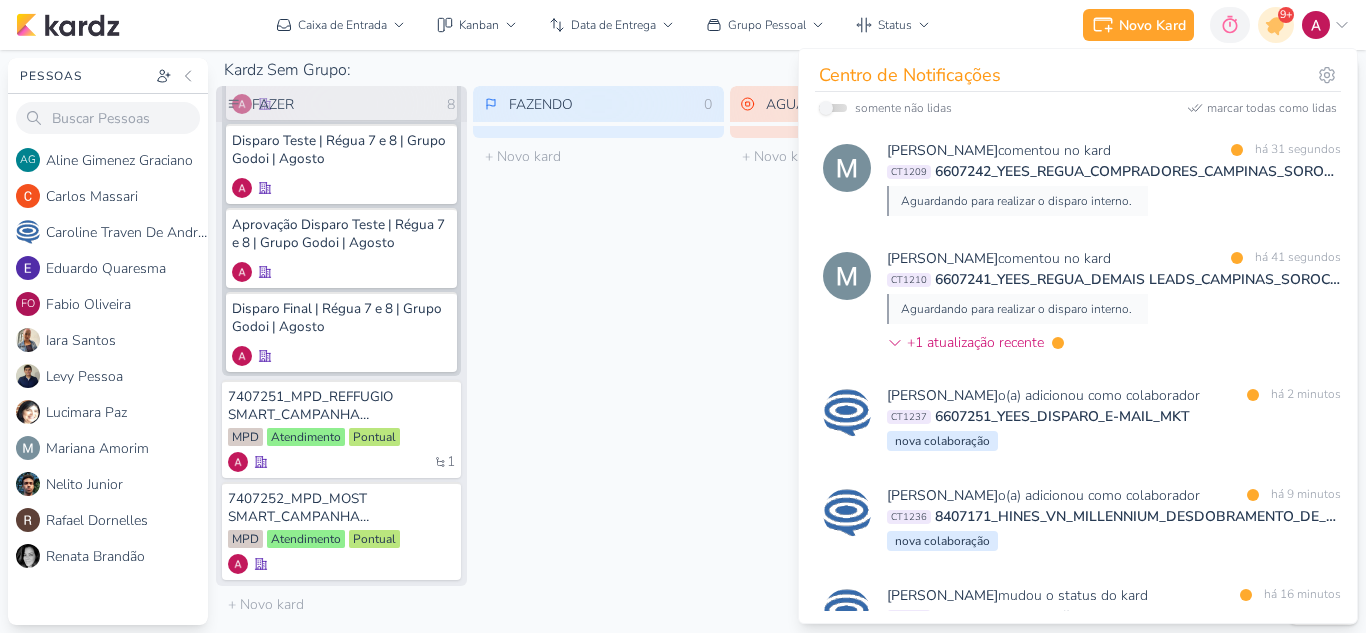 click at bounding box center (1246, 705) 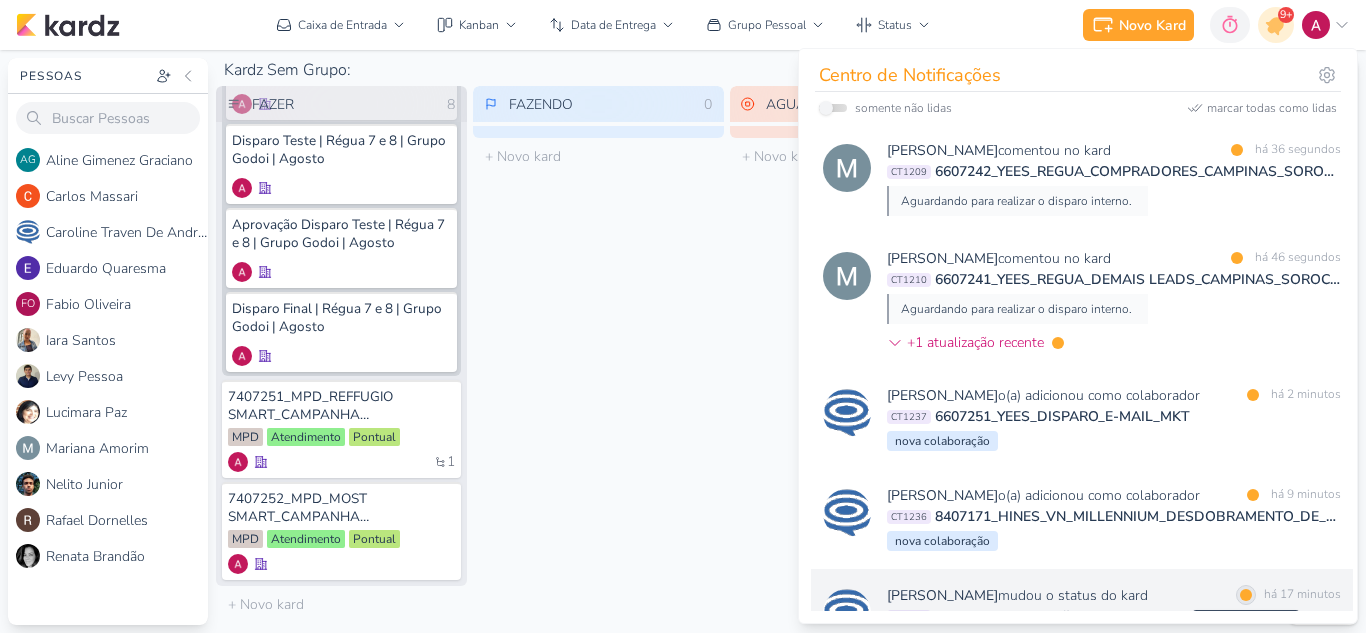 click at bounding box center (1246, 595) 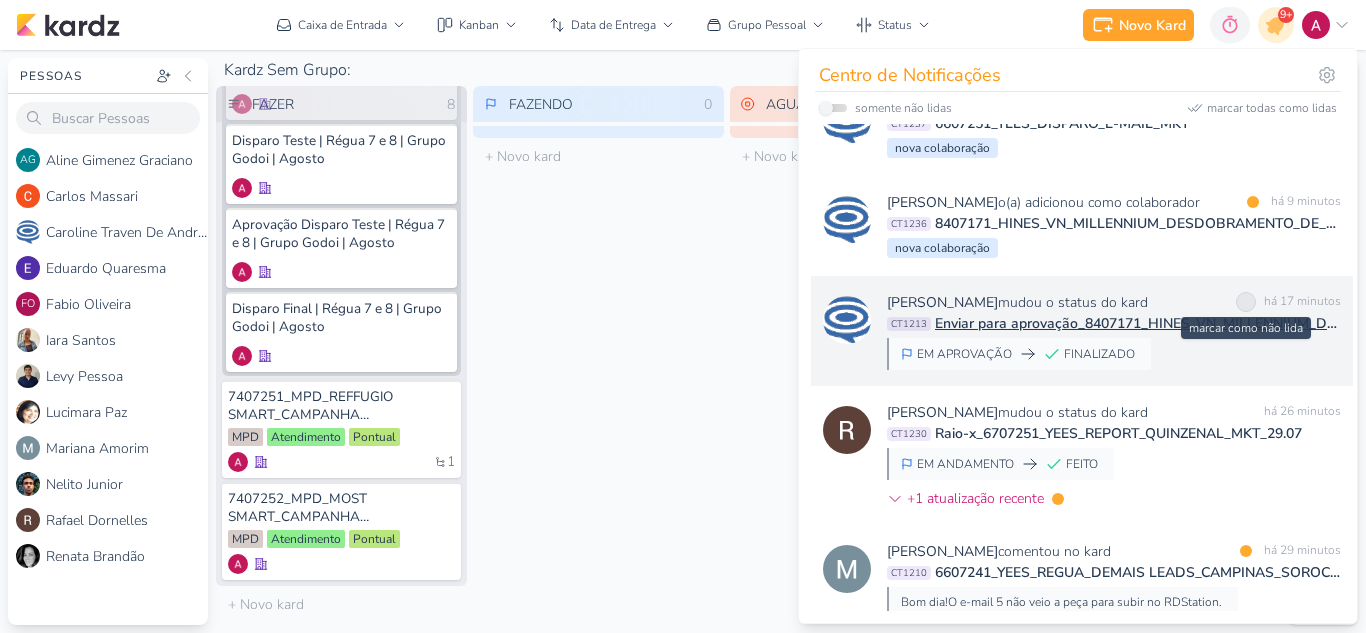 scroll, scrollTop: 286, scrollLeft: 0, axis: vertical 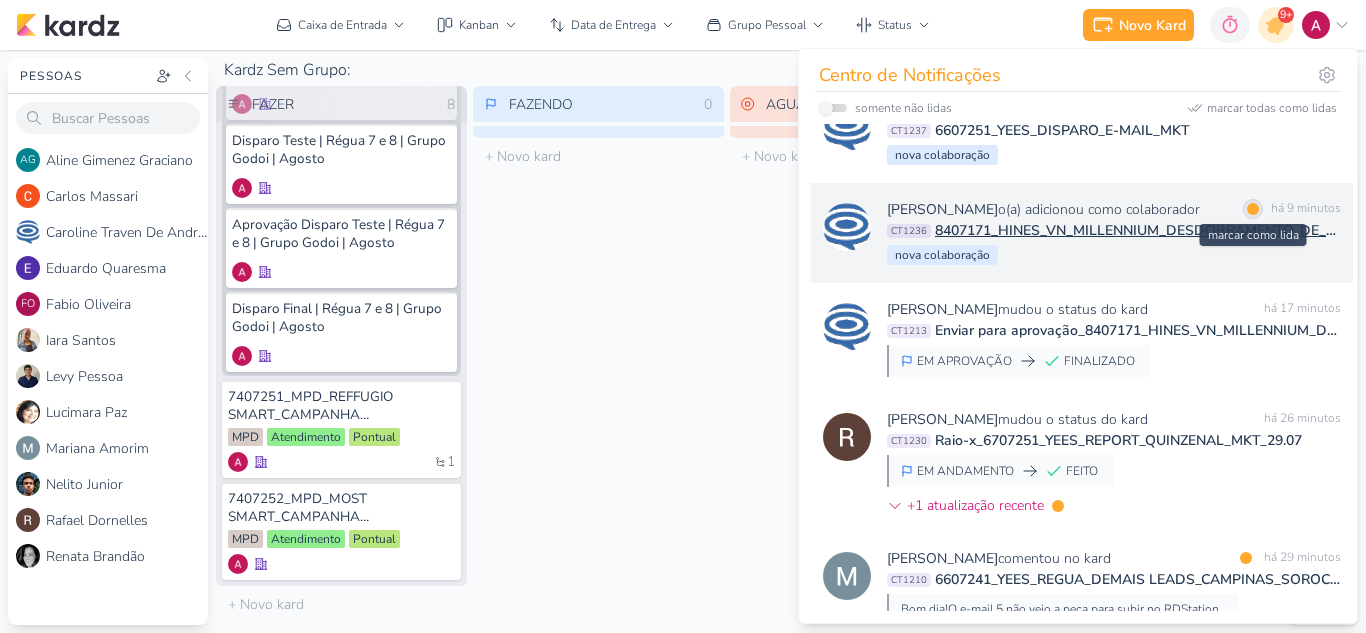 click at bounding box center (1253, 209) 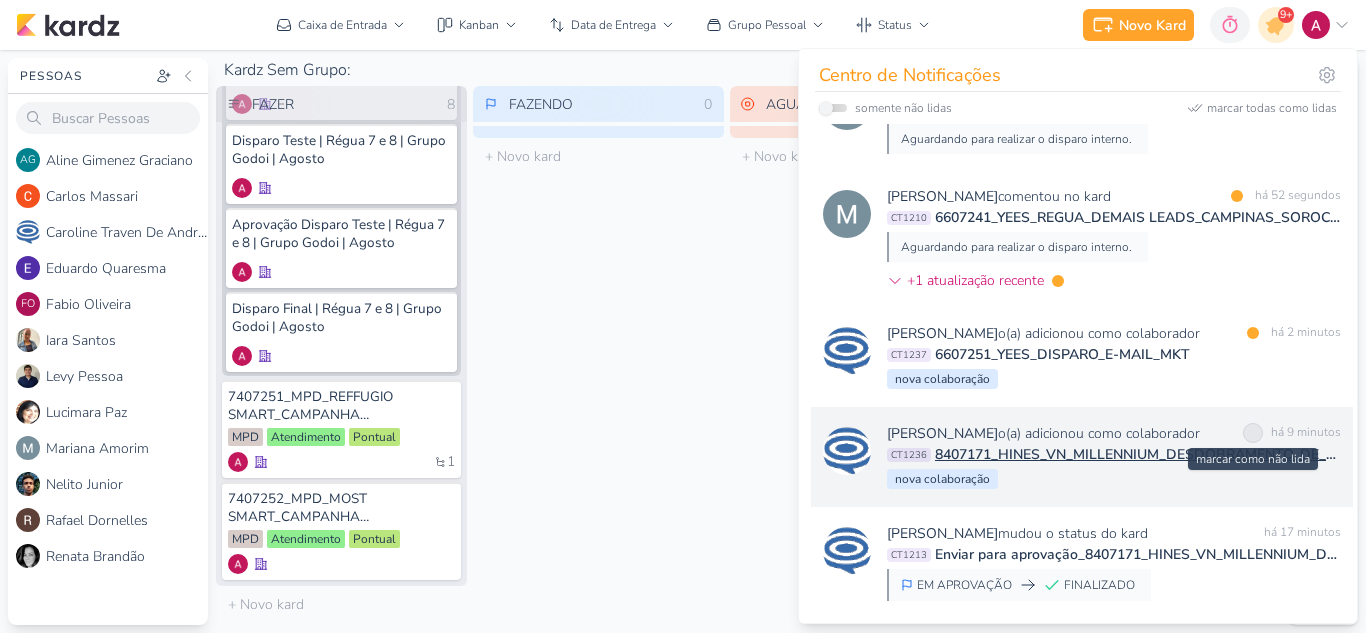 scroll, scrollTop: 54, scrollLeft: 0, axis: vertical 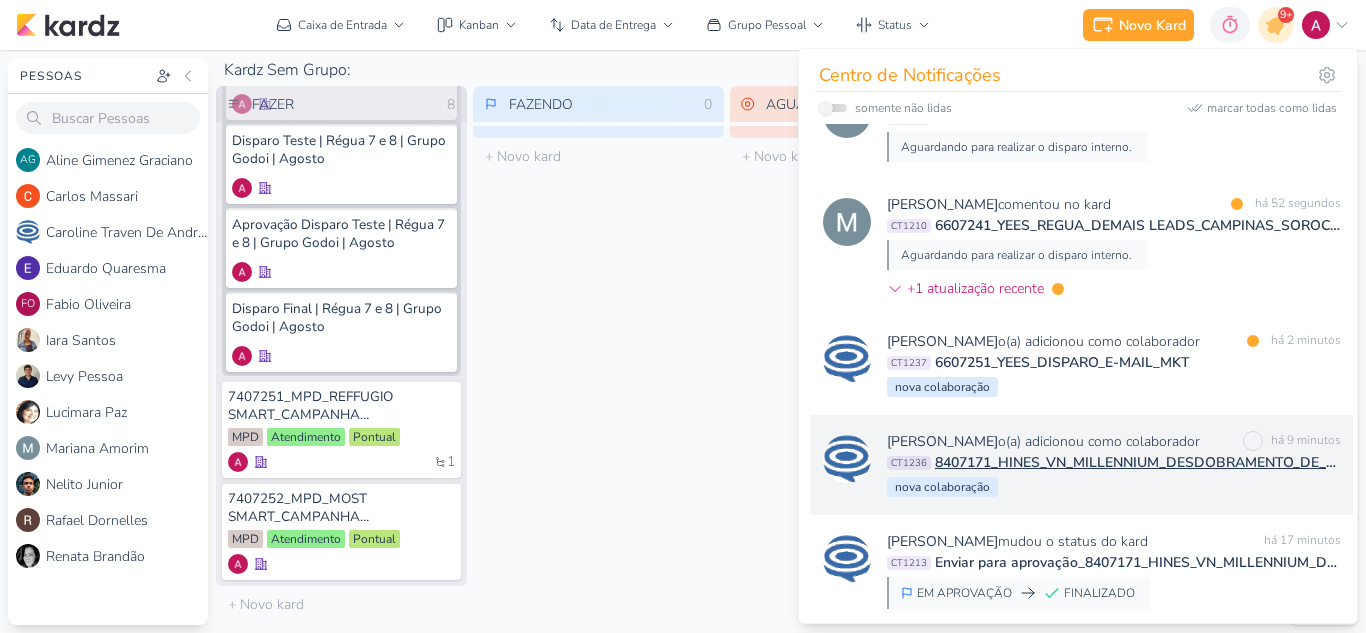 click on "Caroline Traven De Andrade  o(a) adicionou como colaborador" at bounding box center (1043, 441) 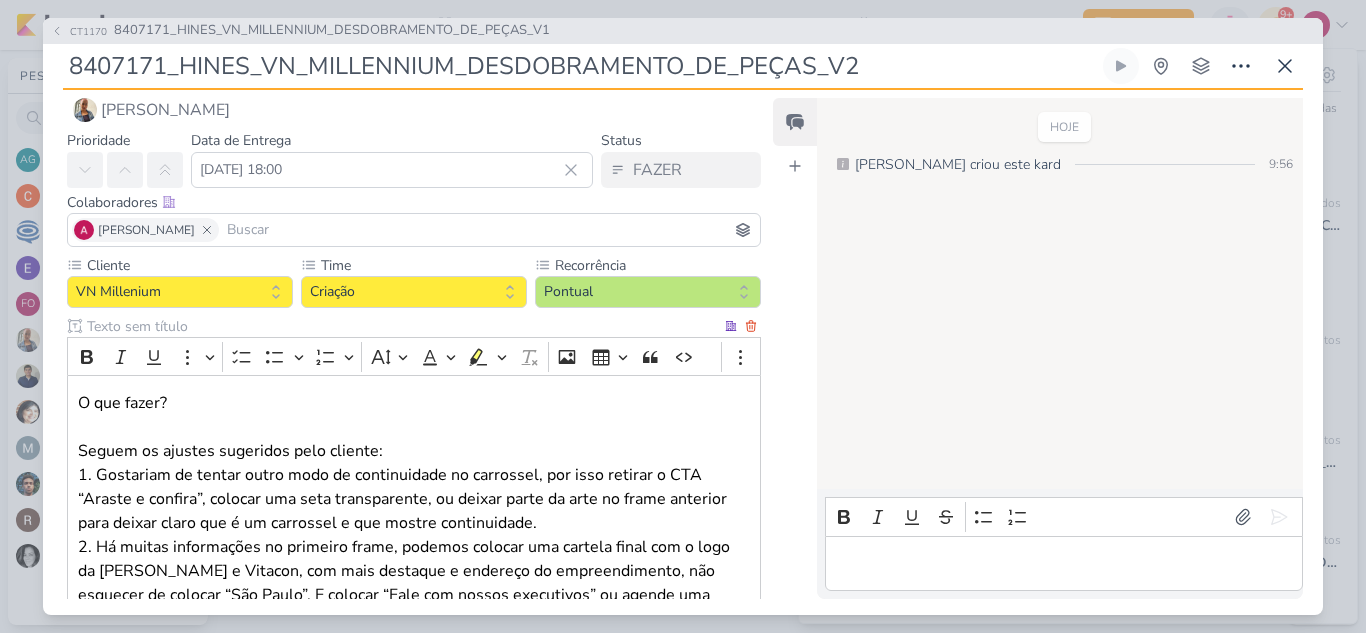 scroll, scrollTop: 0, scrollLeft: 0, axis: both 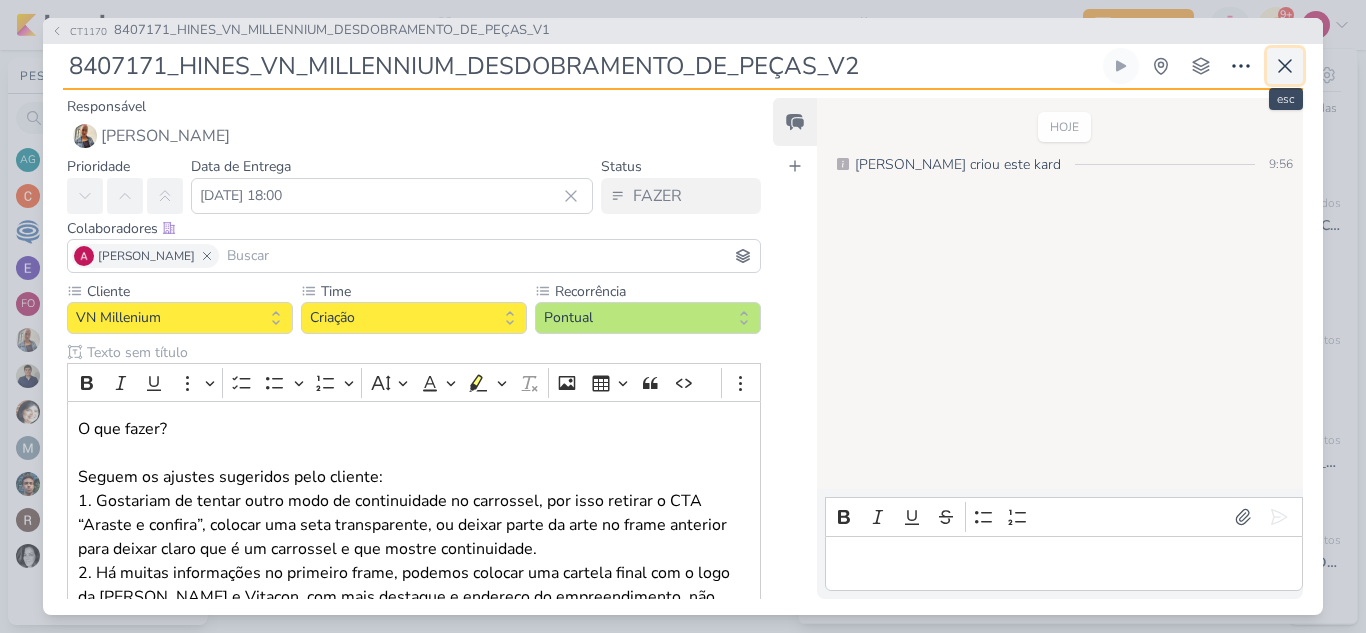 click 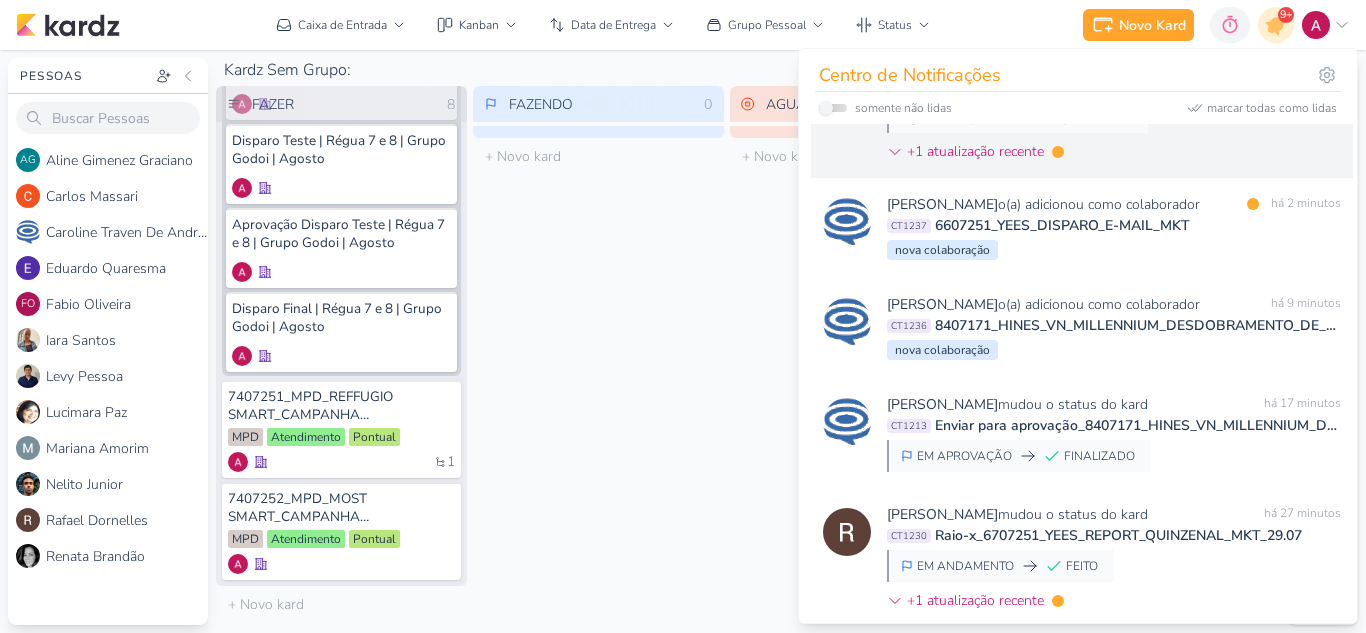 scroll, scrollTop: 195, scrollLeft: 0, axis: vertical 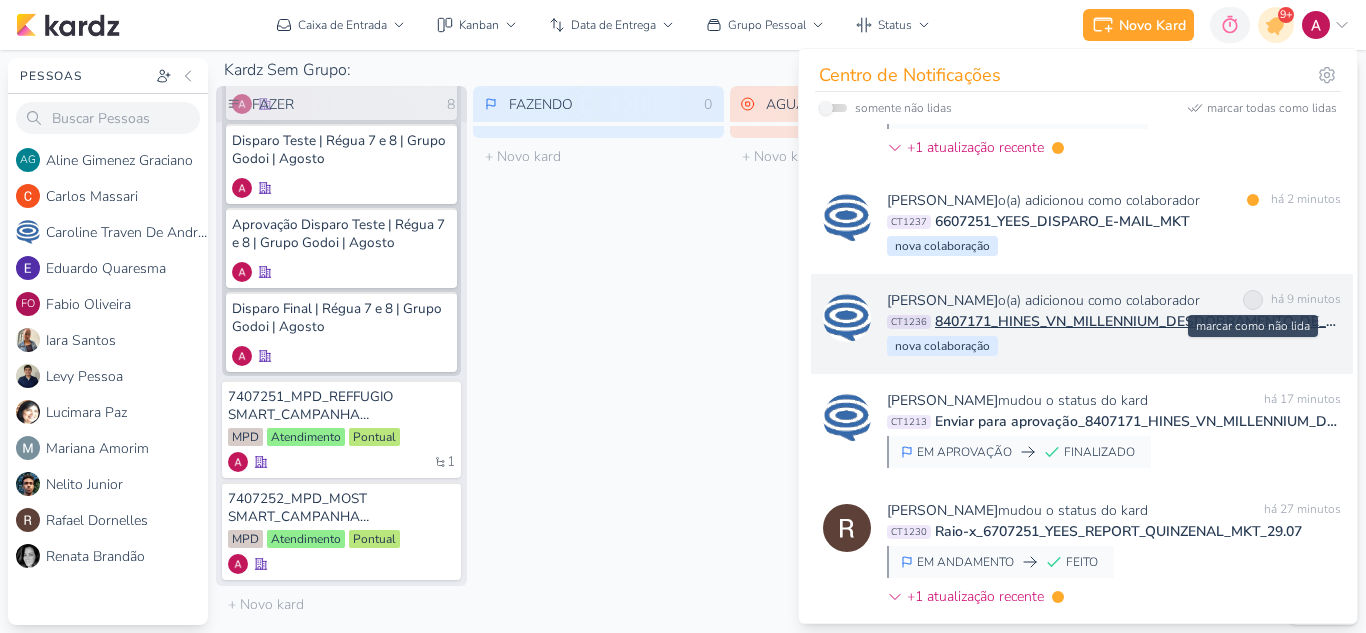 click at bounding box center (1253, 300) 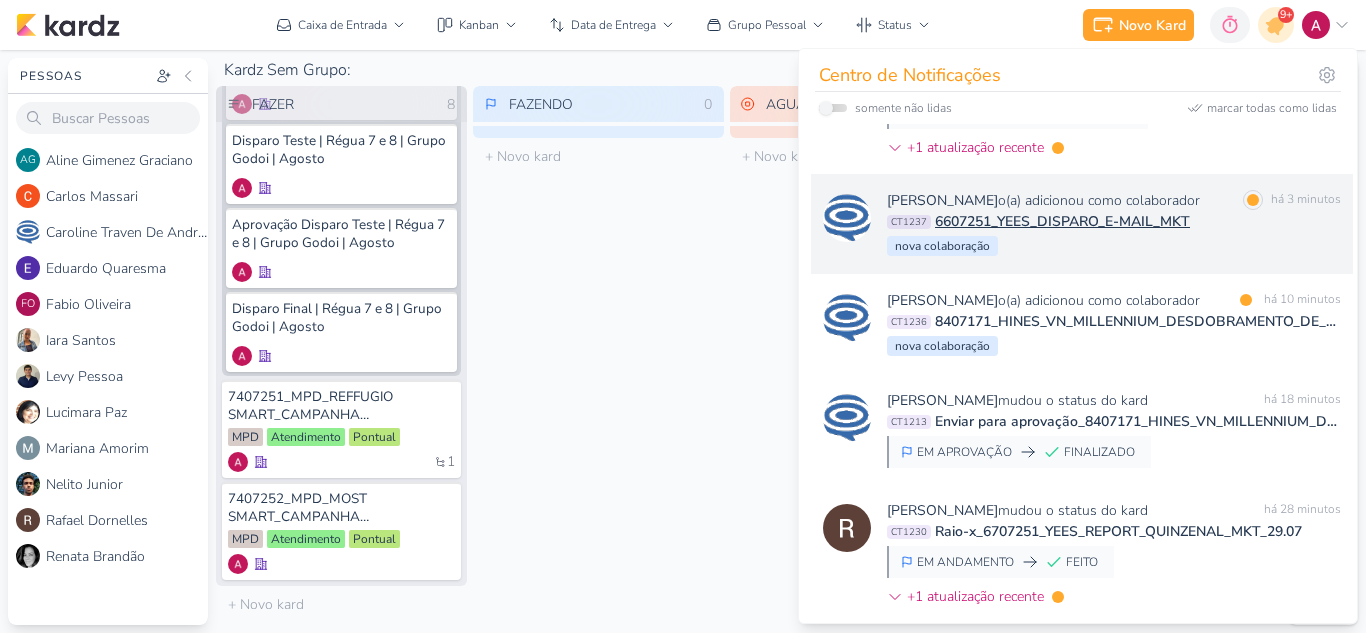 click on "Caroline Traven De Andrade  o(a) adicionou como colaborador
marcar como lida
há 3 minutos
CT1237
6607251_YEES_DISPARO_E-MAIL_MKT
nova colaboração" at bounding box center (1114, 224) 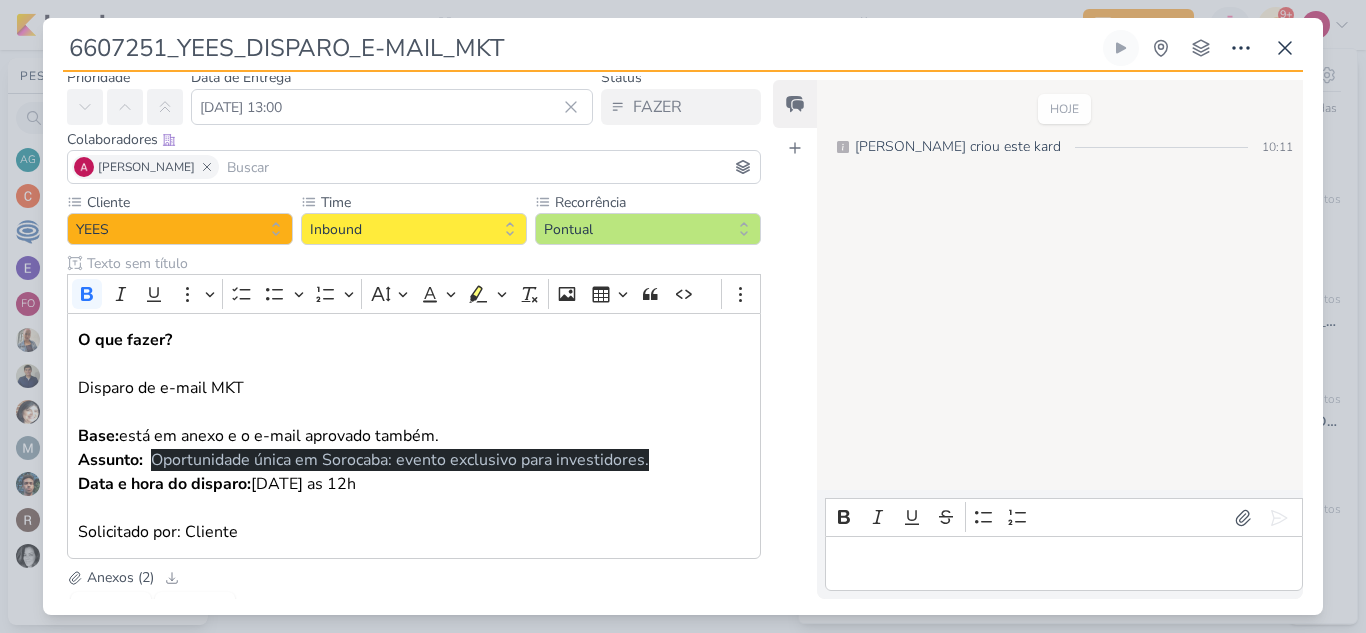 scroll, scrollTop: 0, scrollLeft: 0, axis: both 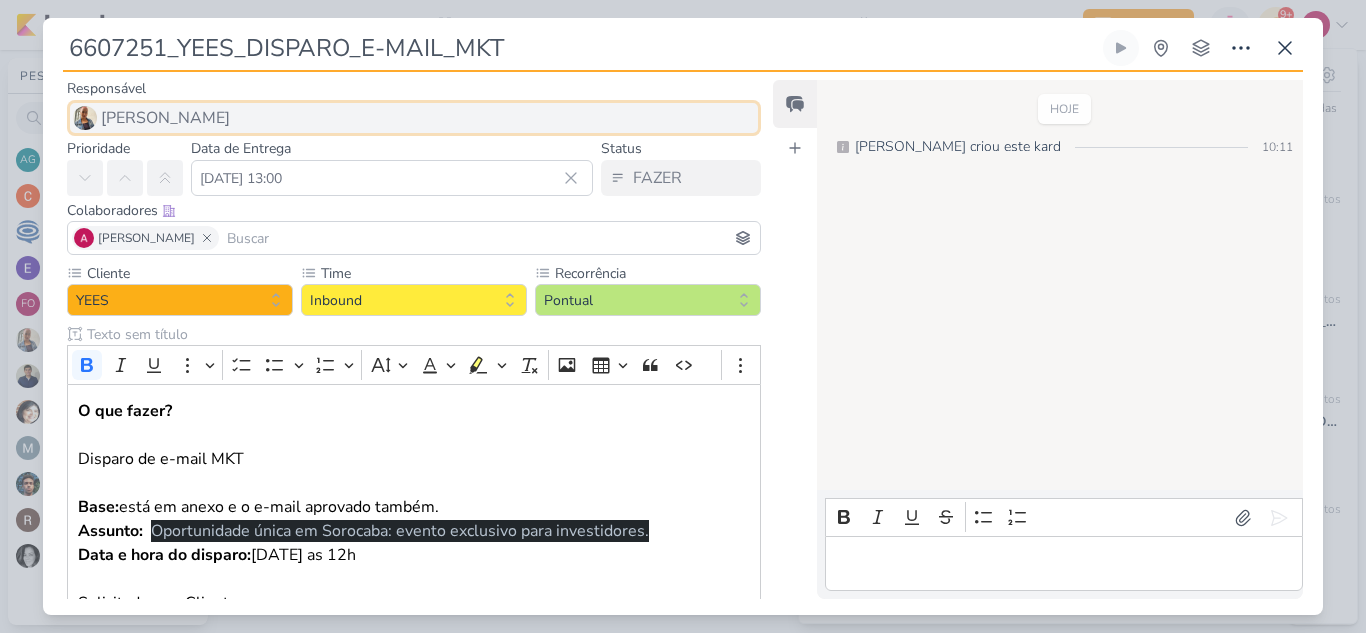 click on "[PERSON_NAME]" at bounding box center (414, 118) 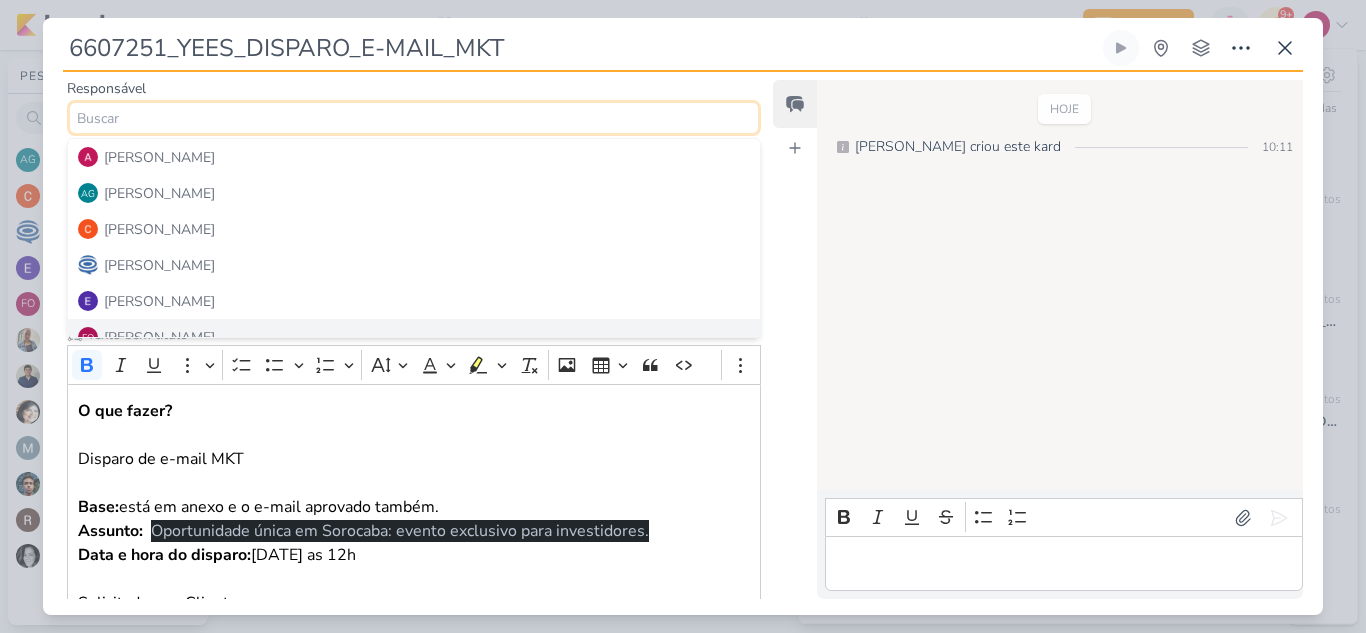 click on "HOJE
Caroline criou este kard
10:11" at bounding box center (1059, 286) 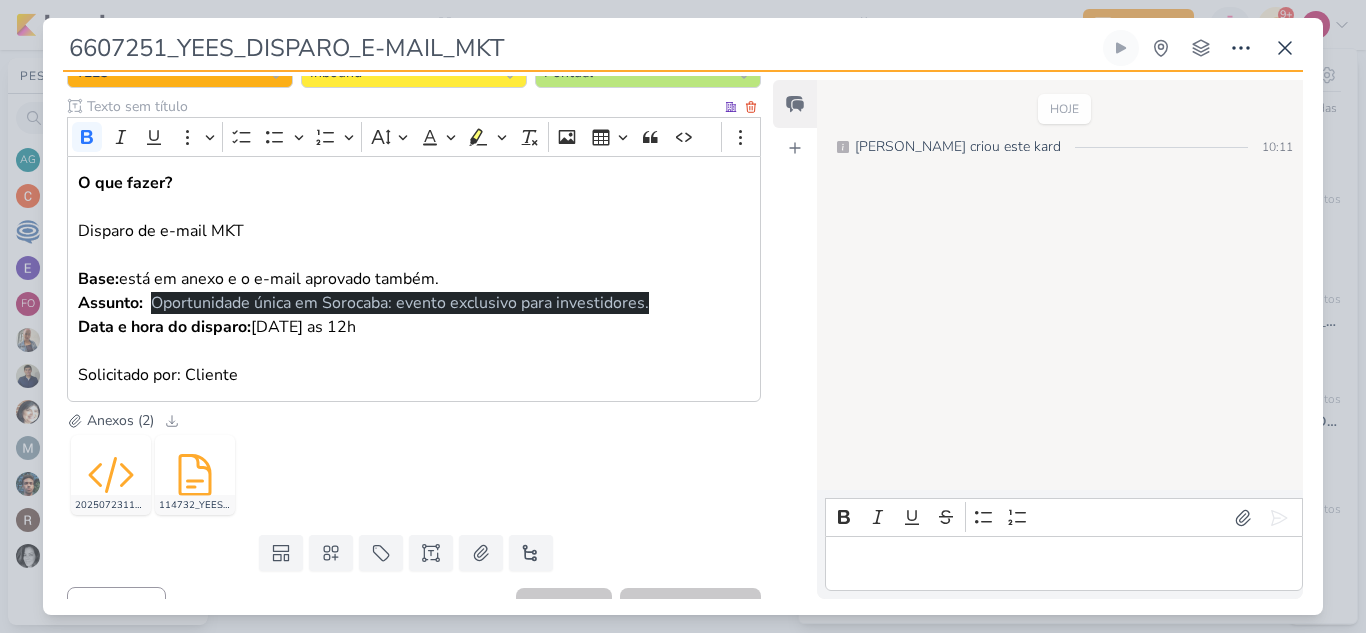 scroll, scrollTop: 259, scrollLeft: 0, axis: vertical 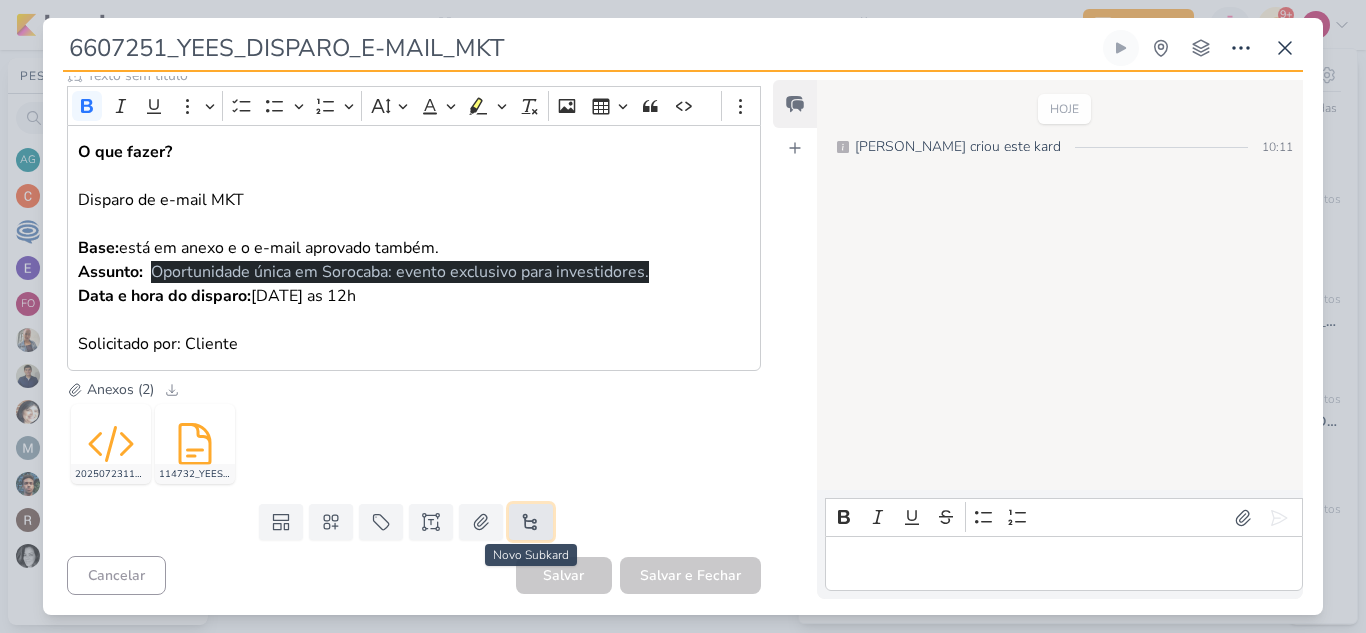 click at bounding box center (531, 522) 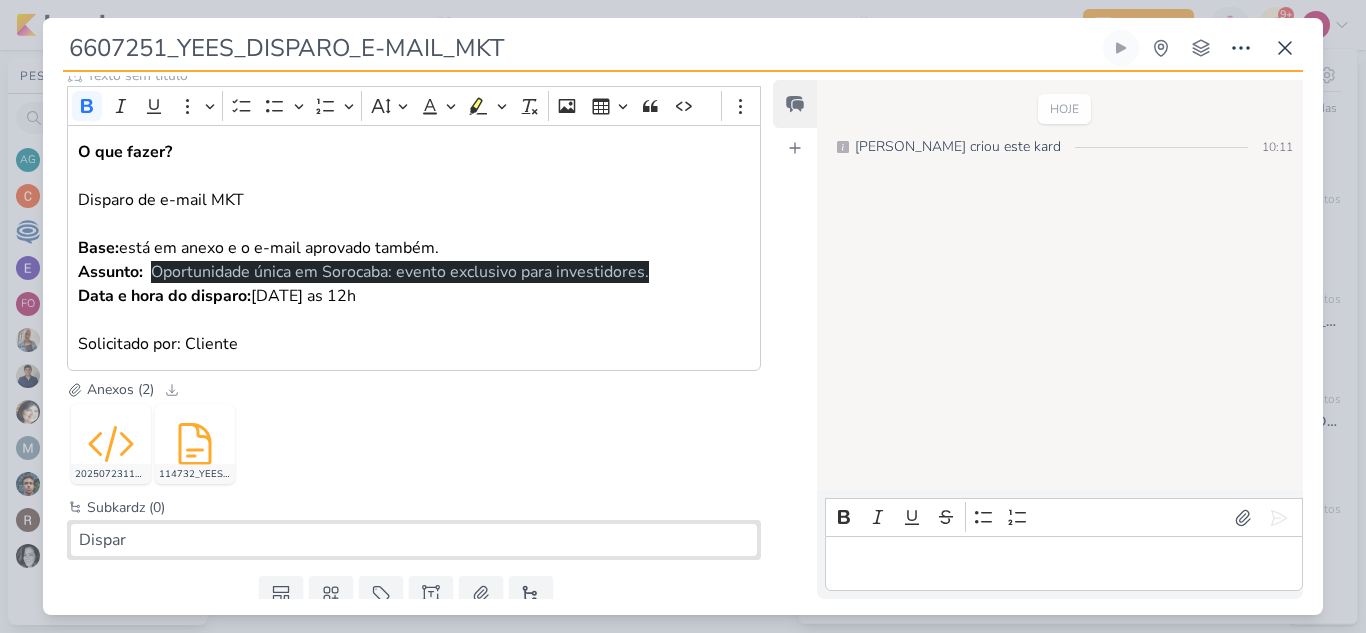 drag, startPoint x: 583, startPoint y: 44, endPoint x: 36, endPoint y: 71, distance: 547.66595 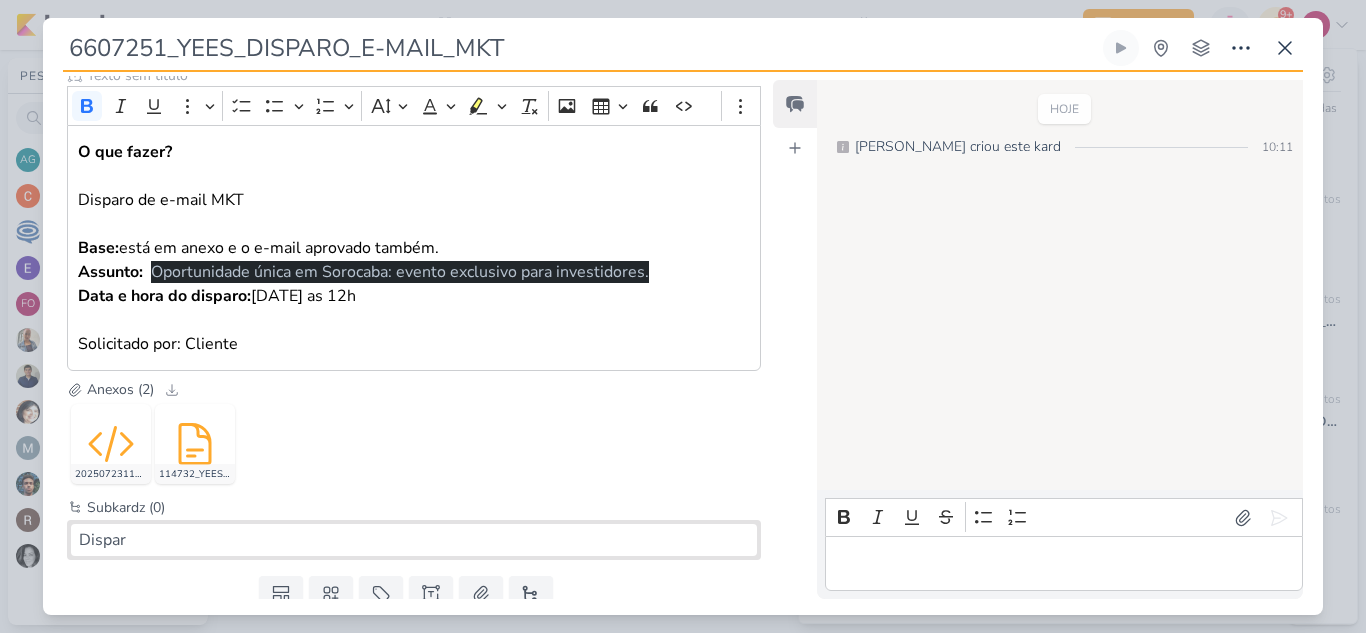 click on "6607251_YEES_DISPARO_E-MAIL_MKT
Criado por Caroline" at bounding box center [683, 316] 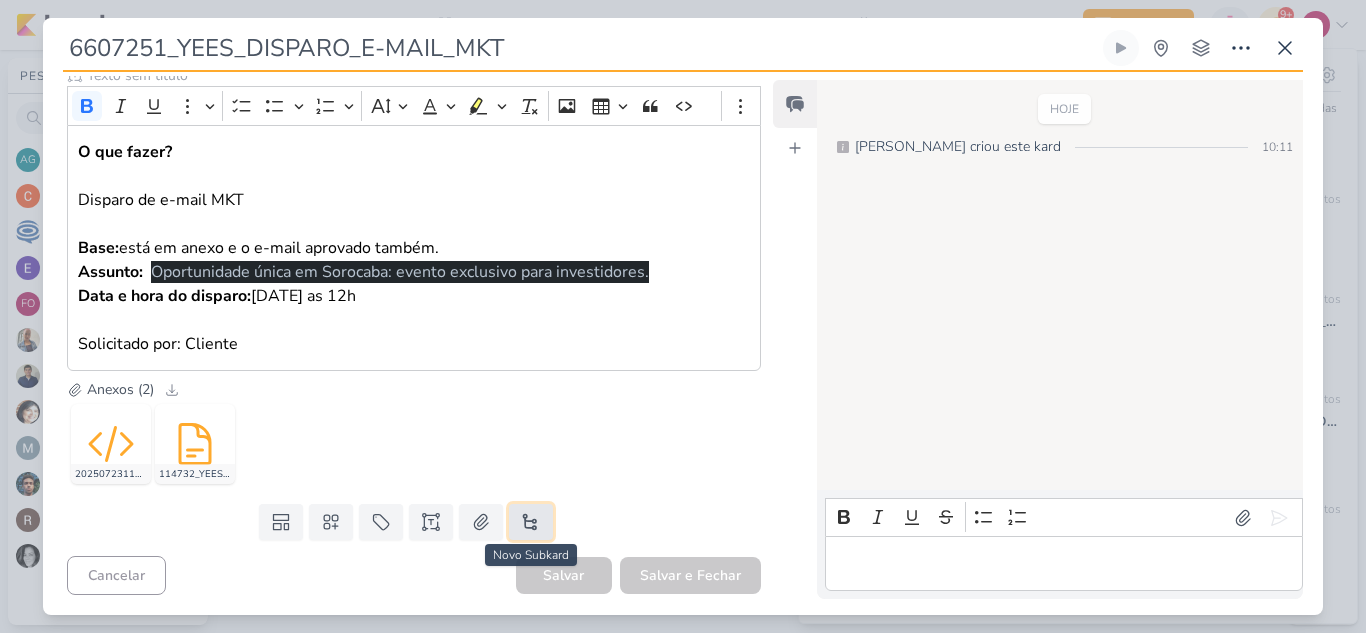 click at bounding box center [531, 522] 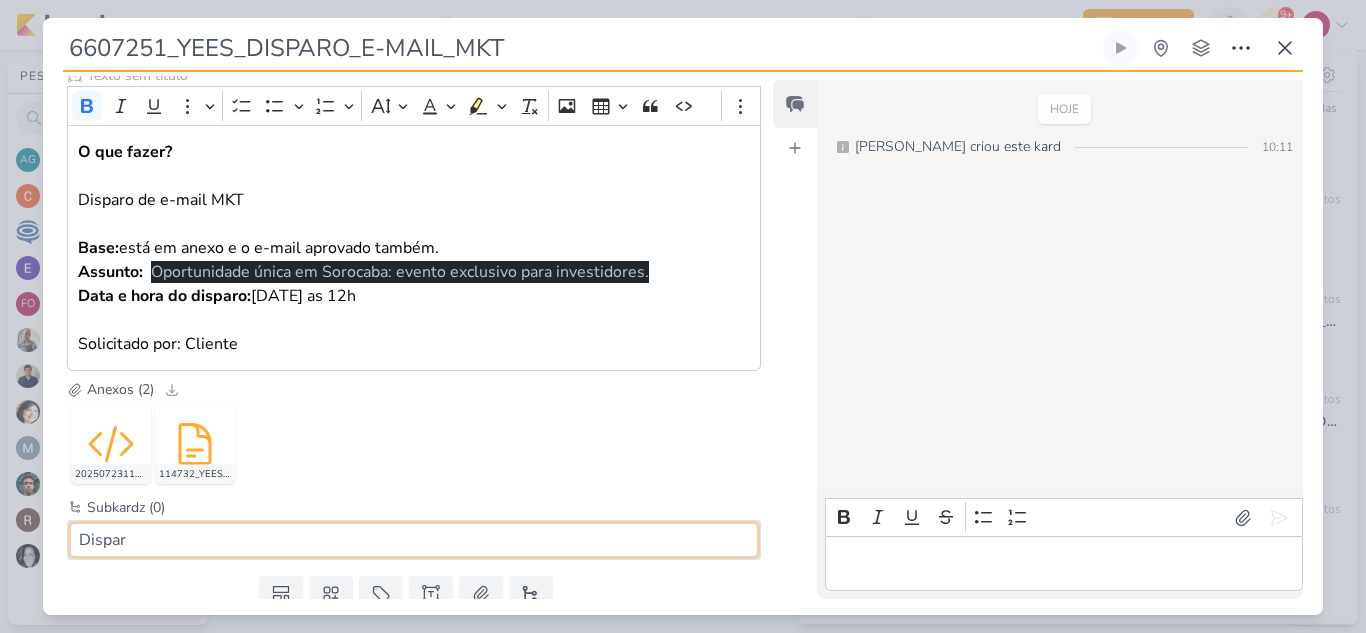 drag, startPoint x: 195, startPoint y: 540, endPoint x: 2, endPoint y: 553, distance: 193.43733 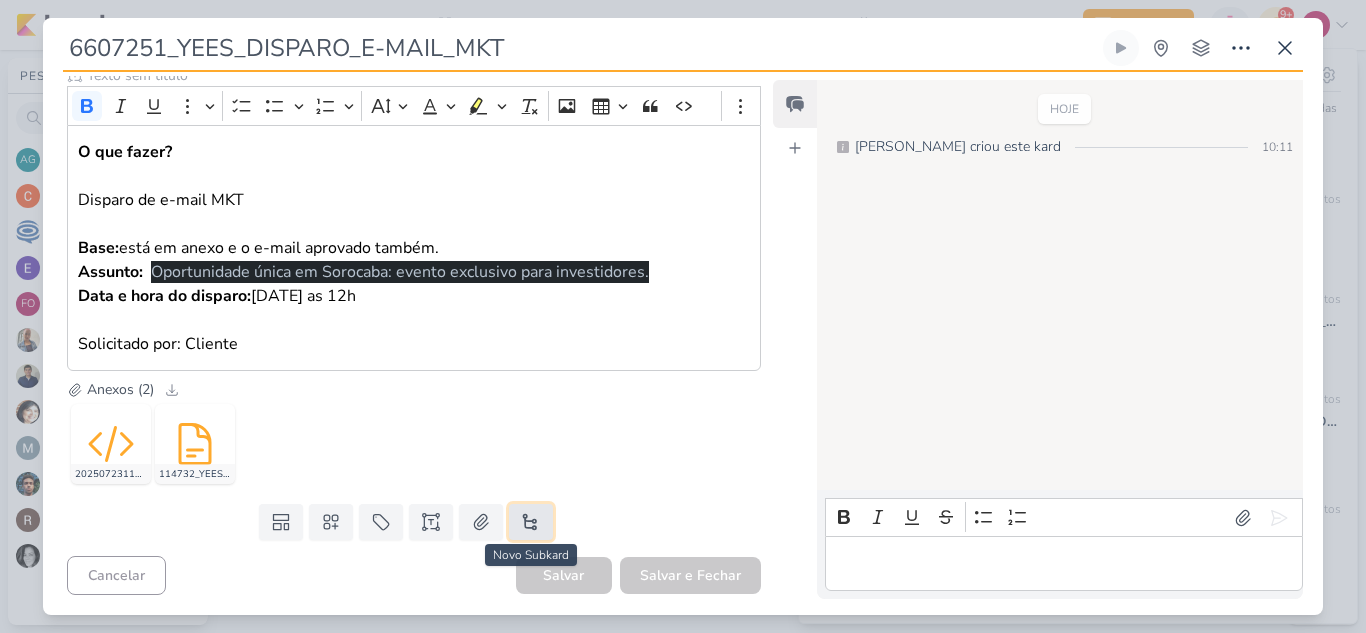 click at bounding box center [531, 522] 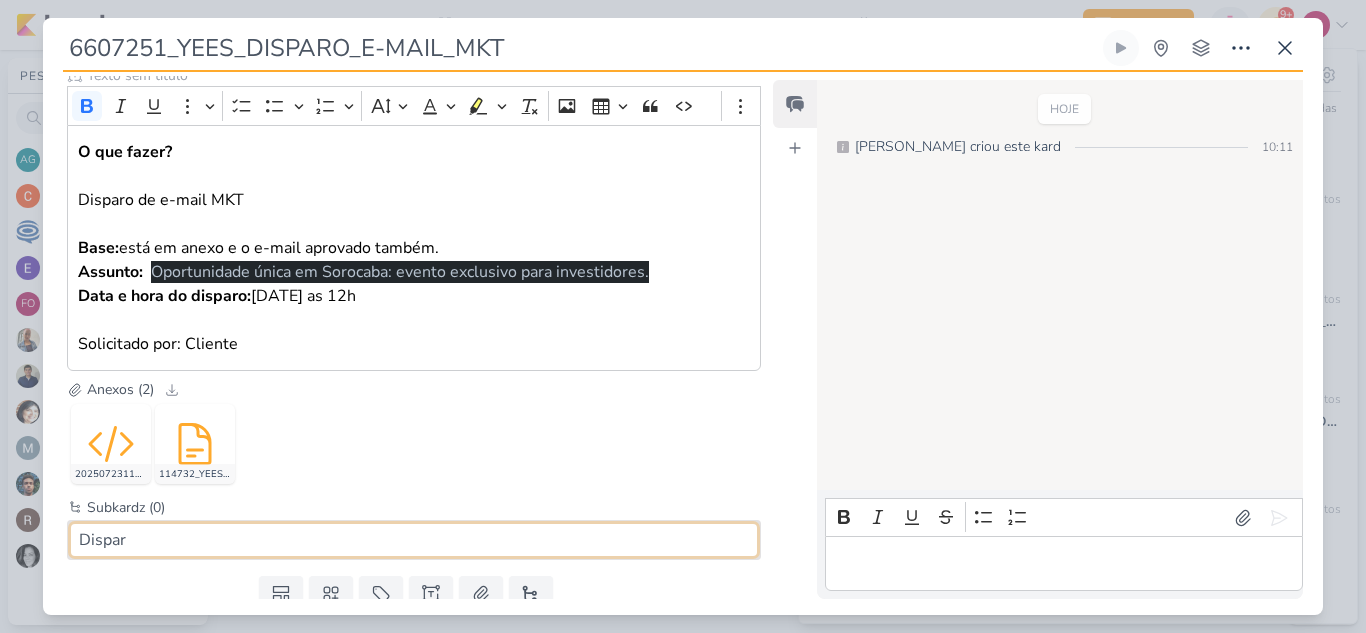 paste on "6607251_YEES_DISPARO_E-MAIL_MKT" 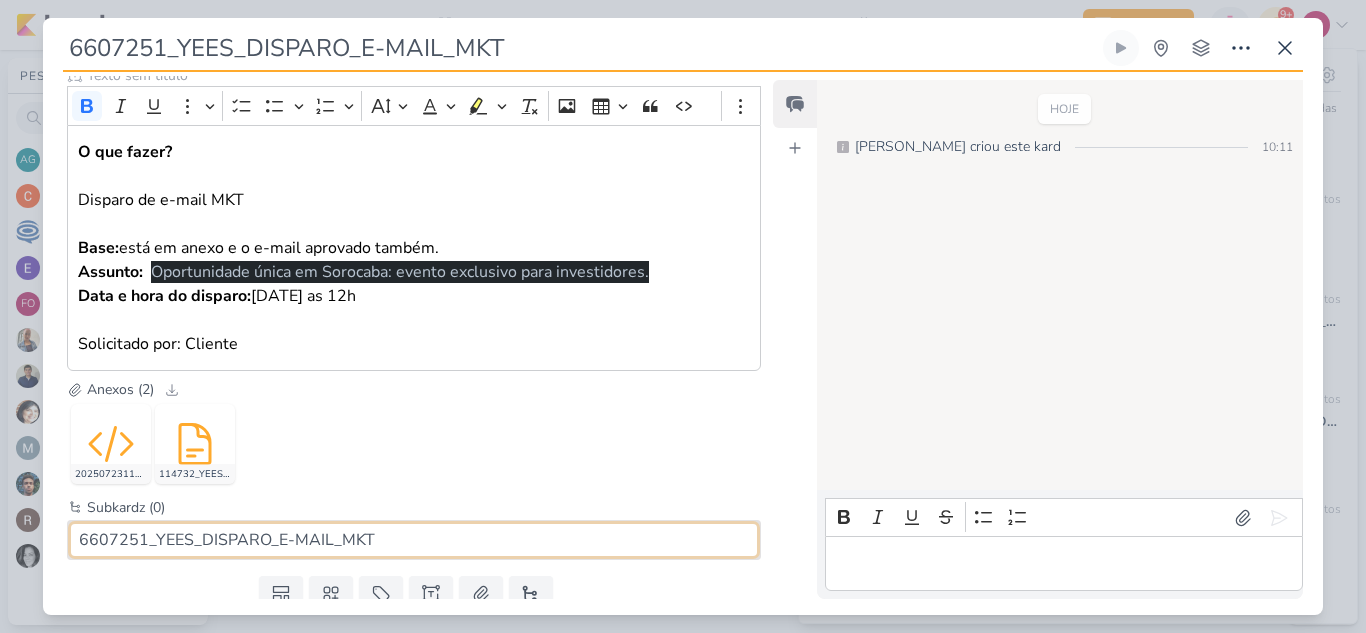 click on "6607251_YEES_DISPARO_E-MAIL_MKT" at bounding box center (414, 540) 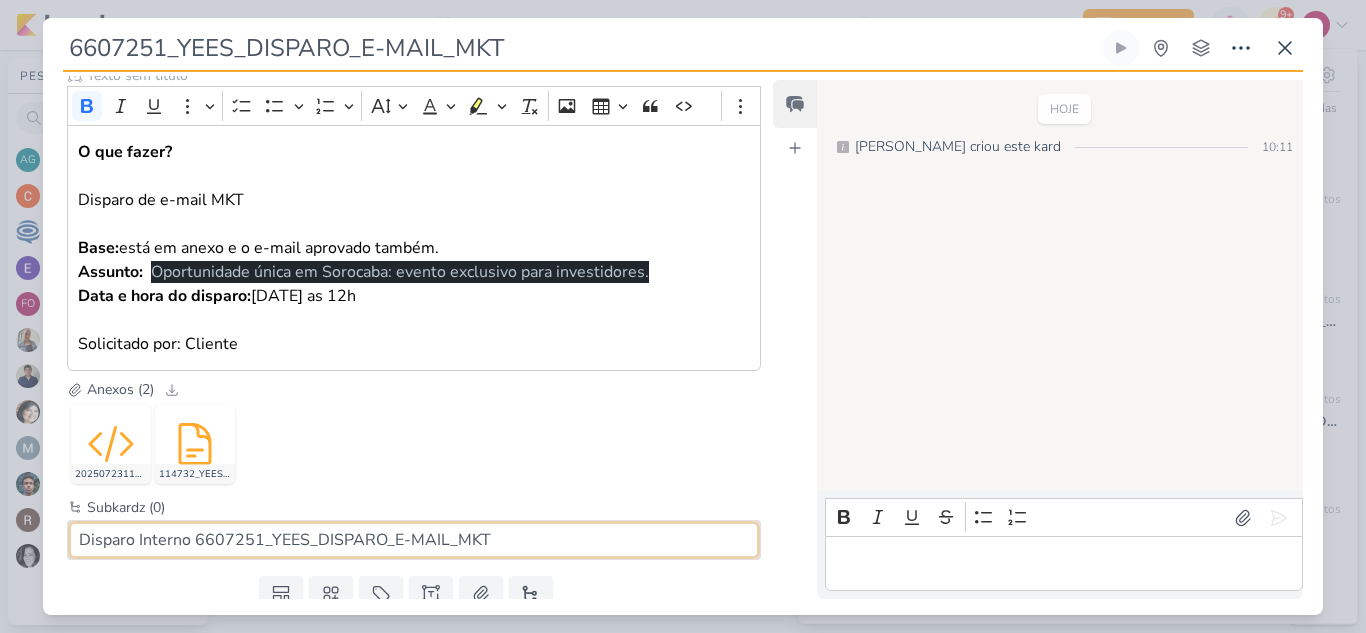 click on "Disparo Interno 6607251_YEES_DISPARO_E-MAIL_MKT" at bounding box center (414, 540) 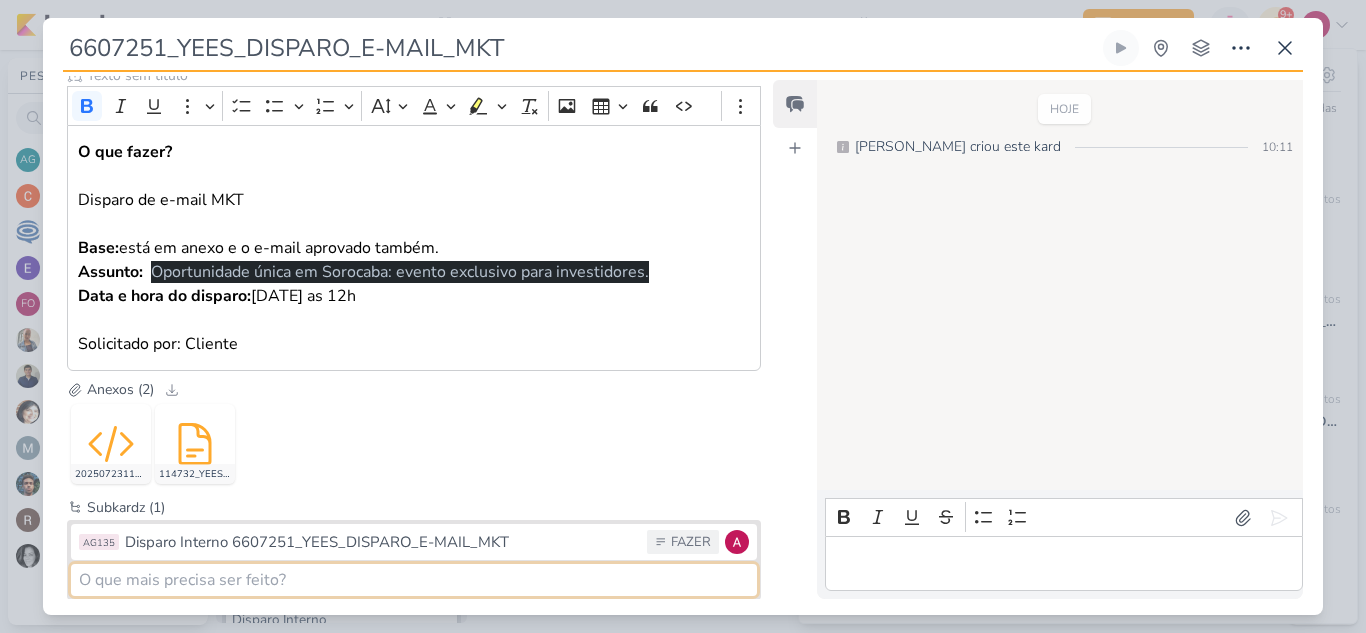click at bounding box center [414, 580] 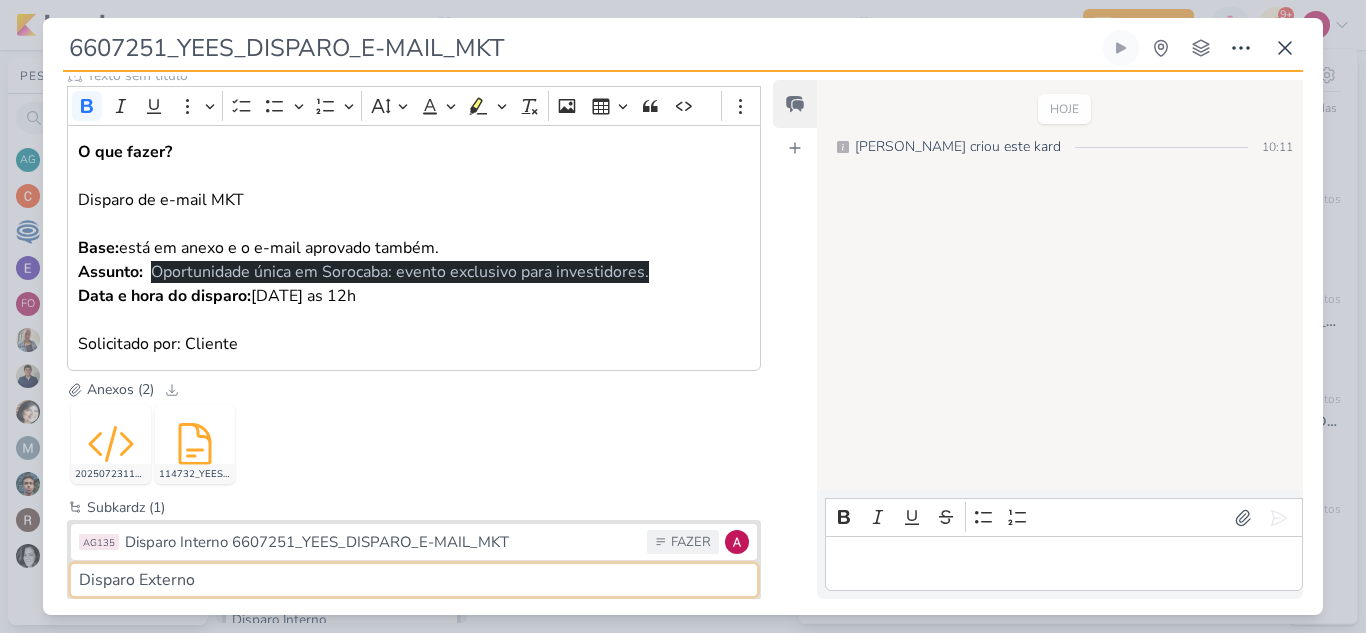 paste on "6607251_YEES_DISPARO_E-MAIL_MKT" 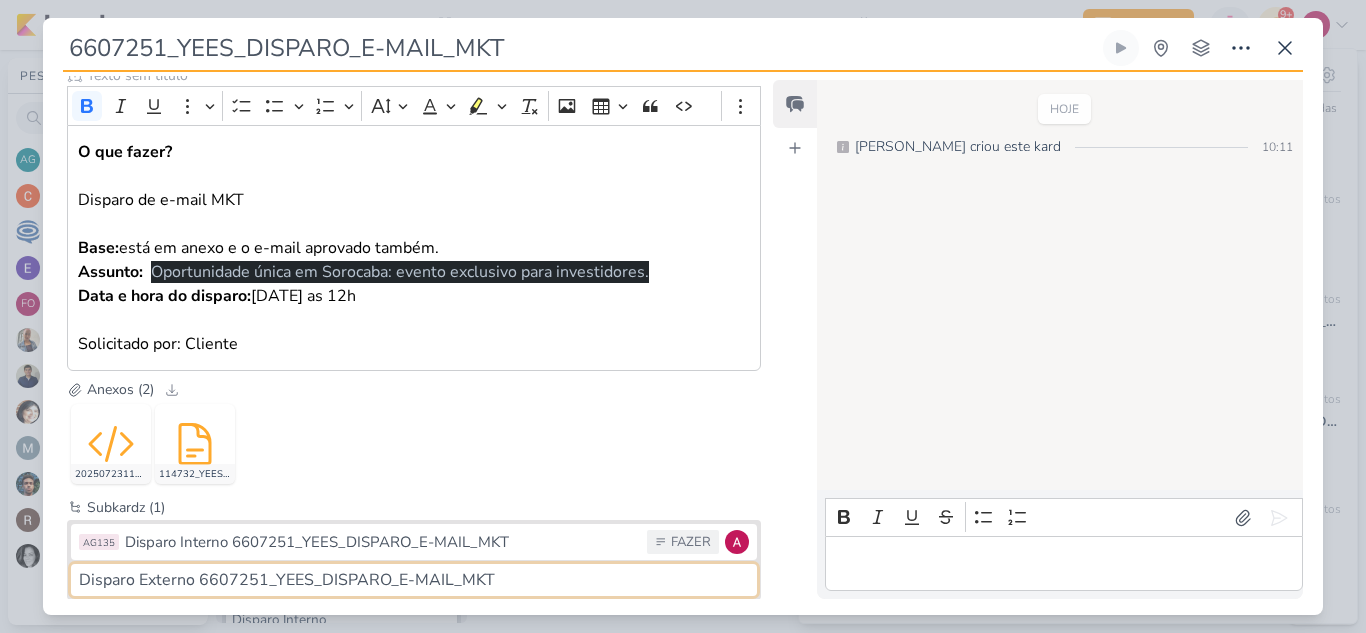 type on "Disparo Externo 6607251_YEES_DISPARO_E-MAIL_MKT" 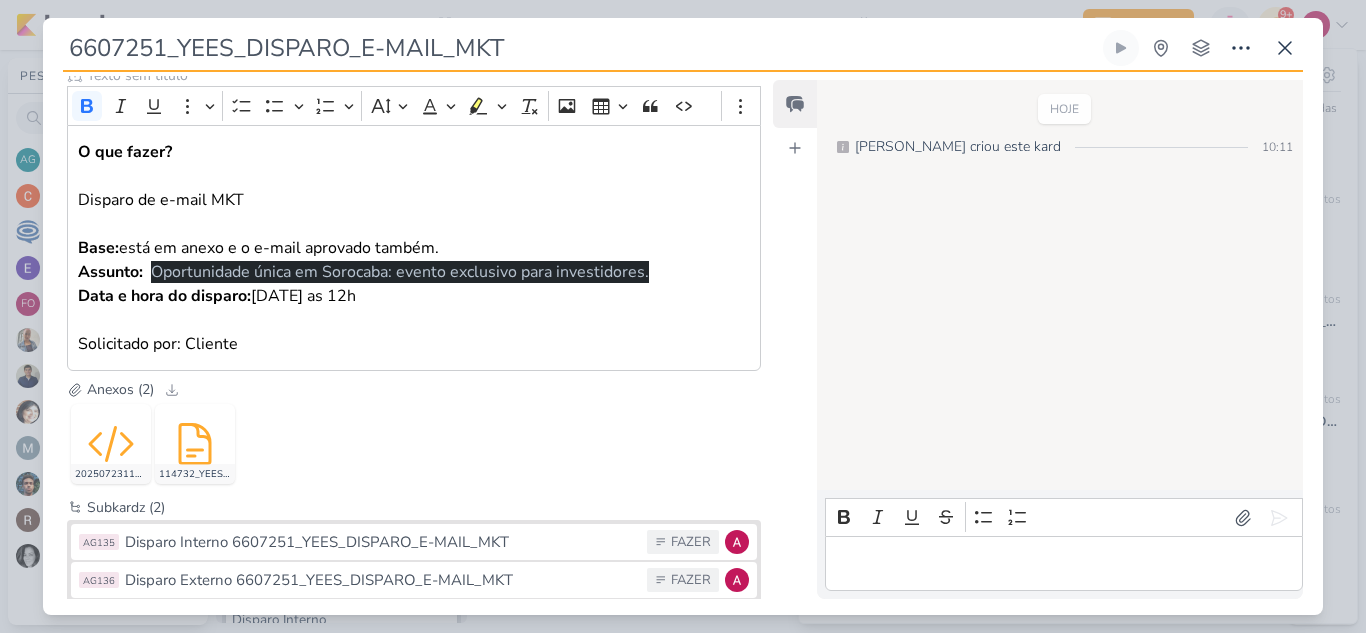 scroll, scrollTop: 289, scrollLeft: 0, axis: vertical 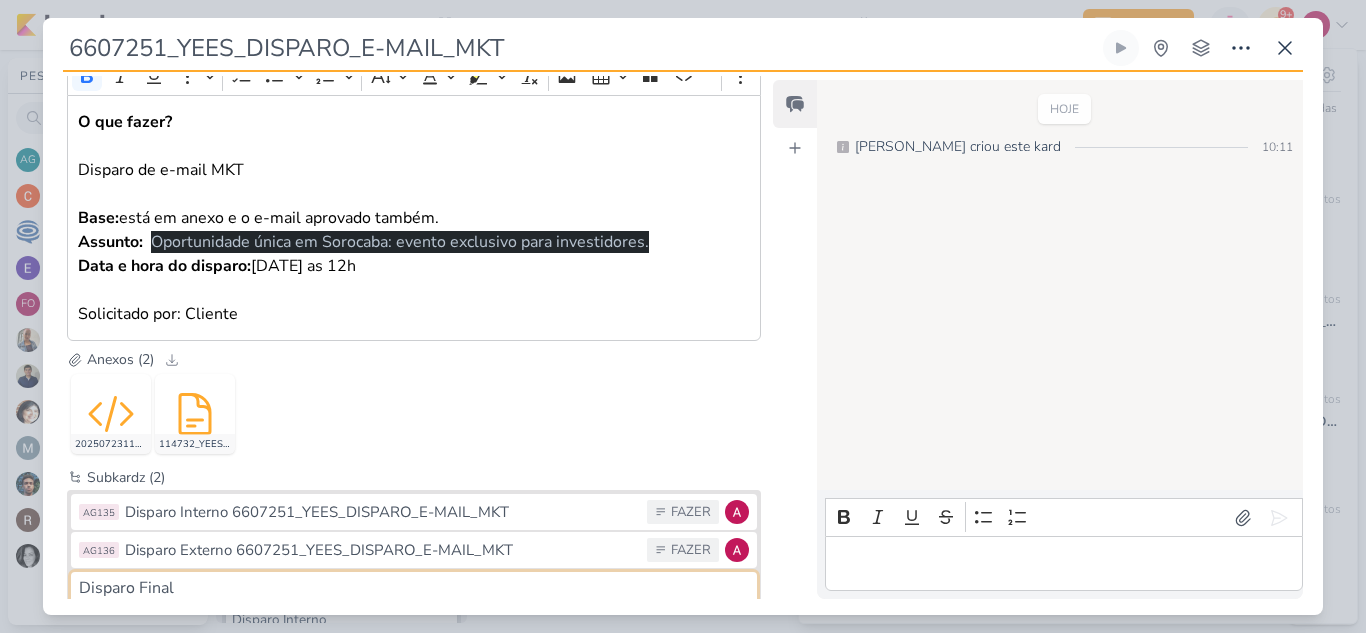paste on "6607251_YEES_DISPARO_E-MAIL_MKT" 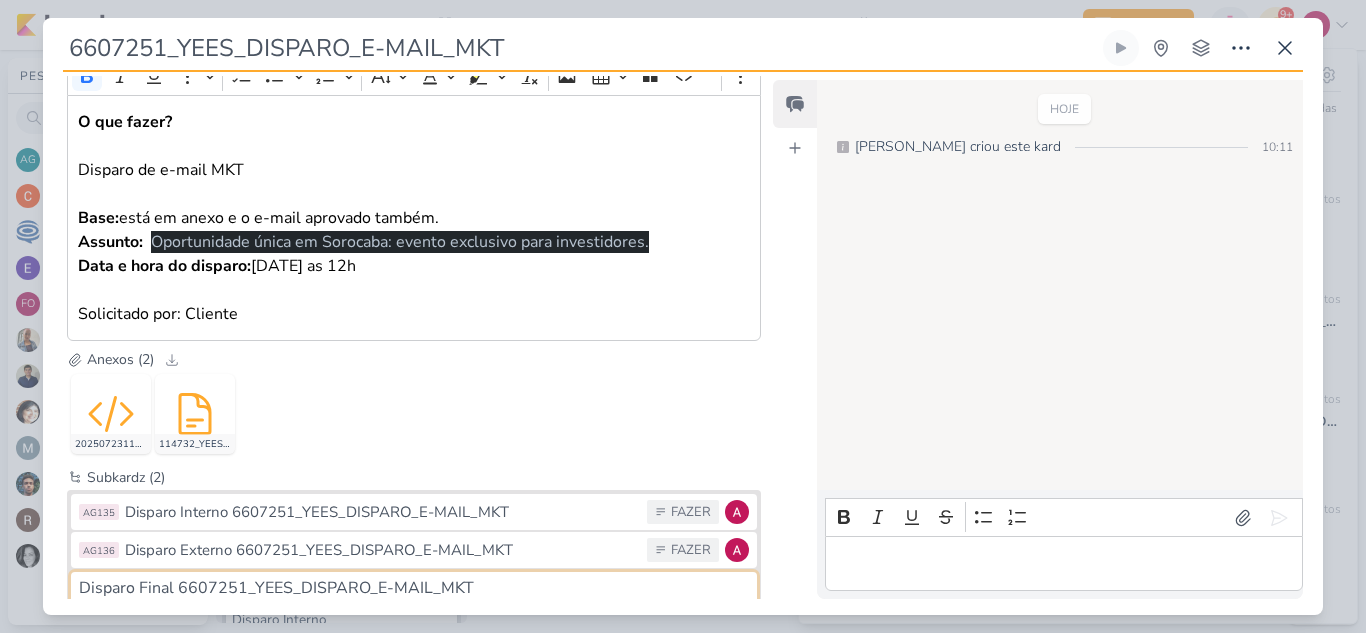 type on "Disparo Final 6607251_YEES_DISPARO_E-MAIL_MKT" 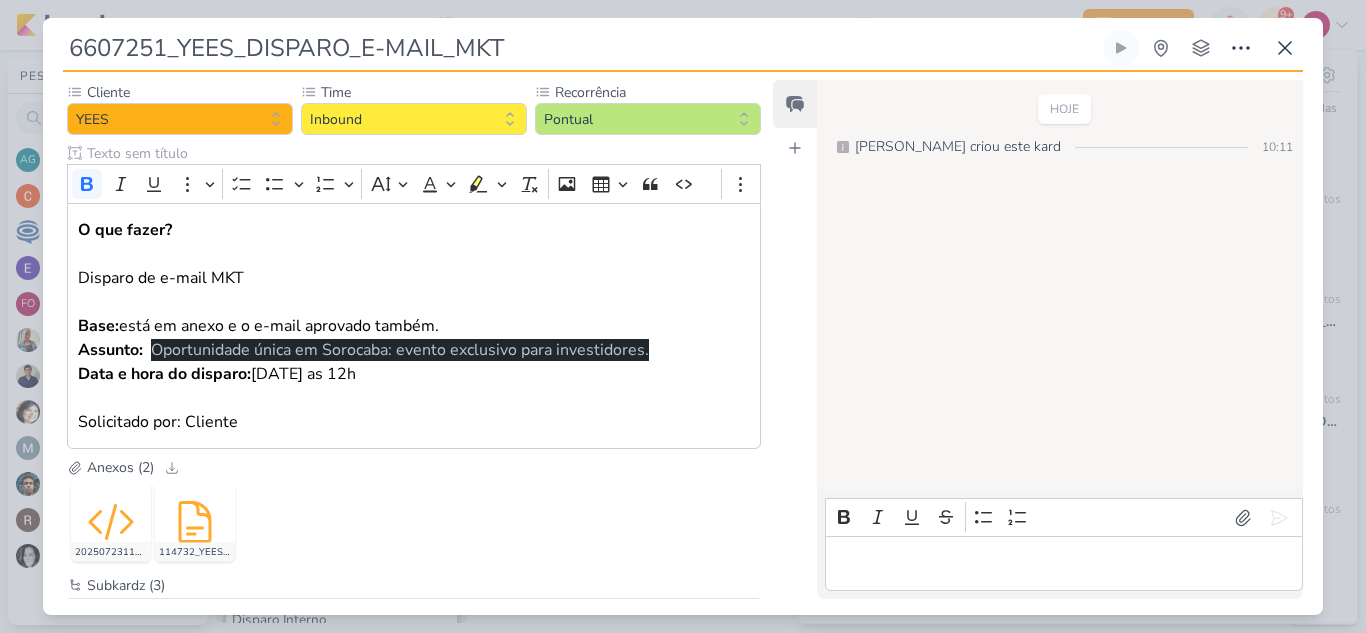 scroll, scrollTop: 180, scrollLeft: 0, axis: vertical 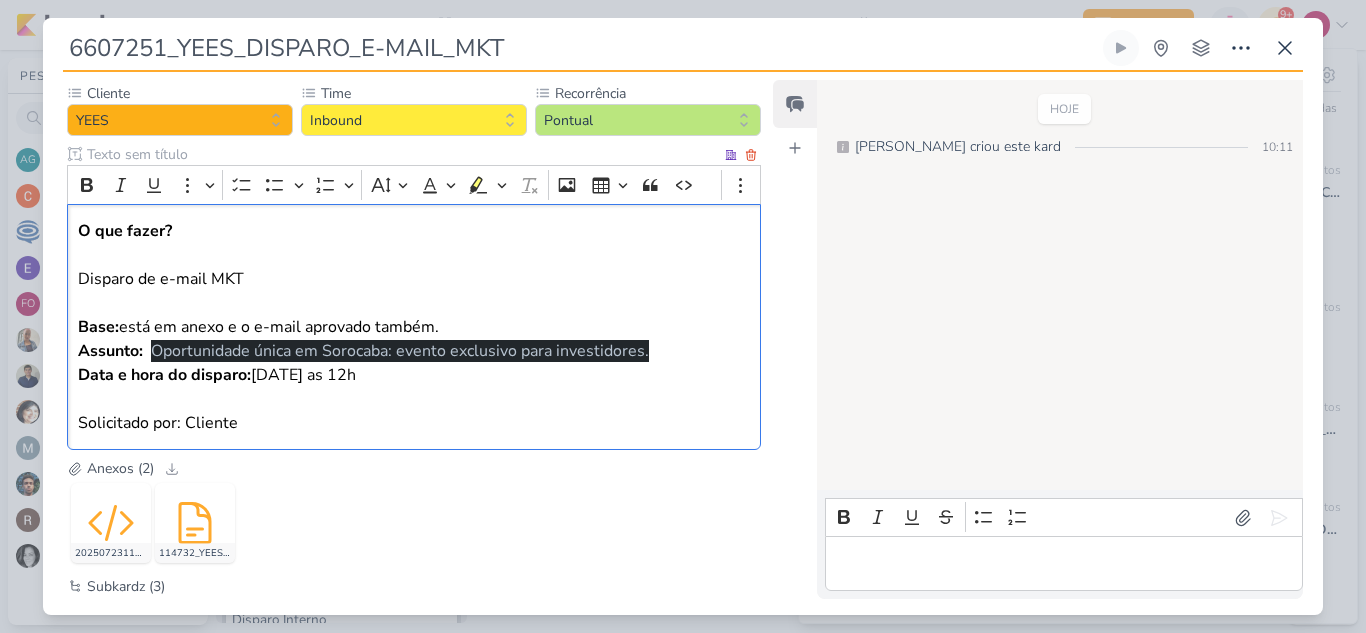 click on "Assunto:    Oportunidade única em Sorocaba: evento exclusivo para investidores. Data e hora do disparo:  28/07/2025 as 12h Solicitado por: Cliente" at bounding box center (414, 387) 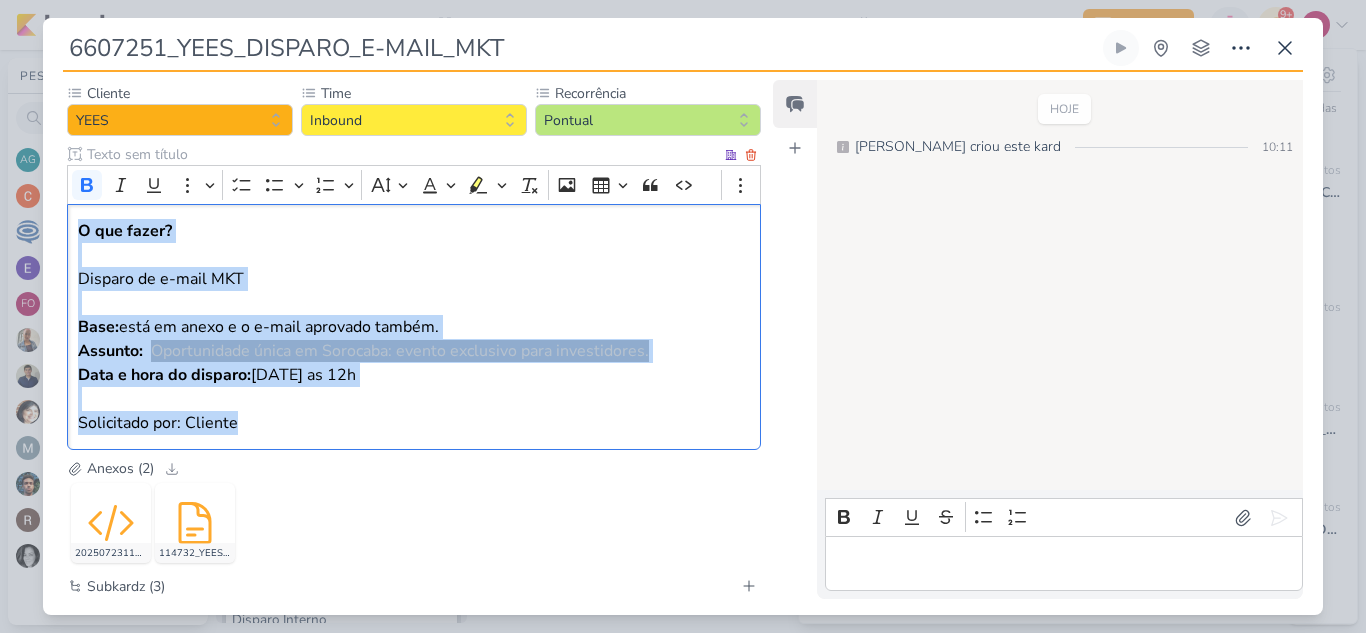 copy on "O que fazer?  Disparo de e-mail MKT Base:  está em anexo e o e-mail aprovado também.  Assunto:    Oportunidade única em Sorocaba: evento exclusivo para investidores. Data e hora do disparo:  28/07/2025 as 12h Solicitado por: Cliente" 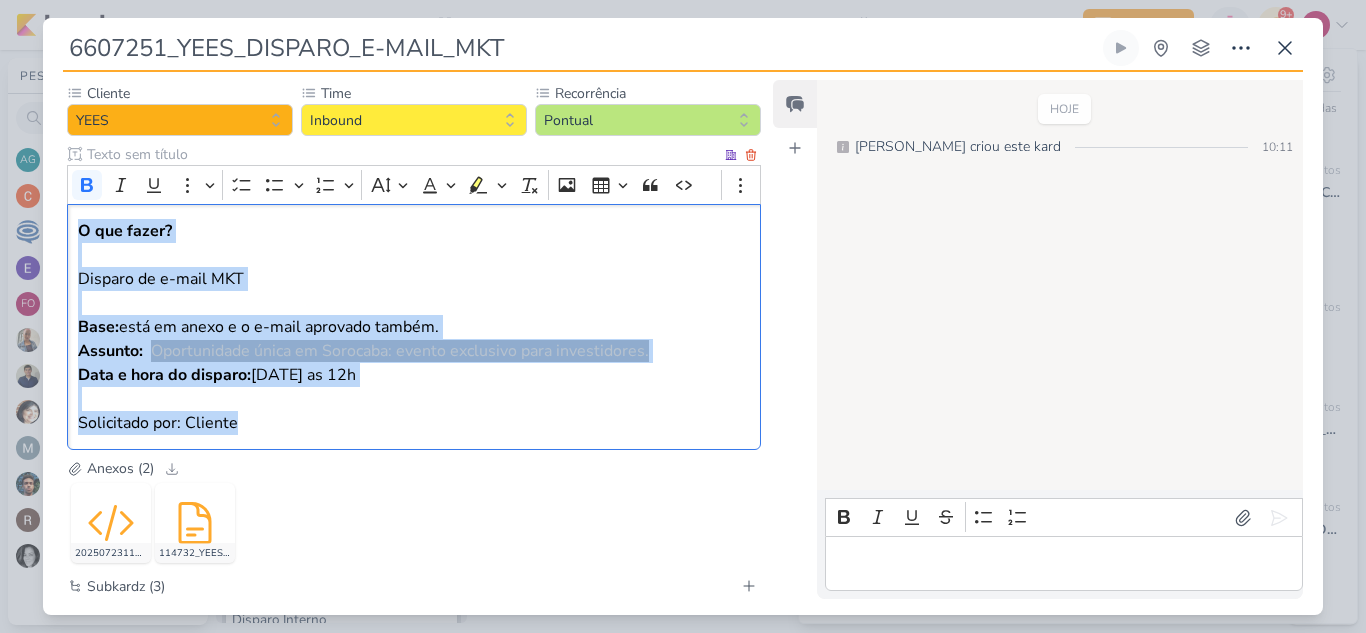 click on "Assunto:    Oportunidade única em Sorocaba: evento exclusivo para investidores. Data e hora do disparo:  28/07/2025 as 12h Solicitado por: Cliente" at bounding box center (414, 387) 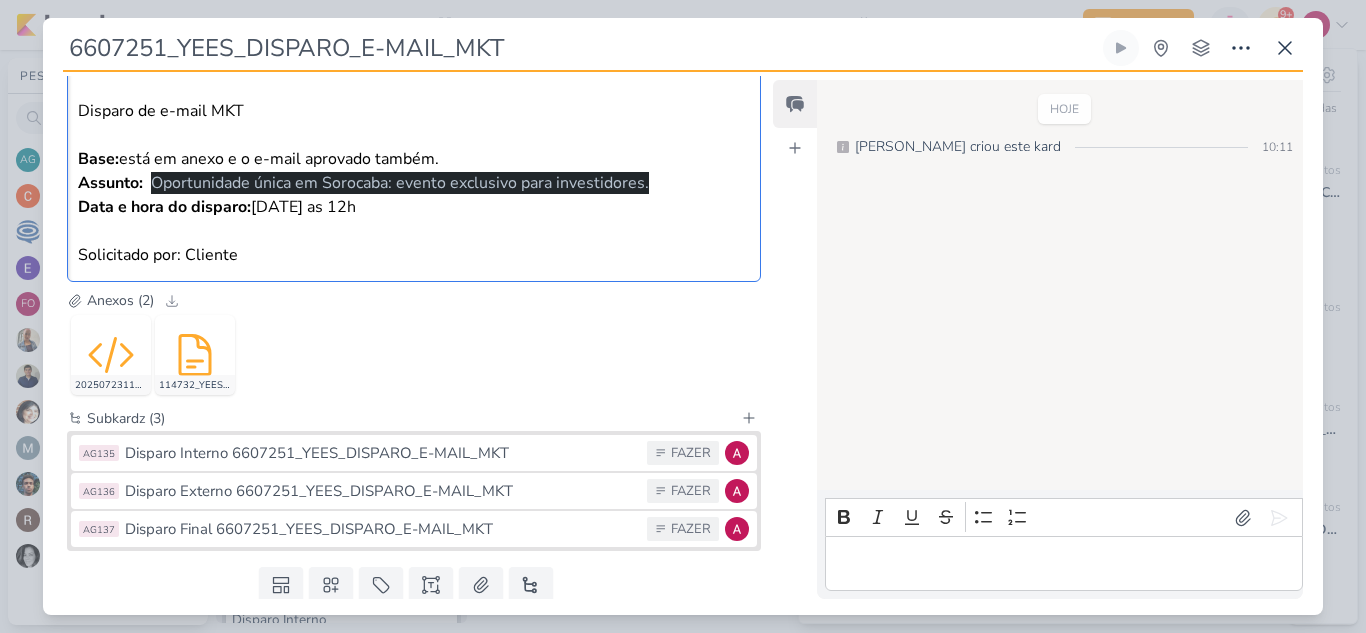scroll, scrollTop: 411, scrollLeft: 0, axis: vertical 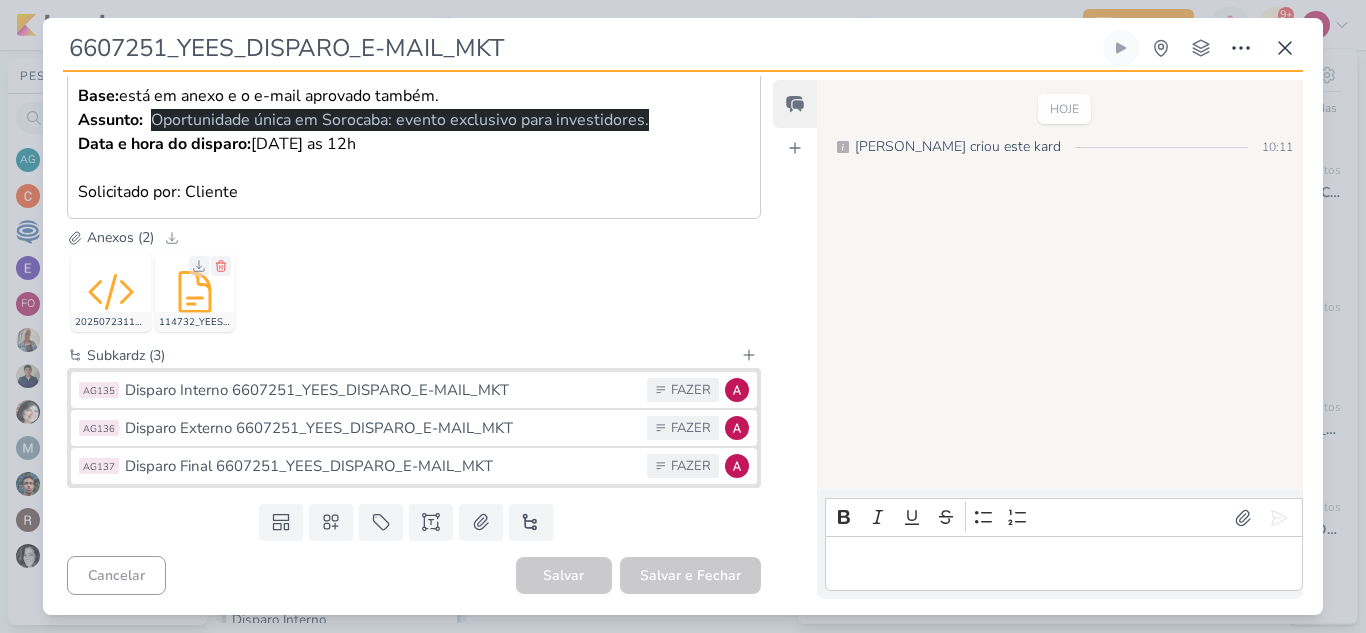 drag, startPoint x: 195, startPoint y: 296, endPoint x: 179, endPoint y: 294, distance: 16.124516 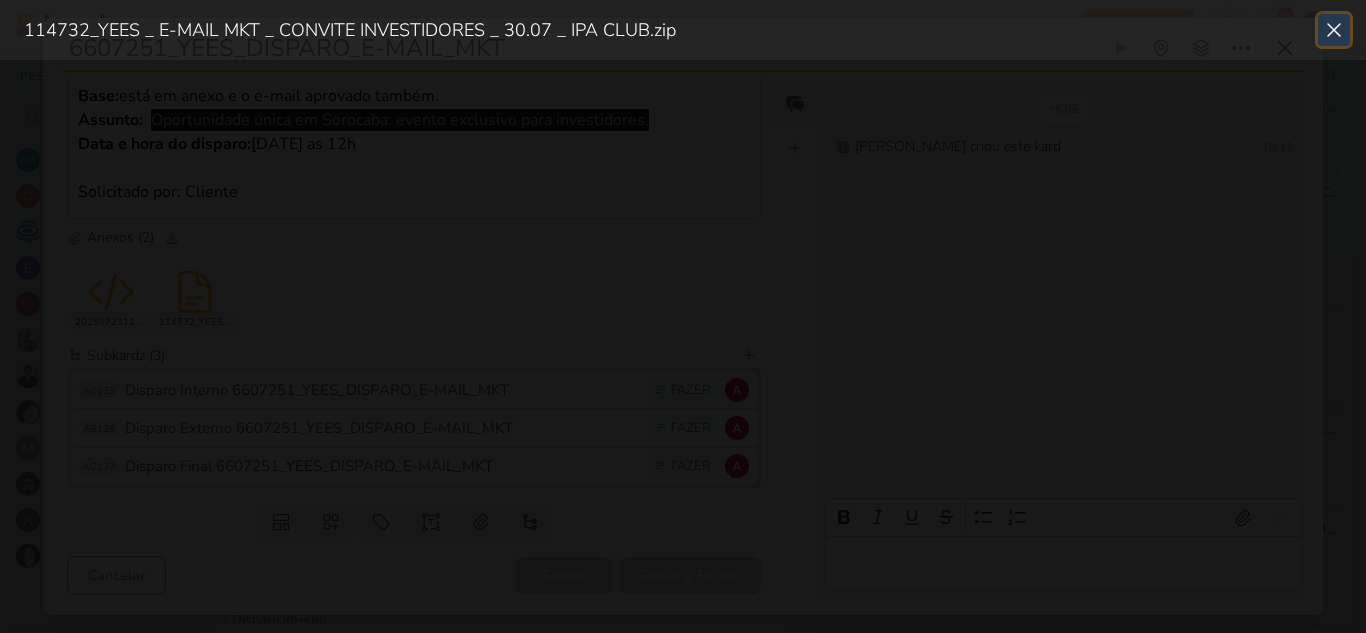 click 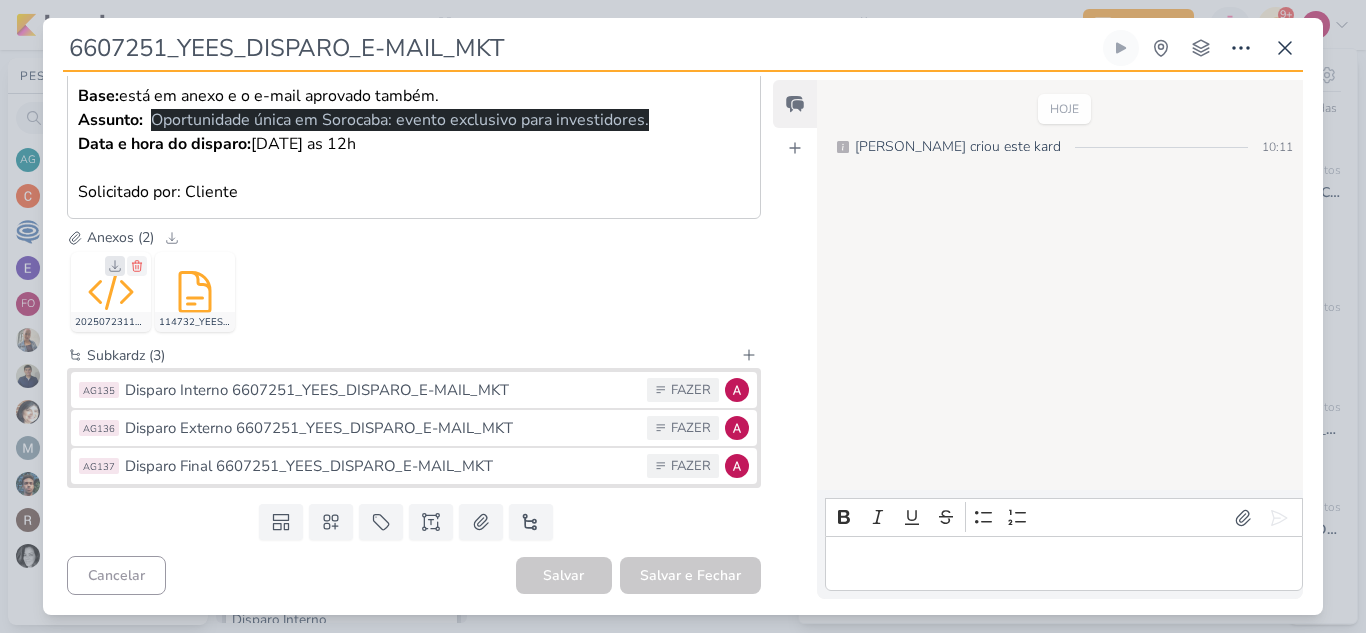 click 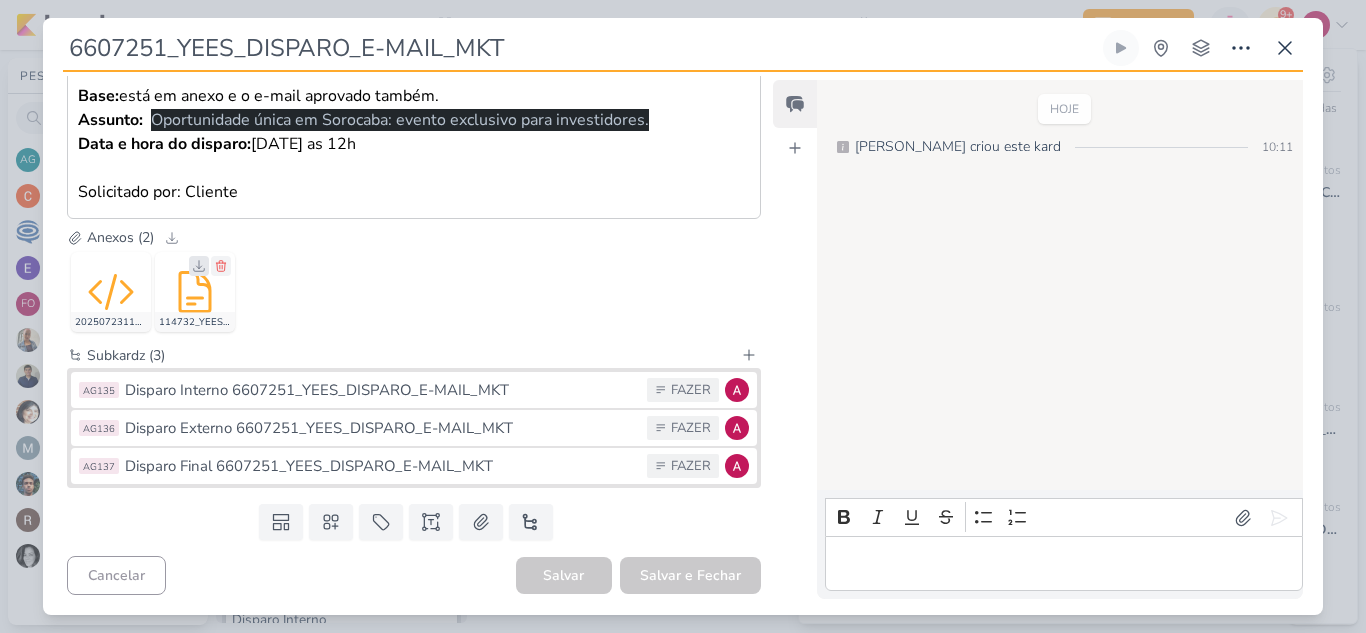 click 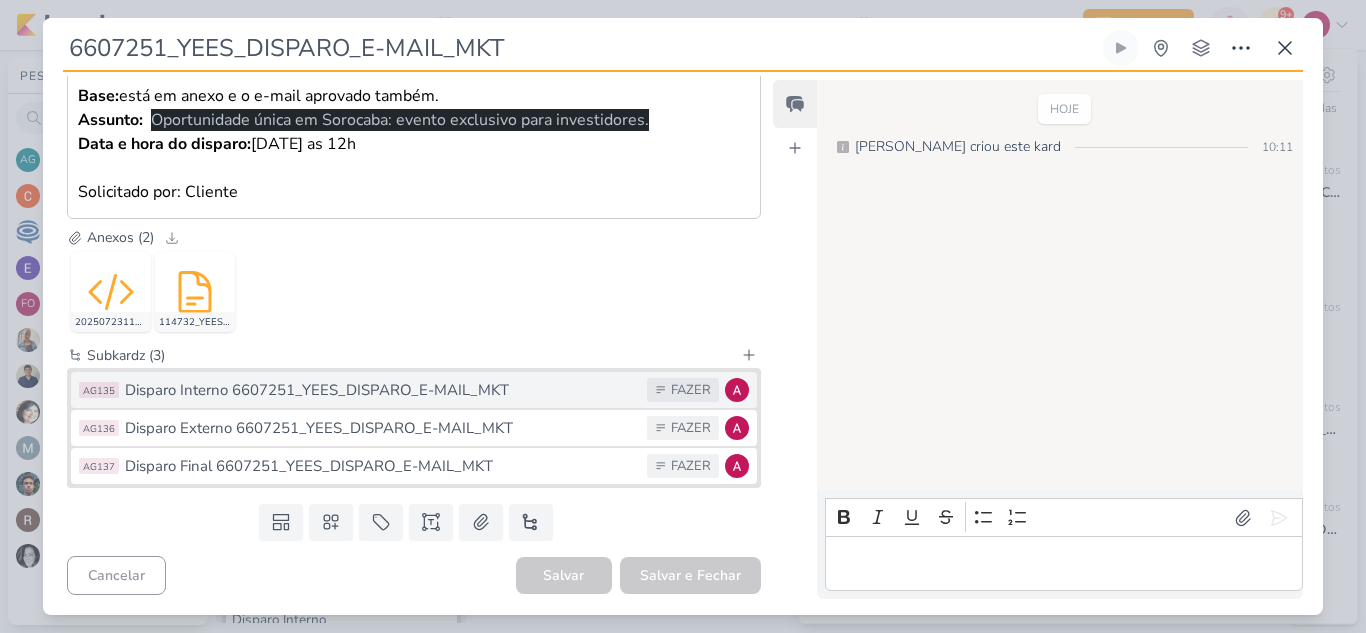 click on "Disparo Interno 6607251_YEES_DISPARO_E-MAIL_MKT" at bounding box center [381, 390] 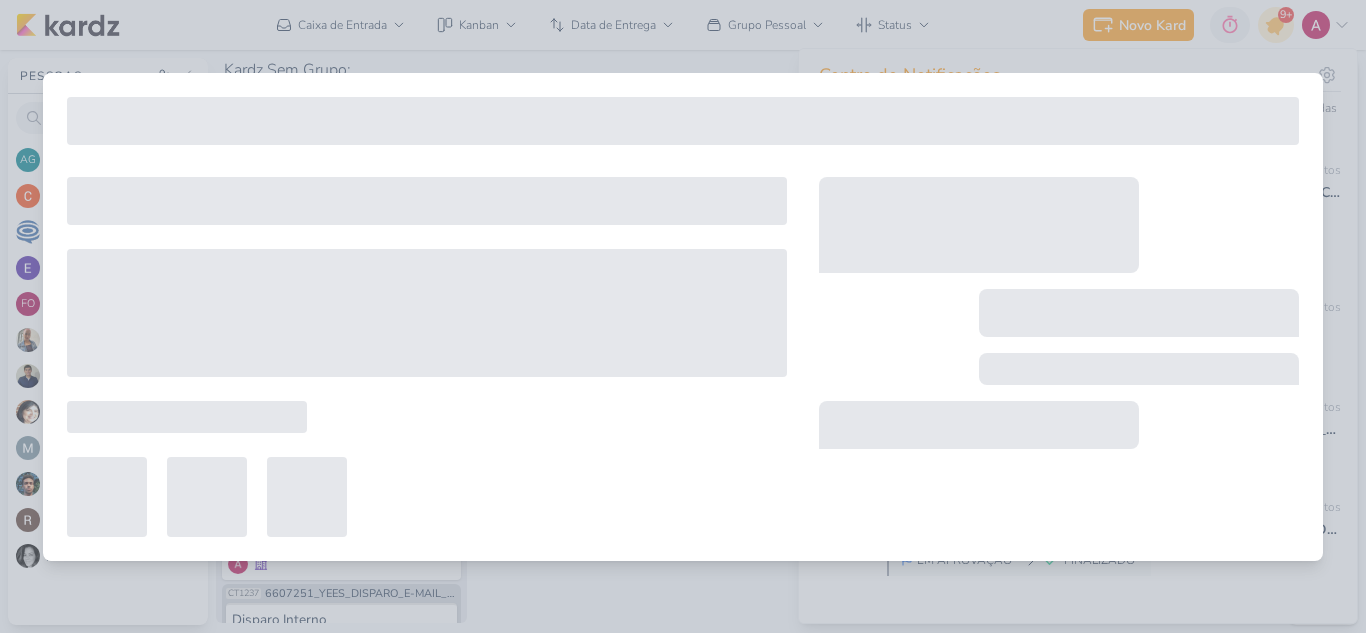 type on "Disparo Interno 6607251_YEES_DISPARO_E-MAIL_MKT" 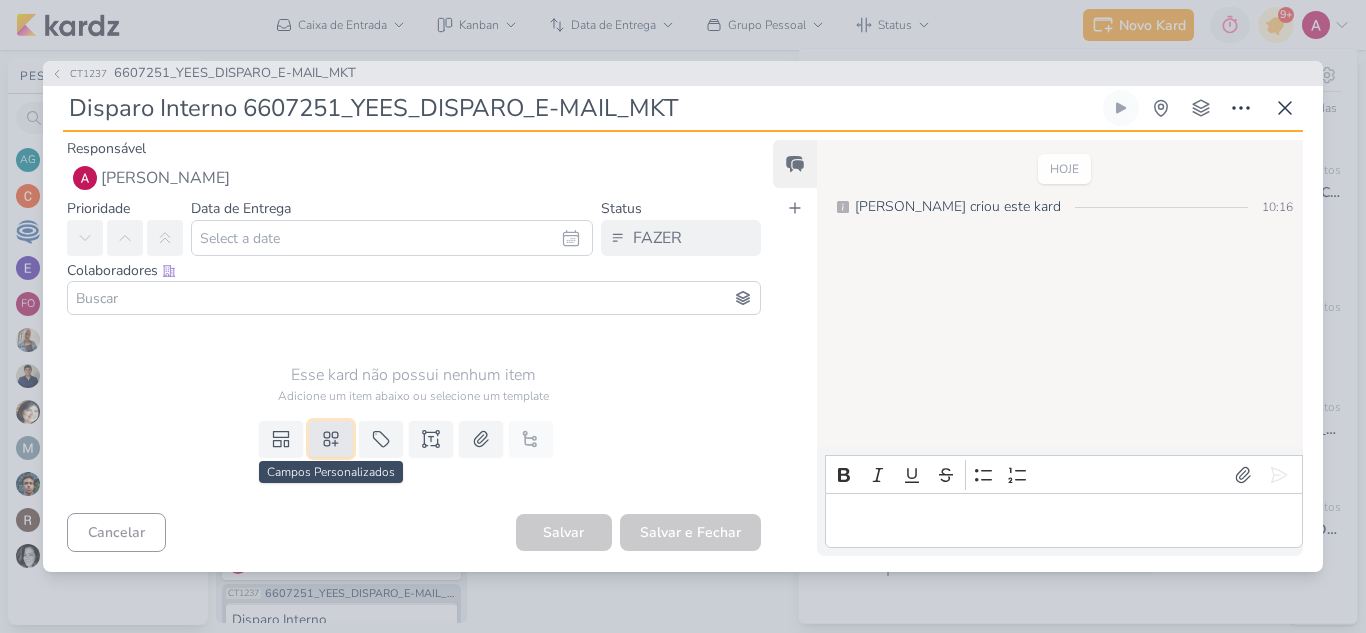 click at bounding box center (331, 439) 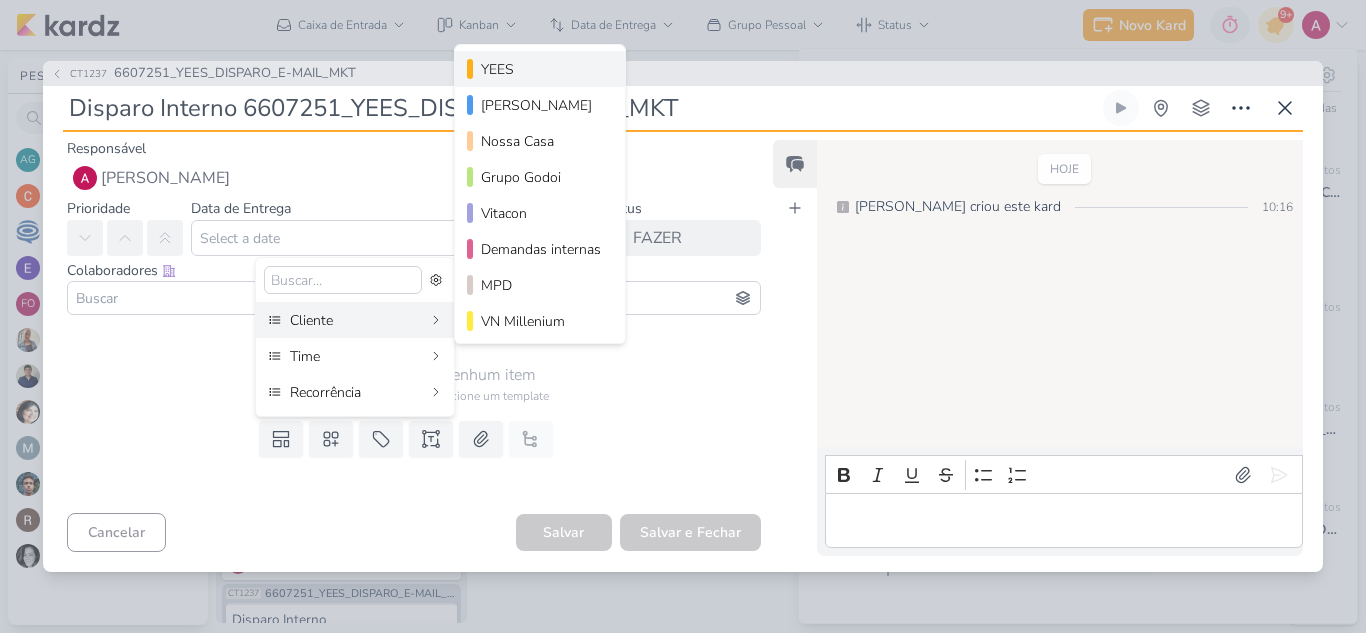 click on "YEES" at bounding box center [540, 69] 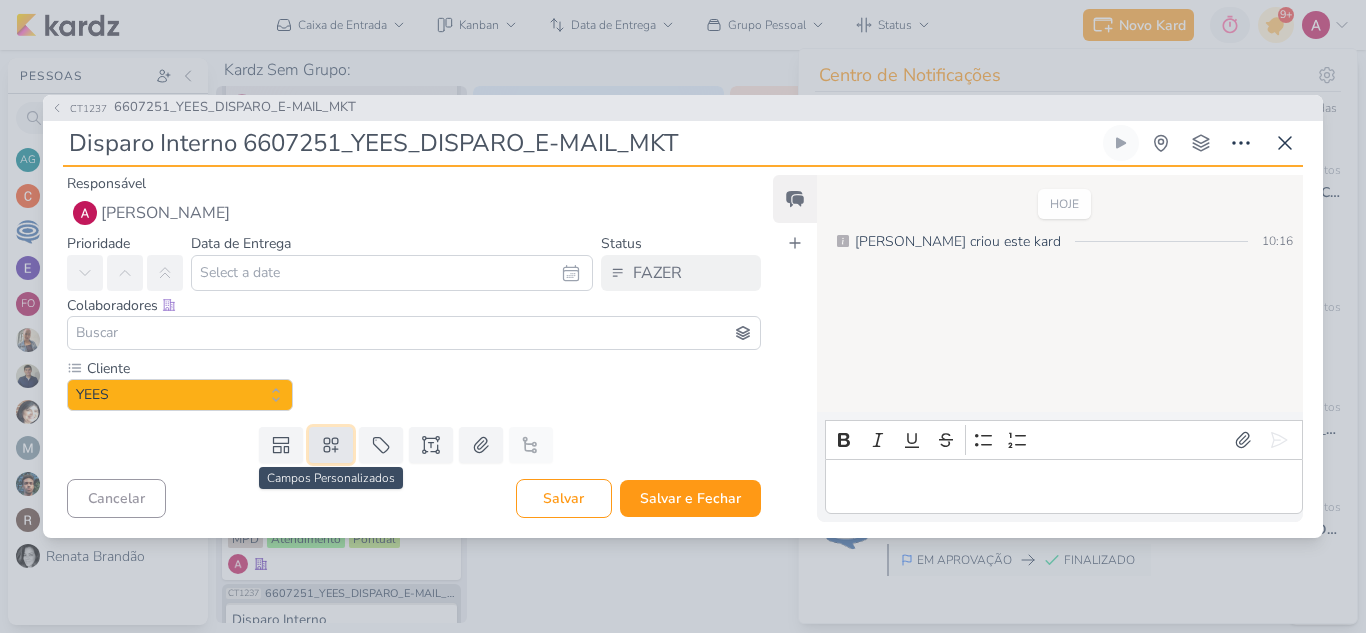 click 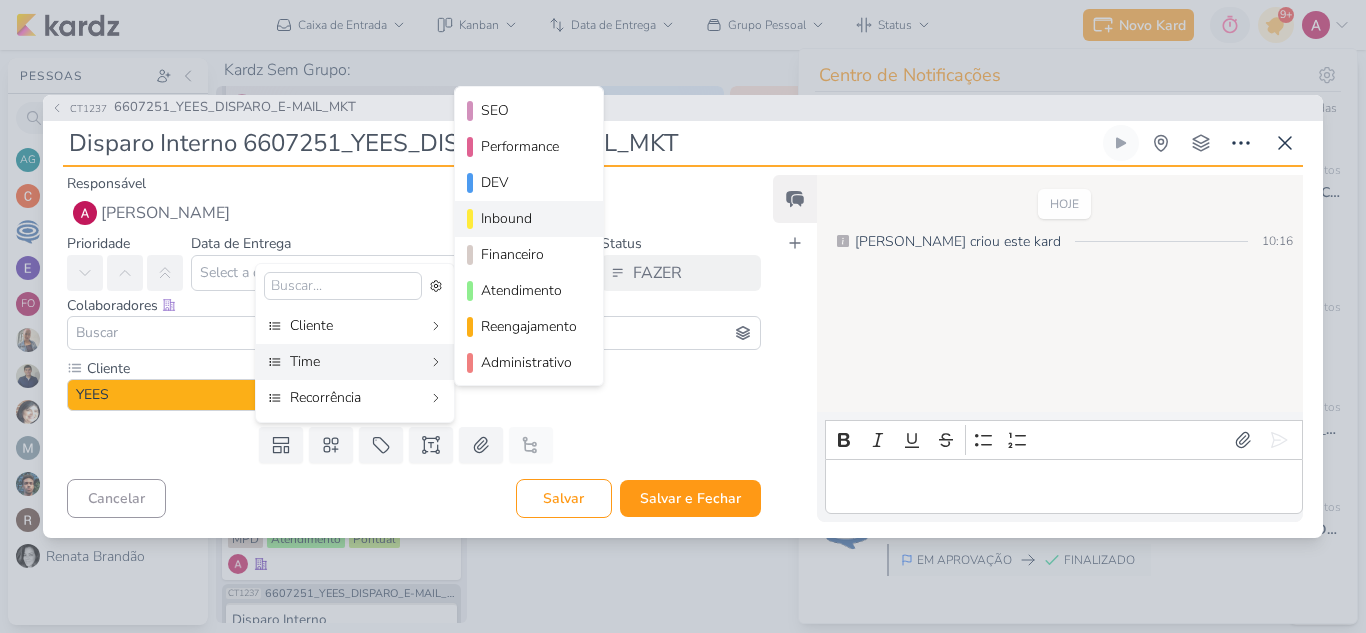 click on "Inbound" at bounding box center [530, 218] 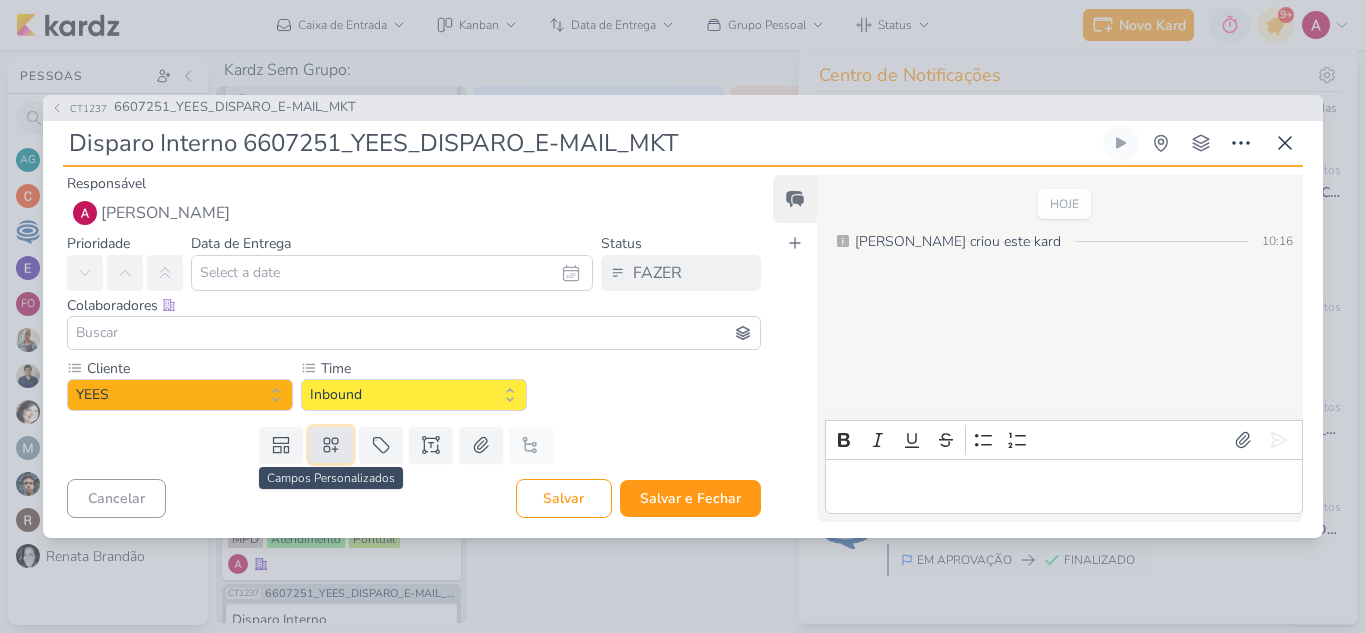 click at bounding box center (331, 445) 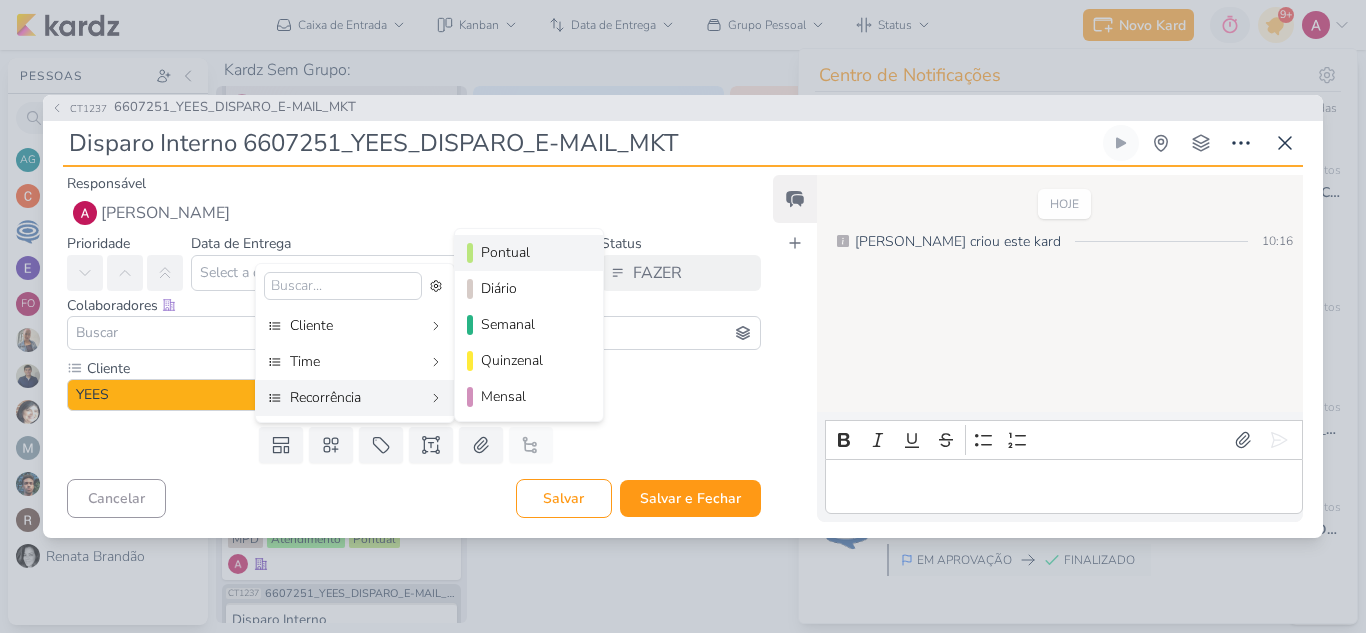 click on "Pontual" at bounding box center [530, 252] 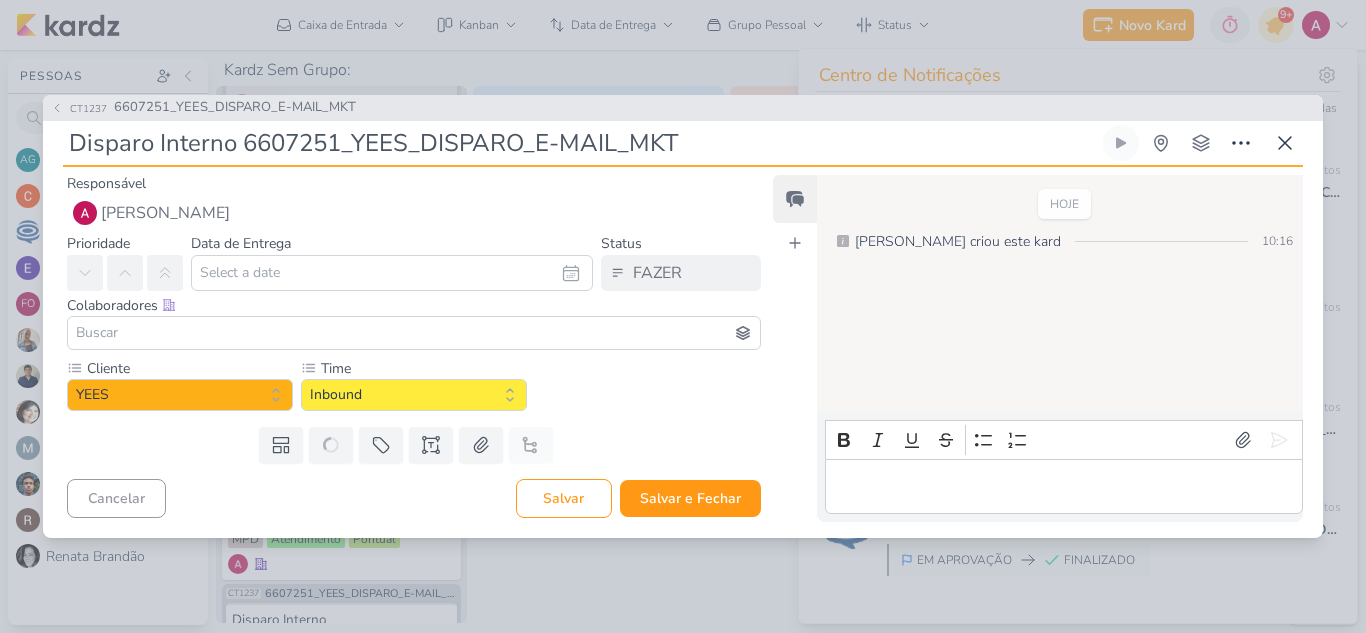 type 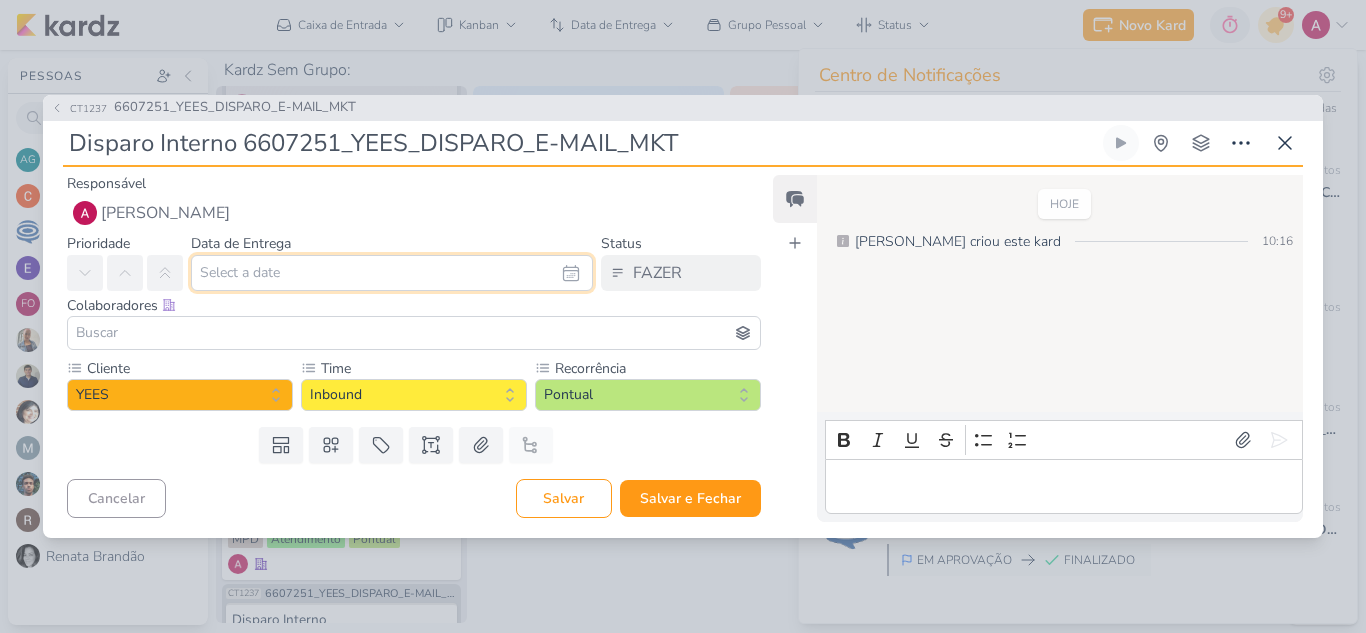 click at bounding box center [392, 273] 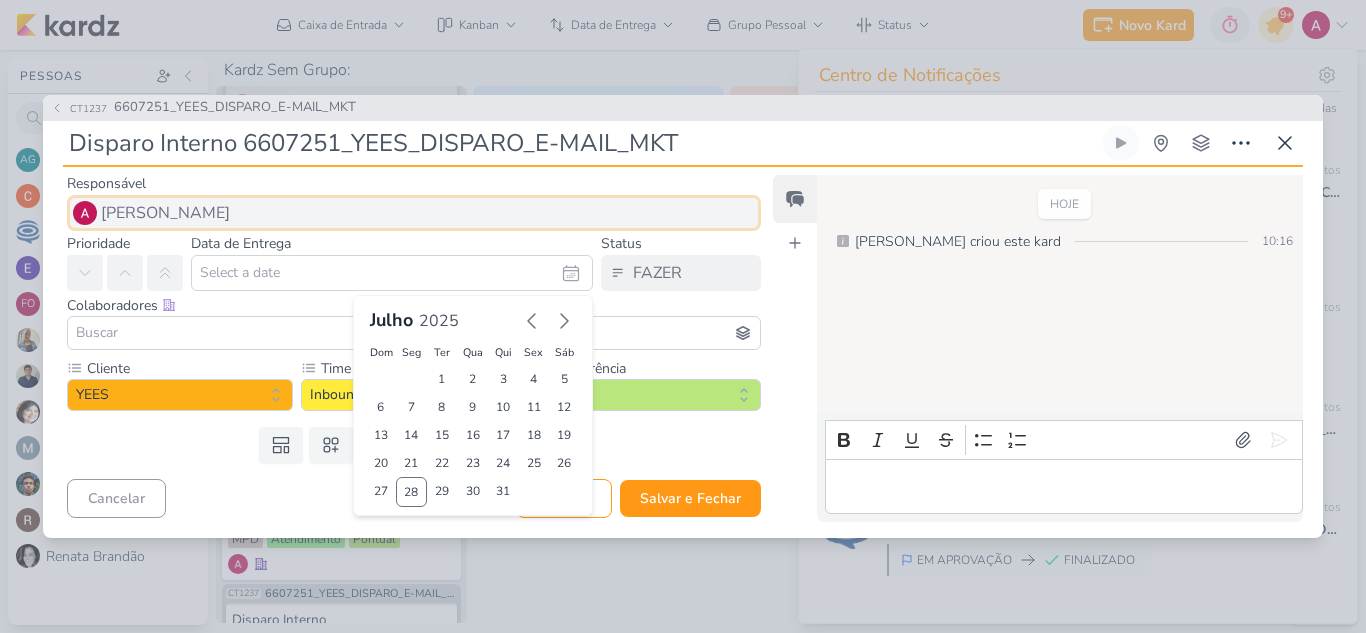 click on "[PERSON_NAME]" at bounding box center (414, 213) 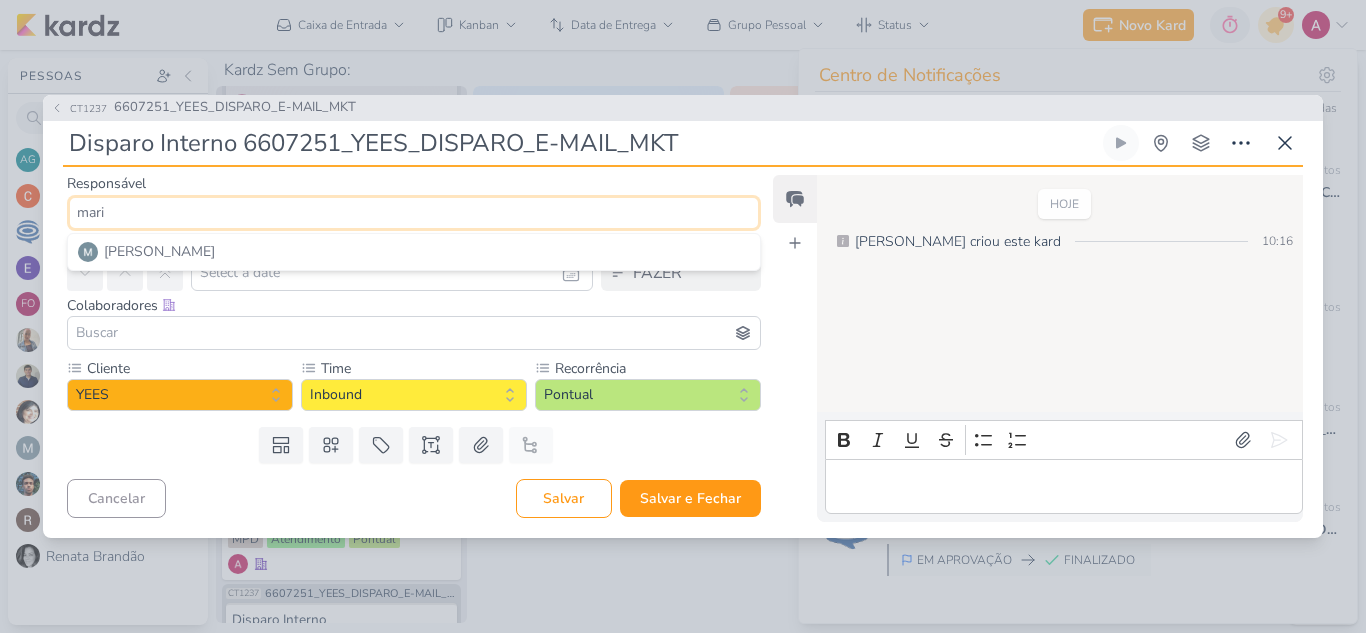 type on "mari" 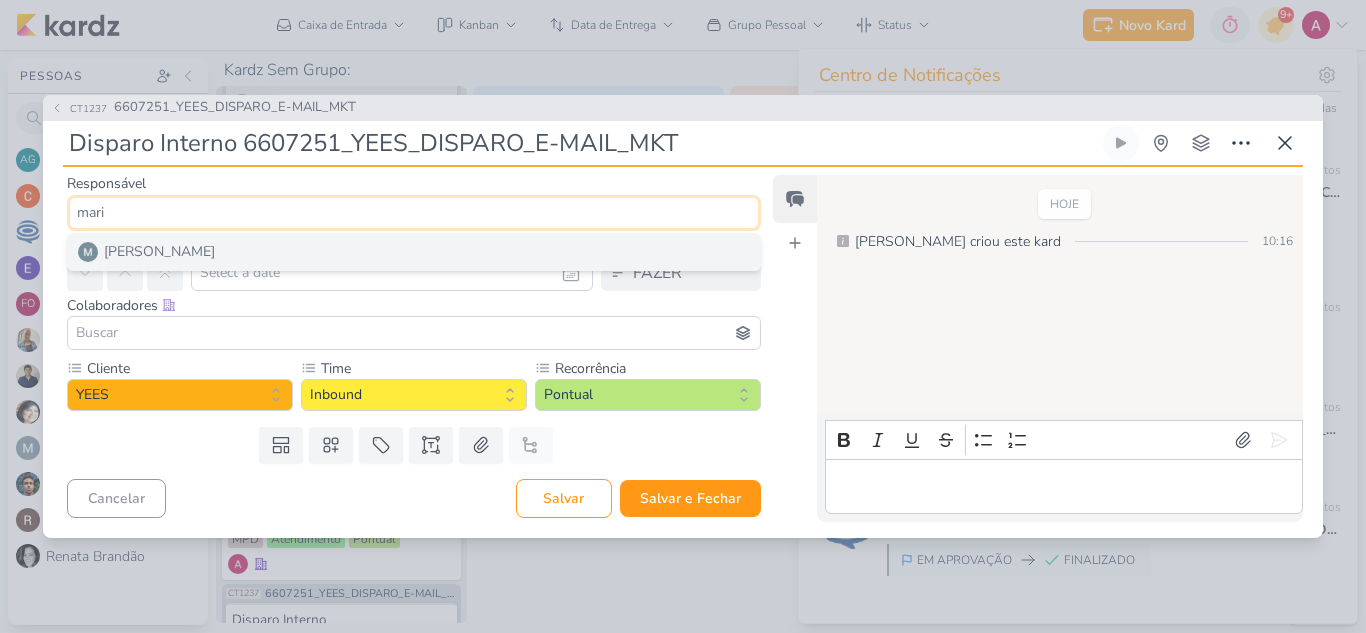 click on "[PERSON_NAME]" at bounding box center (414, 252) 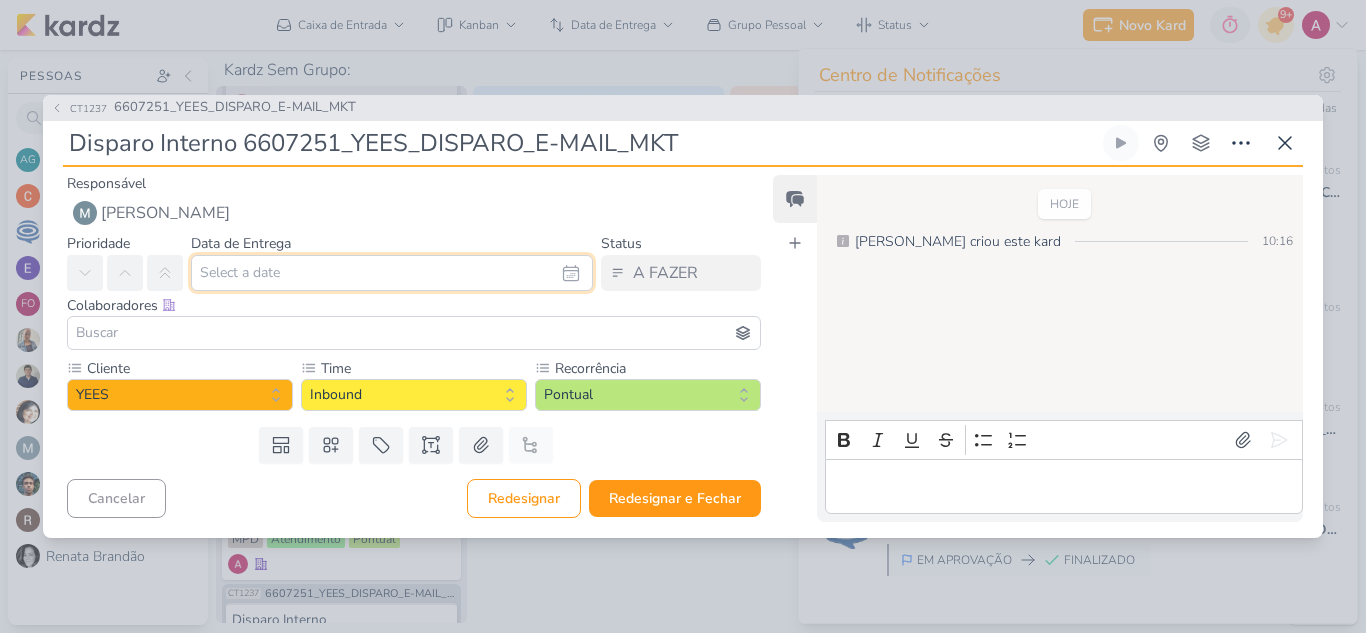 click at bounding box center [392, 273] 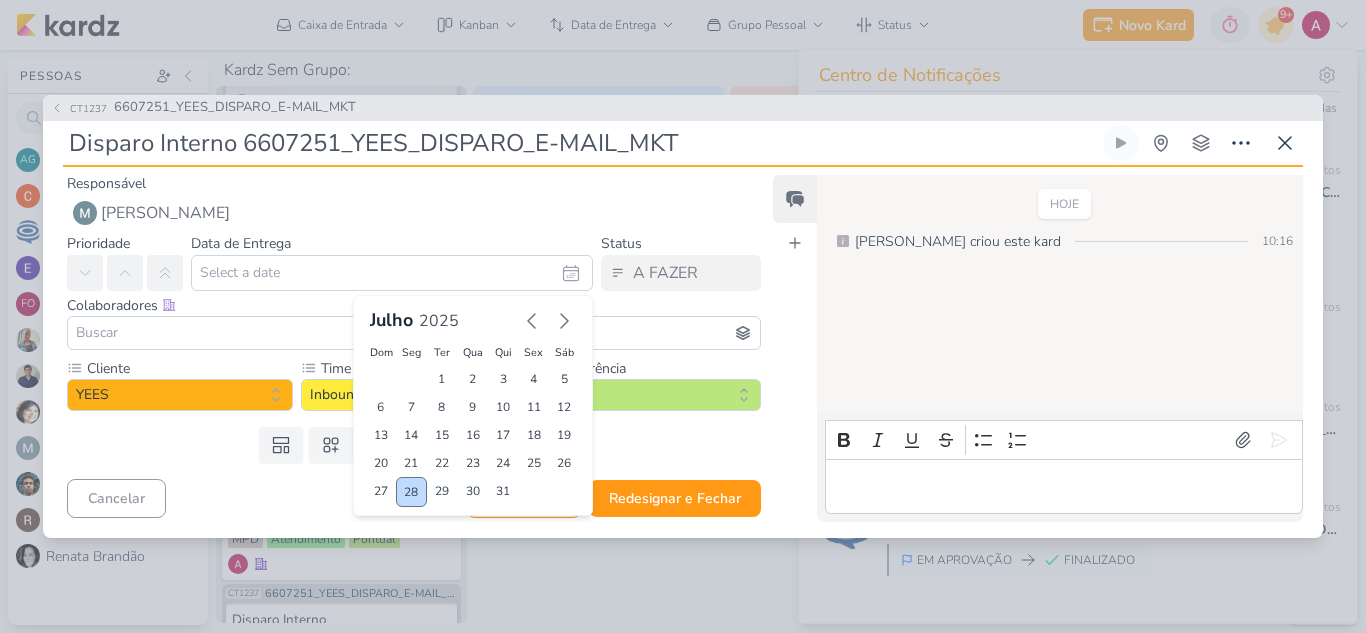 click on "28" at bounding box center (411, 492) 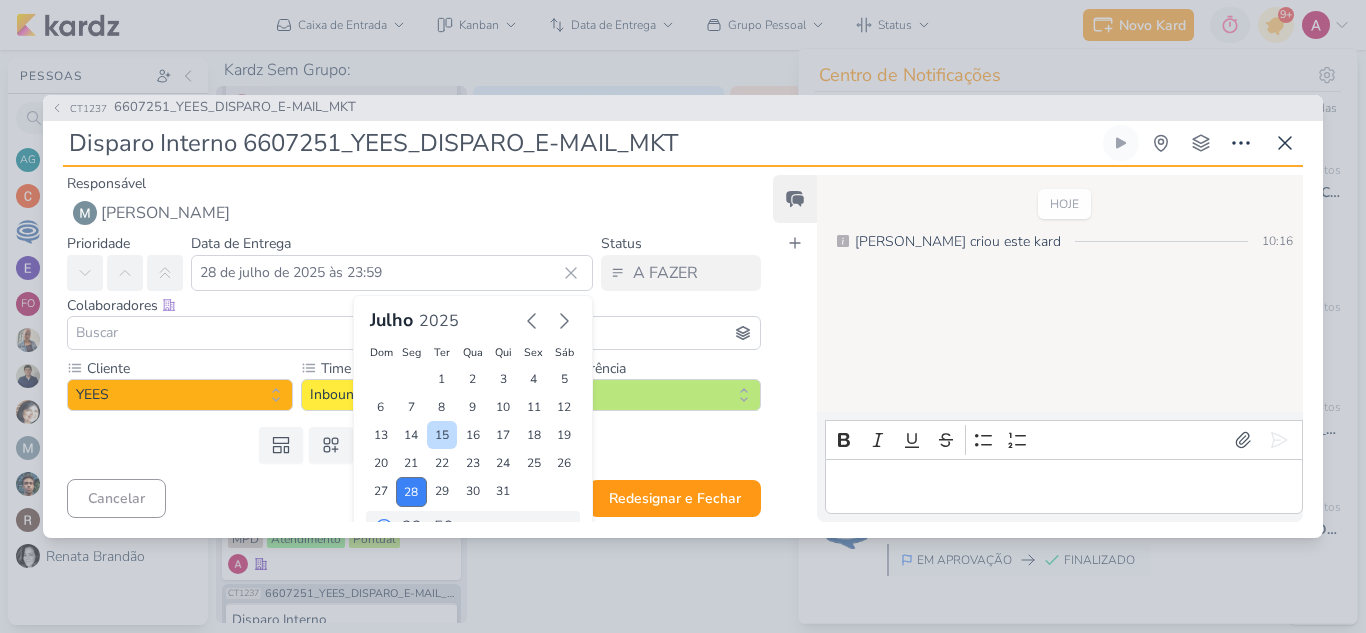 scroll, scrollTop: 34, scrollLeft: 0, axis: vertical 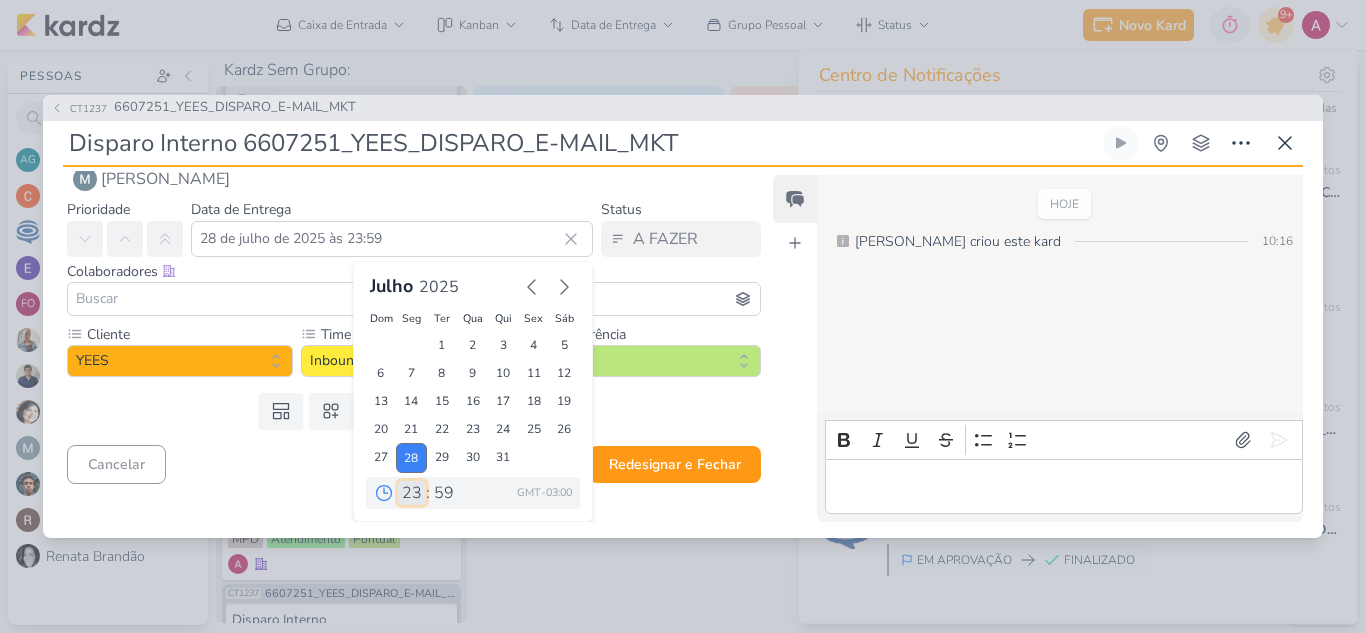 click on "00 01 02 03 04 05 06 07 08 09 10 11 12 13 14 15 16 17 18 19 20 21 22 23" at bounding box center (412, 493) 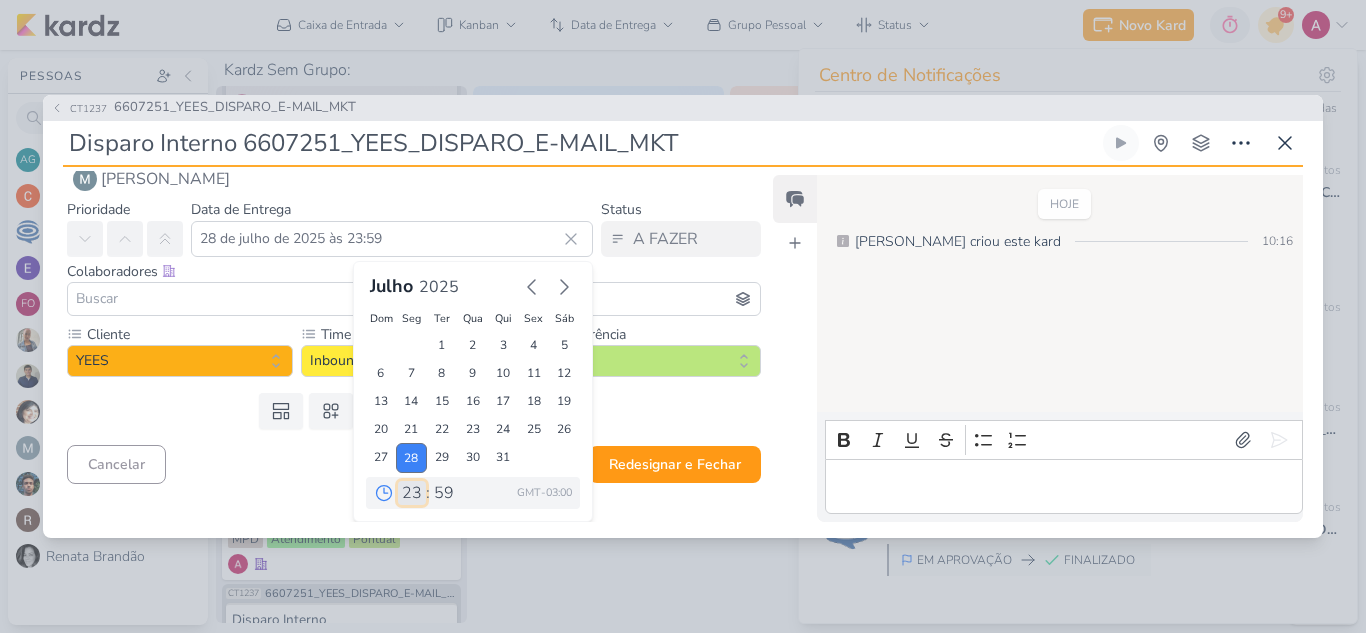 select on "11" 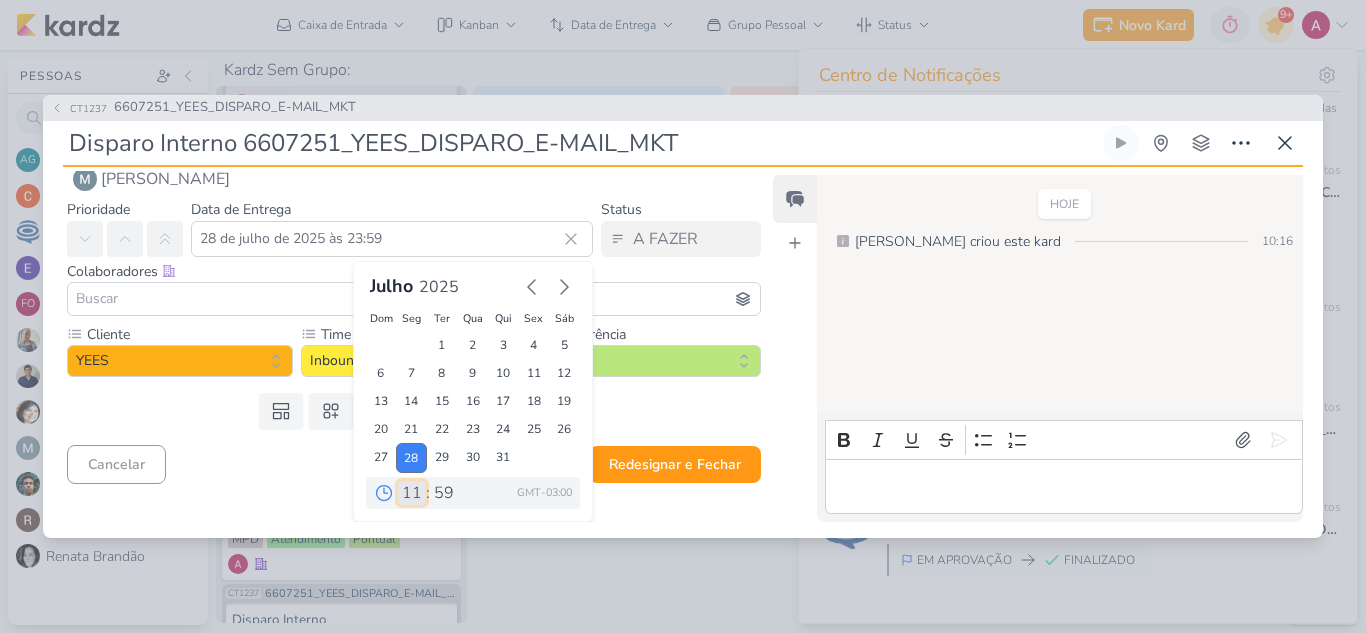 click on "00 01 02 03 04 05 06 07 08 09 10 11 12 13 14 15 16 17 18 19 20 21 22 23" at bounding box center [412, 493] 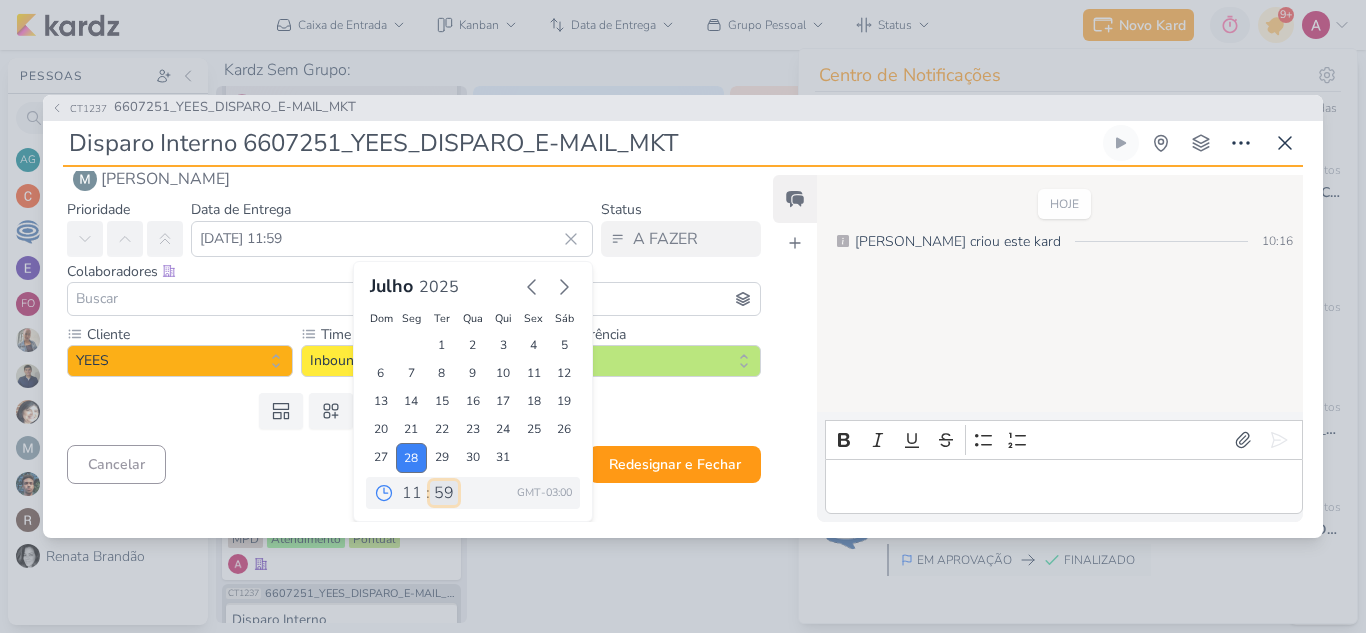 click on "00 05 10 15 20 25 30 35 40 45 50 55
59" at bounding box center [444, 493] 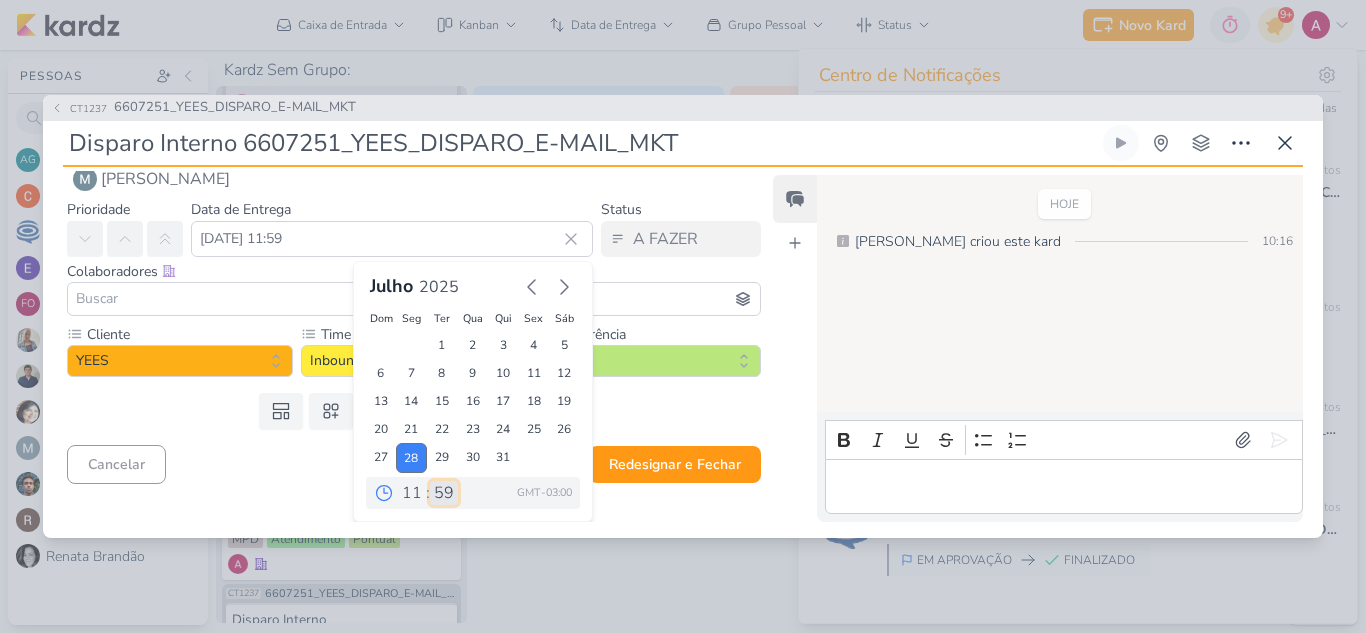 select on "0" 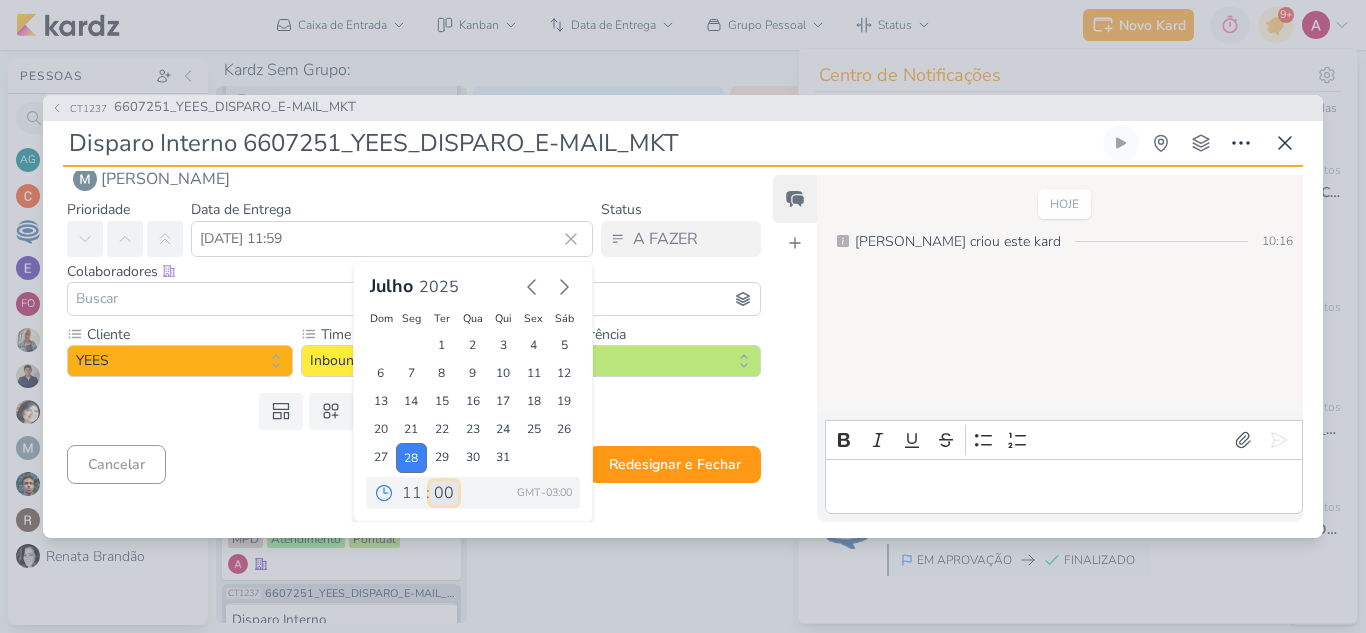 click on "00 05 10 15 20 25 30 35 40 45 50 55
59" at bounding box center (444, 493) 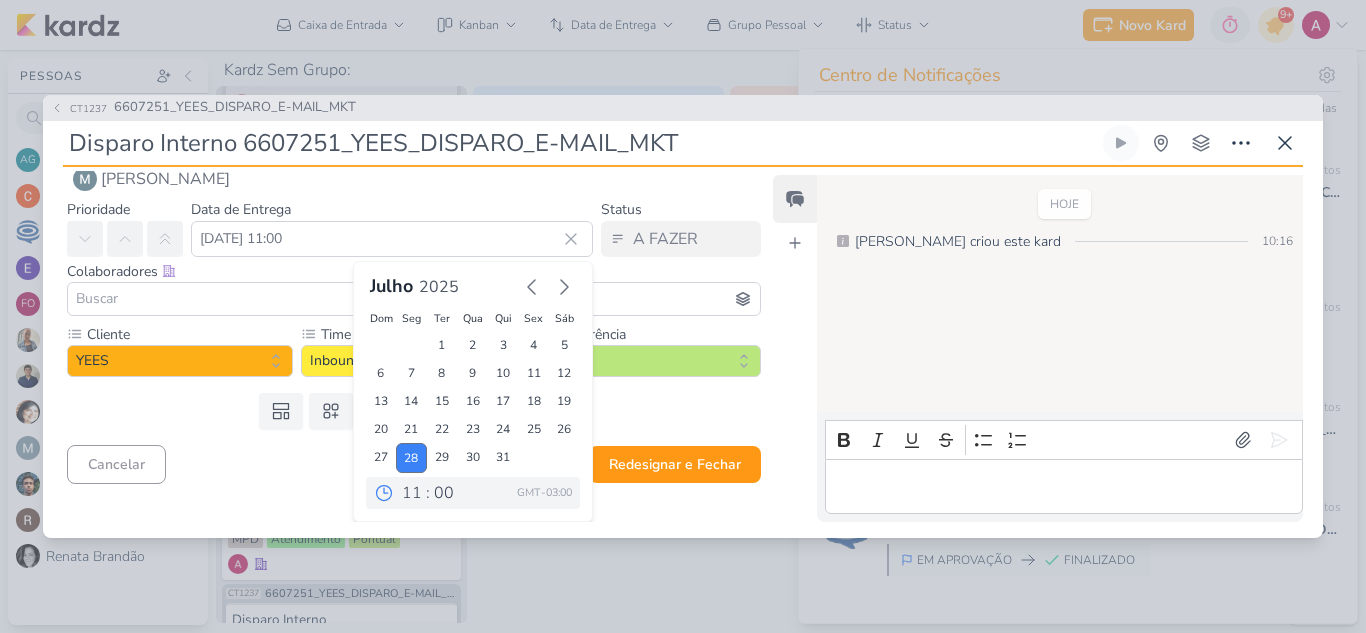 click at bounding box center [414, 299] 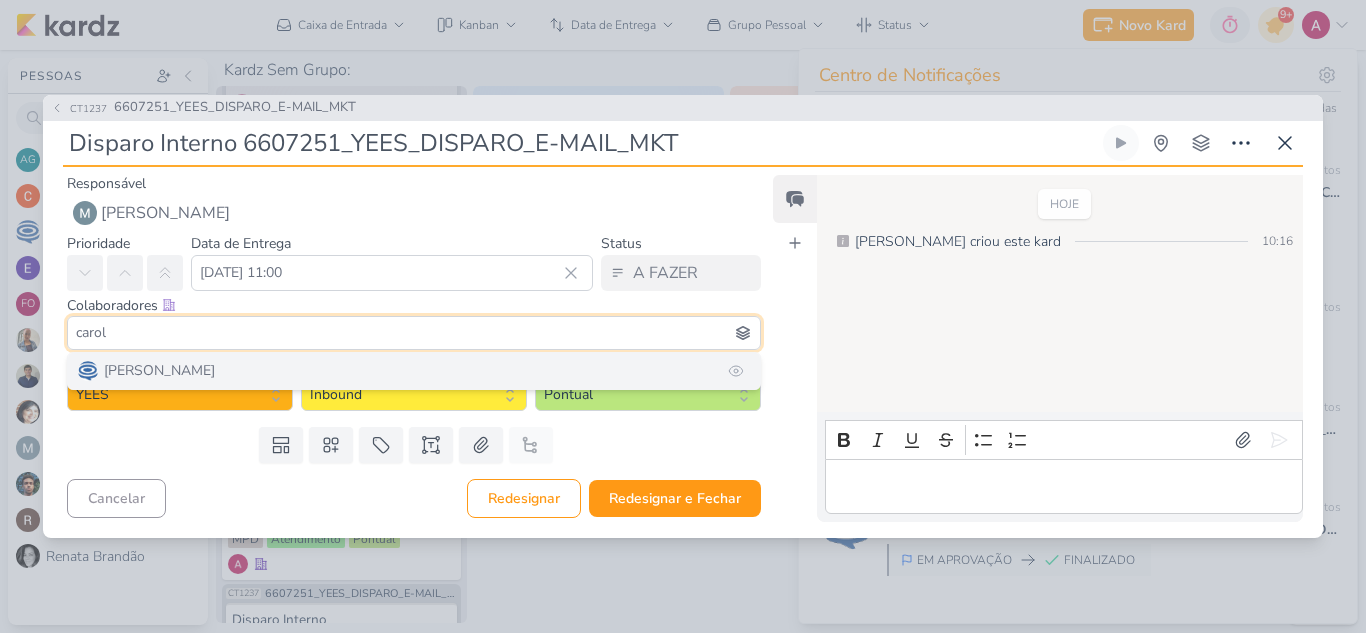 type on "carol" 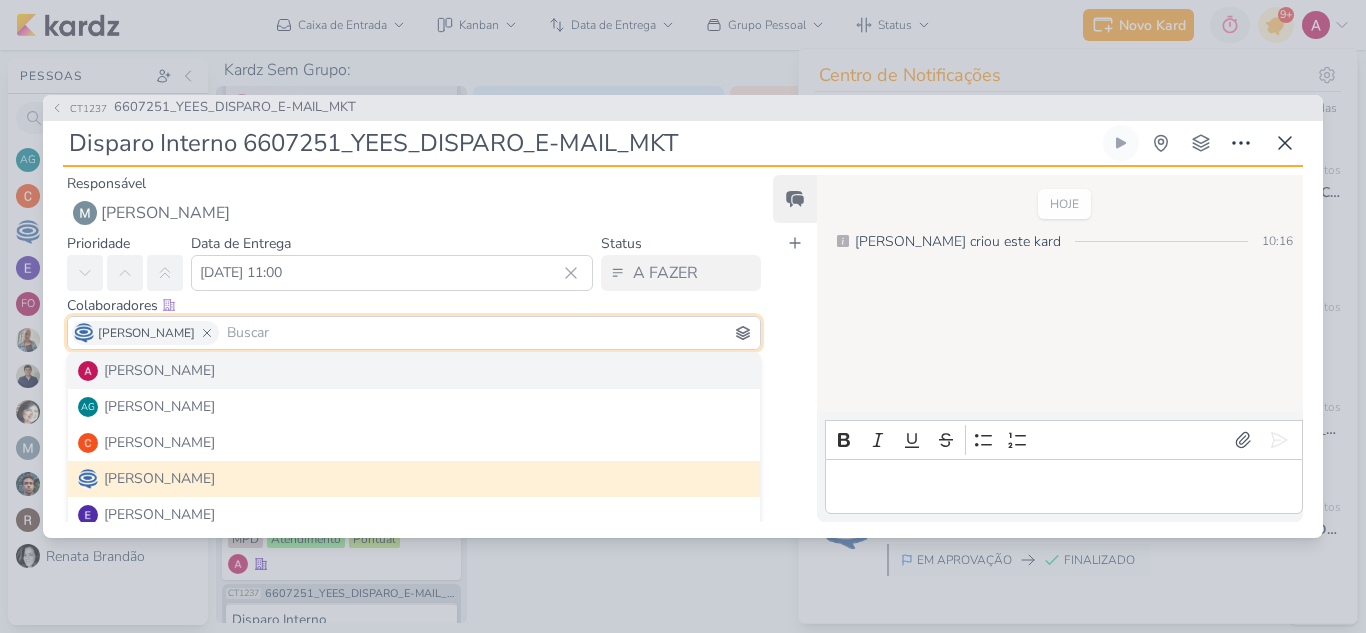 click on "Status
A FAZER
Somente o responsável pode mudar o status do kard.
Designar a mim mesmo(a)" at bounding box center [681, 261] 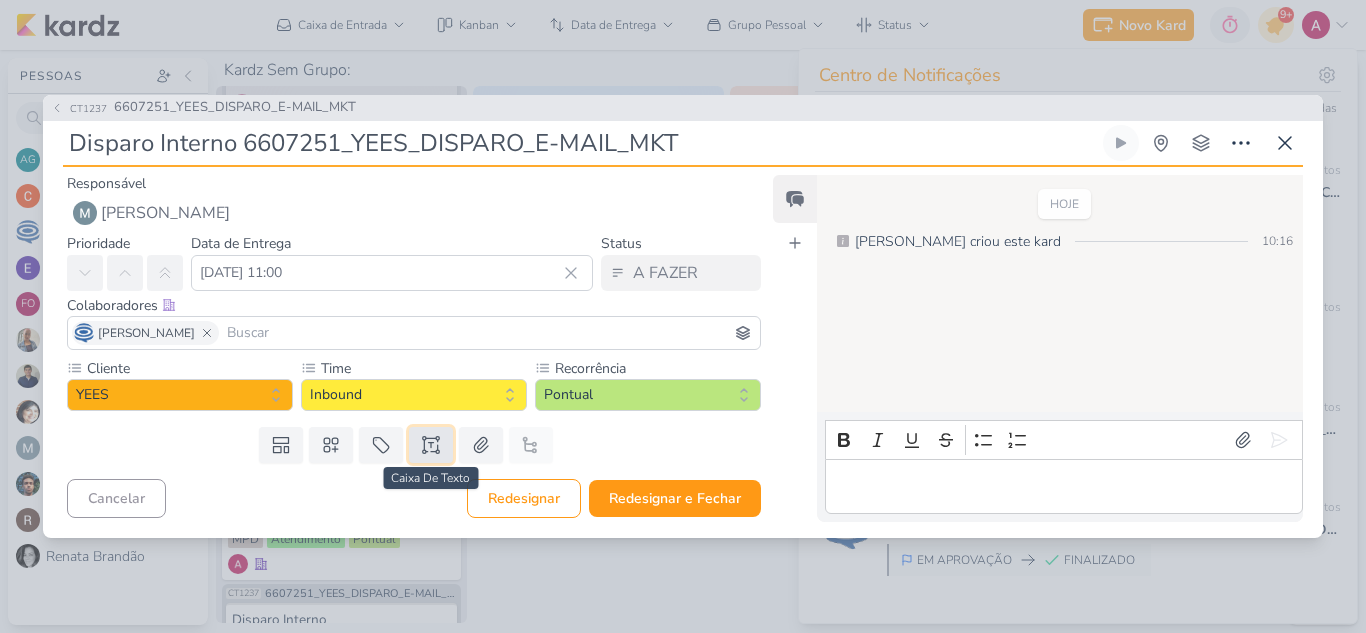 click 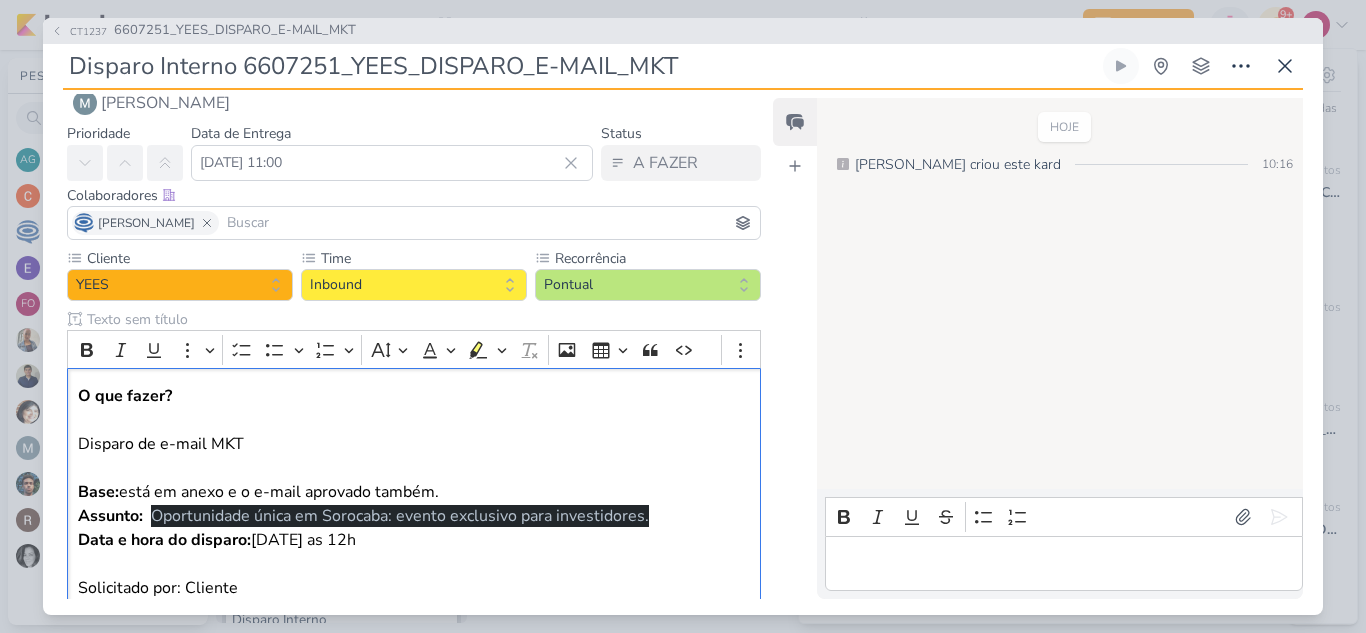scroll, scrollTop: 160, scrollLeft: 0, axis: vertical 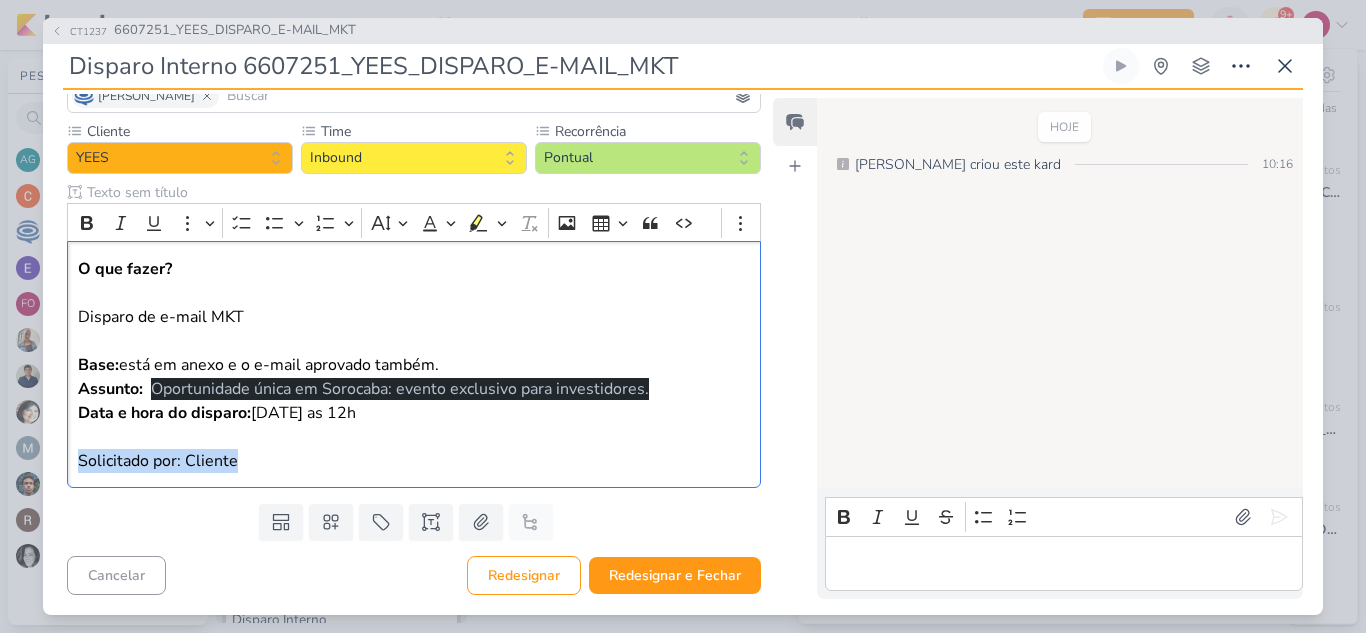 drag, startPoint x: 285, startPoint y: 464, endPoint x: 0, endPoint y: 514, distance: 289.35272 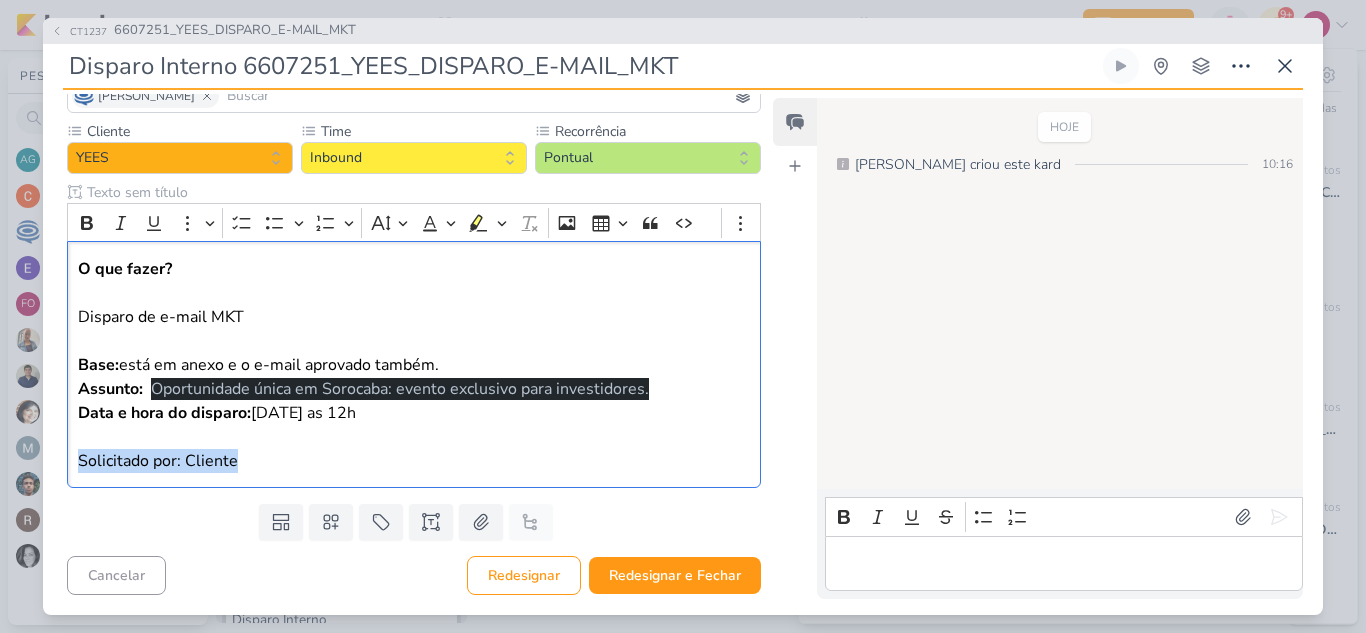 click on "CT1237
6607251_YEES_DISPARO_E-MAIL_MKT
Disparo Interno 6607251_YEES_DISPARO_E-MAIL_MKT" at bounding box center [683, 316] 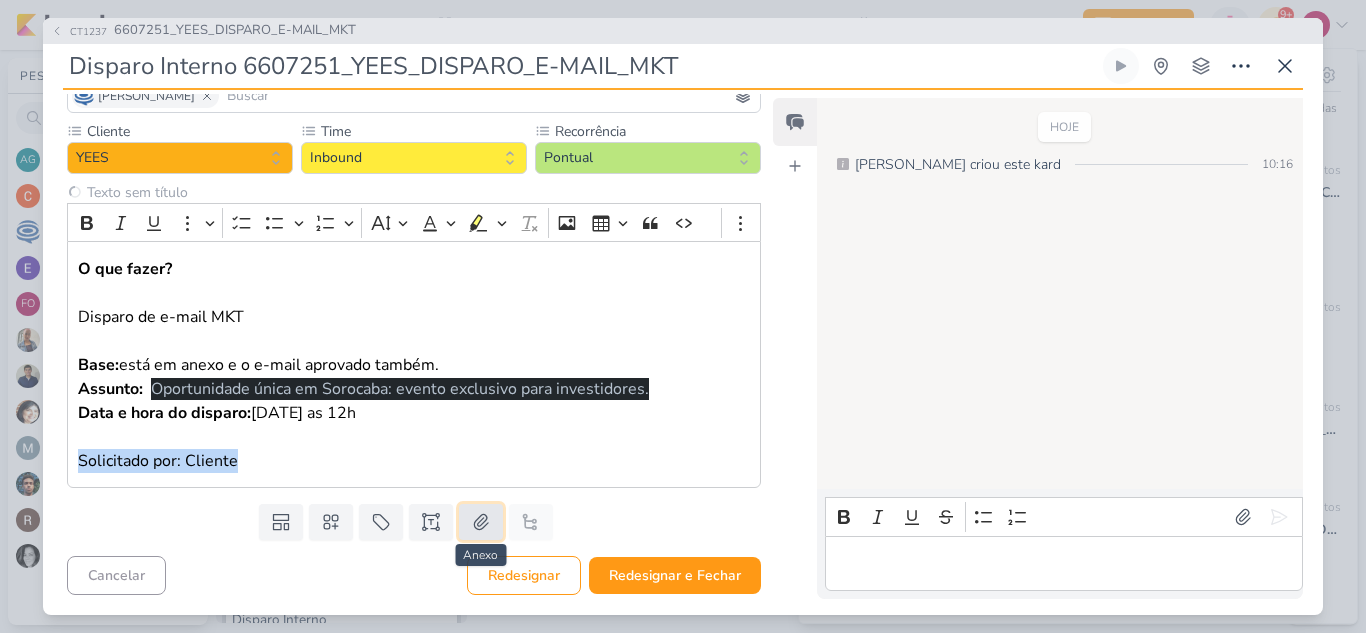 click 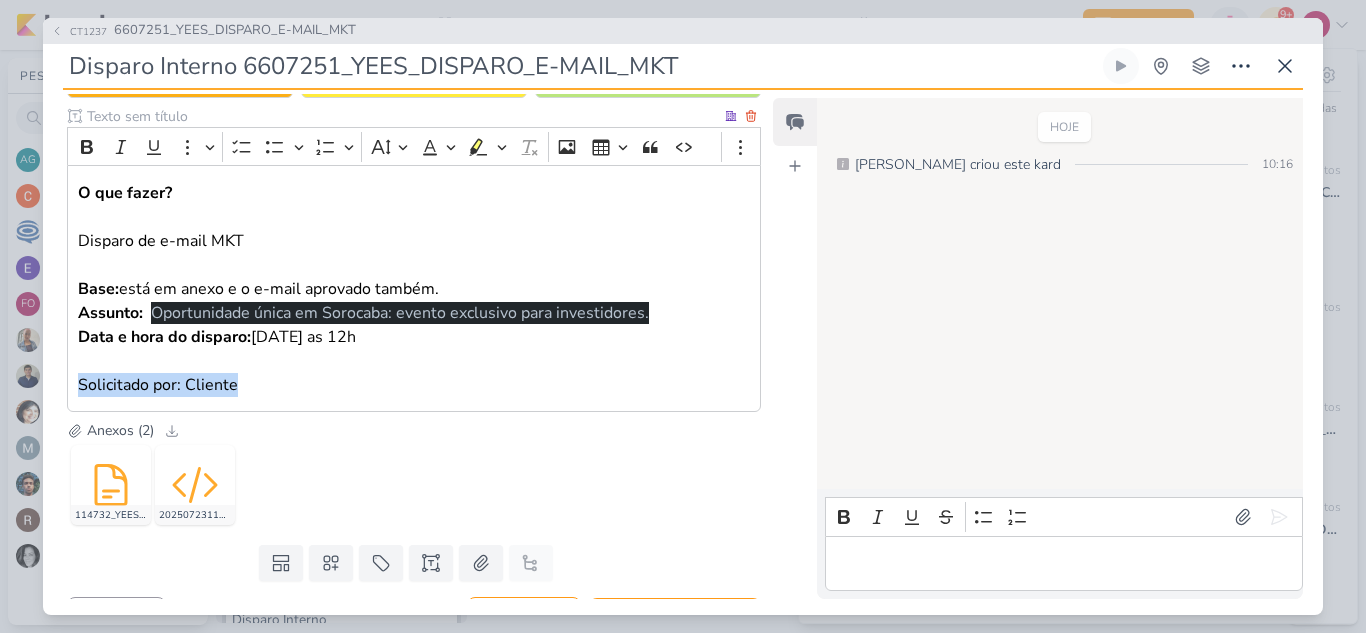 scroll, scrollTop: 235, scrollLeft: 0, axis: vertical 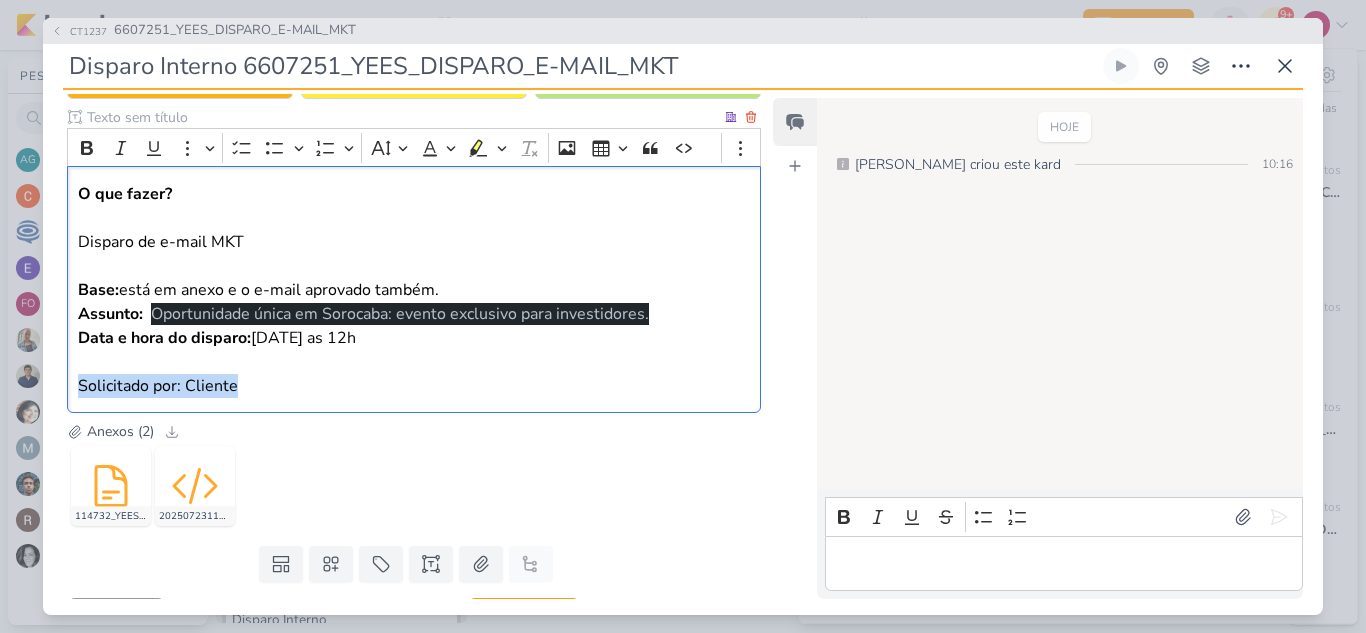click on "Assunto:    Oportunidade única em Sorocaba: evento exclusivo para investidores. Data e hora do disparo:  28/07/2025 as 12h Solicitado por: Cliente" at bounding box center [414, 350] 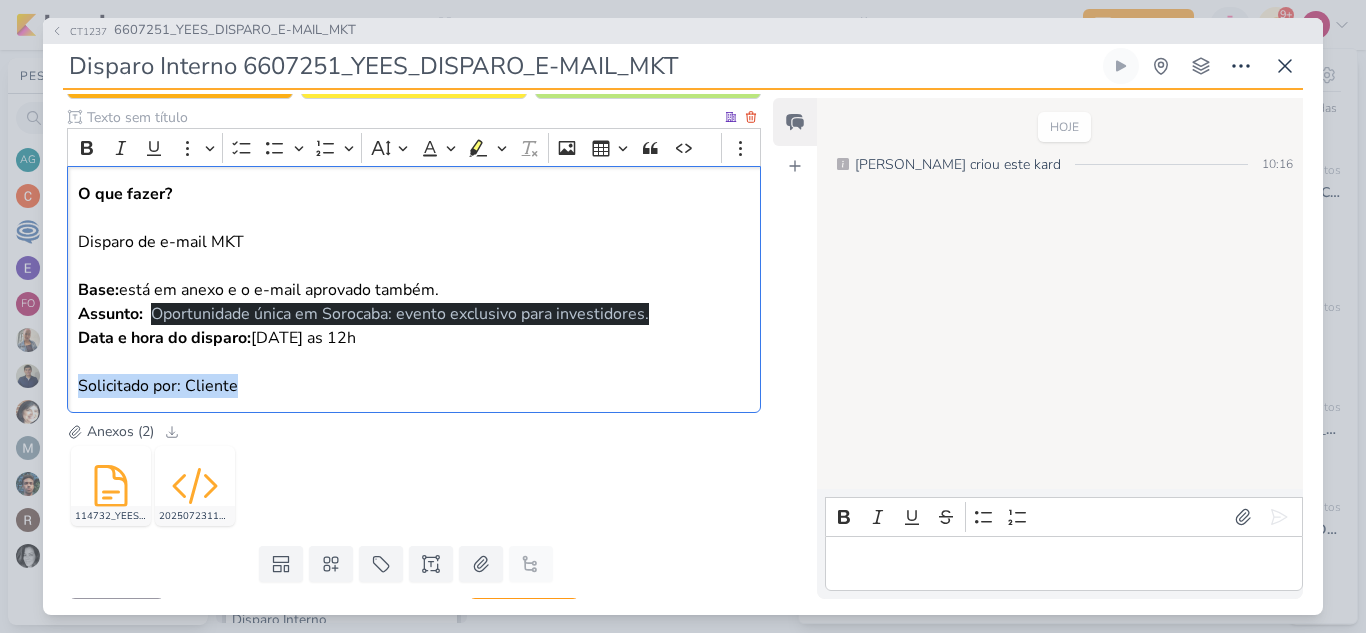 click on "Assunto:    Oportunidade única em Sorocaba: evento exclusivo para investidores. Data e hora do disparo:  28/07/2025 as 12h Solicitado por: Cliente" at bounding box center [414, 350] 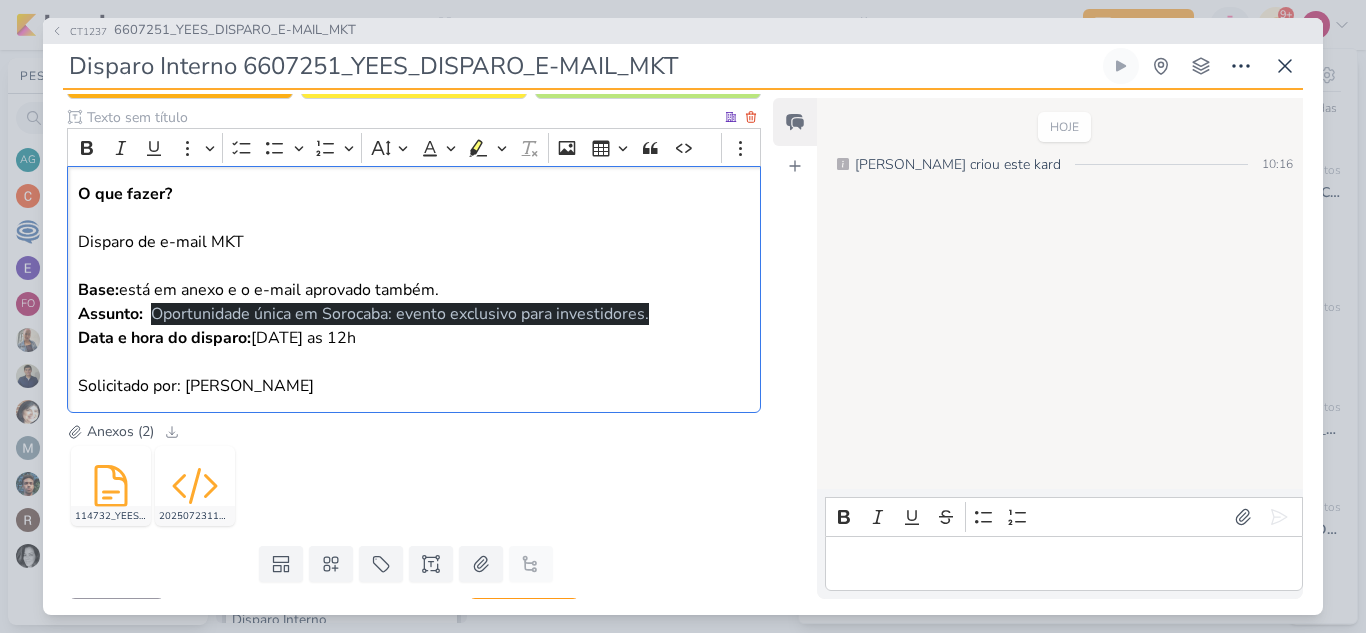 click on "Assunto:    Oportunidade única em Sorocaba: evento exclusivo para investidores. Data e hora do disparo:  28/07/2025 as 12h Solicitado por: Carol" at bounding box center (414, 350) 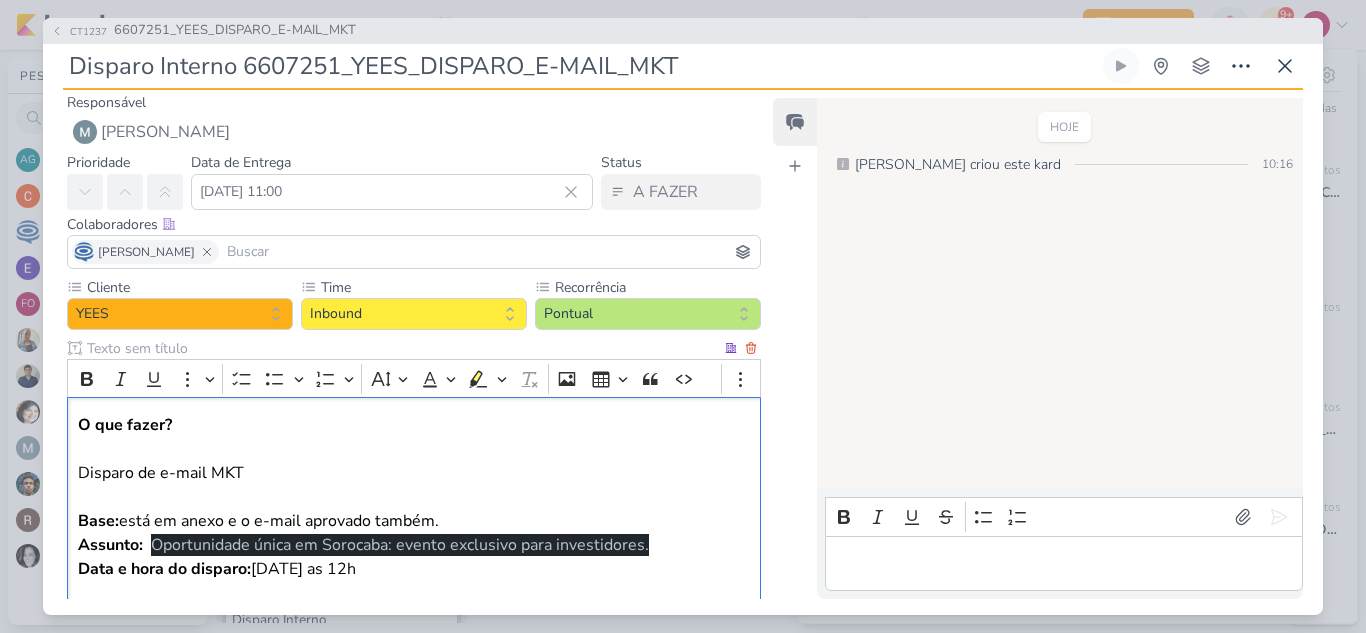 scroll, scrollTop: 0, scrollLeft: 0, axis: both 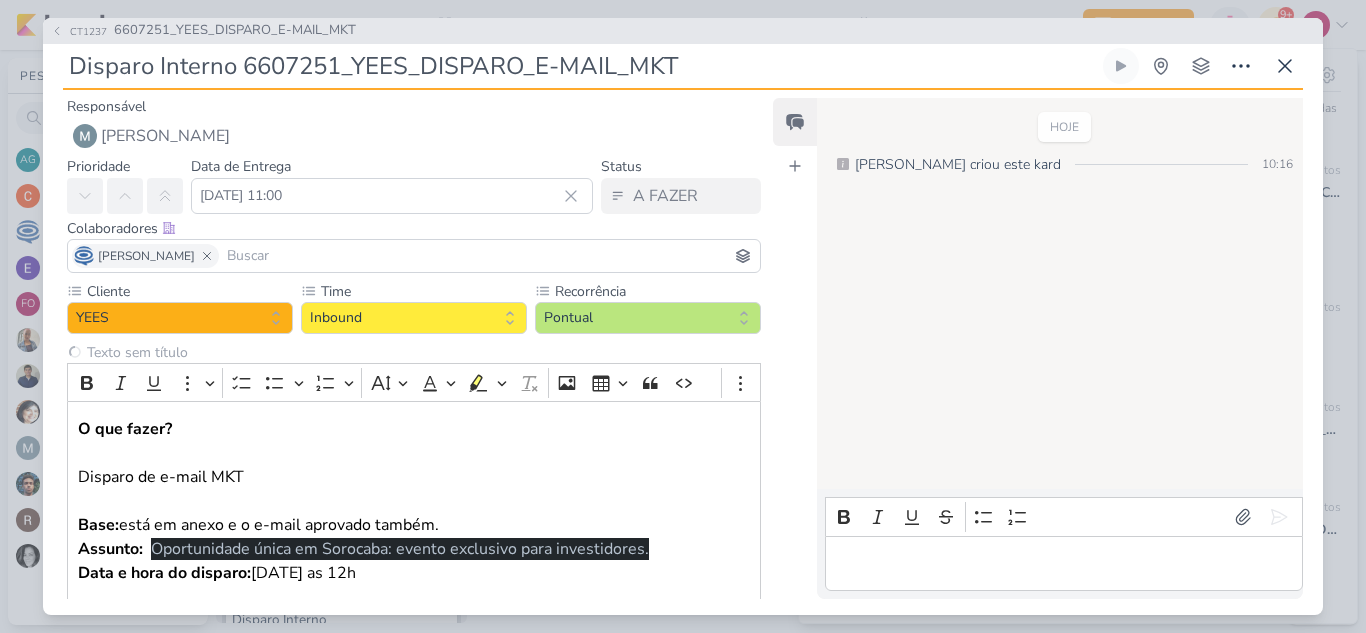 click at bounding box center (489, 256) 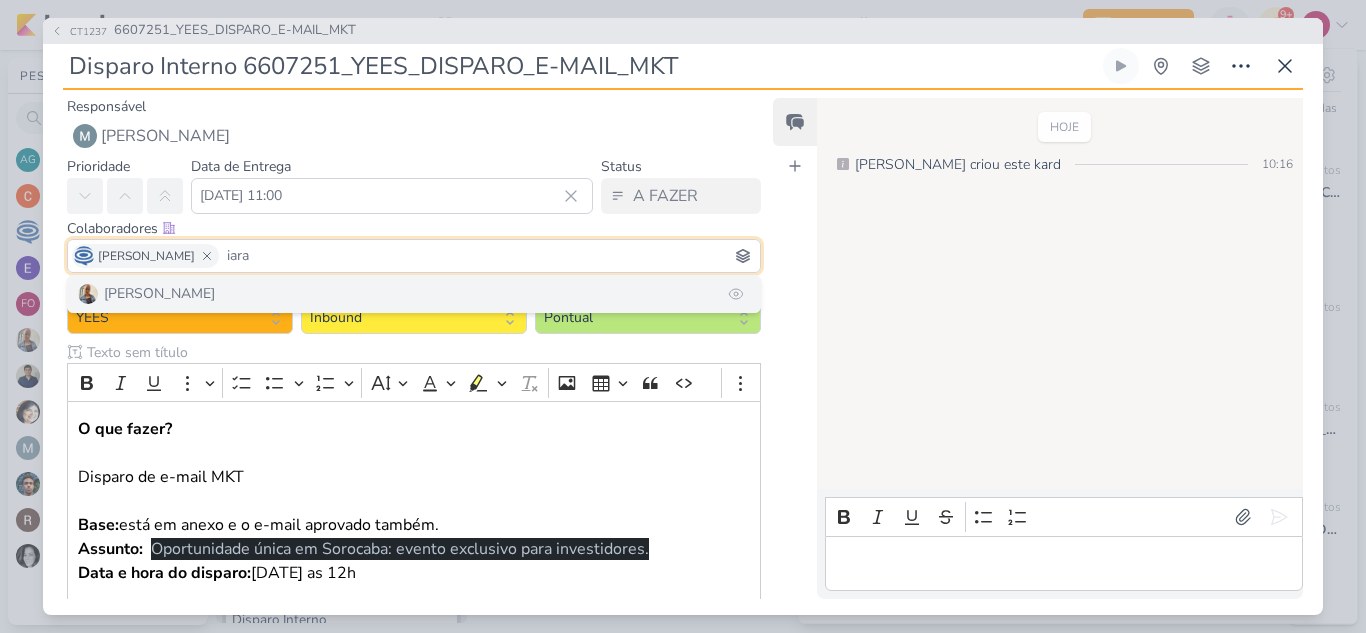 type on "iara" 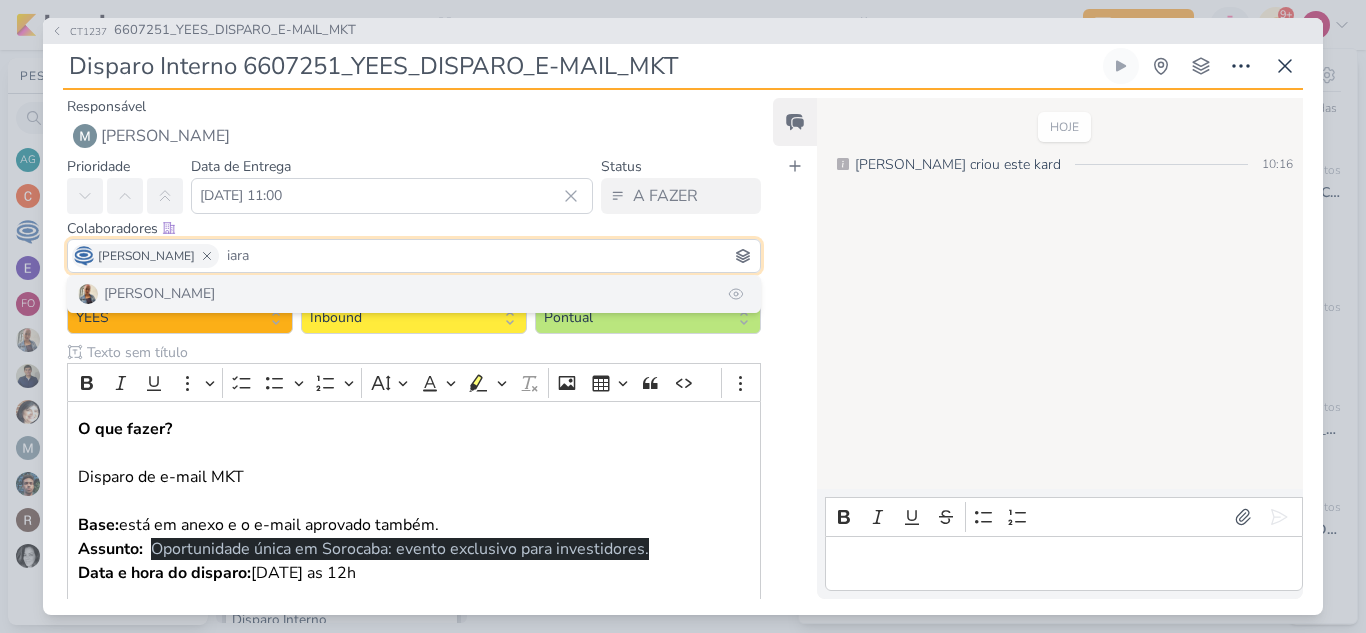 click on "[PERSON_NAME]" at bounding box center (414, 294) 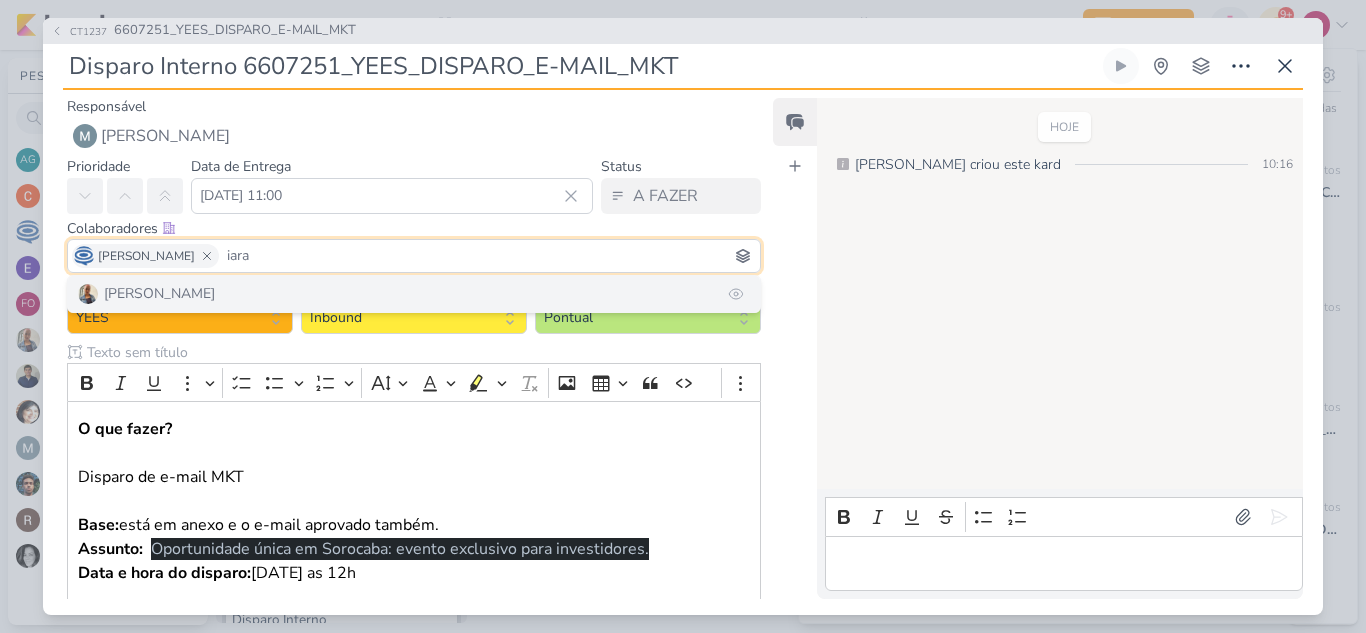 type 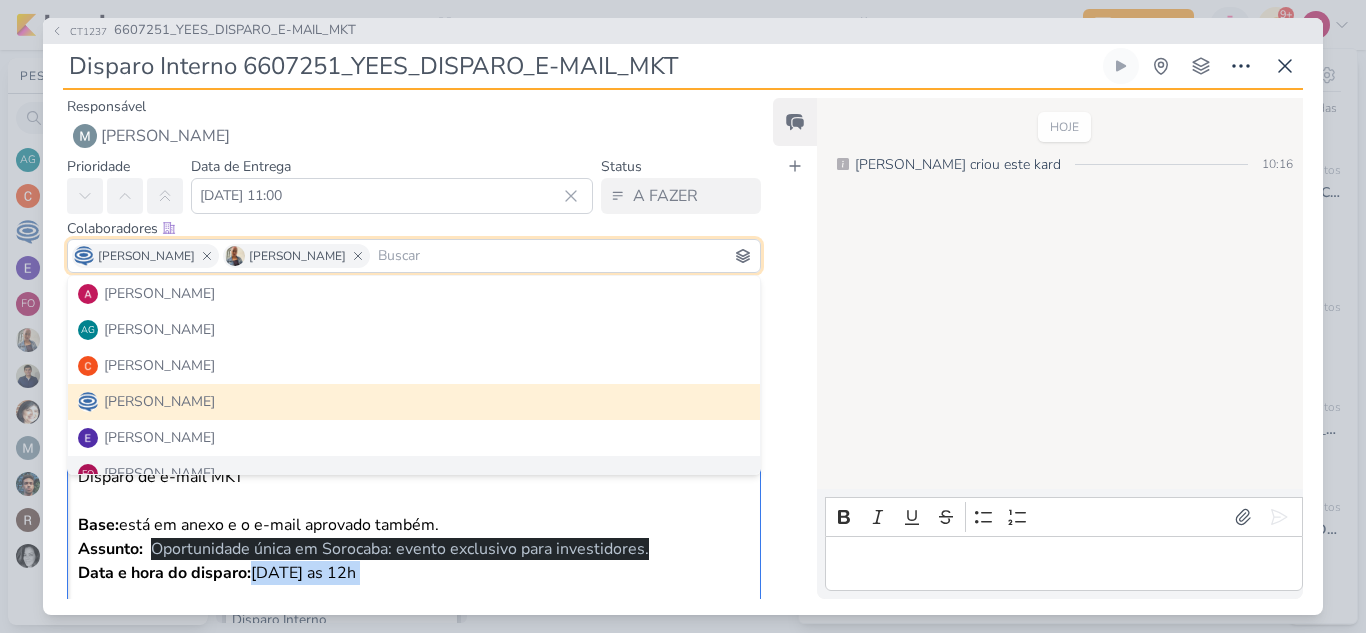 scroll, scrollTop: 12, scrollLeft: 0, axis: vertical 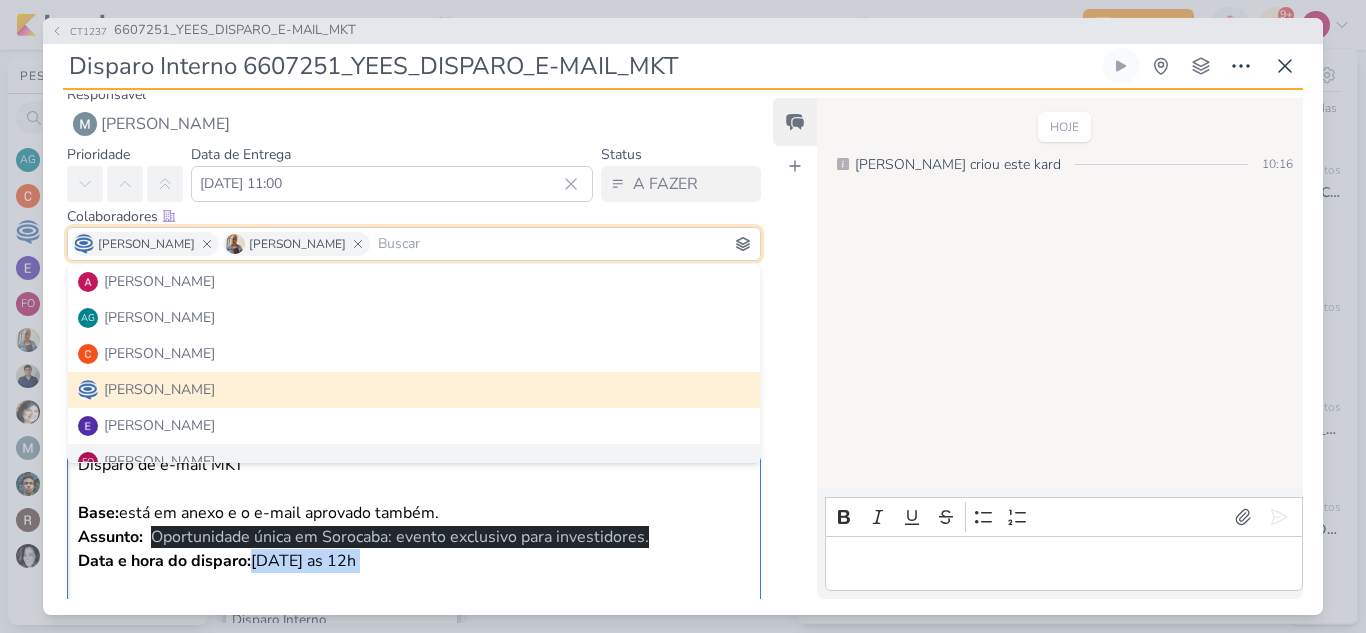 drag, startPoint x: 408, startPoint y: 569, endPoint x: 63, endPoint y: 560, distance: 345.11737 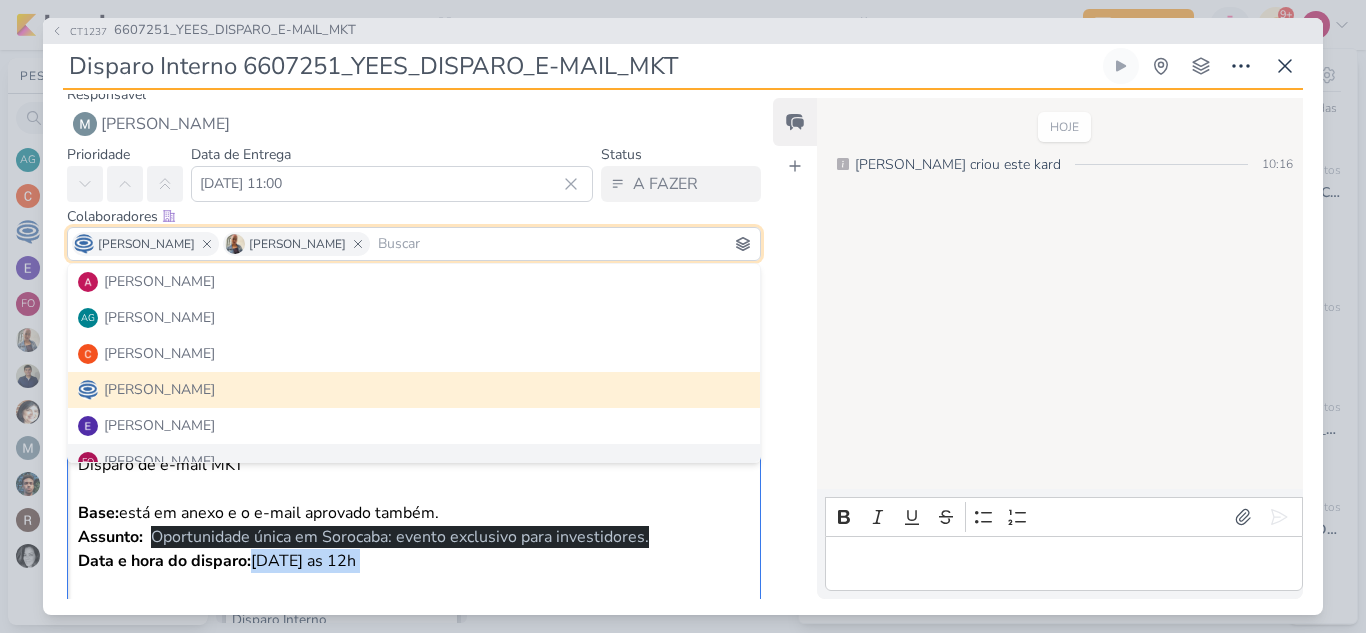 click on "Cliente
YEES
Time" at bounding box center [406, 468] 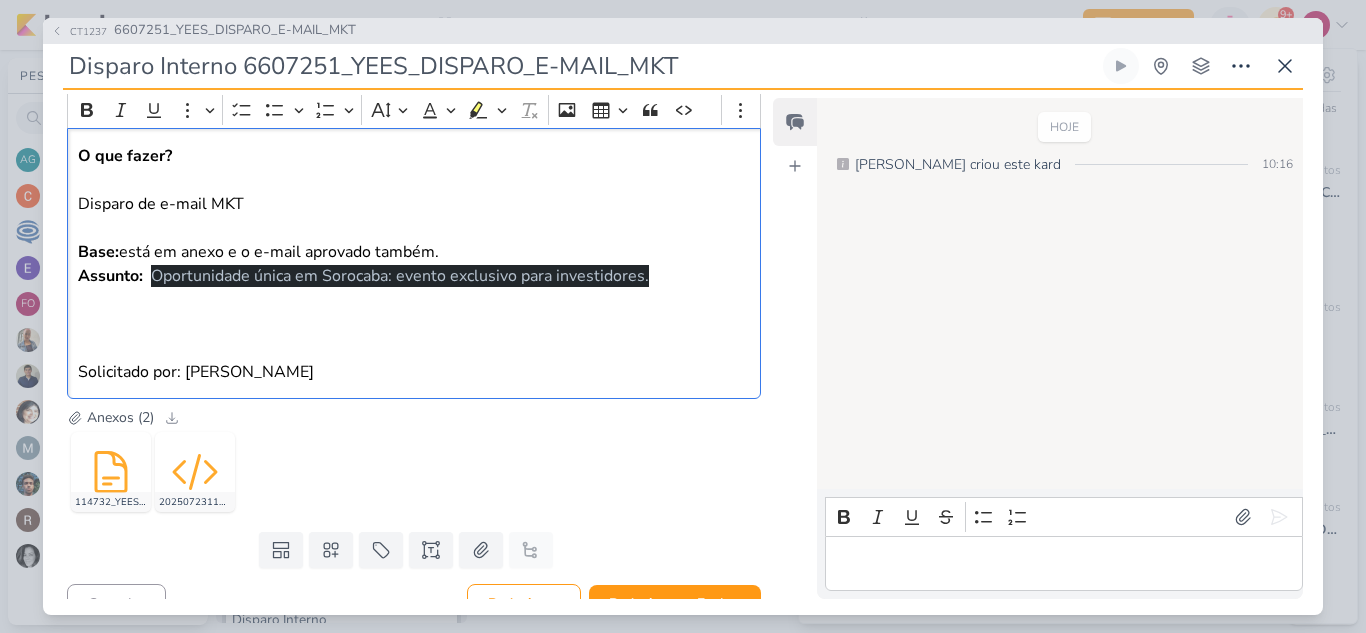 scroll, scrollTop: 301, scrollLeft: 0, axis: vertical 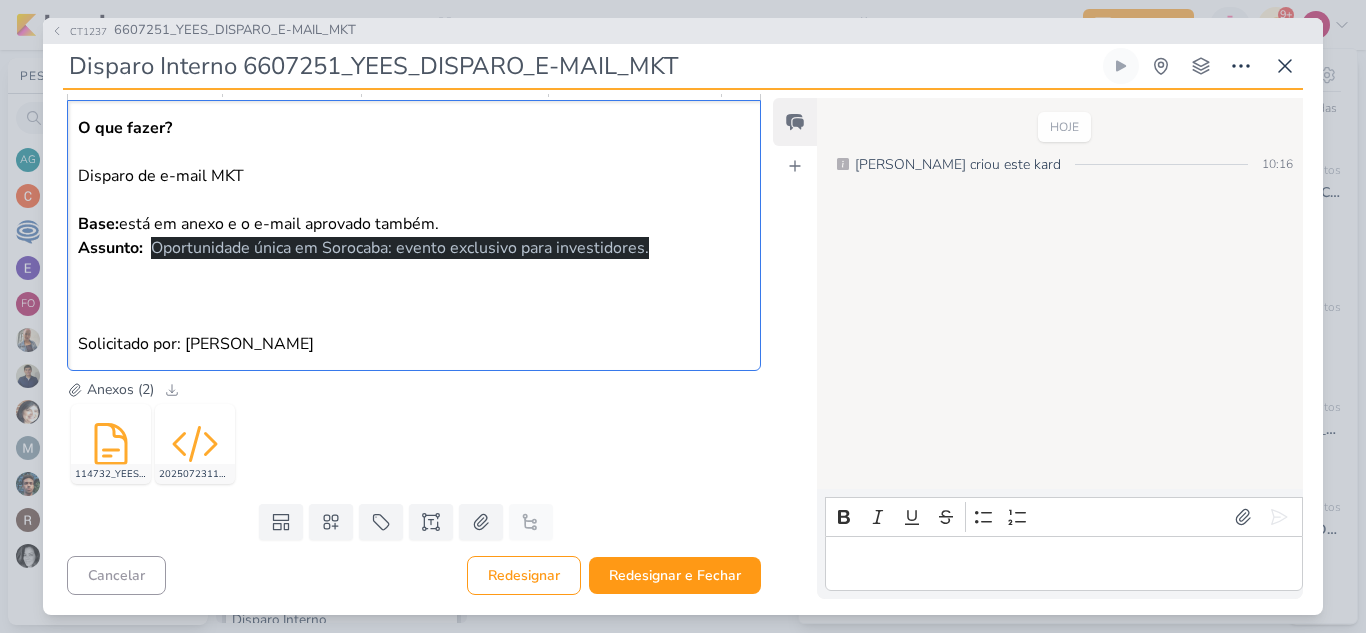 click on "Oportunidade única em Sorocaba: evento exclusivo para investidores." at bounding box center (400, 248) 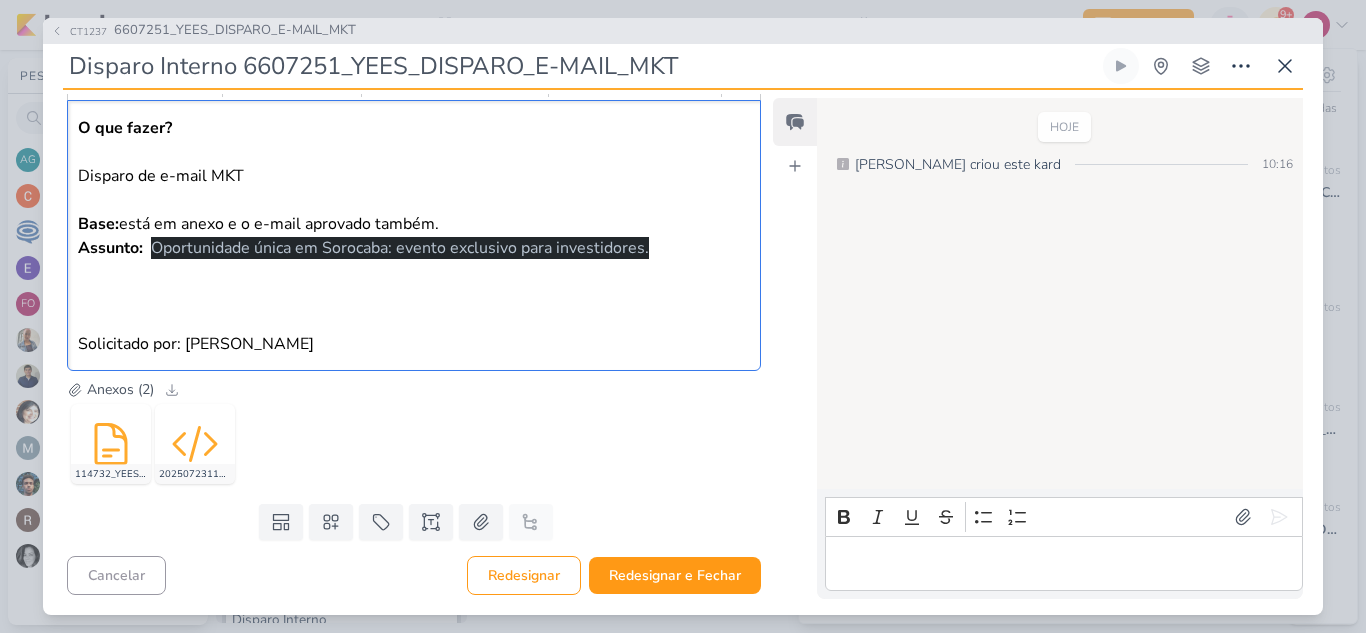 click on "Remover espaço em branco a mais" 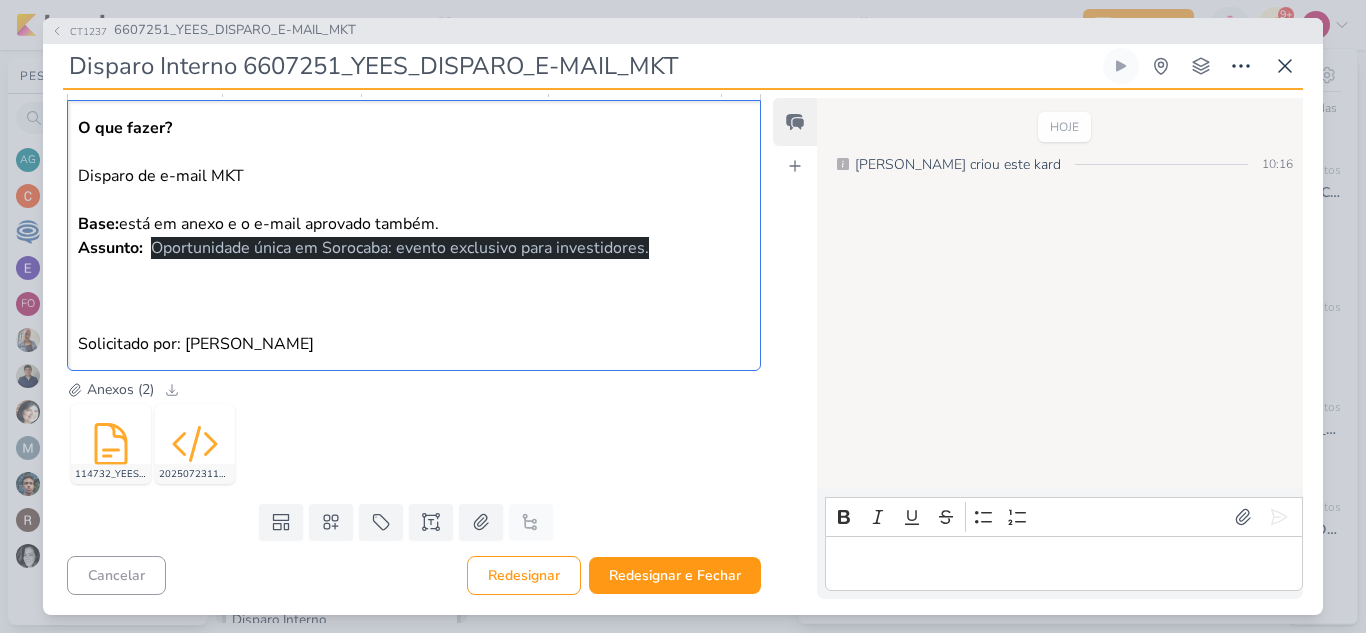 type 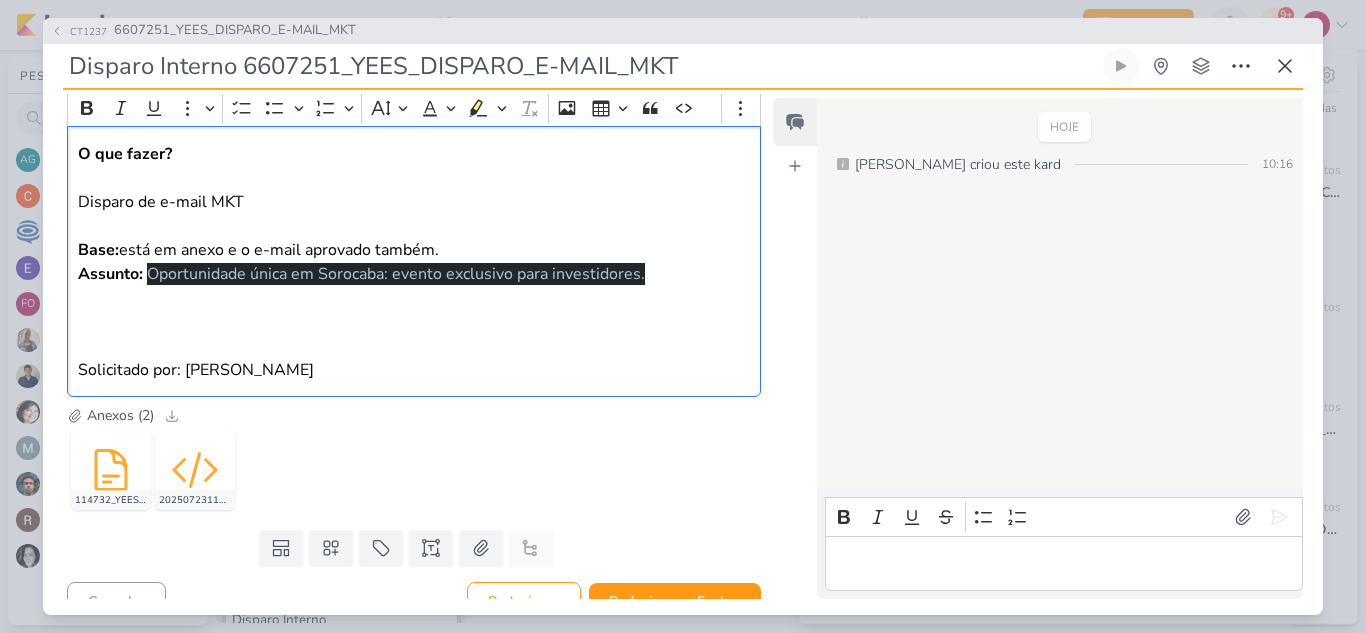 scroll, scrollTop: 301, scrollLeft: 0, axis: vertical 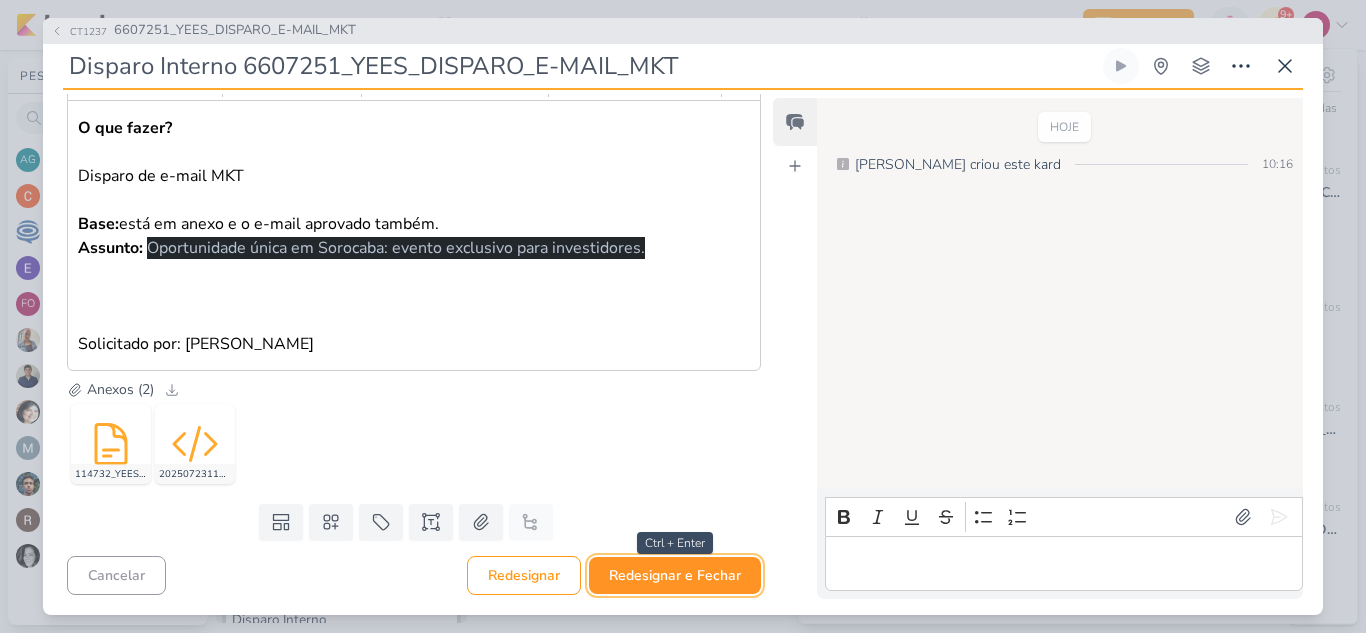 click on "Redesignar e Fechar" at bounding box center (675, 575) 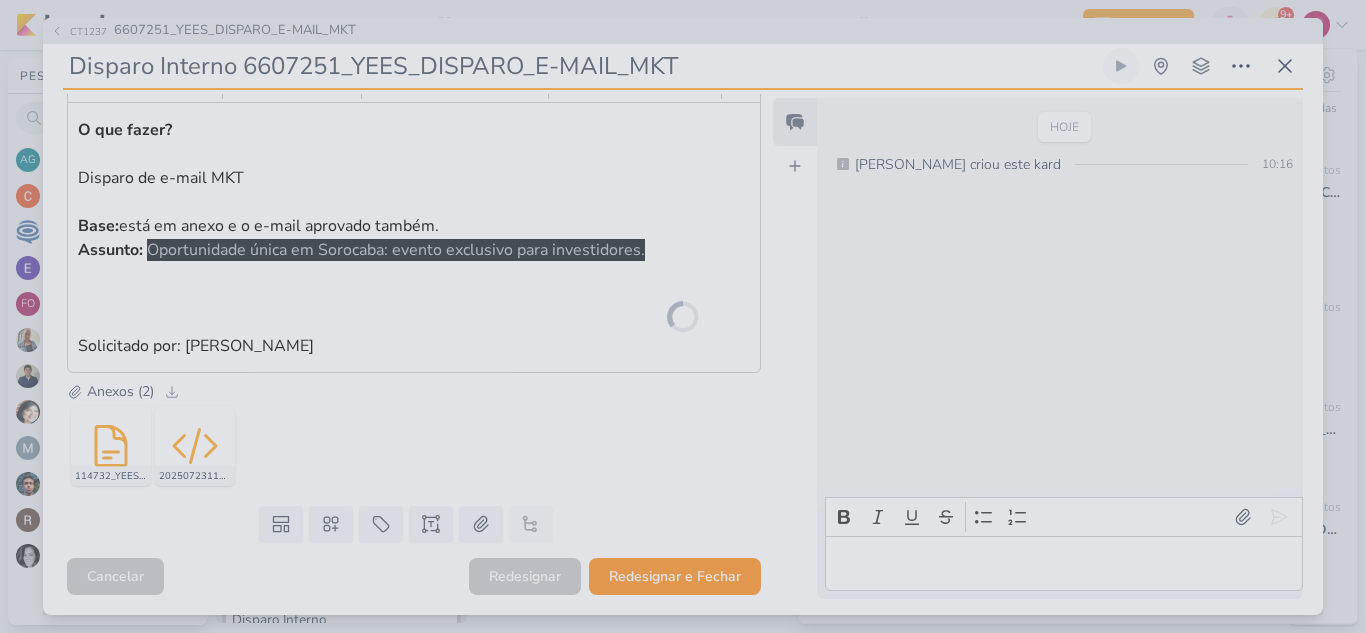 scroll, scrollTop: 299, scrollLeft: 0, axis: vertical 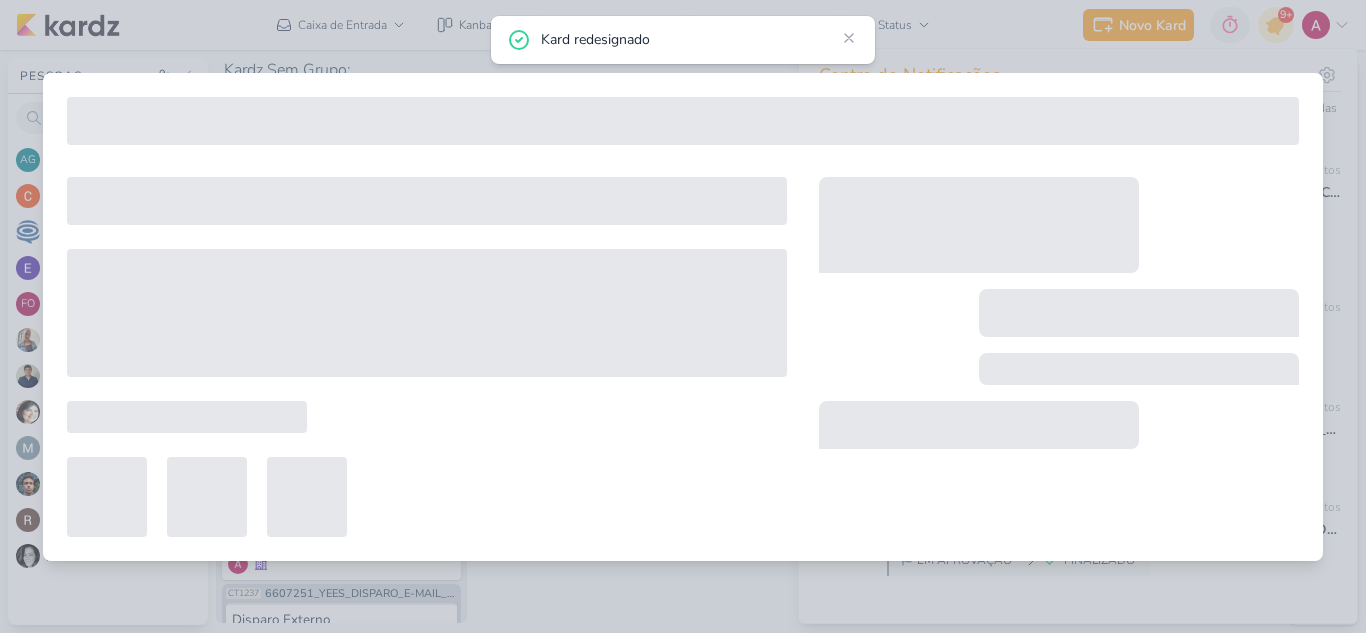 type on "6607251_YEES_DISPARO_E-MAIL_MKT" 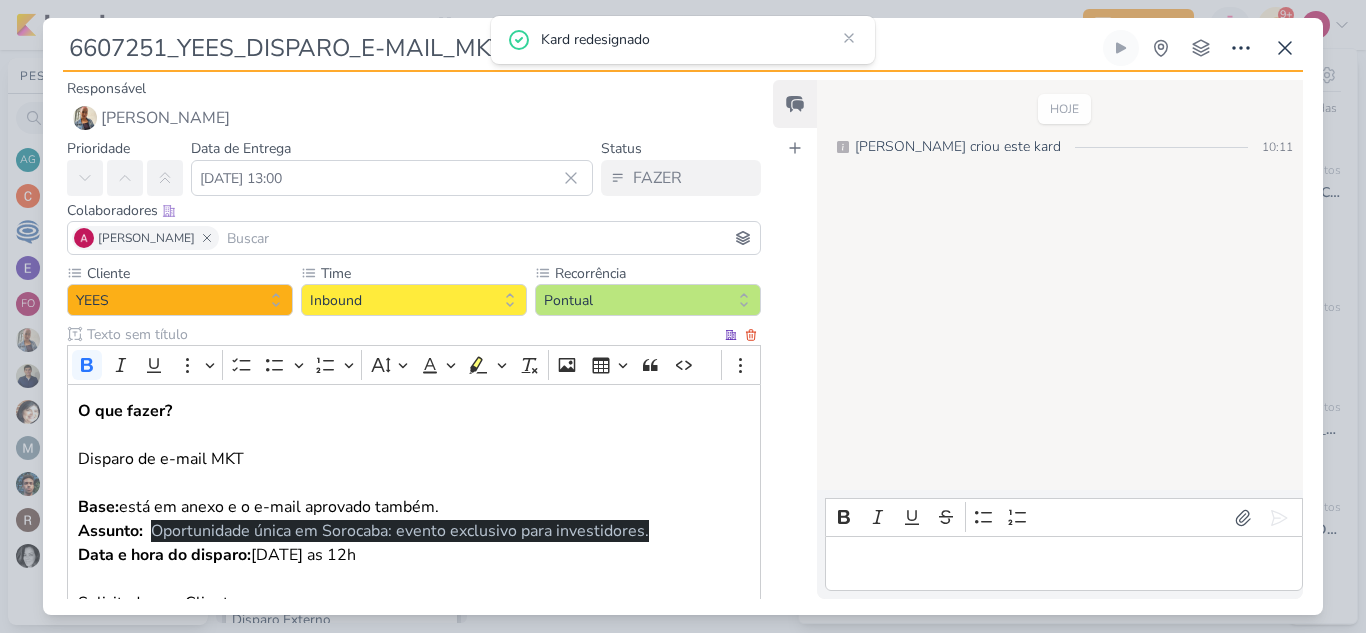 scroll, scrollTop: 411, scrollLeft: 0, axis: vertical 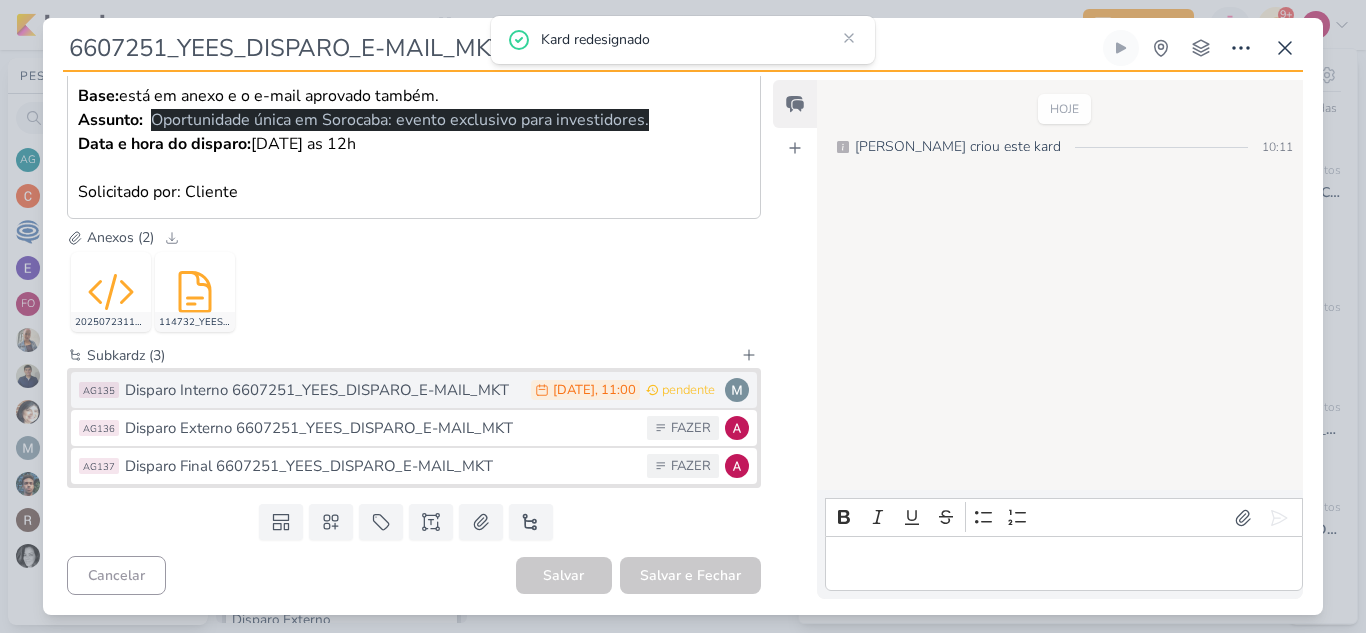 click on "Disparo Interno 6607251_YEES_DISPARO_E-MAIL_MKT" at bounding box center [323, 390] 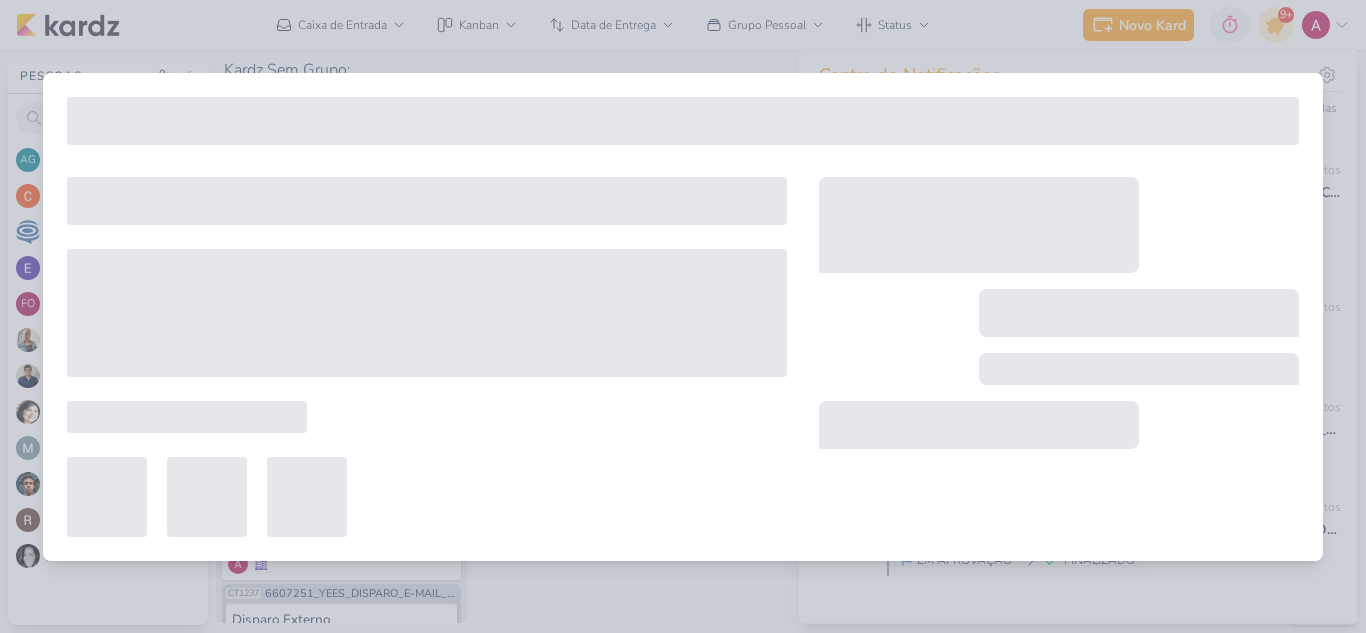 type on "Disparo Interno 6607251_YEES_DISPARO_E-MAIL_MKT" 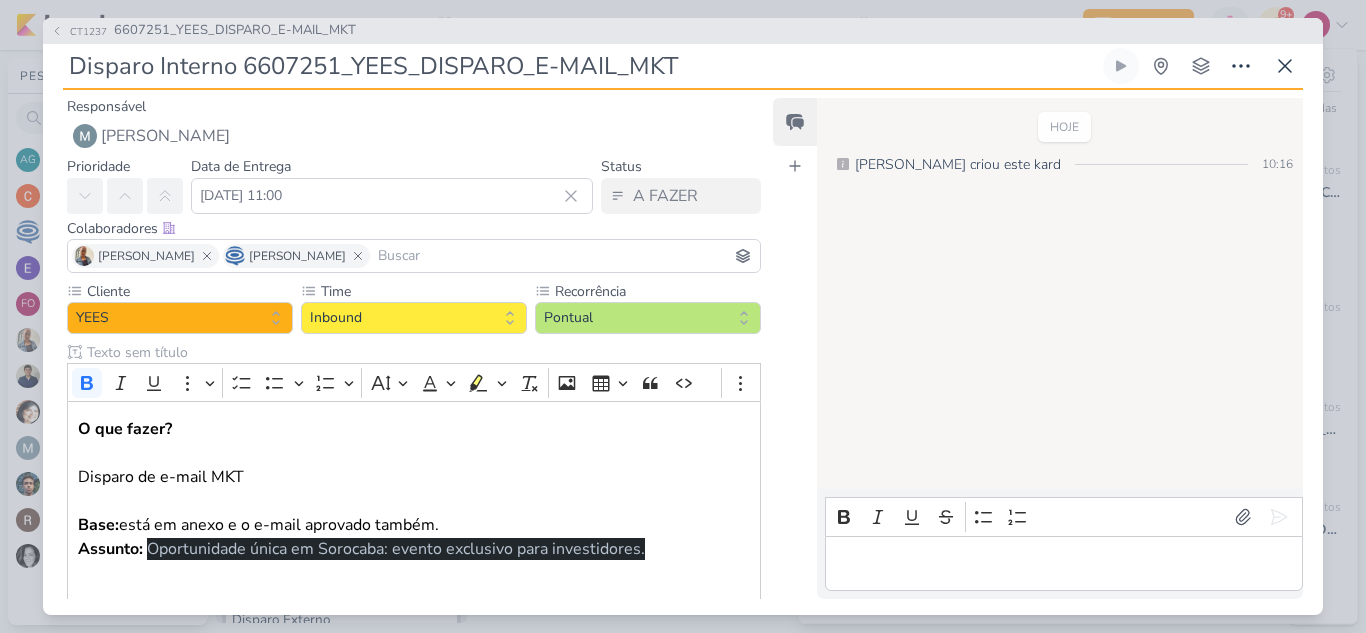 click at bounding box center (565, 256) 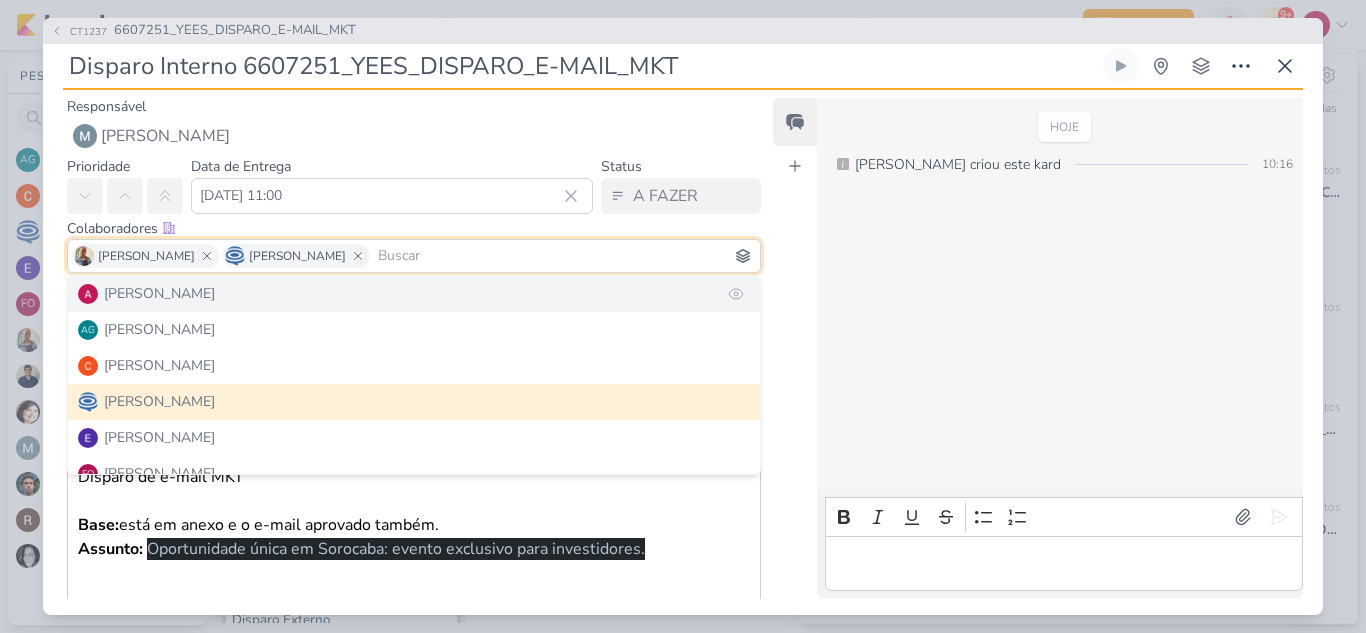 click on "[PERSON_NAME]" at bounding box center (414, 294) 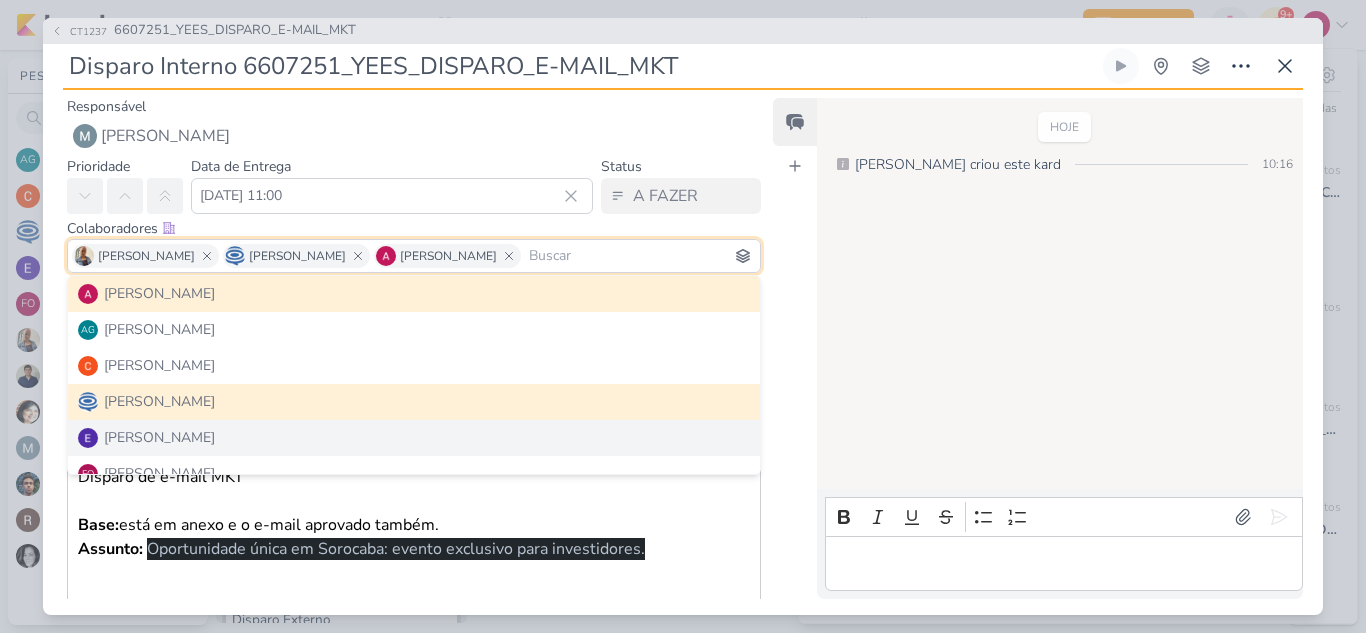 click on "Feed
Atrelar email
Solte o email para atrelar ao kard" at bounding box center (795, 348) 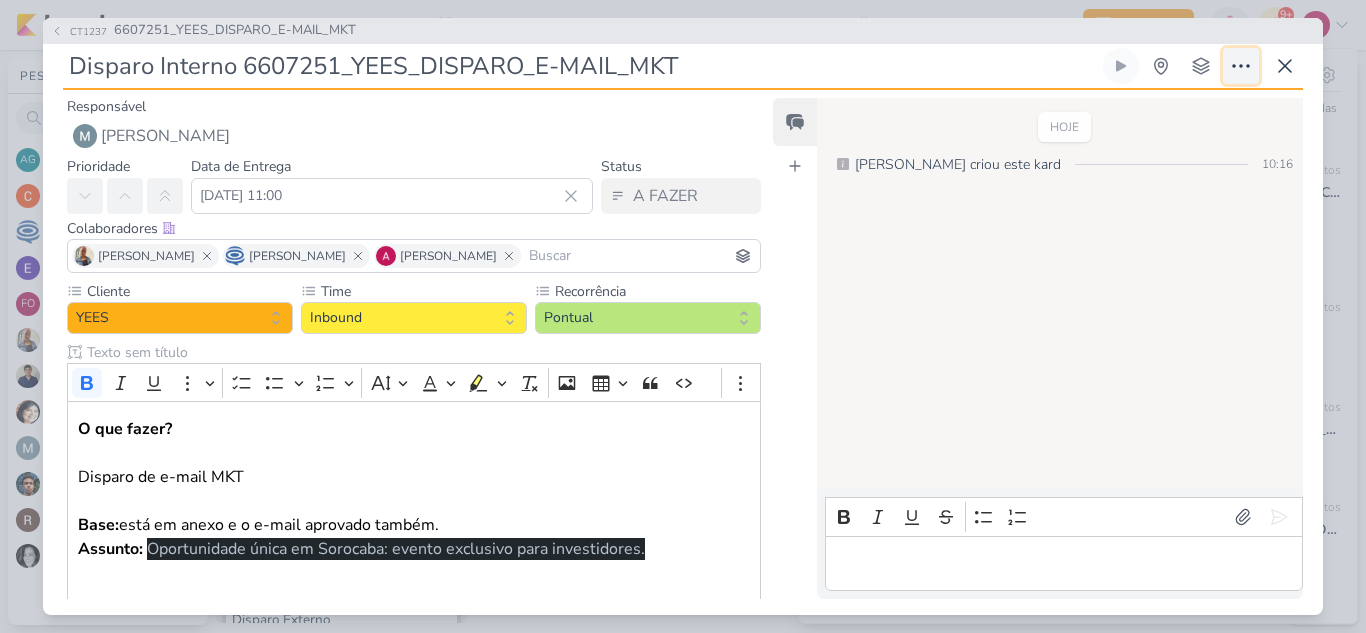 click 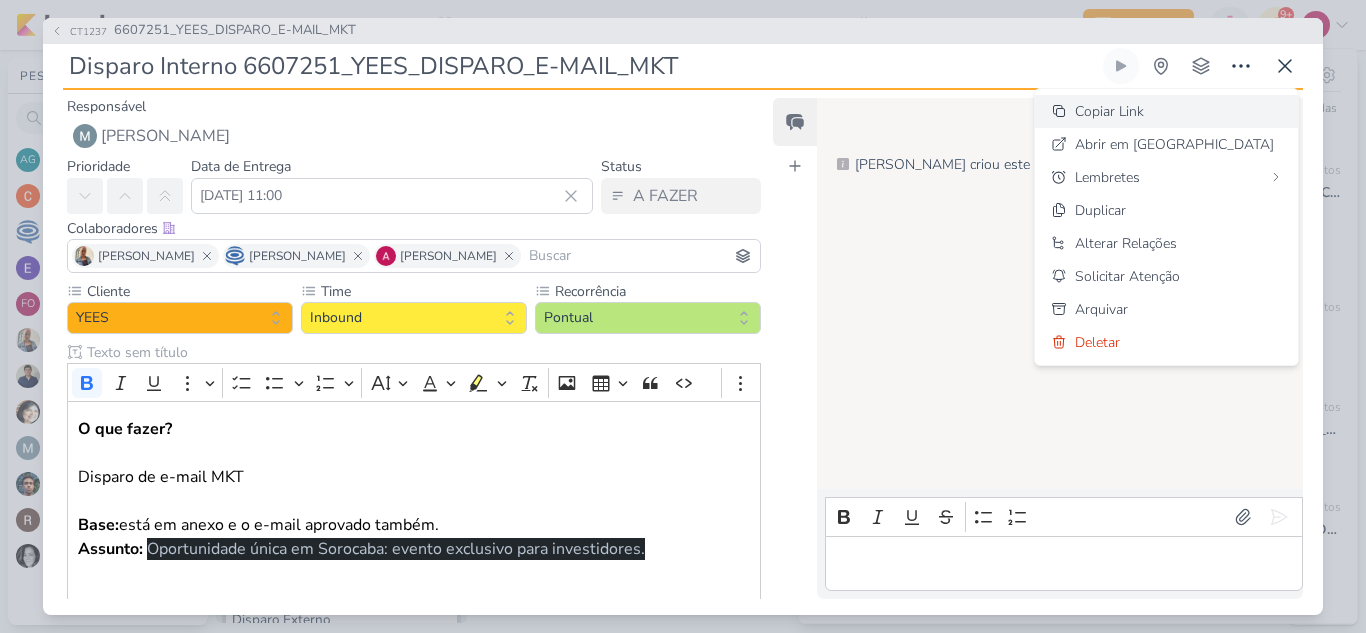 click on "Copiar Link" at bounding box center (1109, 111) 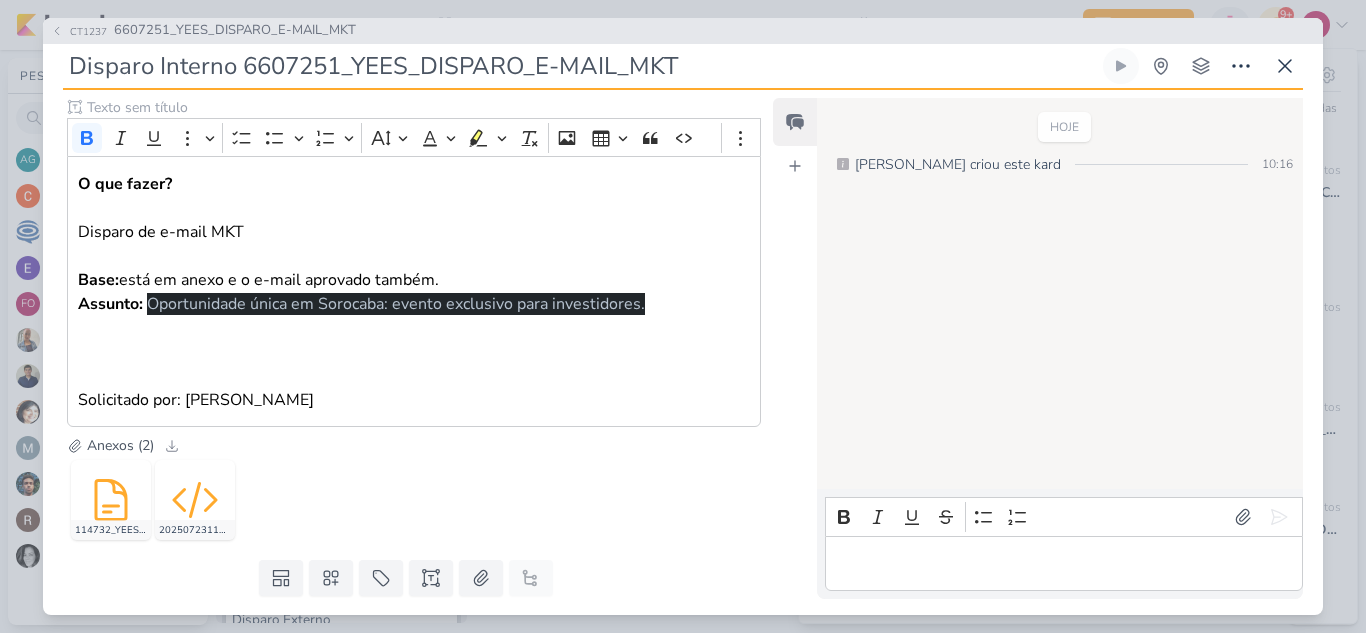 scroll, scrollTop: 301, scrollLeft: 0, axis: vertical 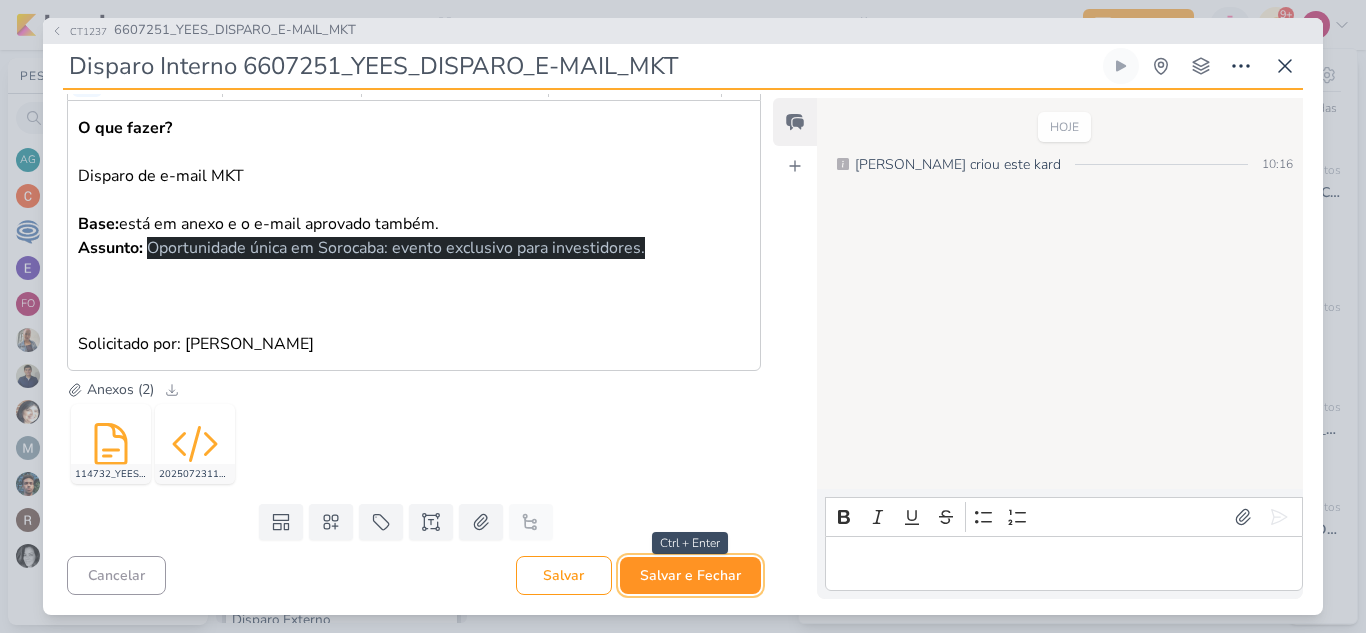 click on "Salvar e Fechar" at bounding box center (690, 575) 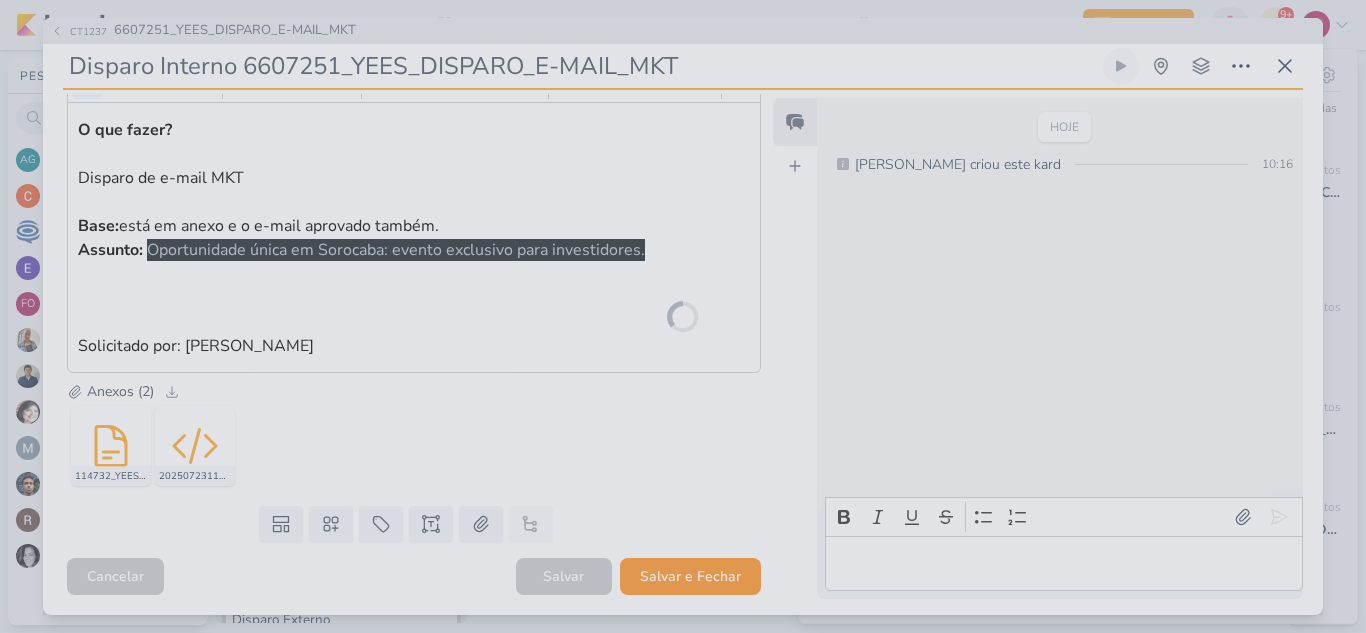 scroll, scrollTop: 299, scrollLeft: 0, axis: vertical 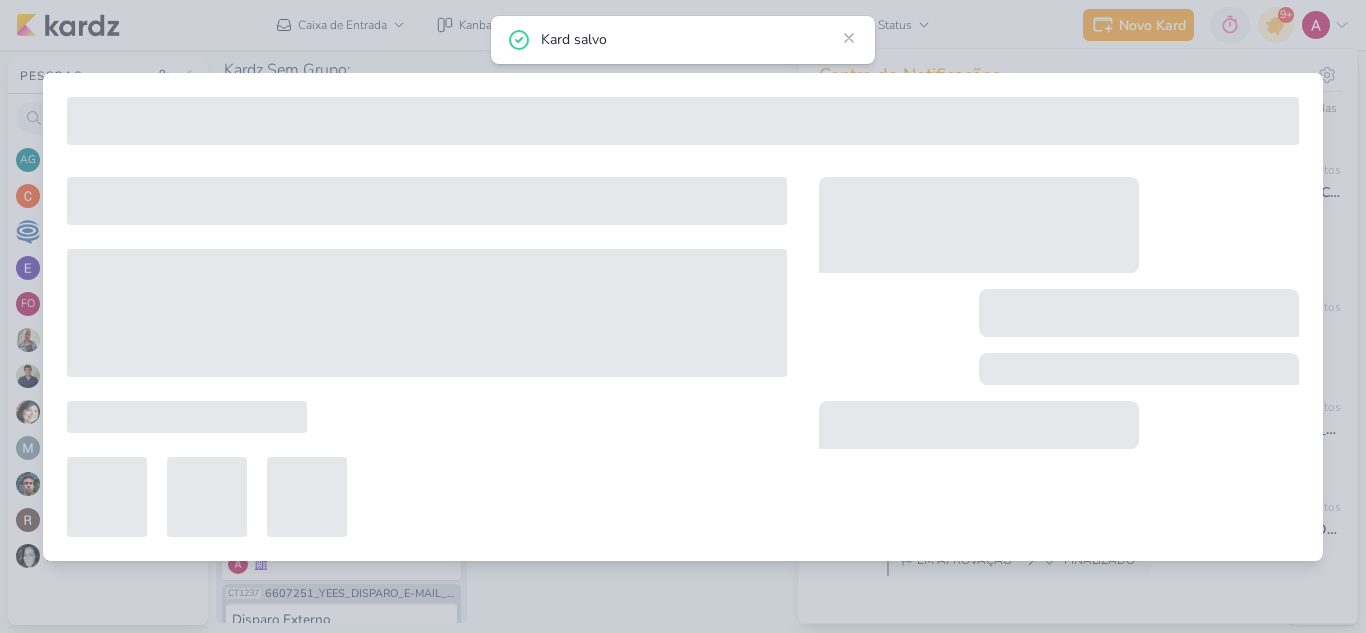 type on "6607251_YEES_DISPARO_E-MAIL_MKT" 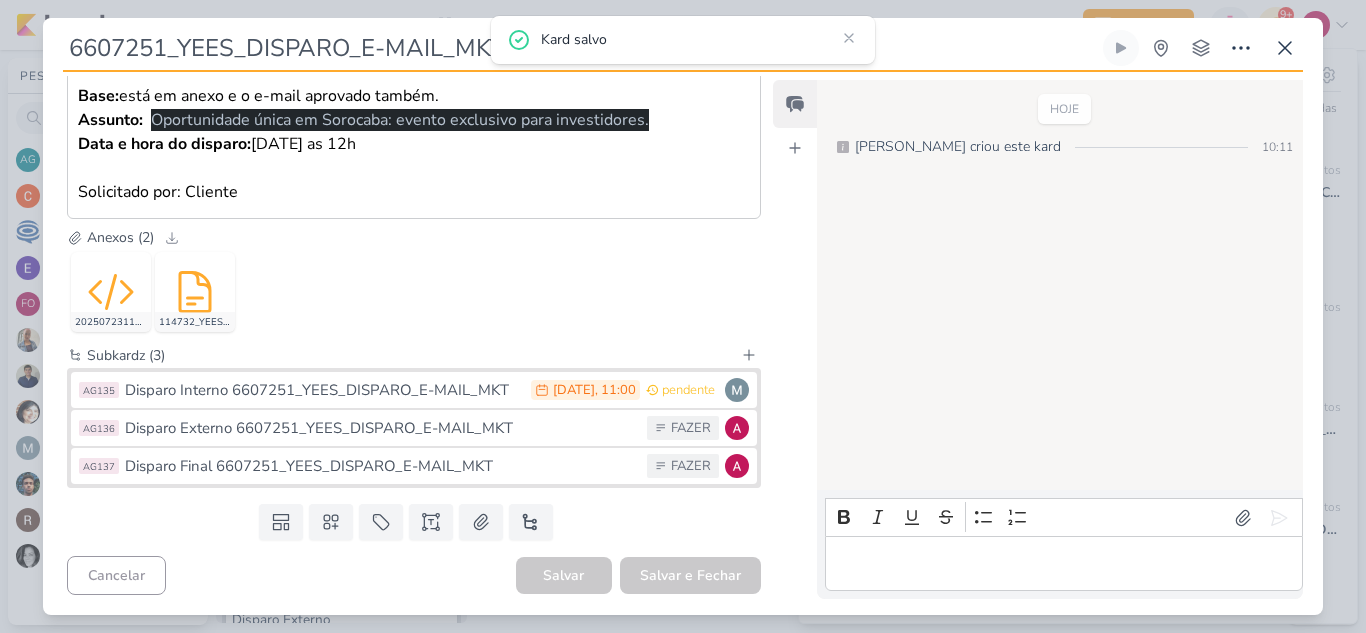 scroll, scrollTop: 0, scrollLeft: 0, axis: both 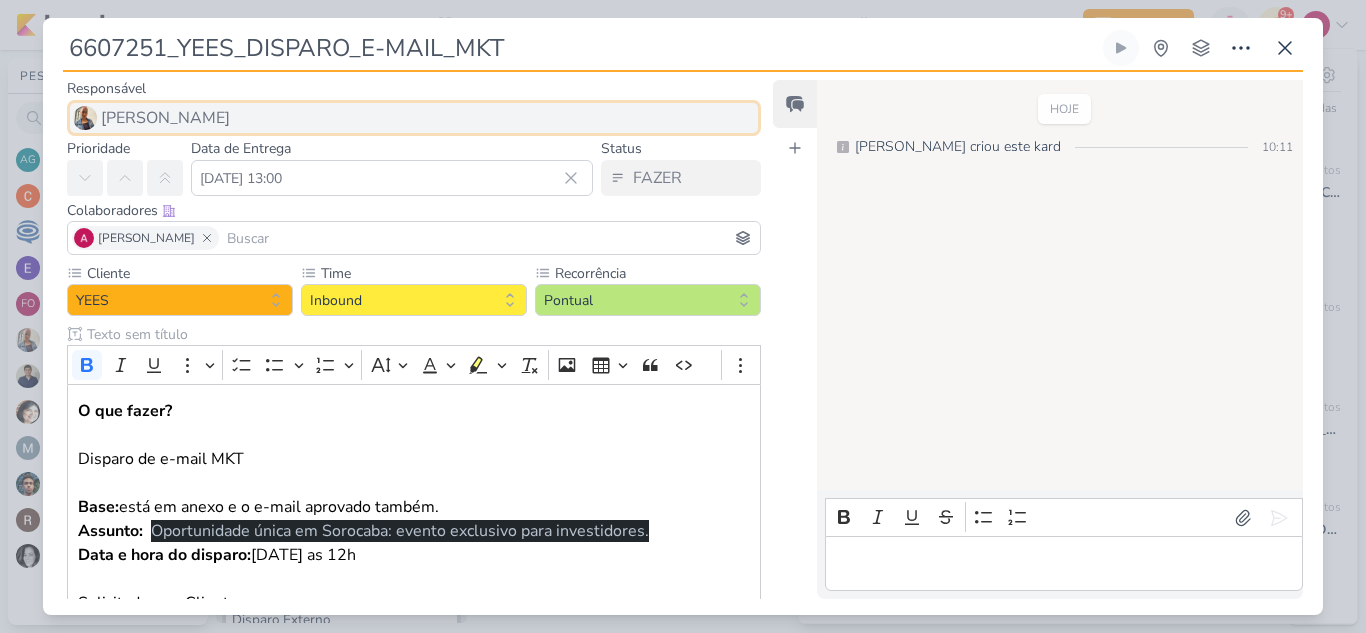 click on "[PERSON_NAME]" at bounding box center (414, 118) 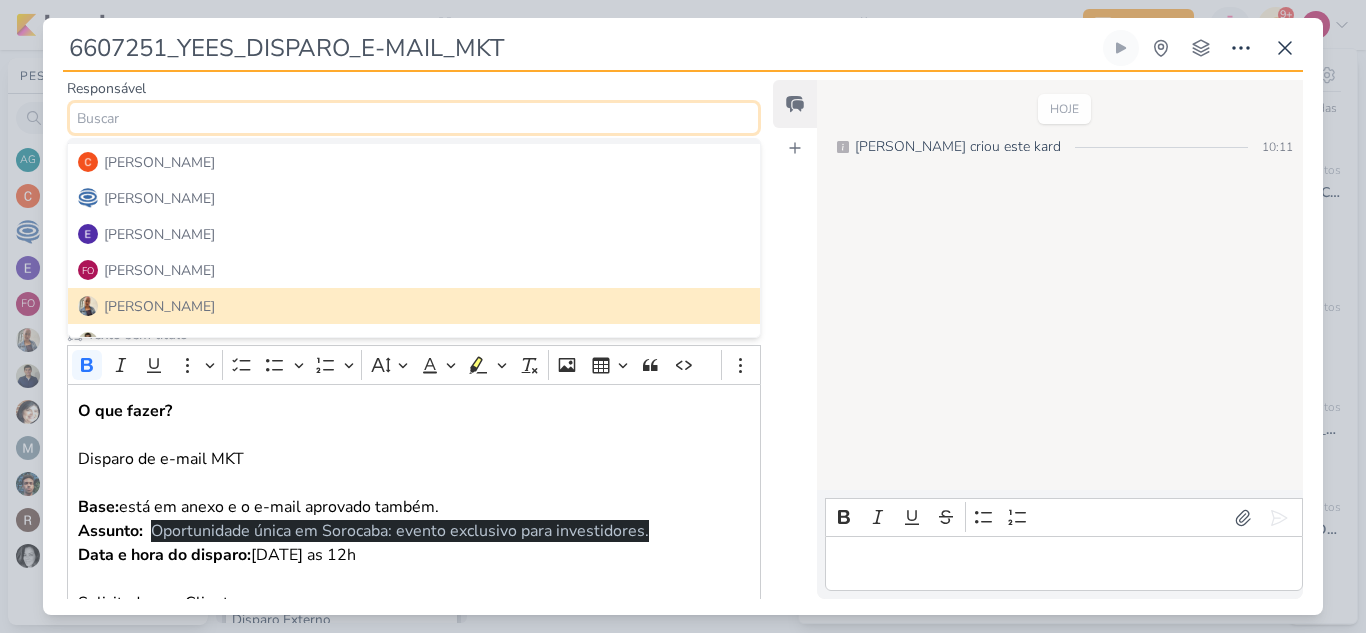 scroll, scrollTop: 67, scrollLeft: 0, axis: vertical 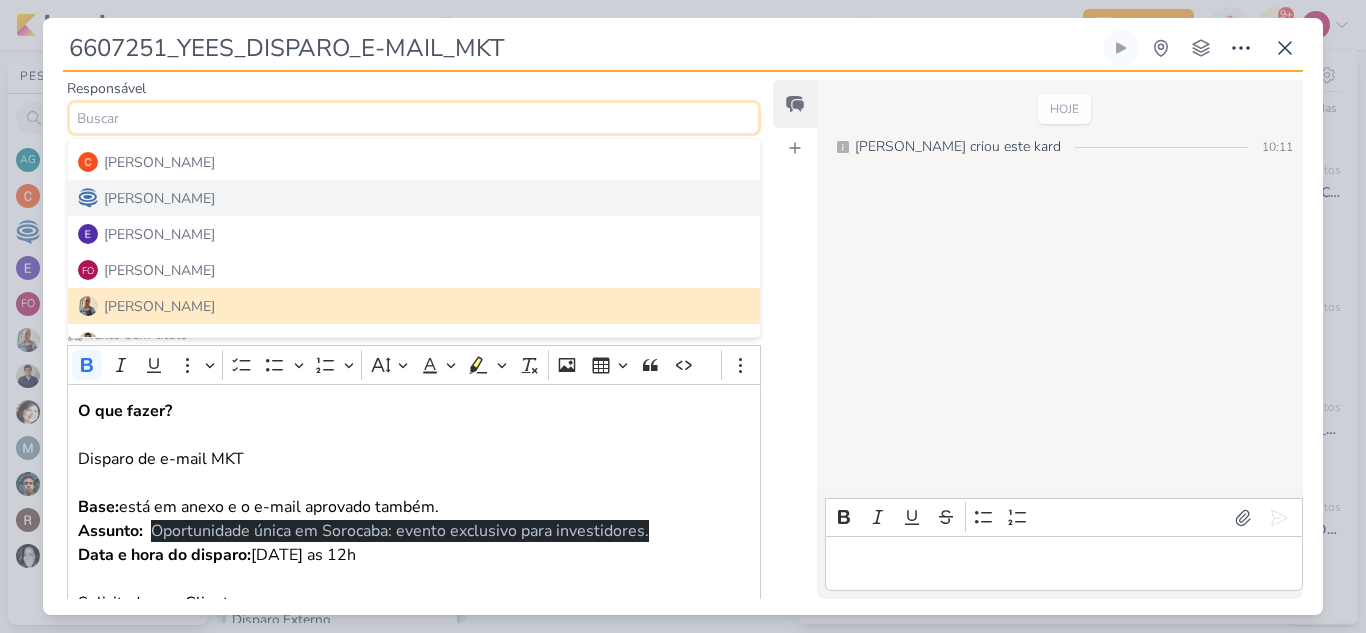 click on "[PERSON_NAME]" at bounding box center (159, 198) 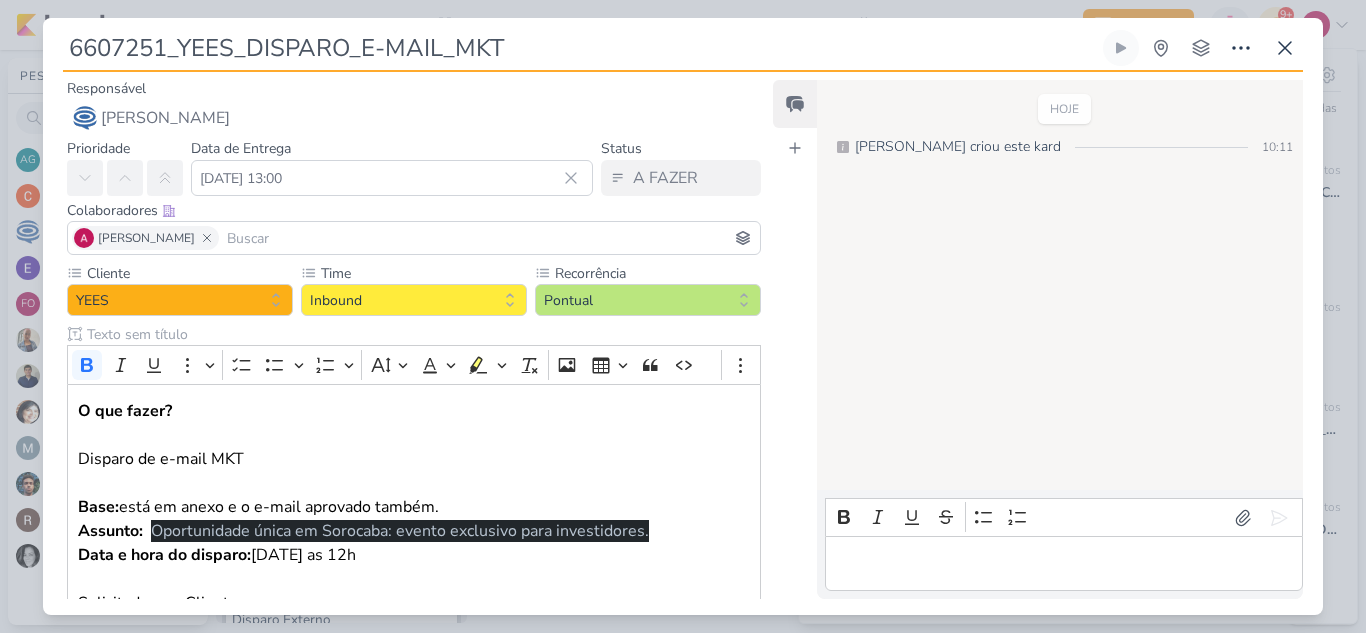 click at bounding box center (489, 238) 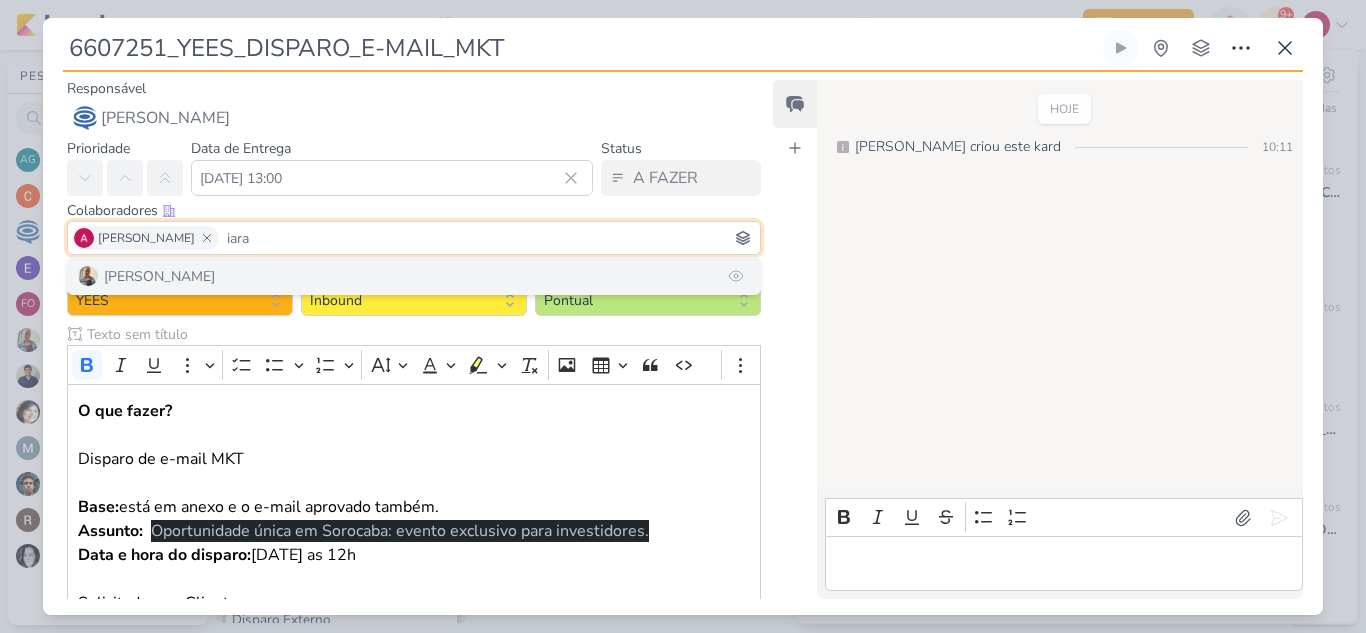 type on "iara" 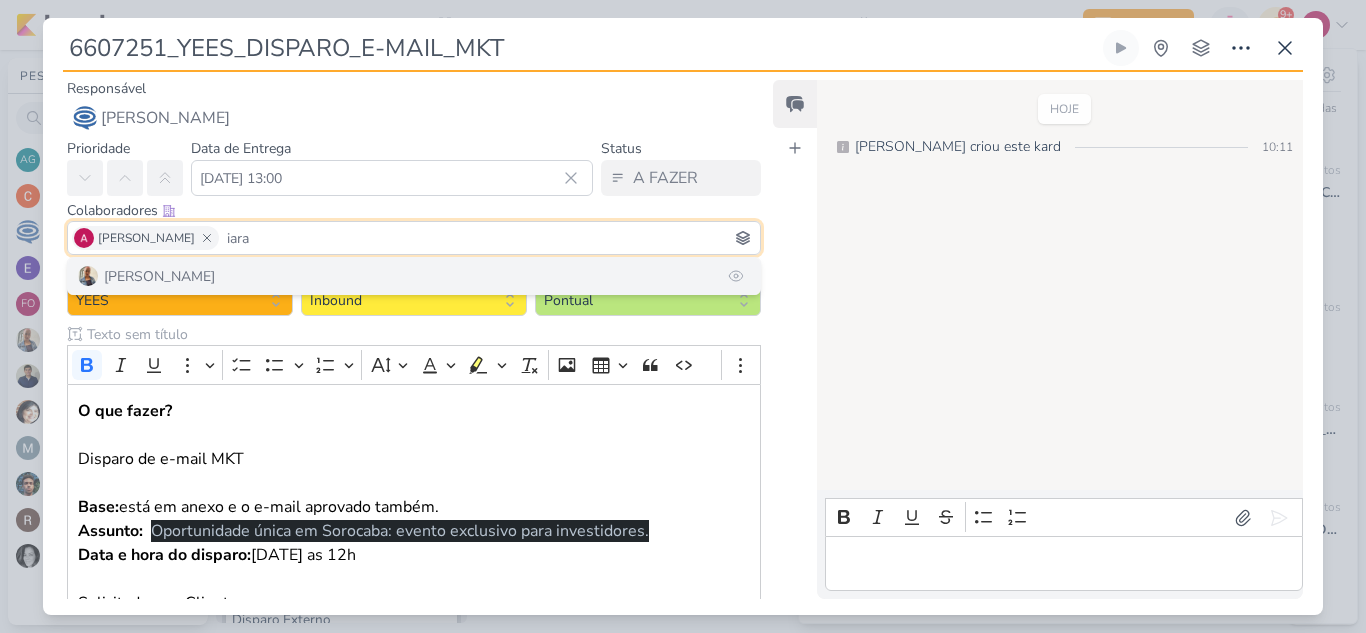 click on "[PERSON_NAME]" at bounding box center [414, 276] 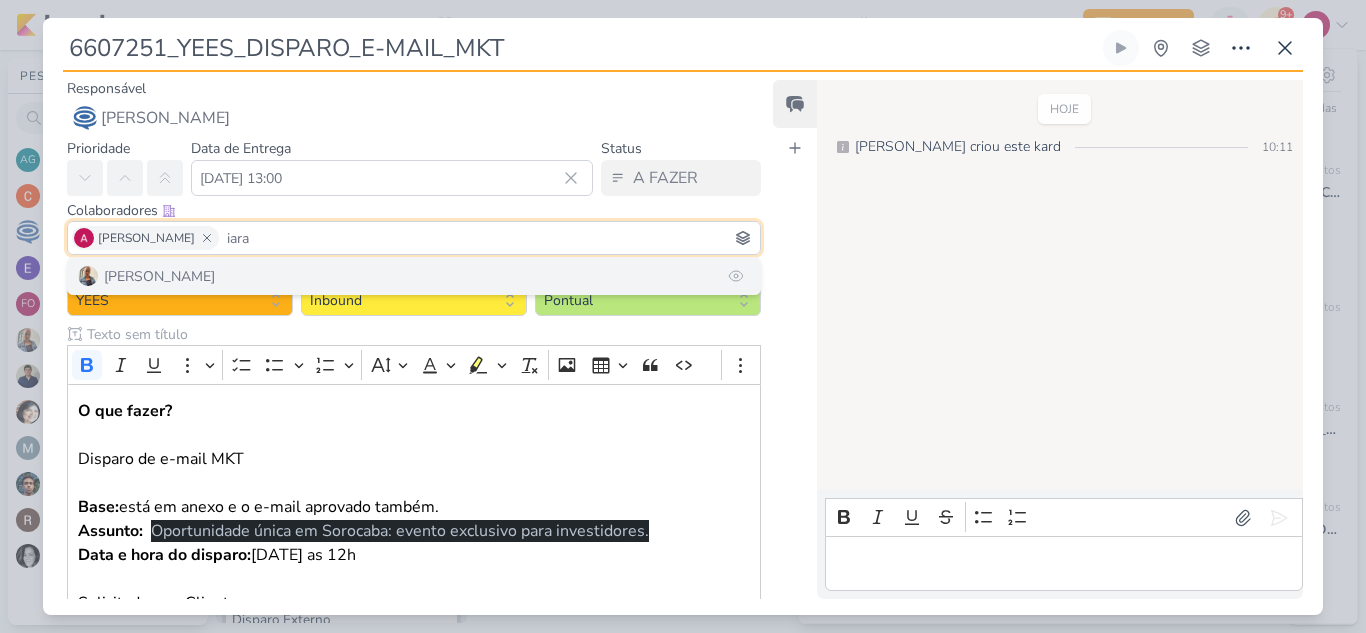 type 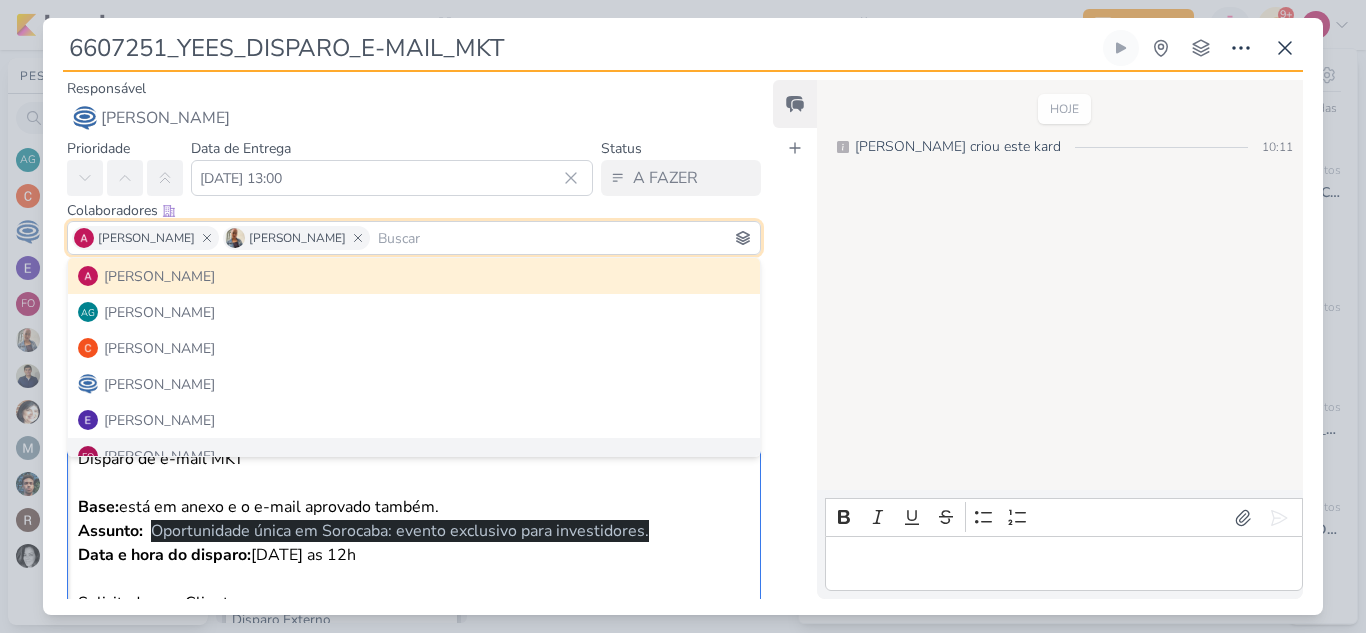 click on "Base:  está em anexo e o e-mail aprovado também." at bounding box center (414, 495) 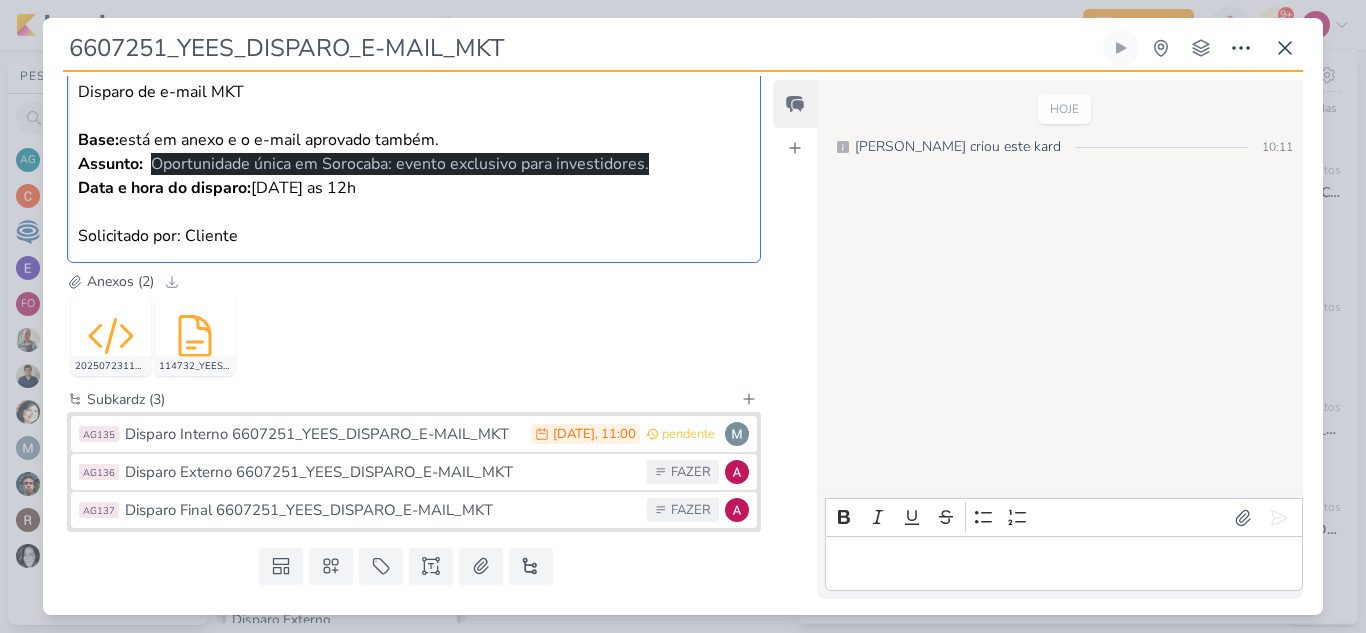 scroll, scrollTop: 411, scrollLeft: 0, axis: vertical 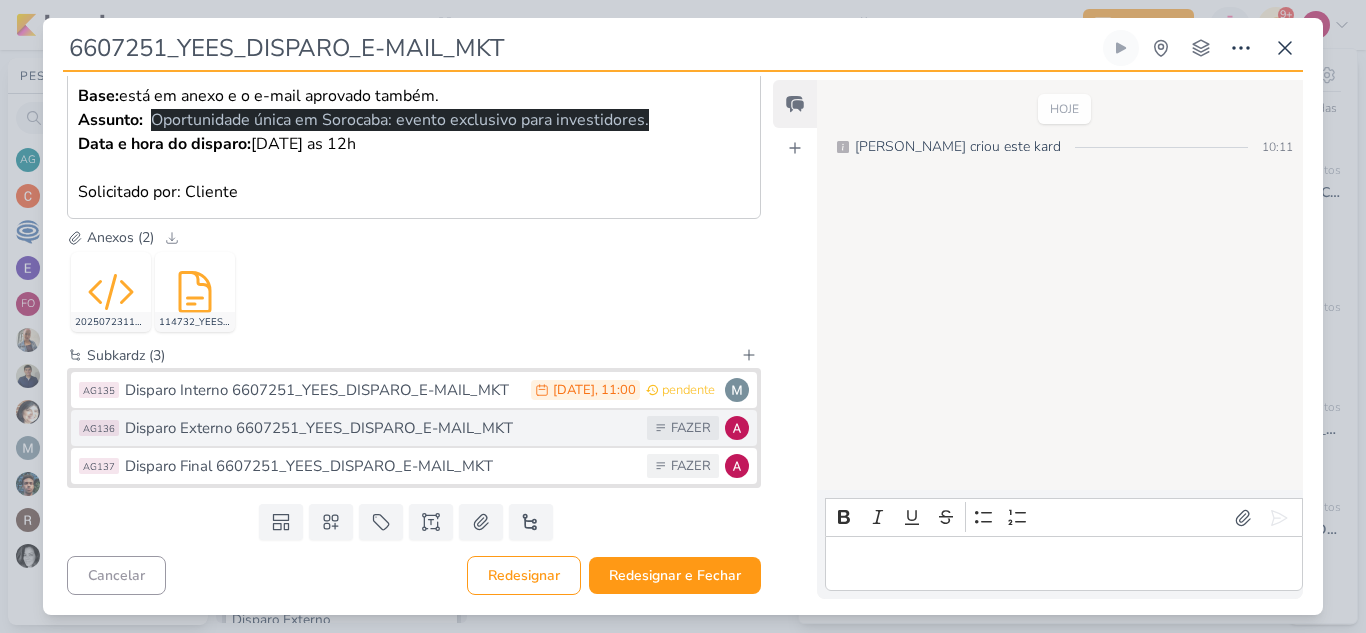 click on "Disparo Externo 6607251_YEES_DISPARO_E-MAIL_MKT" at bounding box center [381, 428] 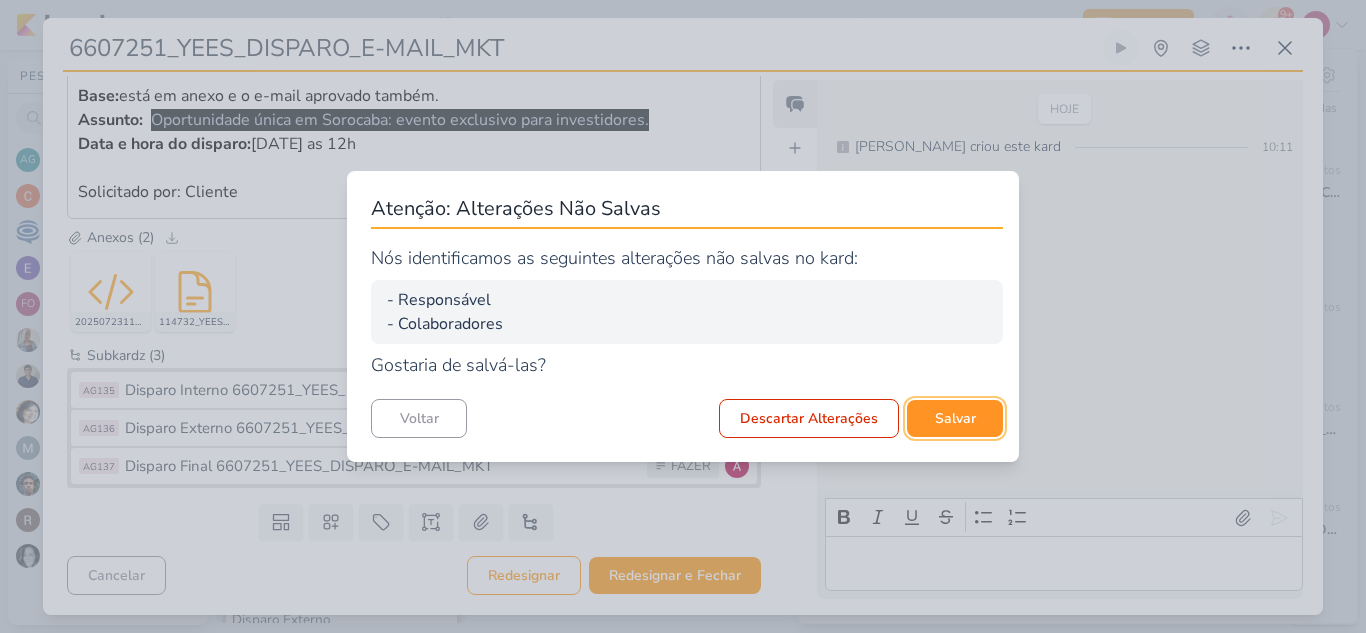 click on "Salvar" at bounding box center (955, 418) 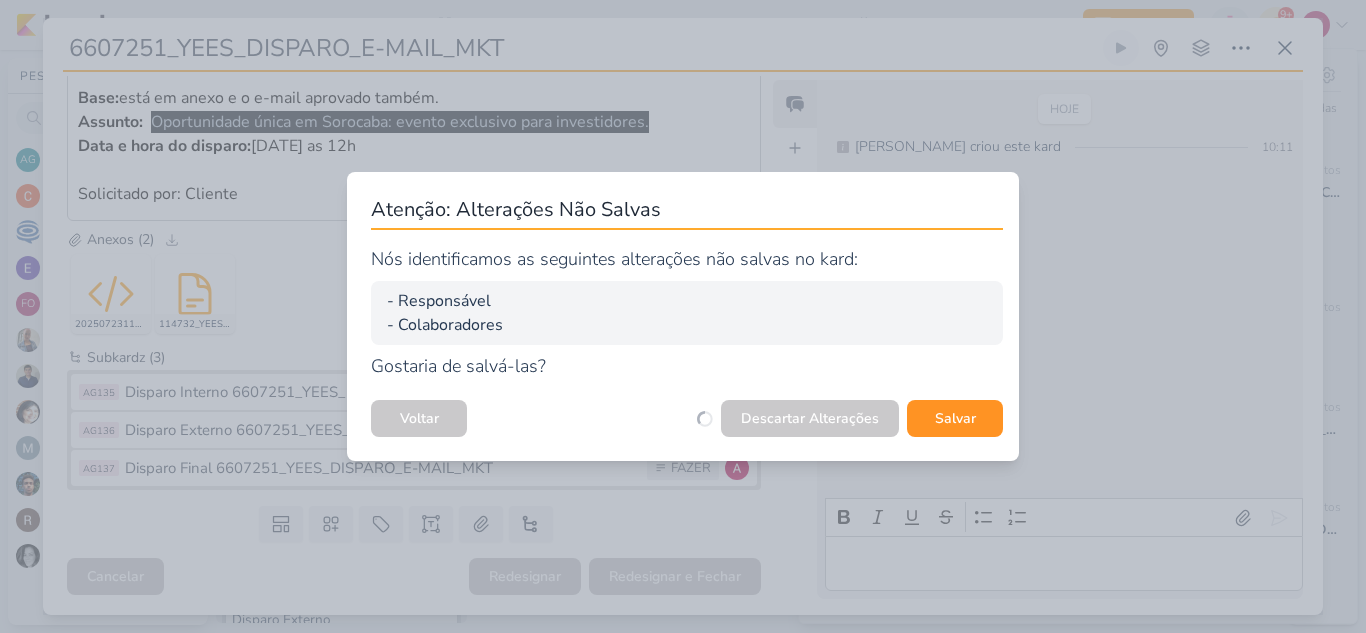 scroll, scrollTop: 409, scrollLeft: 0, axis: vertical 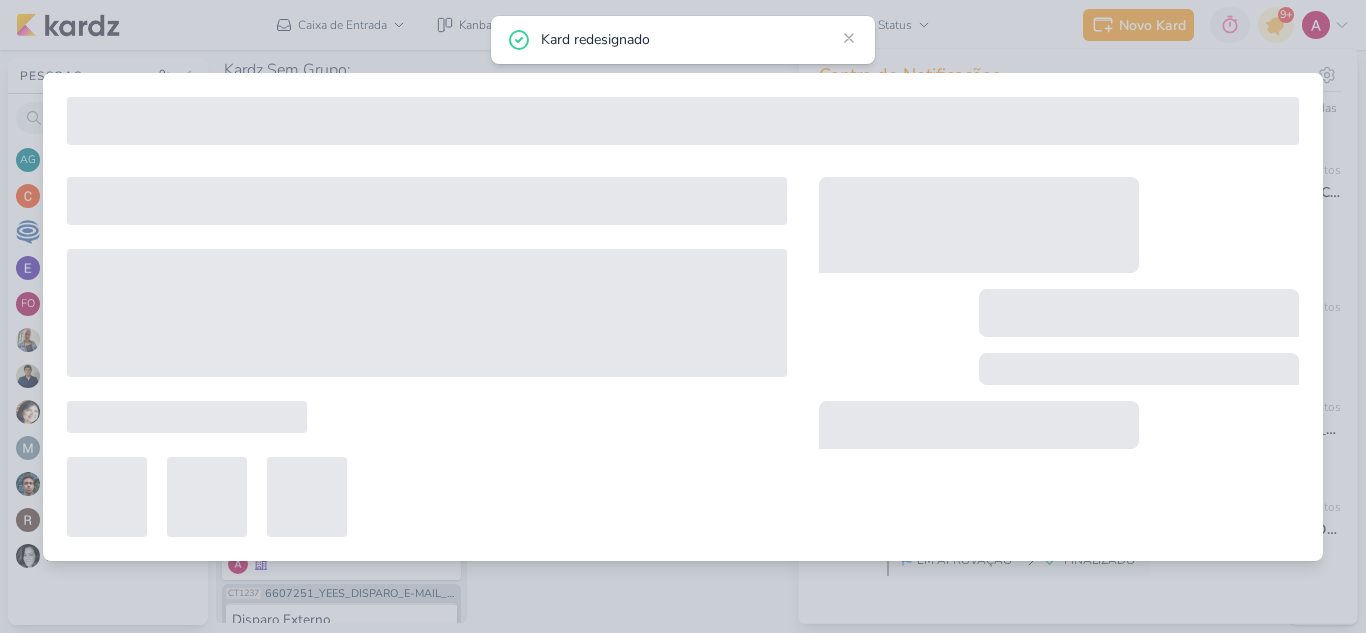 type on "Disparo Externo 6607251_YEES_DISPARO_E-MAIL_MKT" 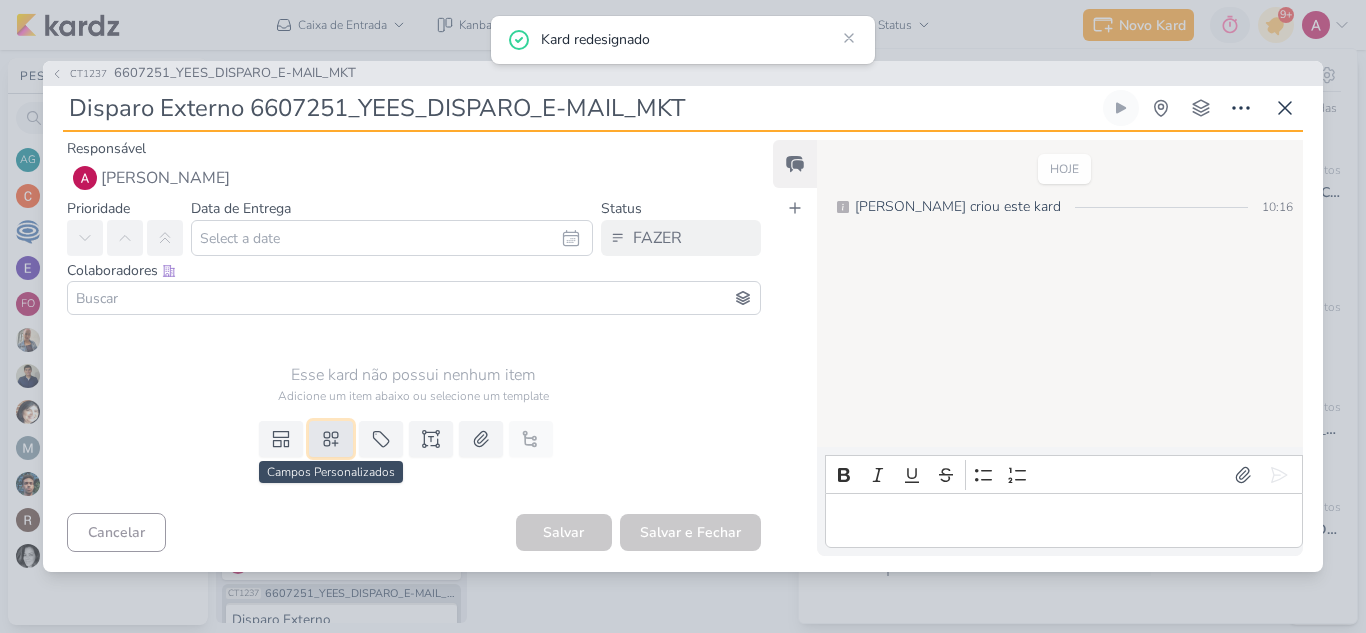 click at bounding box center (331, 439) 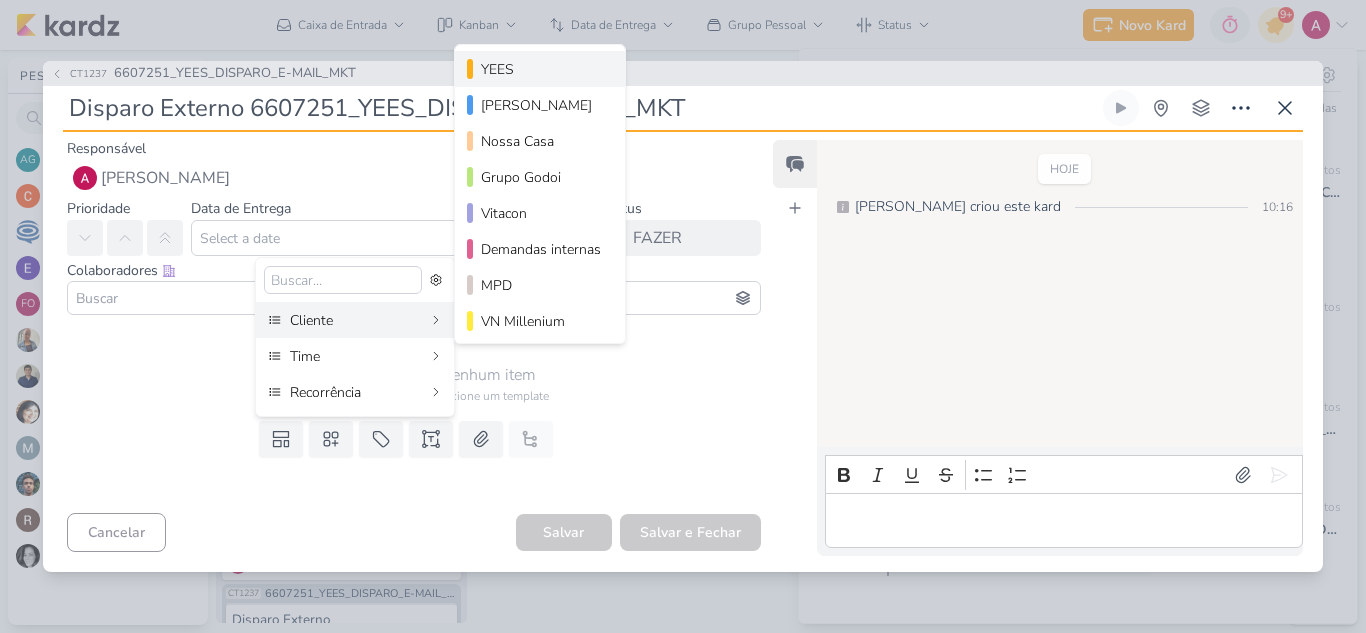 click on "YEES" at bounding box center [541, 69] 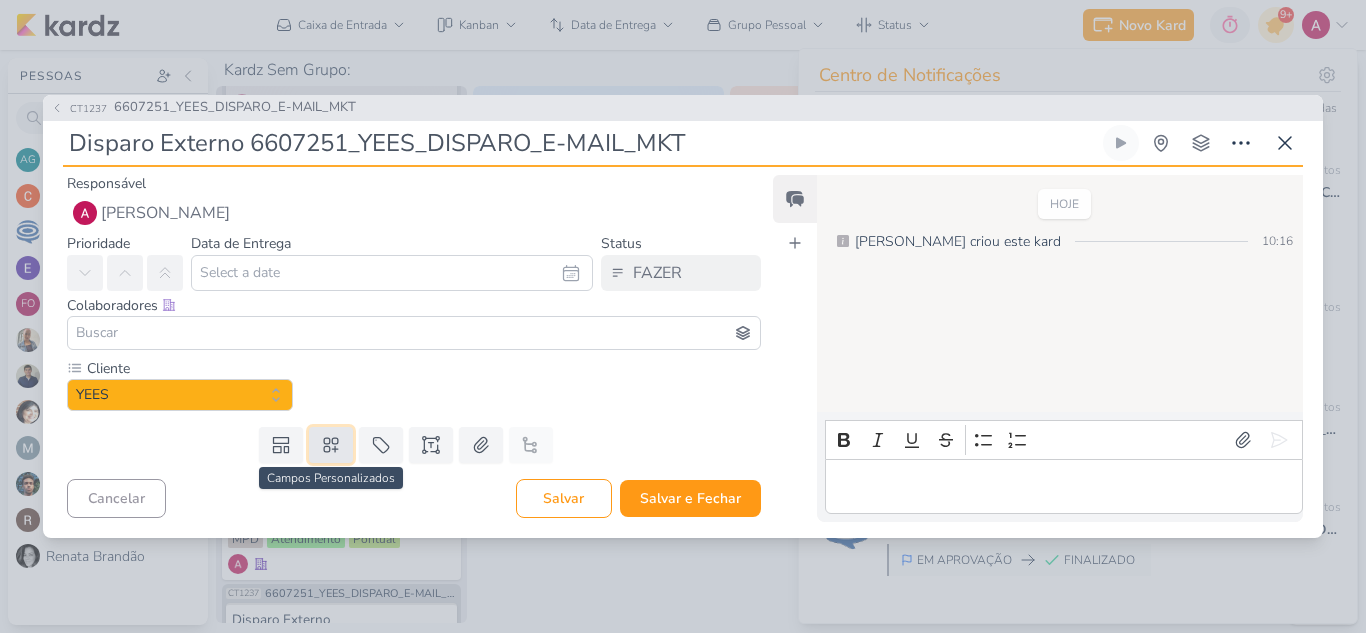 click at bounding box center (331, 445) 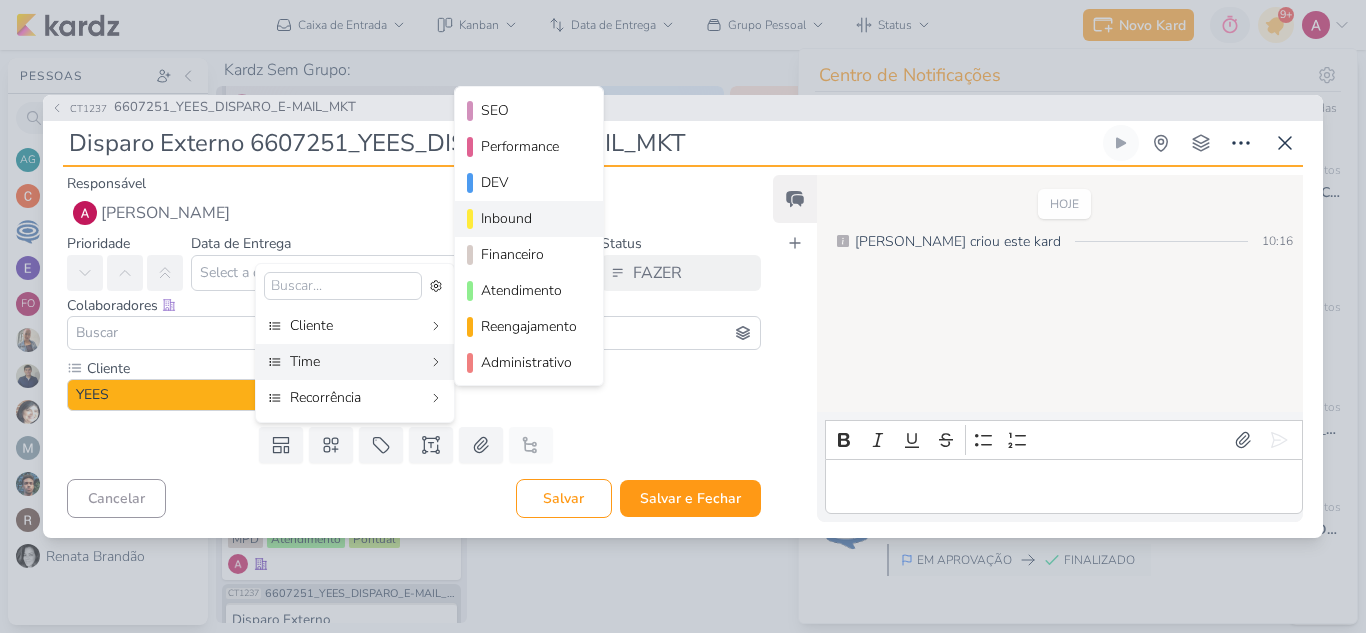 click on "Inbound" at bounding box center (530, 218) 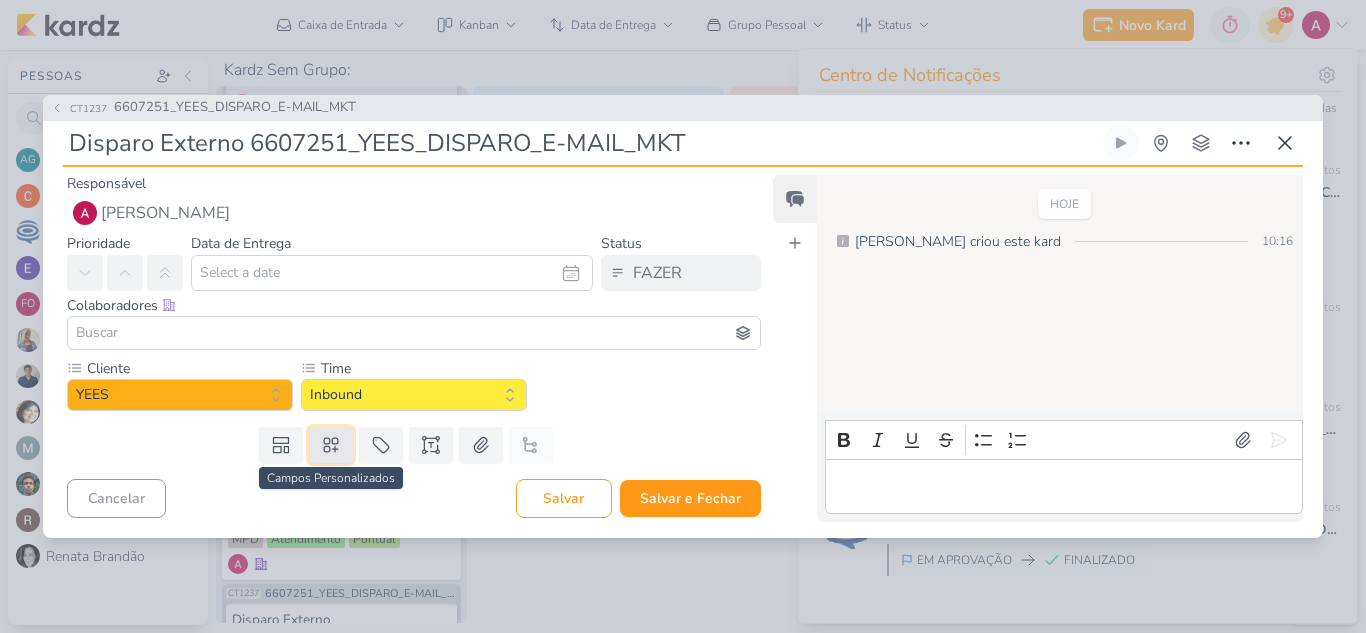 click 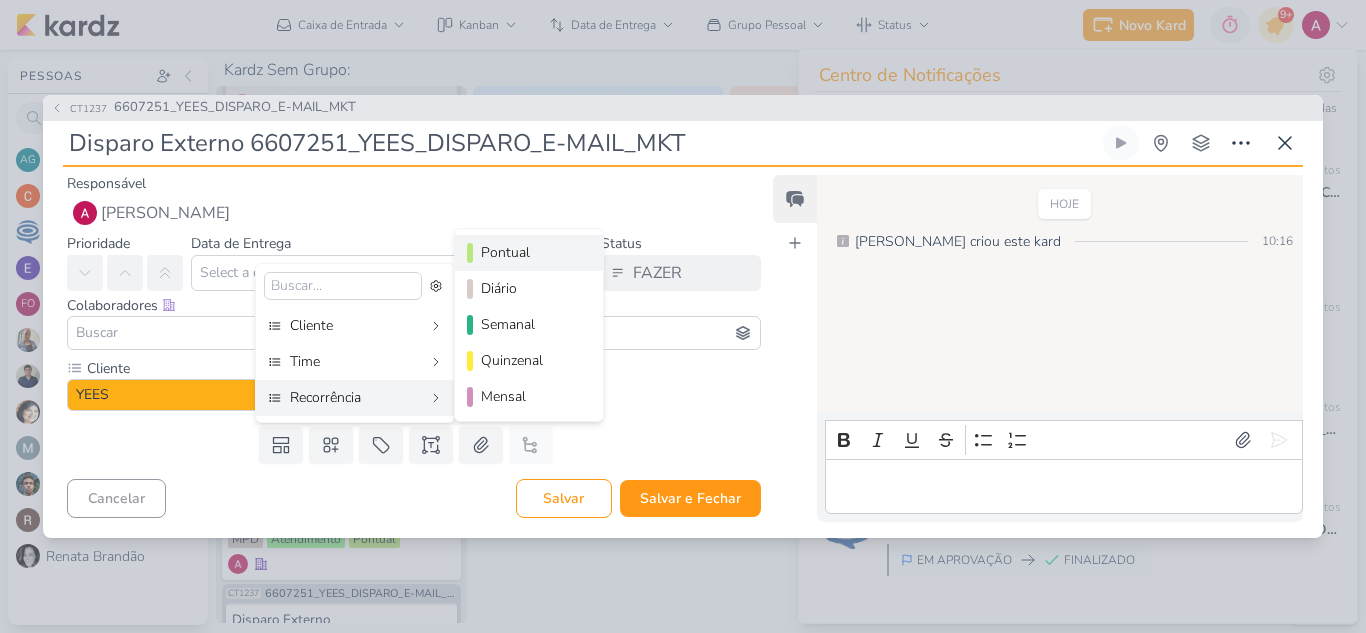 click on "Pontual" at bounding box center (530, 252) 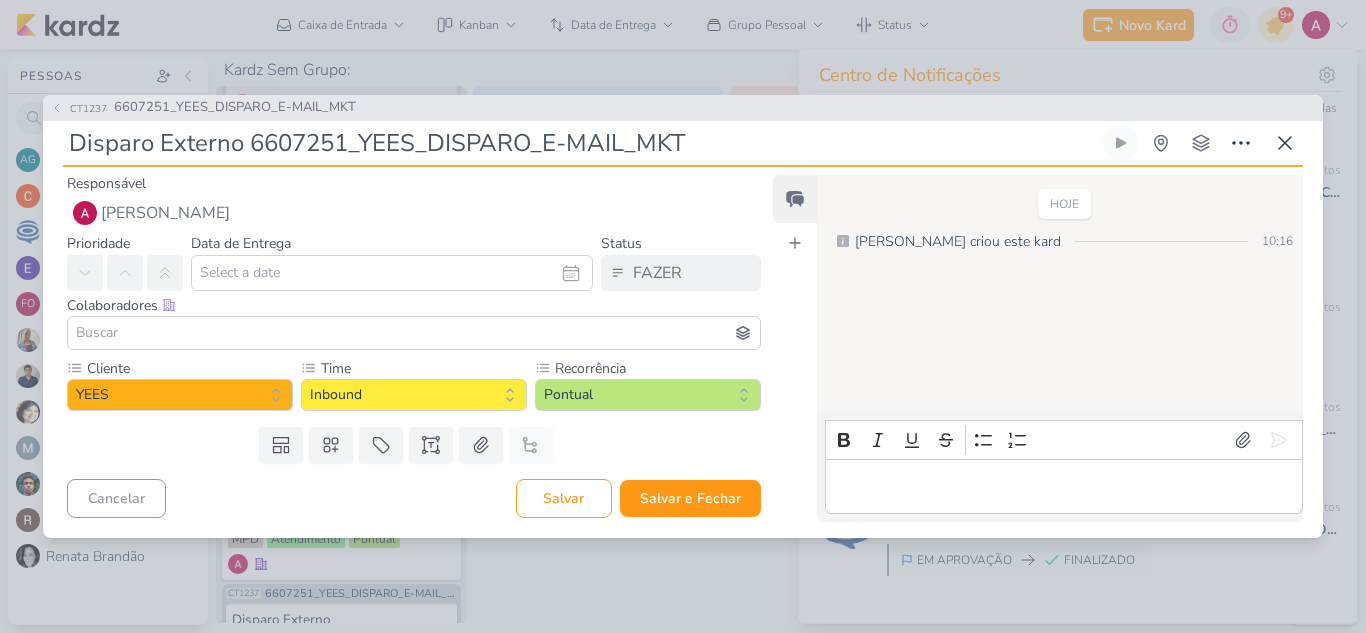 type 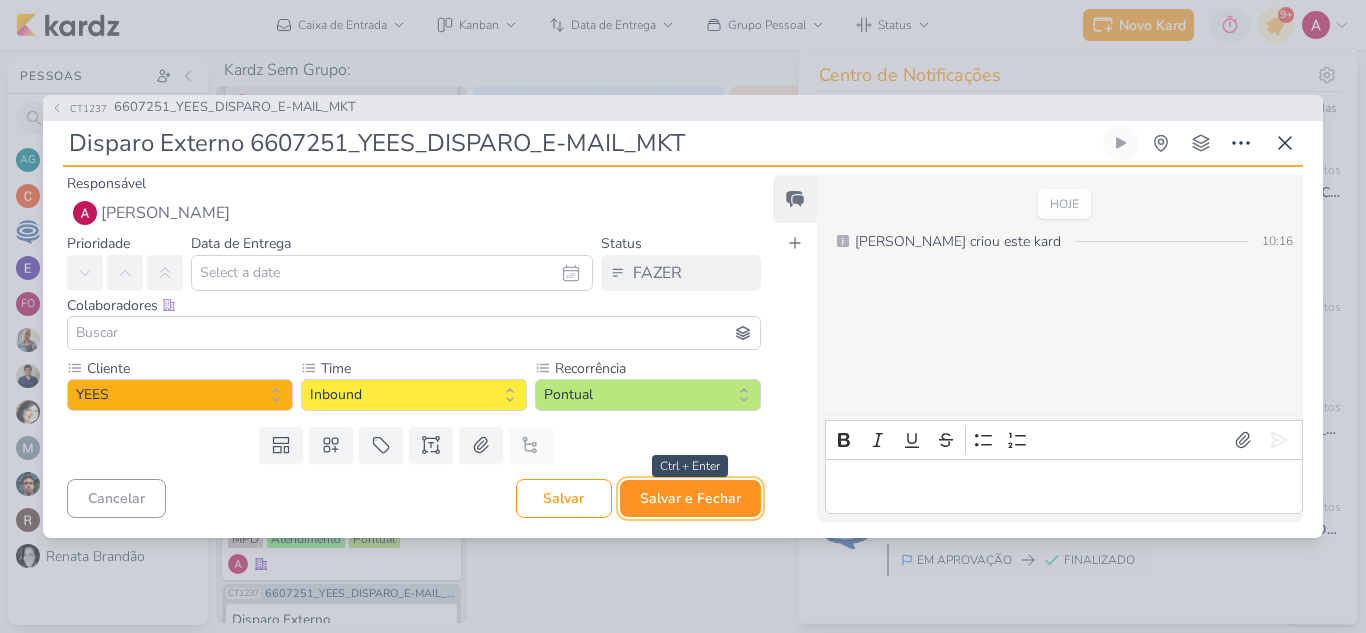 click on "Salvar e Fechar" at bounding box center [690, 498] 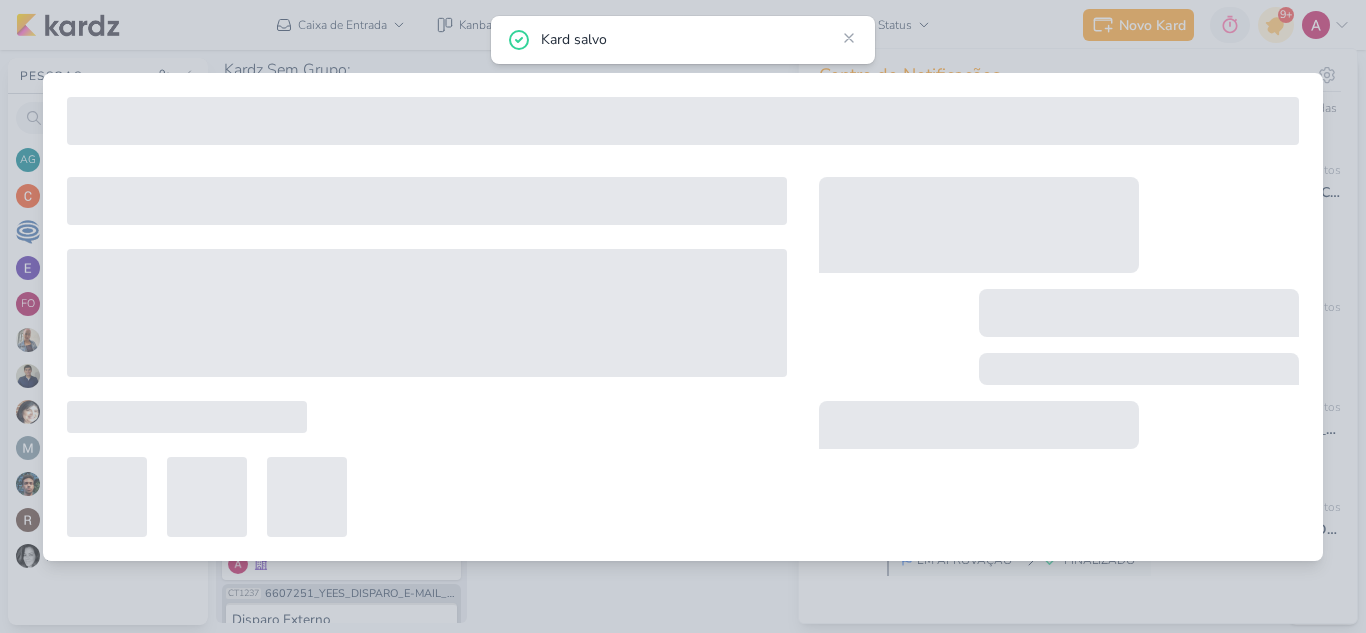 type on "6607251_YEES_DISPARO_E-MAIL_MKT" 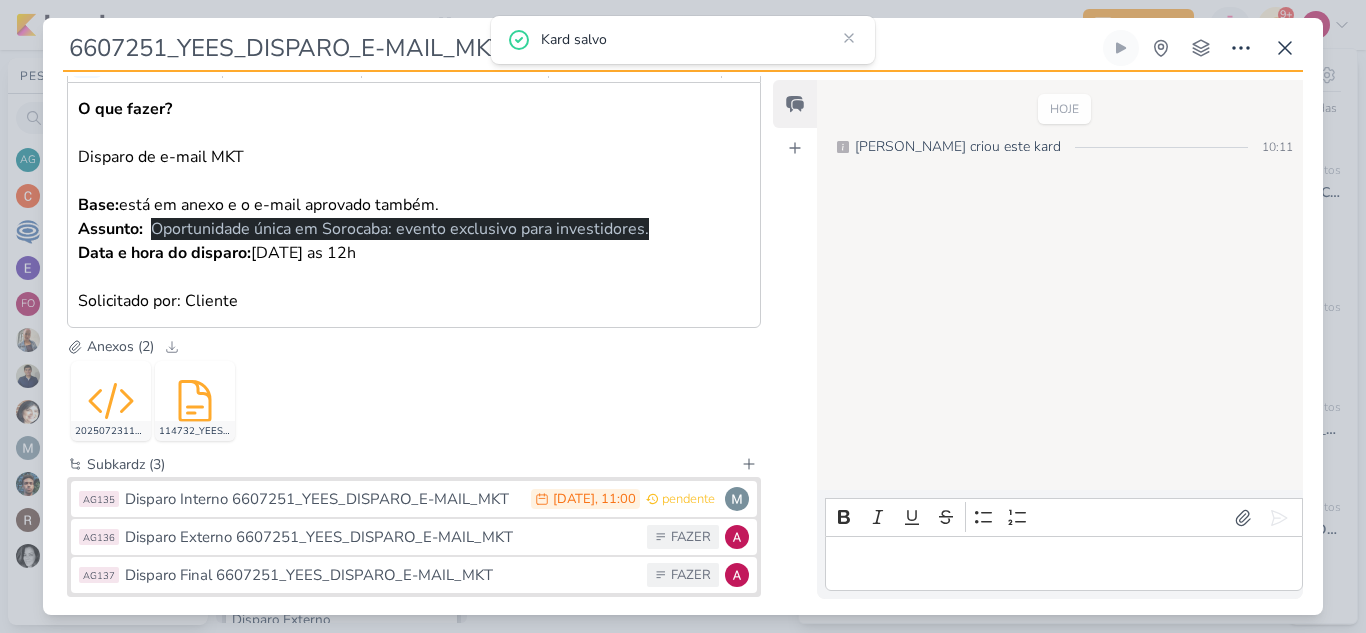 scroll, scrollTop: 411, scrollLeft: 0, axis: vertical 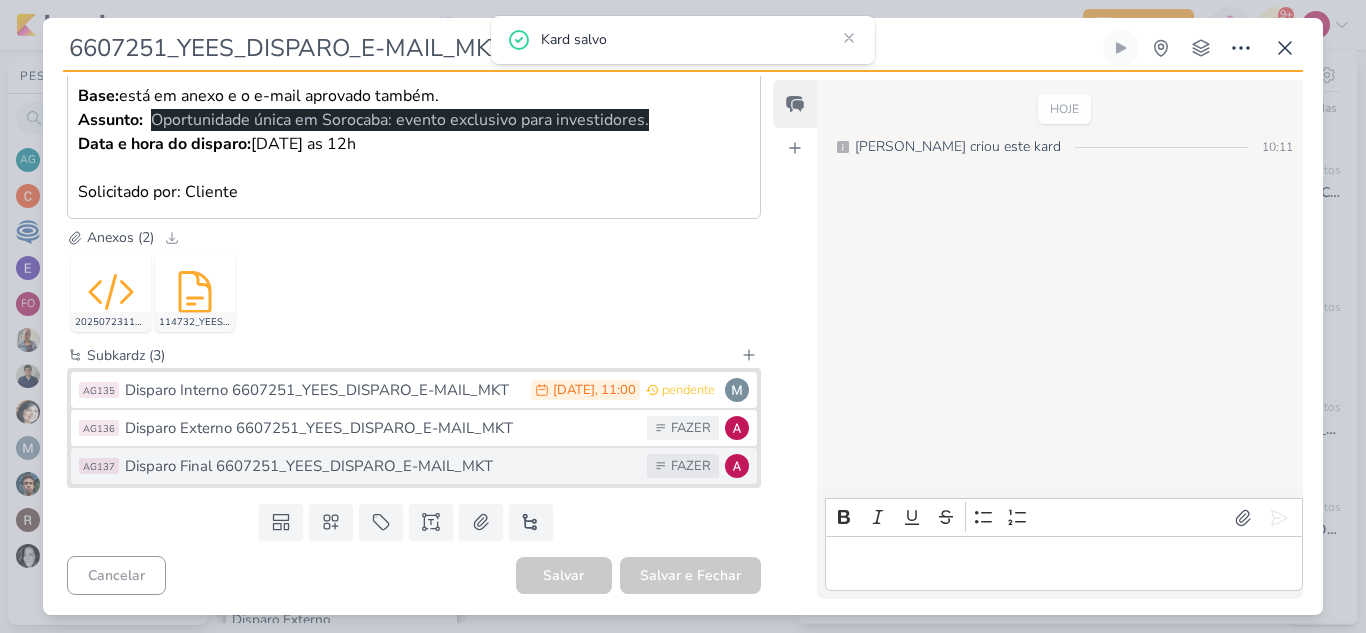 click on "Disparo Final 6607251_YEES_DISPARO_E-MAIL_MKT" at bounding box center [381, 466] 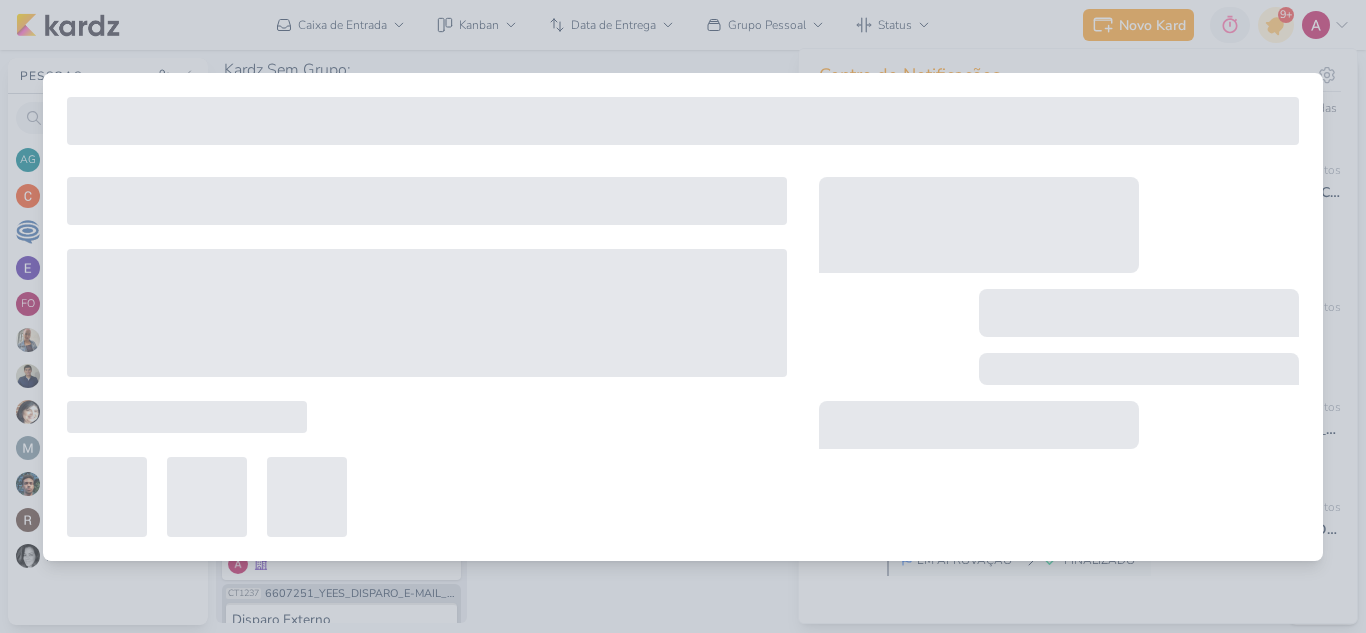 type on "Disparo Final 6607251_YEES_DISPARO_E-MAIL_MKT" 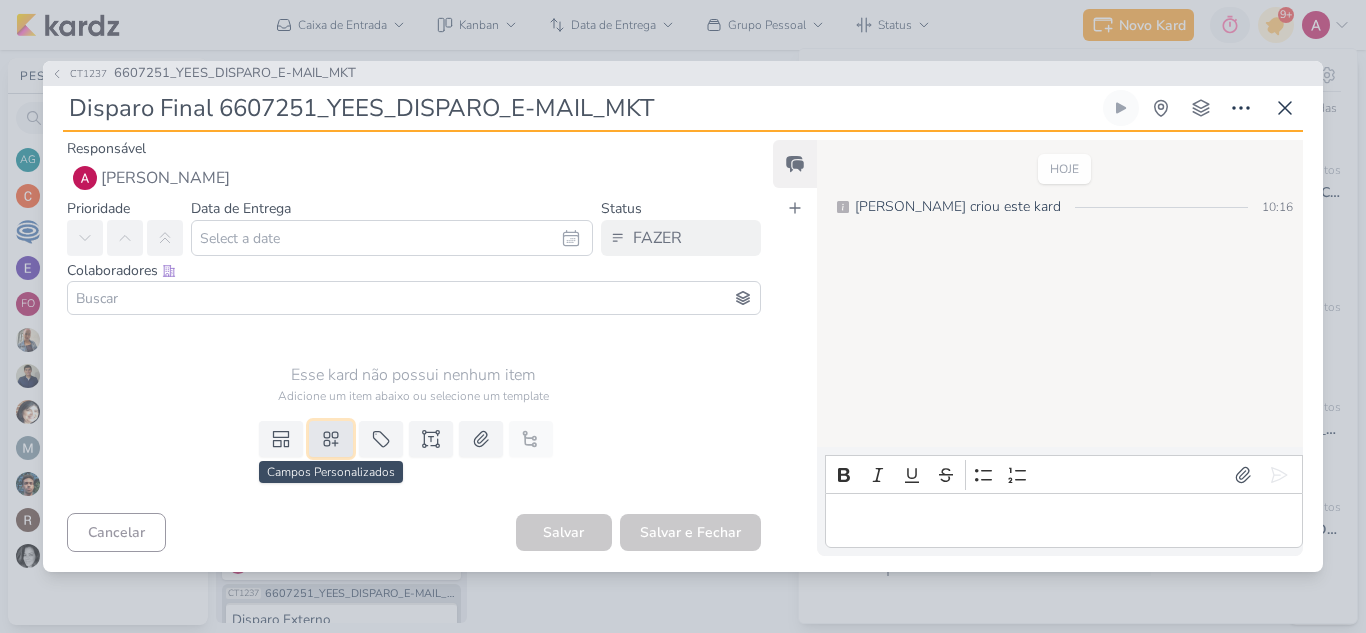 click at bounding box center (331, 439) 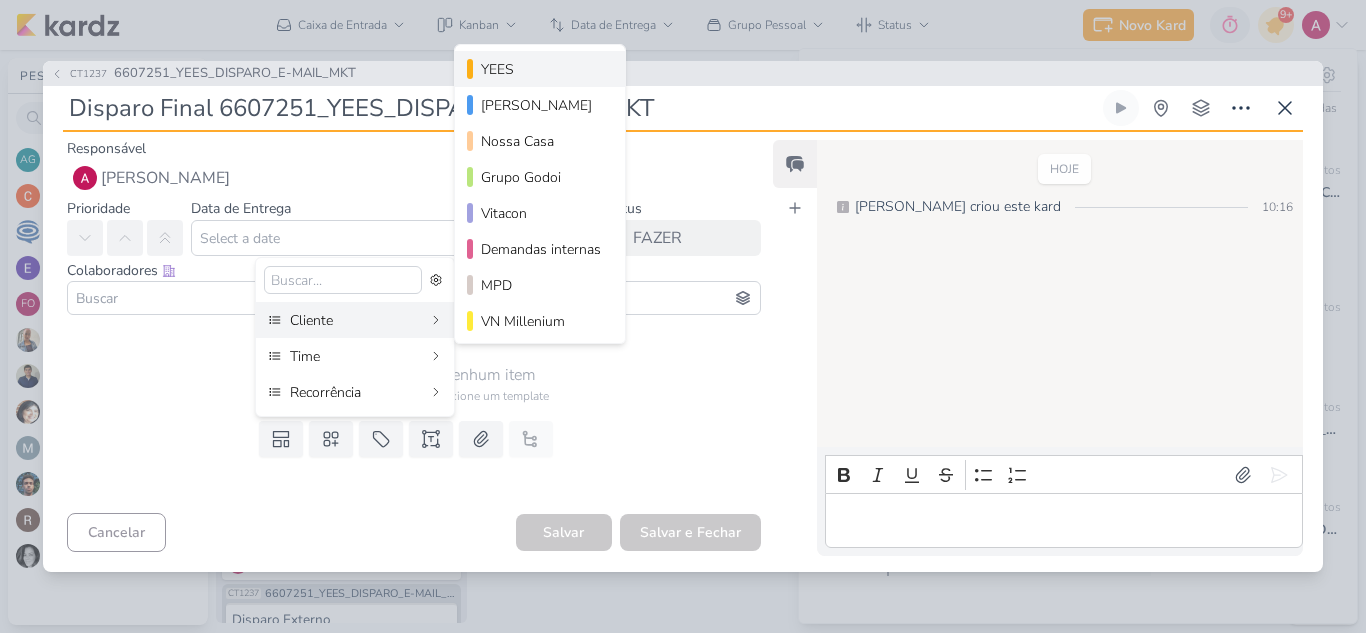 click on "YEES" at bounding box center (541, 69) 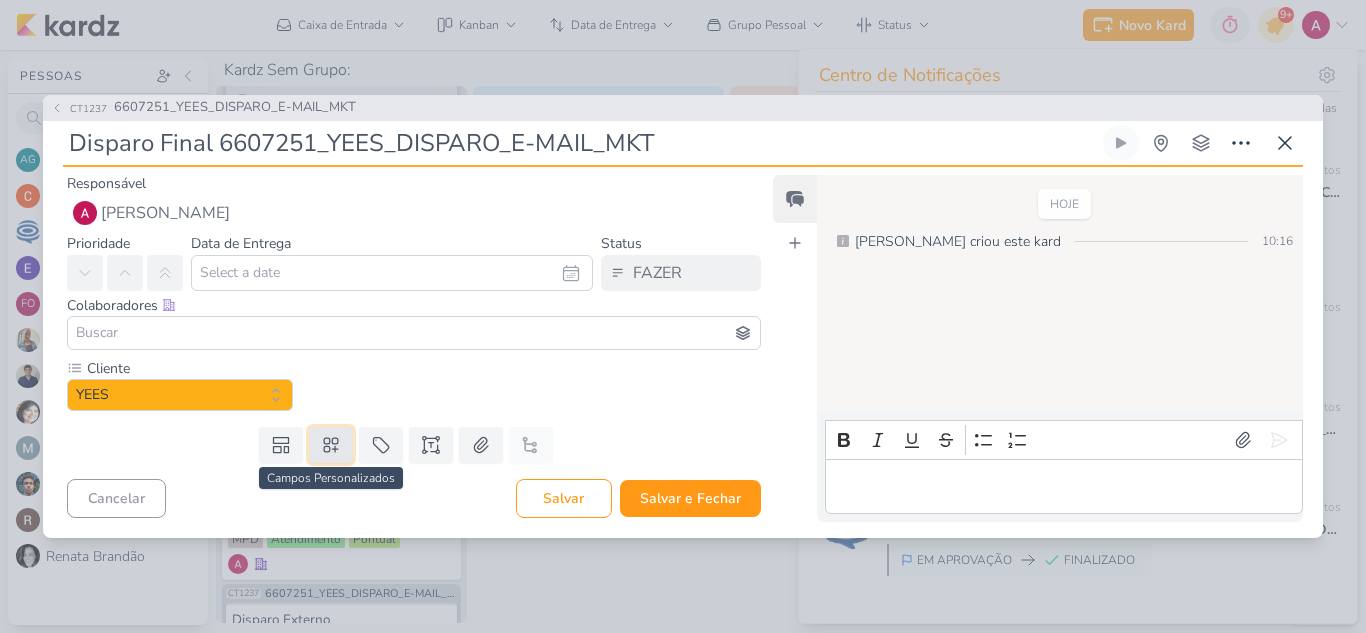 click 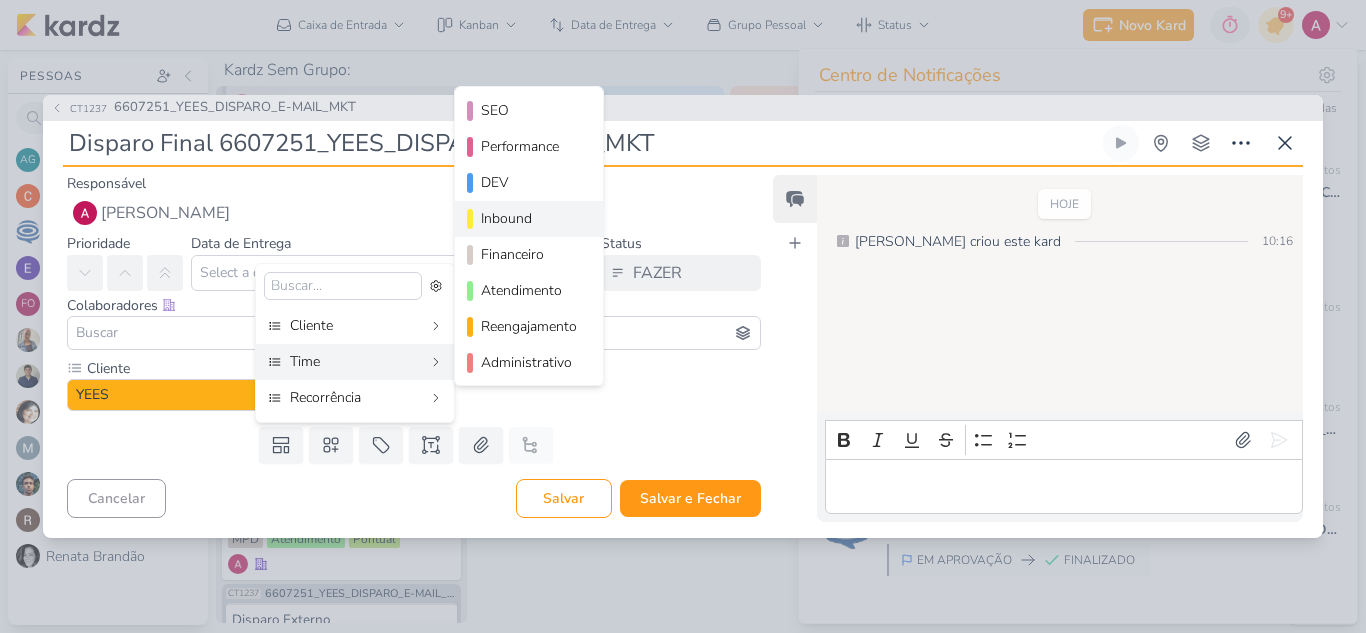 click on "Inbound" at bounding box center [530, 218] 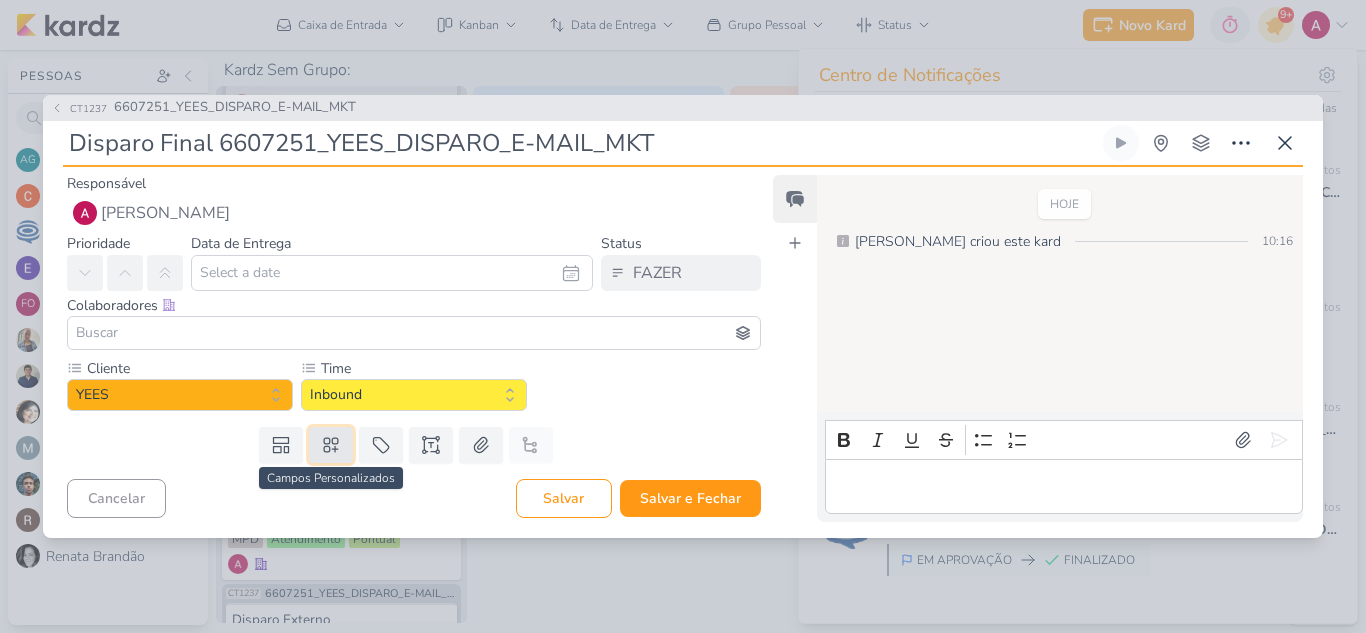 click 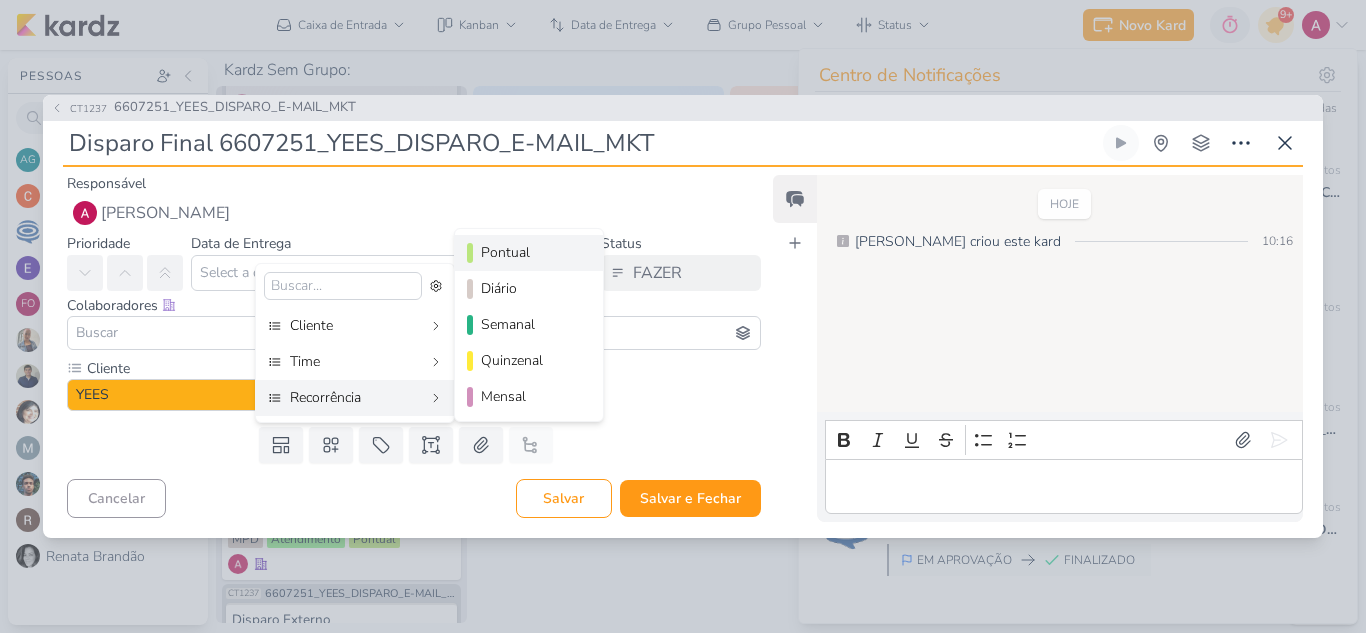 click on "Pontual" at bounding box center (530, 252) 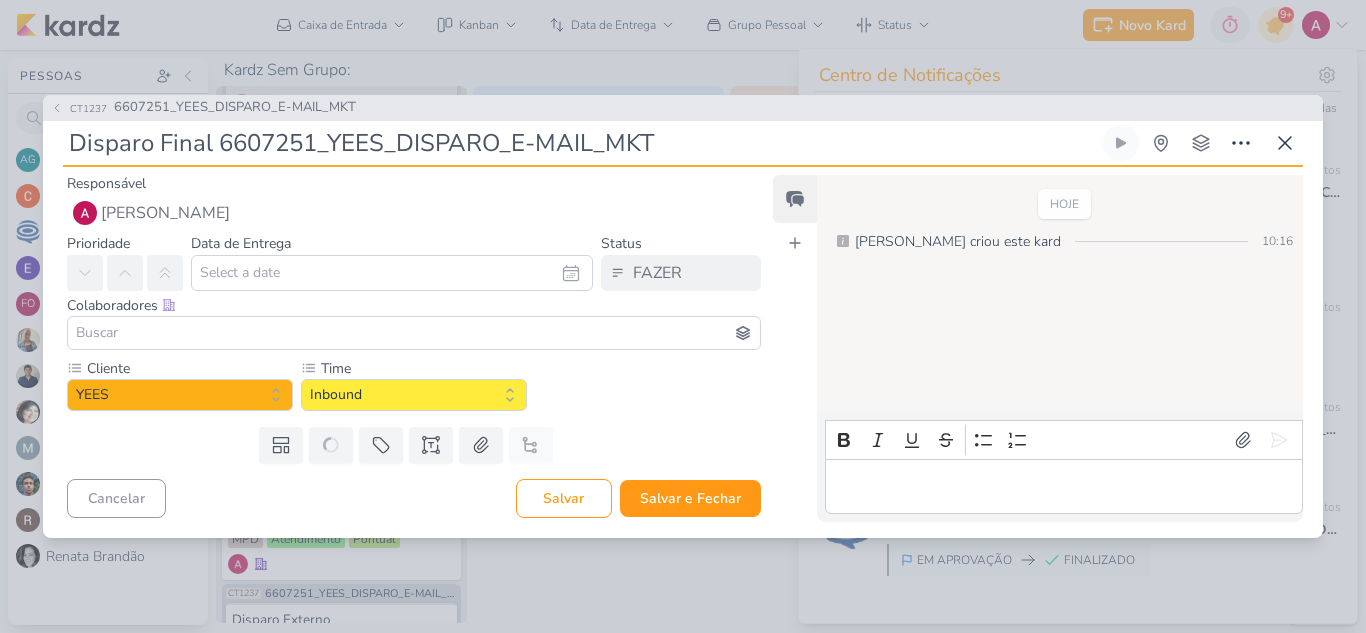 type 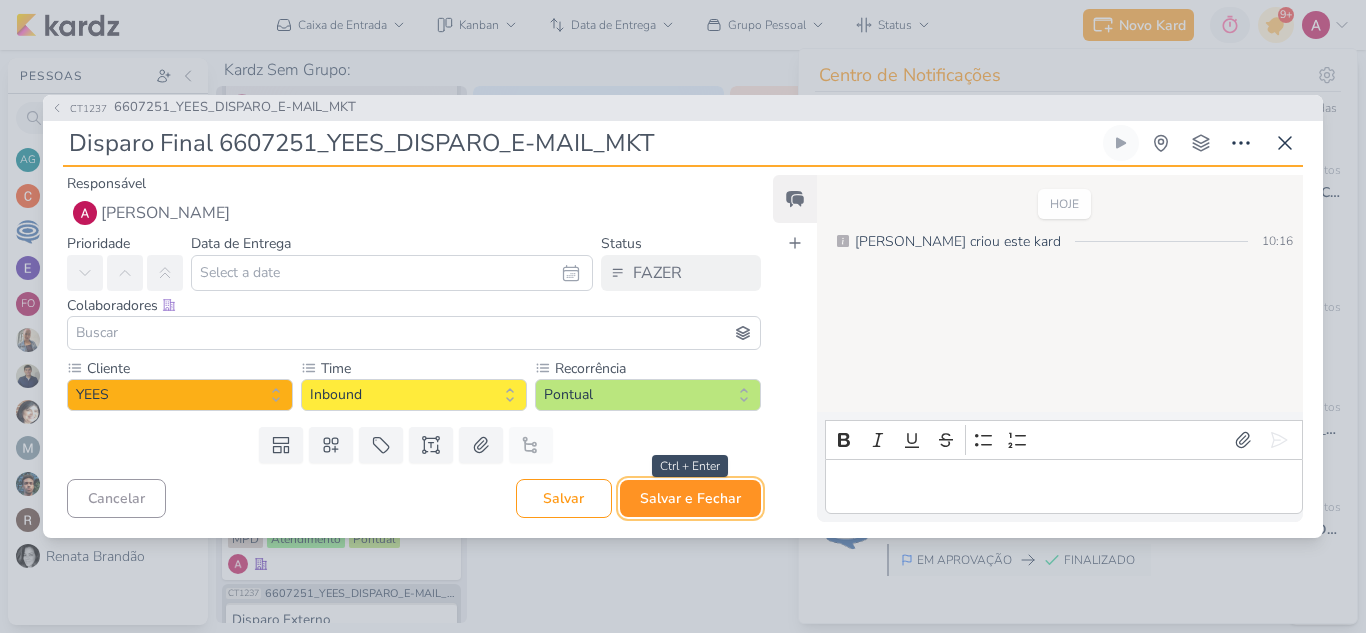 click on "Salvar e Fechar" at bounding box center [690, 498] 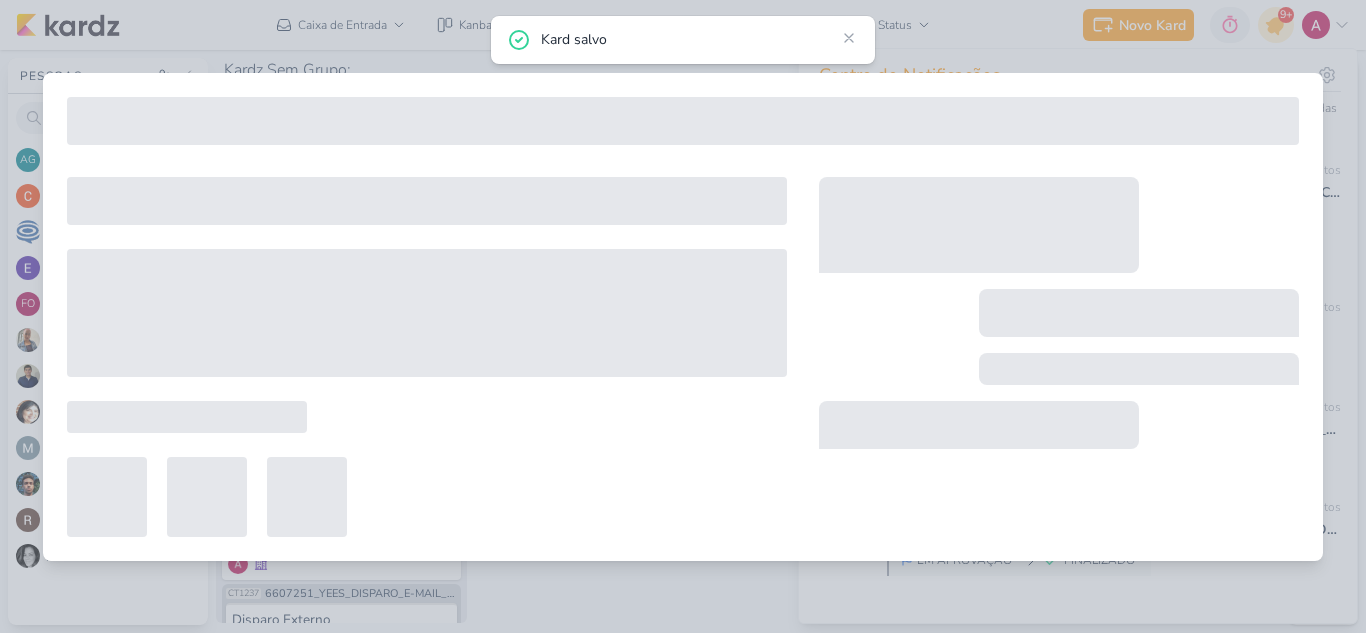 type on "6607251_YEES_DISPARO_E-MAIL_MKT" 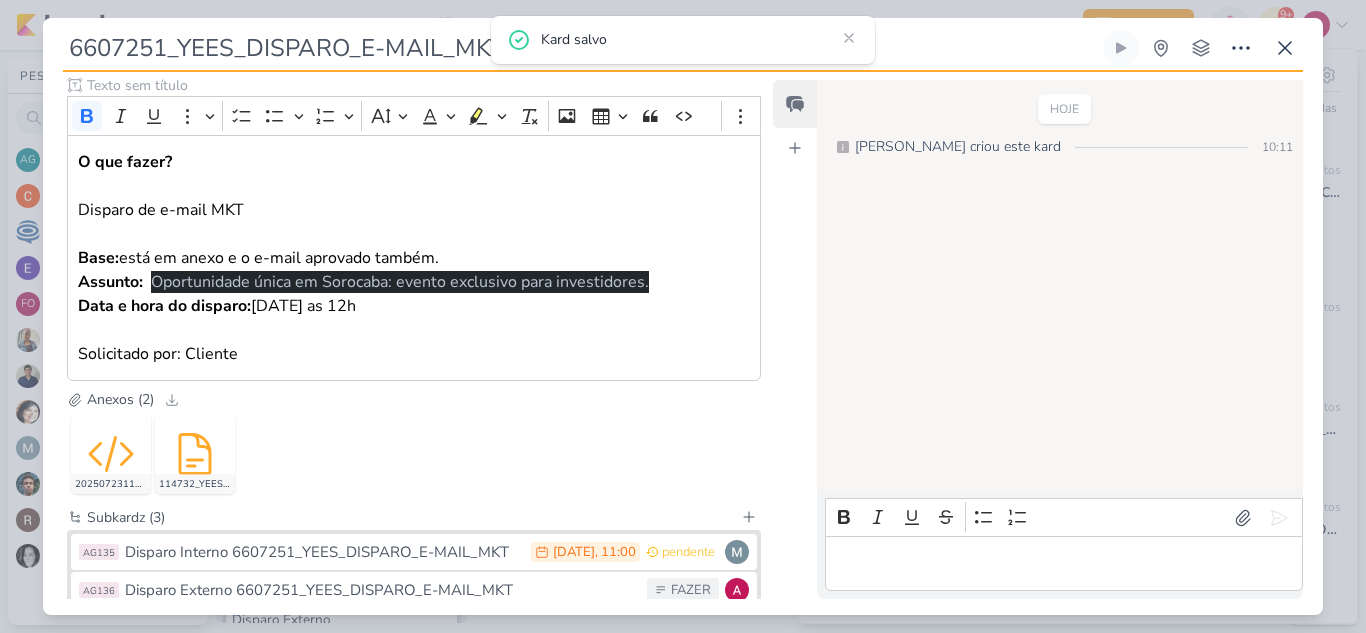 scroll, scrollTop: 411, scrollLeft: 0, axis: vertical 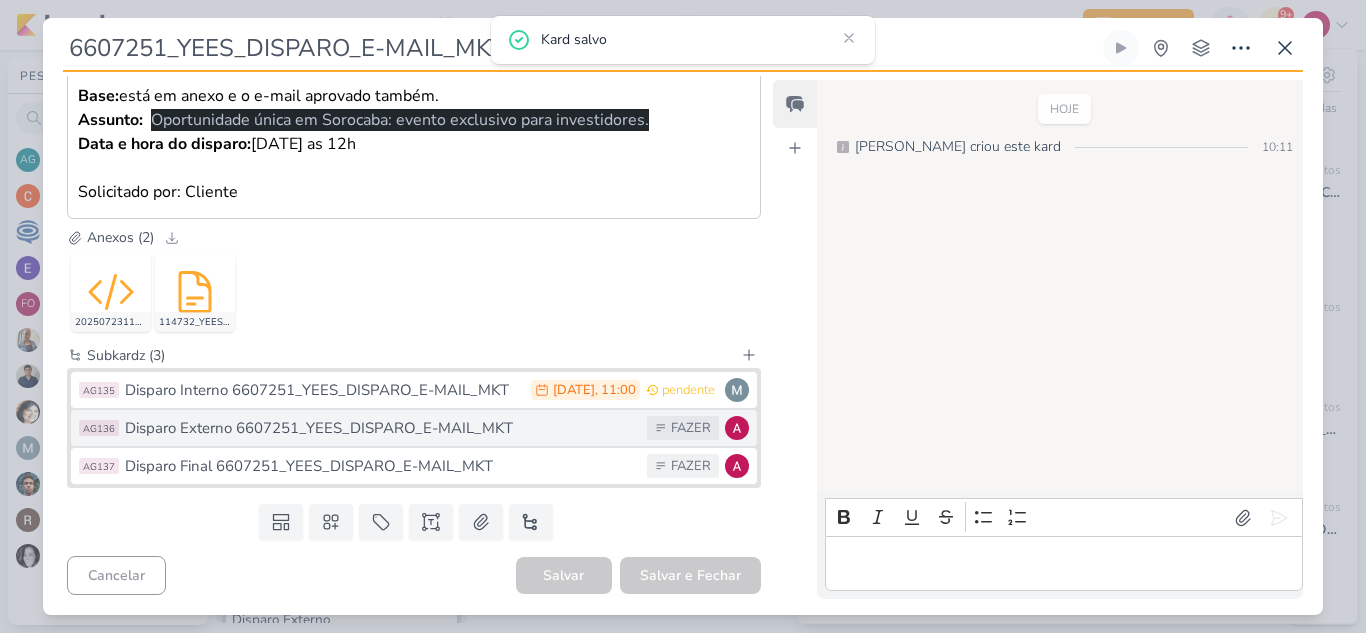 click on "Disparo Externo 6607251_YEES_DISPARO_E-MAIL_MKT" at bounding box center [381, 428] 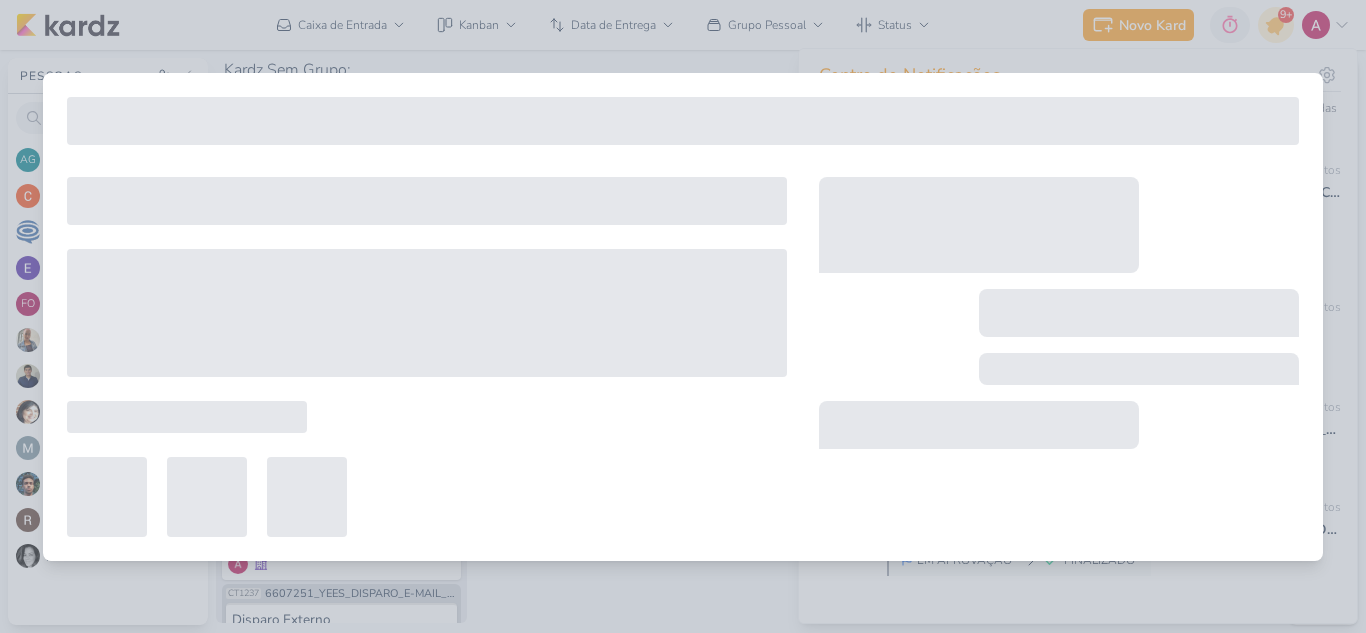 type on "Disparo Externo 6607251_YEES_DISPARO_E-MAIL_MKT" 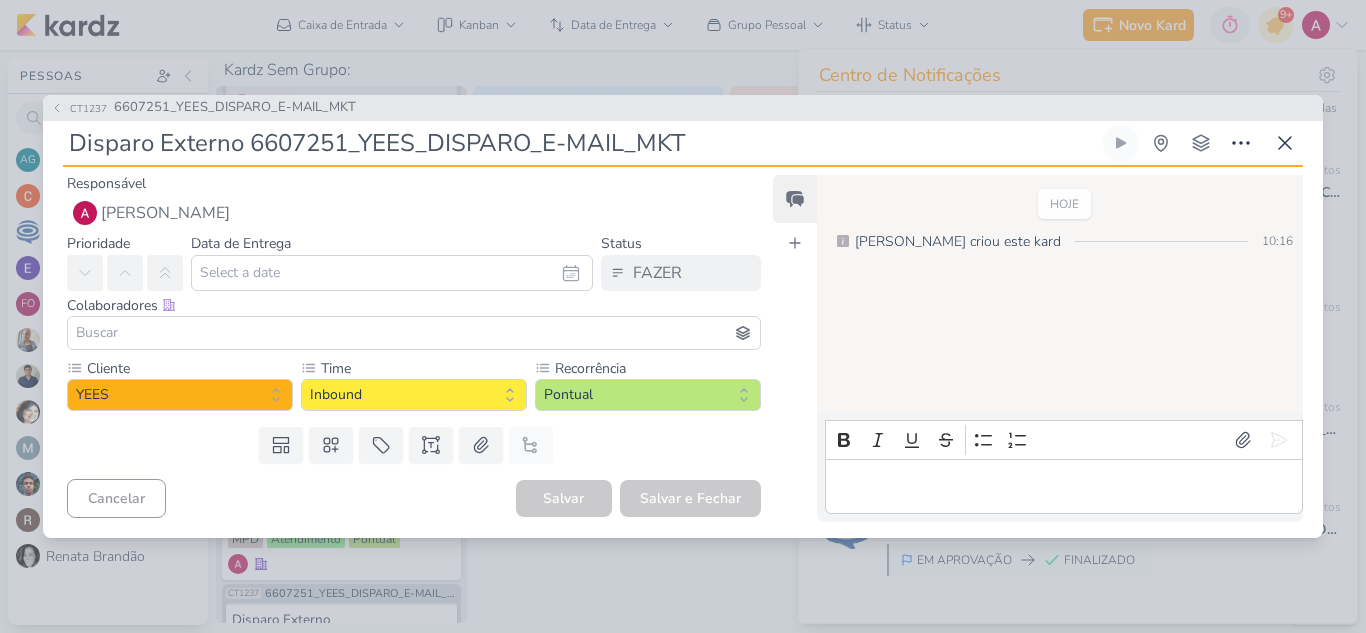 type 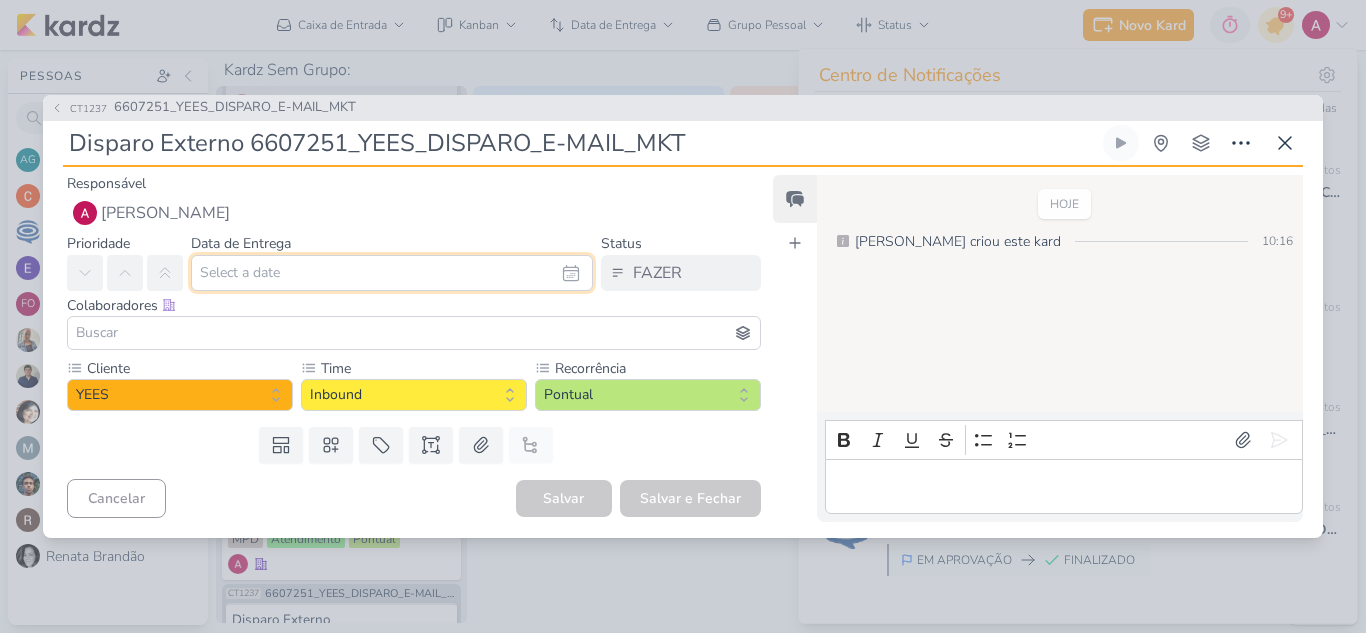 click at bounding box center [392, 273] 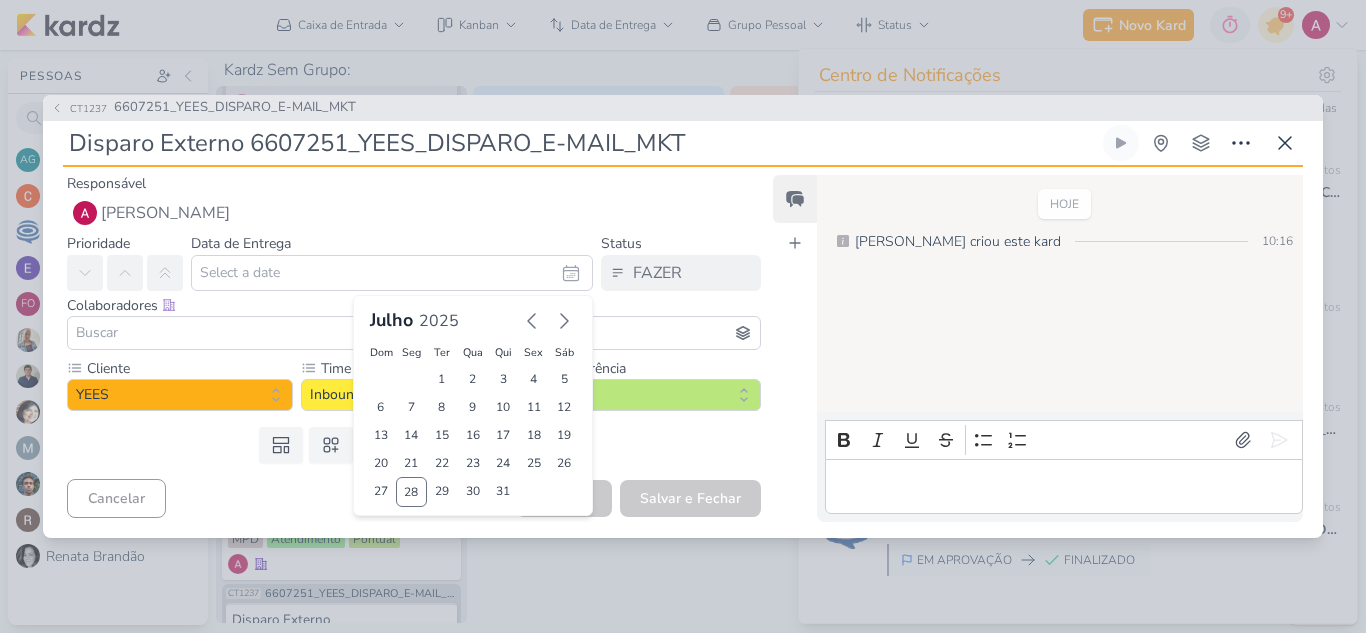 click on "Templates
Campos Personalizados
Marcadores
Caixa De Texto
Anexo
Este kard já é um subkard" at bounding box center (406, 445) 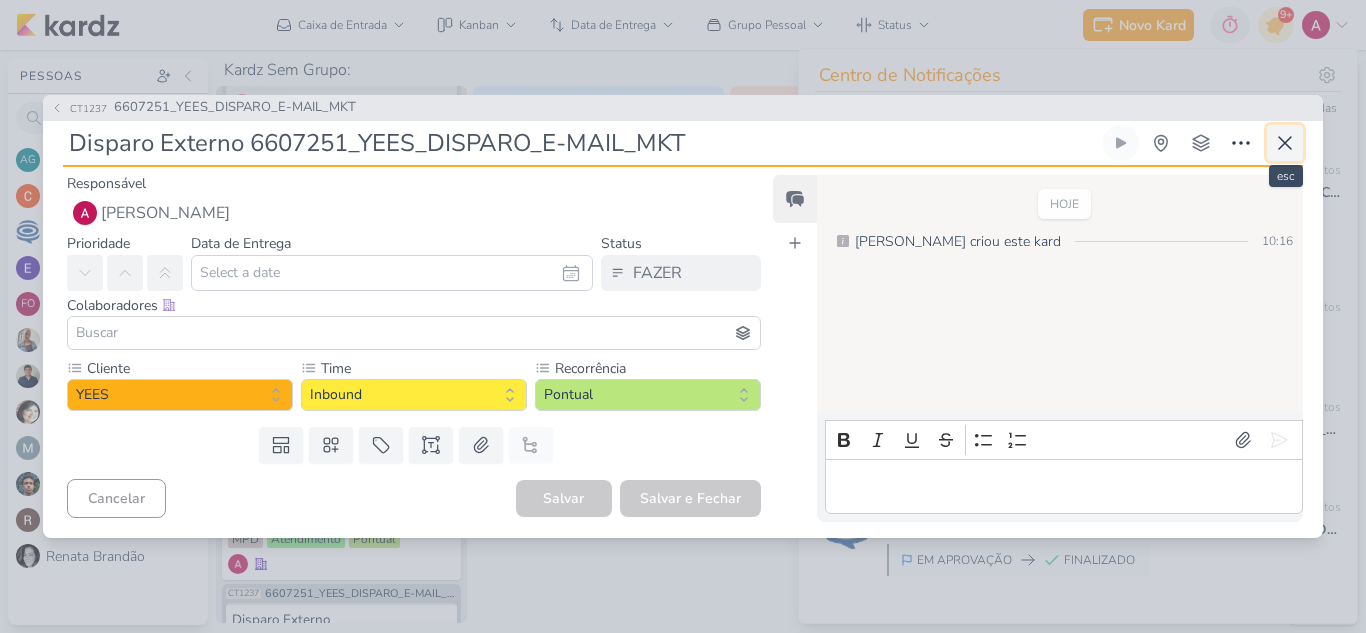click 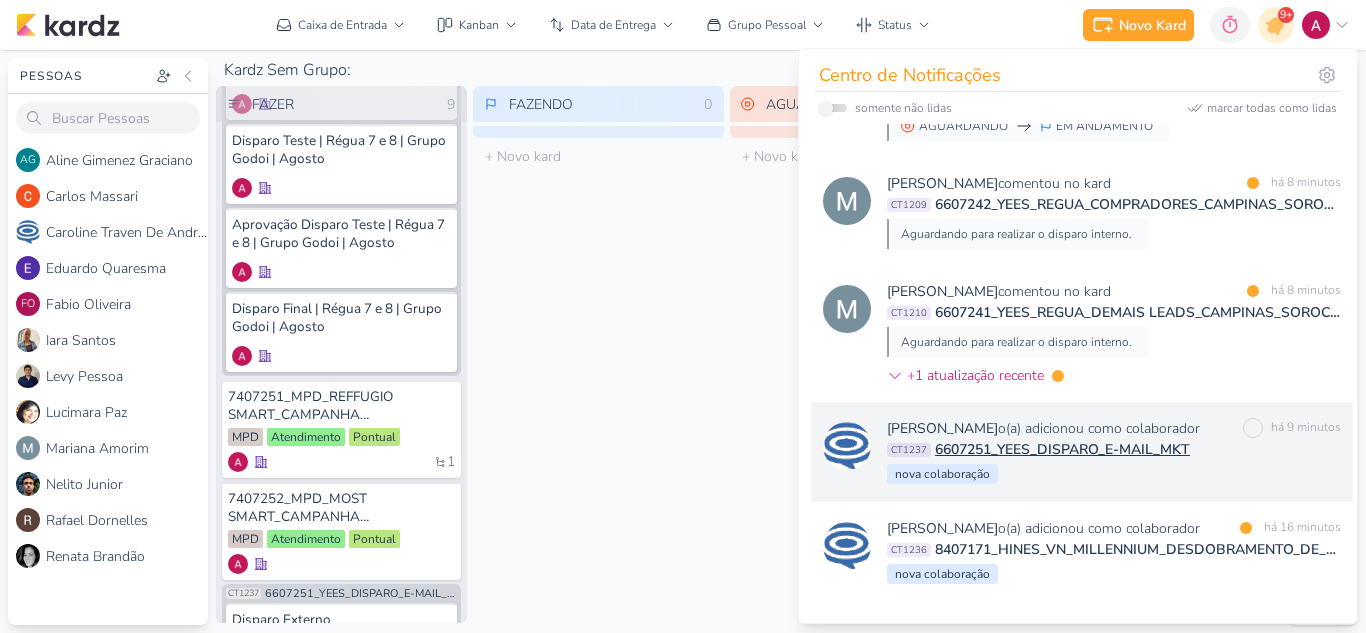 scroll, scrollTop: 72, scrollLeft: 0, axis: vertical 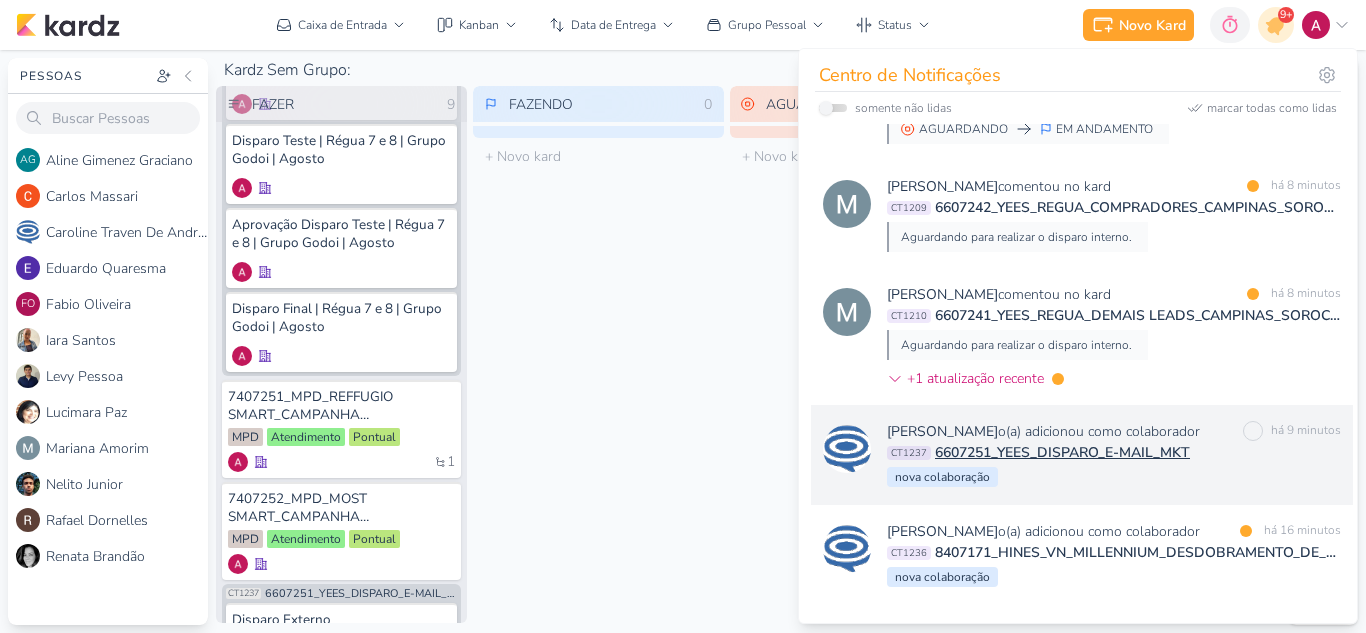click on "Mariana Amorim  comentou no kard
marcar como lida
há 8 minutos
CT1210
6607241_YEES_REGUA_DEMAIS LEADS_CAMPINAS_SOROCABA
Aguardando para realizar o disparo interno.
+1 atualização recente" at bounding box center [1114, 340] 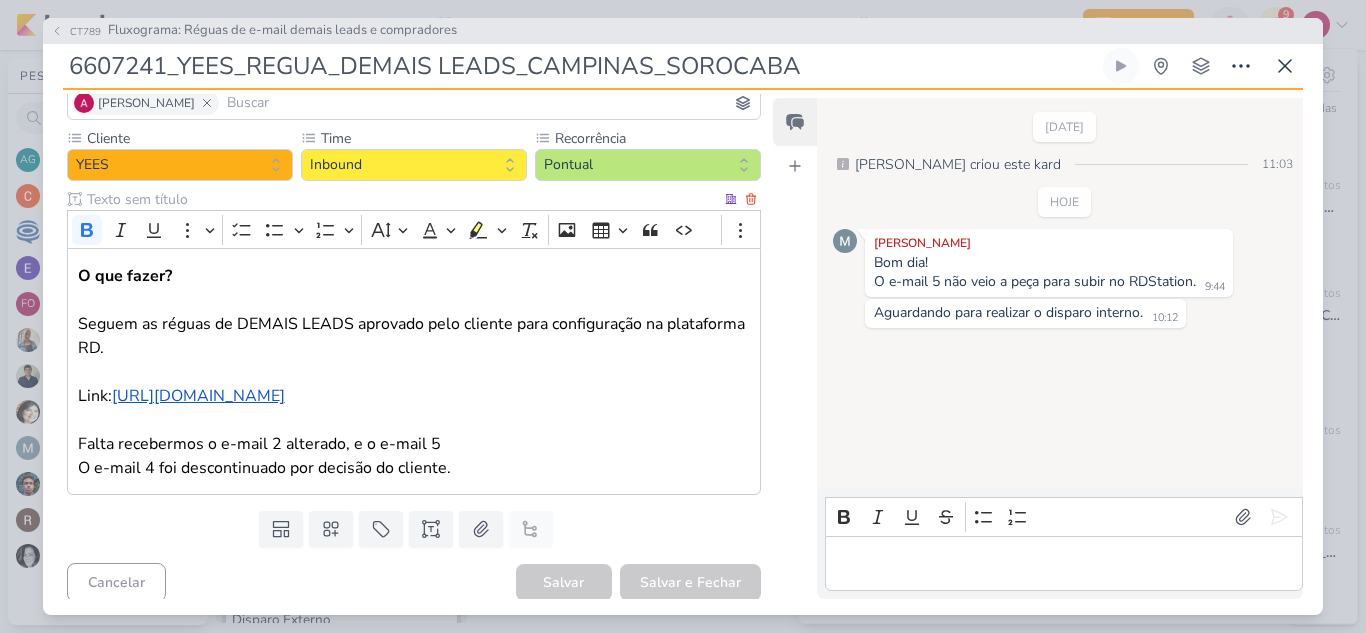 scroll, scrollTop: 160, scrollLeft: 0, axis: vertical 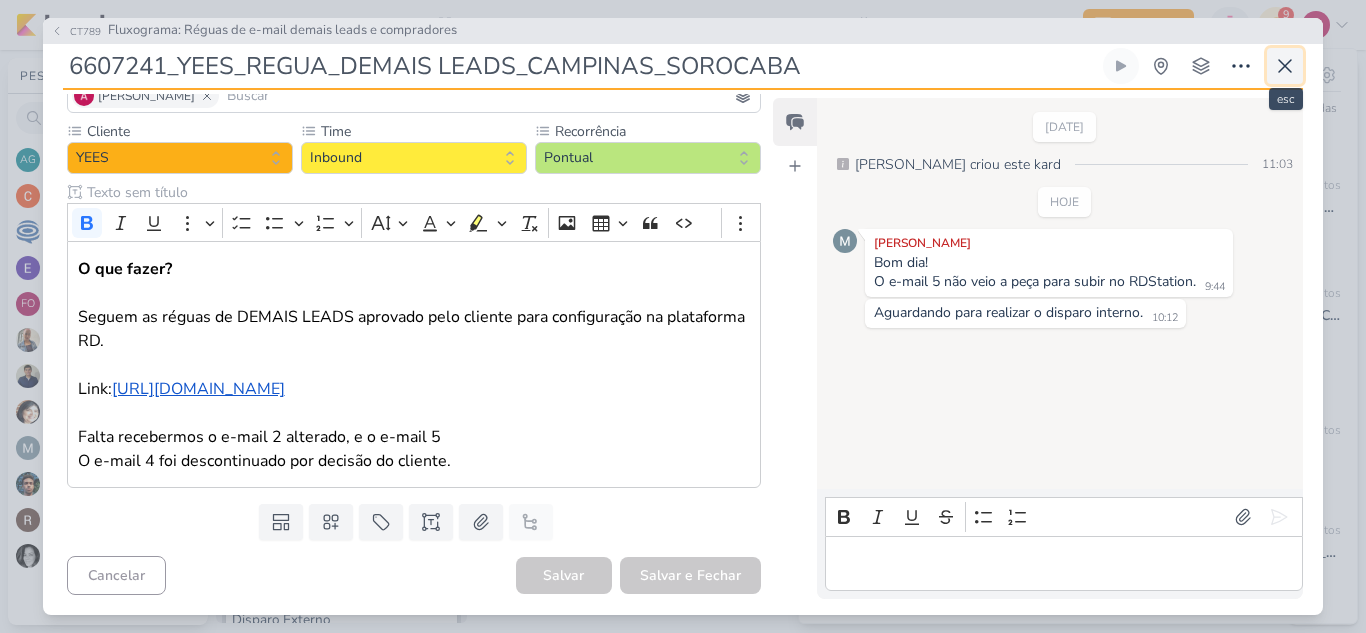 click 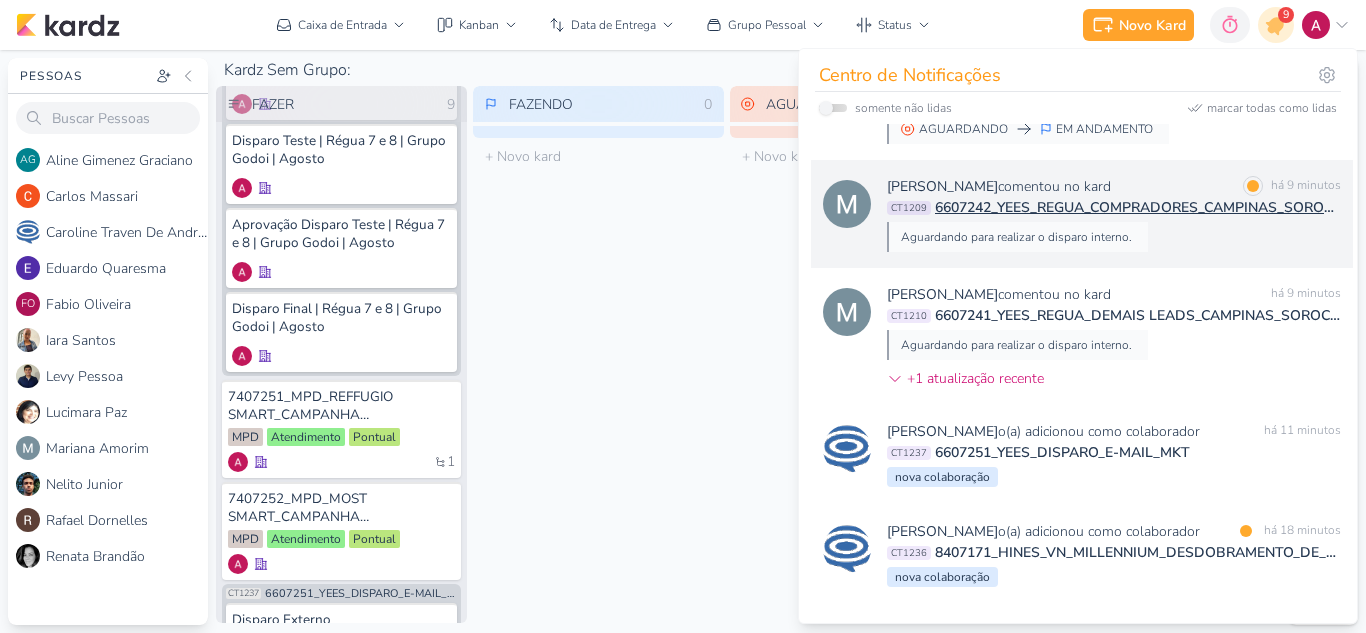 click on "Mariana Amorim  comentou no kard
marcar como lida
há 9 minutos
CT1209
6607242_YEES_REGUA_COMPRADORES_CAMPINAS_SOROCABA
Aguardando para realizar o disparo interno." at bounding box center (1114, 214) 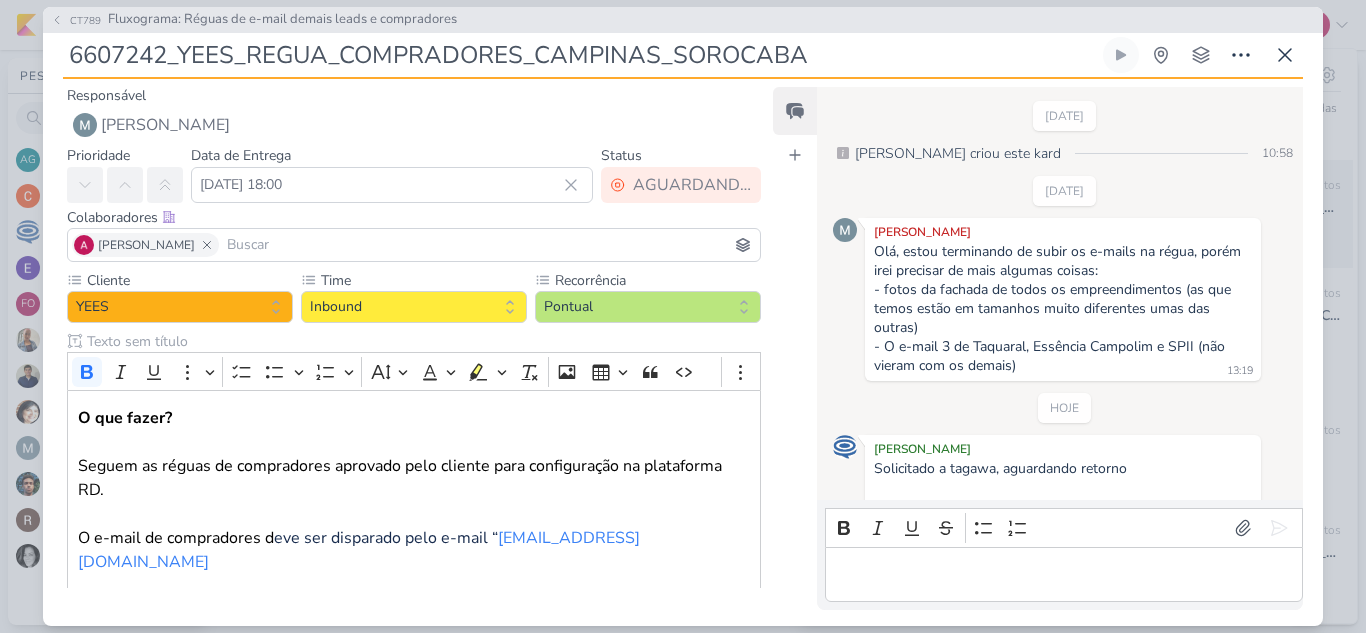 scroll, scrollTop: 204, scrollLeft: 0, axis: vertical 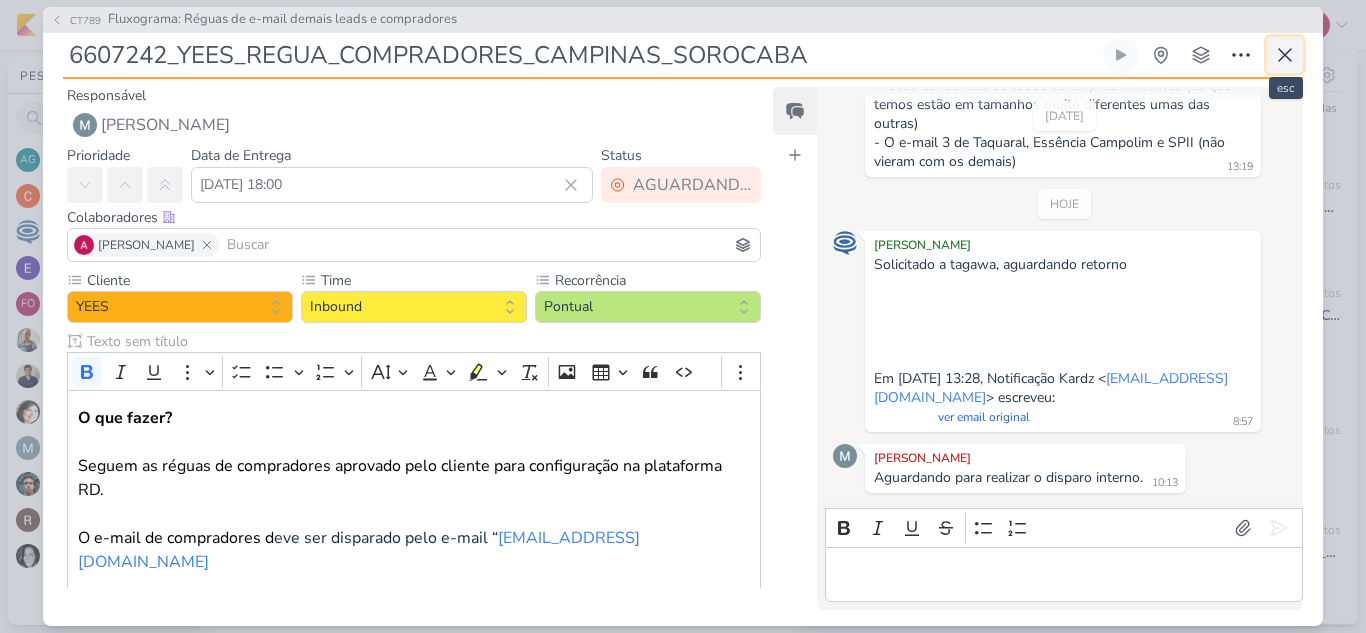 click 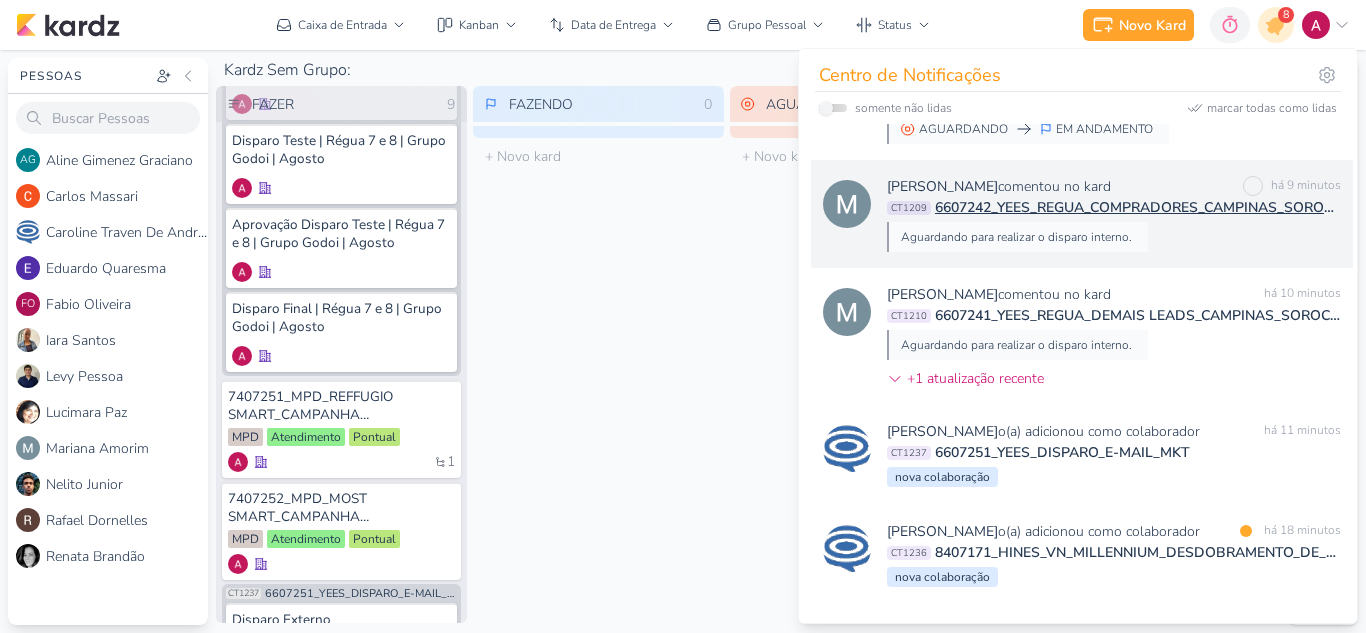 scroll, scrollTop: 0, scrollLeft: 0, axis: both 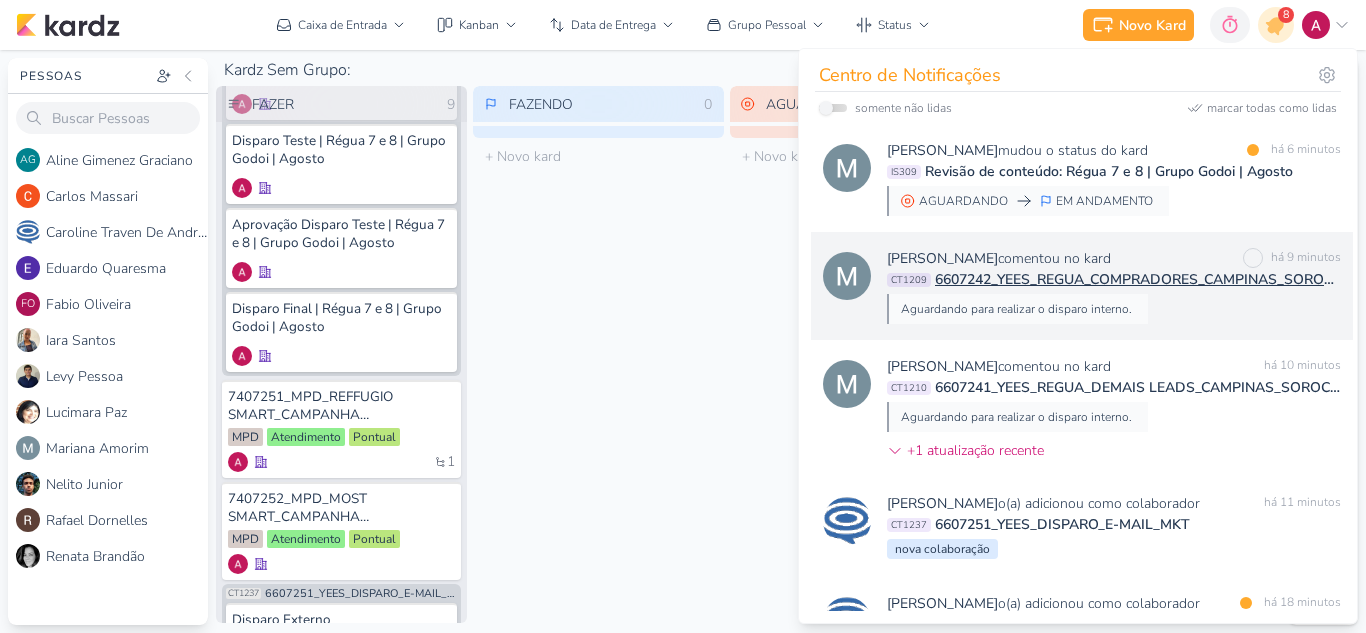 click on "Mariana Amorim  mudou o status do kard
marcar como lida
há 6 minutos
IS309
Revisão de conteúdo: Régua 7 e 8 | Grupo Godoi | Agosto
AGUARDANDO
EM ANDAMENTO" at bounding box center [1082, 178] 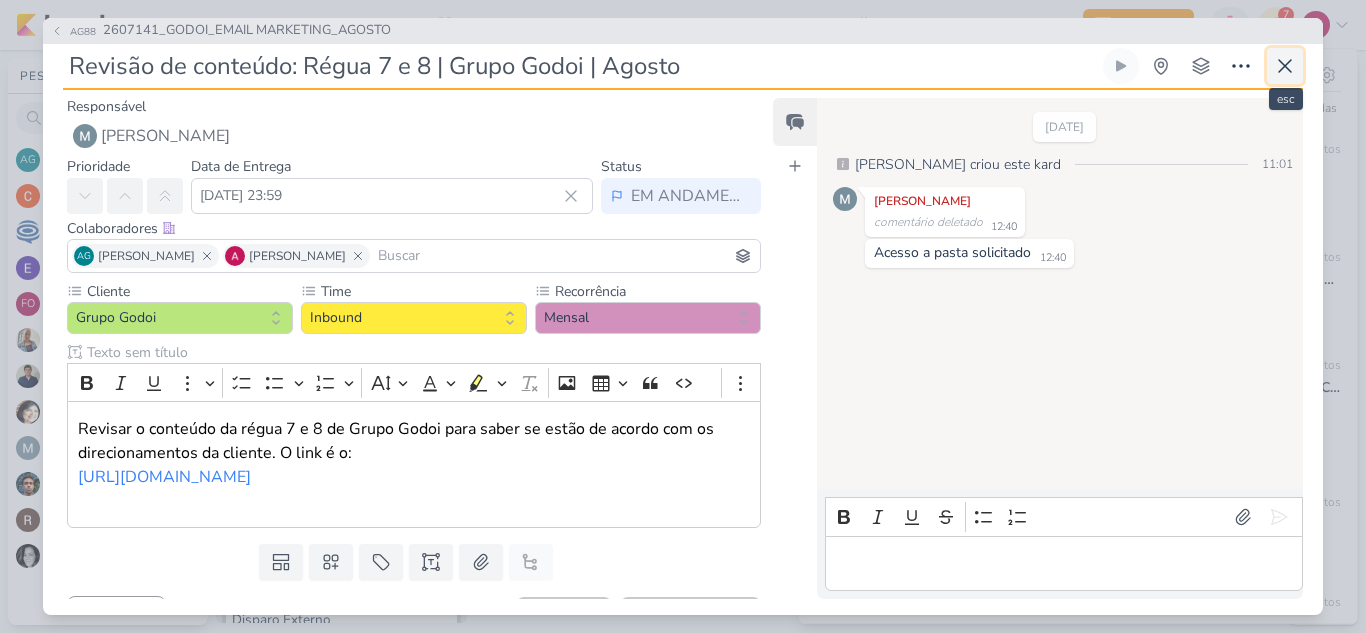 click 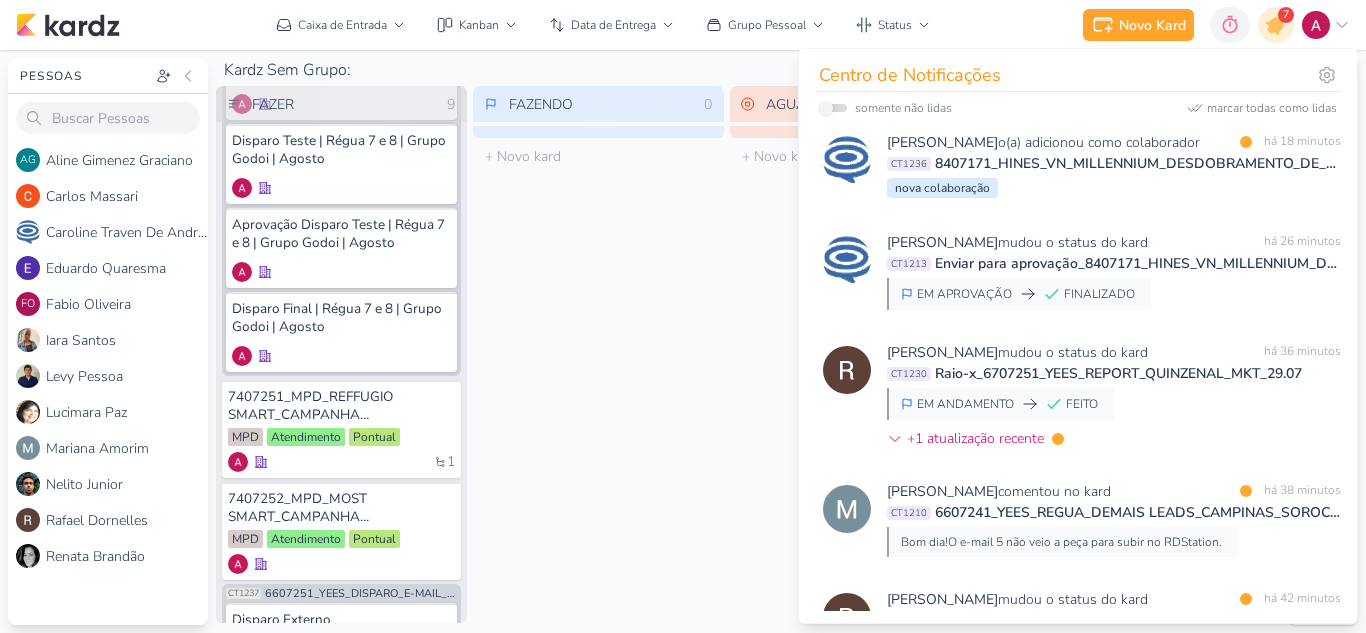 scroll, scrollTop: 462, scrollLeft: 0, axis: vertical 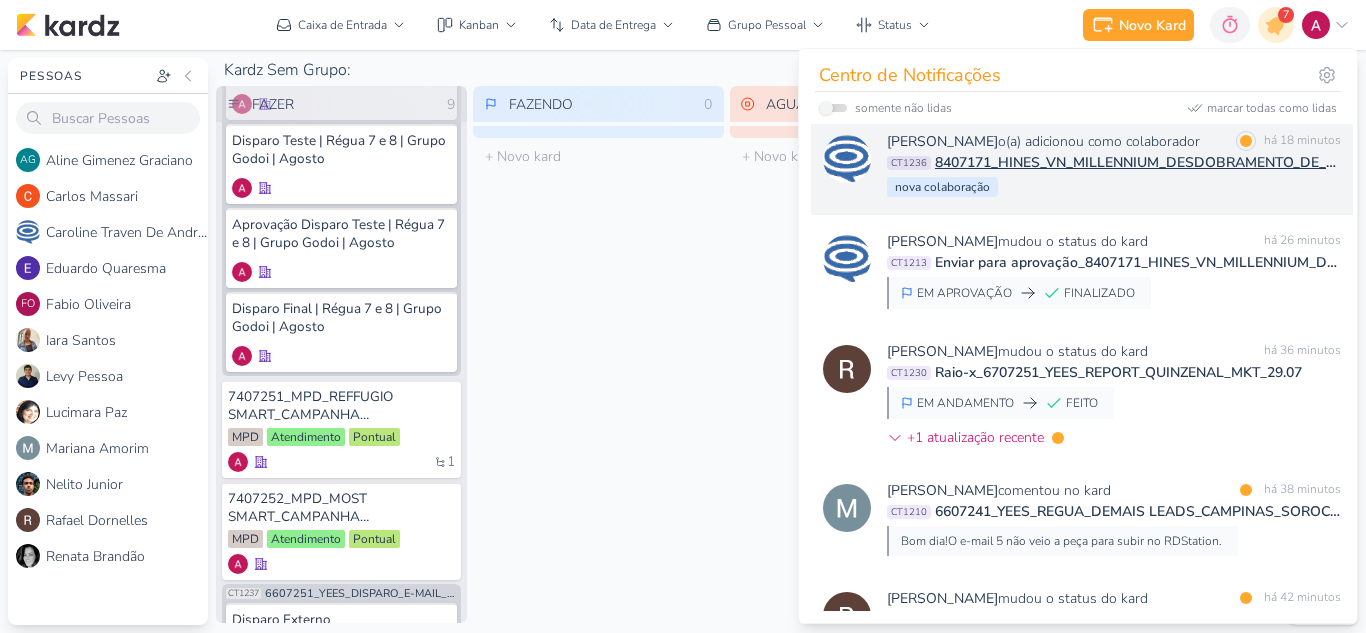 click on "Caroline Traven De Andrade  o(a) adicionou como colaborador
marcar como lida
há 18 minutos
CT1236
8407171_HINES_VN_MILLENNIUM_DESDOBRAMENTO_DE_PEÇAS_V2
nova colaboração" at bounding box center [1114, 165] 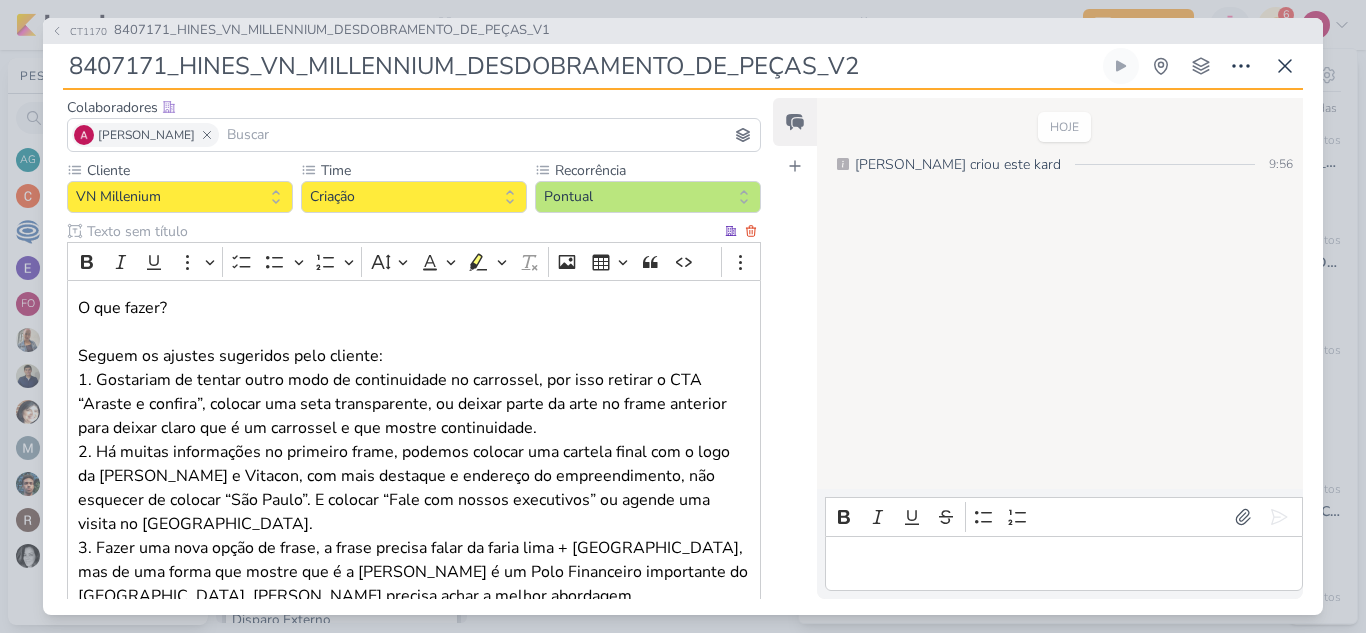 scroll, scrollTop: 0, scrollLeft: 0, axis: both 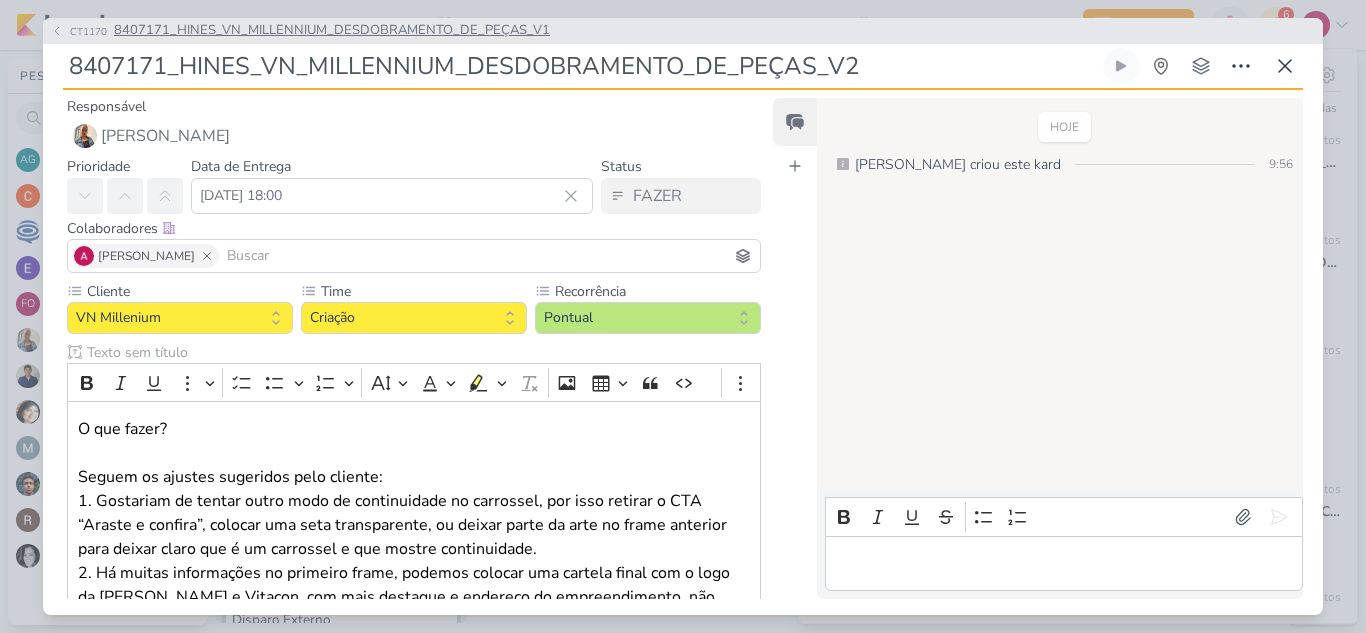 click on "8407171_HINES_VN_MILLENNIUM_DESDOBRAMENTO_DE_PEÇAS_V1" at bounding box center [332, 31] 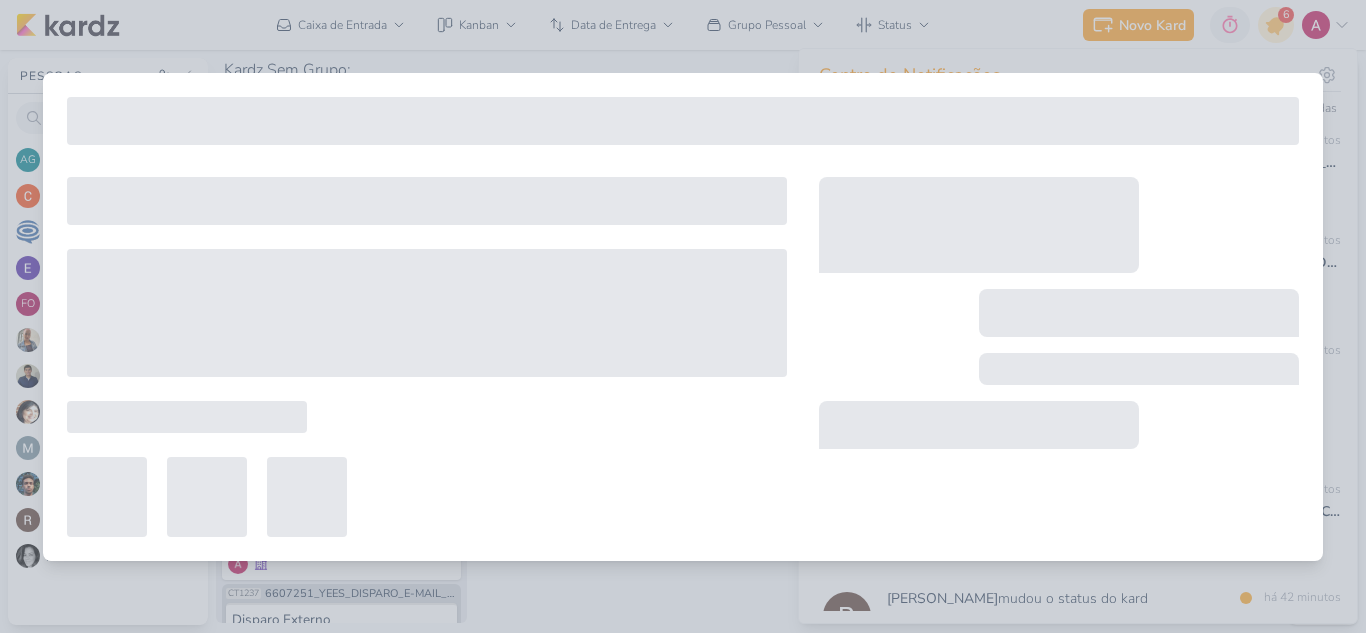 type on "8407171_HINES_VN_MILLENNIUM_DESDOBRAMENTO_DE_PEÇAS_V1" 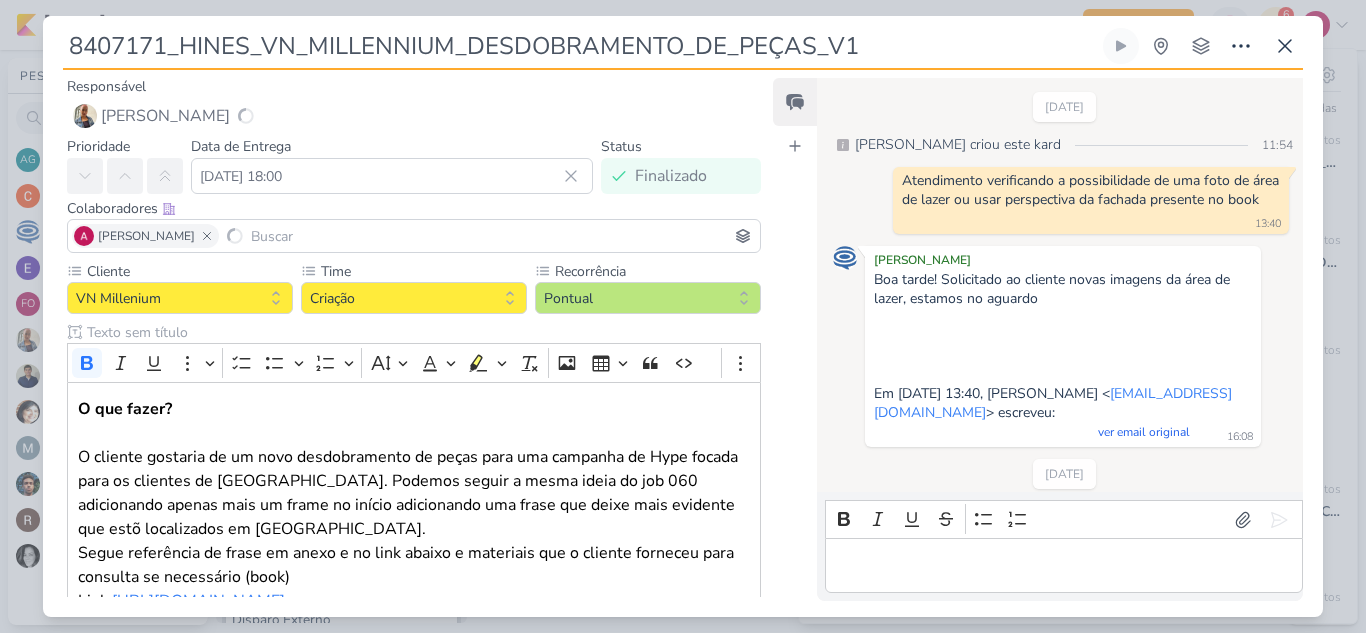 scroll, scrollTop: 1334, scrollLeft: 0, axis: vertical 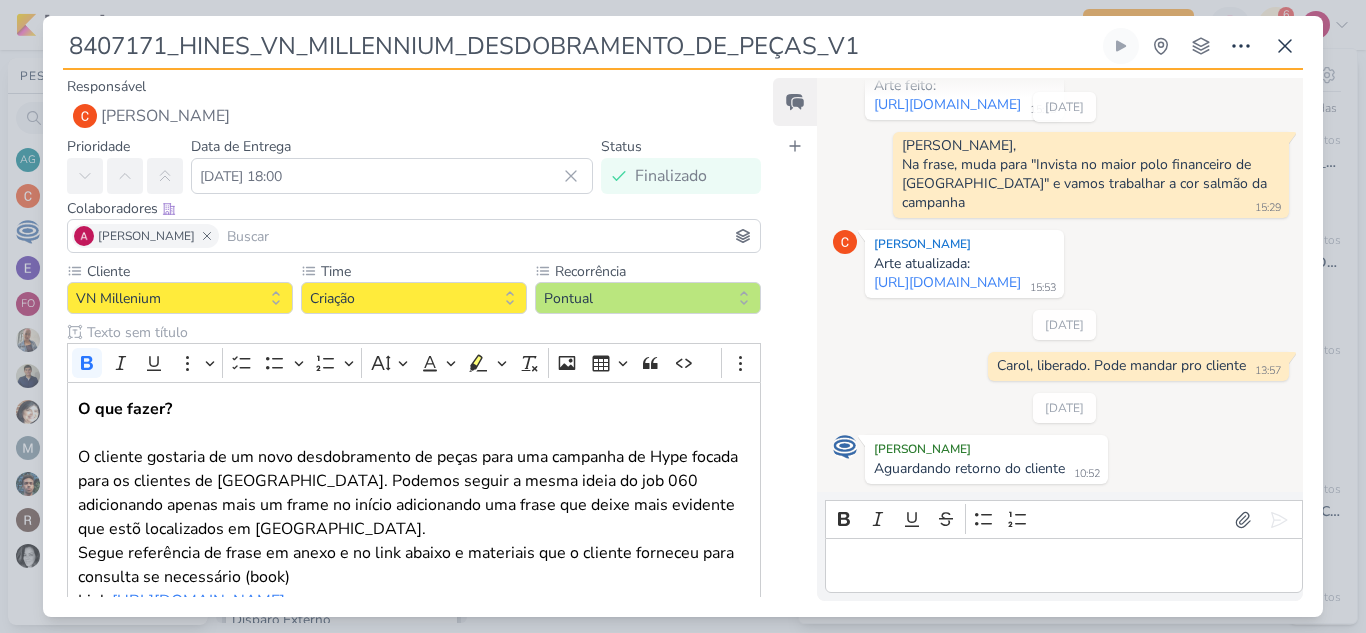 click at bounding box center (489, 236) 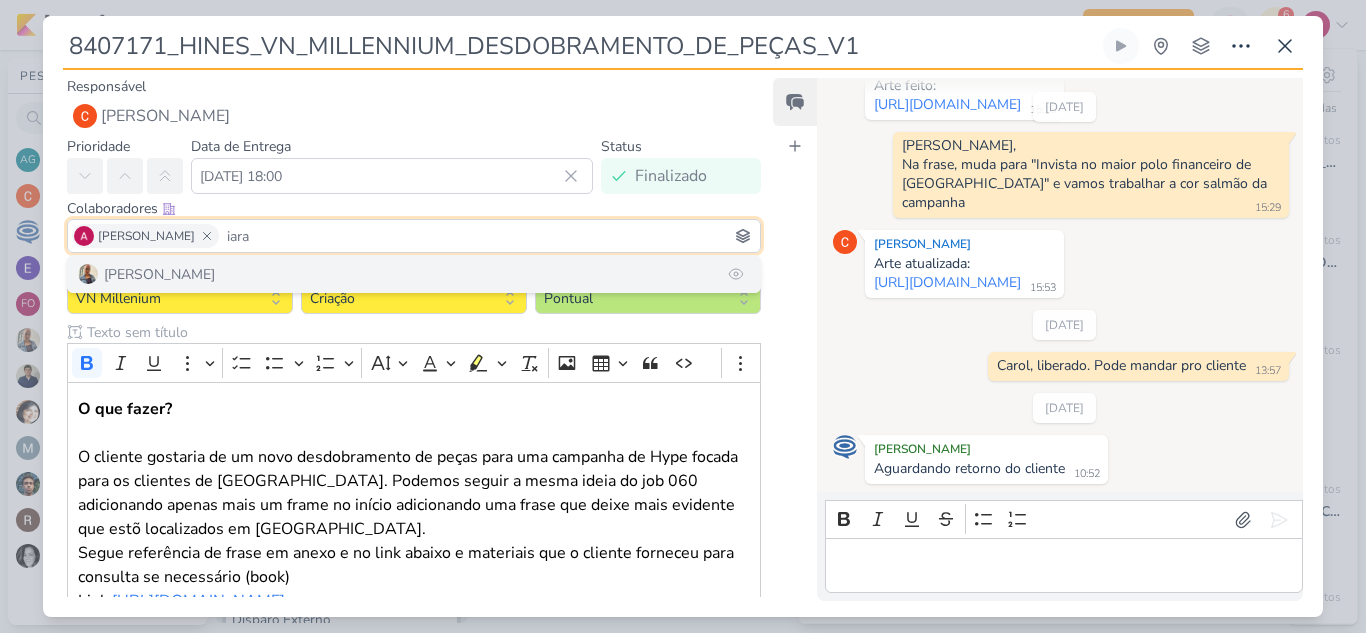 type on "iara" 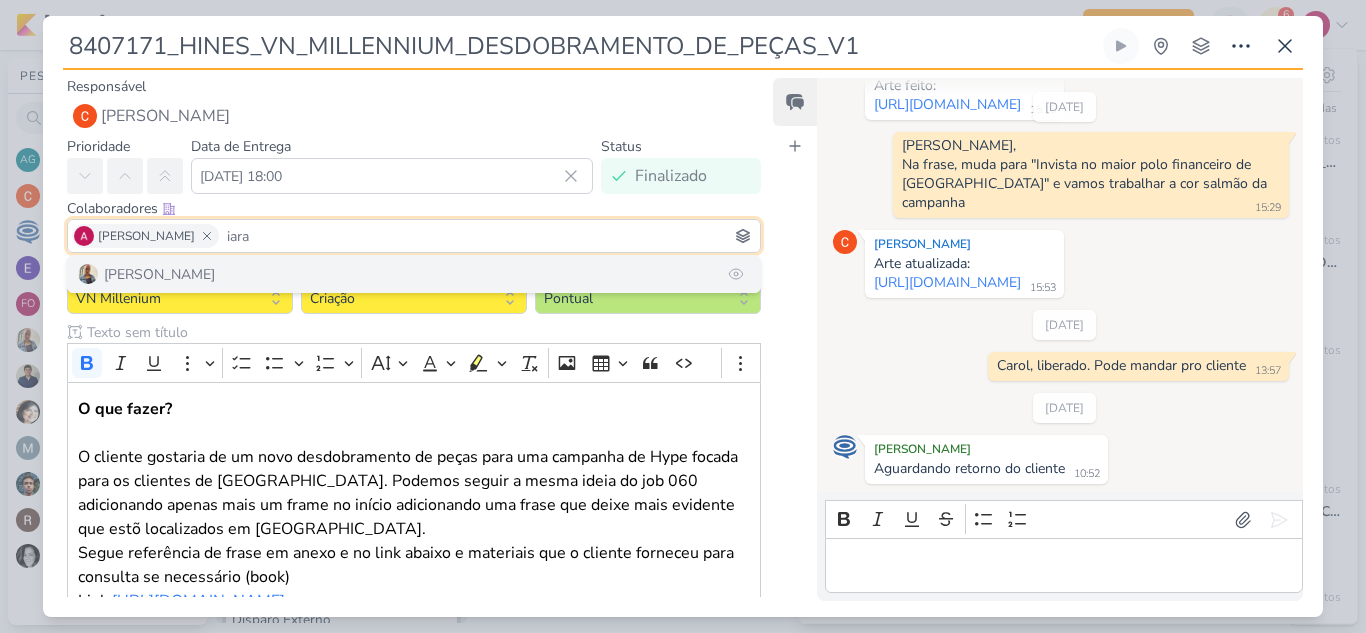click on "[PERSON_NAME]" at bounding box center [414, 274] 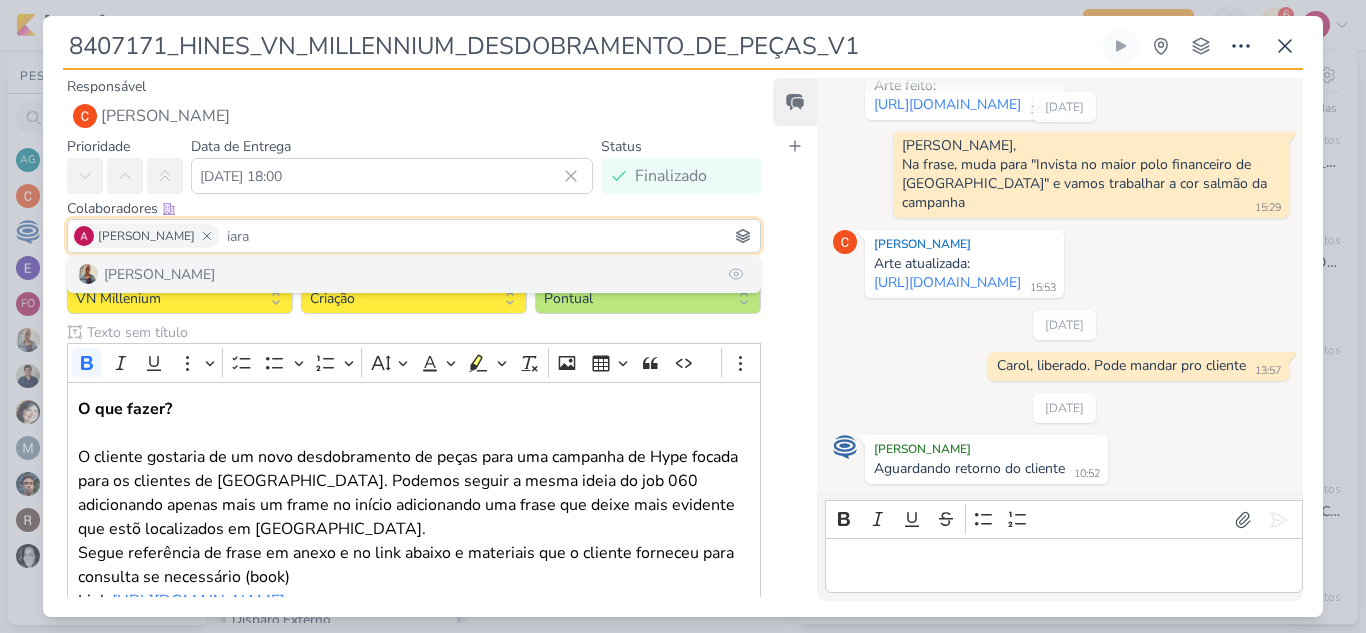 type 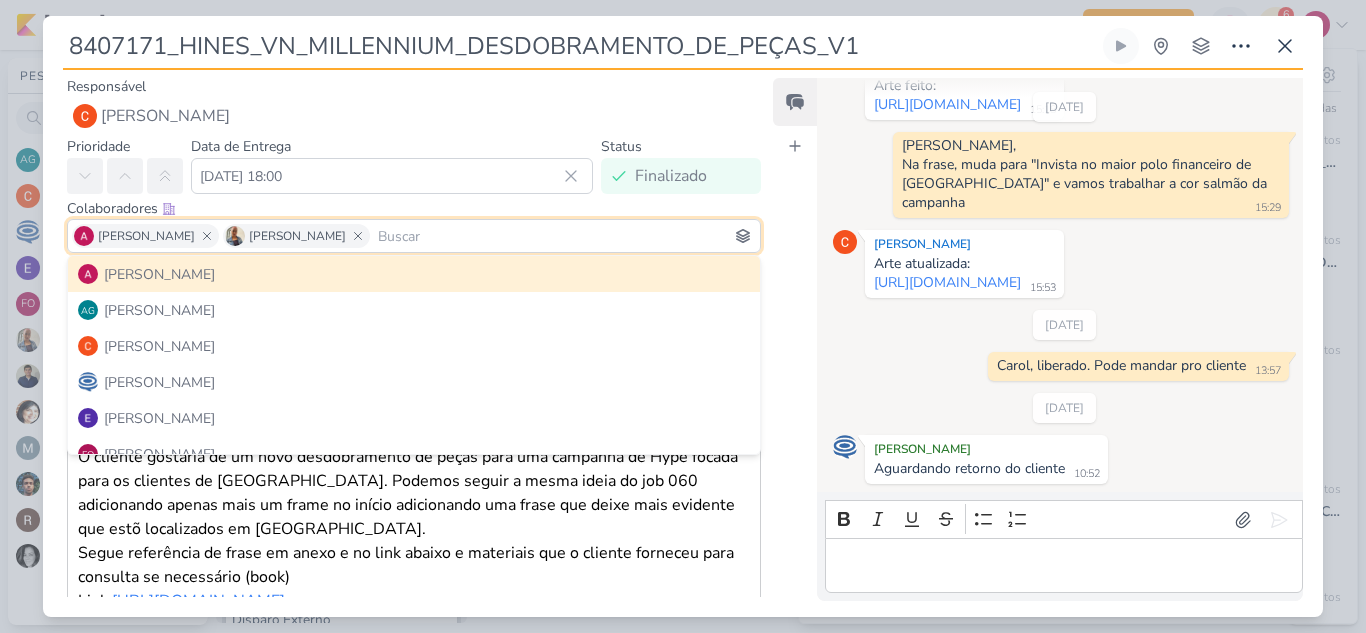 click on "Status
Finalizado
Somente o responsável pode mudar o status do kard.
Designar a mim mesmo(a)" at bounding box center (681, 164) 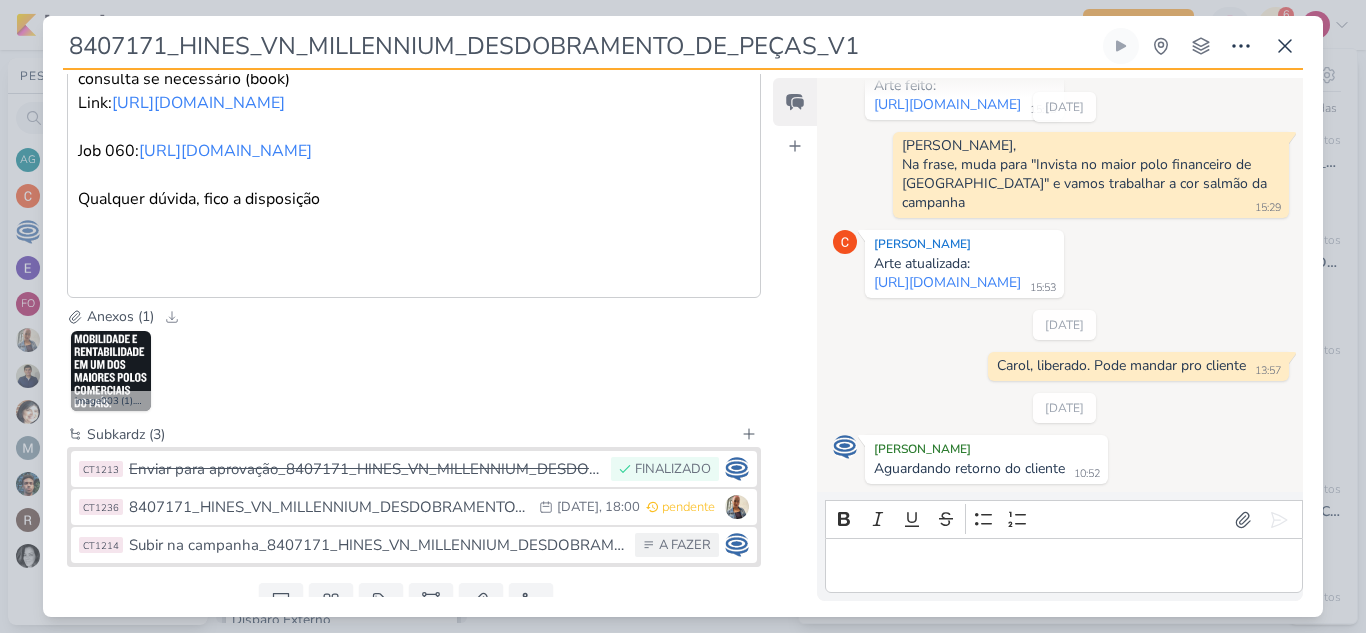 scroll, scrollTop: 603, scrollLeft: 0, axis: vertical 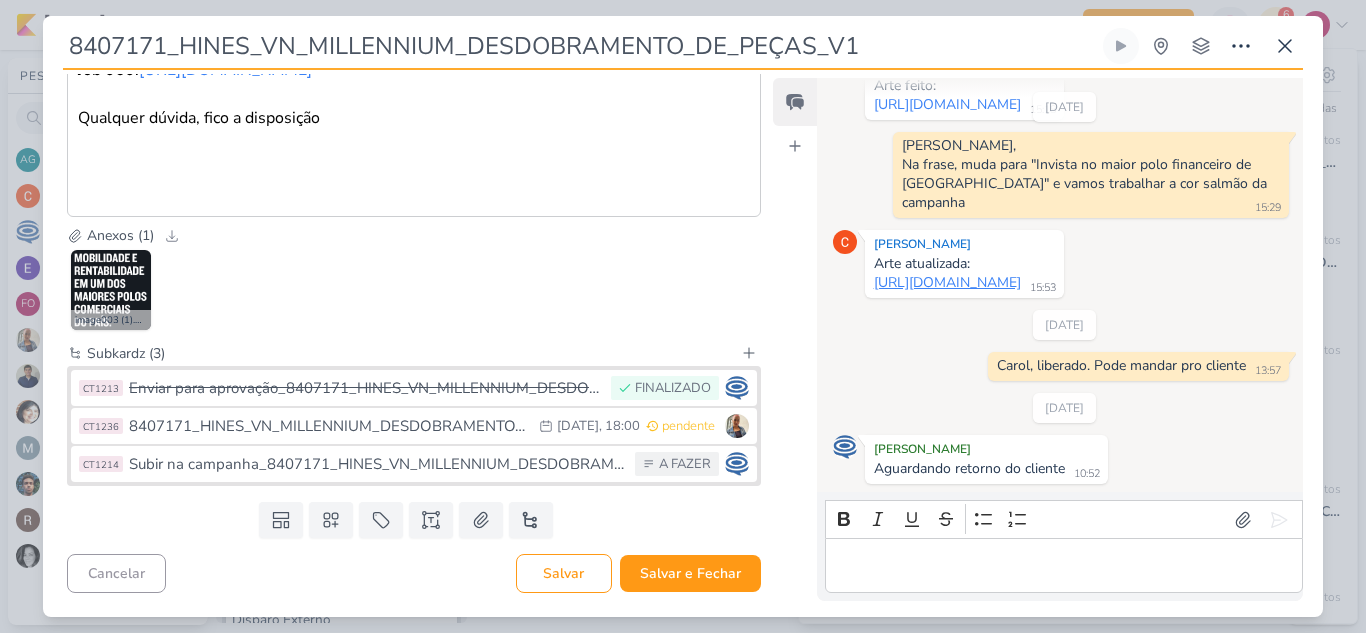 click on "https://drive.google.com/drive/folders/1AEq9jyvOcqXXBu4VMFgpmi8Zwdo5Zaay?usp=sharing" at bounding box center (947, 282) 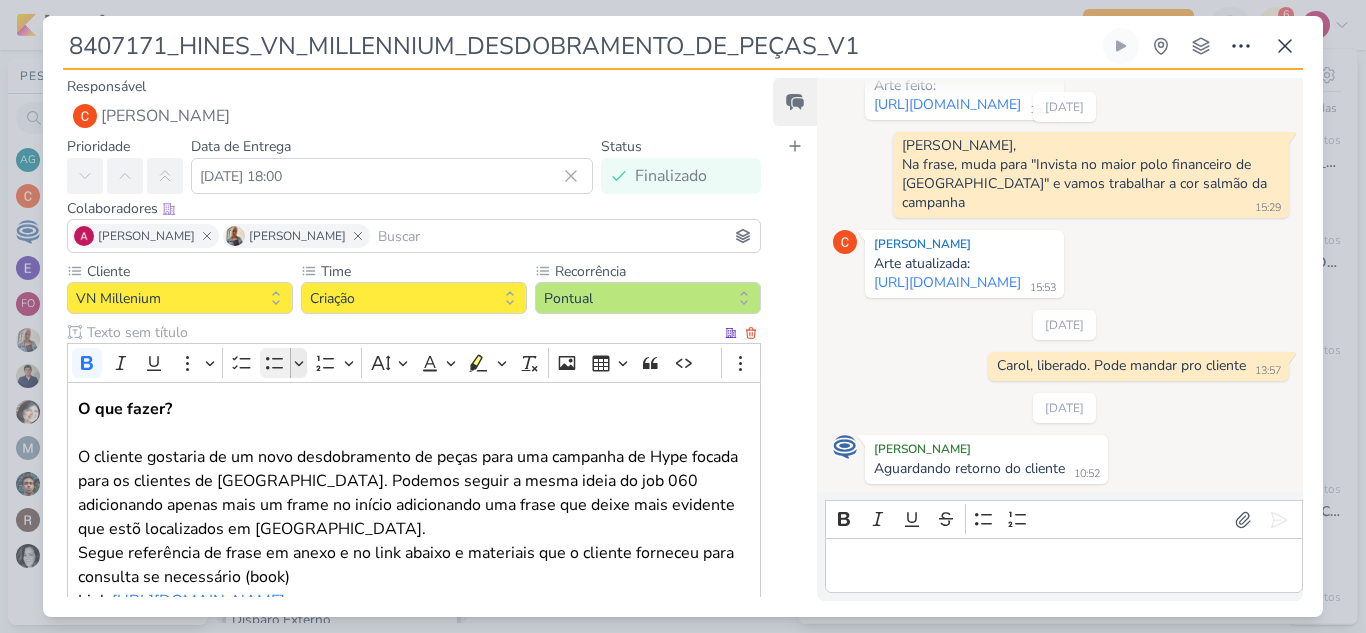 scroll, scrollTop: 603, scrollLeft: 0, axis: vertical 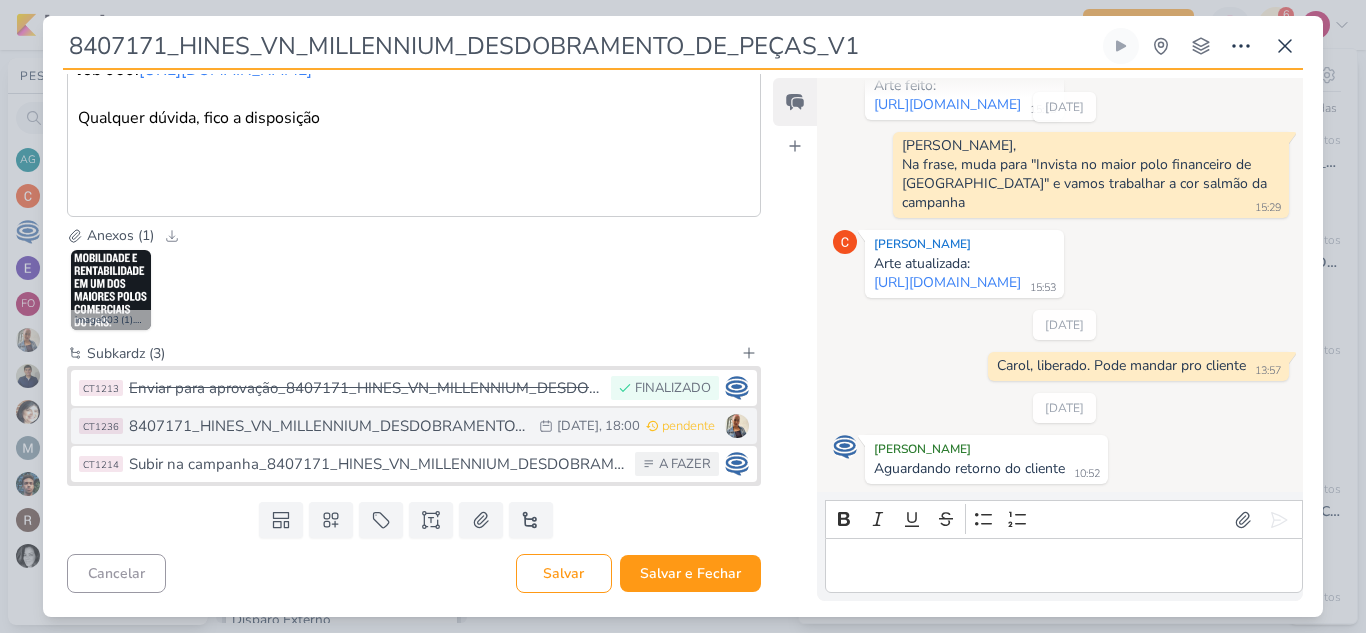 click on "8407171_HINES_VN_MILLENNIUM_DESDOBRAMENTO_DE_PEÇAS_V2" at bounding box center (329, 426) 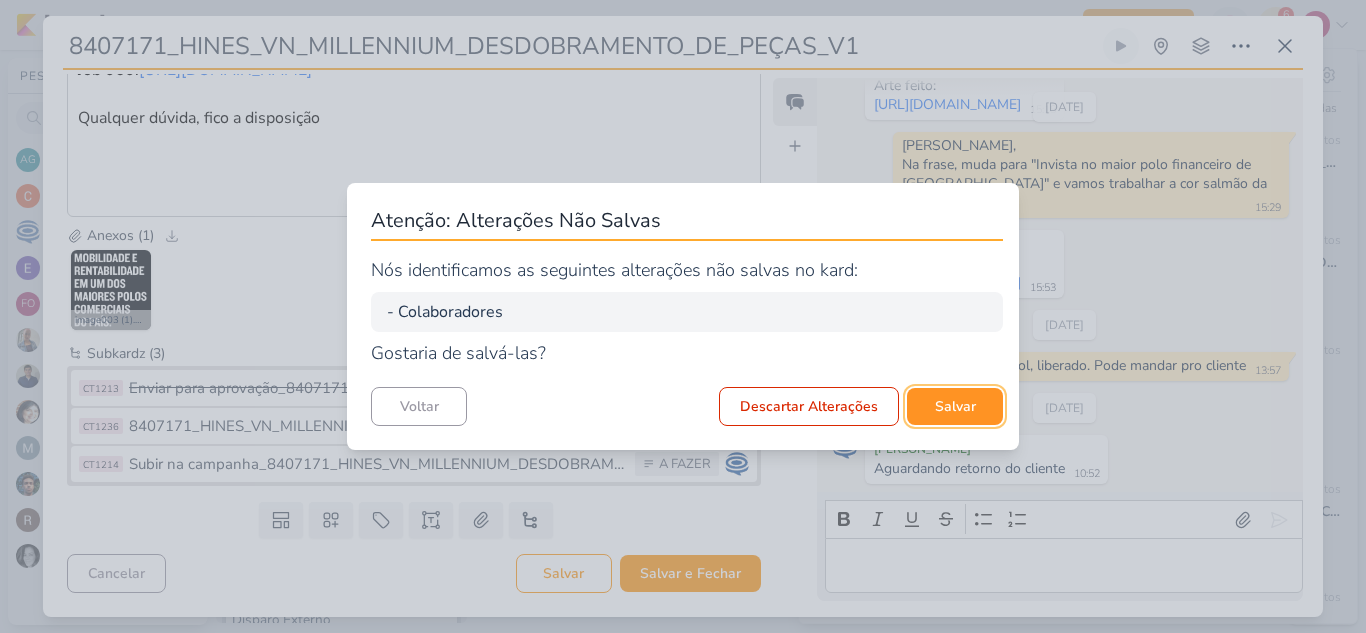 click on "Salvar" at bounding box center (955, 406) 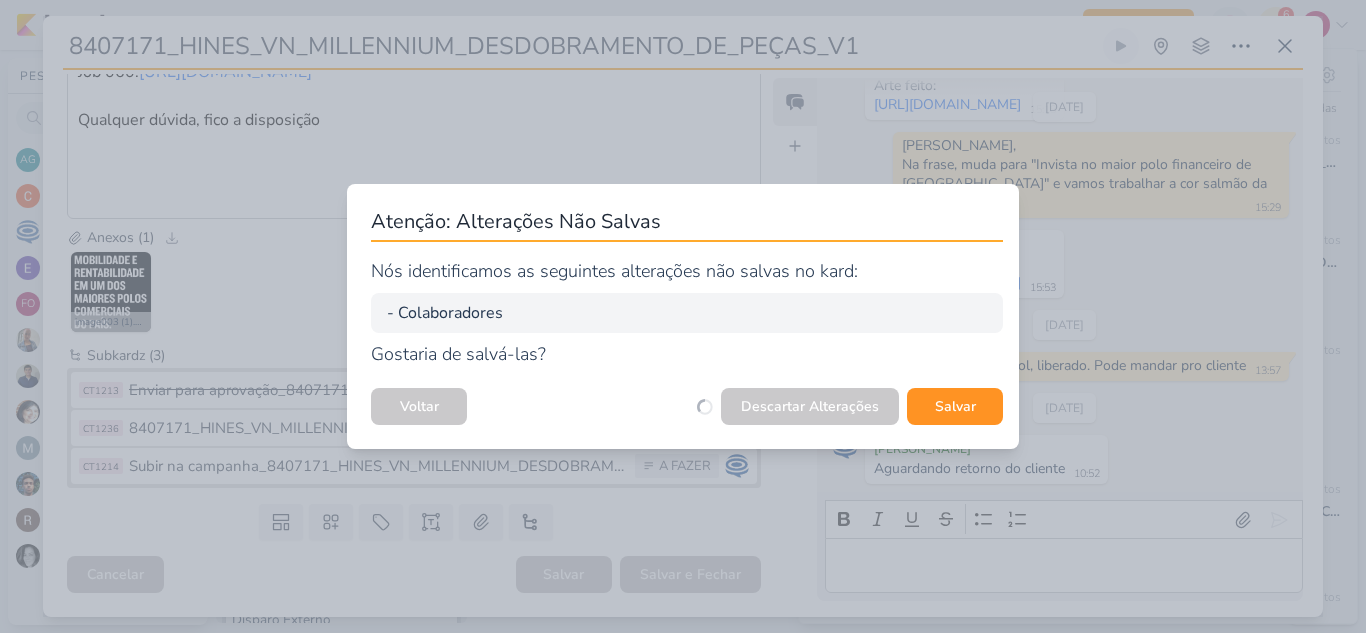 scroll, scrollTop: 601, scrollLeft: 0, axis: vertical 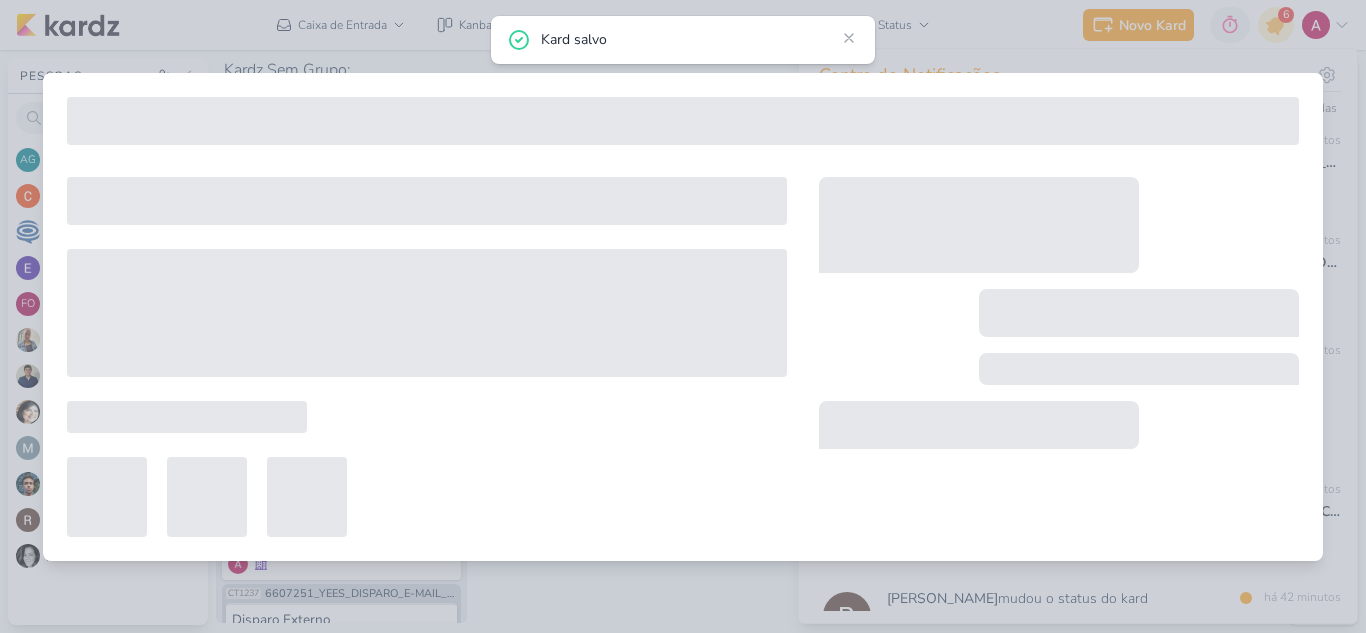 type on "8407171_HINES_VN_MILLENNIUM_DESDOBRAMENTO_DE_PEÇAS_V2" 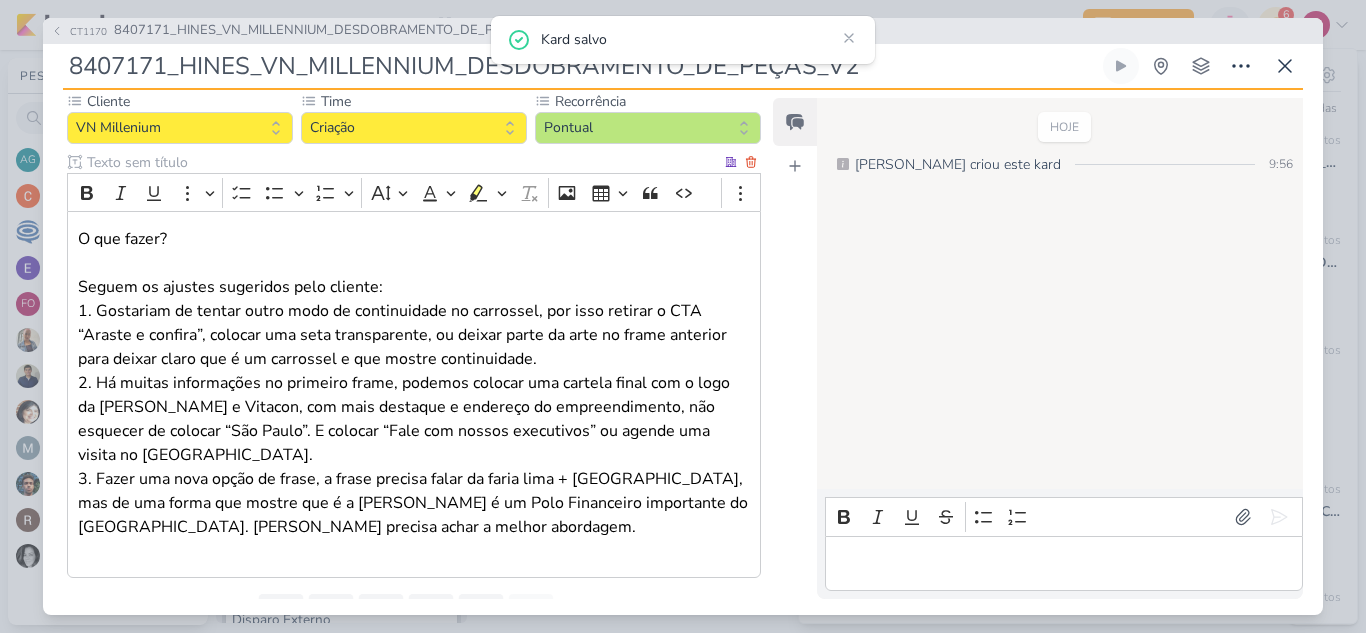 scroll, scrollTop: 198, scrollLeft: 0, axis: vertical 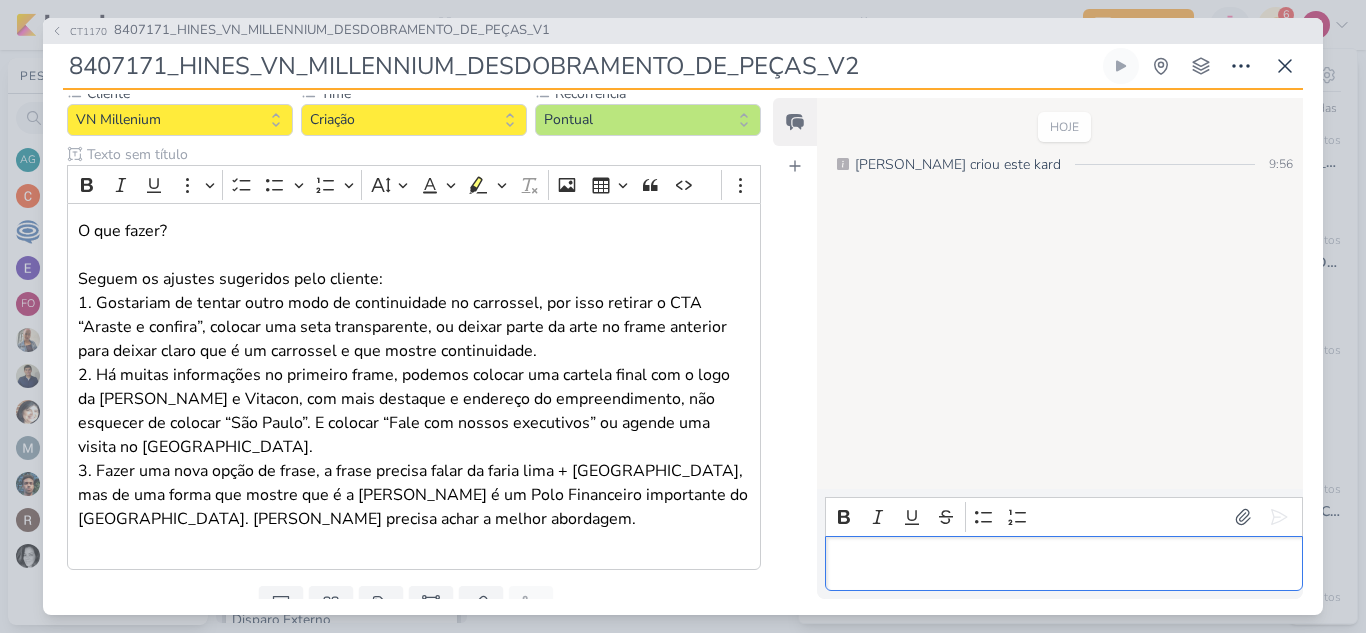 click at bounding box center [1064, 563] 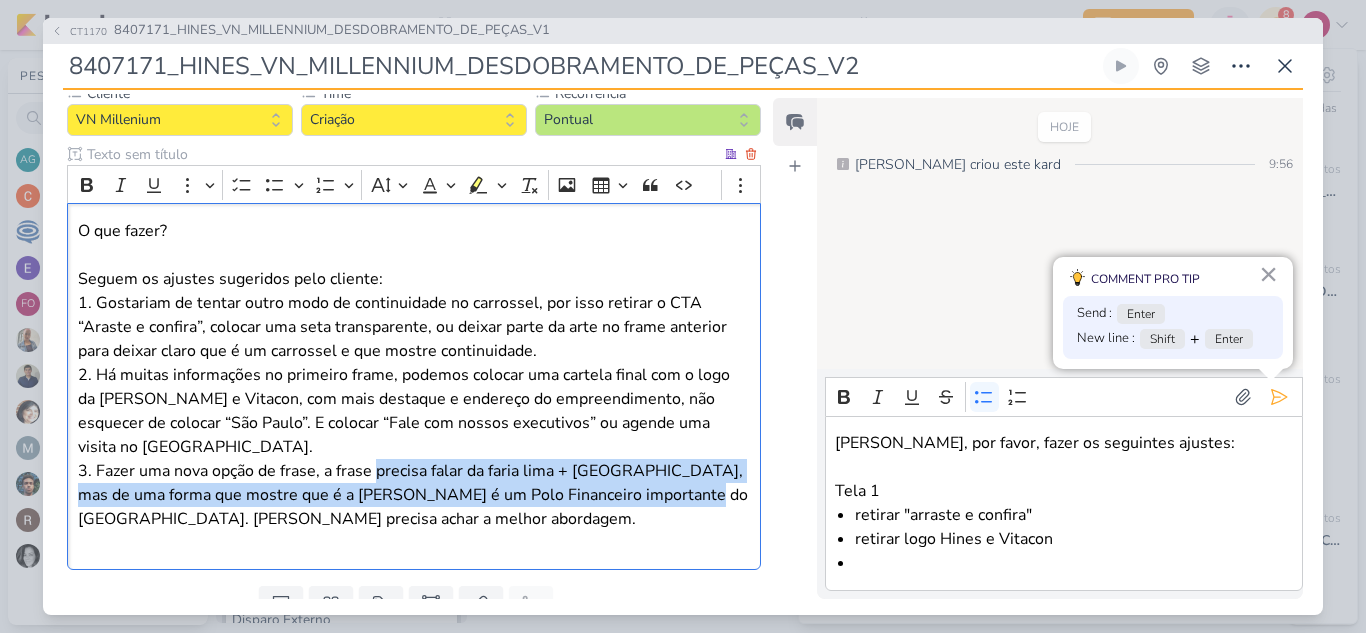 drag, startPoint x: 377, startPoint y: 446, endPoint x: 647, endPoint y: 478, distance: 271.88968 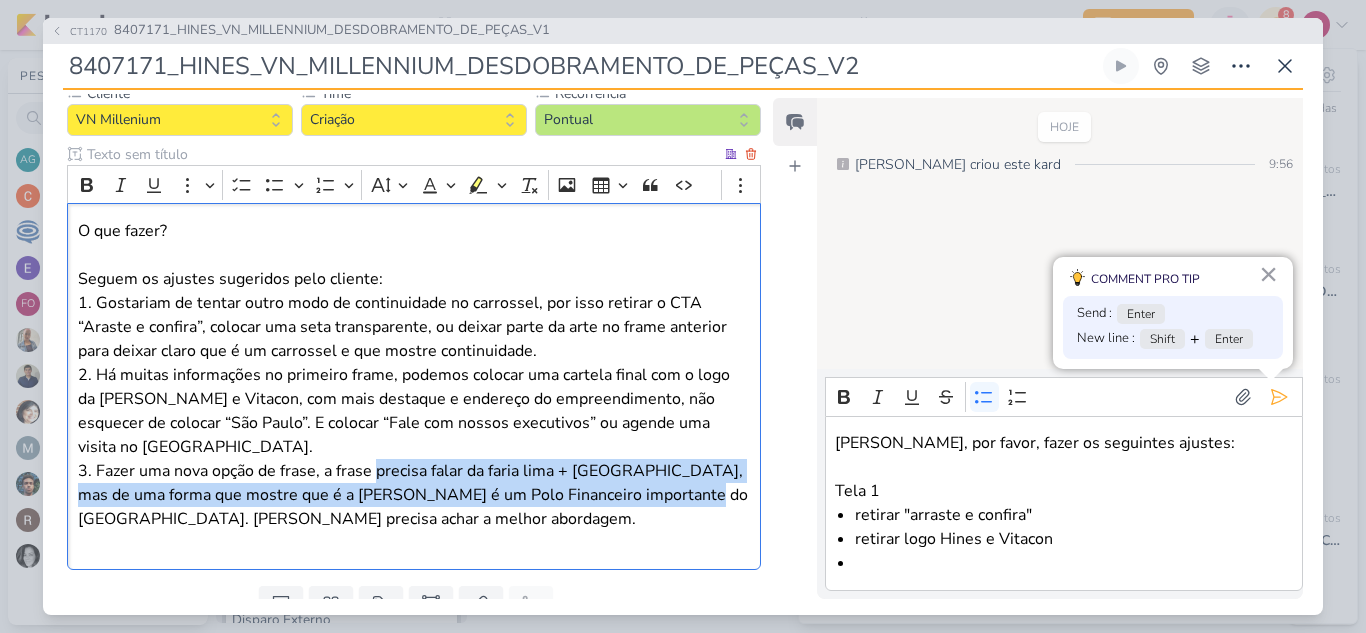 click on "3. Fazer uma nova opção de frase, a frase precisa falar da faria lima + São Paulo, mas de uma forma que mostre que é a Faria Lima é um Polo Financeiro importante do Brasil. Dai precisa achar a melhor abordagem." at bounding box center (414, 495) 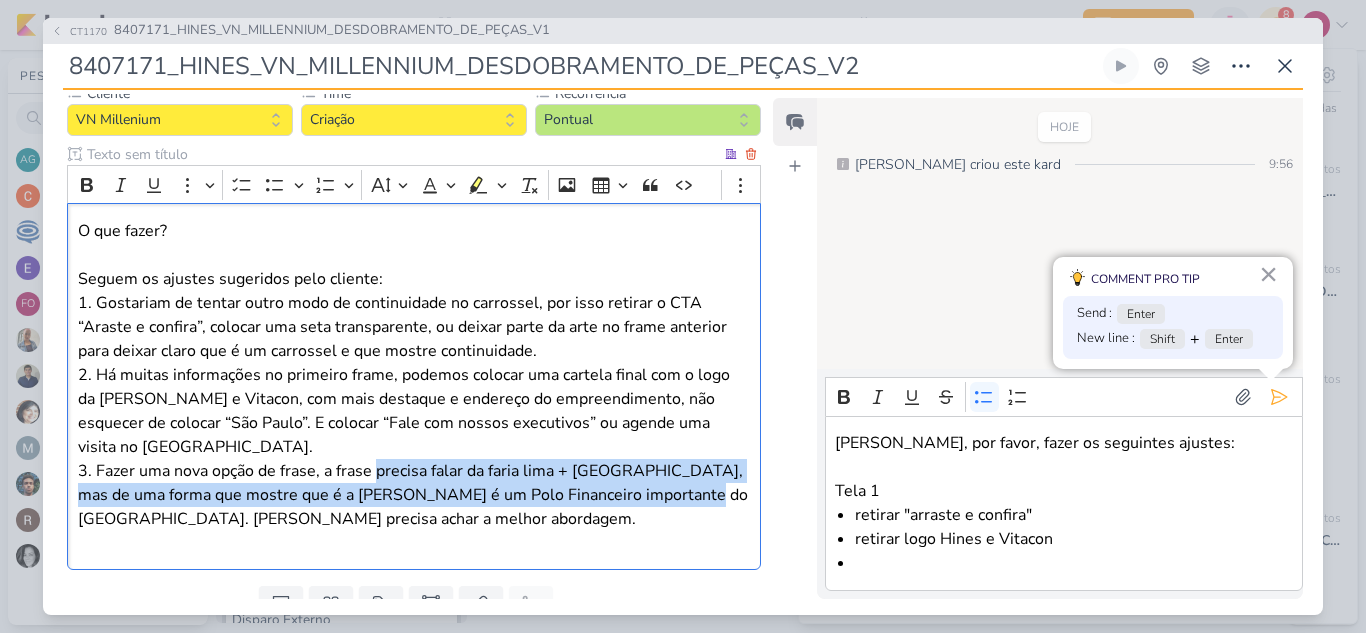 copy on "precisa falar da faria lima + São Paulo, mas de uma forma que mostre que é a Faria Lima é um Polo Financeiro importante do Brasil." 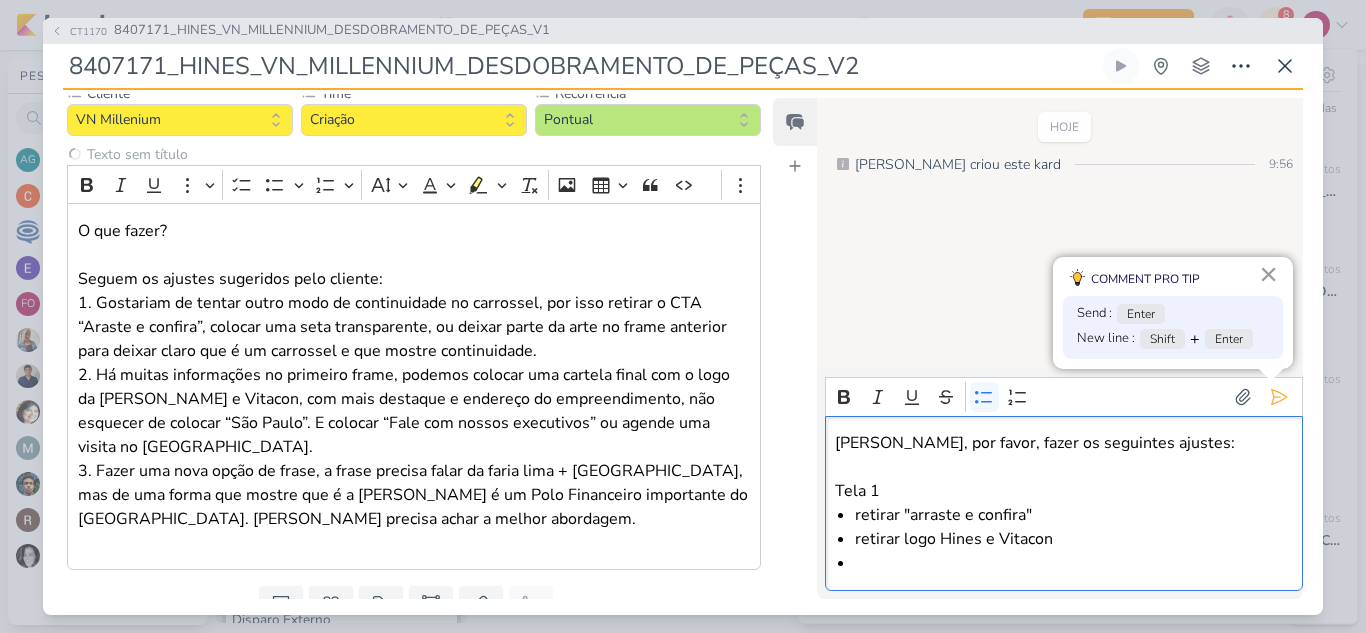 click on "Carlos, por favor, fazer os seguintes ajustes: Tela 1 retirar "arraste e confira" retirar logo Hines e Vitacon" at bounding box center (1064, 503) 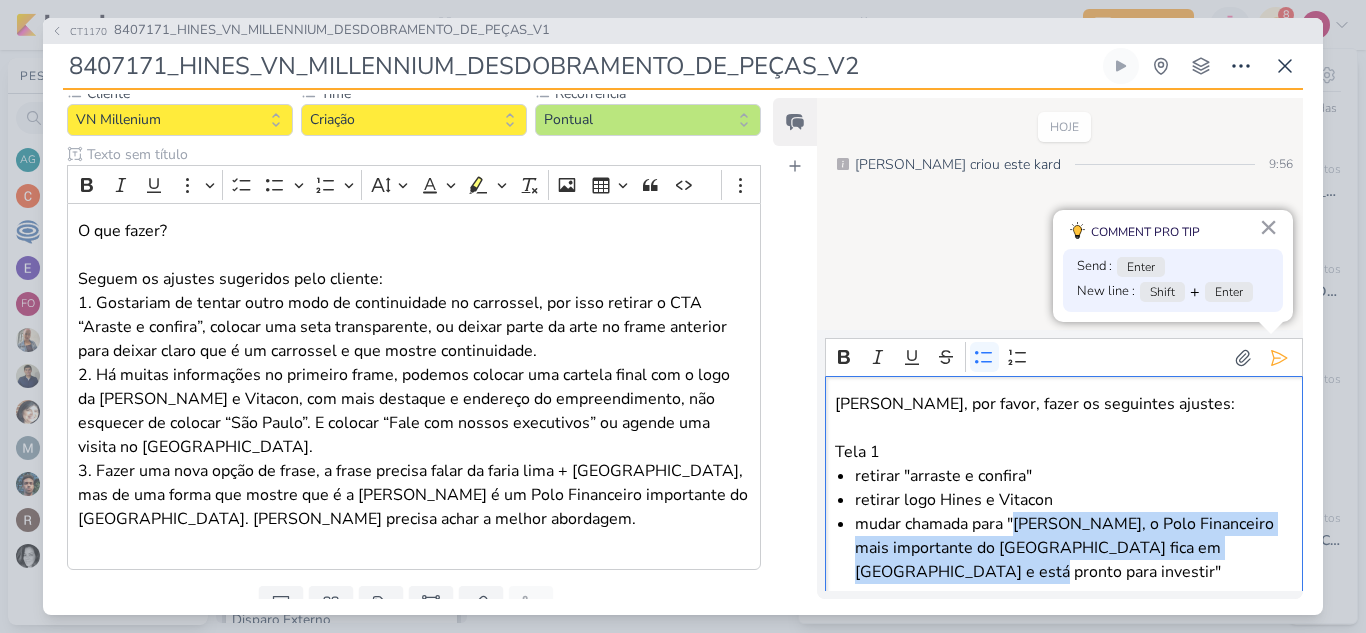 scroll, scrollTop: 8, scrollLeft: 0, axis: vertical 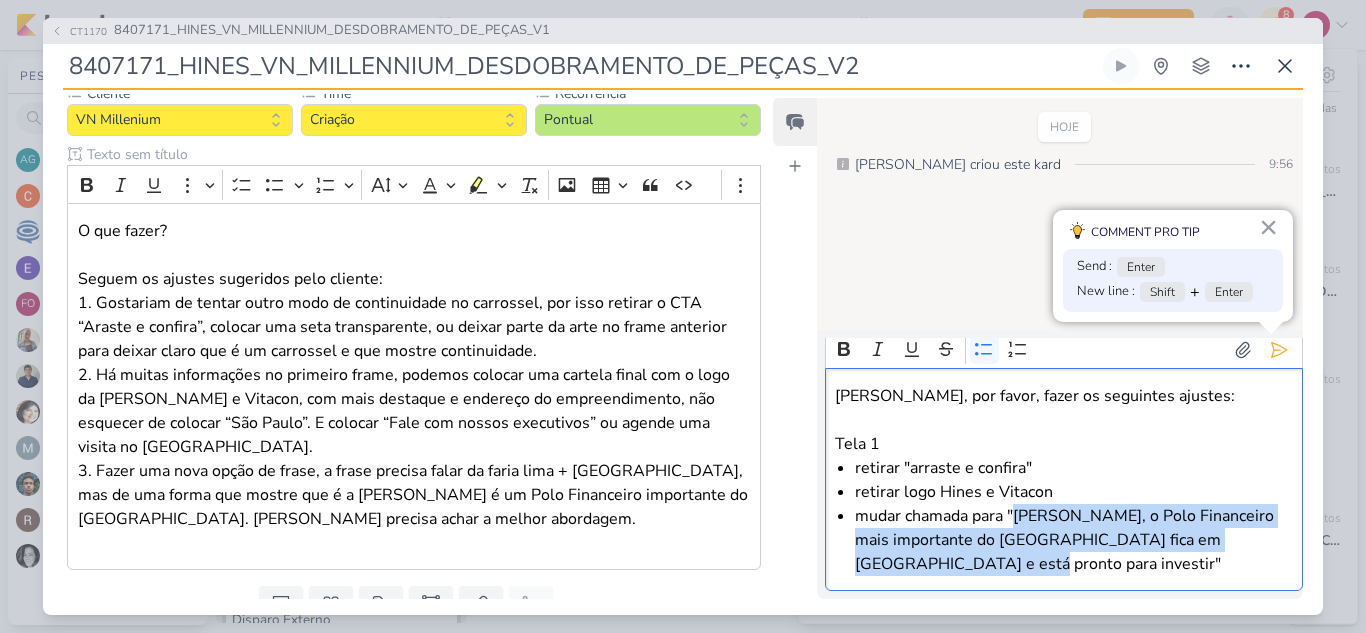 drag, startPoint x: 1018, startPoint y: 527, endPoint x: 919, endPoint y: 578, distance: 111.364265 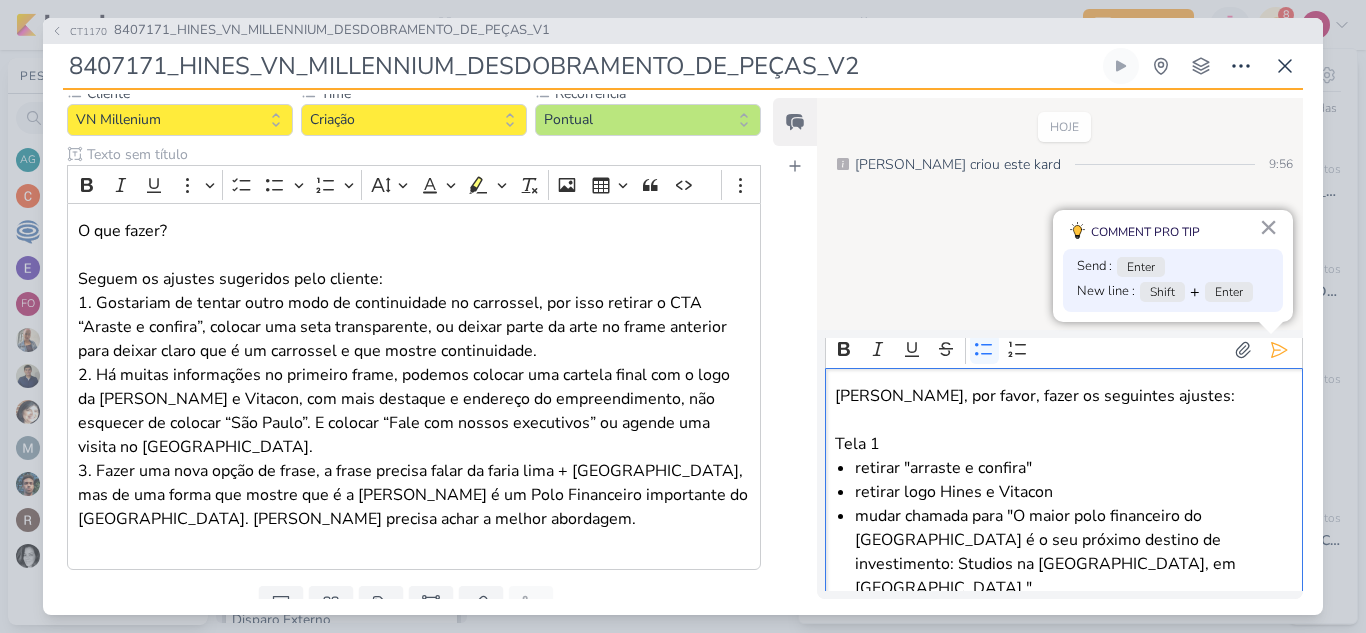 click on "retirar "arraste e confira"" at bounding box center (1073, 468) 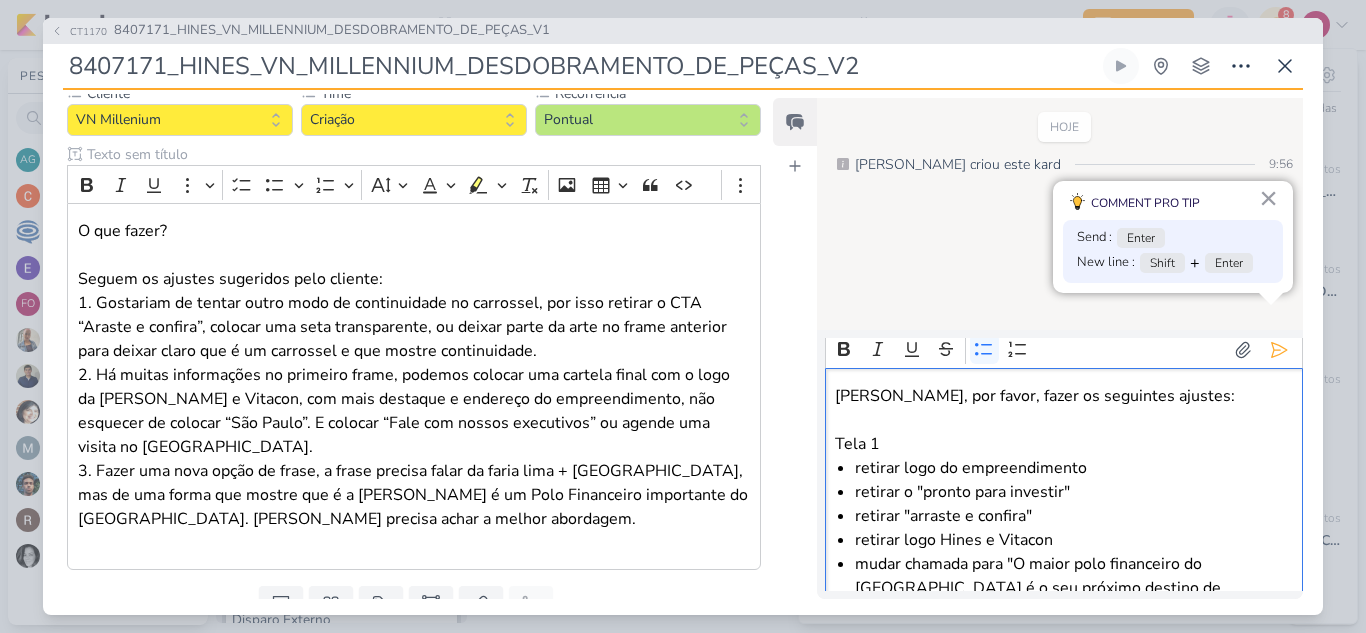 scroll, scrollTop: 56, scrollLeft: 0, axis: vertical 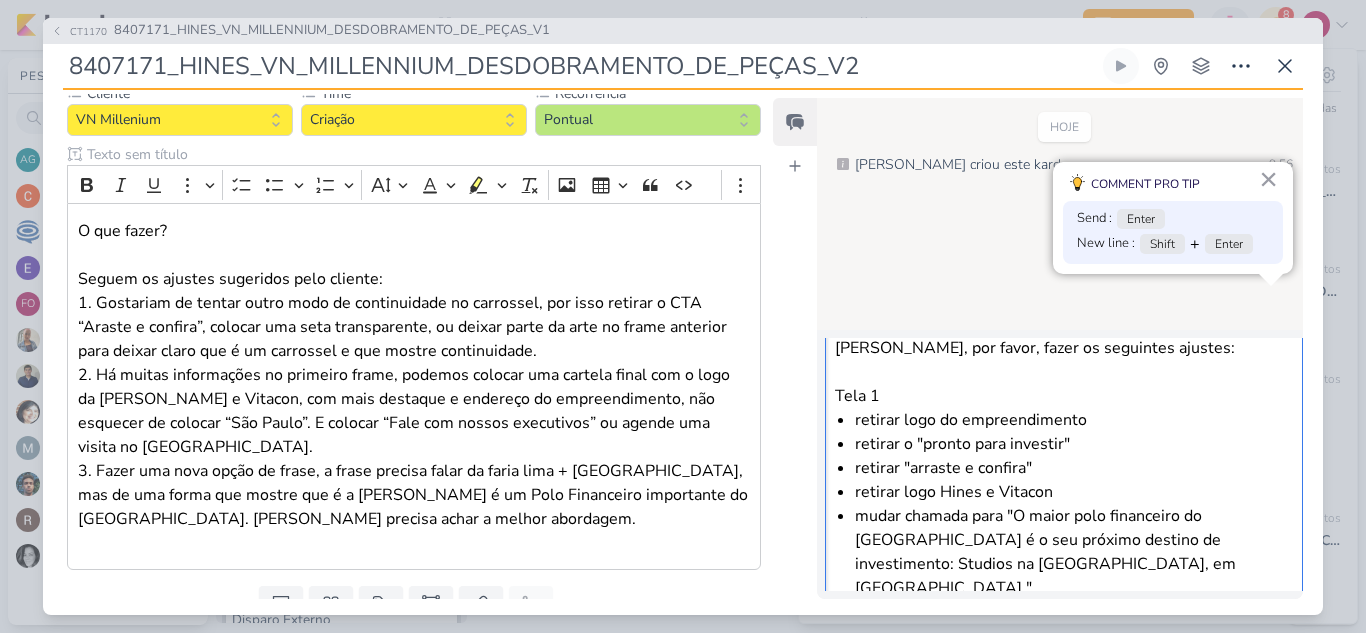click on "mudar chamada para "O maior polo financeiro do Brasil é o seu próximo destino de investimento: Studios na Faria Lima, em São Paulo."" at bounding box center [1073, 552] 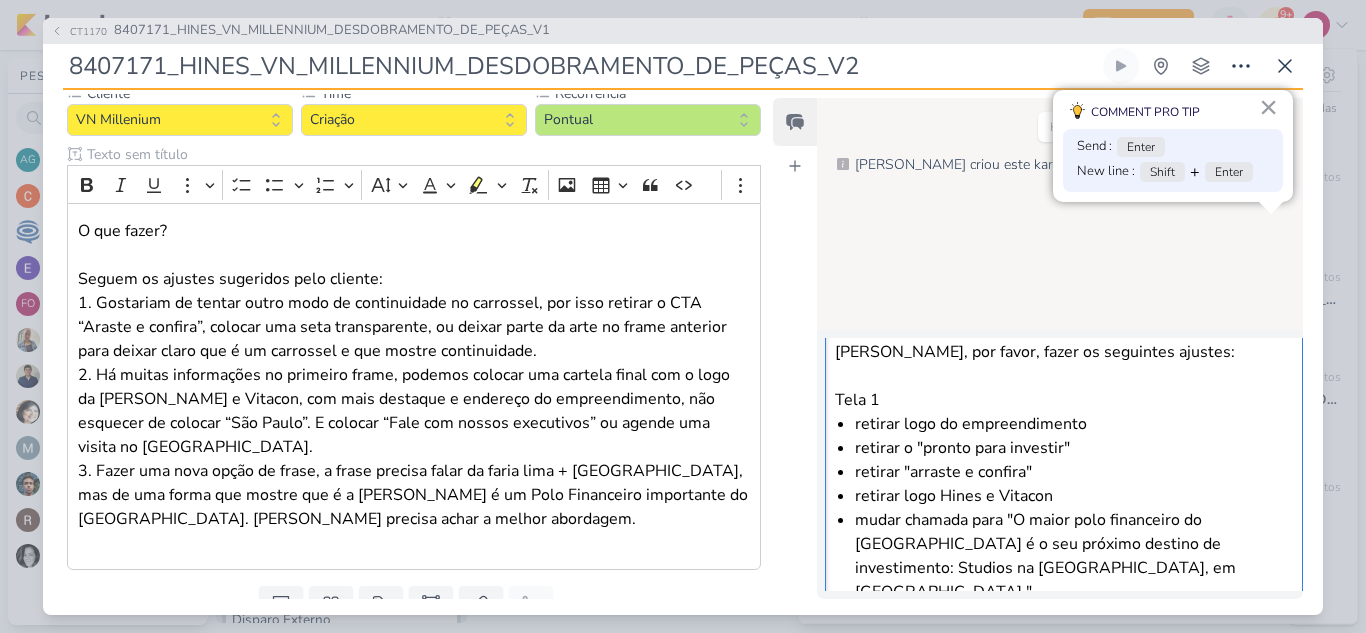 scroll, scrollTop: 128, scrollLeft: 0, axis: vertical 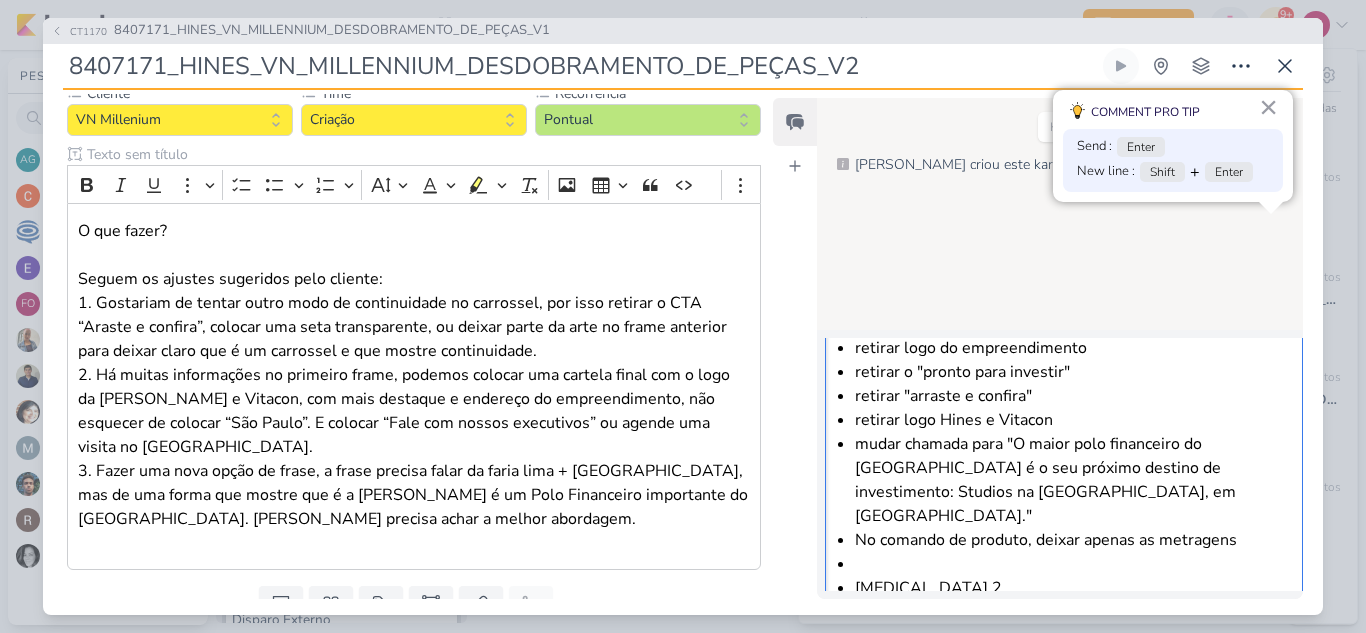 click on "Rela 2" at bounding box center (1073, 588) 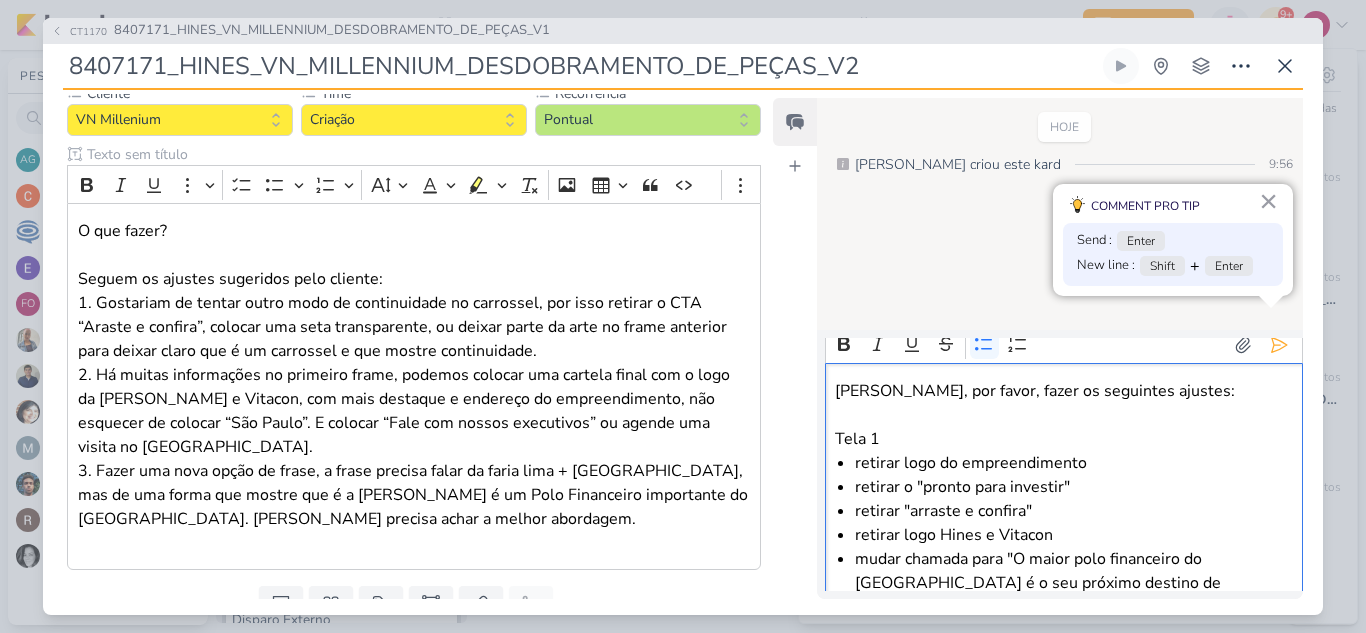 scroll, scrollTop: 0, scrollLeft: 0, axis: both 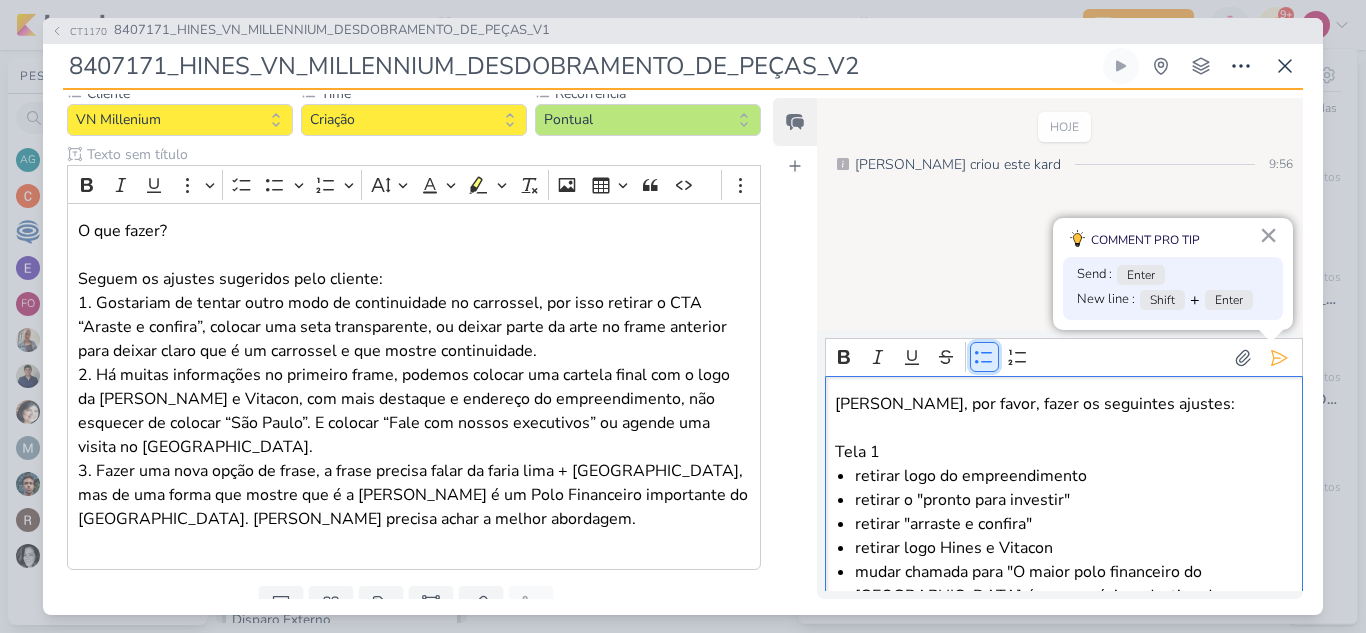 click on "Bulleted List" at bounding box center [985, 357] 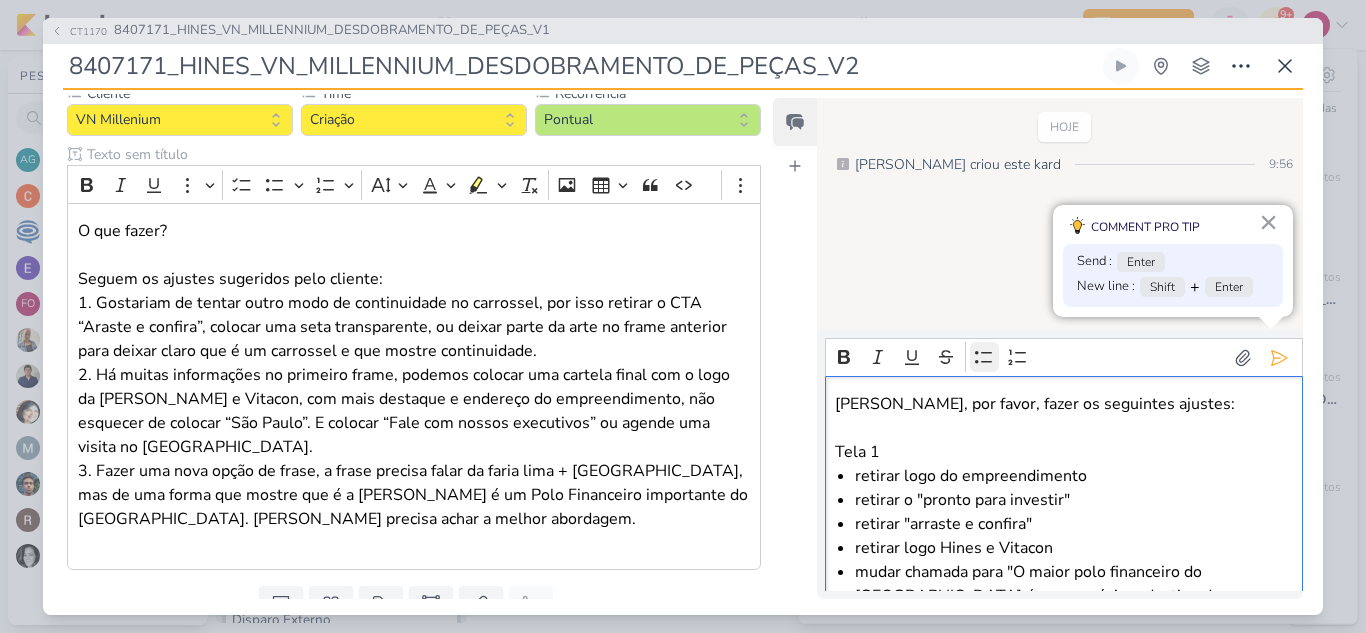 scroll, scrollTop: 128, scrollLeft: 0, axis: vertical 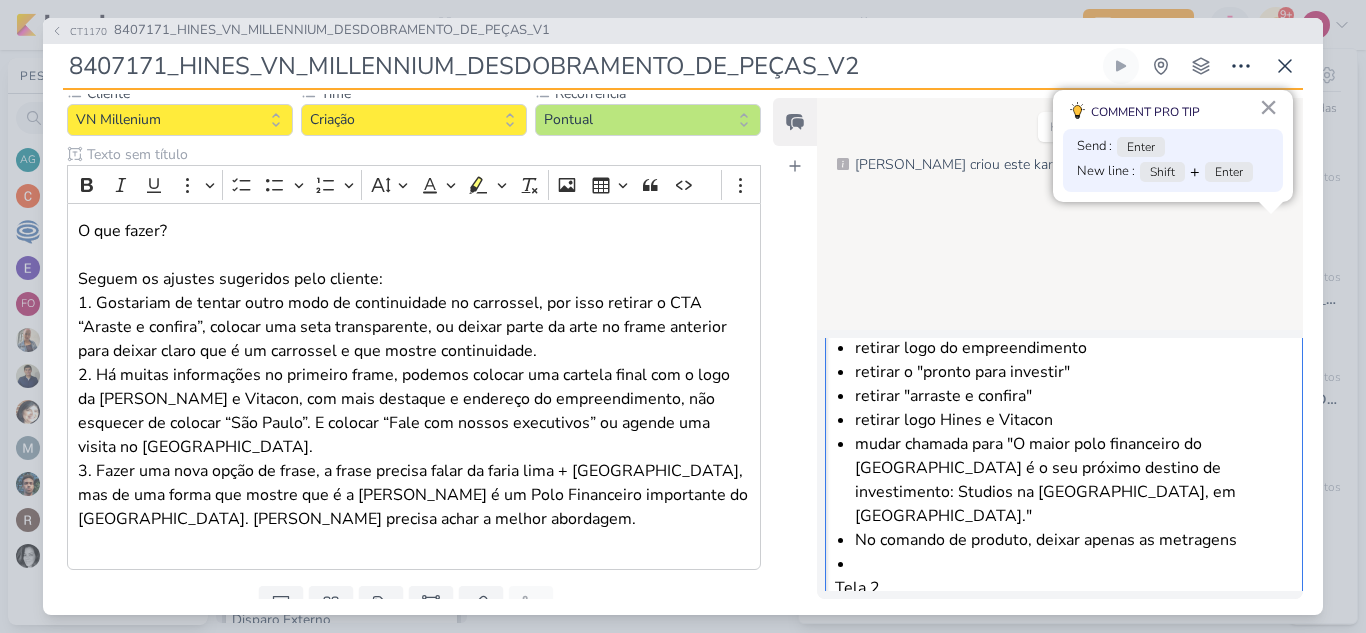 click at bounding box center (1073, 564) 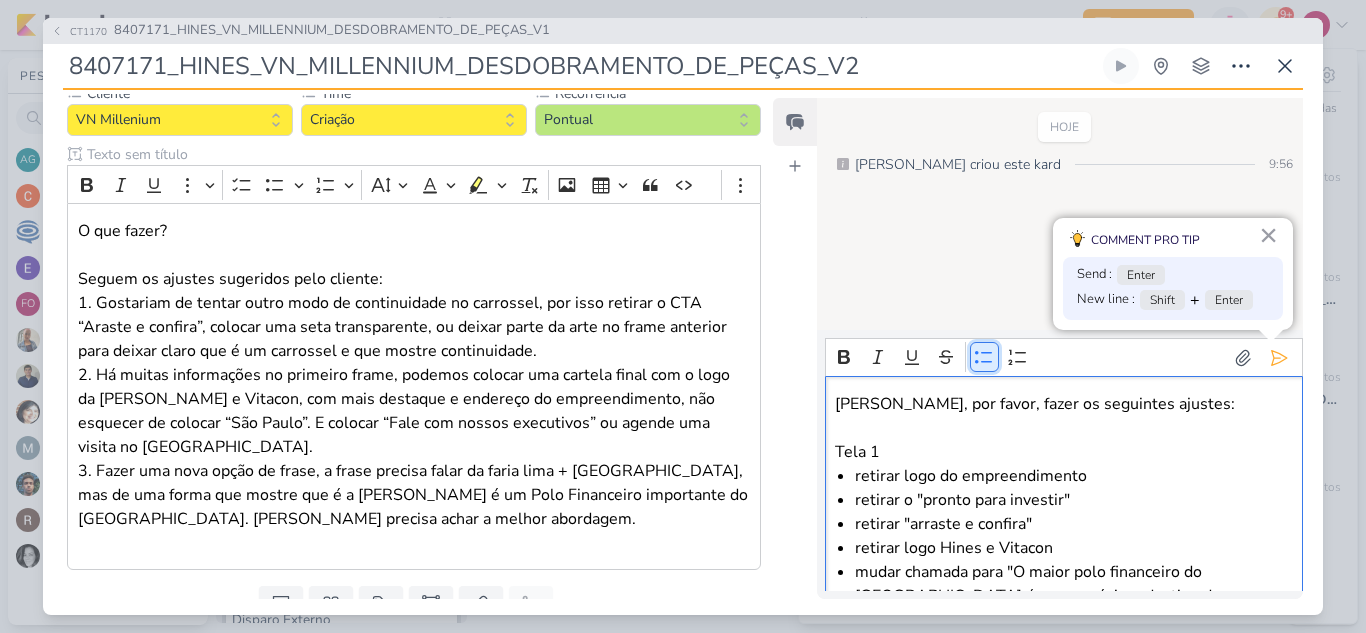 click 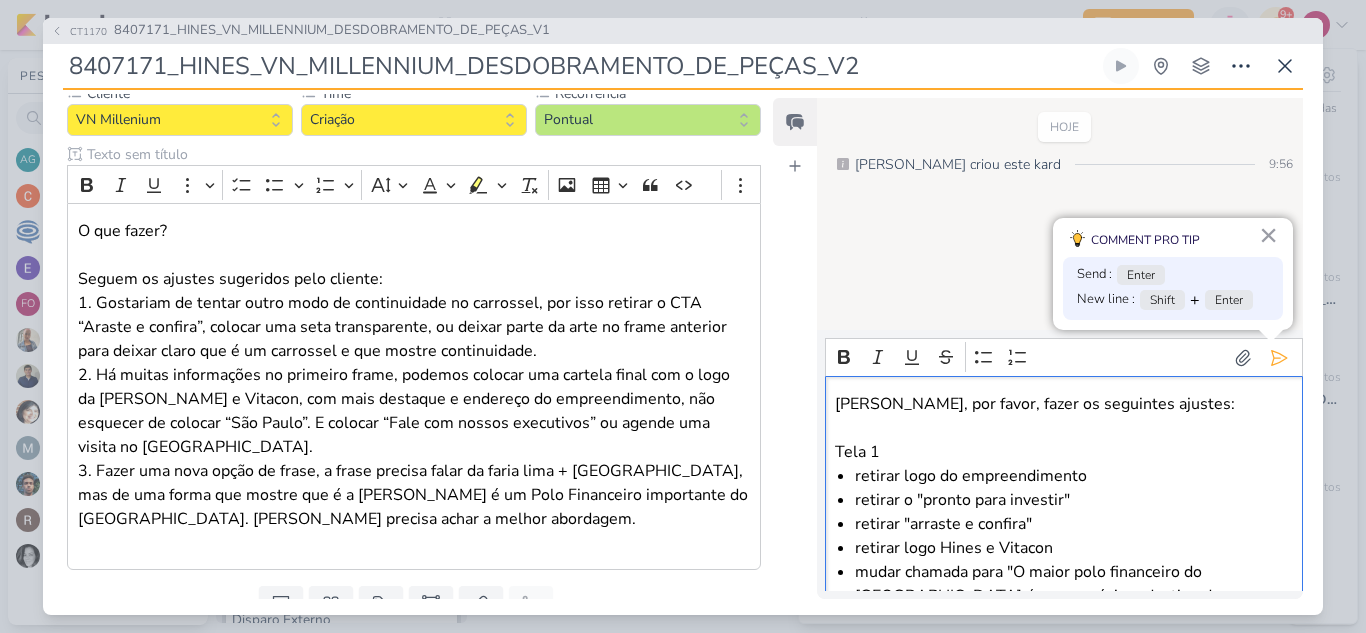 scroll, scrollTop: 128, scrollLeft: 0, axis: vertical 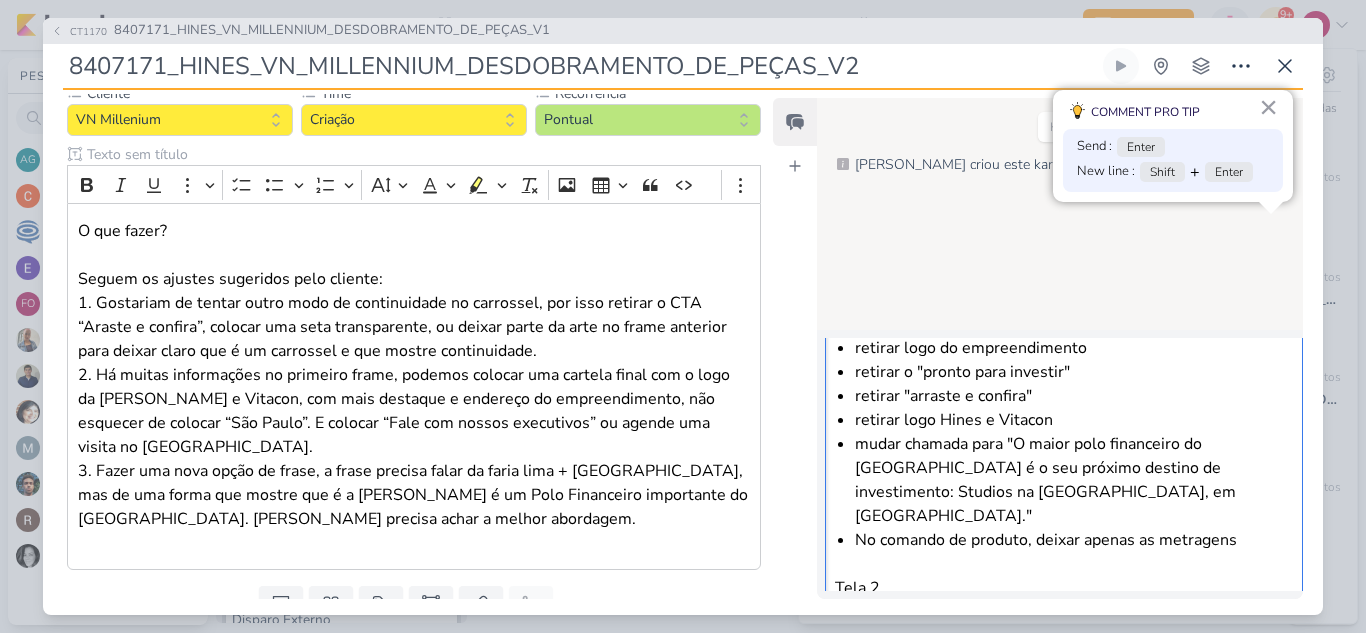 click on "Carlos, por favor, fazer os seguintes ajustes: Tela 1 retirar logo do empreendimento retirar o "pronto para investir" retirar "arraste e confira" retirar logo Hines e Vitacon mudar chamada para "O maior polo financeiro do Brasil é o seu próximo destino de investimento: Studios na Faria Lima, em São Paulo." No comando de produto, deixar apenas as metragens Tela 2" at bounding box center (1064, 431) 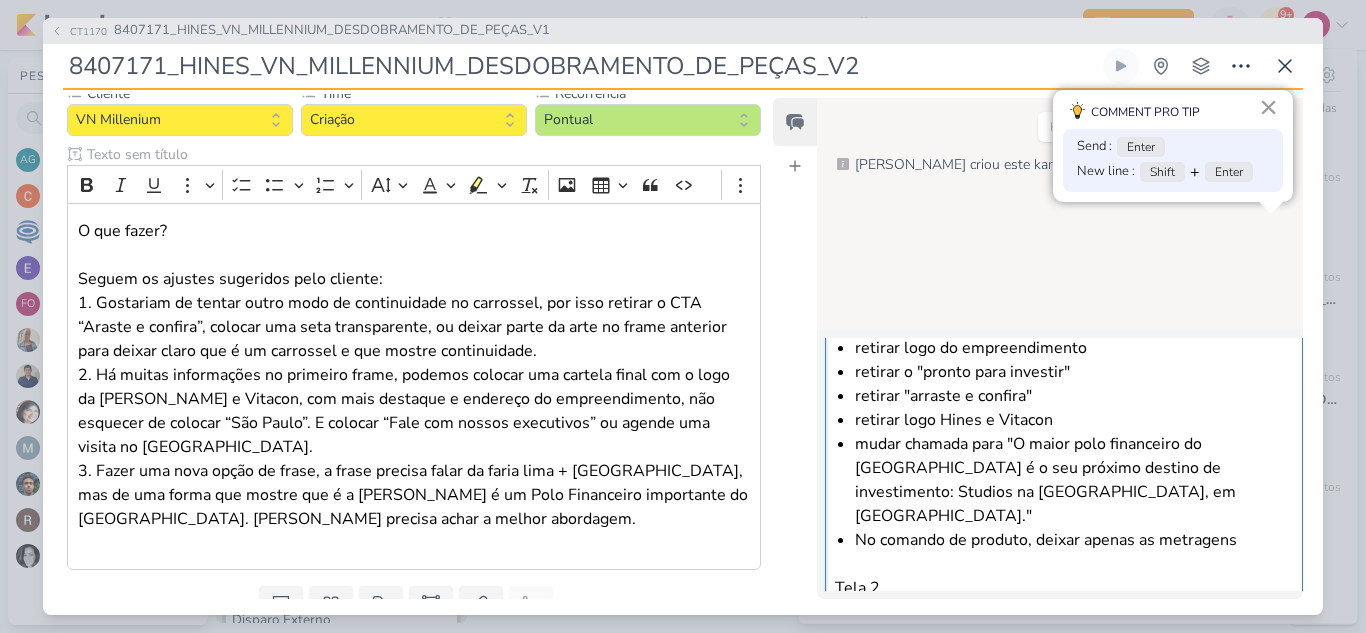 click on "Tela 2" at bounding box center (1063, 588) 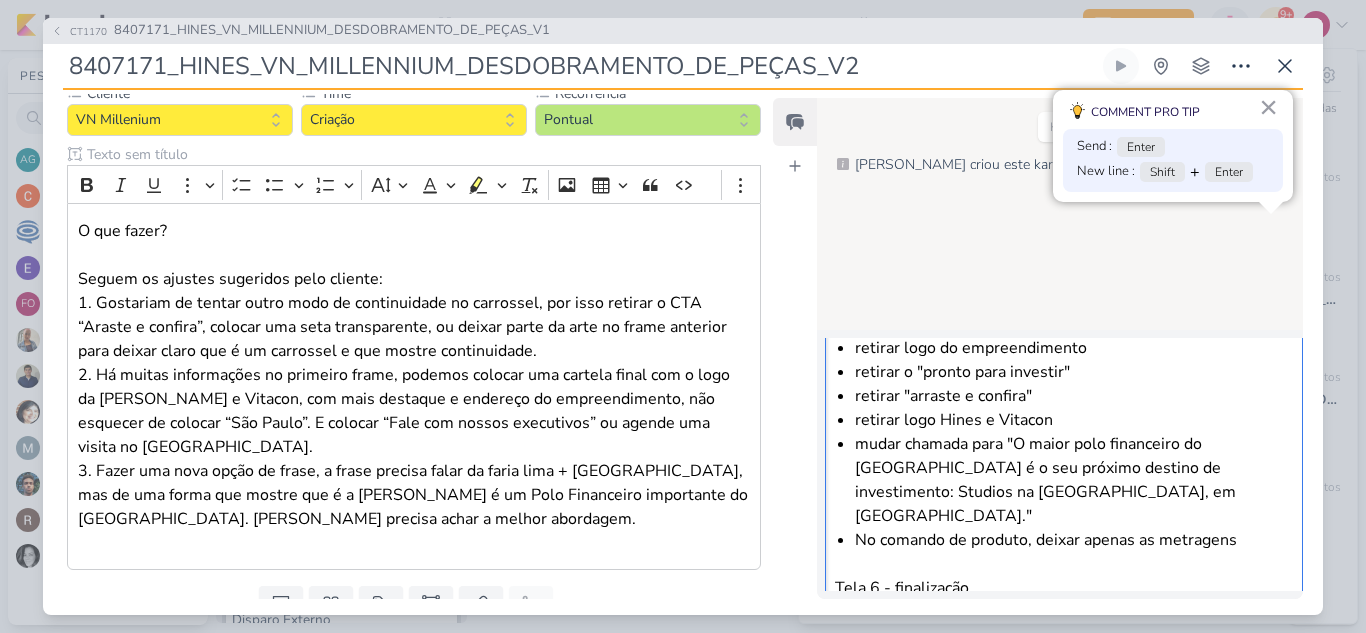 click at bounding box center [1073, 612] 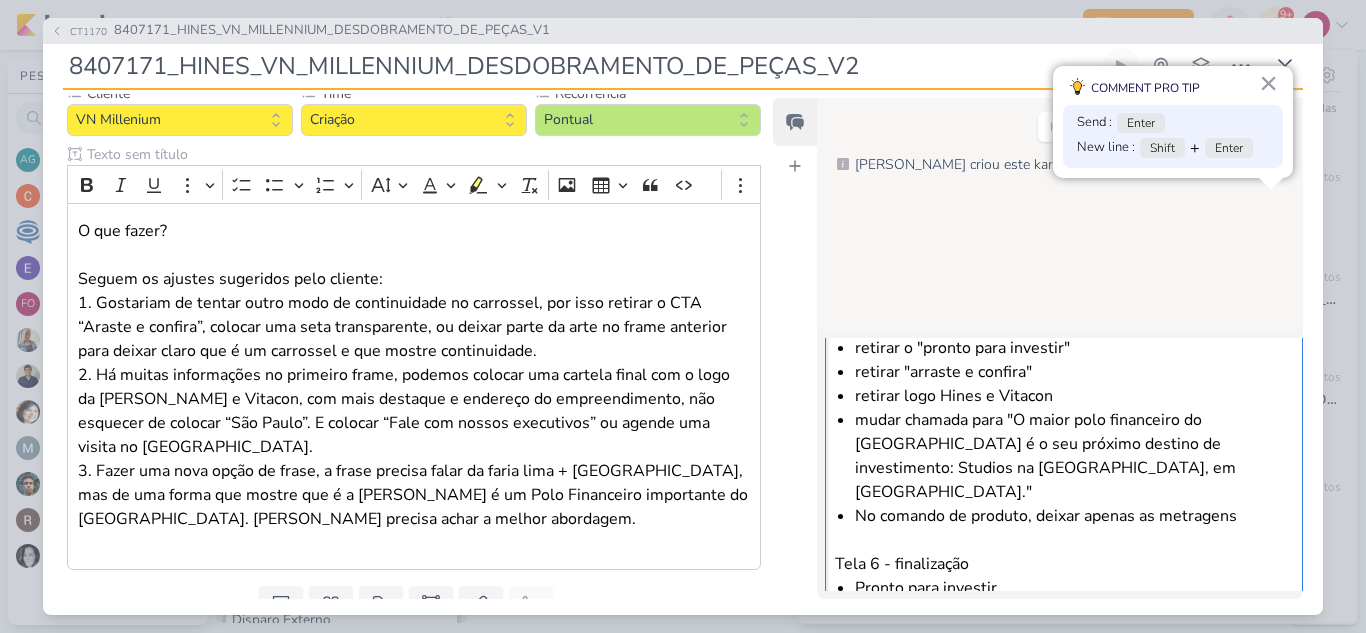 scroll, scrollTop: 200, scrollLeft: 0, axis: vertical 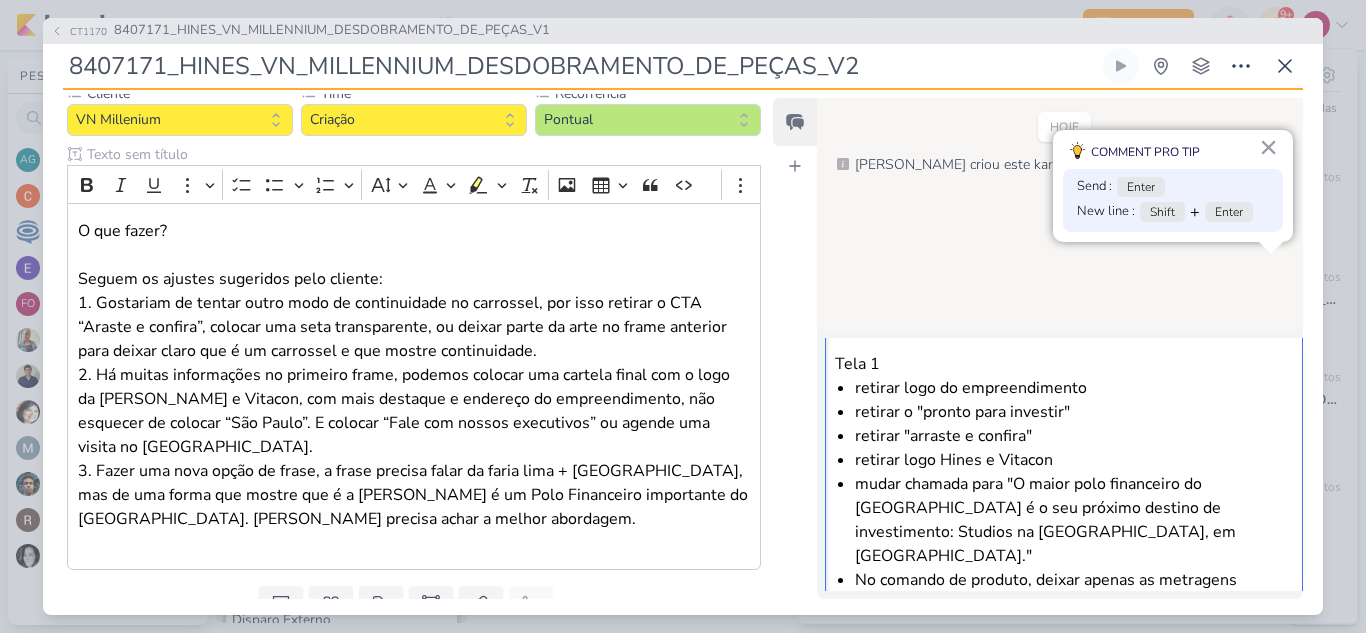 click on "No comando de produto, deixar apenas as metragens" at bounding box center (1073, 580) 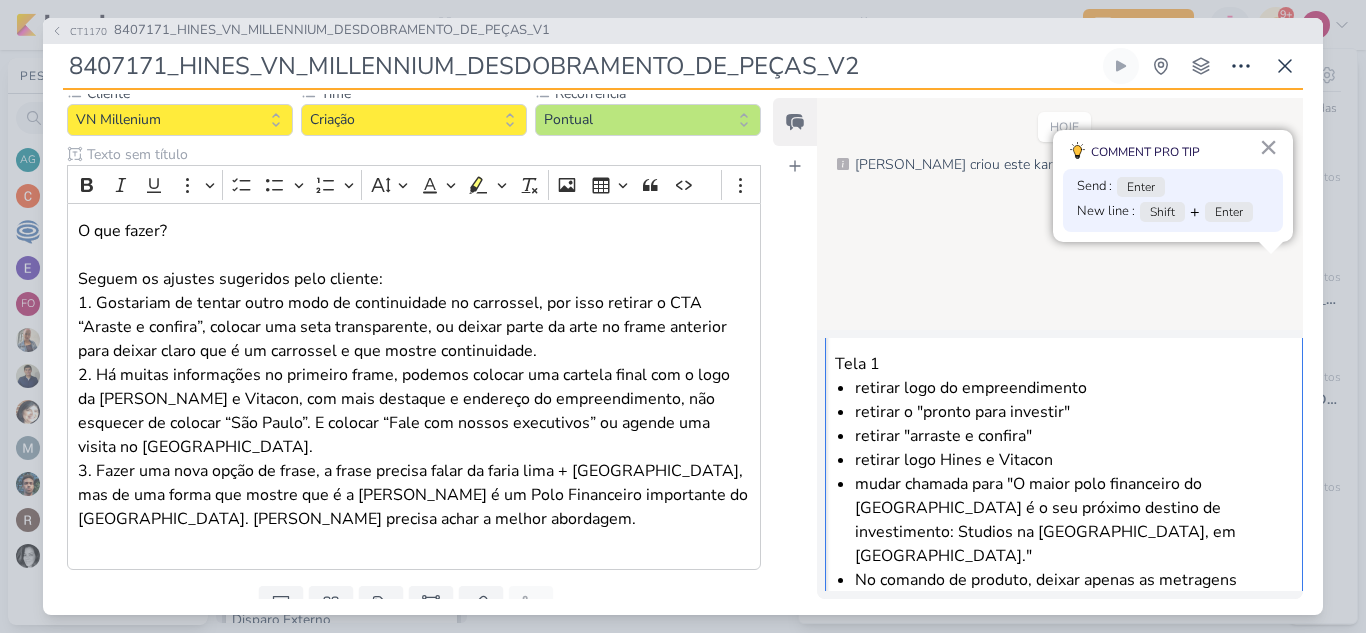 scroll, scrollTop: 112, scrollLeft: 0, axis: vertical 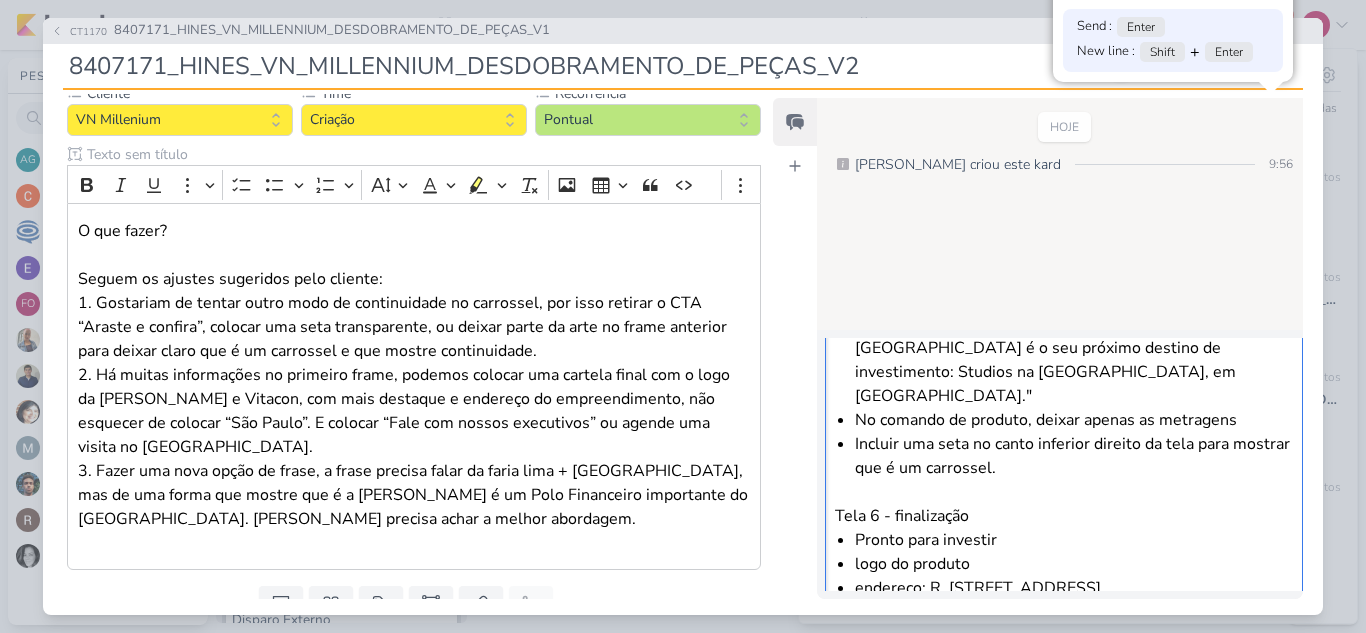 click on "endereço: R. Chilon, 184 - Vila Olímpia, São Paulo" at bounding box center (1073, 588) 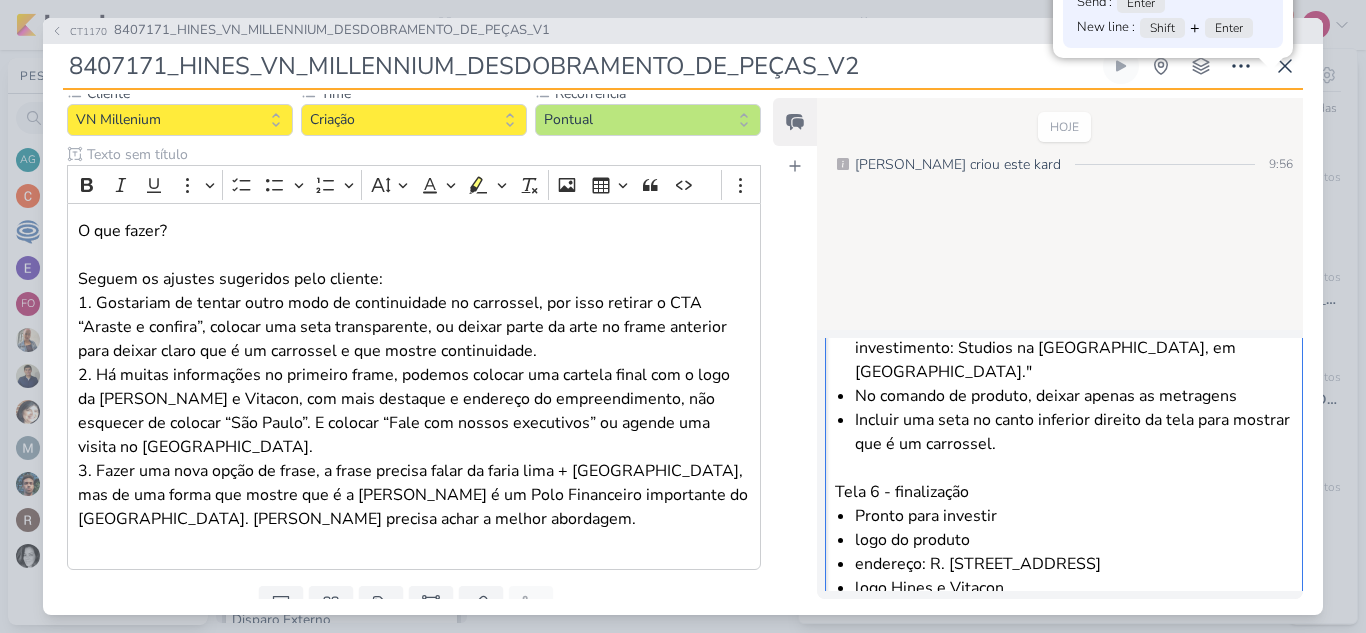 scroll, scrollTop: 0, scrollLeft: 0, axis: both 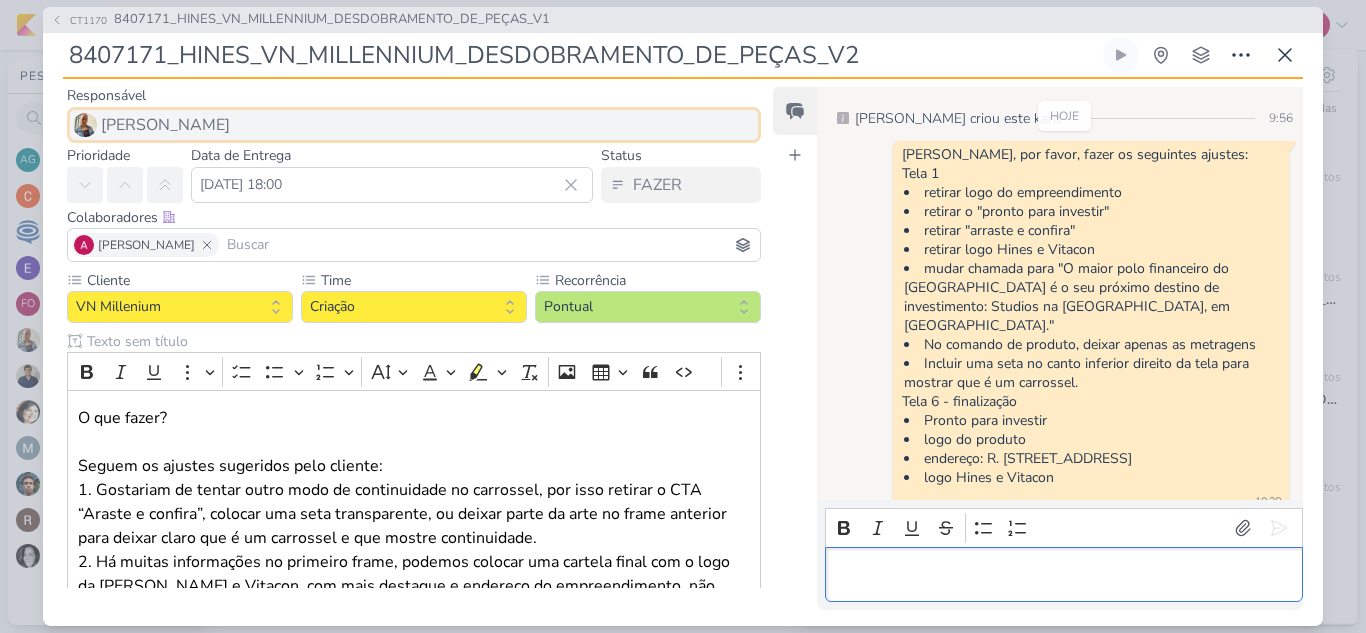 click on "[PERSON_NAME]" at bounding box center [414, 125] 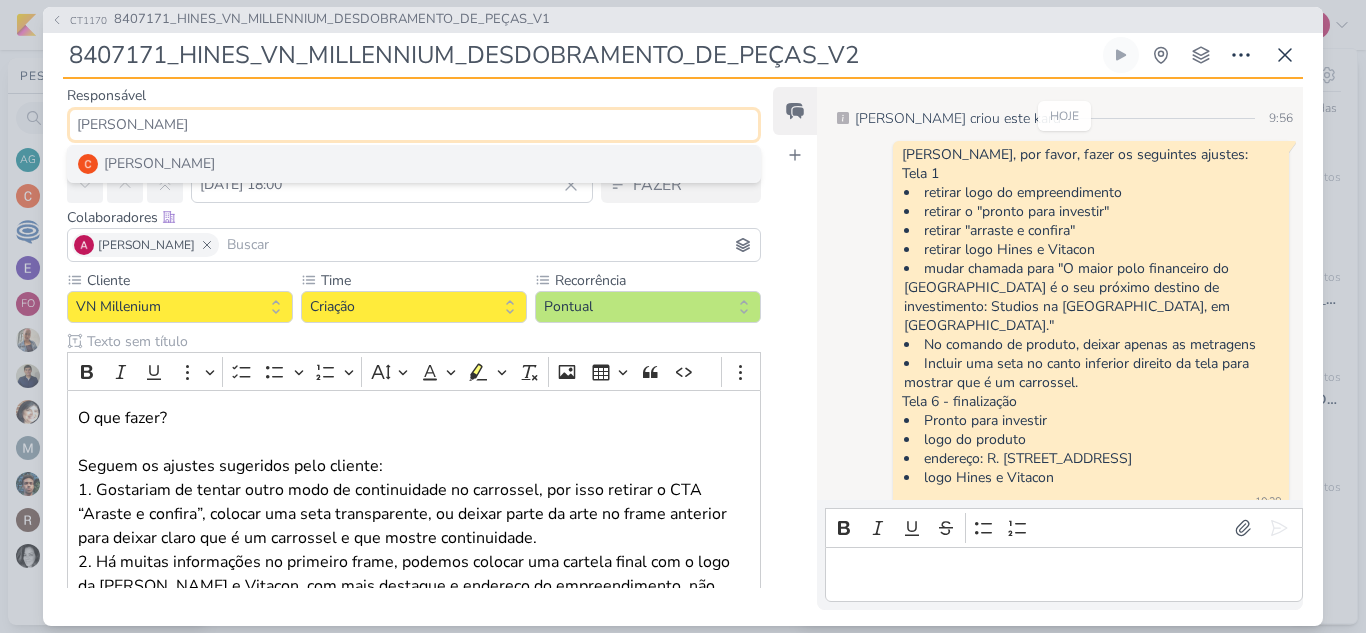 type on "carl" 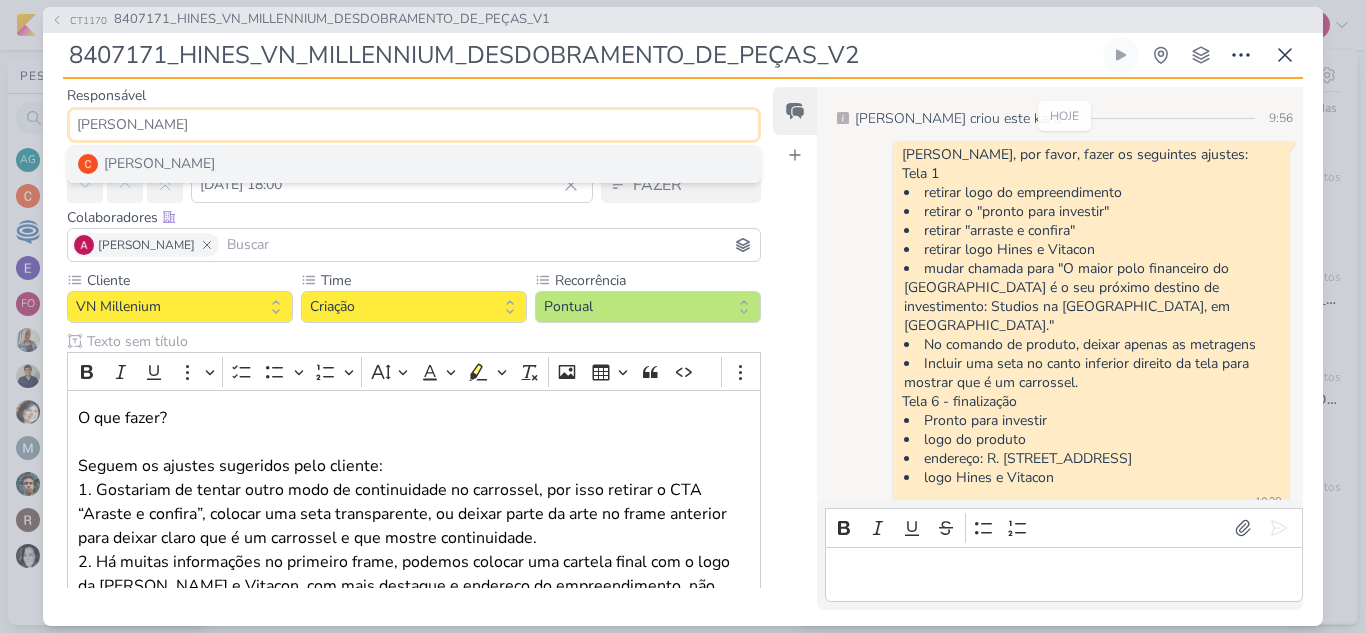 click on "[PERSON_NAME]" at bounding box center (414, 164) 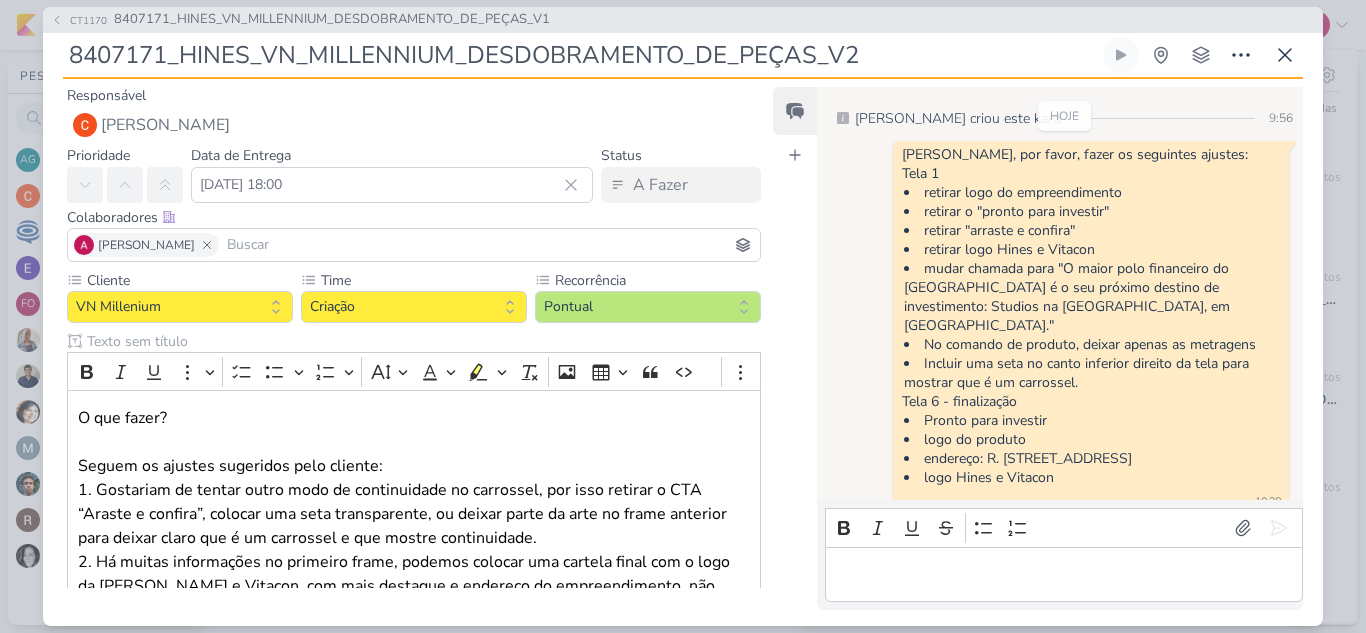 click at bounding box center (489, 245) 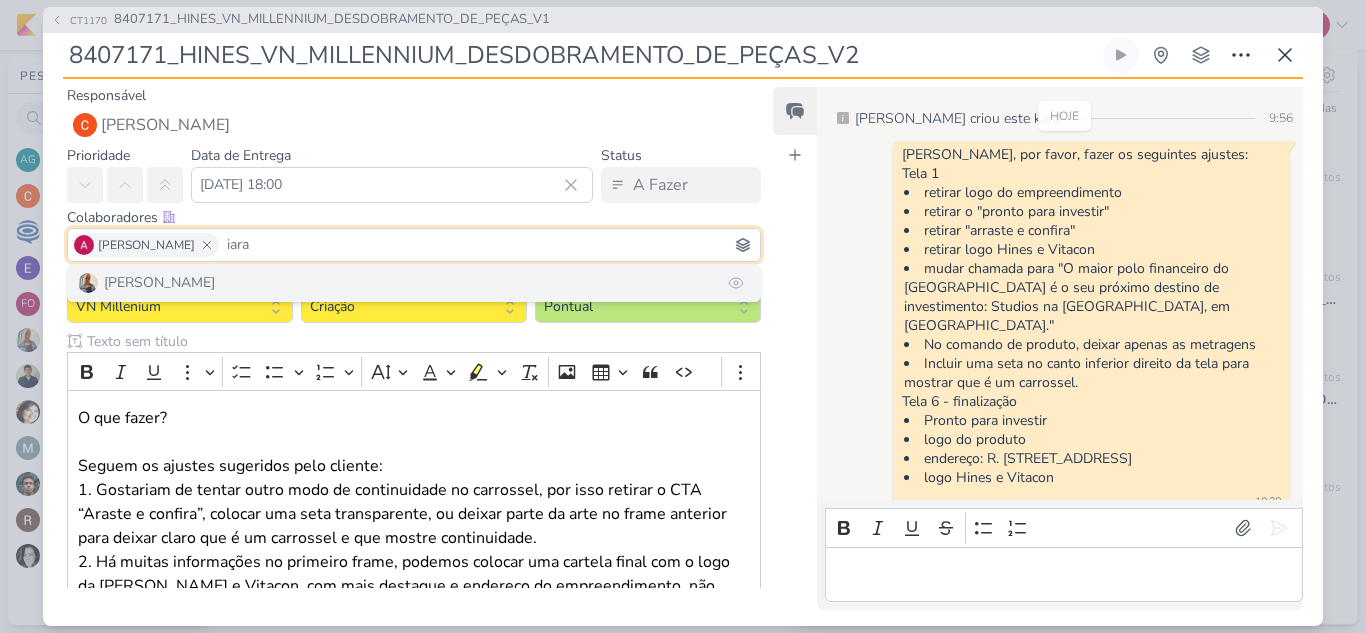 type on "iara" 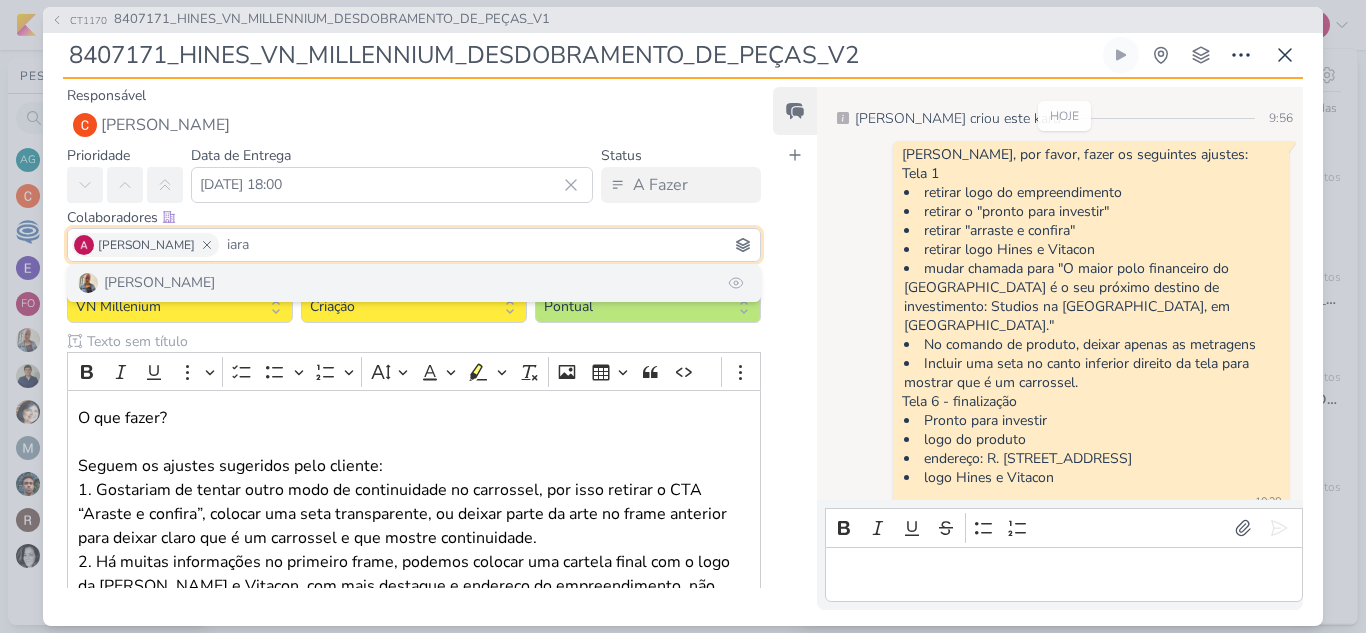 click on "[PERSON_NAME]" at bounding box center [414, 283] 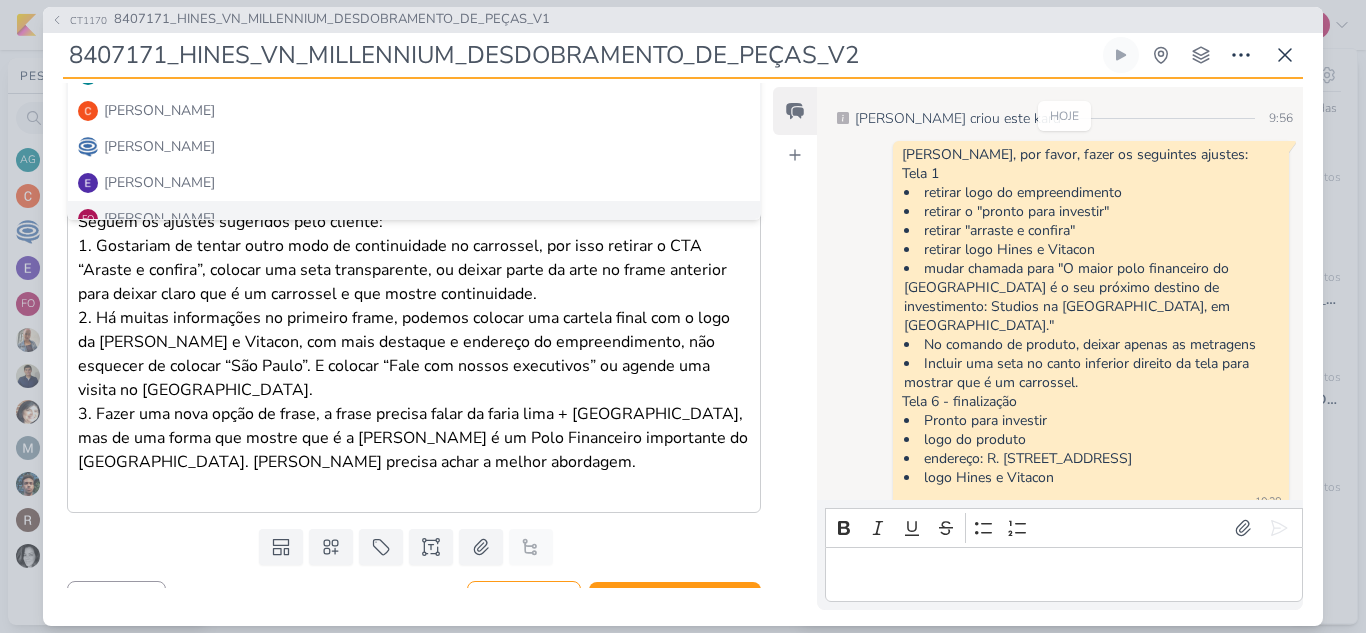 scroll, scrollTop: 256, scrollLeft: 0, axis: vertical 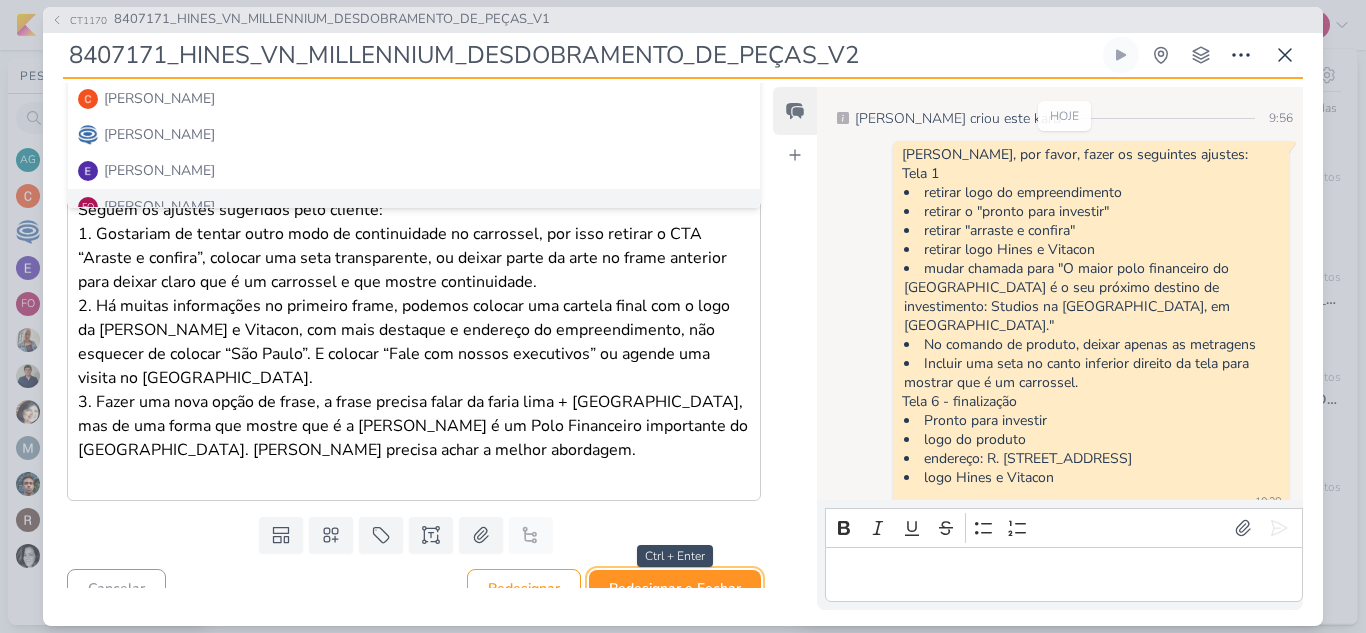 click on "Redesignar e Fechar" at bounding box center (675, 588) 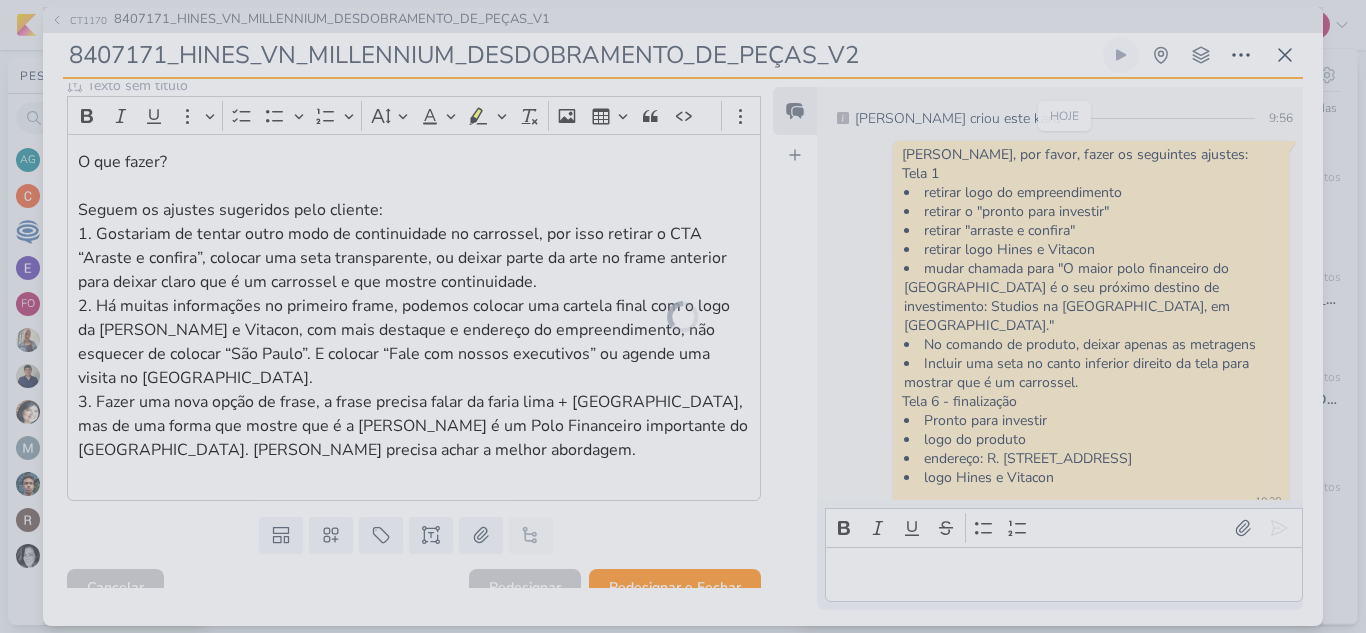 scroll, scrollTop: 254, scrollLeft: 0, axis: vertical 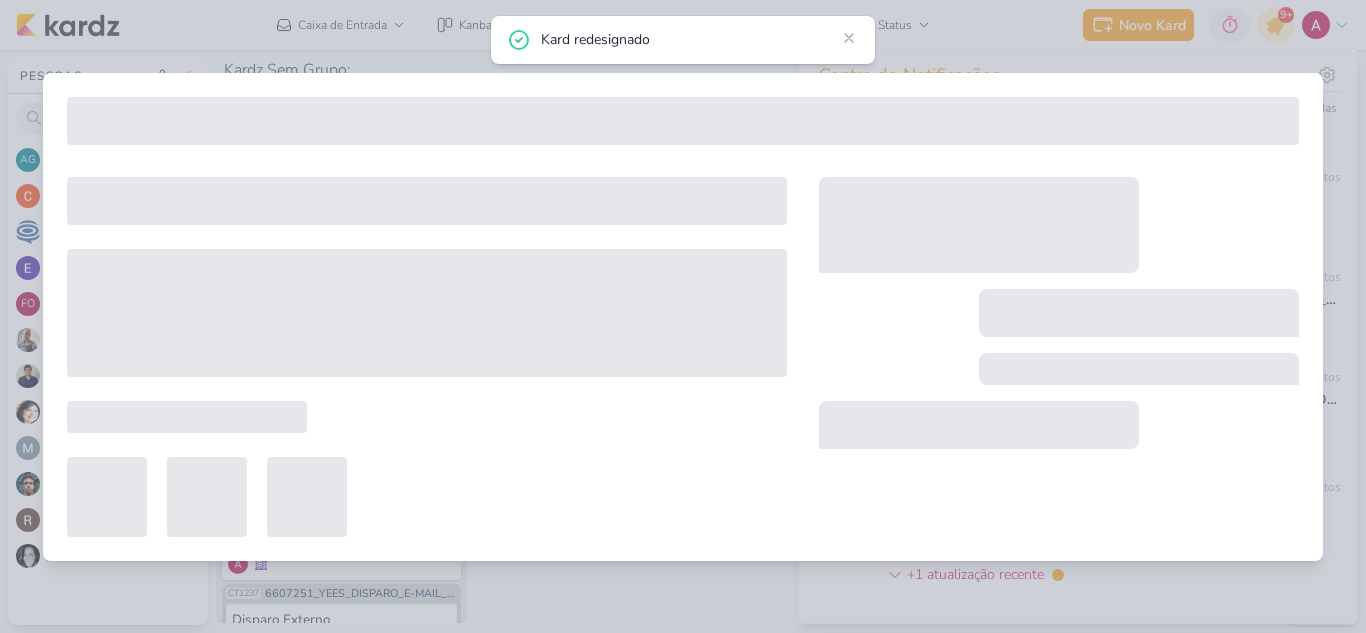 type on "8407171_HINES_VN_MILLENNIUM_DESDOBRAMENTO_DE_PEÇAS_V1" 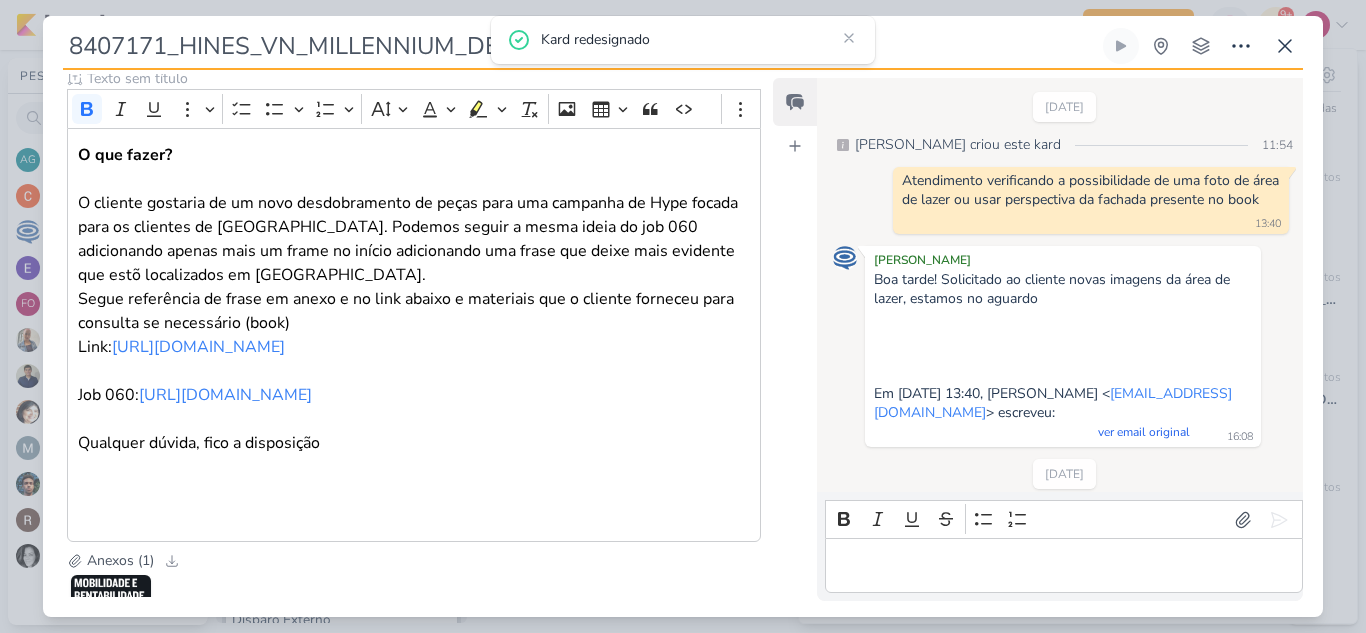 scroll, scrollTop: 0, scrollLeft: 0, axis: both 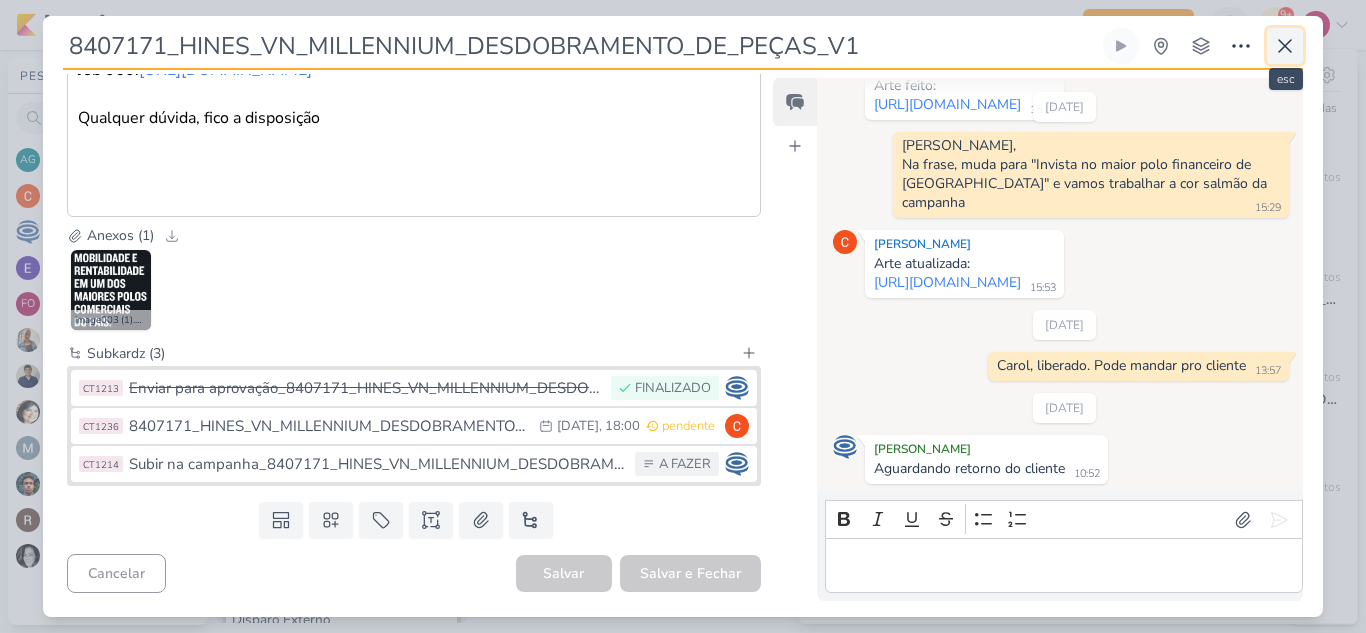 click 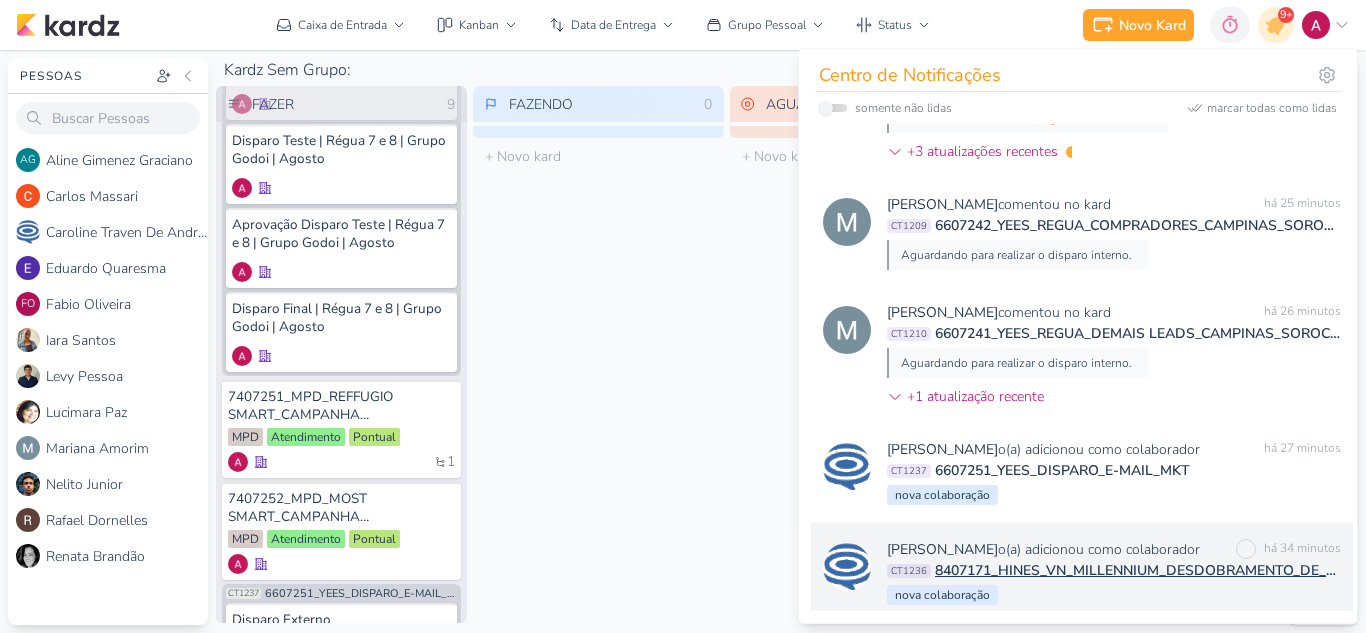 scroll, scrollTop: 0, scrollLeft: 0, axis: both 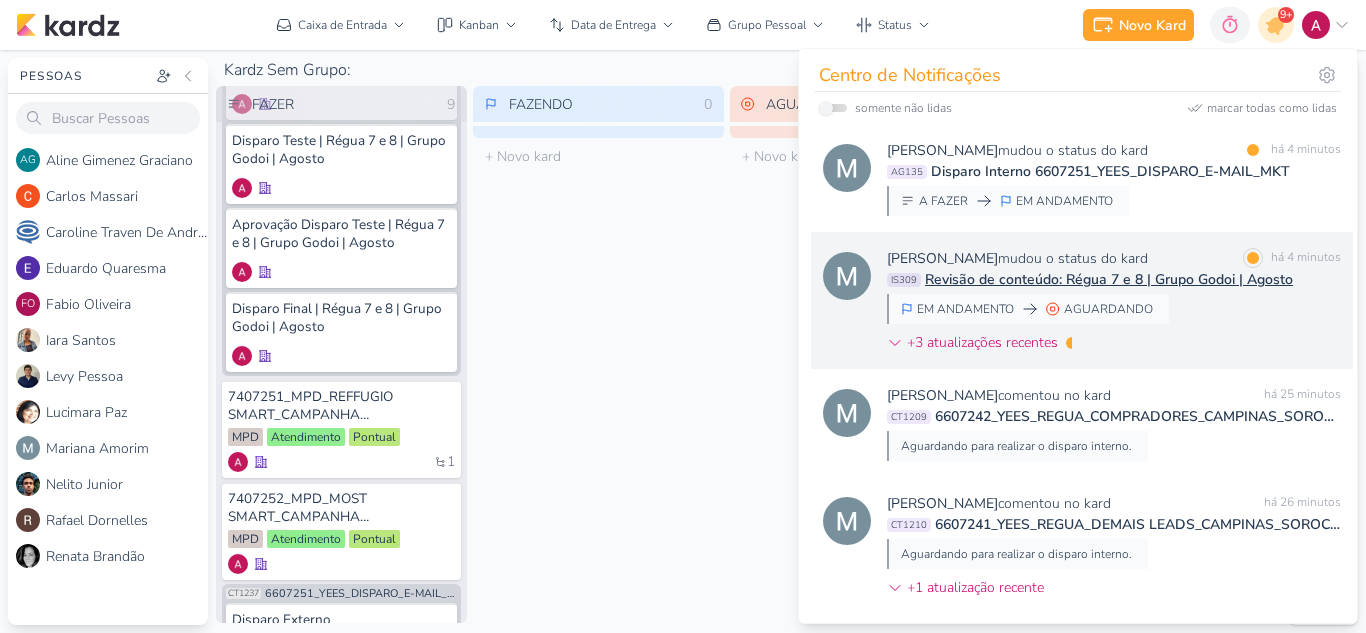 click on "Mariana Amorim  mudou o status do kard
marcar como lida
há 4 minutos
IS309
Revisão de conteúdo: Régua 7 e 8 | Grupo Godoi | Agosto
EM ANDAMENTO
AGUARDANDO" at bounding box center [1114, 304] 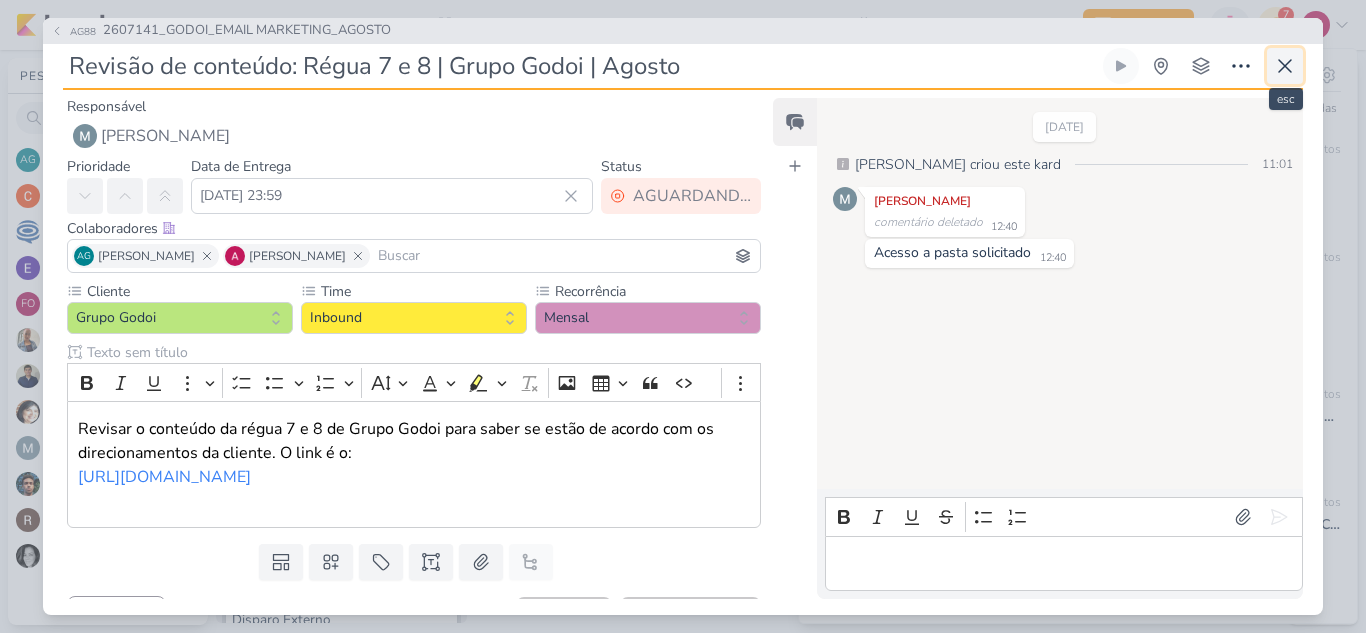 click 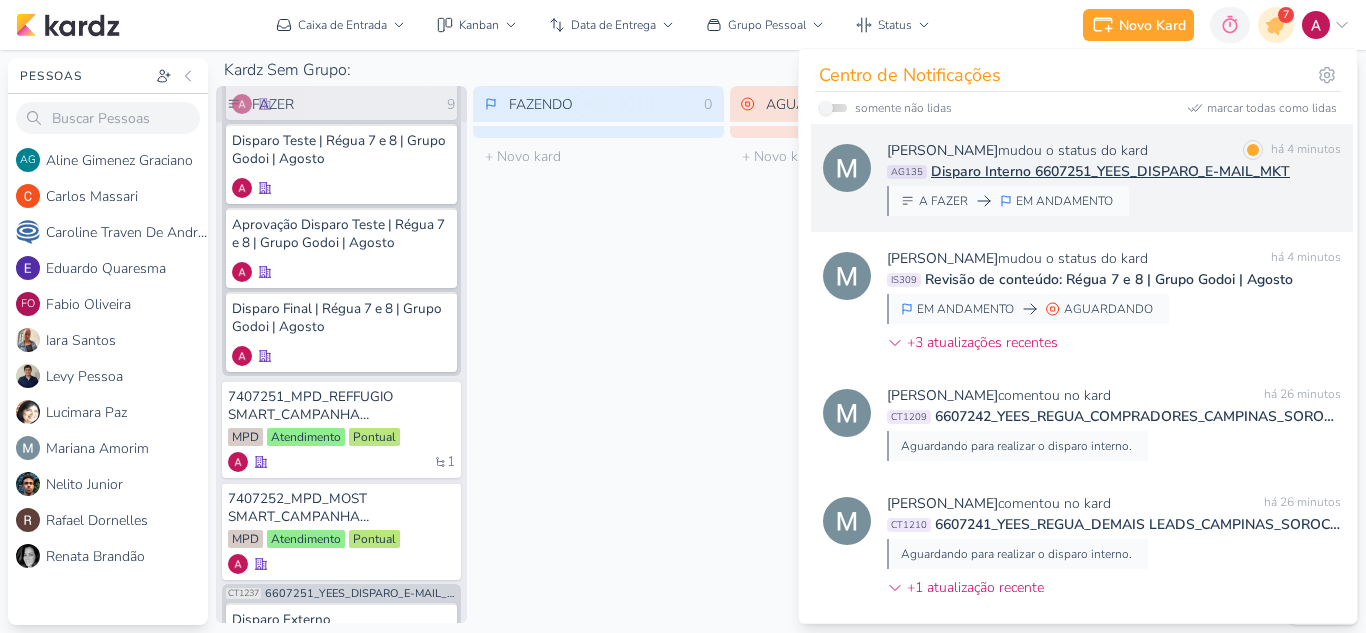 click on "Mariana Amorim  mudou o status do kard
marcar como lida
há 4 minutos
AG135
Disparo Interno 6607251_YEES_DISPARO_E-MAIL_MKT
A FAZER
EM ANDAMENTO" at bounding box center [1082, 178] 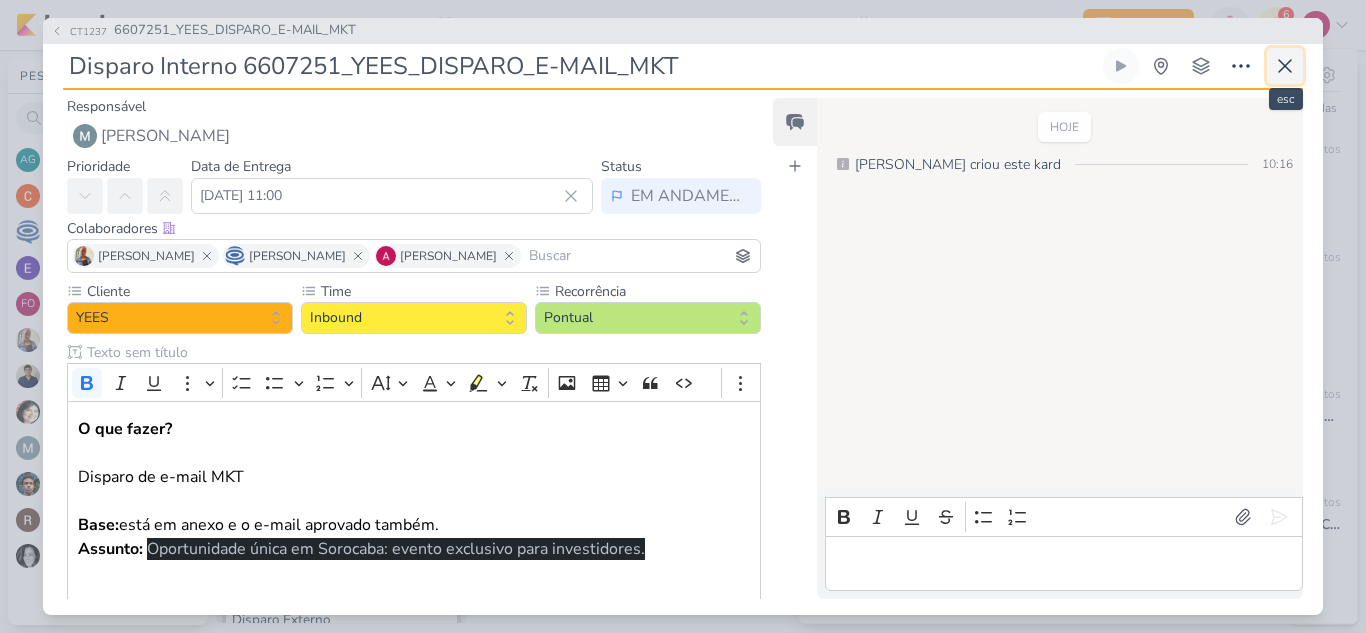 click 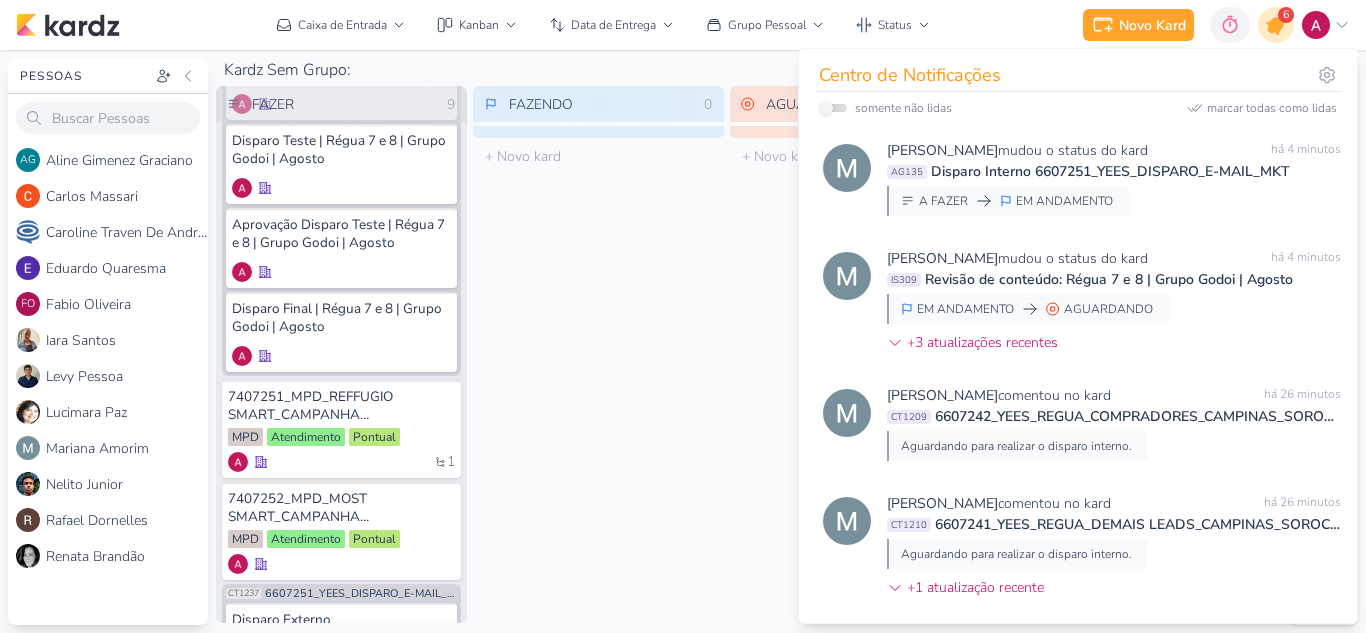 click at bounding box center [1276, 25] 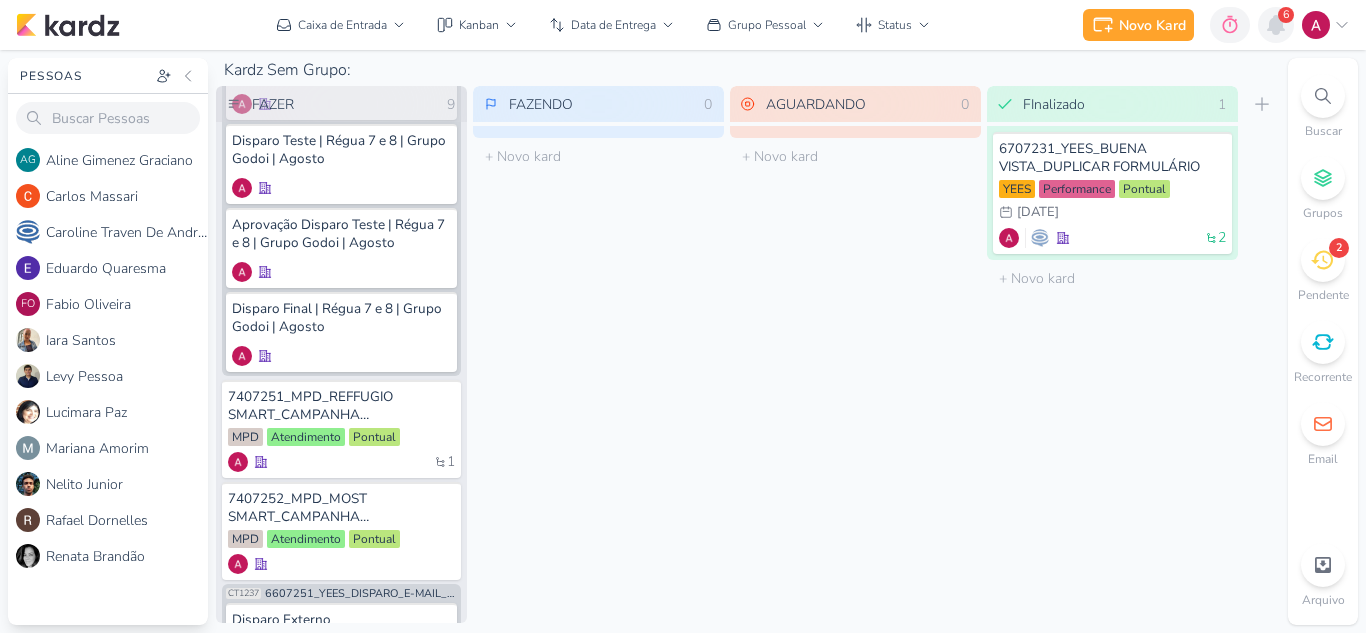 click 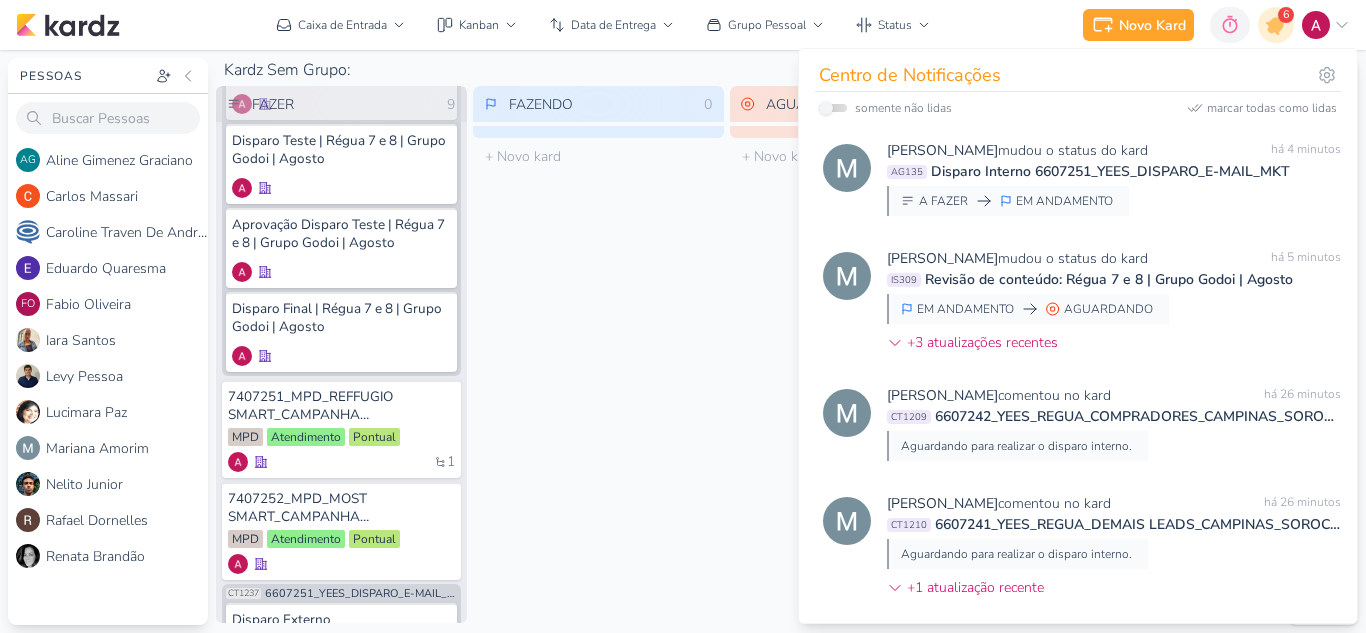 click at bounding box center (833, 108) 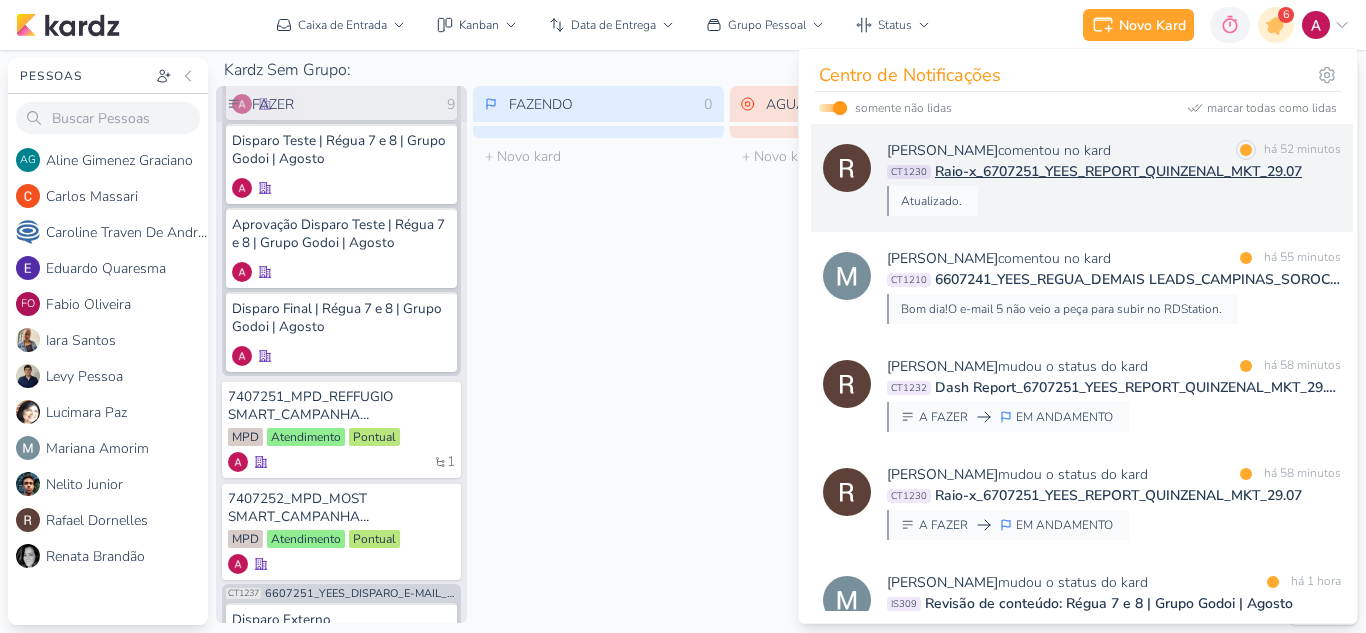 click on "Rafael Dornelles  comentou no kard
marcar como lida
há 52 minutos
CT1230
Raio-x_6707251_YEES_REPORT_QUINZENAL_MKT_29.07
Atualizado." at bounding box center (1082, 178) 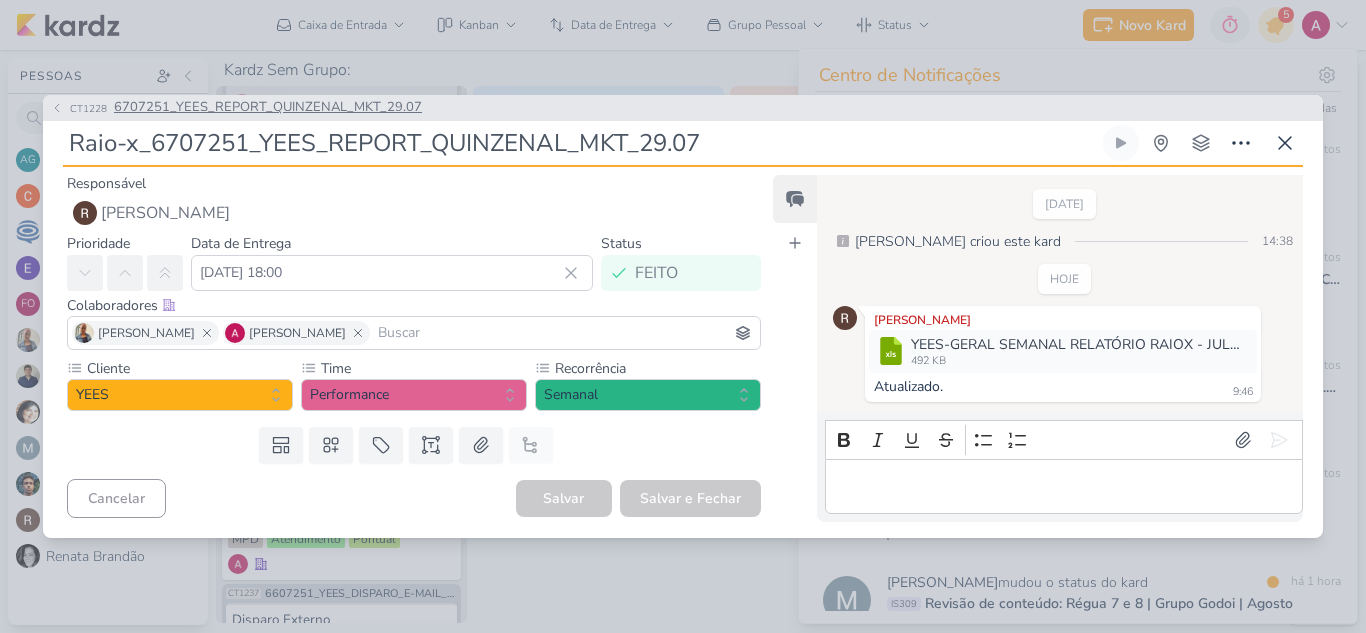 click on "CT1228" at bounding box center [88, 108] 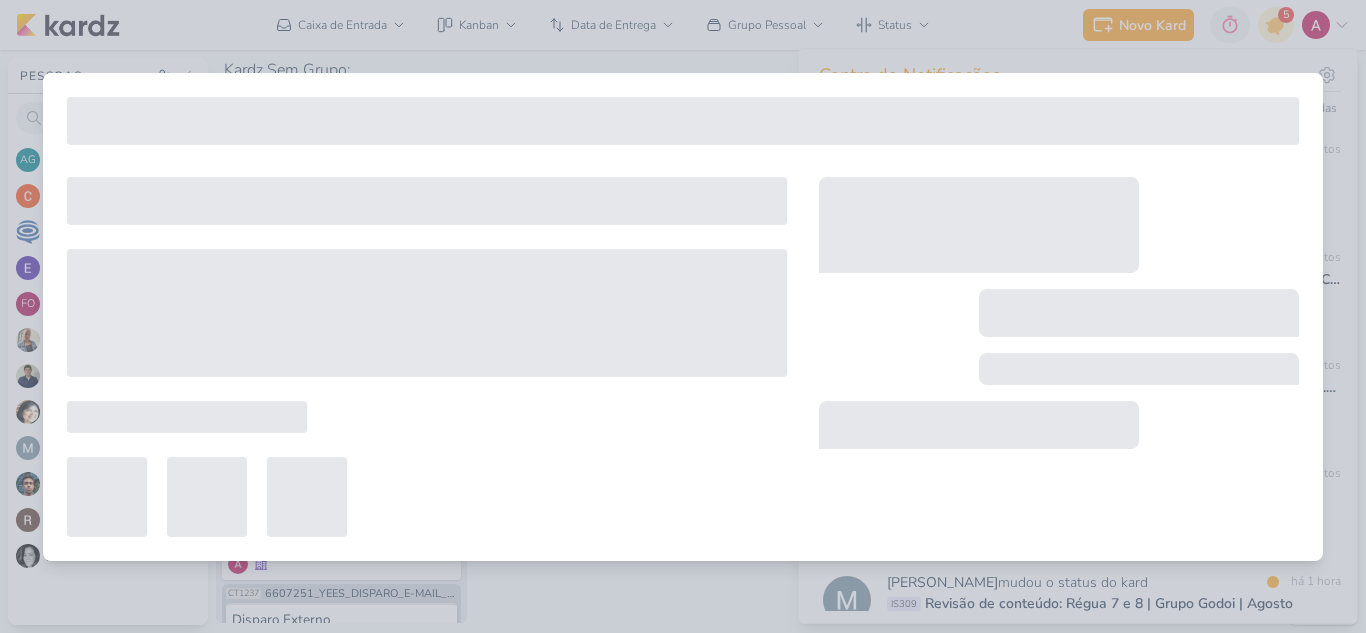 type on "6707251_YEES_REPORT_QUINZENAL_MKT_29.07" 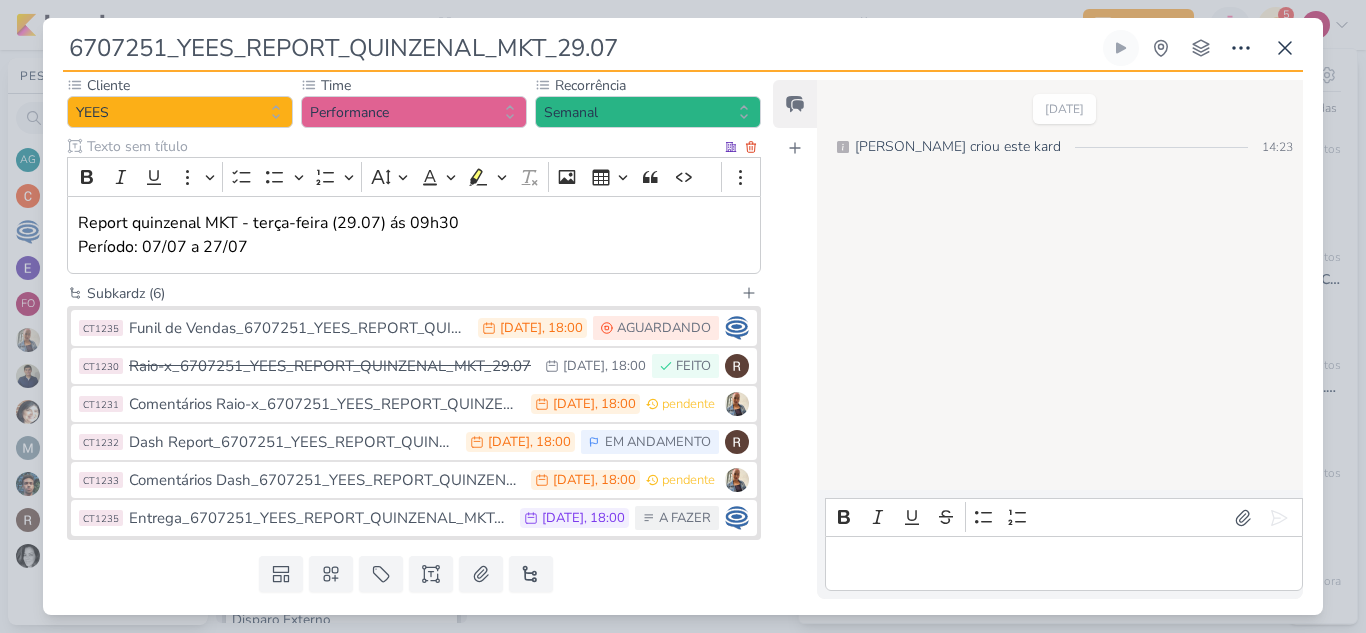 scroll, scrollTop: 240, scrollLeft: 0, axis: vertical 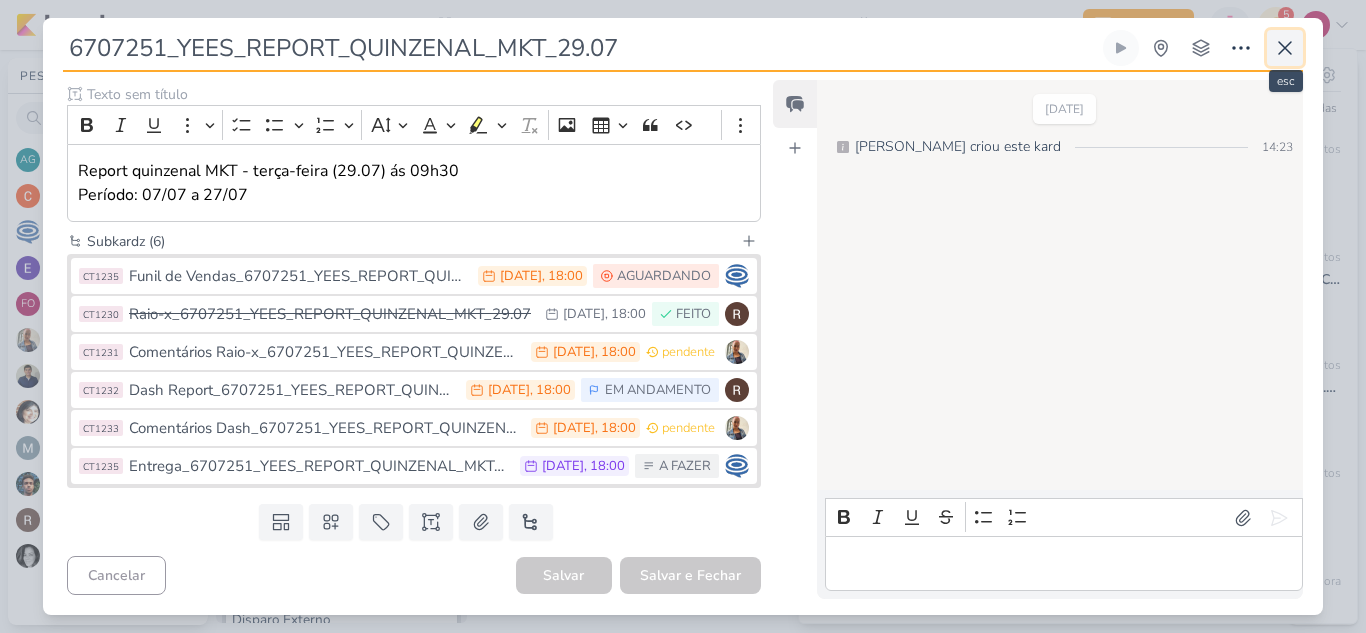 click 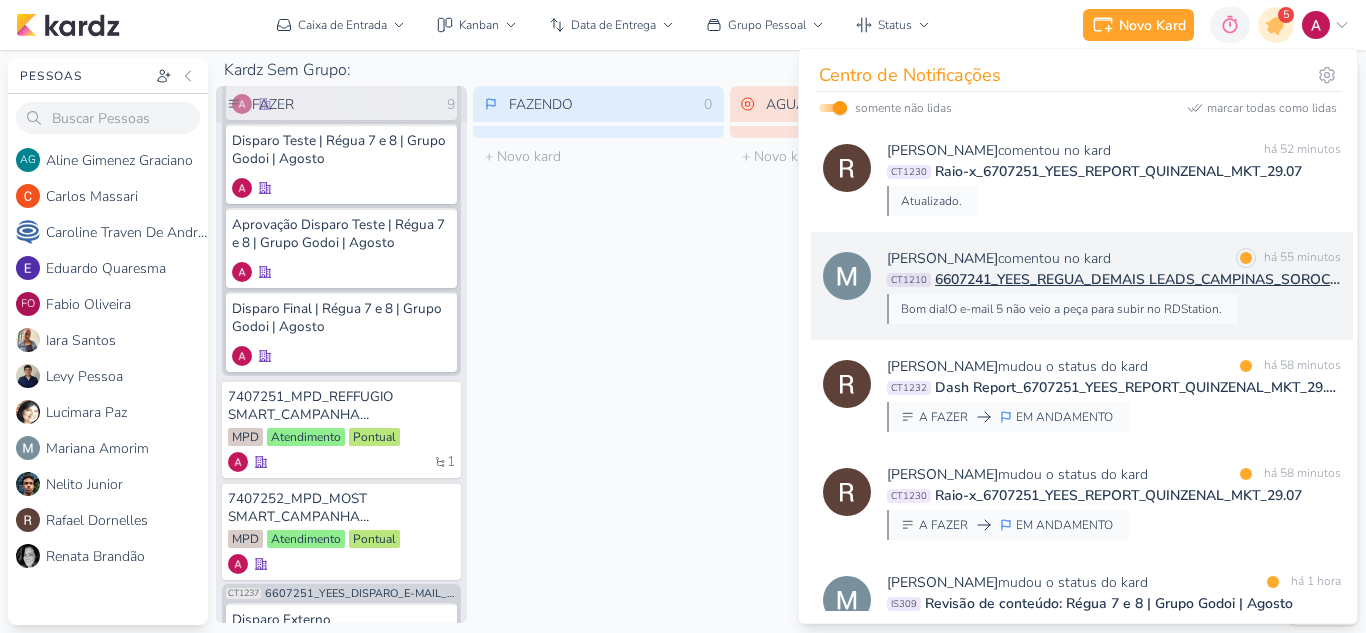 click on "Mariana Amorim  comentou no kard
marcar como lida
há 55 minutos" at bounding box center (1114, 258) 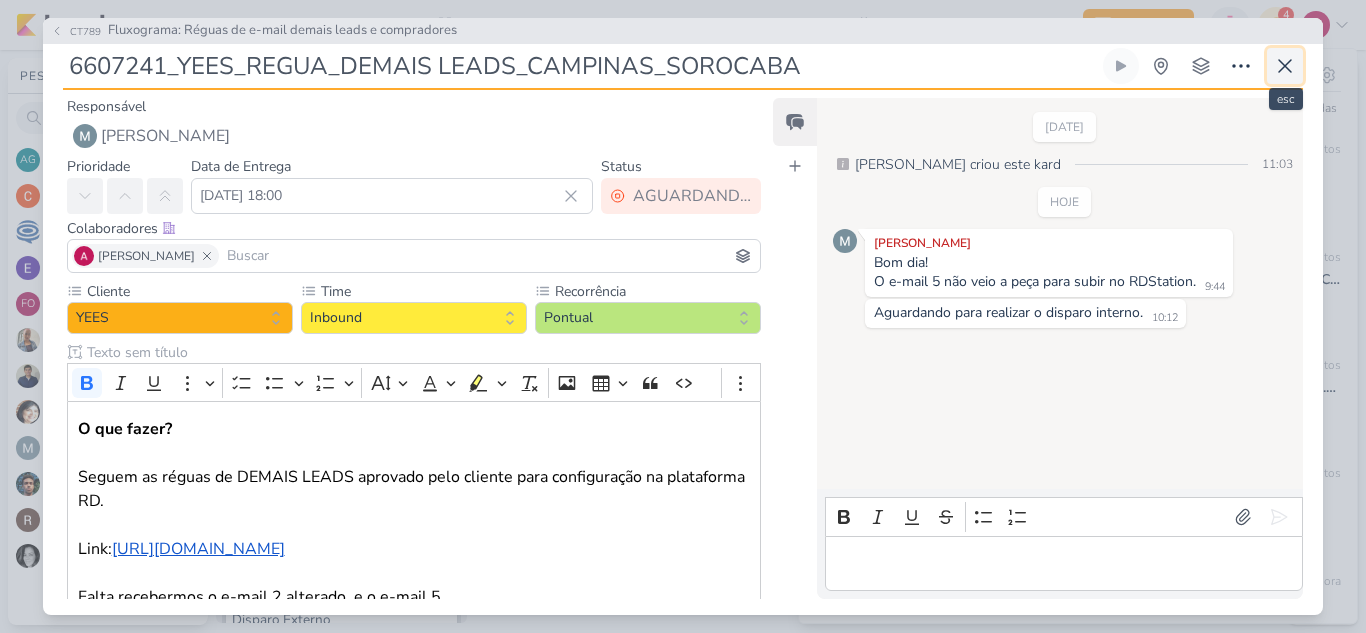 click at bounding box center (1285, 66) 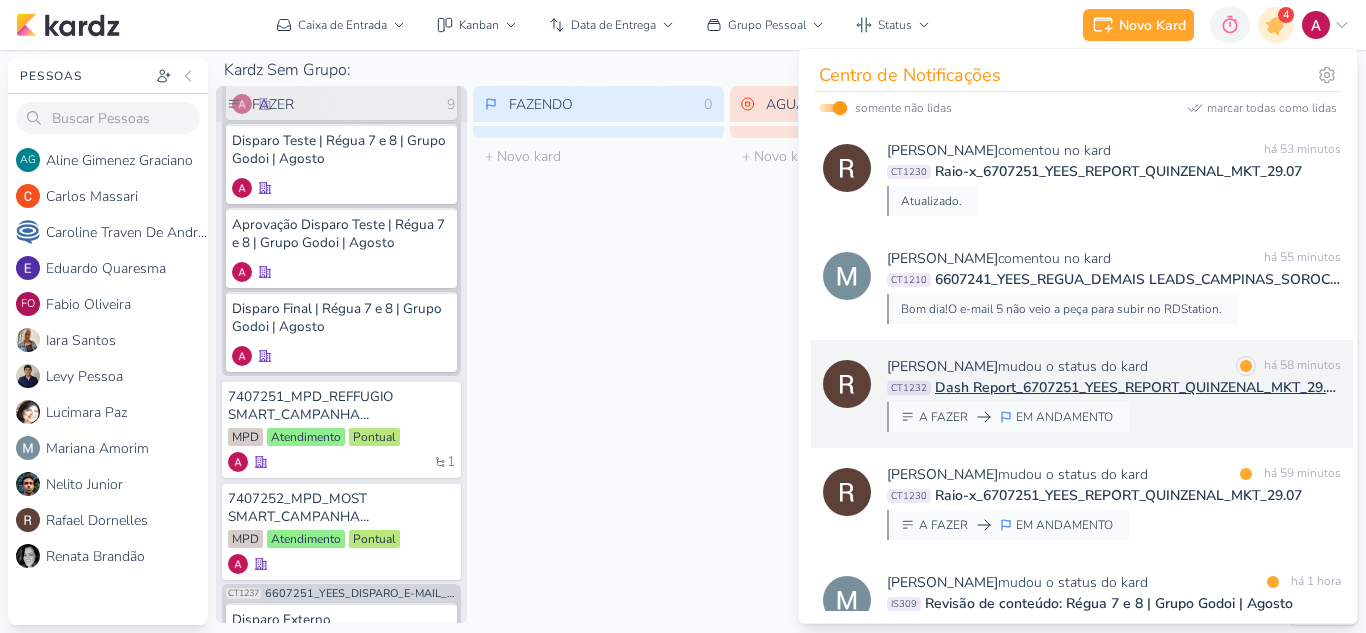 click on "Rafael Dornelles  mudou o status do kard
marcar como lida
há 58 minutos" at bounding box center (1114, 366) 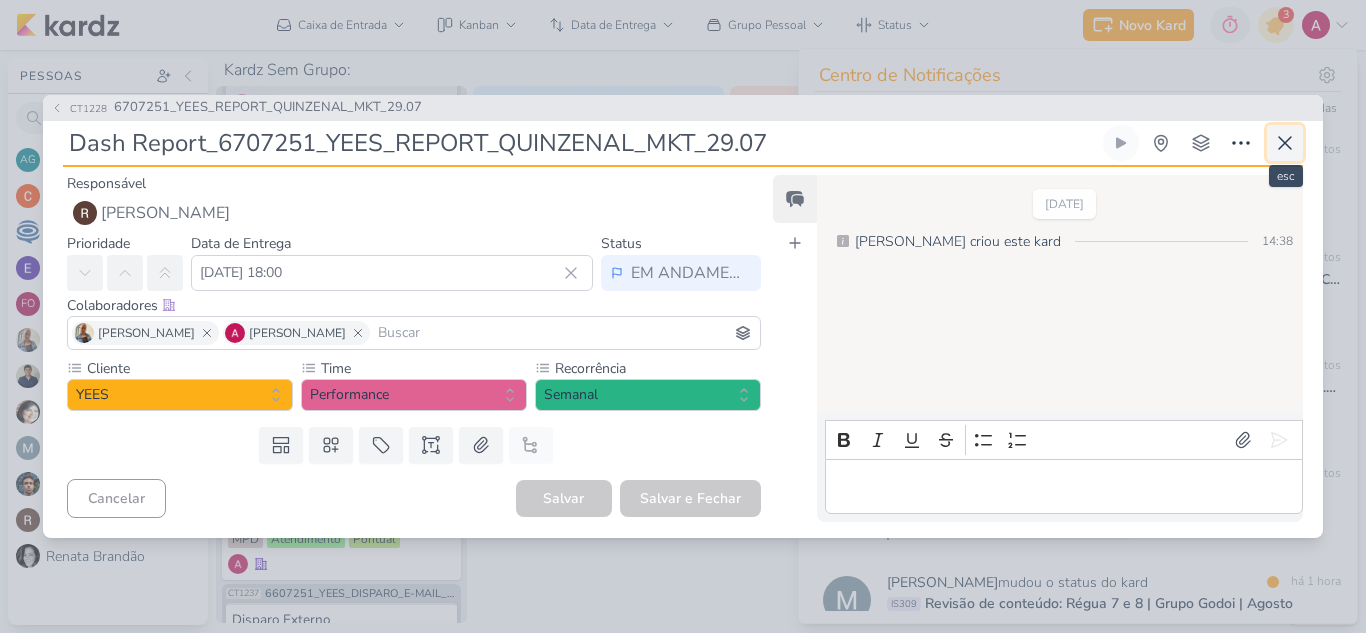 click 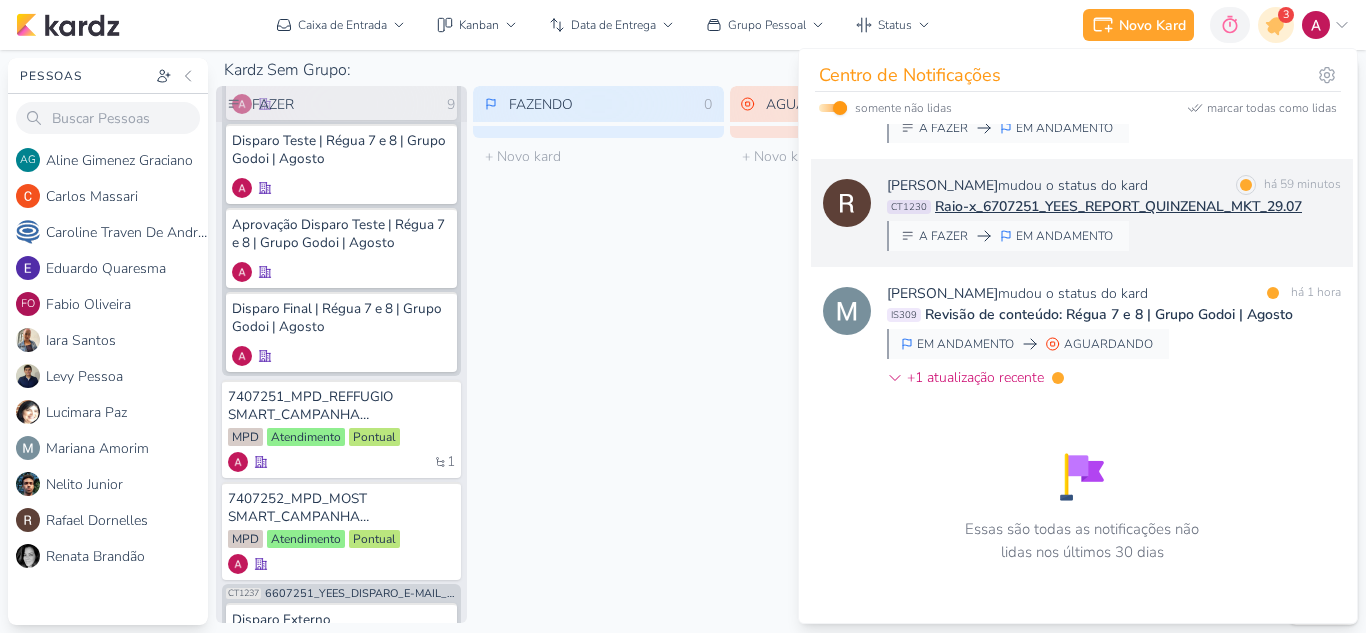 scroll, scrollTop: 290, scrollLeft: 0, axis: vertical 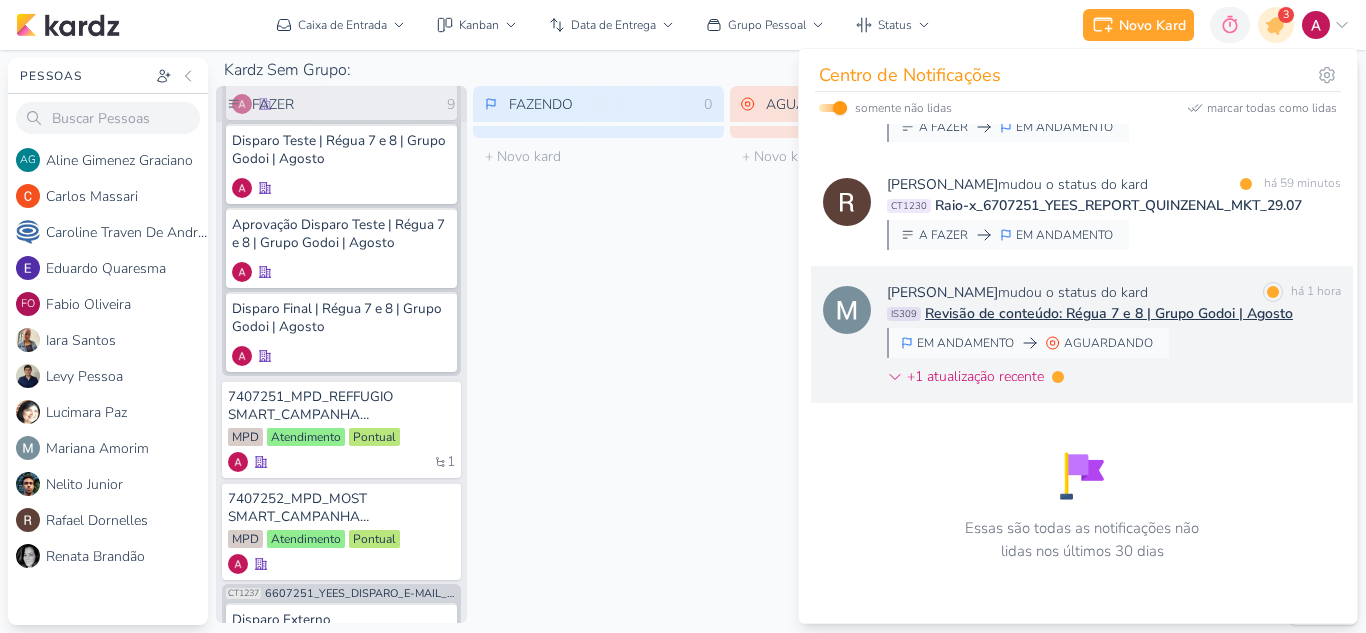 click on "Mariana Amorim  mudou o status do kard
marcar como lida
há 1 hora
IS309
Revisão de conteúdo: Régua 7 e 8 | Grupo Godoi | Agosto
EM ANDAMENTO
AGUARDANDO" at bounding box center (1114, 338) 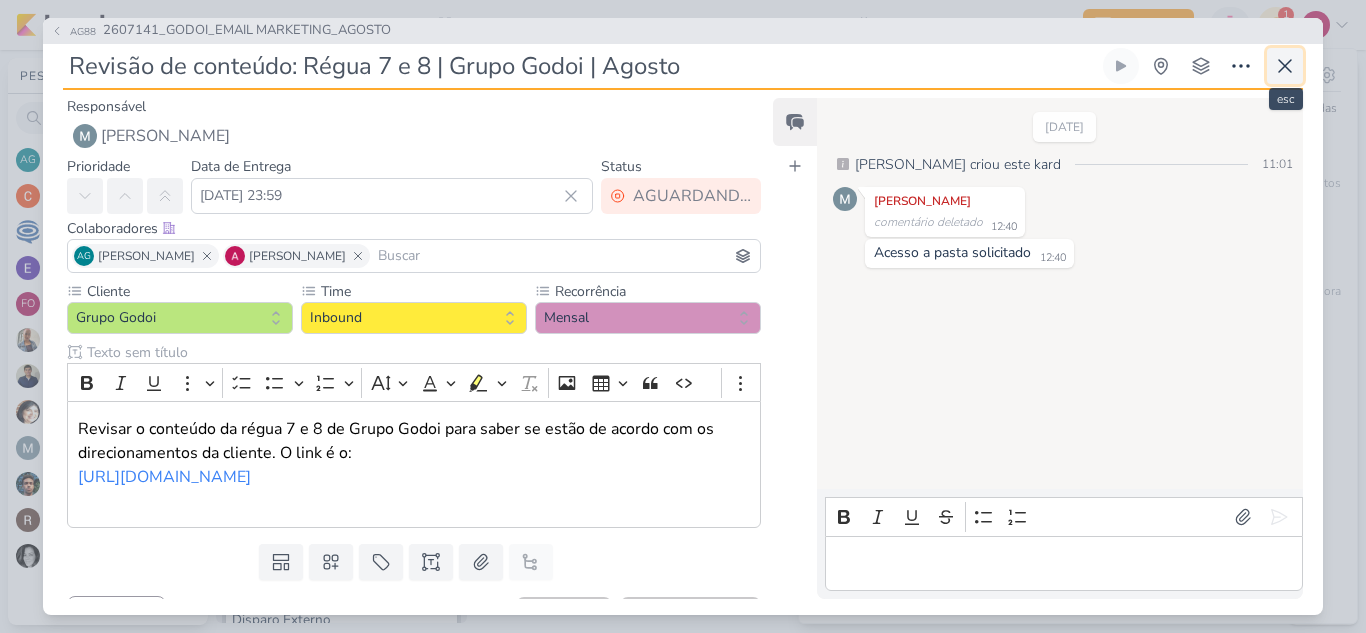 click 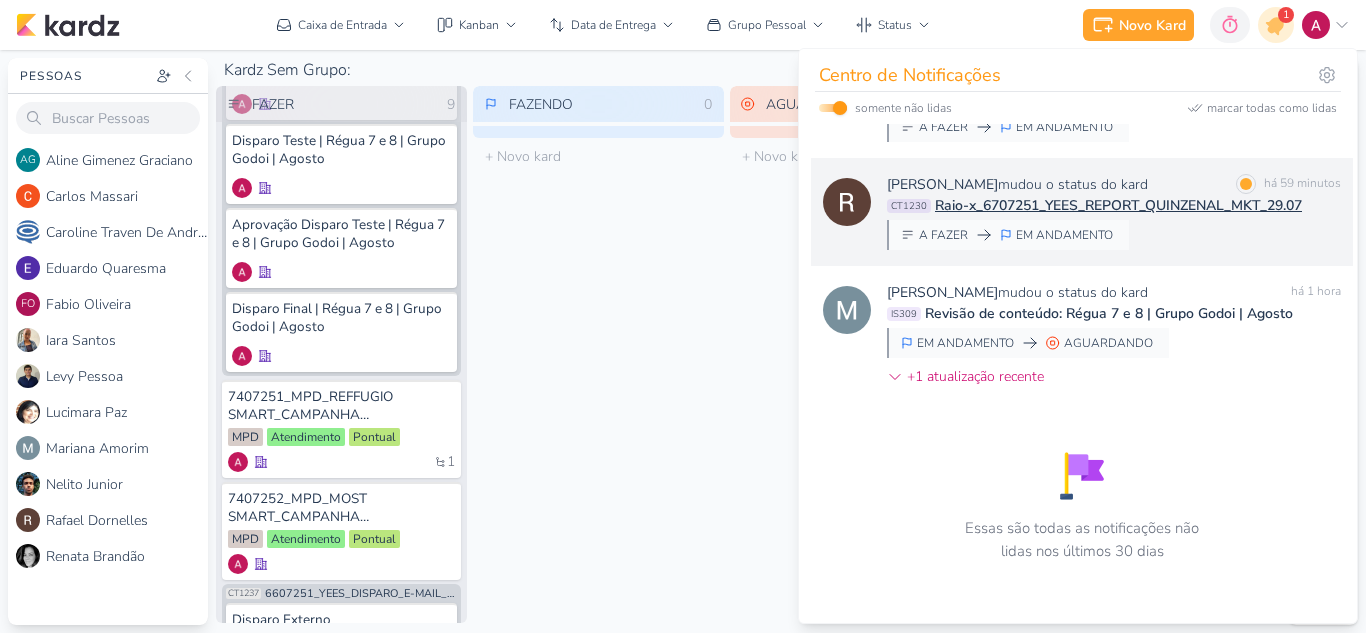 click on "Rafael Dornelles  mudou o status do kard
marcar como lida
há 59 minutos
CT1230
Raio-x_6707251_YEES_REPORT_QUINZENAL_MKT_29.07
A FAZER
EM ANDAMENTO" at bounding box center [1082, 212] 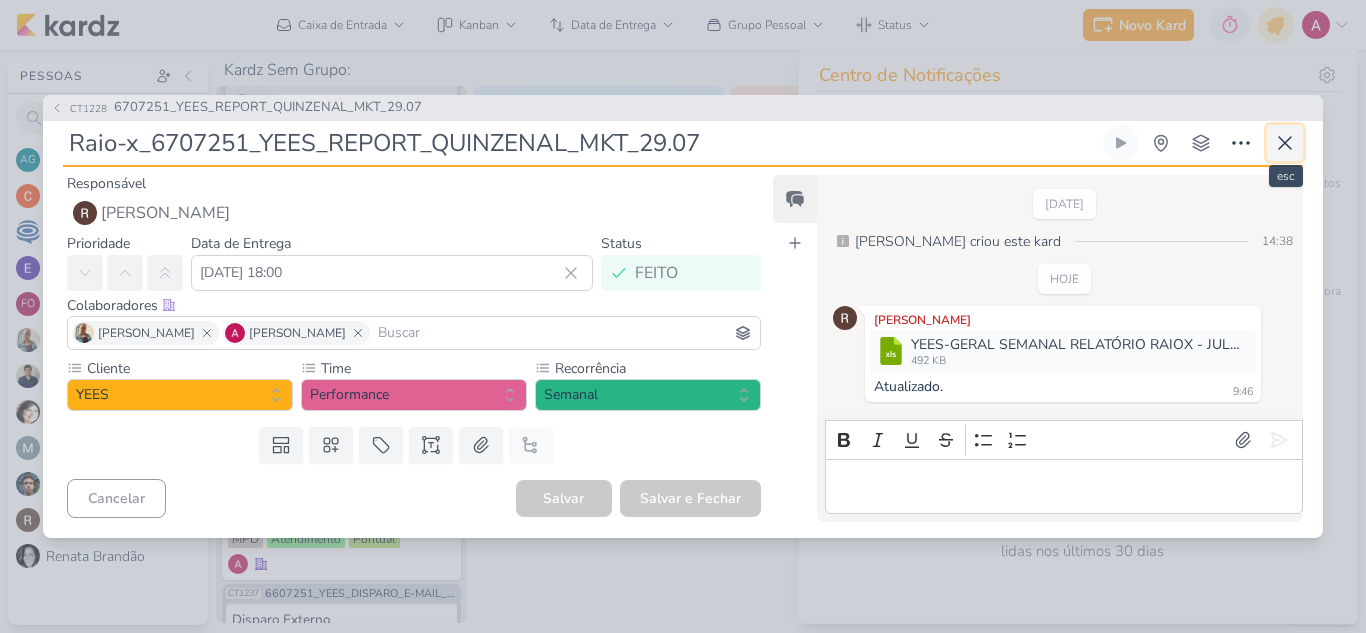 click 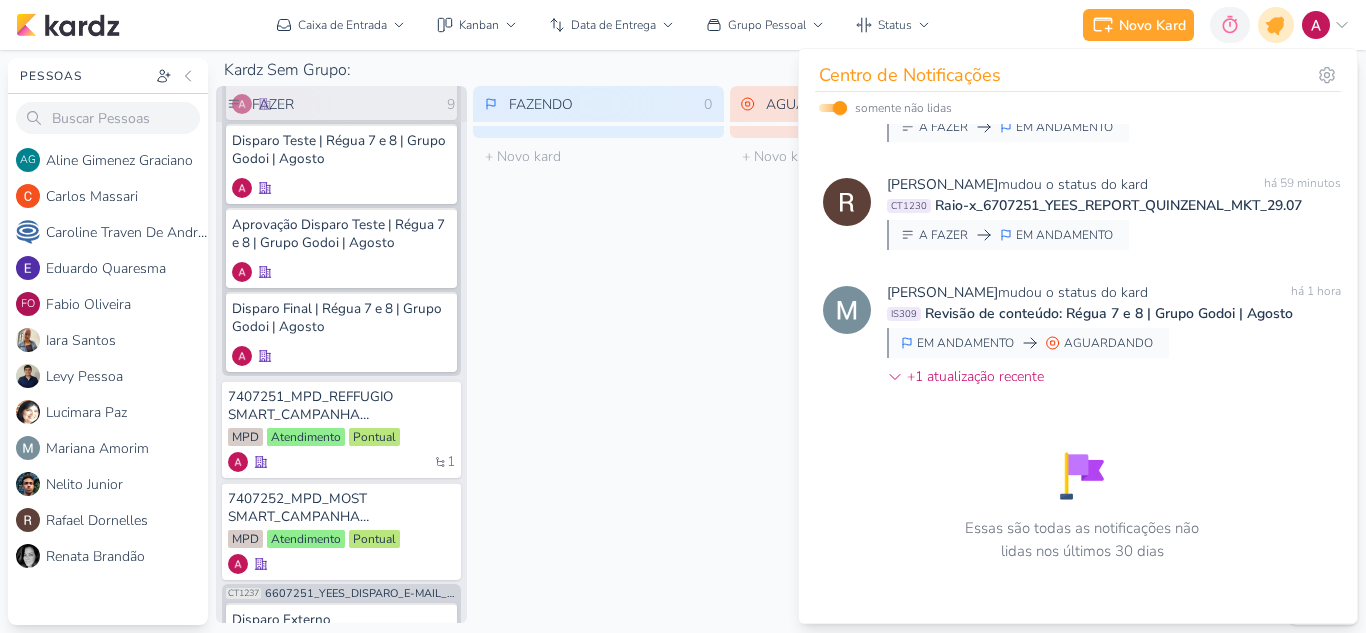click 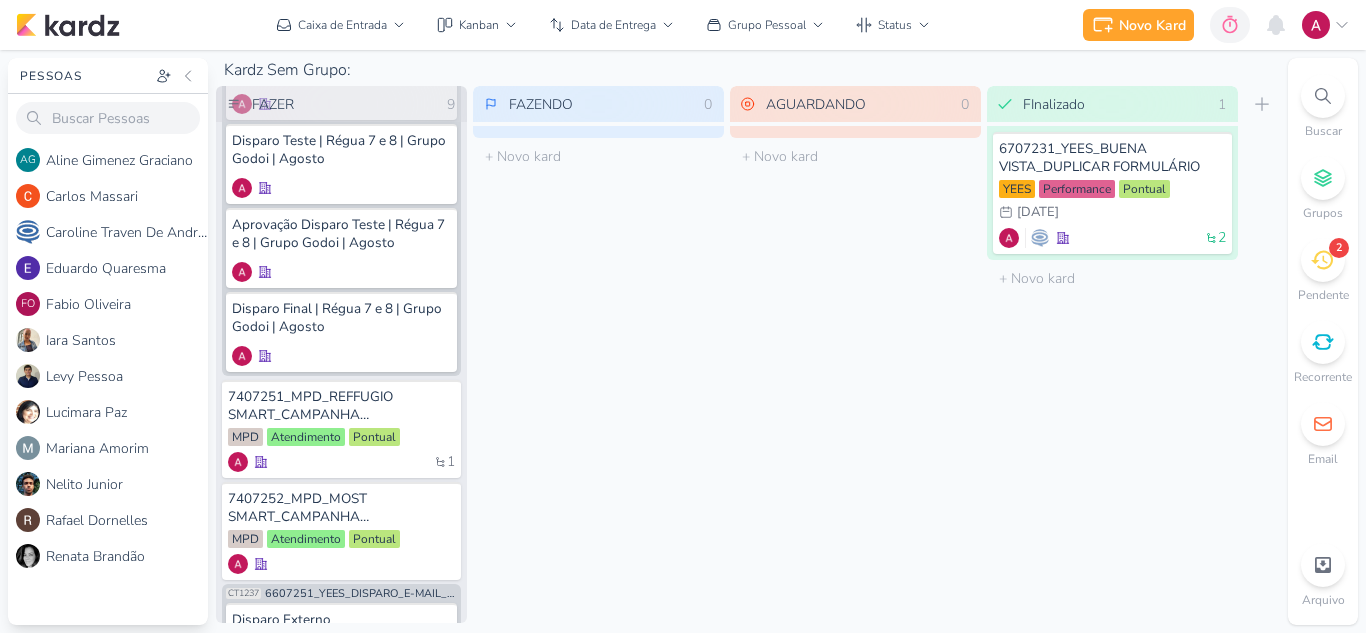 click 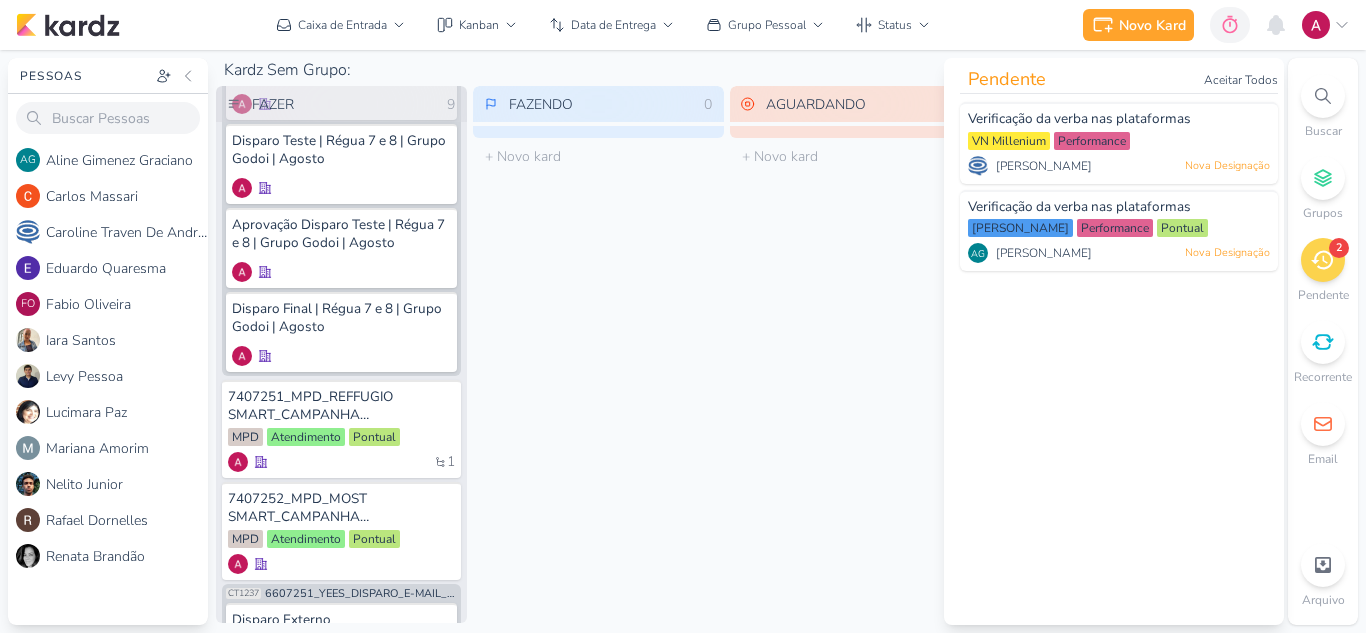 click 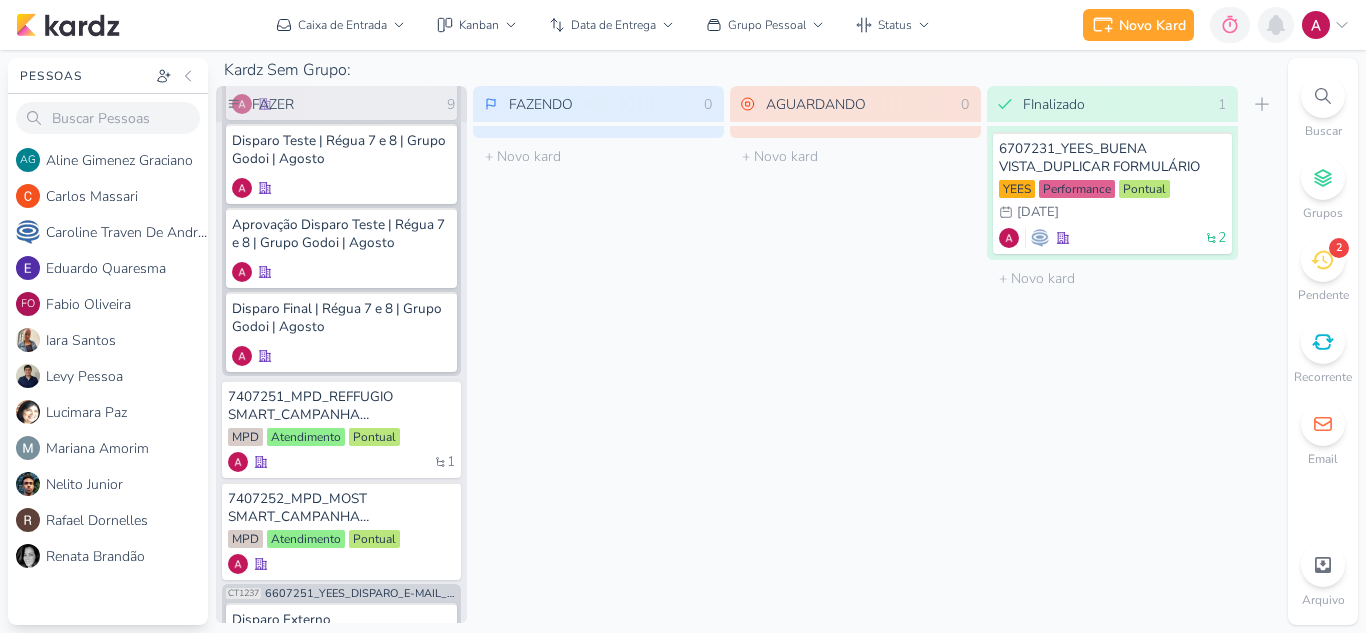 click 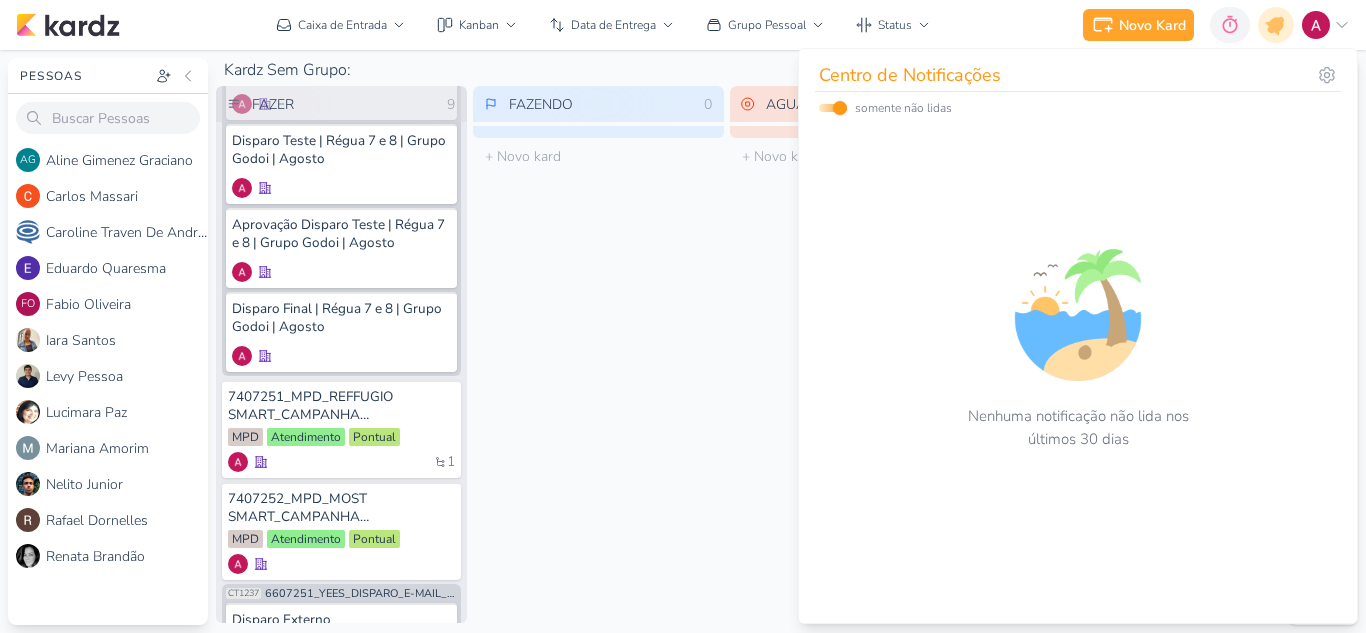 click on "FAZENDO
0
Mover Para Esquerda
Mover Para Direita
Deletar
O título do kard deve ter menos que 100 caracteres" at bounding box center (598, 354) 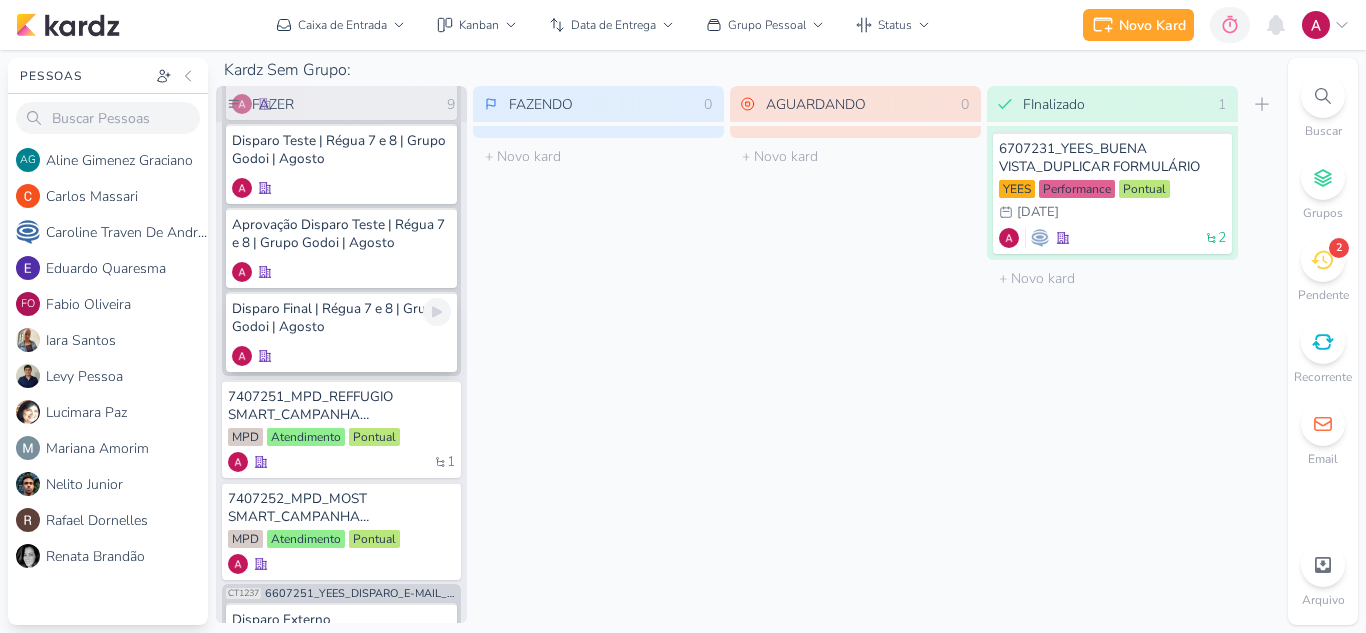 scroll, scrollTop: 936, scrollLeft: 0, axis: vertical 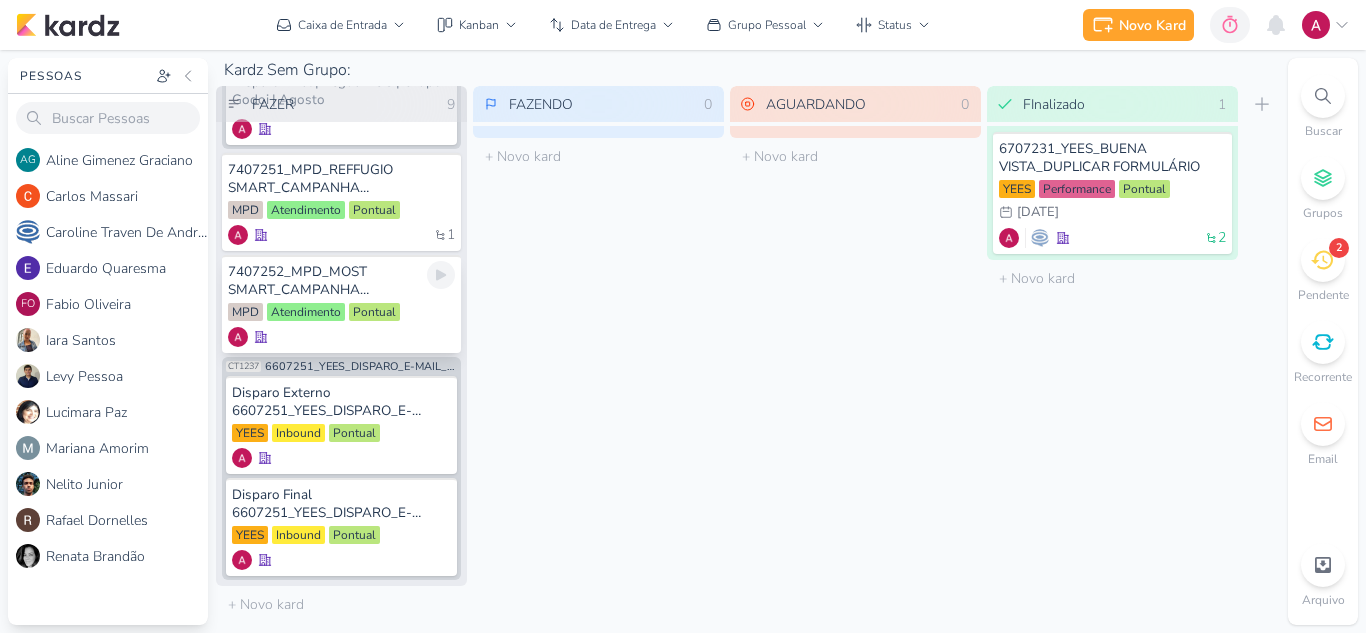 click on "7407252_MPD_MOST SMART_CAMPANHA INVESTIDORES" at bounding box center (341, 281) 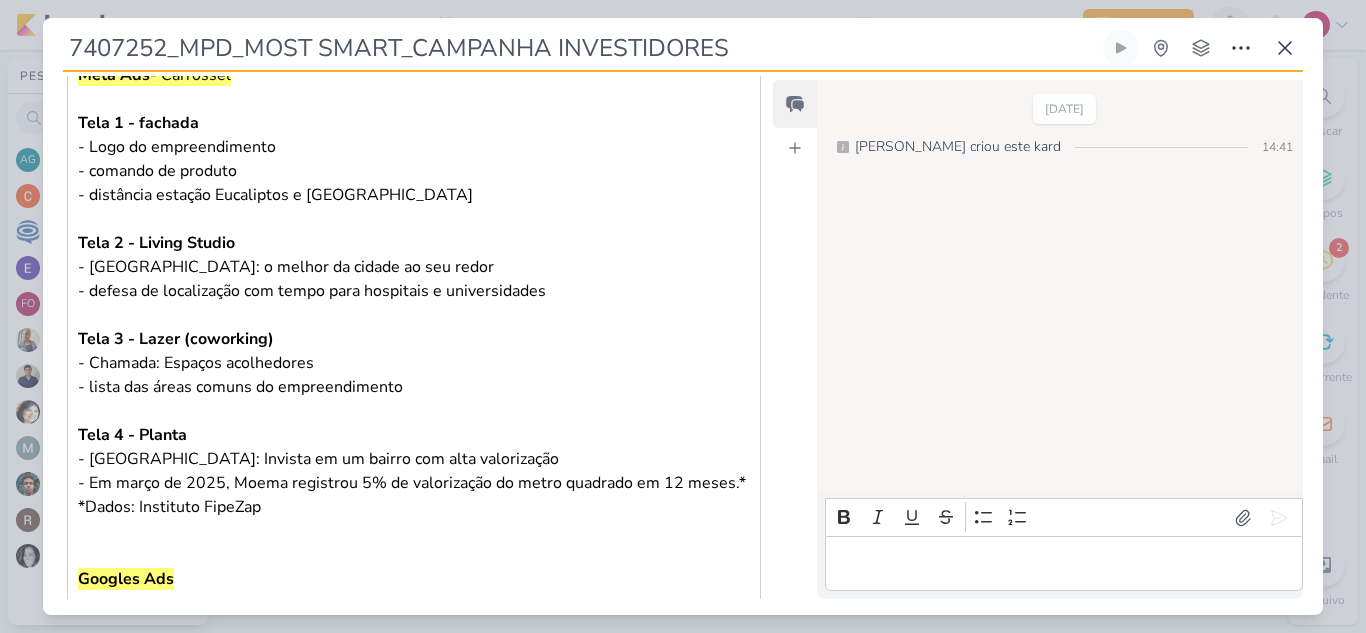 scroll, scrollTop: 598, scrollLeft: 0, axis: vertical 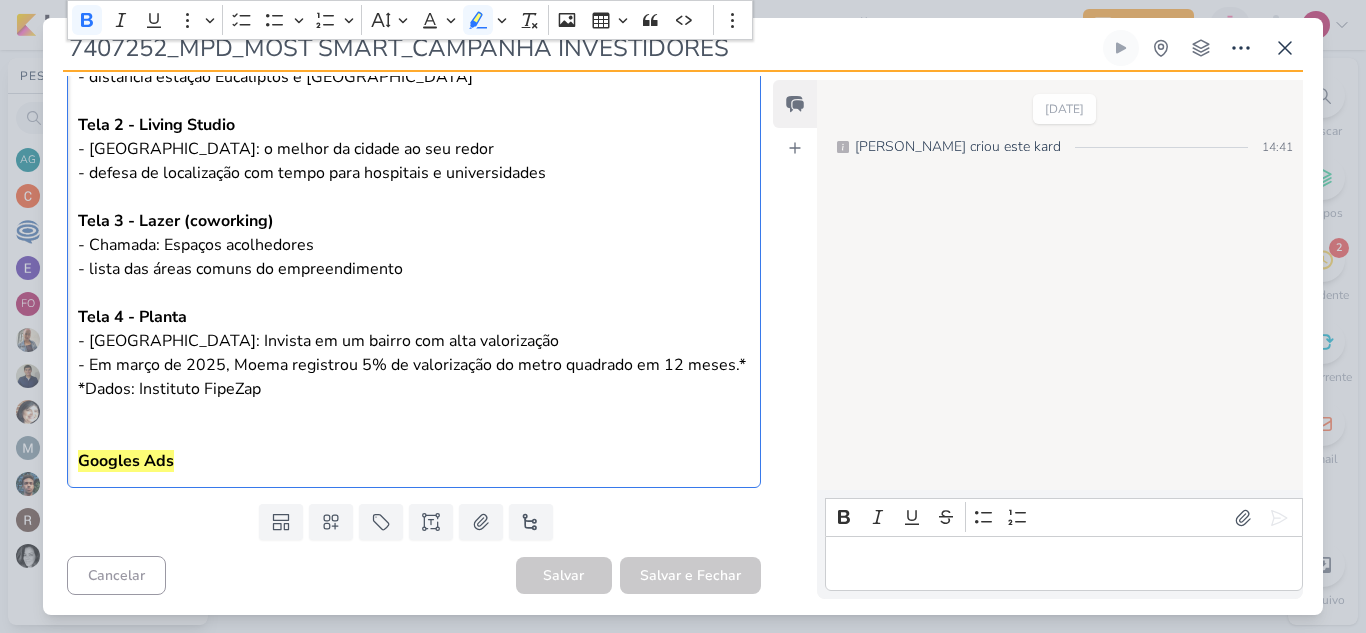 click on "*Dados: Instituto FipeZap   Googles Ads" at bounding box center (414, 425) 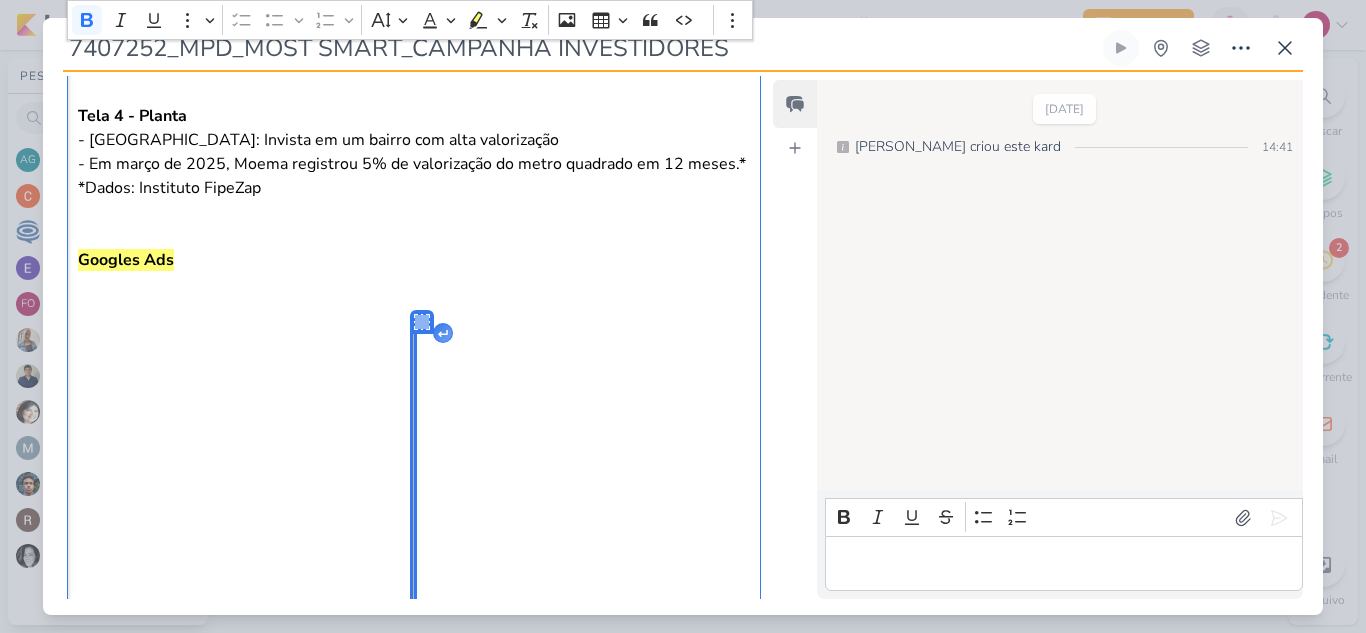 scroll, scrollTop: 814, scrollLeft: 0, axis: vertical 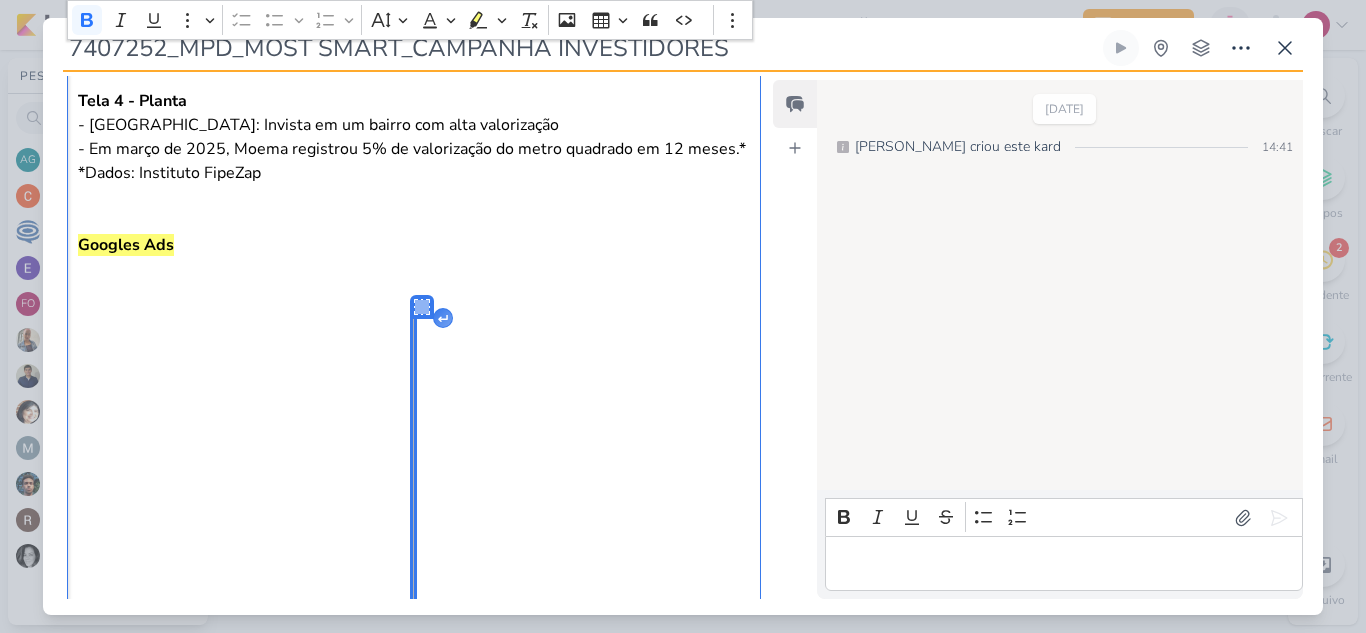 click 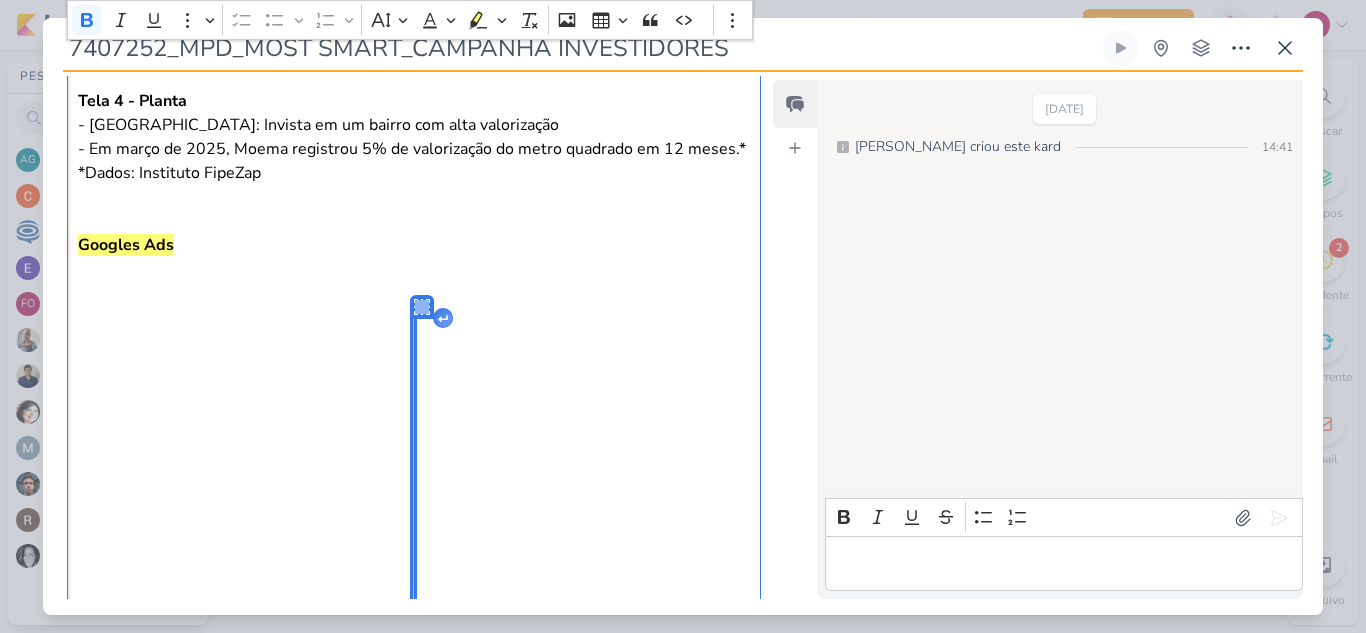 click 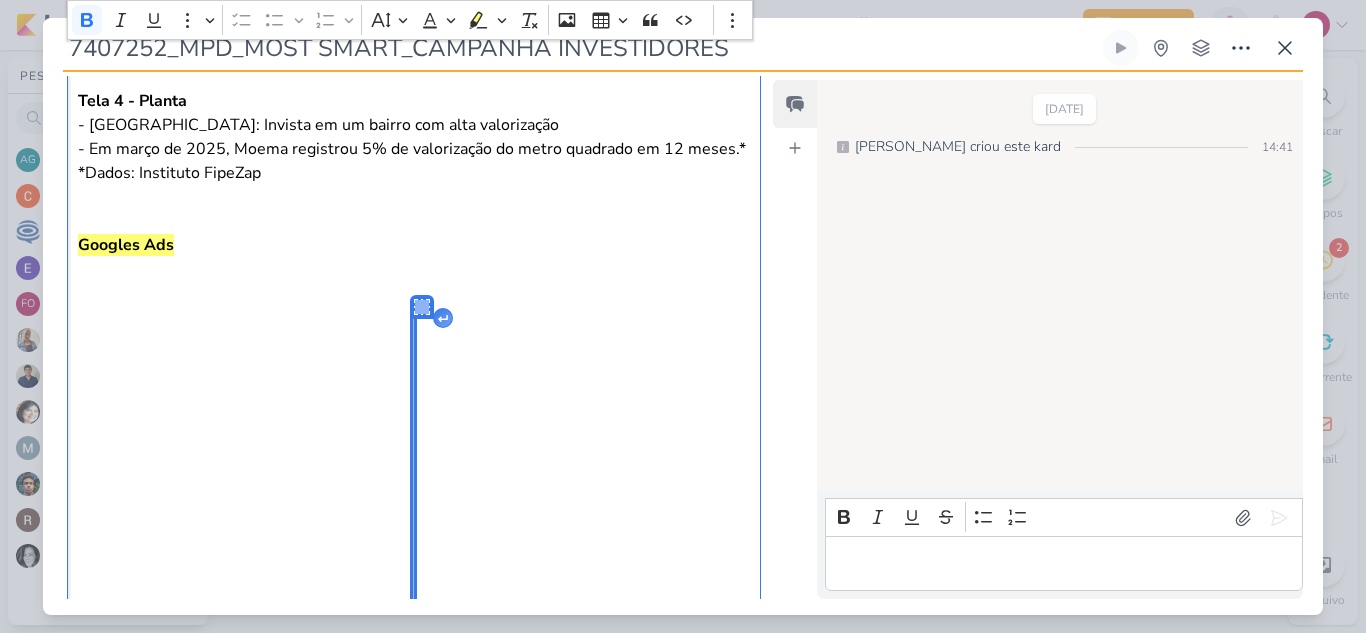 drag, startPoint x: 413, startPoint y: 365, endPoint x: 521, endPoint y: 363, distance: 108.01852 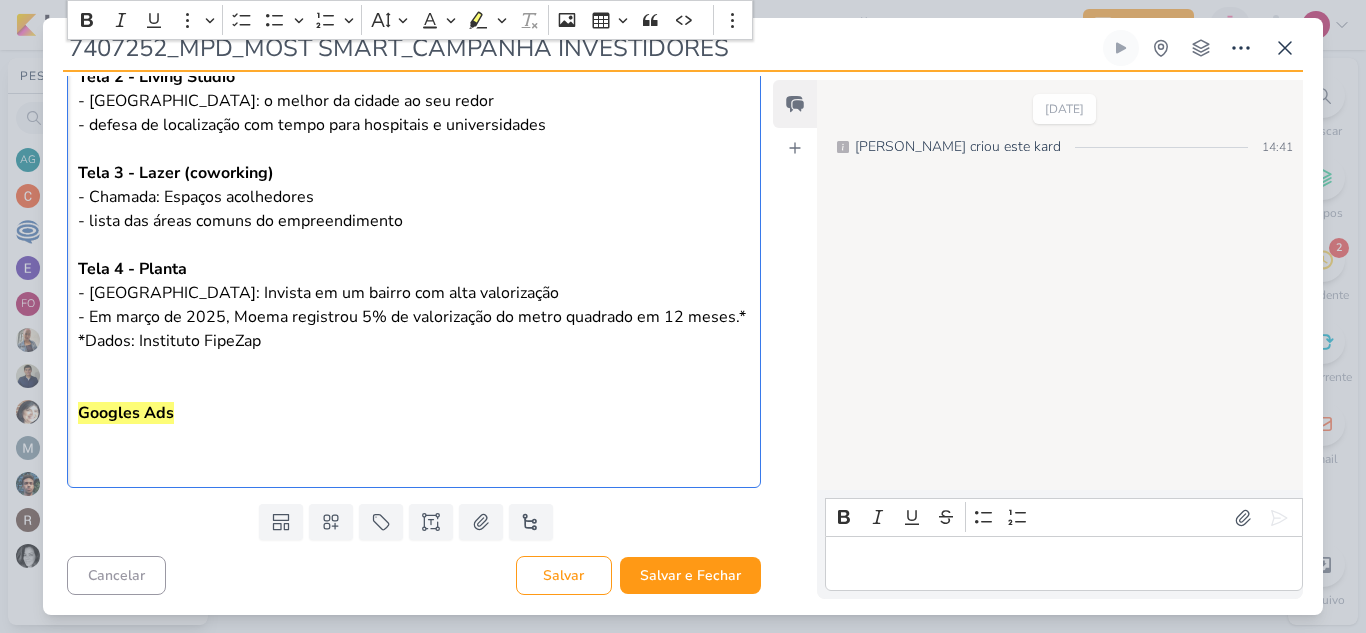 scroll, scrollTop: 646, scrollLeft: 0, axis: vertical 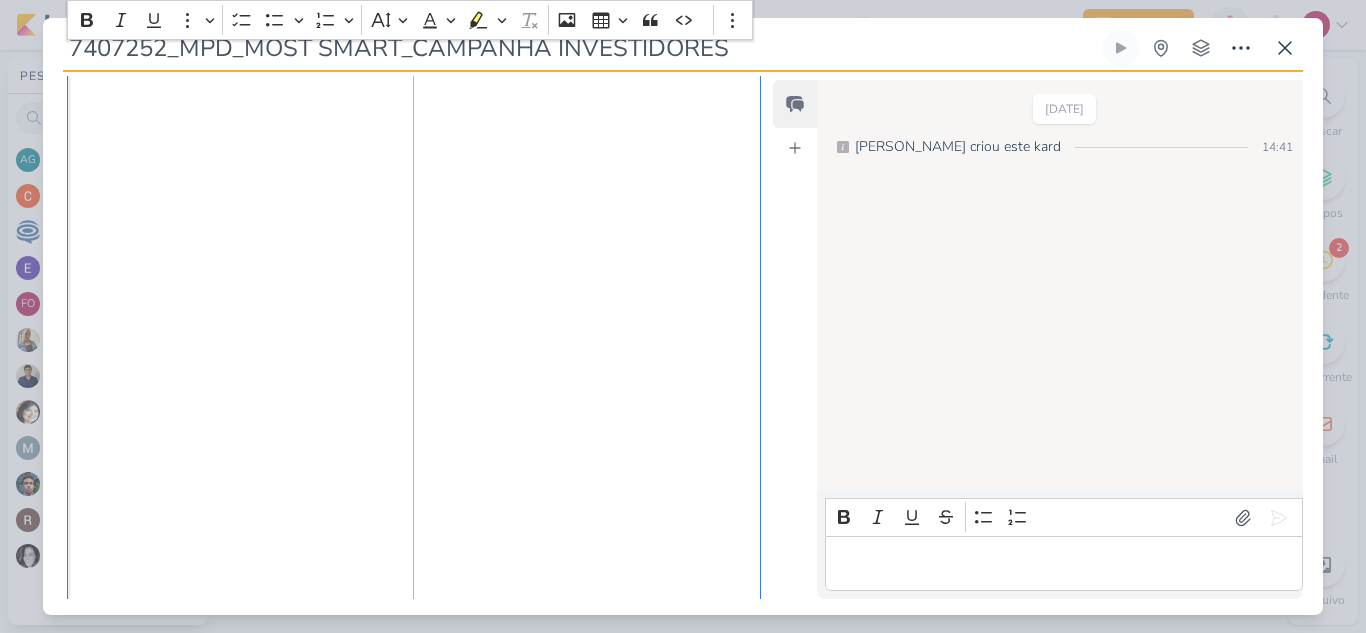 drag, startPoint x: 400, startPoint y: 551, endPoint x: 243, endPoint y: 527, distance: 158.8238 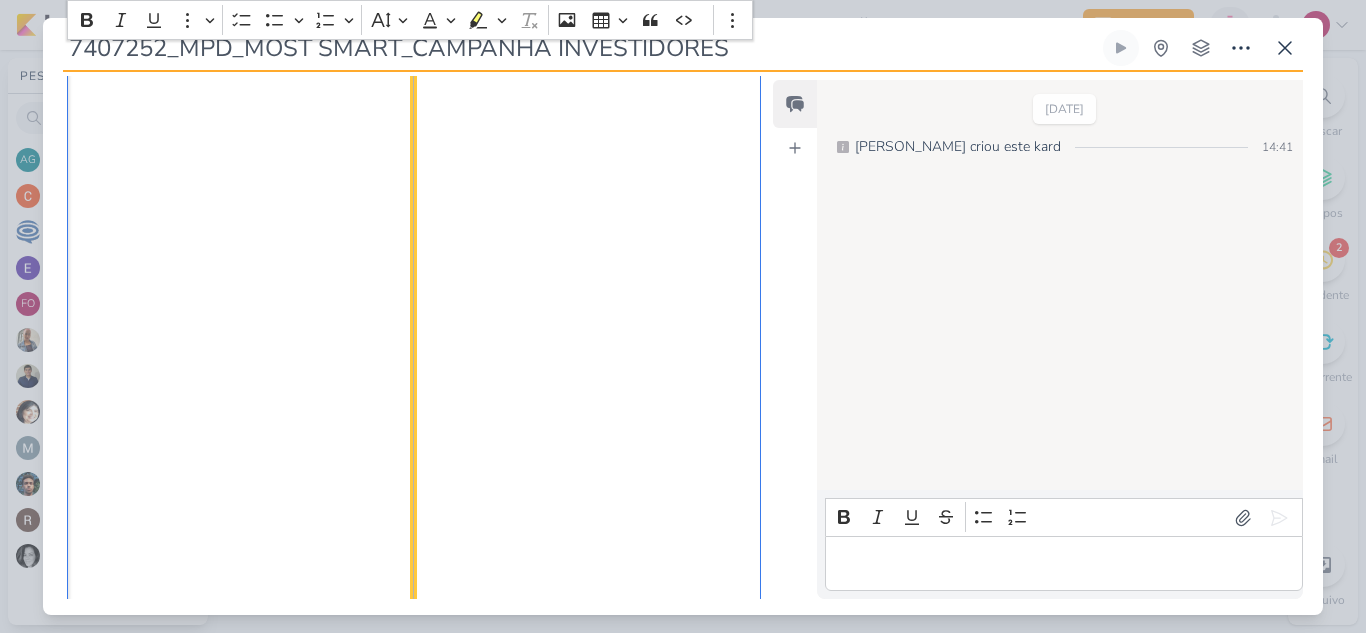click 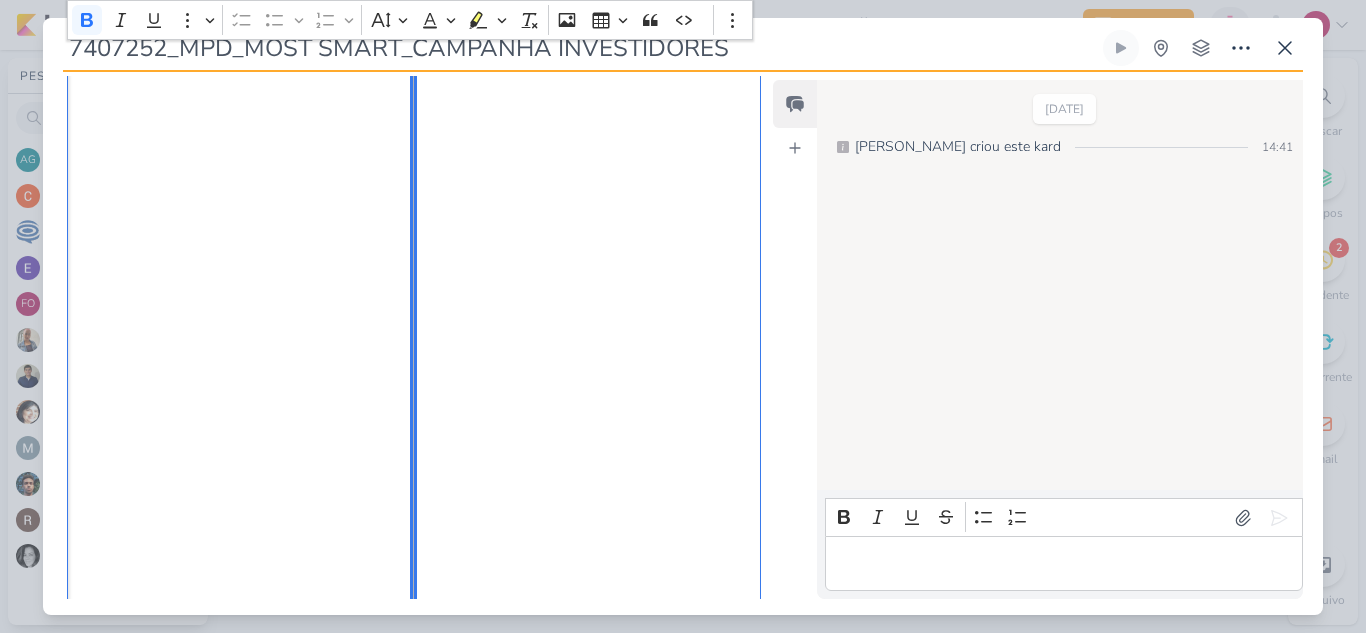 scroll, scrollTop: 7193, scrollLeft: 0, axis: vertical 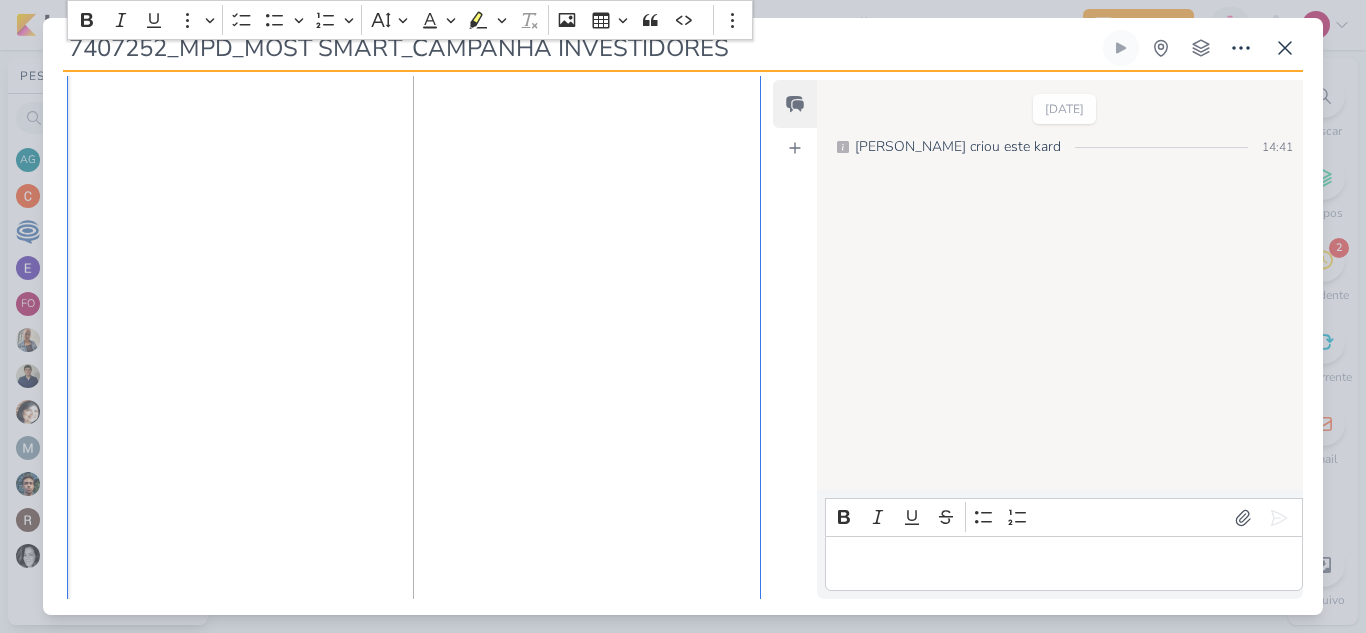 click on "Oi Carol, tudo bem? Baseado no estudo de studios enviado pelo cliente, estamos criando uma campanha focada em investidores.  Para Most Moema, nossas ideias são: Meta Ads  - Carrossel Tela 1 - fachada - Logo do empreendimento  - comando de produto - distância estação Eucaliptos e Parque Ibirapuera Tela 2 - Living Studio - Chamada: o melhor da cidade ao seu redor - defesa de localização com tempo para hospitais e universidades Tela 3 - Lazer (coworking) - Chamada: Espaços acolhedores - lista das áreas comuns do empreendimento Tela 4 - Planta - Chamada: Invista em um bairro com alta valorização - Em março de 2025, Moema registrou 5% de valorização do metro quadrado em 12 meses.* *Dados: Instituto FipeZap   Googles Ads Título 1 Most Moema Título 2 Most Moema - MPD Título 3 MPD Engenharia Título 4 Invista com segurança Título 5 Invista em Moema Título 6 Ao lado do Parque Ibirapuera Título 7 Ao lado do metrô Título 8 Empreendimento de Alto Padrão Título 9 33 a 46 m² Título 10" at bounding box center (414, -2676) 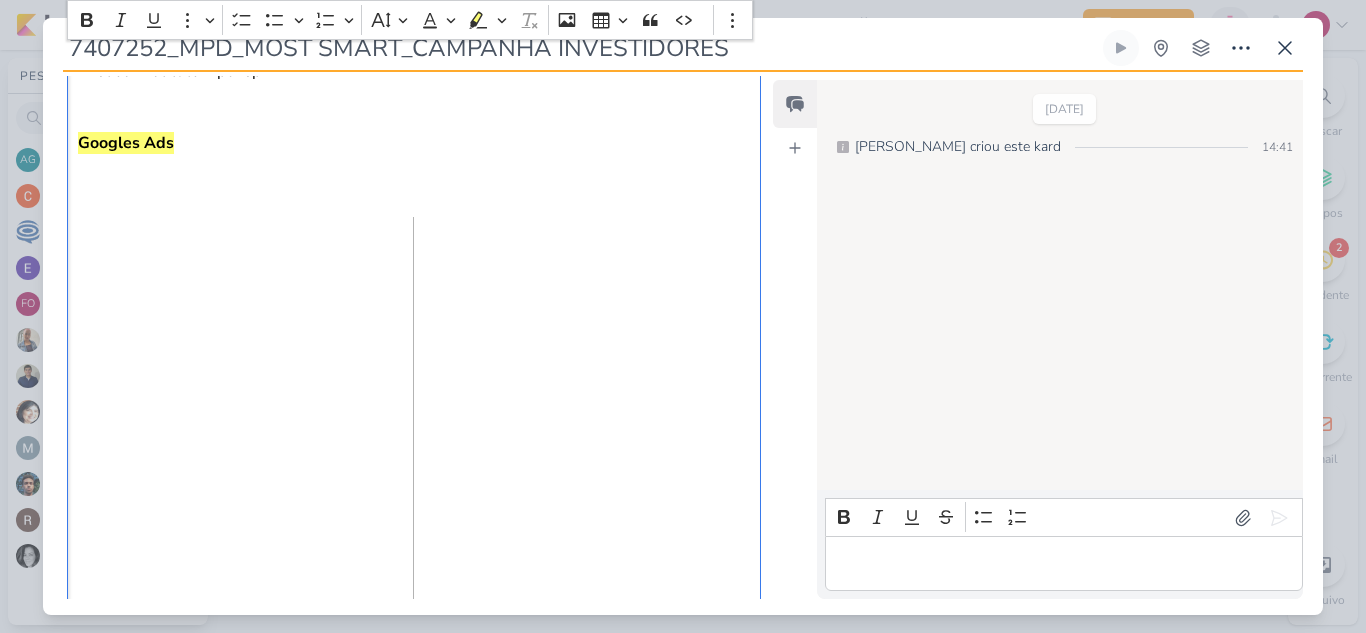scroll, scrollTop: 917, scrollLeft: 0, axis: vertical 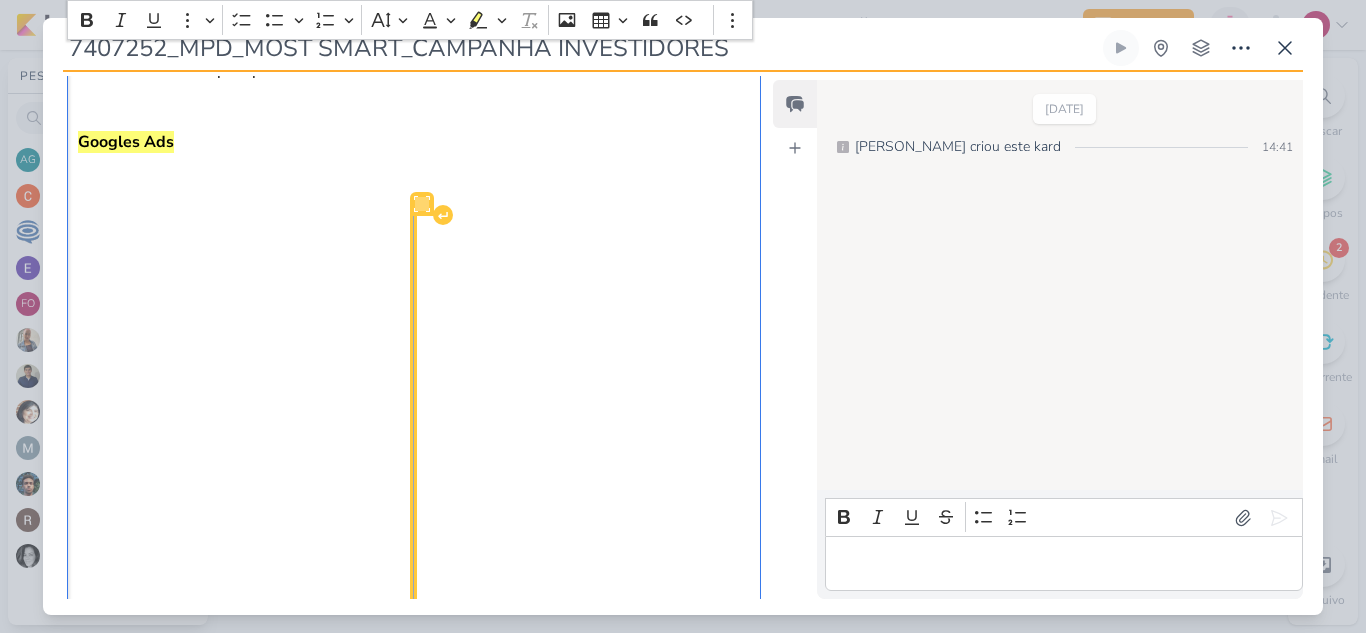 click at bounding box center [414, 6768] 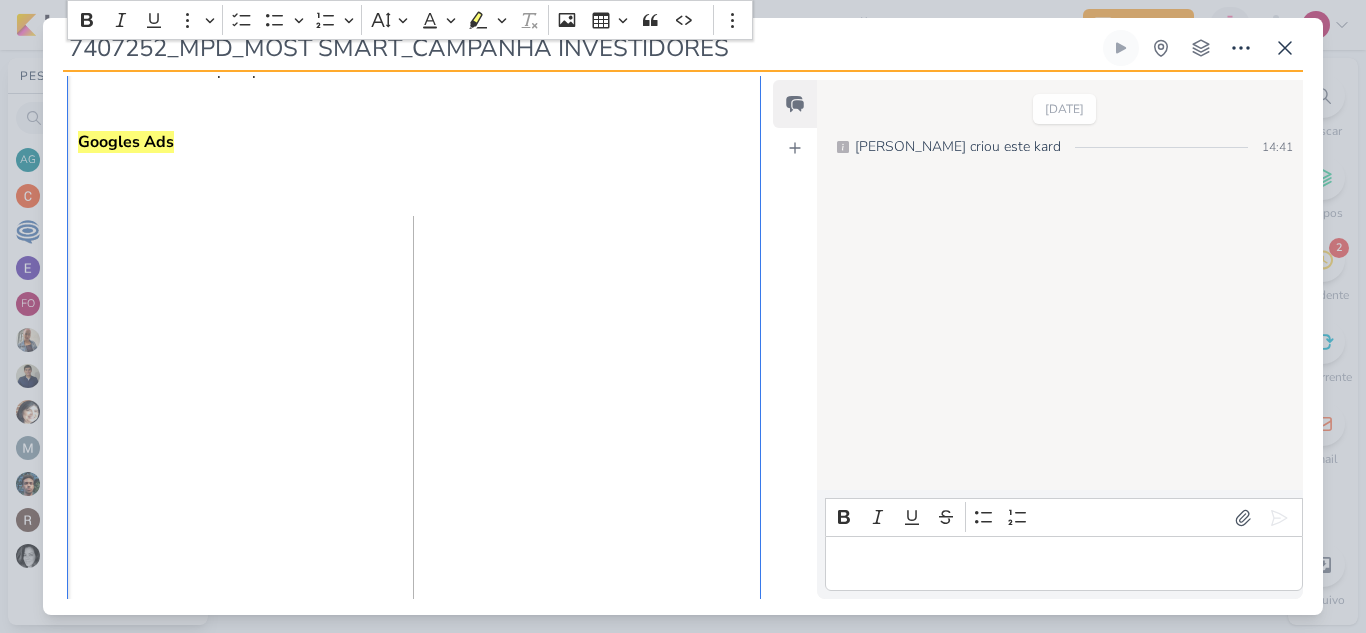 click on "Oi Carol, tudo bem? Baseado no estudo de studios enviado pelo cliente, estamos criando uma campanha focada em investidores.  Para Most Moema, nossas ideias são: Meta Ads  - Carrossel Tela 1 - fachada - Logo do empreendimento  - comando de produto - distância estação Eucaliptos e Parque Ibirapuera Tela 2 - Living Studio - Chamada: o melhor da cidade ao seu redor - defesa de localização com tempo para hospitais e universidades Tela 3 - Lazer (coworking) - Chamada: Espaços acolhedores - lista das áreas comuns do empreendimento Tela 4 - Planta - Chamada: Invista em um bairro com alta valorização - Em março de 2025, Moema registrou 5% de valorização do metro quadrado em 12 meses.* *Dados: Instituto FipeZap   Googles Ads Título 1 Most Moema Título 2 Most Moema - MPD Título 3 MPD Engenharia Título 4 Invista com segurança Título 5 Invista em Moema Título 6 Ao lado do Parque Ibirapuera Título 7 Ao lado do metrô Título 8 Empreendimento de Alto Padrão Título 9 33 a 46 m² Título 10" at bounding box center (414, 3600) 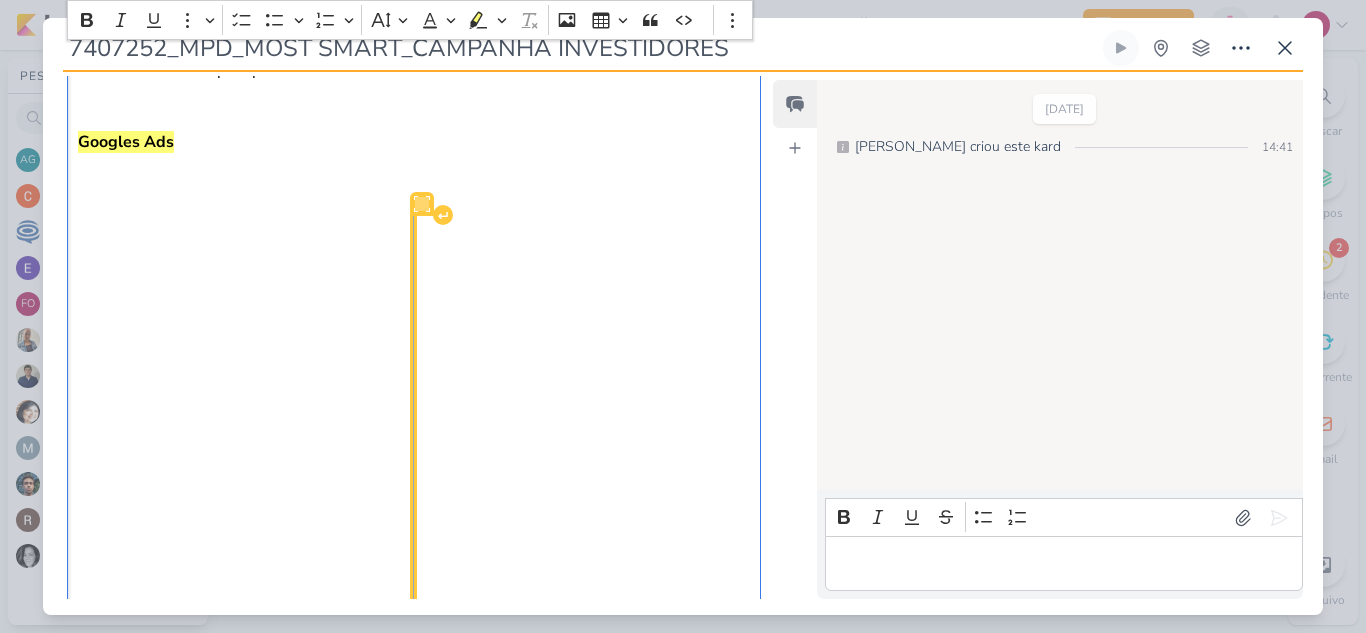 click at bounding box center (414, 6768) 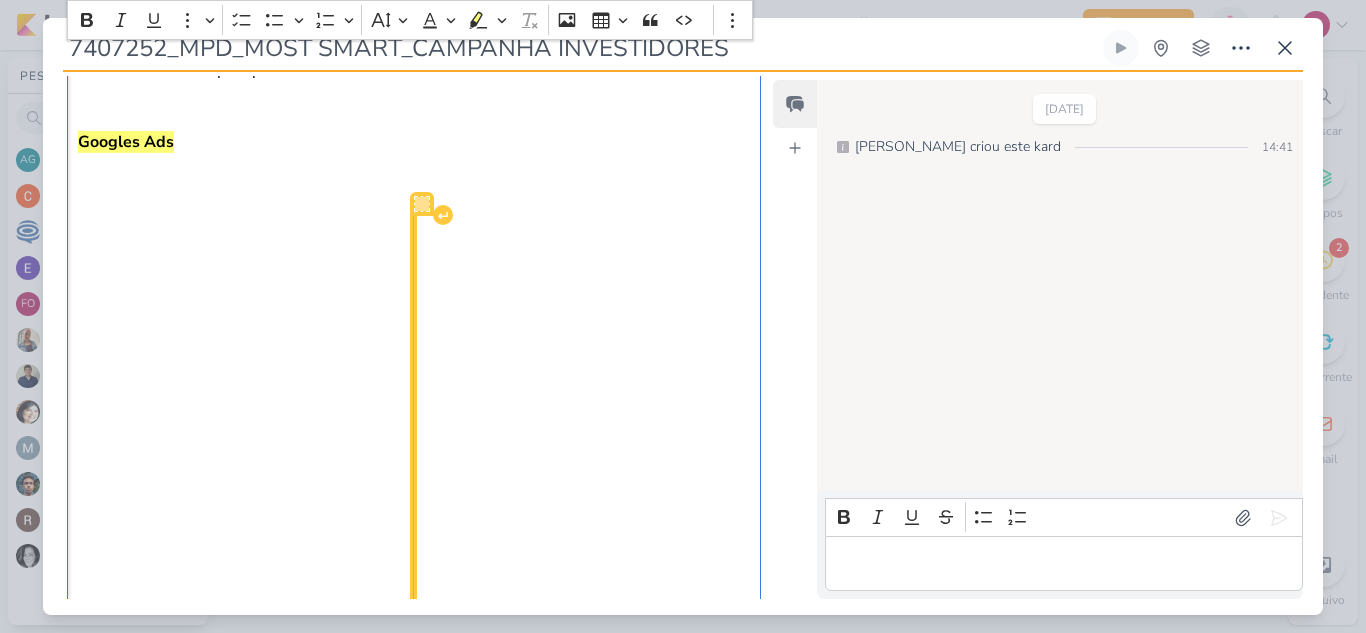 click 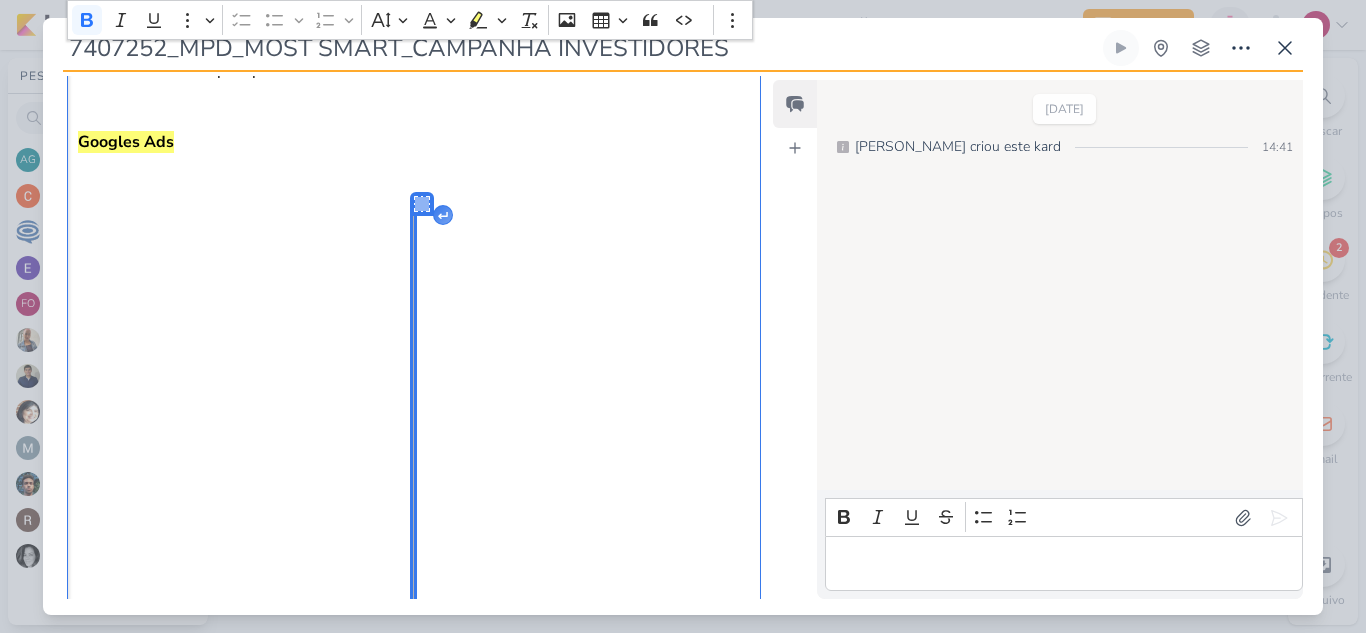 click 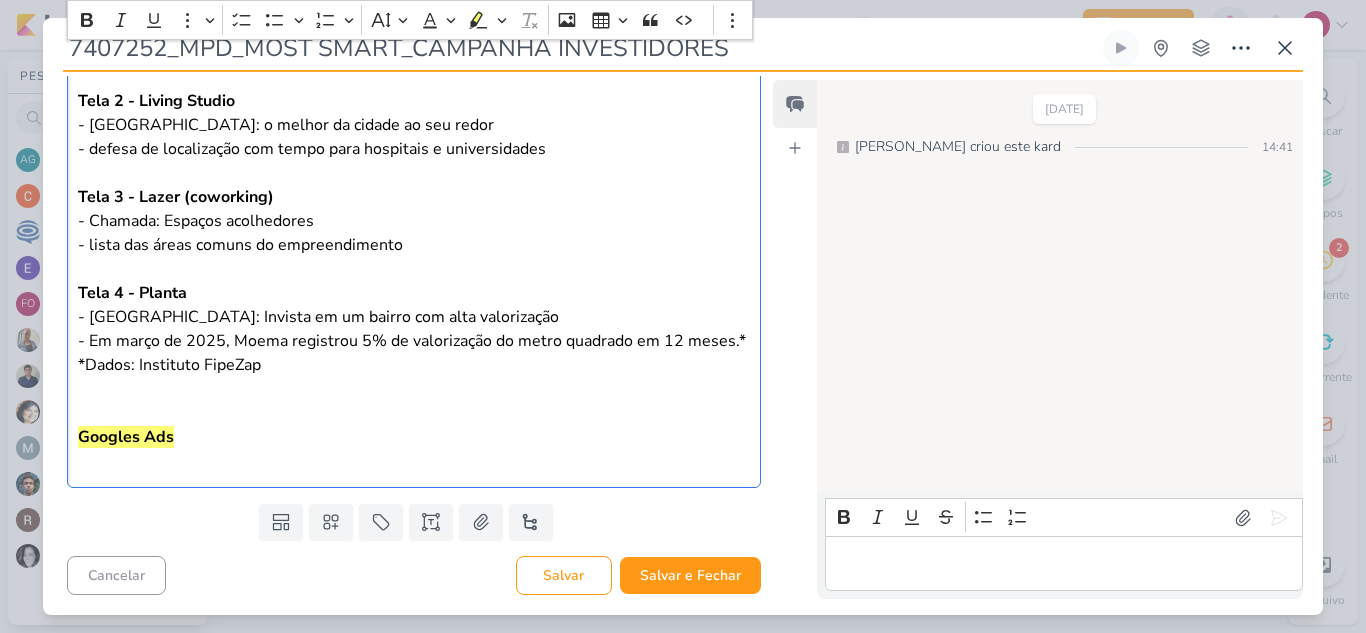 scroll, scrollTop: 646, scrollLeft: 0, axis: vertical 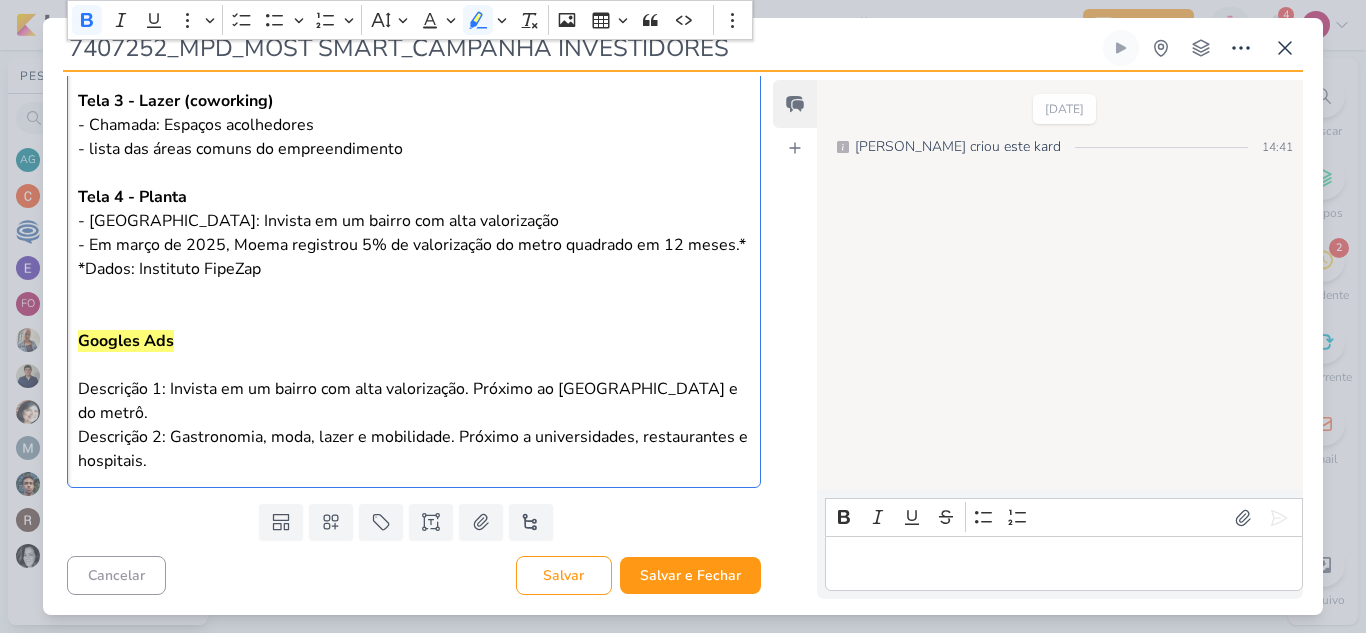 click on "Googles Ads" at bounding box center [126, 341] 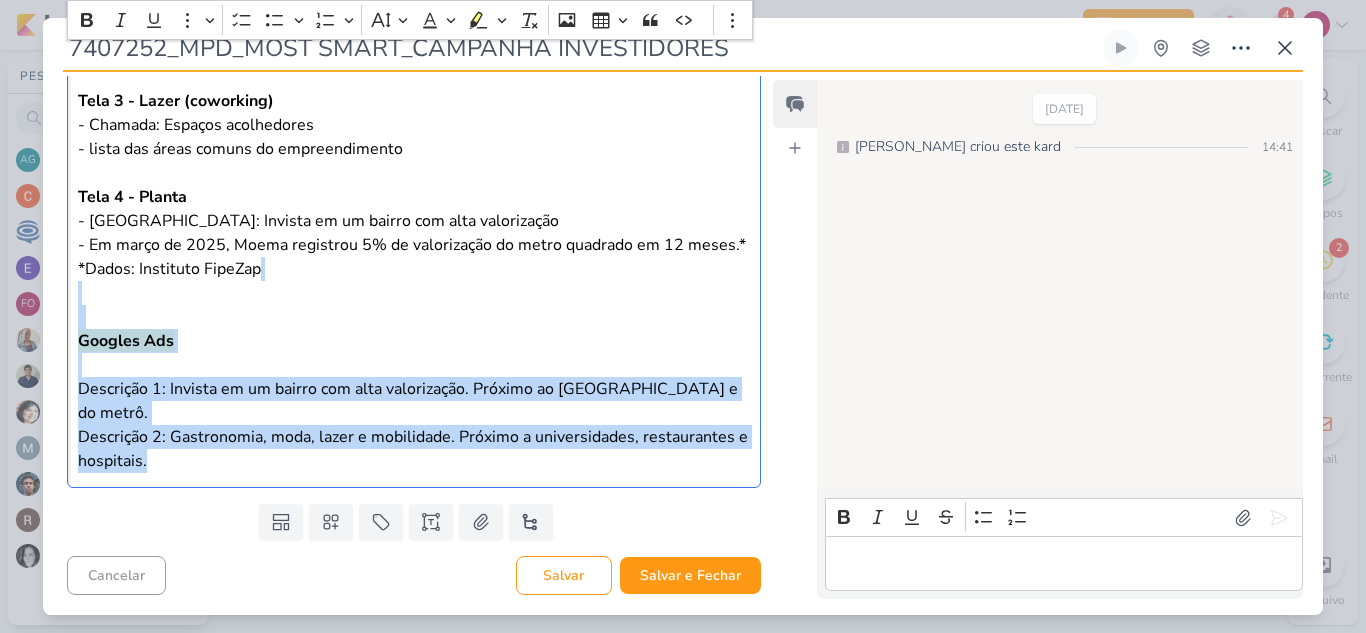 drag, startPoint x: 77, startPoint y: 295, endPoint x: 272, endPoint y: 499, distance: 282.20737 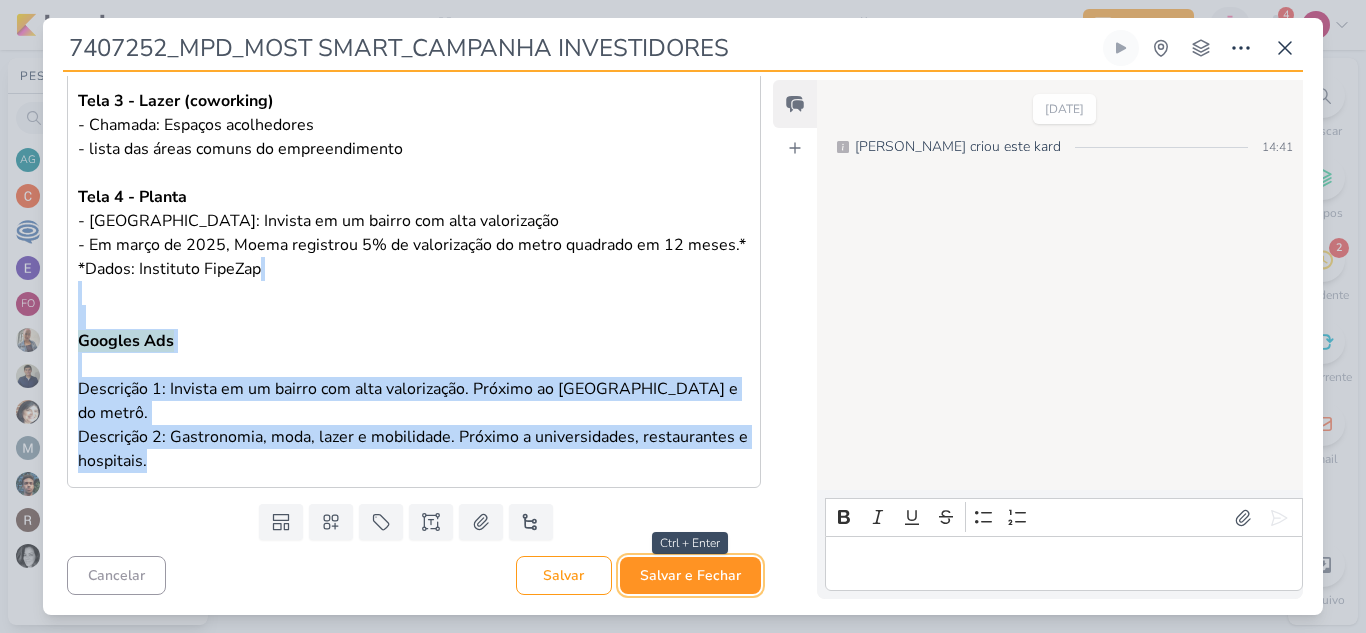 click on "Salvar e Fechar" at bounding box center [690, 575] 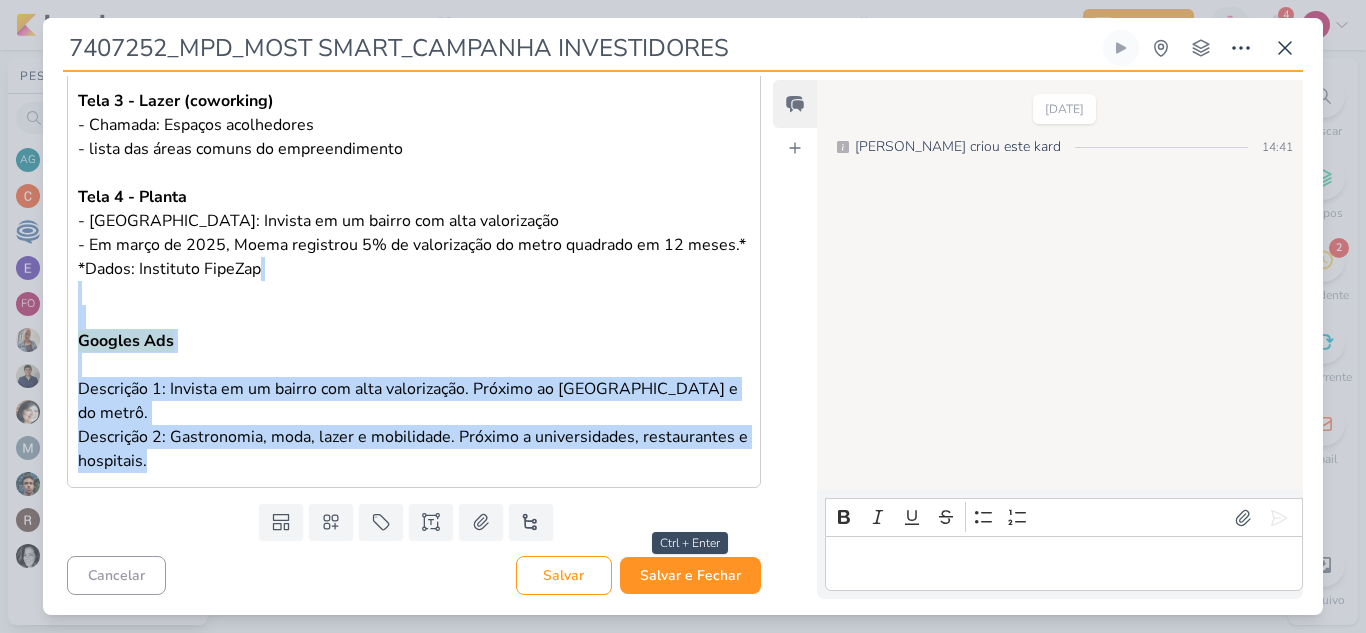 type 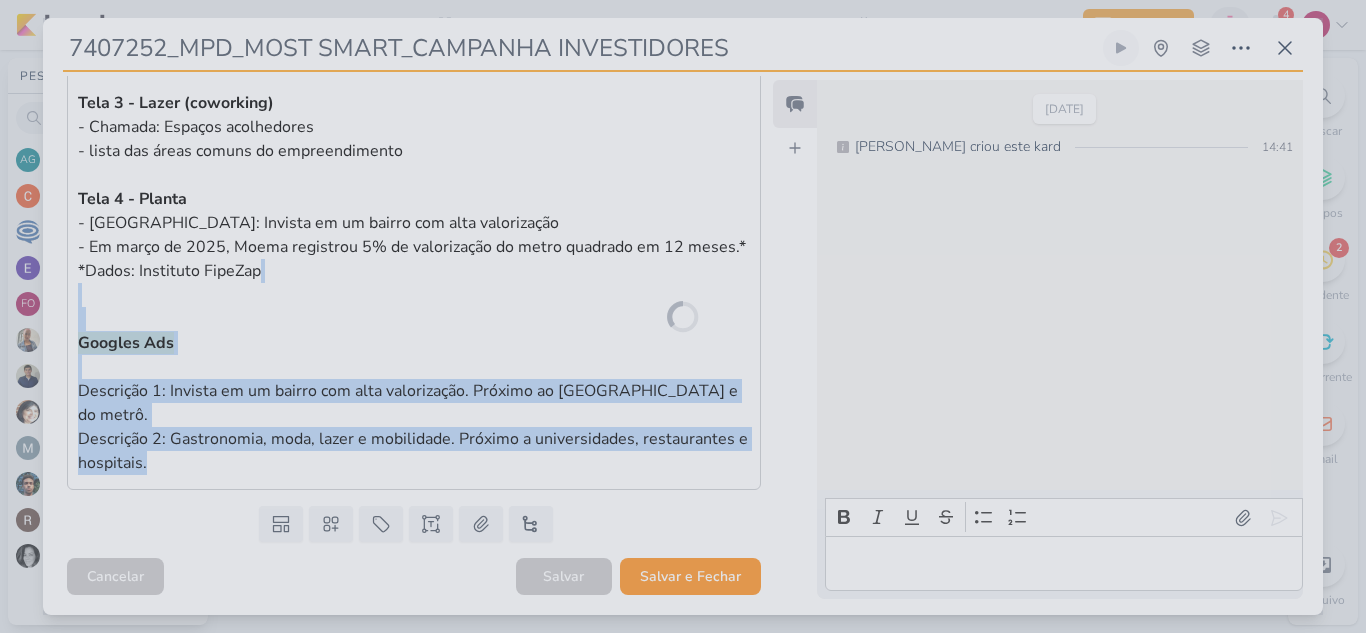 scroll, scrollTop: 716, scrollLeft: 0, axis: vertical 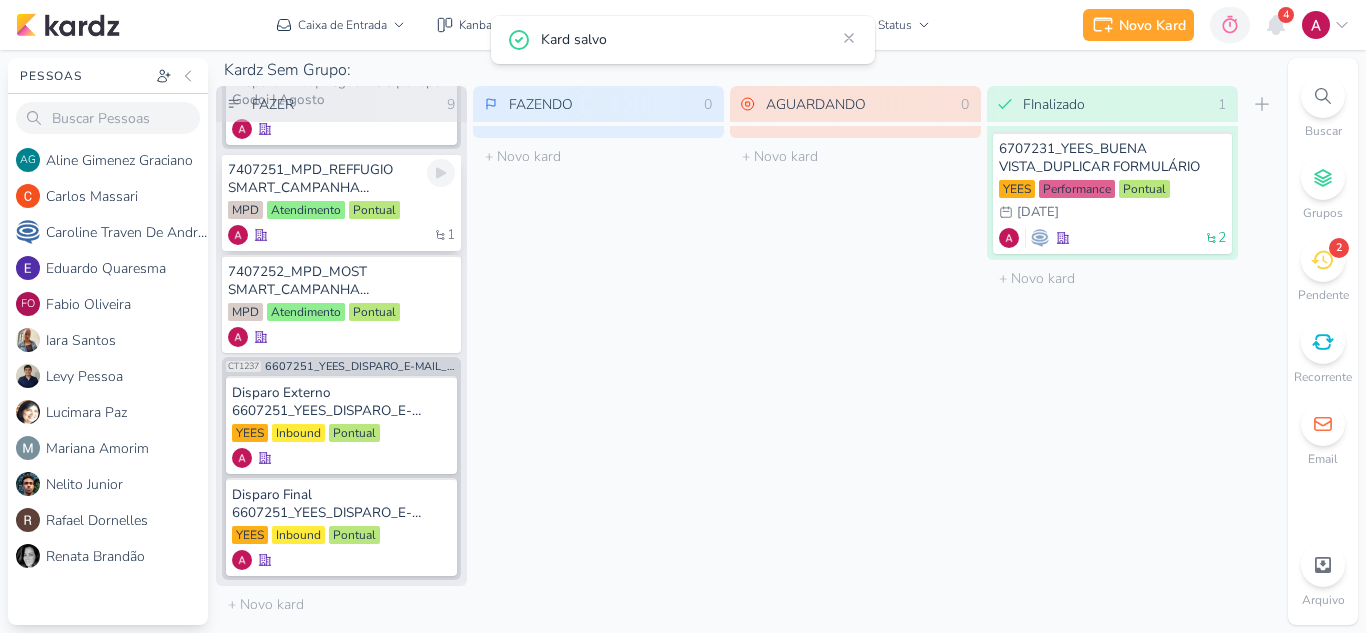 click on "7407251_MPD_REFFUGIO SMART_CAMPANHA INVESTIDORES" at bounding box center [341, 179] 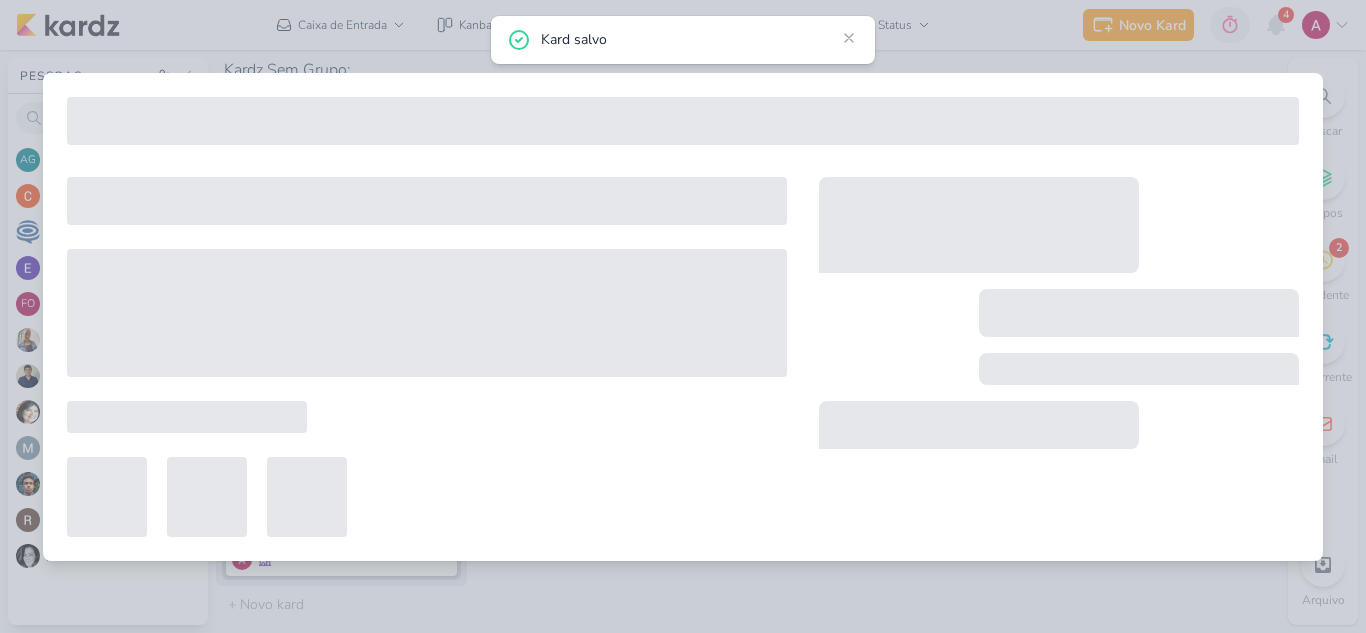 type on "7407251_MPD_REFFUGIO SMART_CAMPANHA INVESTIDORES" 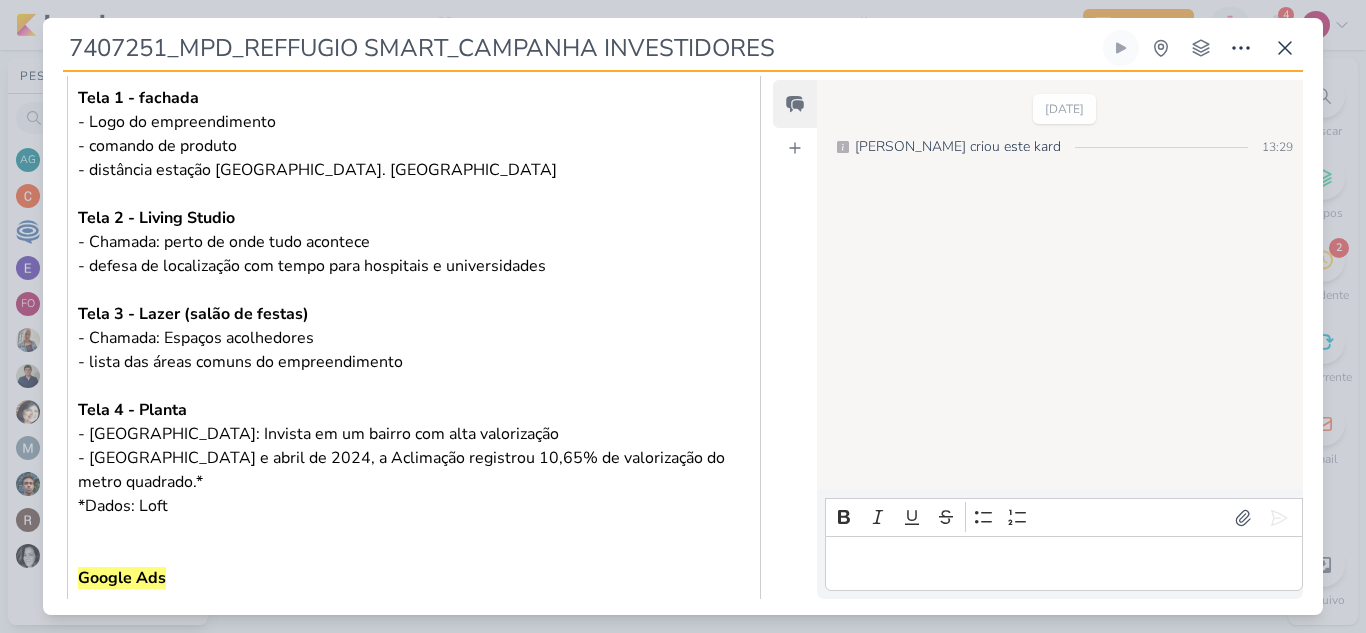 scroll, scrollTop: 698, scrollLeft: 0, axis: vertical 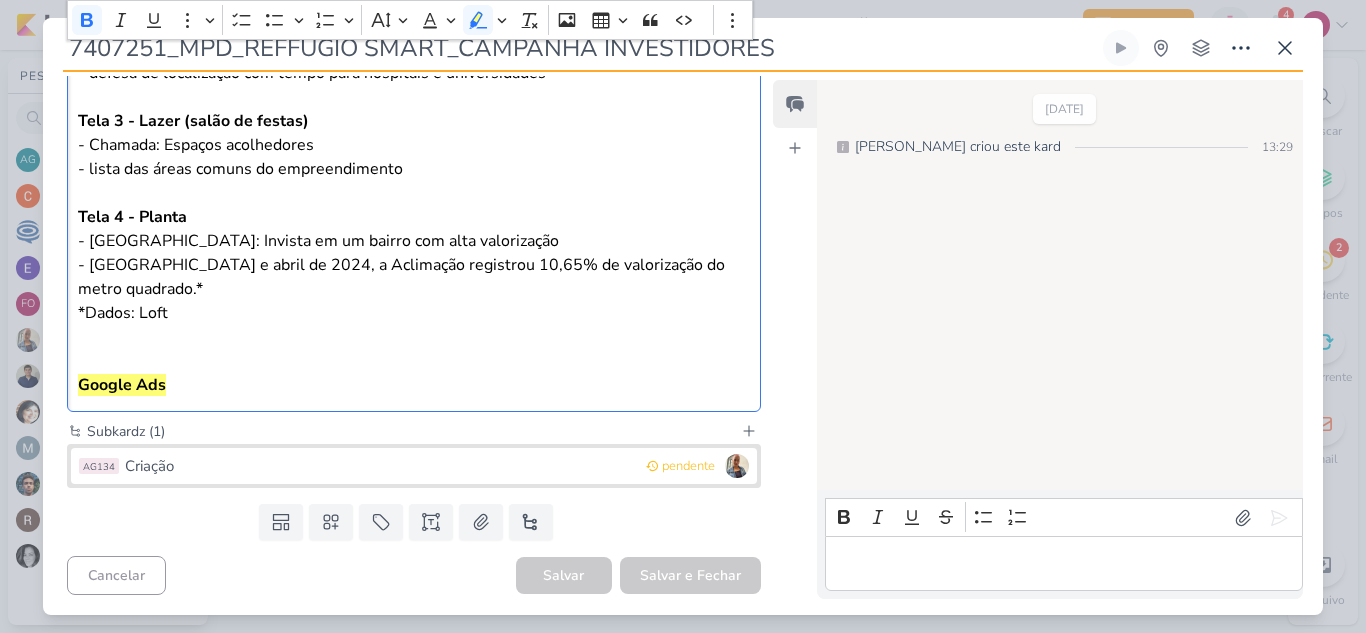 click on "*Dados: Loft    Google Ads" at bounding box center (414, 349) 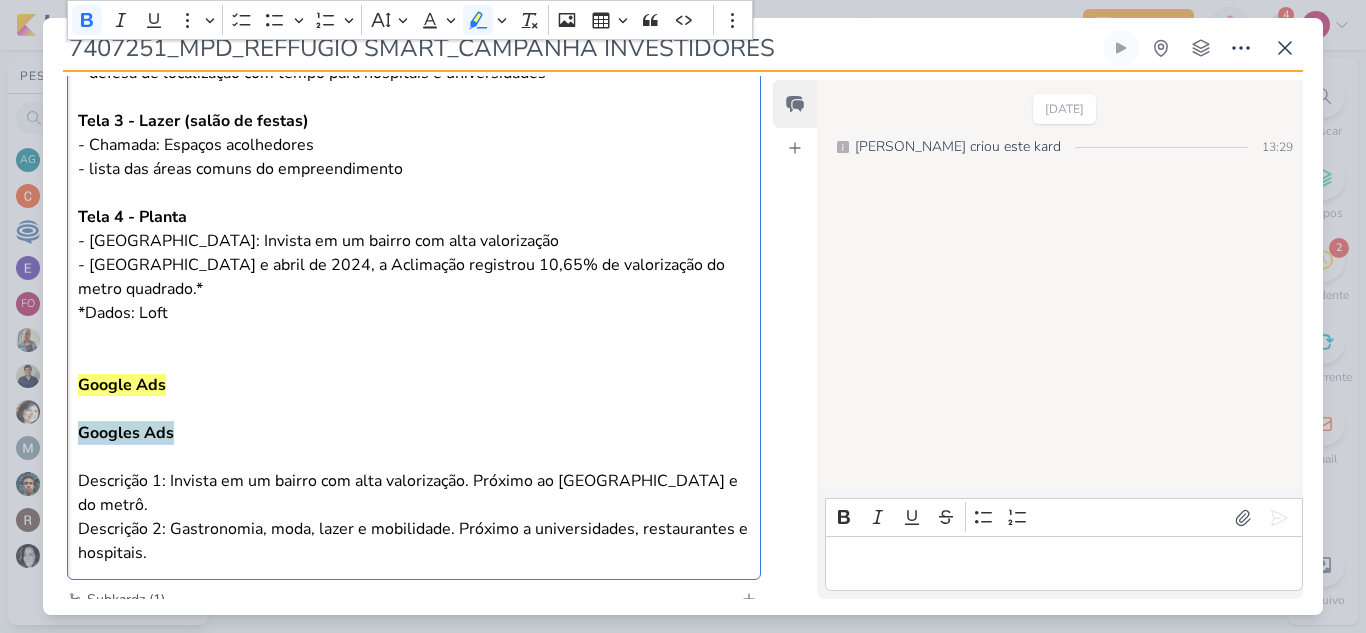 drag, startPoint x: 188, startPoint y: 424, endPoint x: 66, endPoint y: 424, distance: 122 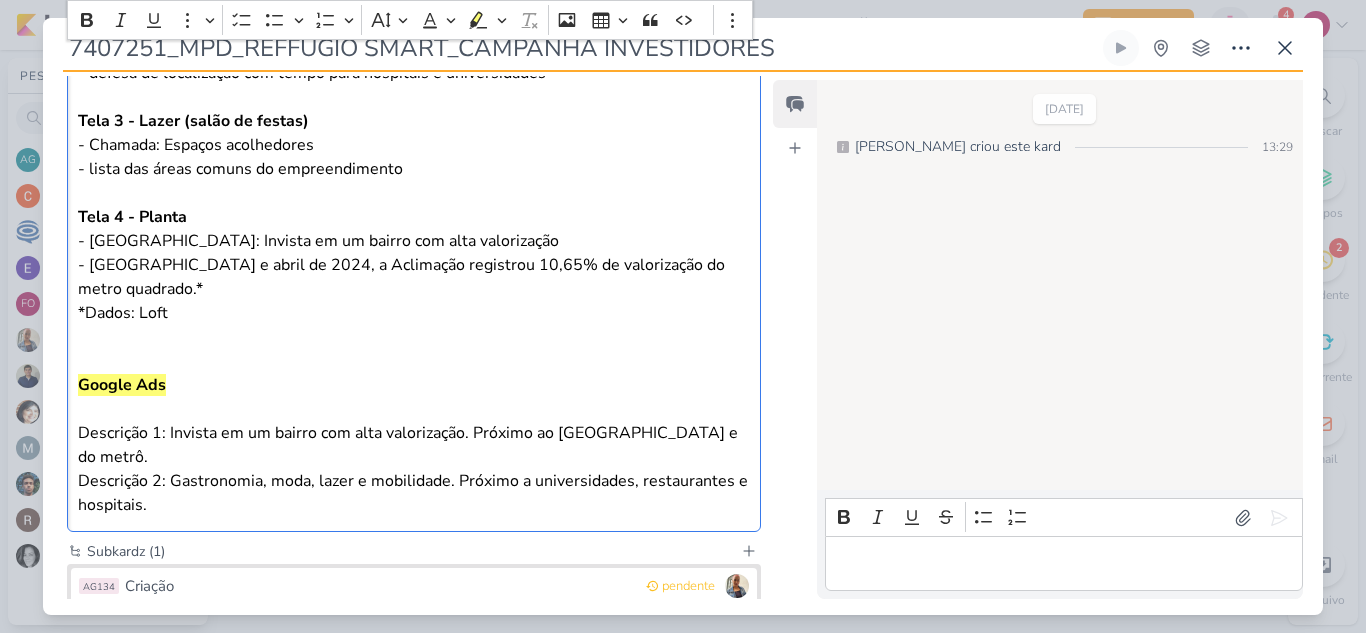 drag, startPoint x: 168, startPoint y: 436, endPoint x: 179, endPoint y: 454, distance: 21.095022 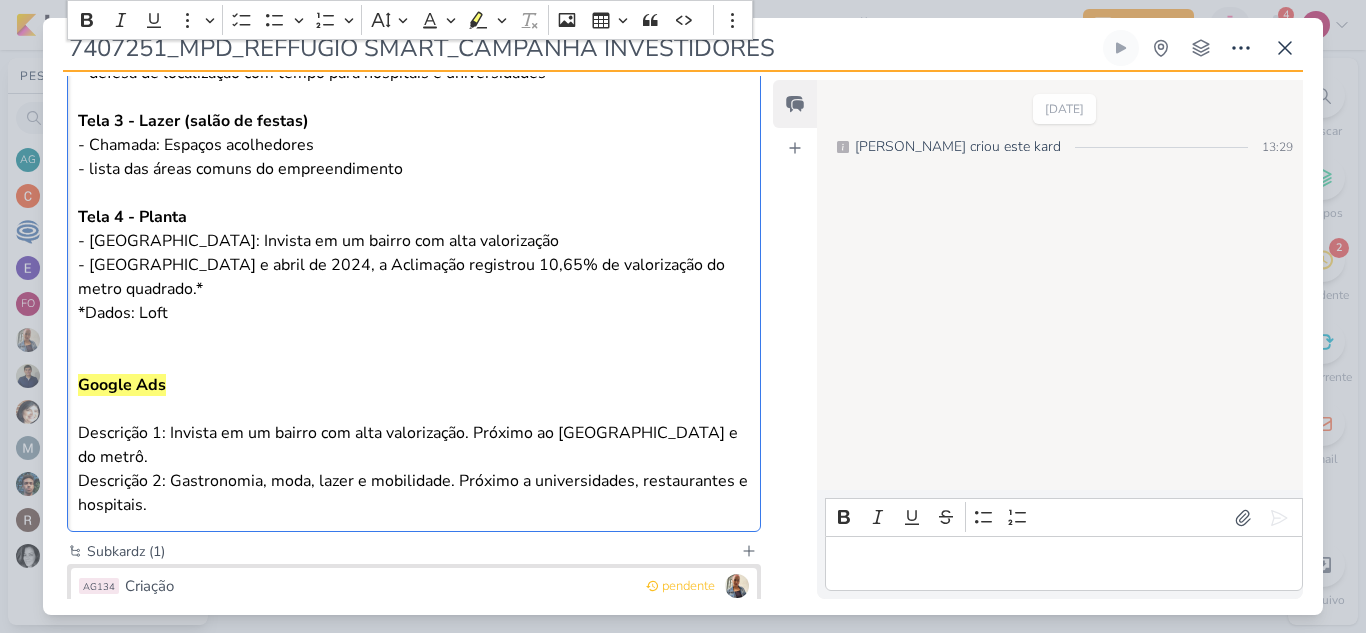 click on "*Dados: Loft    Google Ads   ⁠⁠⁠⁠⁠⁠⁠Descrição 1: Invista em um bairro com alta valorização. Próximo ao Parque Ibirapuera e do metrô.  Descrição 2: Gastronomia, moda, lazer e mobilidade. Próximo a universidades, restaurantes e hospitais." at bounding box center [414, 409] 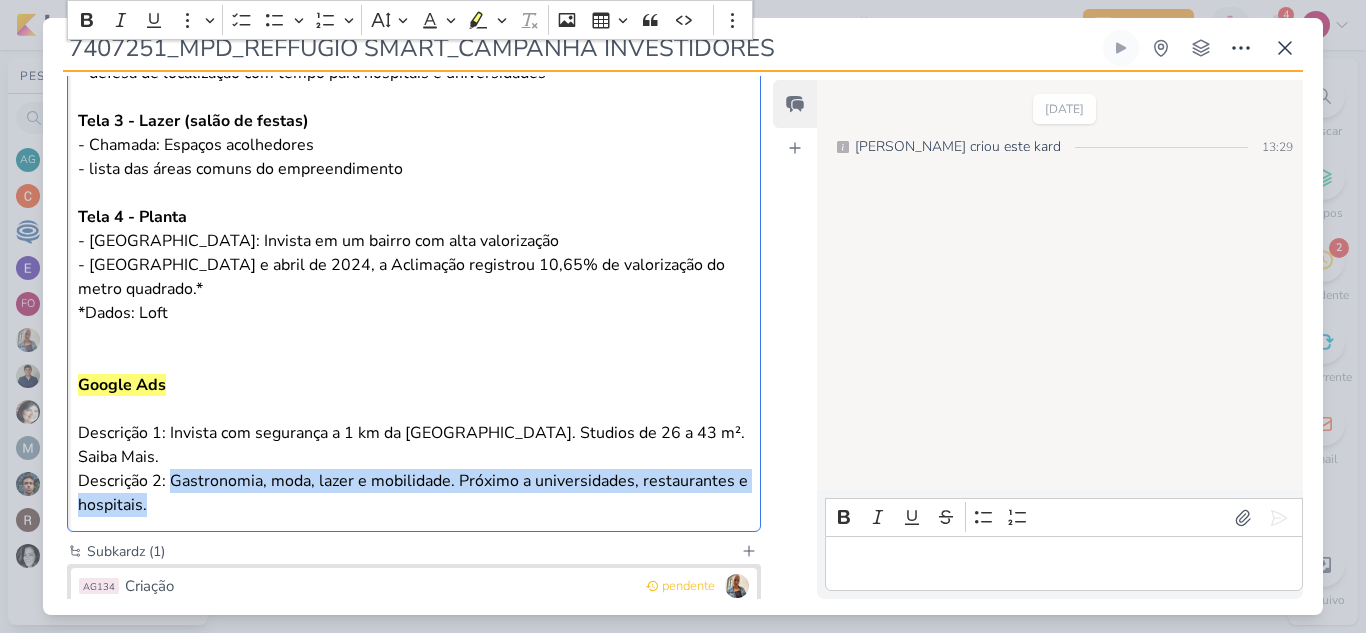 drag, startPoint x: 169, startPoint y: 478, endPoint x: 191, endPoint y: 510, distance: 38.832977 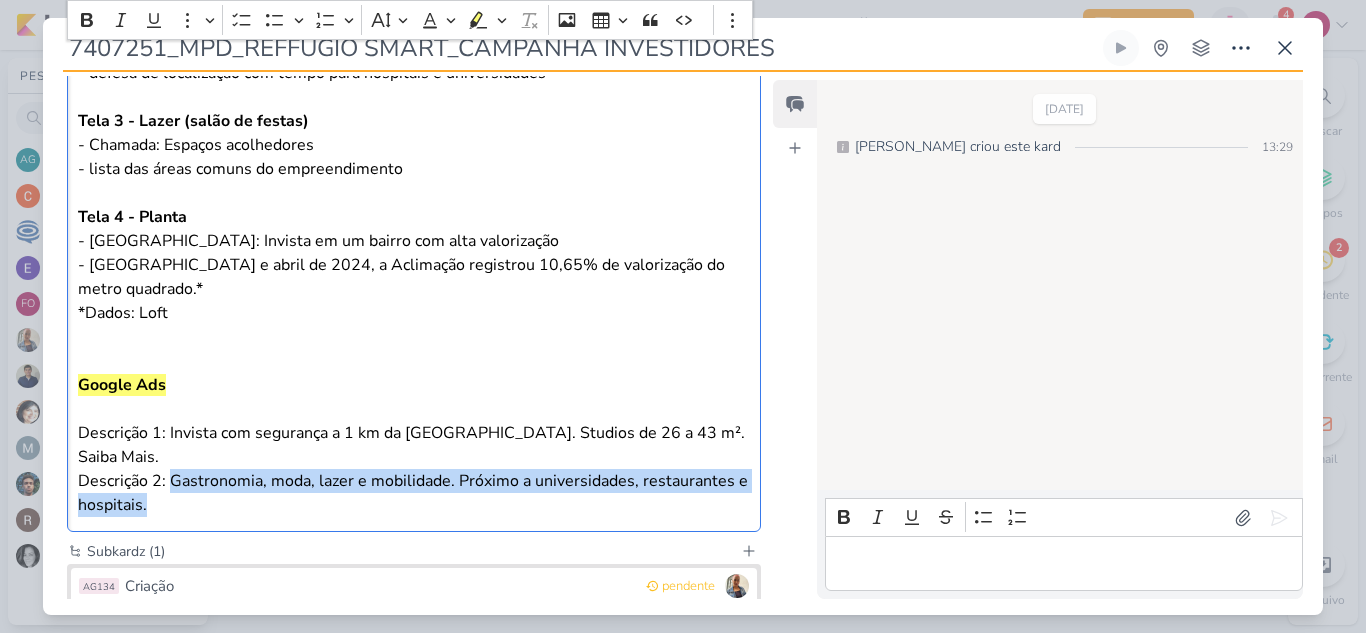 click on "*Dados: Loft    Google Ads   Descrição 1: Invista com segurança a 1 km da Avenida Paulista. Studios de 26 a 43 m². Saiba Mais.  Descrição 2: Gastronomia, moda, lazer e mobilidade. Próximo a universidades, restaurantes e hospitais." at bounding box center (414, 409) 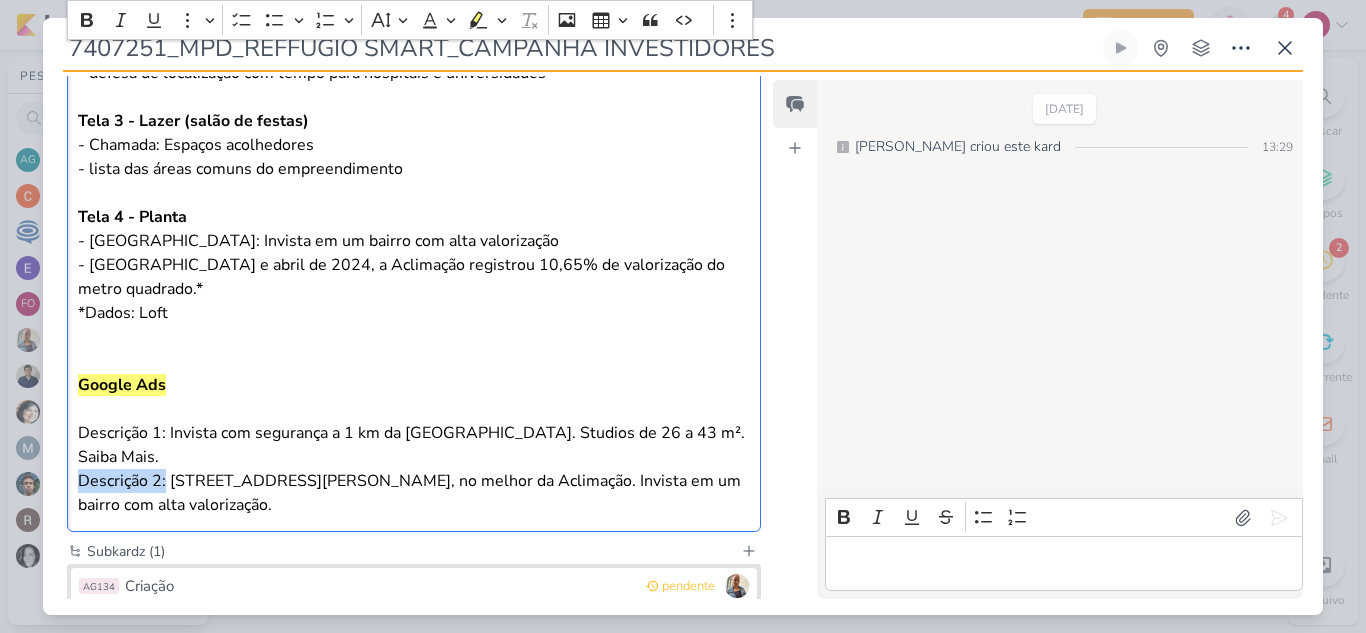 drag, startPoint x: 166, startPoint y: 478, endPoint x: 69, endPoint y: 485, distance: 97.25225 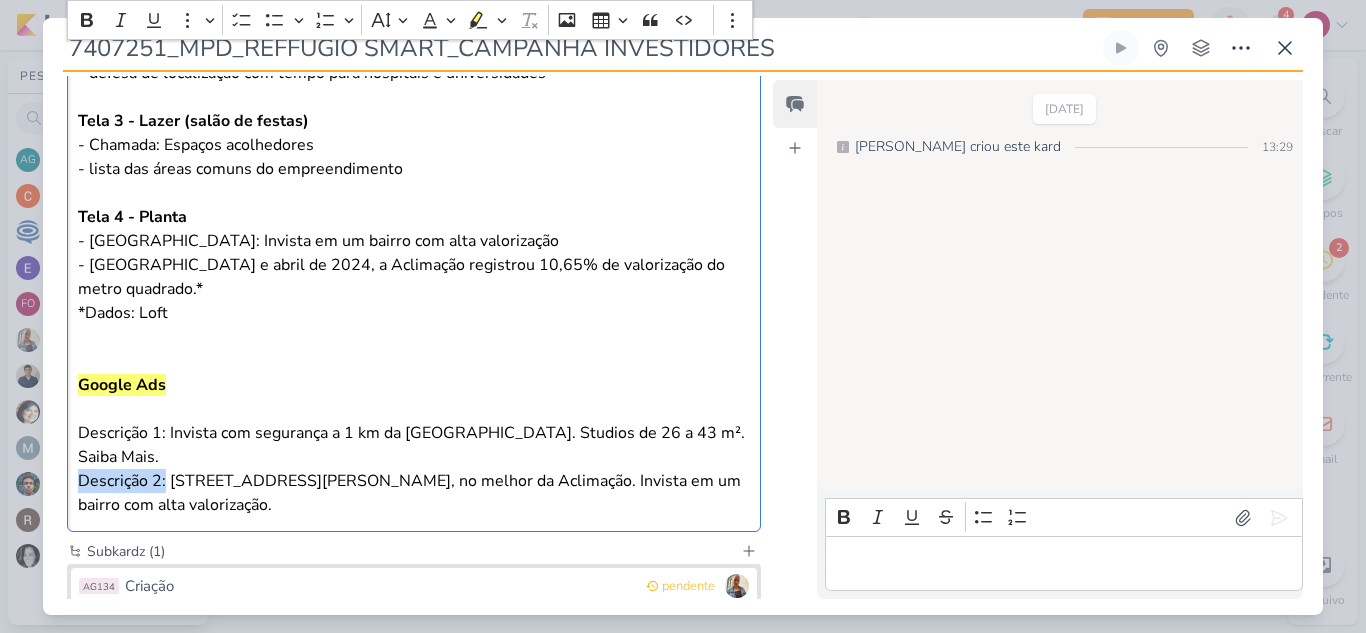 click on "Oi Carol, tudo bem? Baseado no estudo de studios enviado pelo cliente, estamos criando uma campanha focada em investidores.  Para Reffugio, nossas ideias são: Meta Ads  - Carrossel Tela 1 - fachada - Logo do empreendimento  - comando de produto - distância estação Paraíso e Av. Paulista Tela 2 - Living Studio - Chamada: perto de onde tudo acontece - defesa de localização com tempo para hospitais e universidades Tela 3 - Lazer (salão de festas) - Chamada: Espaços acolhedores - lista das áreas comuns do empreendimento Tela 4 - Planta - Chamada: Invista em um bairro com alta valorização - Entre janeiro e abril de 2024, a Aclimação registrou 10,65% de valorização do metro quadrado.* *Dados: Loft    Google Ads   Descrição 1: Invista com segurança a 1 km da Avenida Paulista. Studios de 26 a 43 m². Saiba Mais.  Descrição 2: Rua Nilo, 359, no melhor da Aclimação. Invista em um bairro com alta valorização." at bounding box center (414, 109) 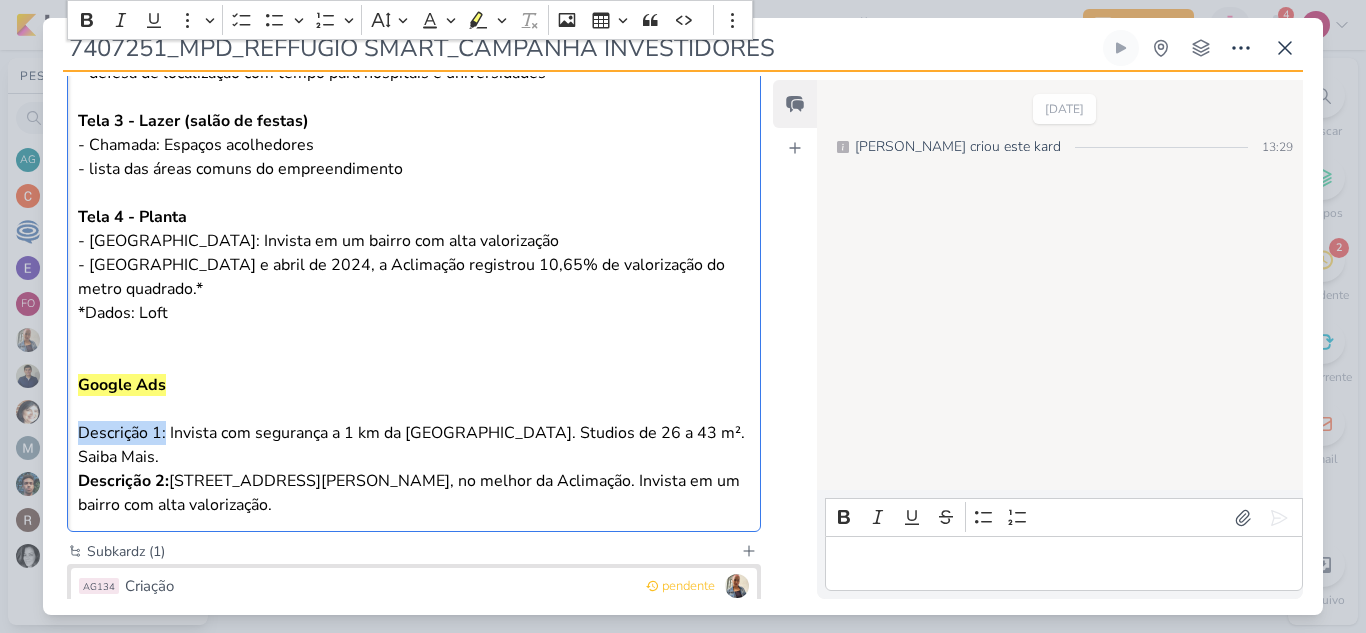 drag, startPoint x: 165, startPoint y: 437, endPoint x: 59, endPoint y: 439, distance: 106.01887 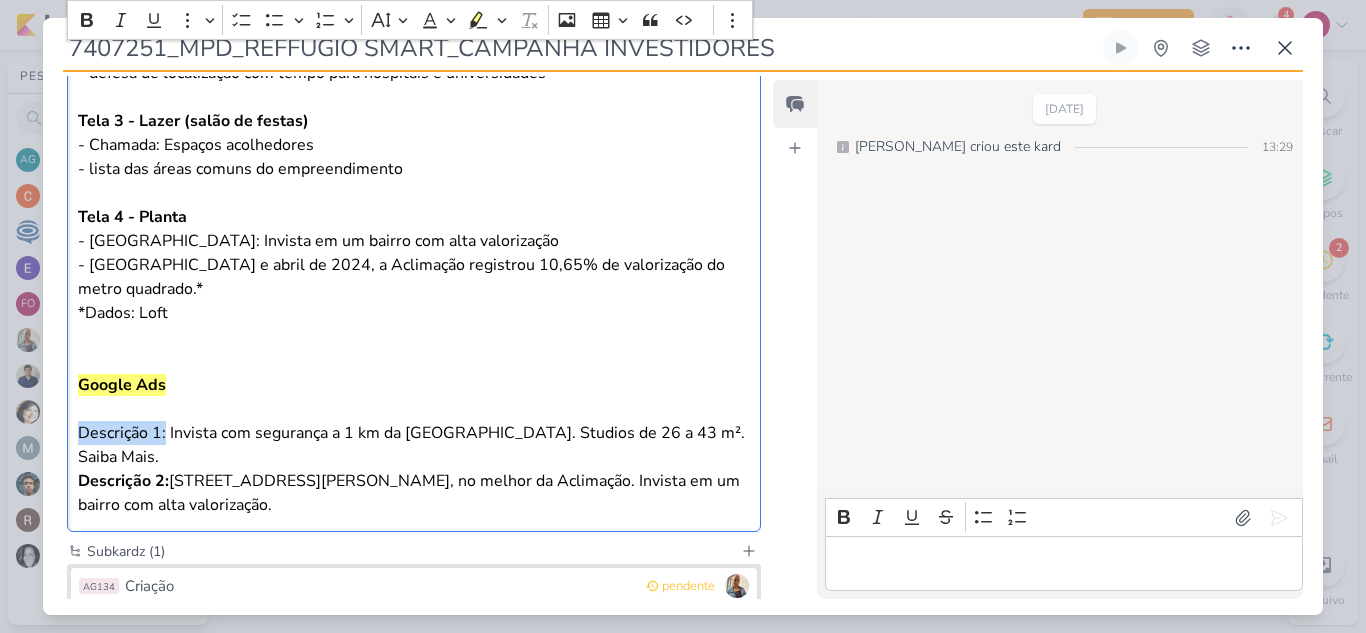 click on "Cliente
MPD
Time" at bounding box center (406, 52) 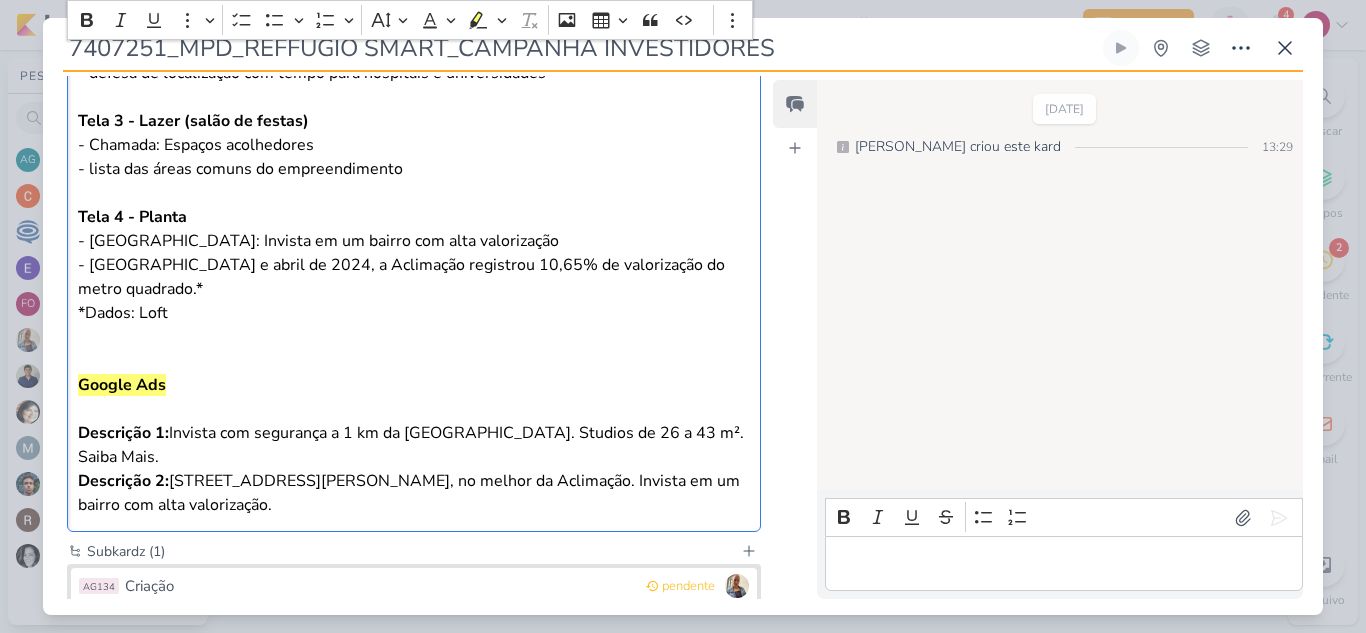 click on "*Dados: Loft    Google Ads   Descrição 1:  Invista com segurança a 1 km da Avenida Paulista. Studios de 26 a 43 m². Saiba Mais.  Descrição 2:  Rua Nilo, 359, no melhor da Aclimação. Invista em um bairro com alta valorização." at bounding box center [414, 409] 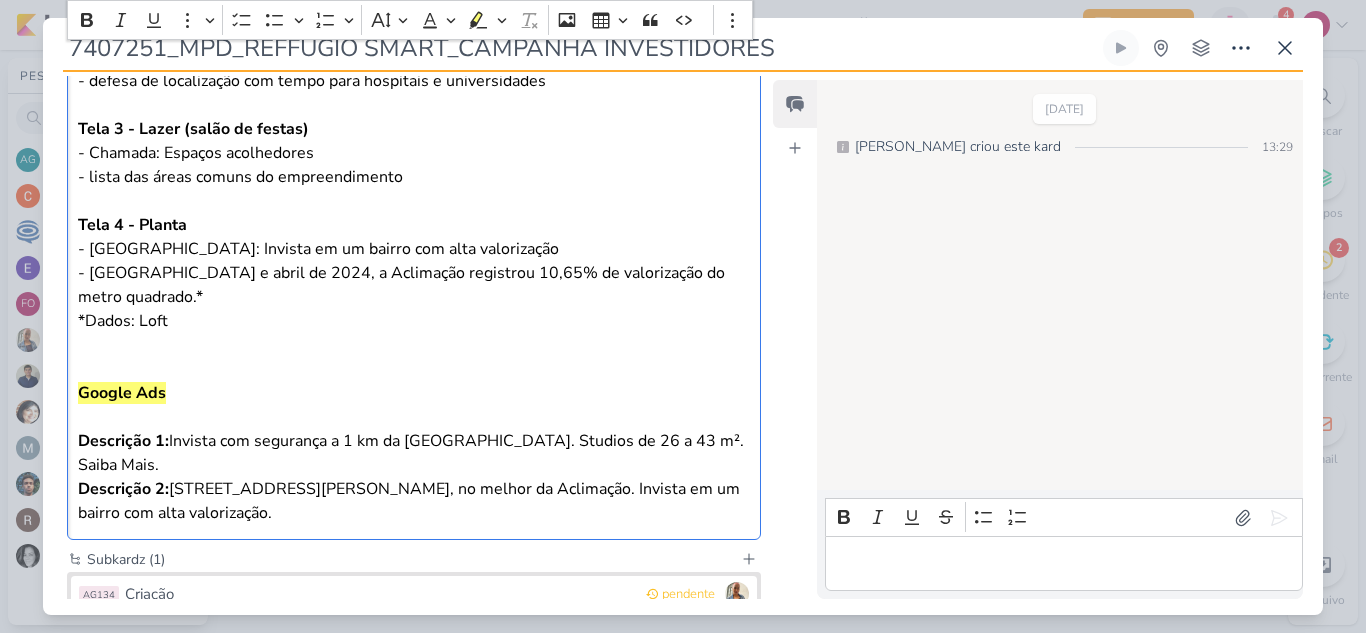 scroll, scrollTop: 818, scrollLeft: 0, axis: vertical 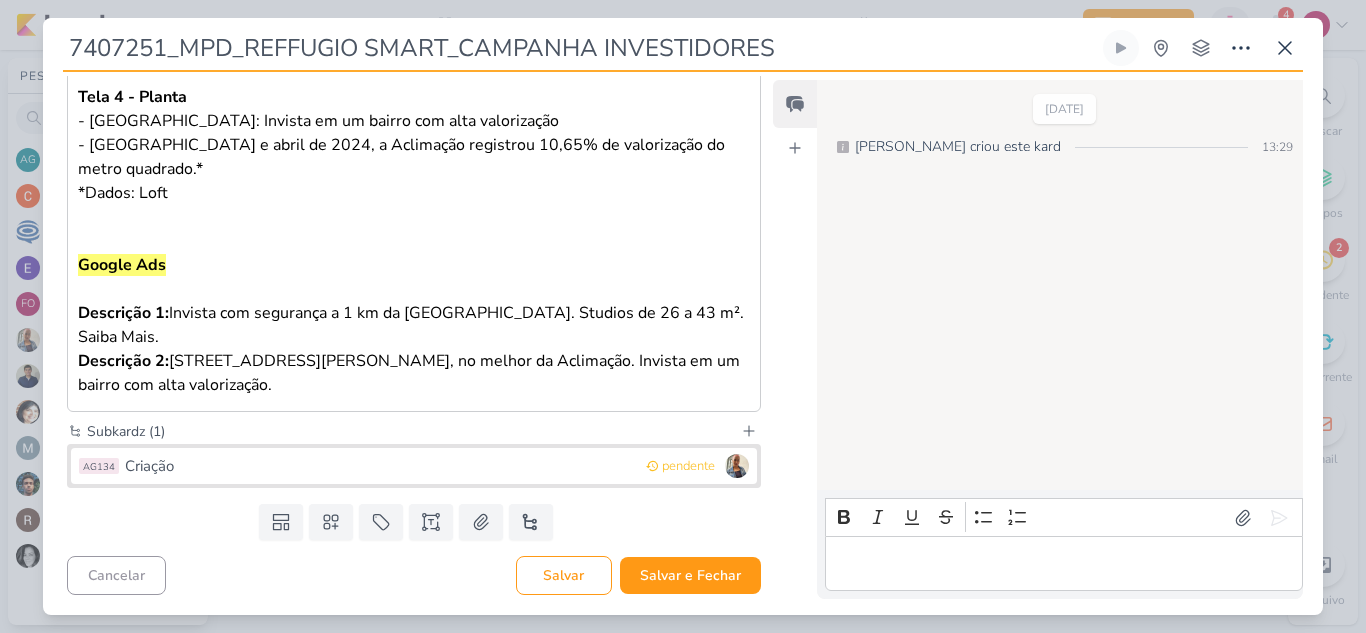 click on "Subkardz (1)" at bounding box center (410, 431) 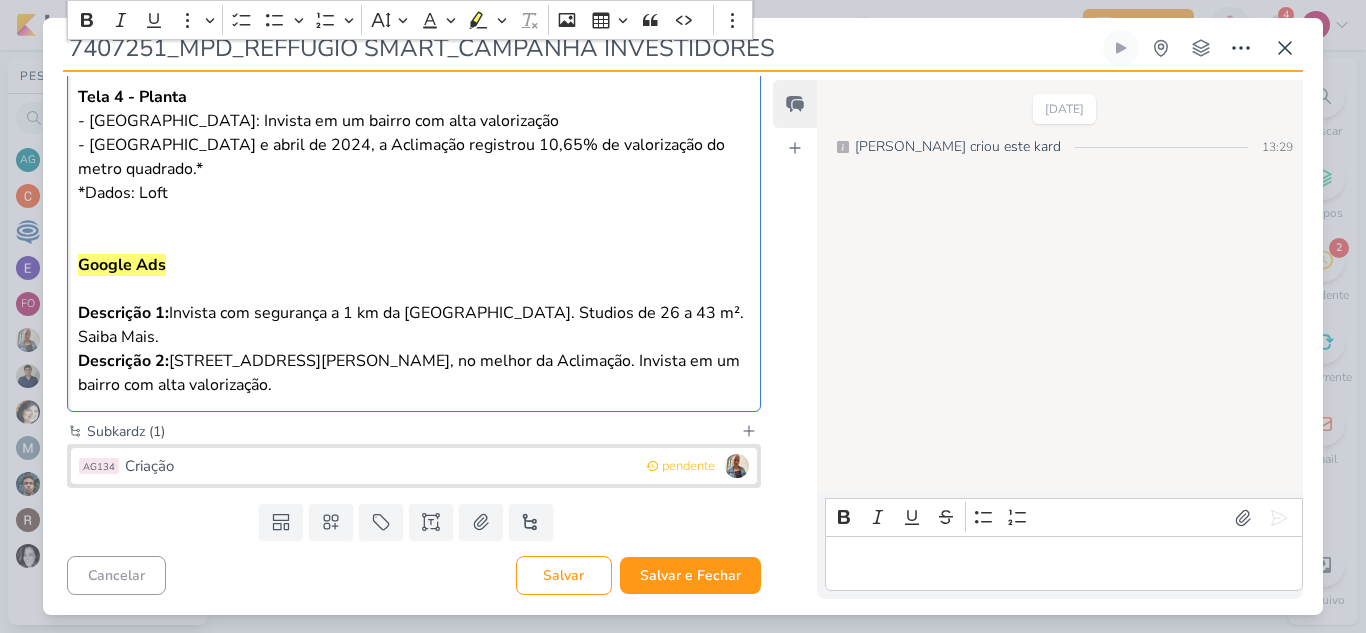 click on "Oi Carol, tudo bem? Baseado no estudo de studios enviado pelo cliente, estamos criando uma campanha focada em investidores.  Para Reffugio, nossas ideias são: Meta Ads  - Carrossel Tela 1 - fachada - Logo do empreendimento  - comando de produto - distância estação Paraíso e Av. Paulista Tela 2 - Living Studio - Chamada: perto de onde tudo acontece - defesa de localização com tempo para hospitais e universidades Tela 3 - Lazer (salão de festas) - Chamada: Espaços acolhedores - lista das áreas comuns do empreendimento Tela 4 - Planta - Chamada: Invista em um bairro com alta valorização - Entre janeiro e abril de 2024, a Aclimação registrou 10,65% de valorização do metro quadrado.* *Dados: Loft    ⁠⁠⁠⁠⁠⁠⁠ Google Ads   Descrição 1:  Invista com segurança a 1 km da Avenida Paulista. Studios de 26 a 43 m². Saiba Mais.  Descrição 2:  Rua Nilo, 359, no melhor da Aclimação. Invista em um bairro com alta valorização." at bounding box center [414, -11] 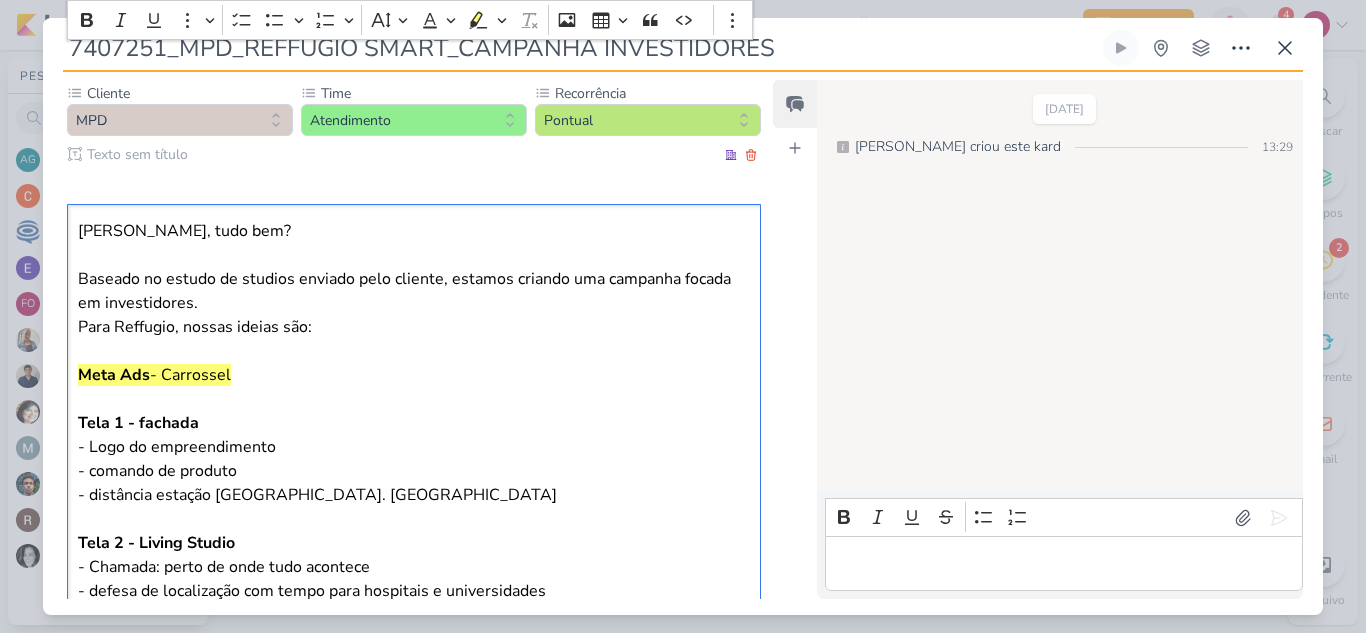 scroll, scrollTop: 0, scrollLeft: 0, axis: both 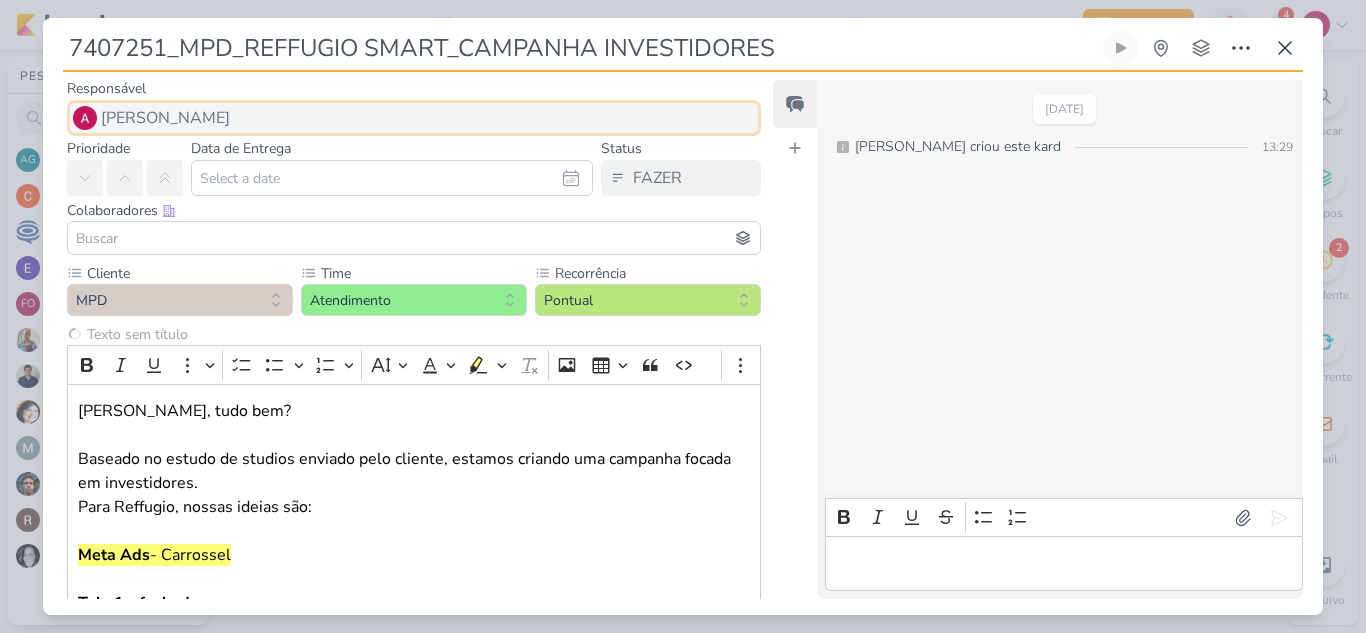 click on "[PERSON_NAME]" at bounding box center (414, 118) 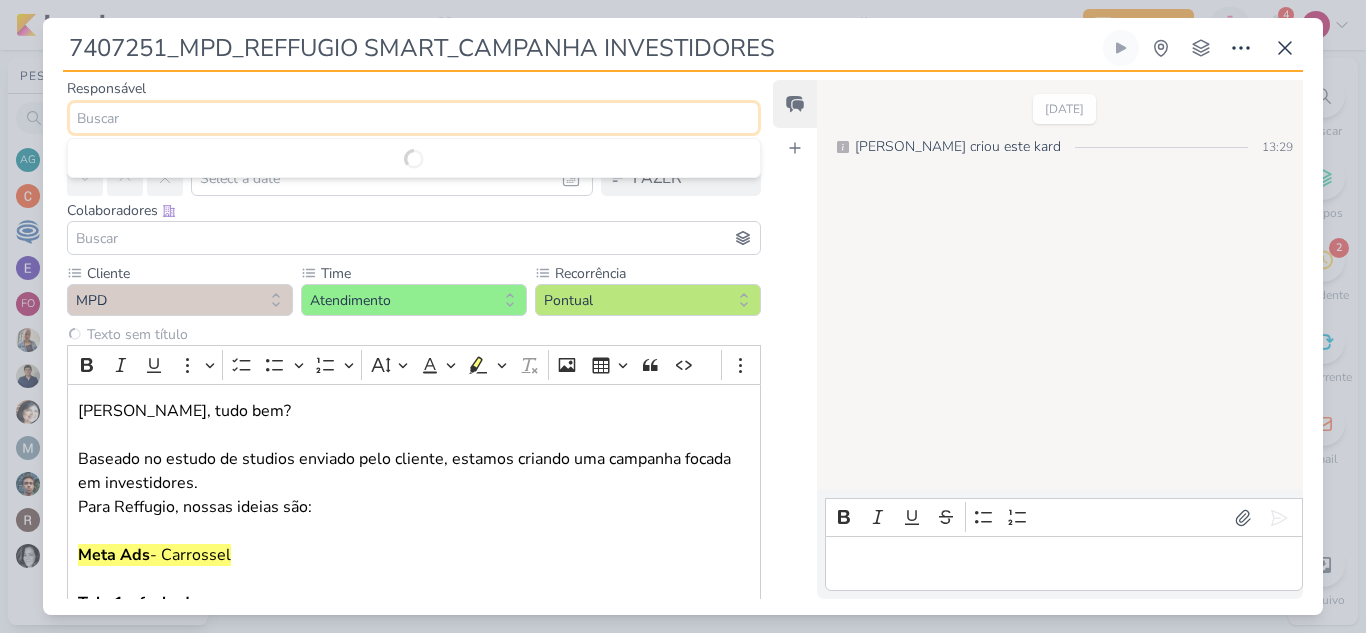 type 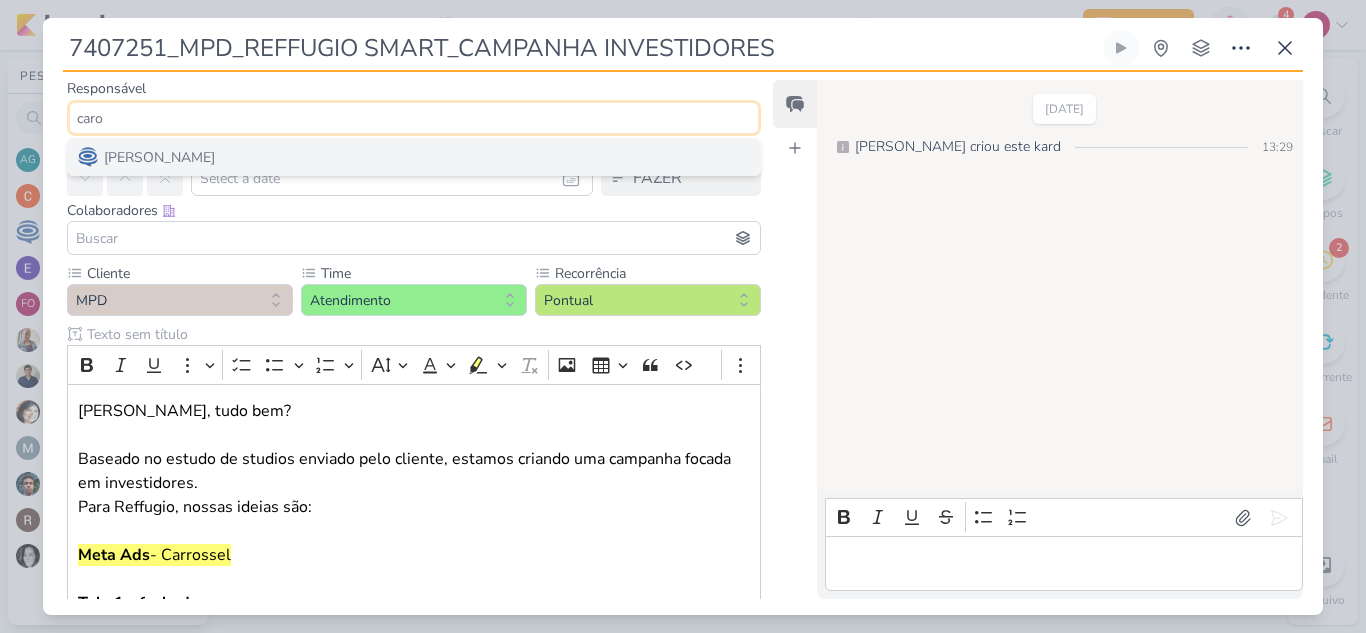 type on "caro" 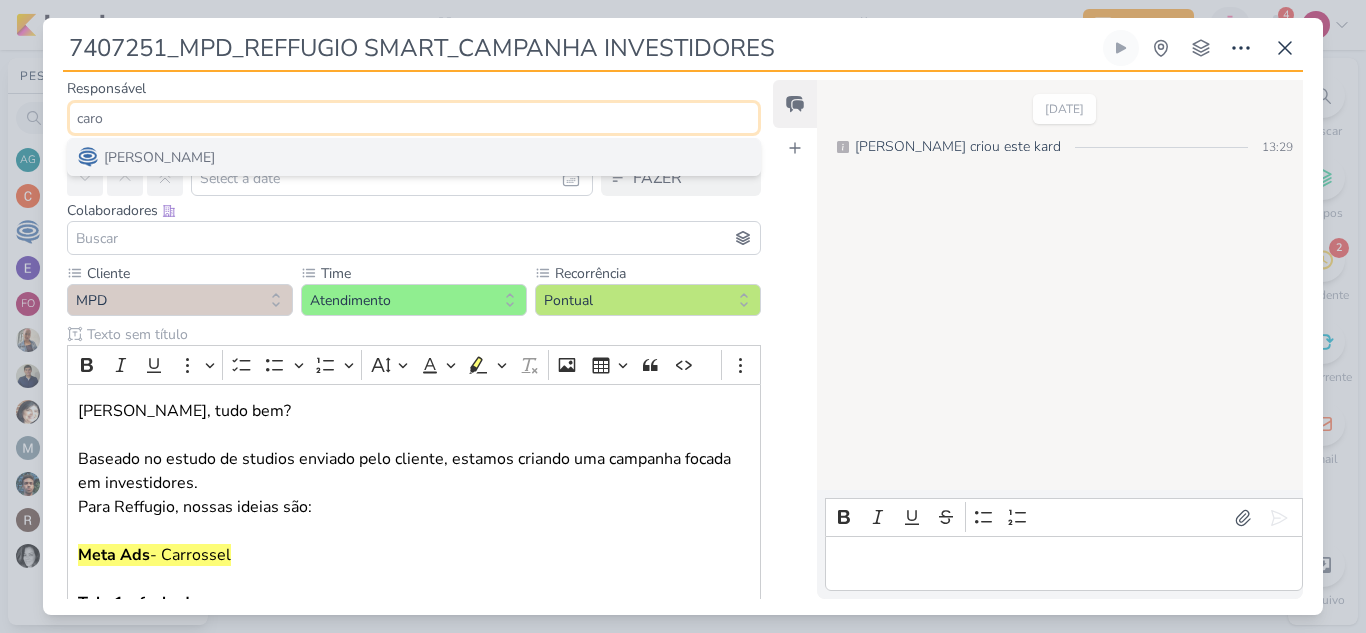 click on "[PERSON_NAME]" at bounding box center [159, 157] 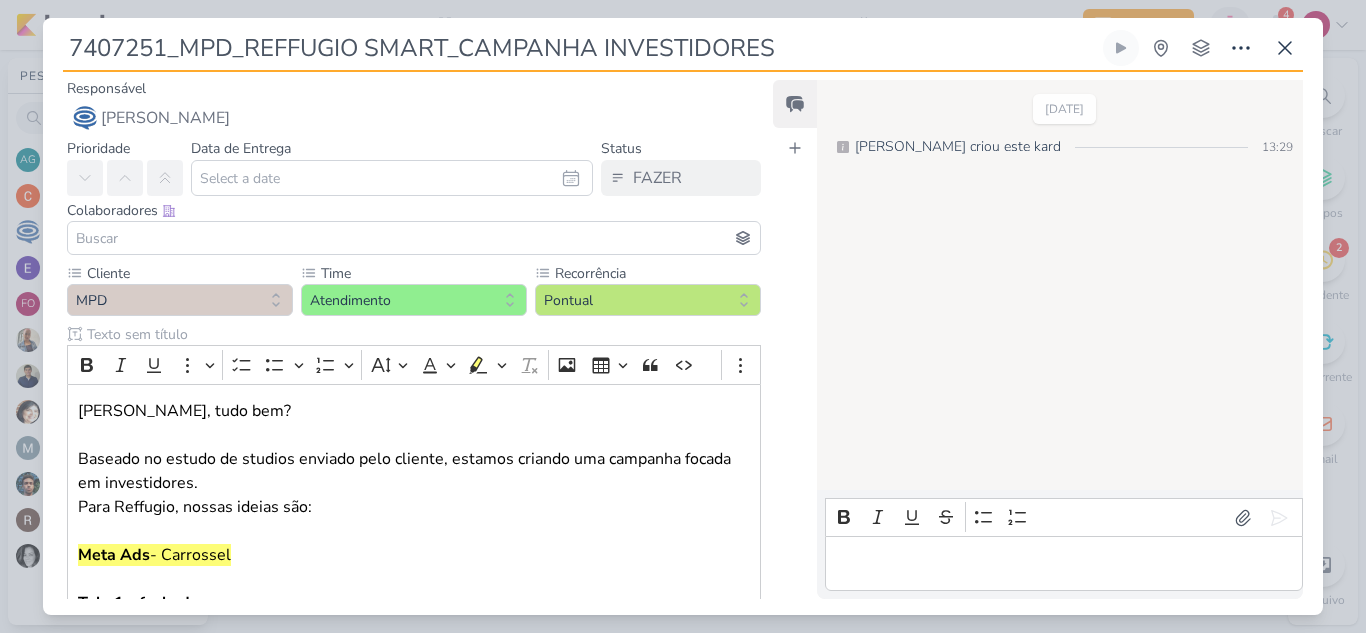 type 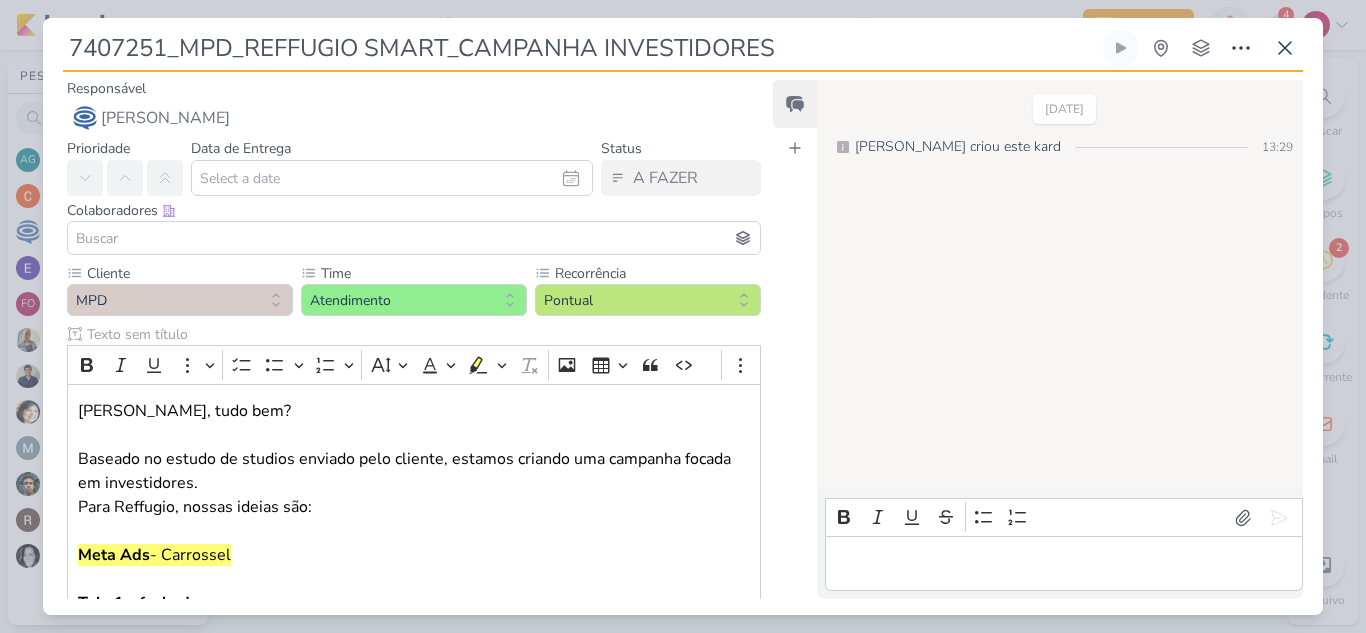 click at bounding box center [414, 238] 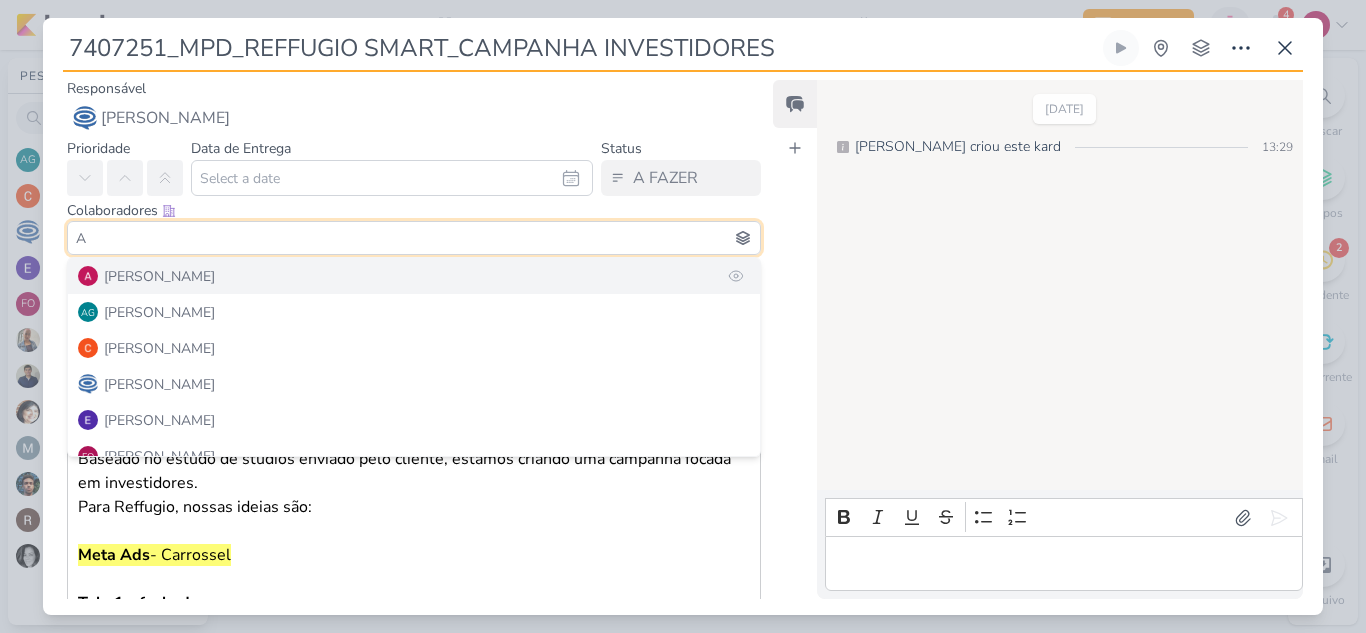 type on "A" 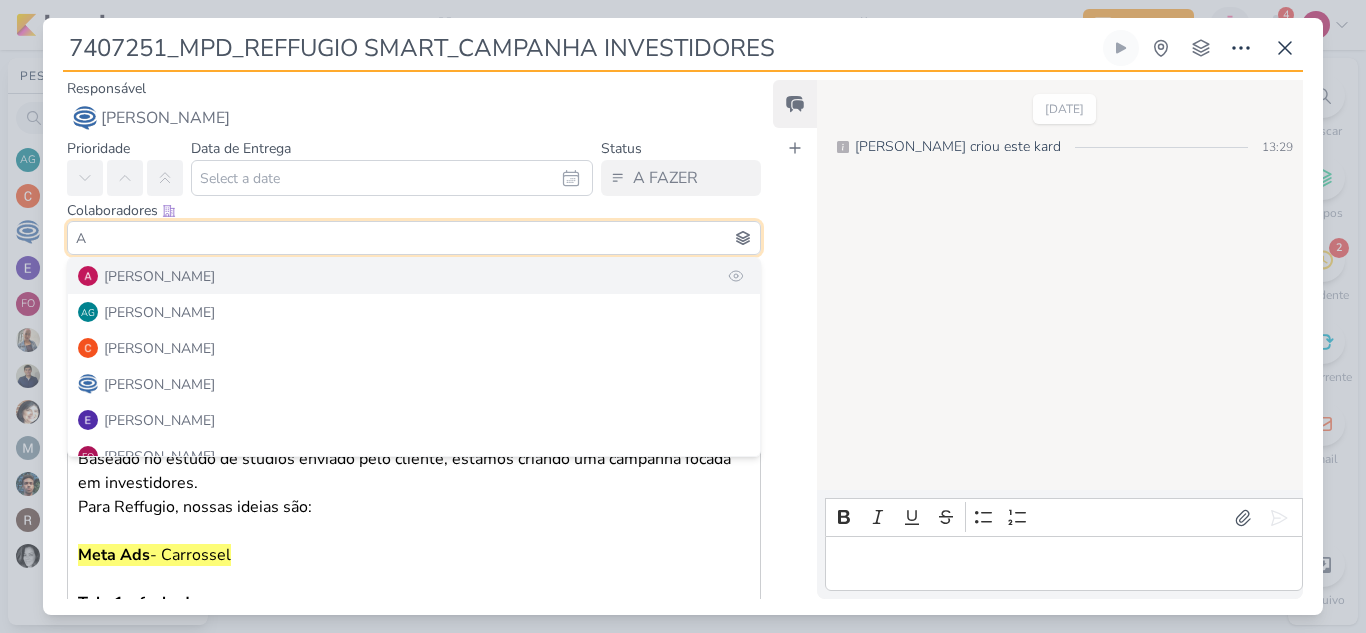 click on "[PERSON_NAME]" at bounding box center [414, 276] 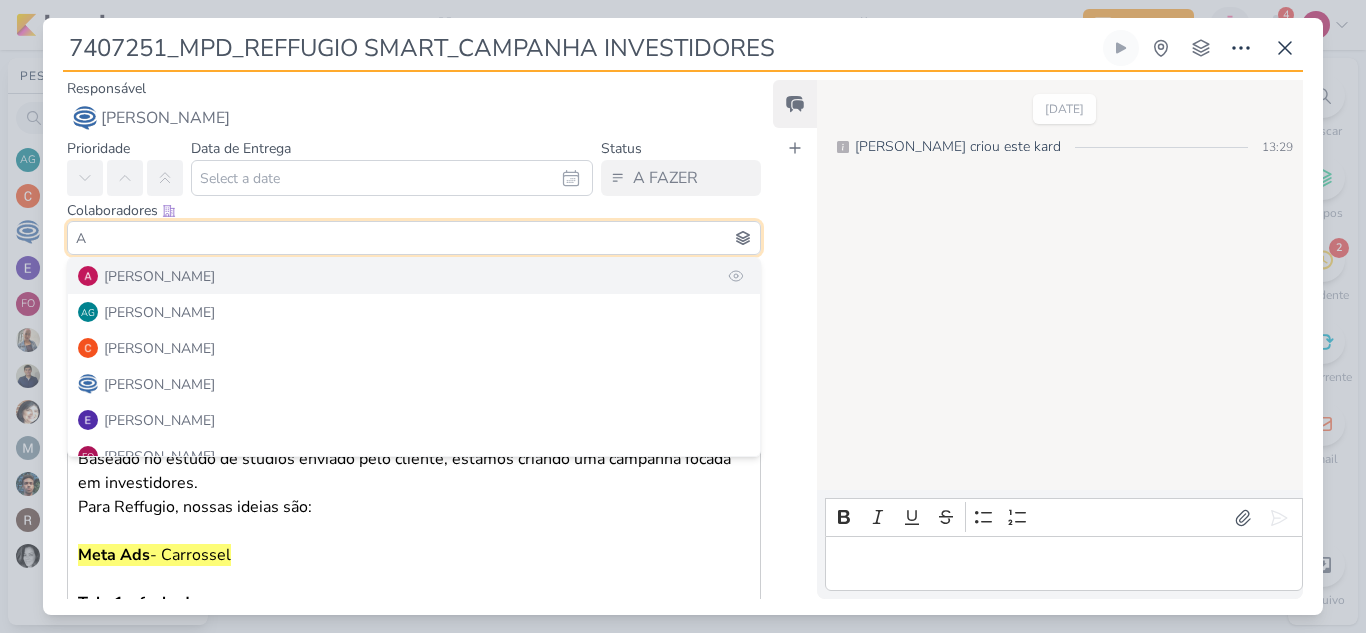 type 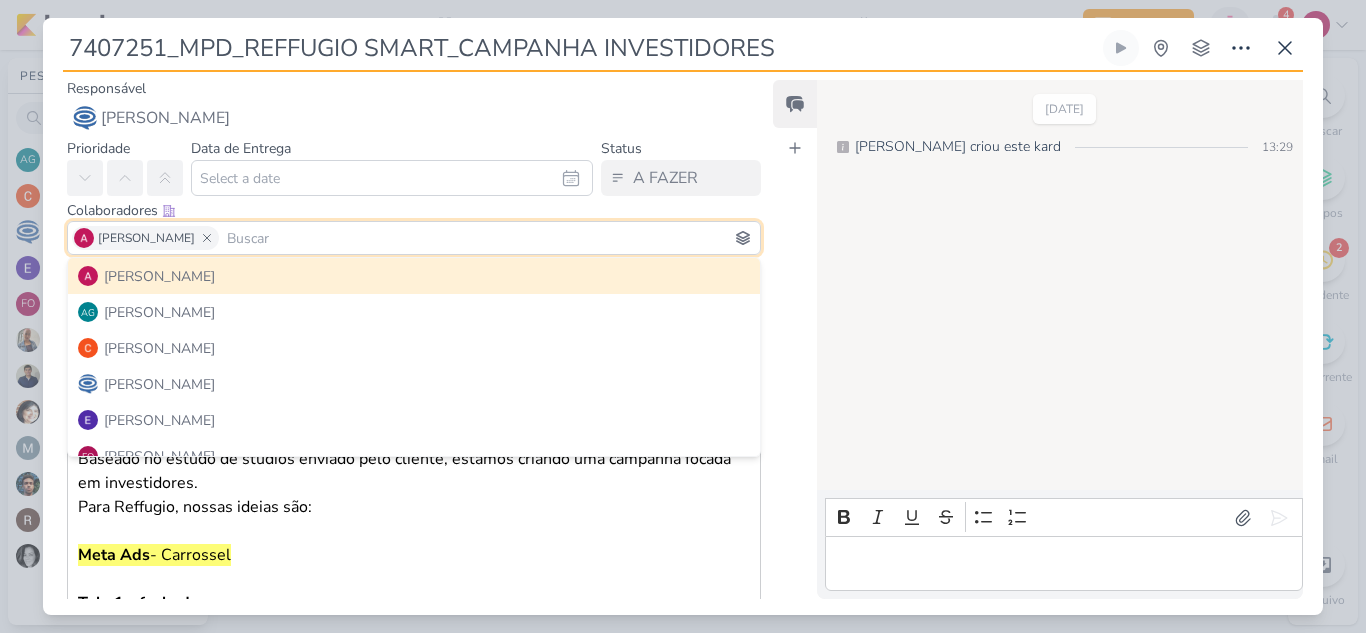type 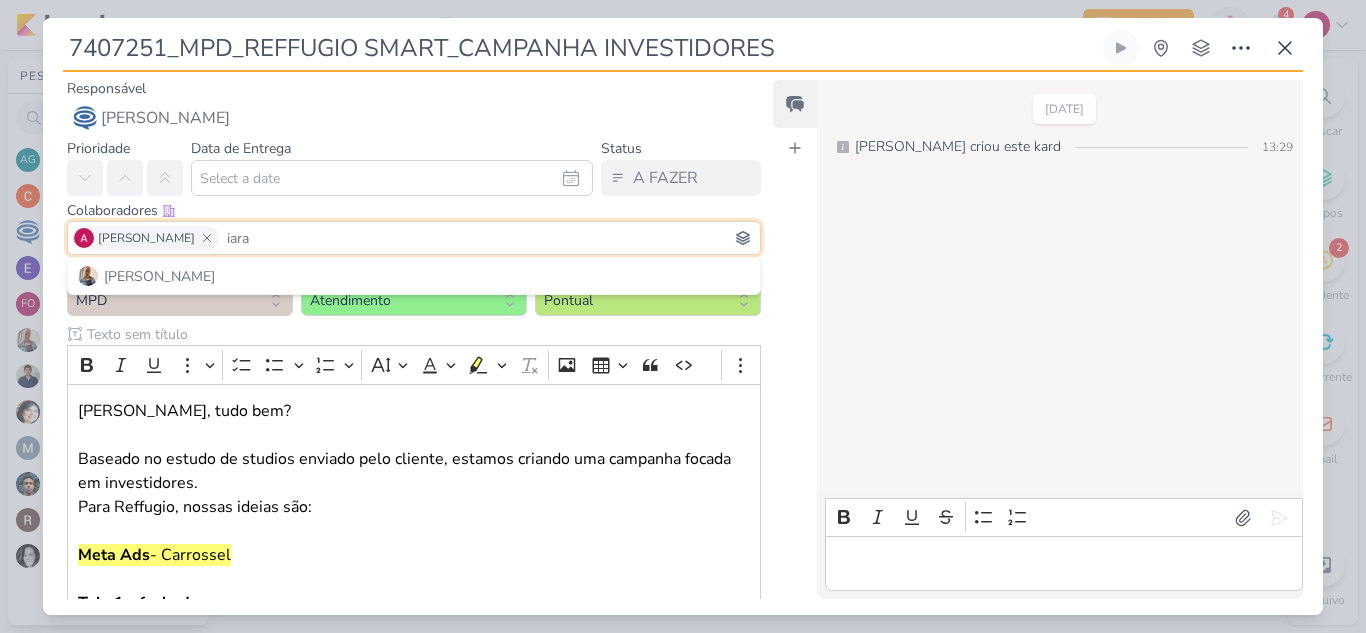 type on "iara" 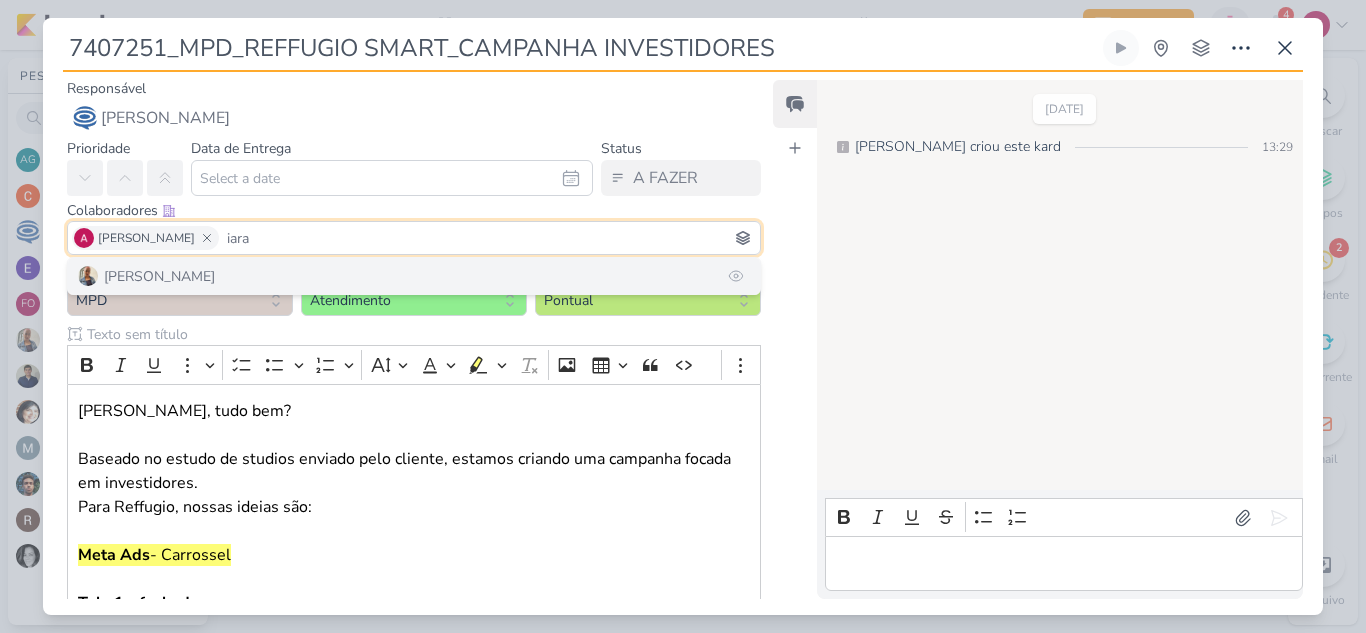 click on "[PERSON_NAME]" at bounding box center [414, 276] 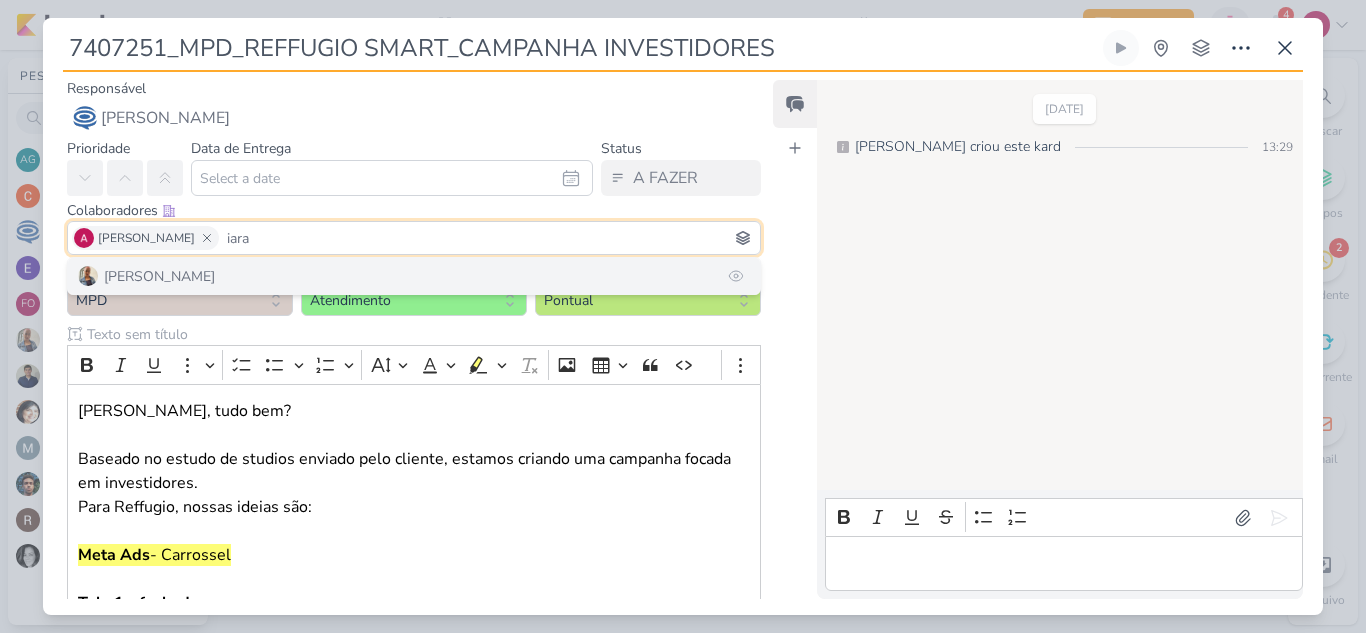 type 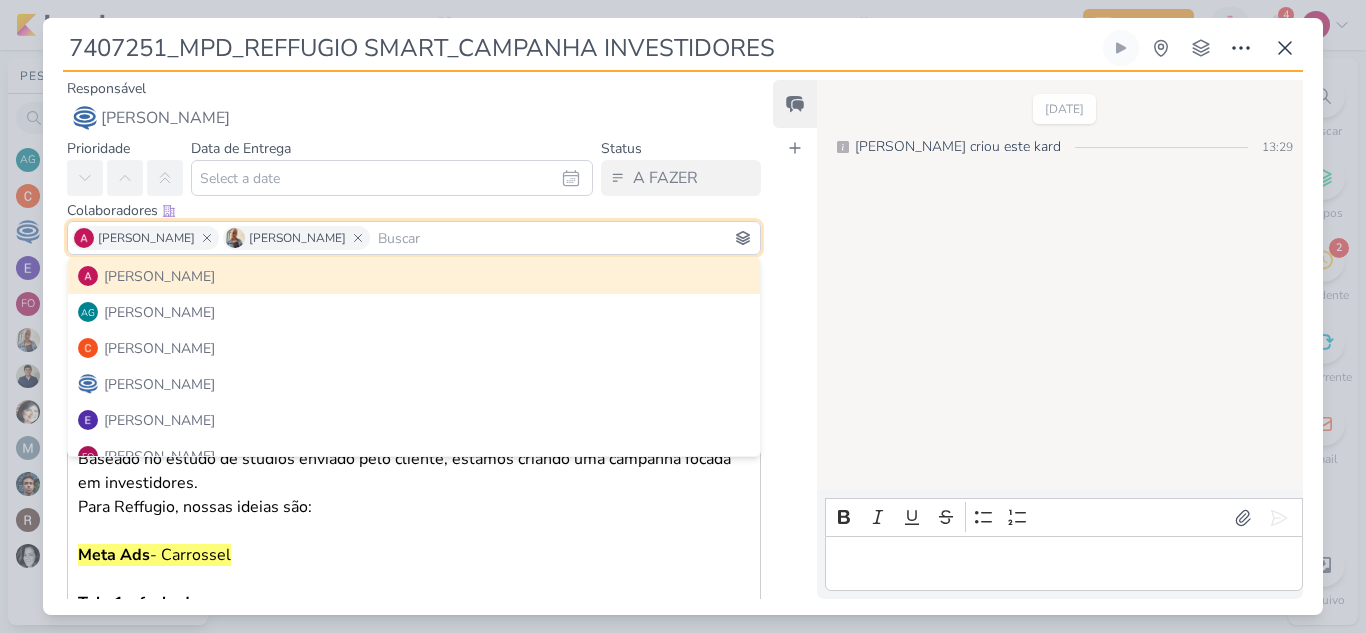 type 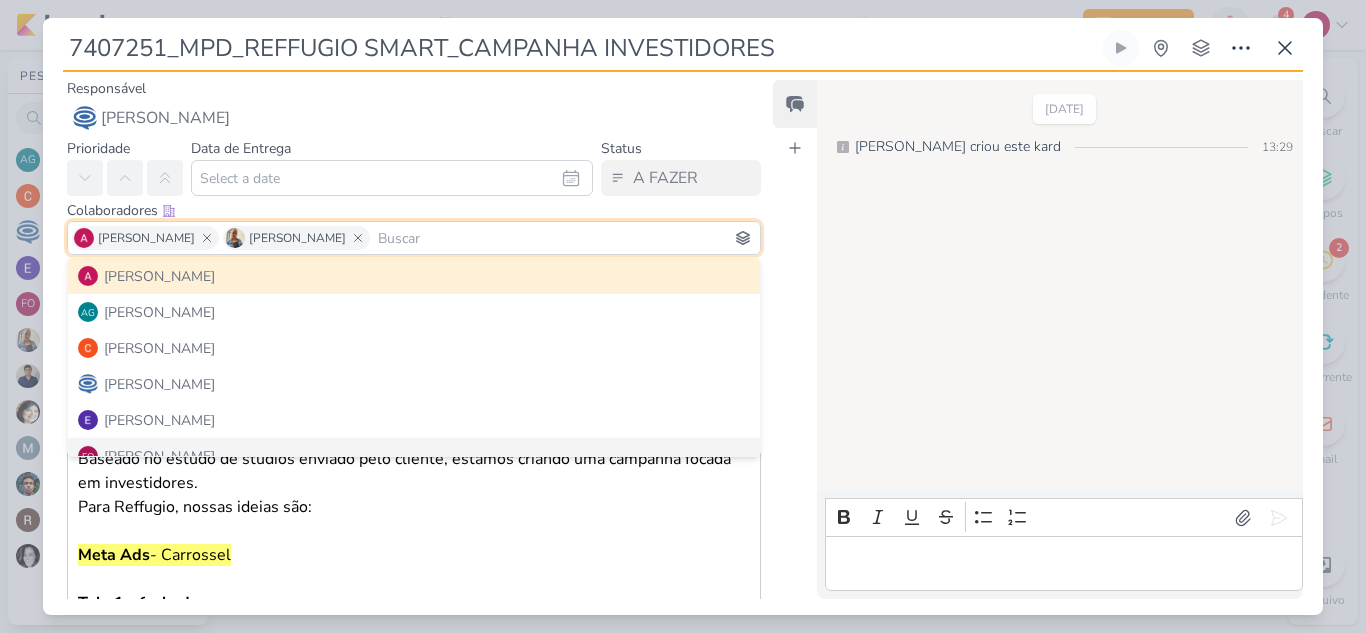 click on "Feed
Atrelar email
Solte o email para atrelar ao kard" at bounding box center (795, 339) 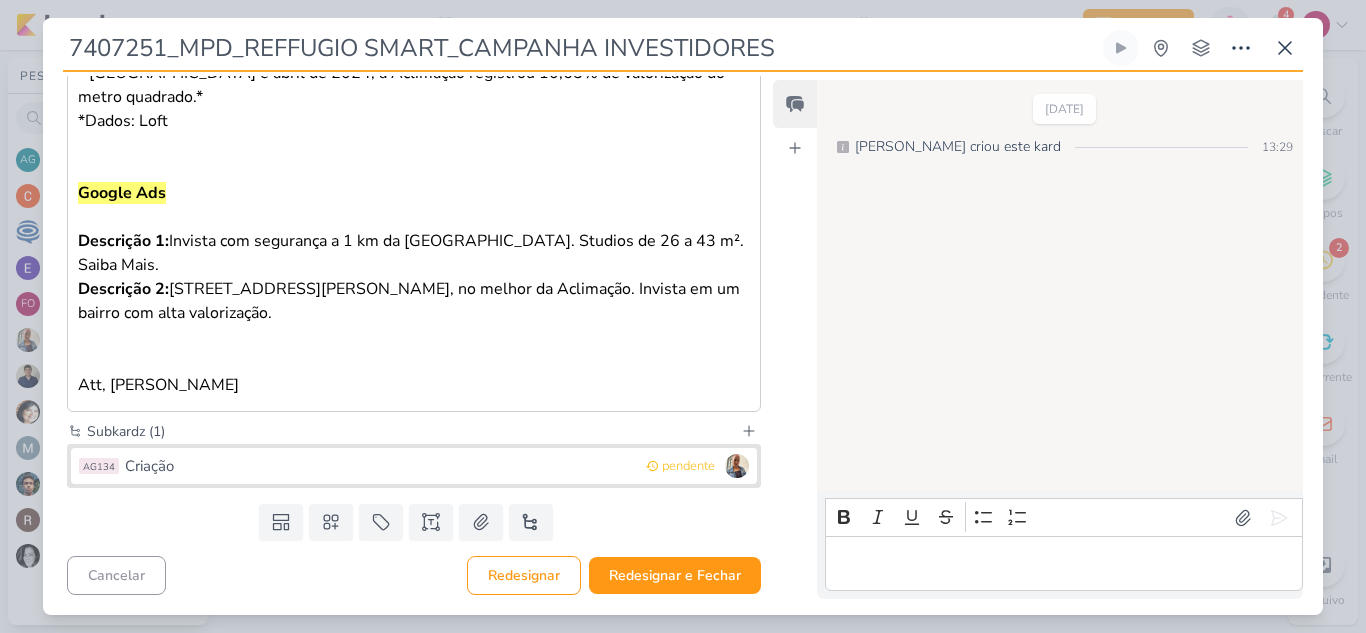 scroll, scrollTop: 890, scrollLeft: 0, axis: vertical 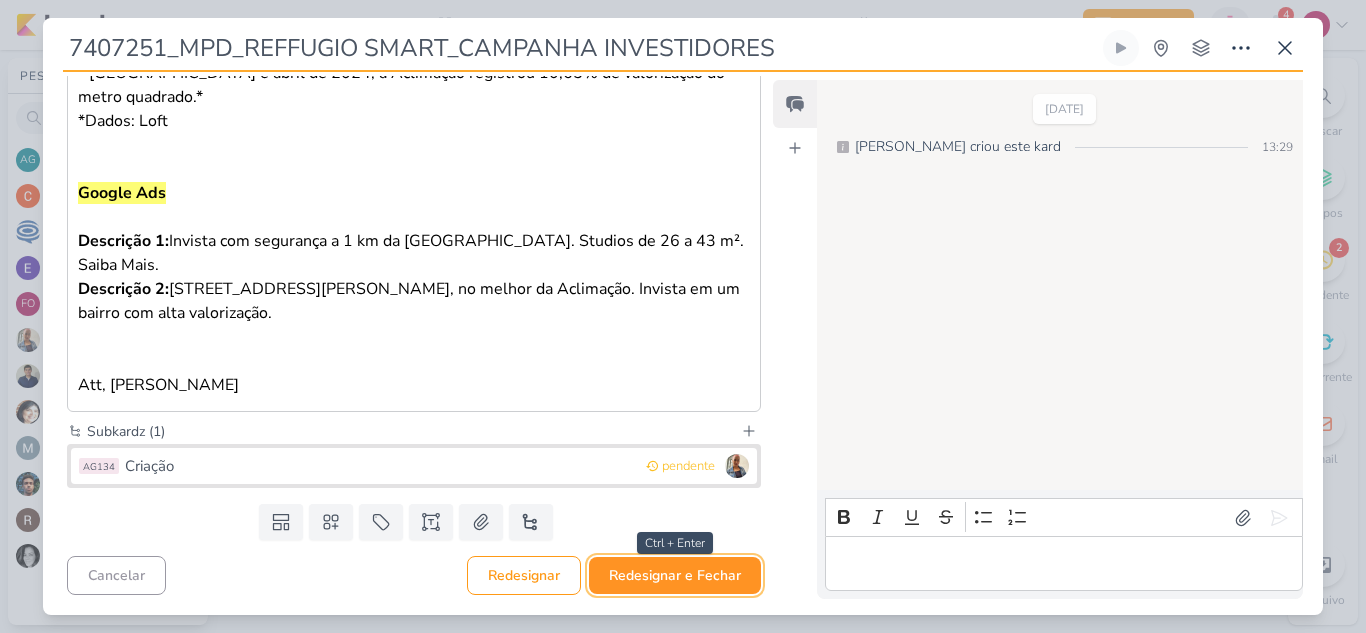 click on "Redesignar e Fechar" at bounding box center [675, 575] 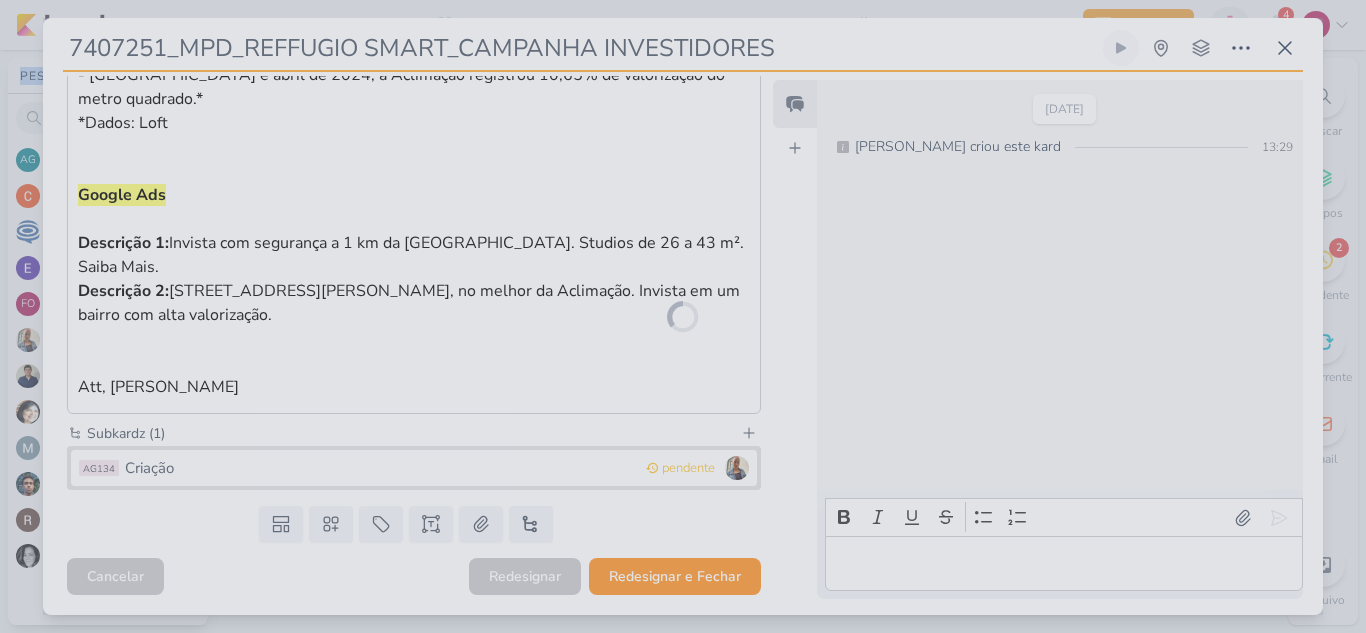 click at bounding box center (683, 316) 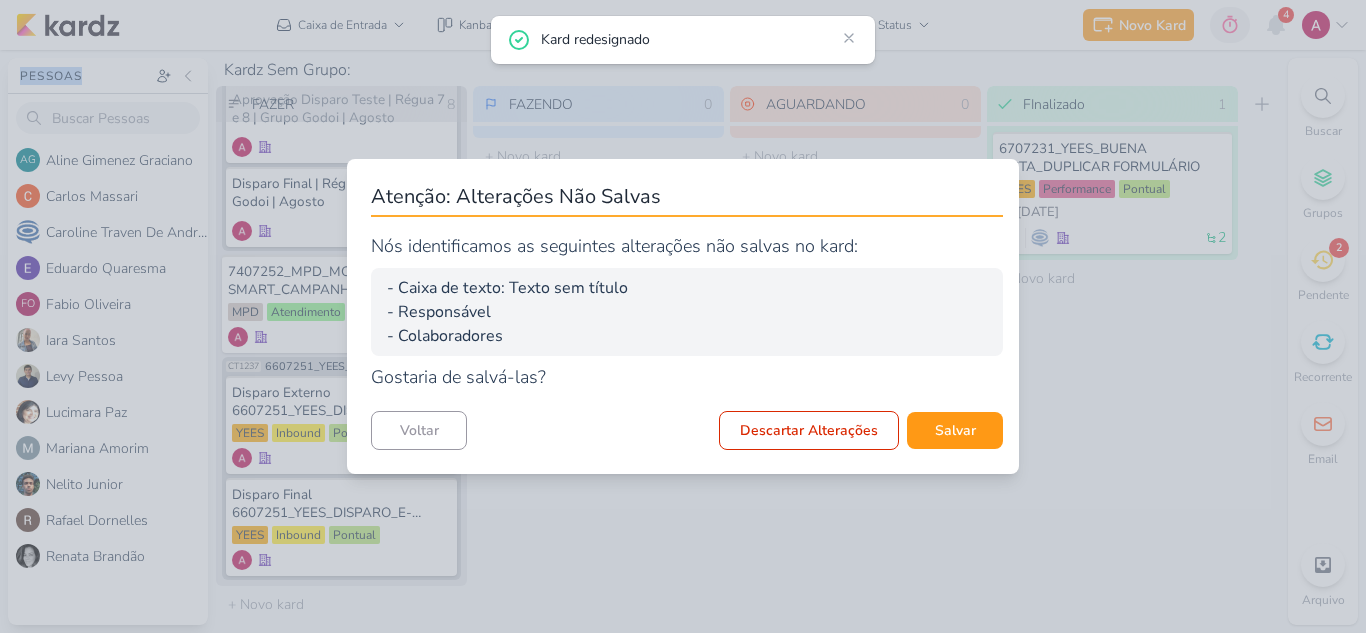 scroll, scrollTop: 834, scrollLeft: 0, axis: vertical 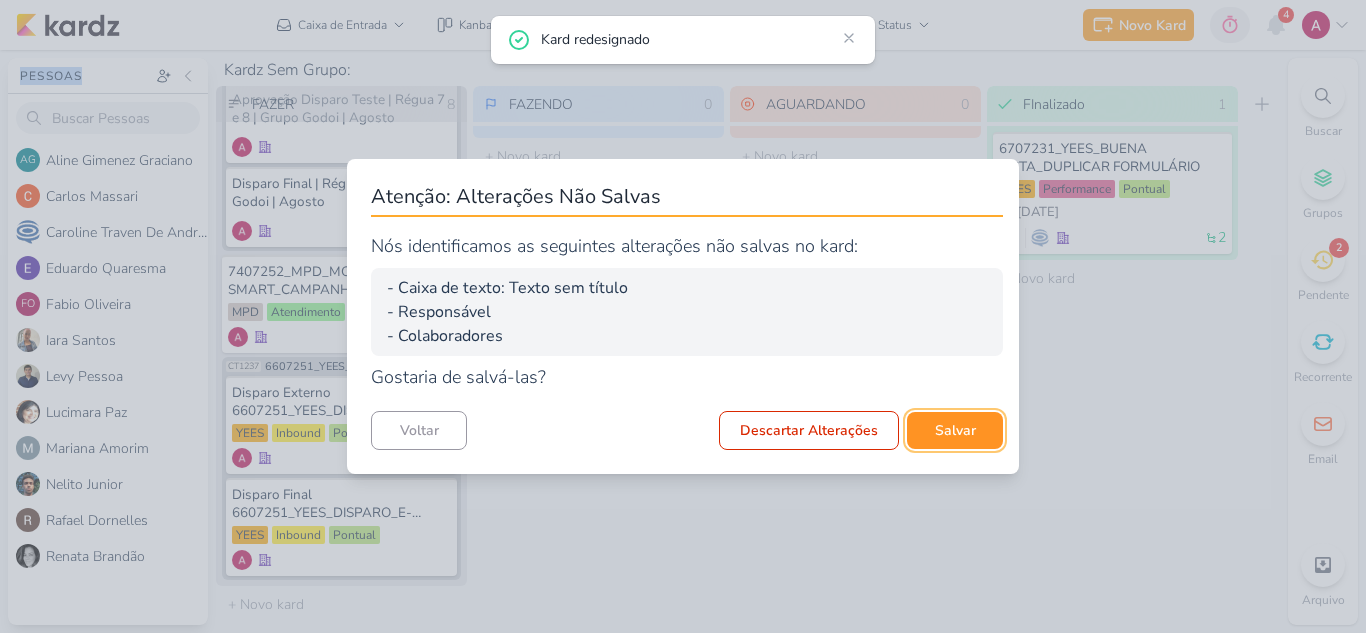 click on "Salvar" at bounding box center (955, 430) 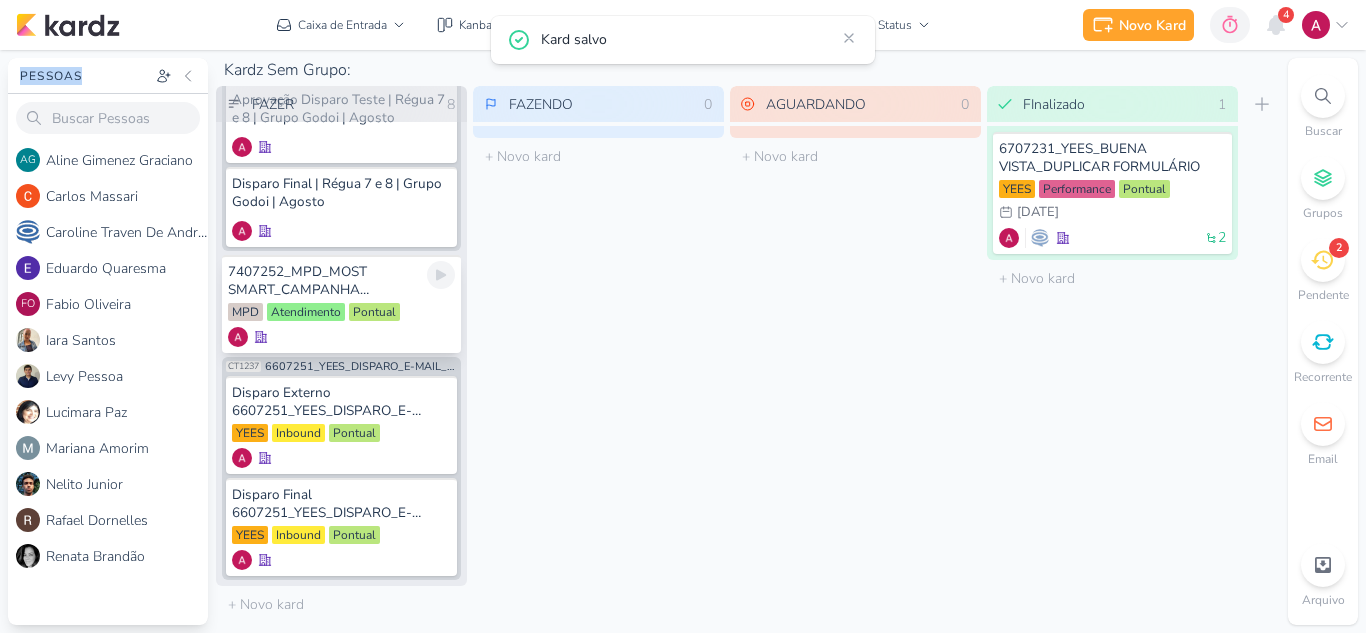 click on "7407252_MPD_MOST SMART_CAMPANHA INVESTIDORES" at bounding box center (341, 281) 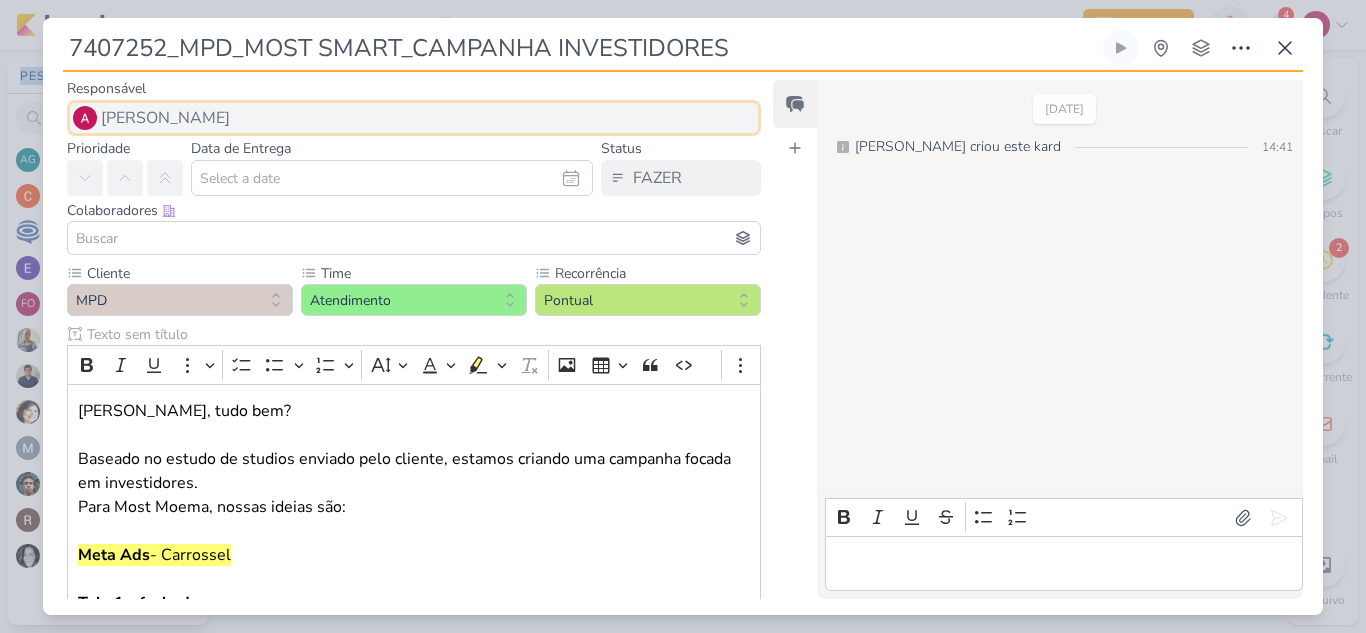 click on "[PERSON_NAME]" at bounding box center [414, 118] 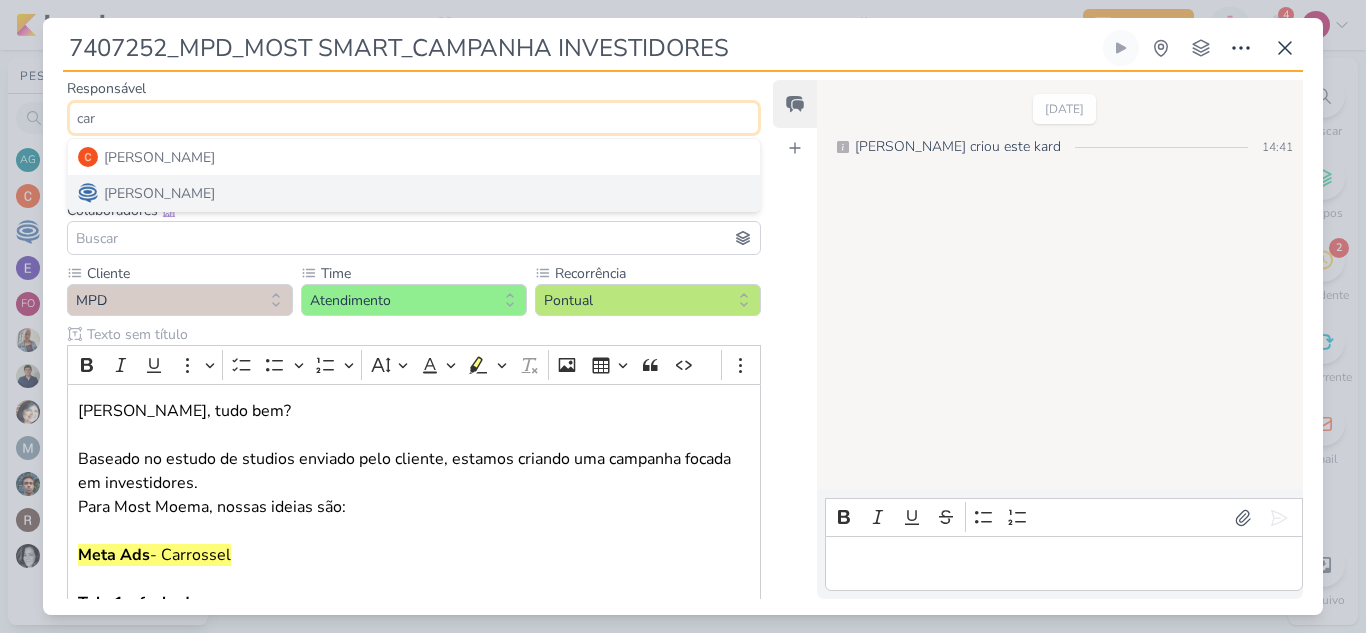 type on "car" 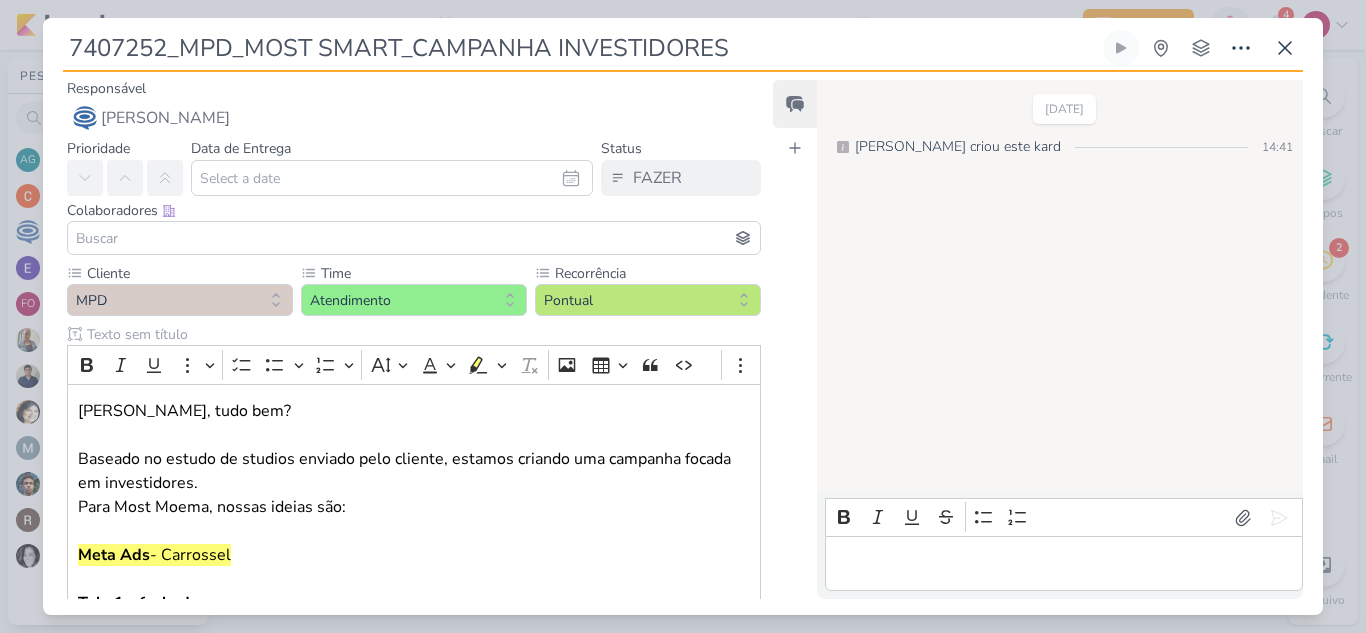 type 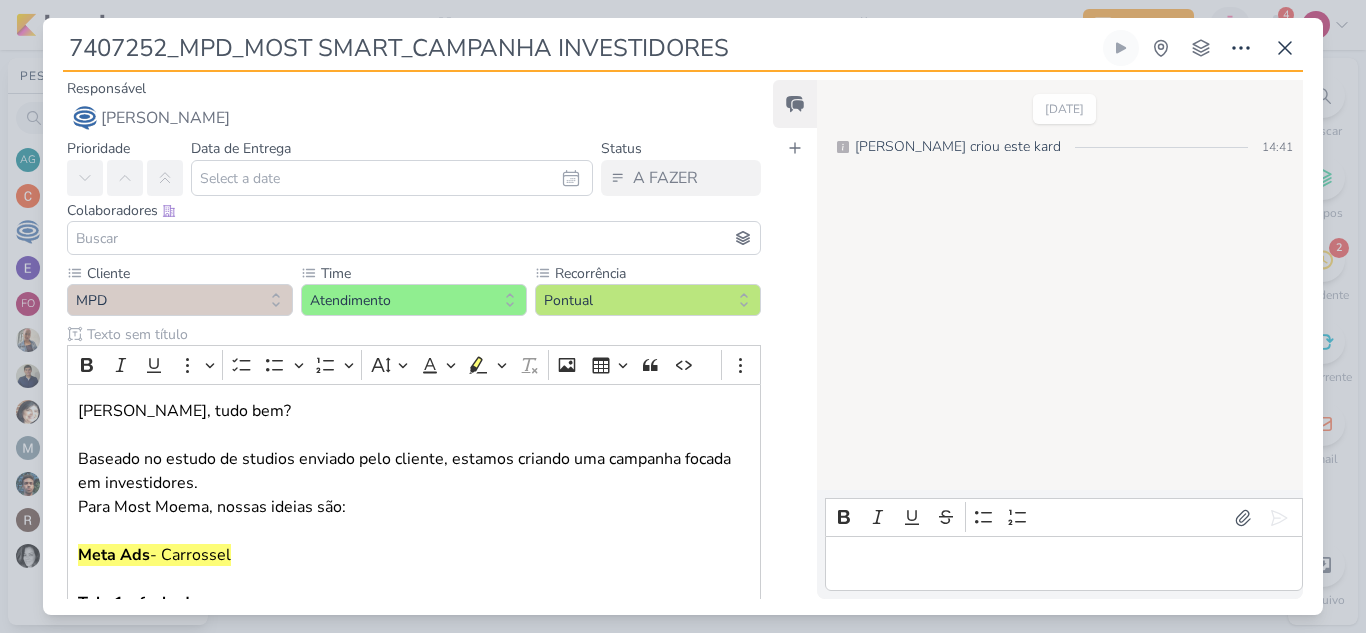 click at bounding box center [414, 238] 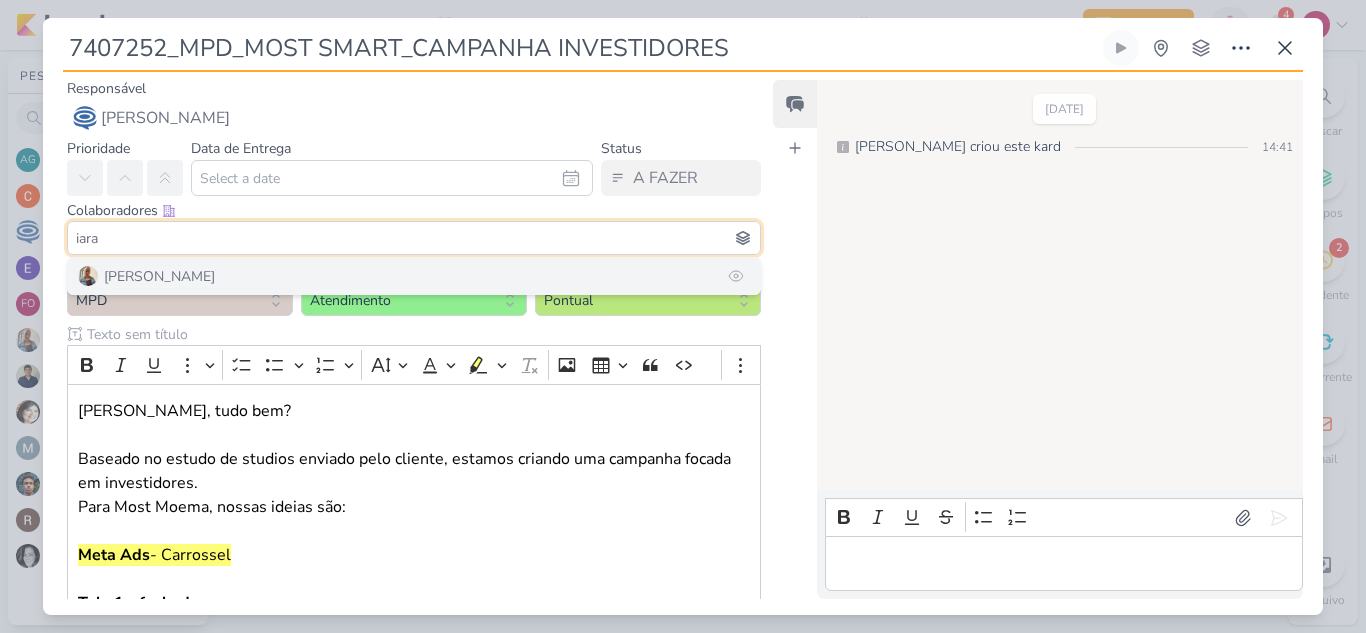 type on "iara" 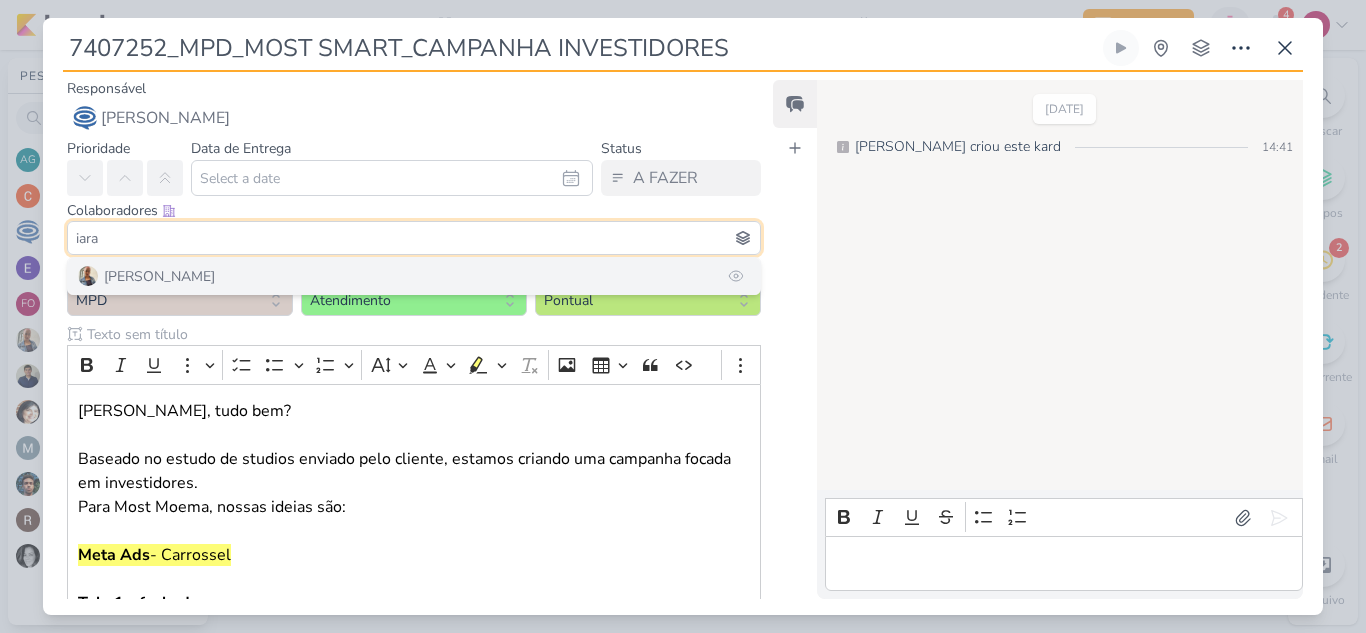 click on "[PERSON_NAME]" at bounding box center (414, 276) 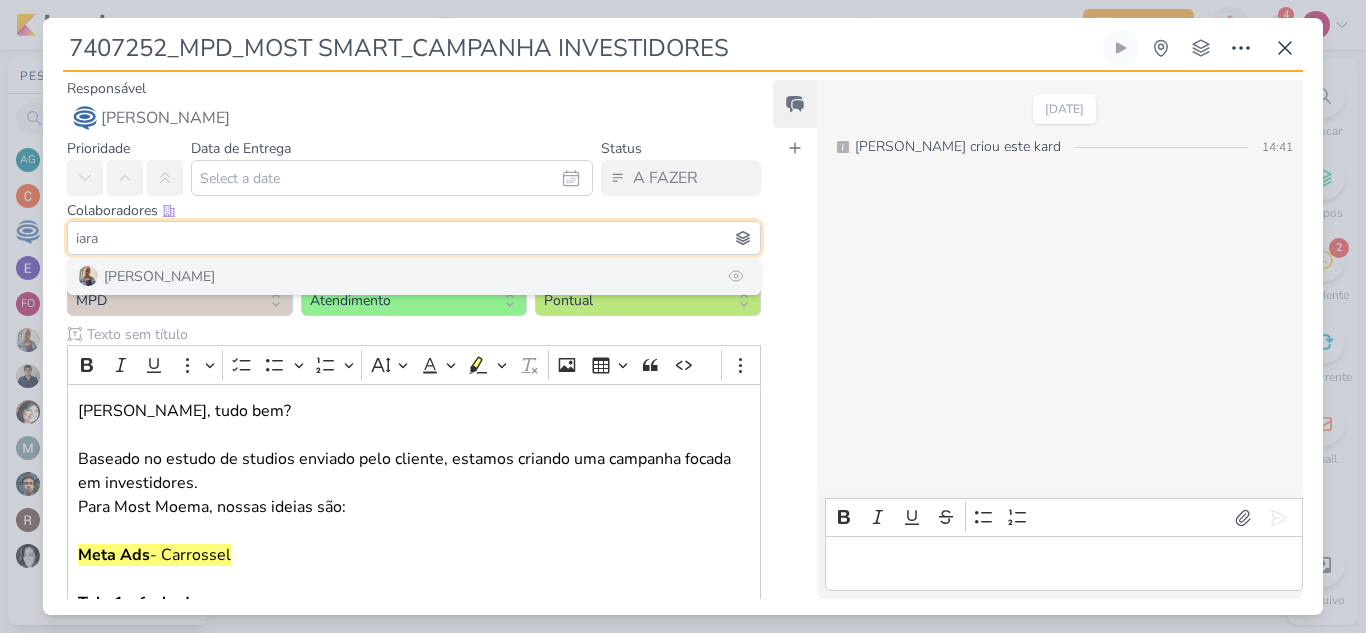 type 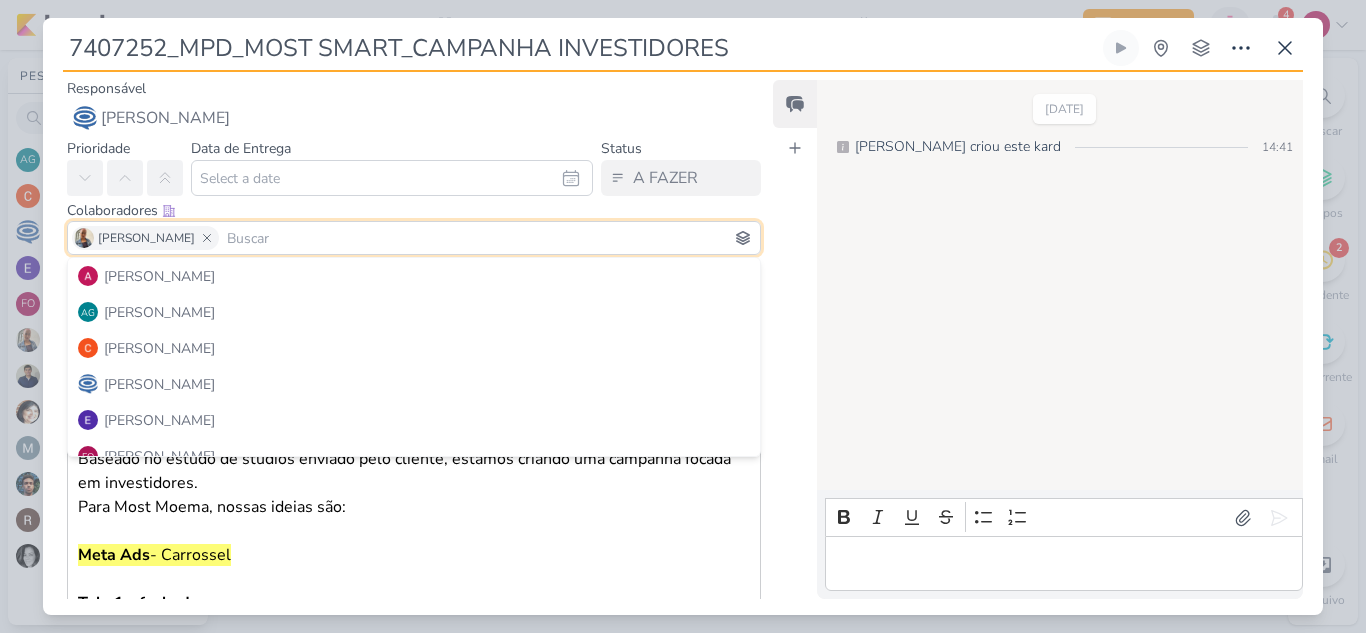 type 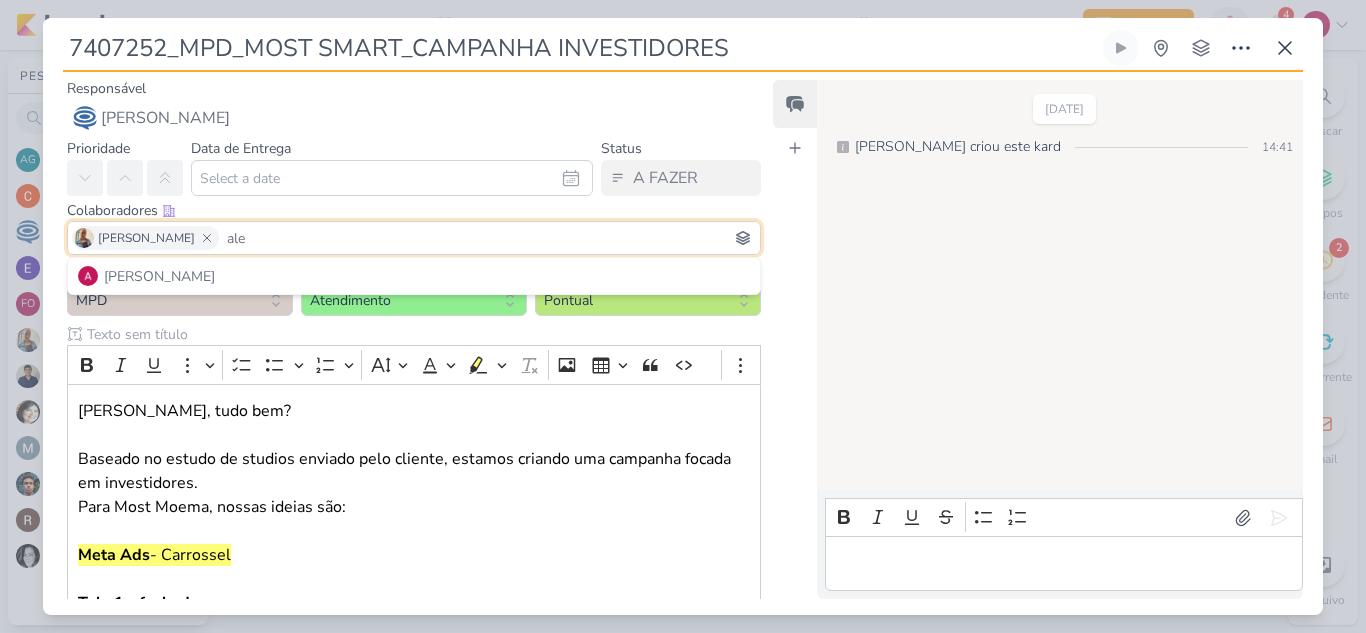scroll, scrollTop: 0, scrollLeft: 0, axis: both 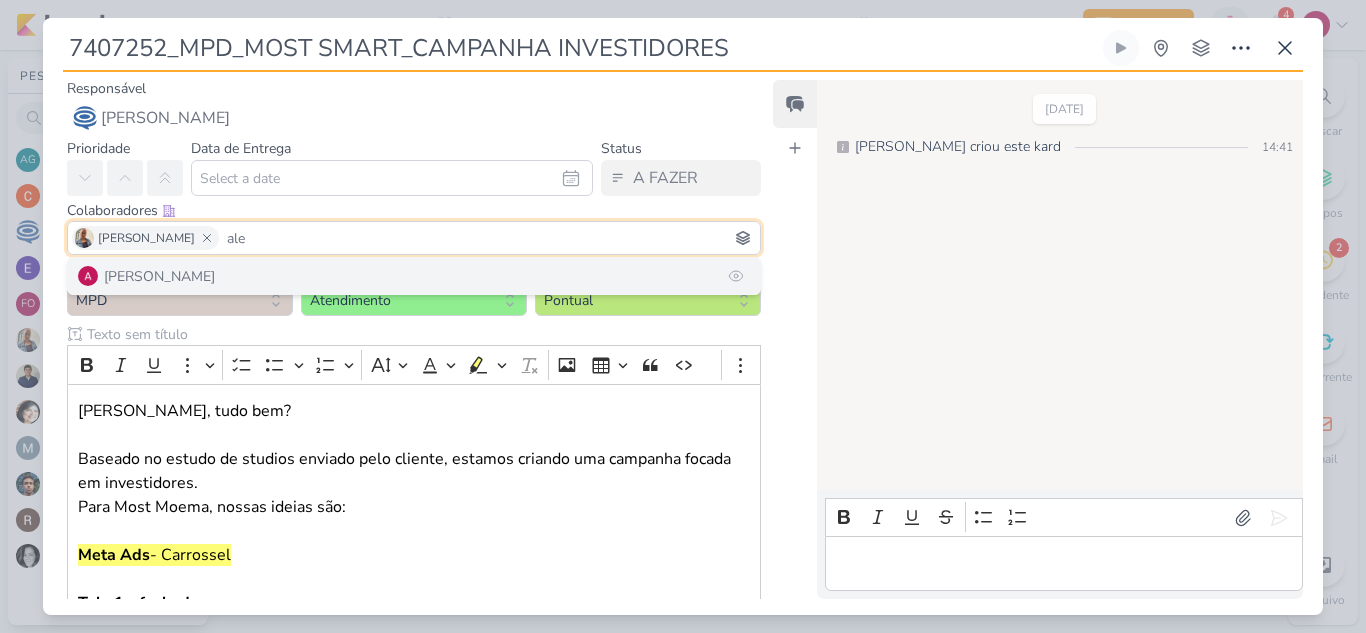 type on "ale" 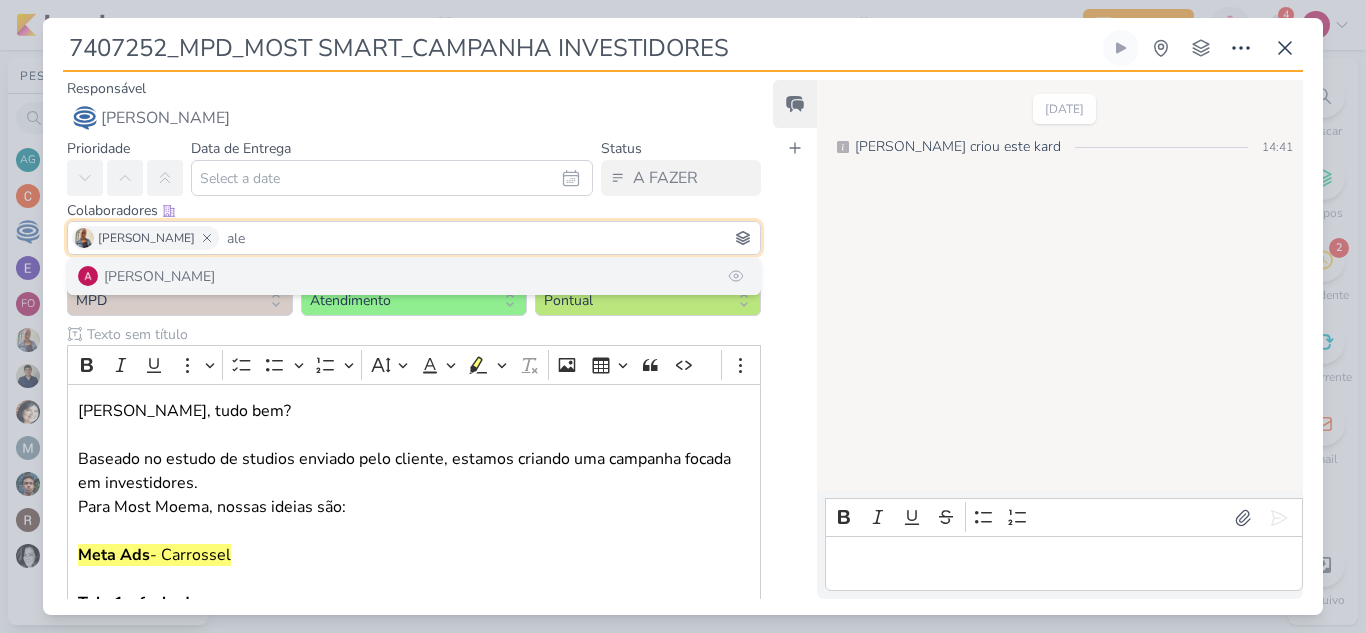 click on "[PERSON_NAME]" at bounding box center [414, 276] 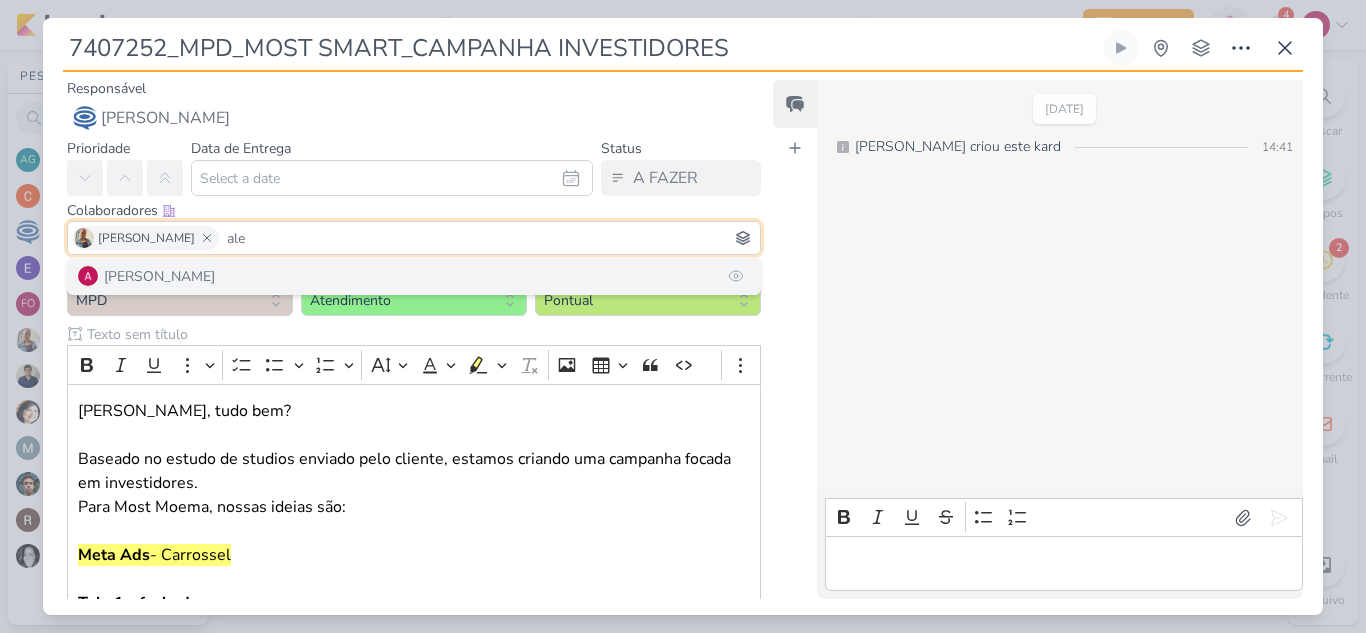 type 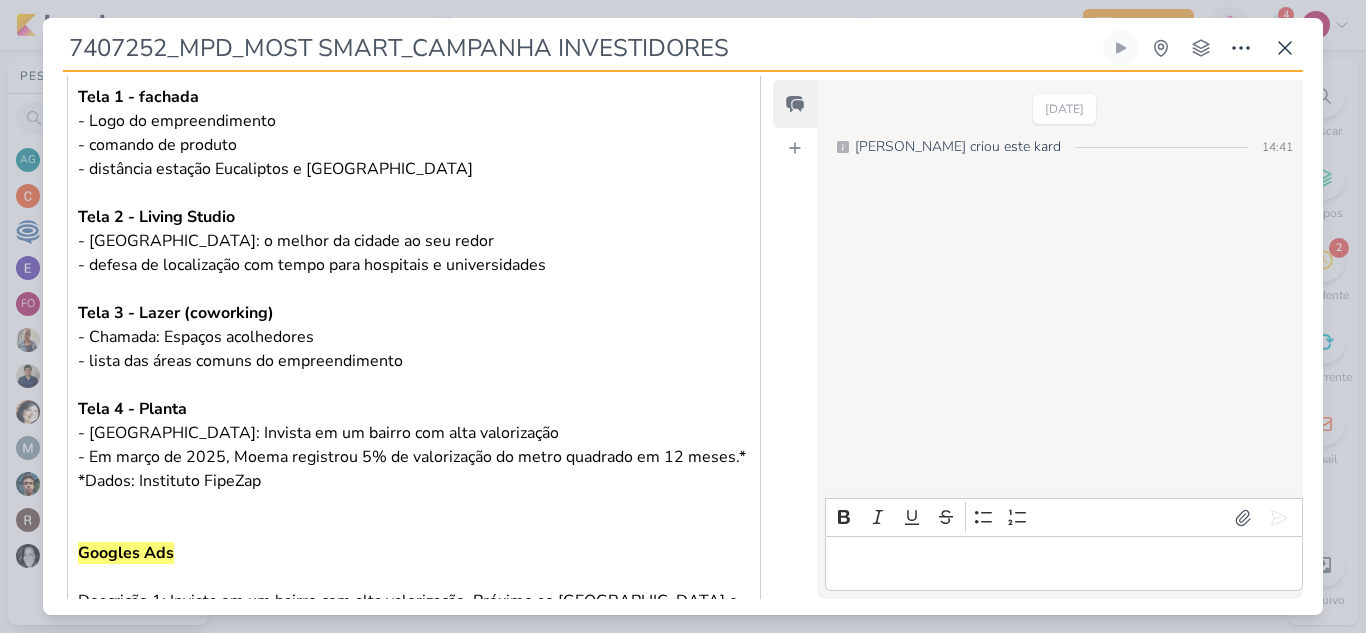 scroll, scrollTop: 718, scrollLeft: 0, axis: vertical 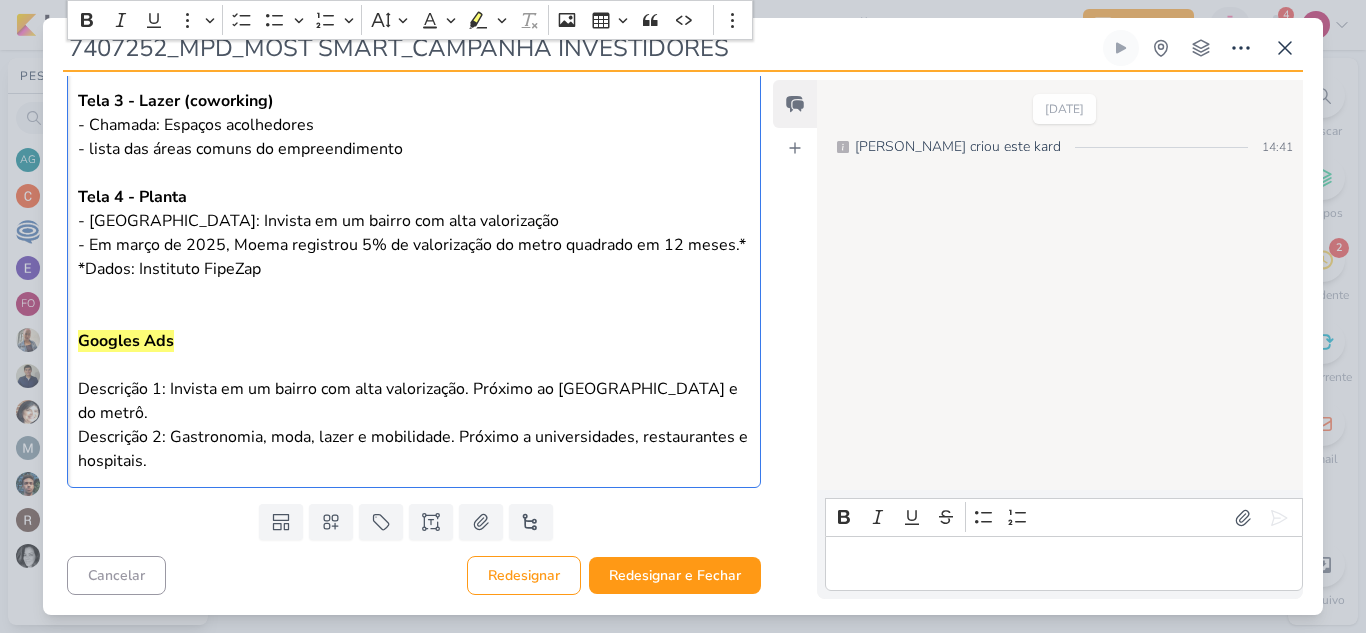 click on "Oi Carol, tudo bem? Baseado no estudo de studios enviado pelo cliente, estamos criando uma campanha focada em investidores.  Para Most Moema, nossas ideias são: Meta Ads  - Carrossel Tela 1 - fachada - Logo do empreendimento  - comando de produto - distância estação Eucaliptos e Parque Ibirapuera Tela 2 - Living Studio - Chamada: o melhor da cidade ao seu redor - defesa de localização com tempo para hospitais e universidades Tela 3 - Lazer (coworking) - Chamada: Espaços acolhedores - lista das áreas comuns do empreendimento Tela 4 - Planta - Chamada: Invista em um bairro com alta valorização - Em março de 2025, Moema registrou 5% de valorização do metro quadrado em 12 meses.* *Dados: Instituto FipeZap   Googles Ads Descrição 1: Invista em um bairro com alta valorização. Próximo ao Parque Ibirapuera e do metrô.  Descrição 2: Gastronomia, moda, lazer e mobilidade. Próximo a universidades, restaurantes e hospitais." at bounding box center (414, 77) 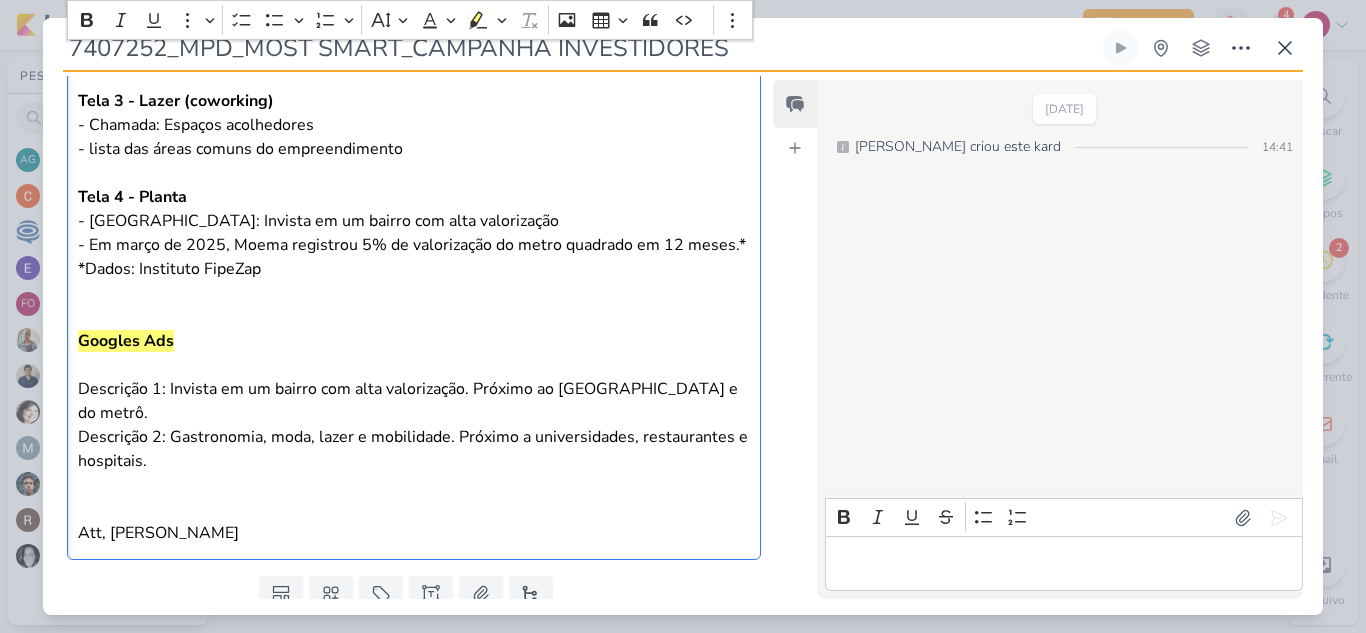 scroll, scrollTop: 790, scrollLeft: 0, axis: vertical 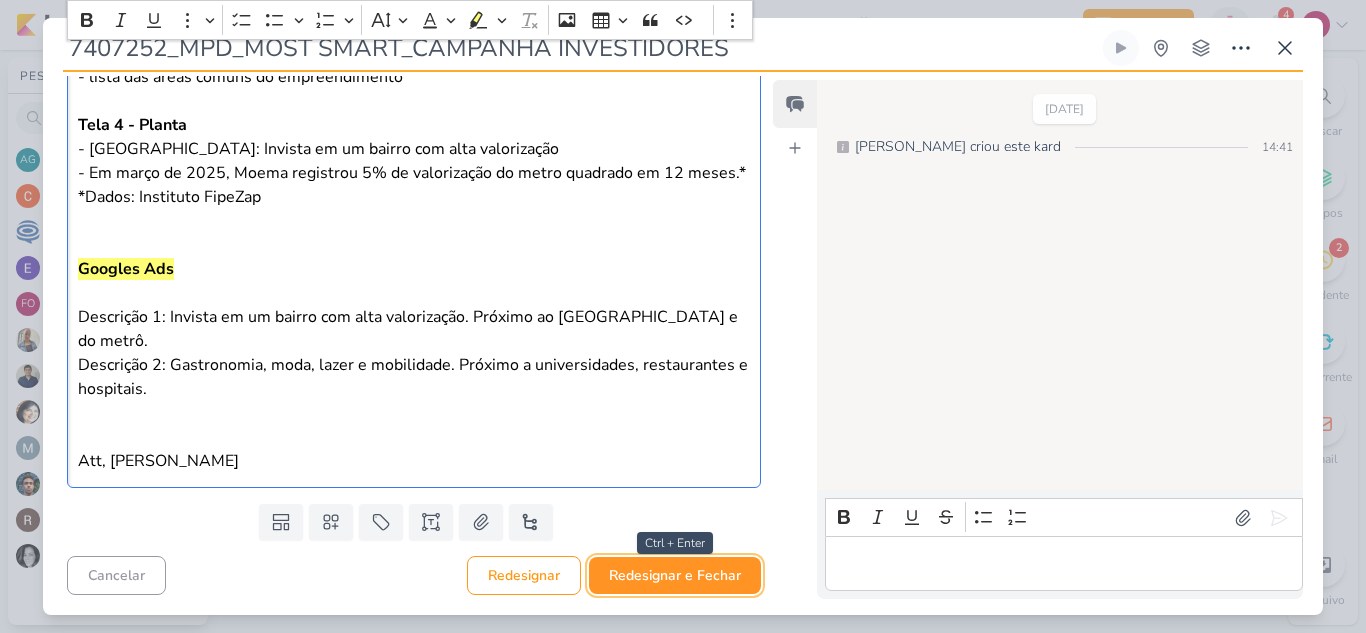 click on "Redesignar e Fechar" at bounding box center [675, 575] 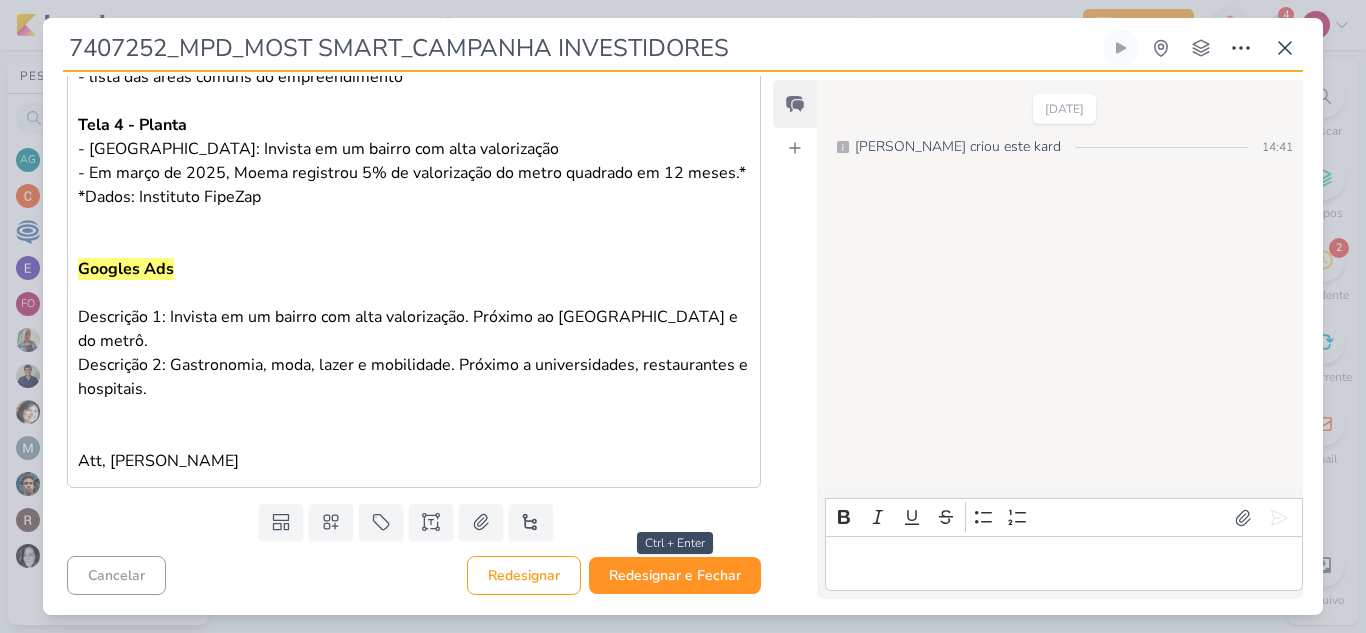 type 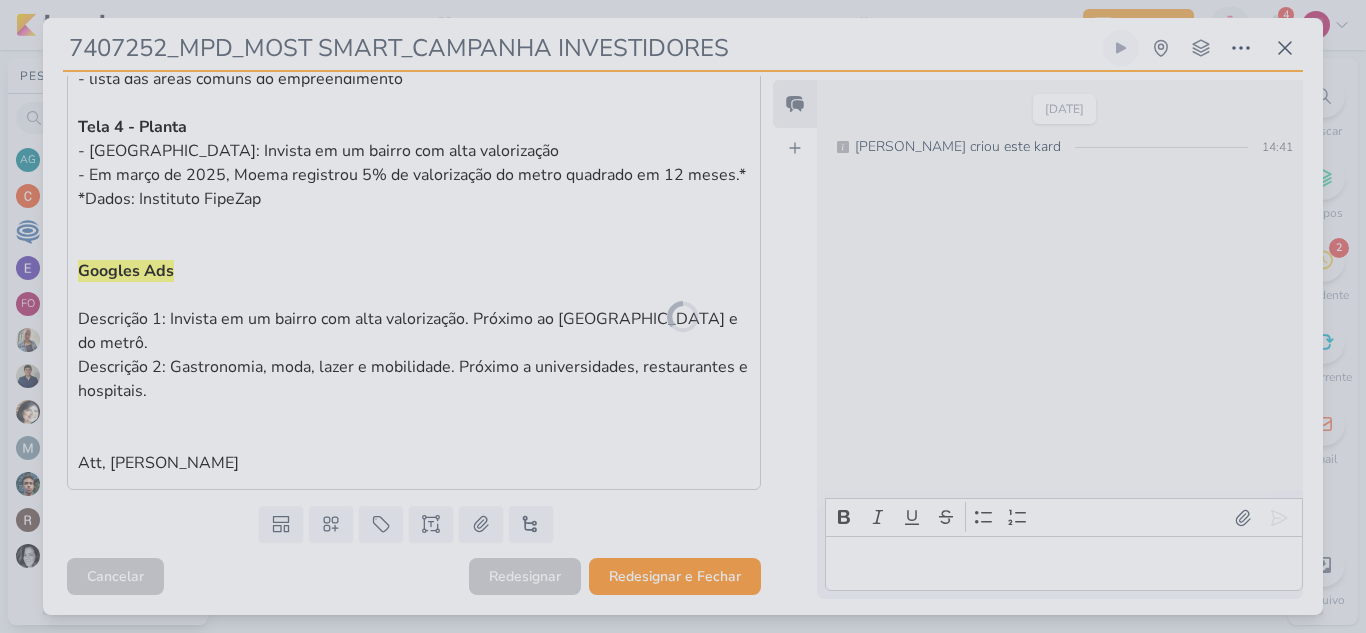 scroll, scrollTop: 788, scrollLeft: 0, axis: vertical 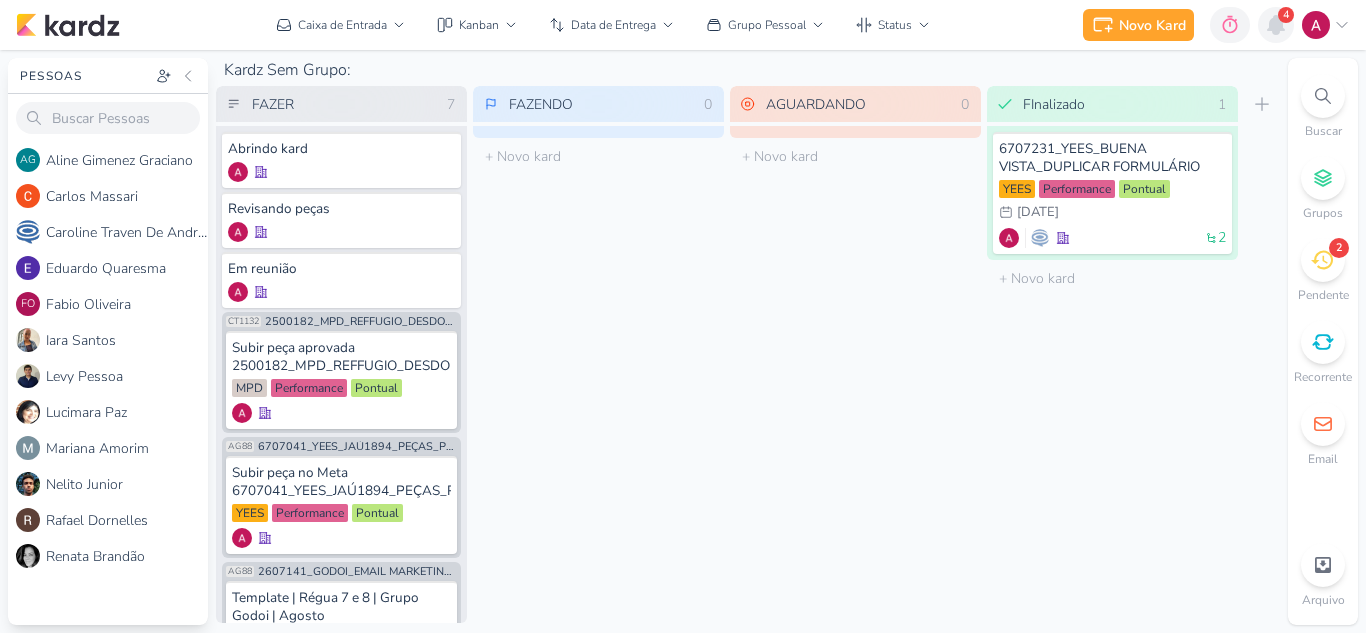 click 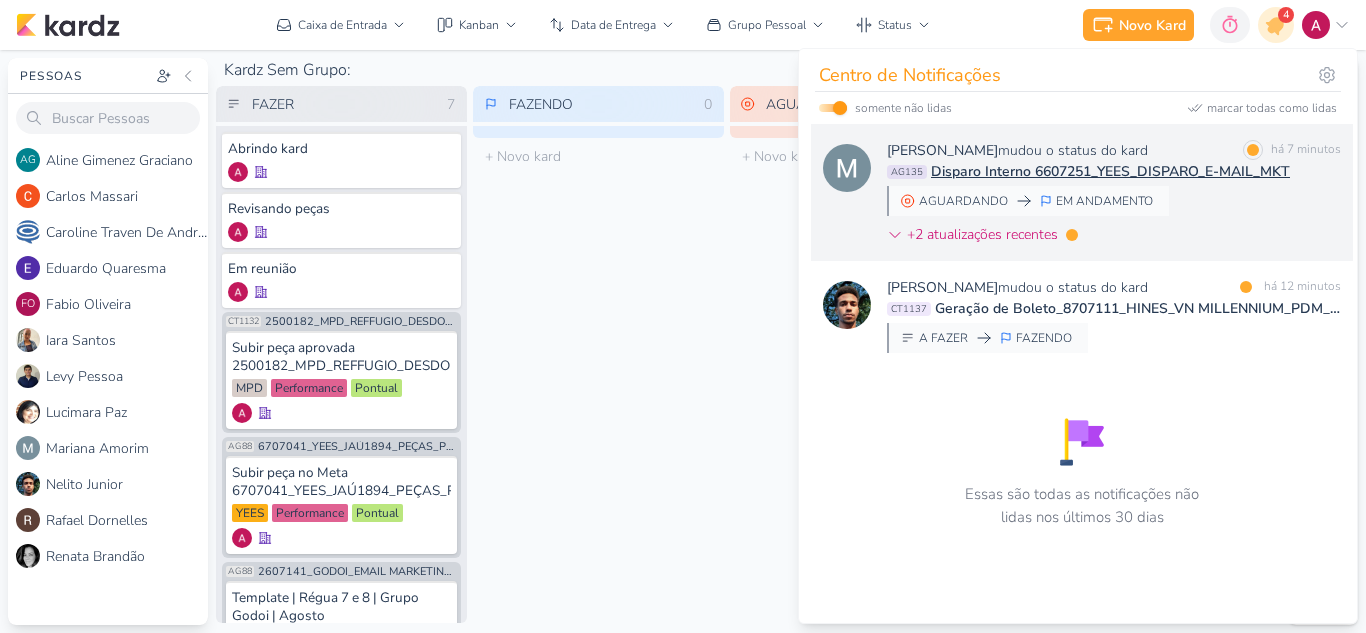 click on "Mariana Amorim  mudou o status do kard
marcar como lida
há 7 minutos
AG135
Disparo Interno 6607251_YEES_DISPARO_E-MAIL_MKT
AGUARDANDO
EM ANDAMENTO" at bounding box center (1114, 196) 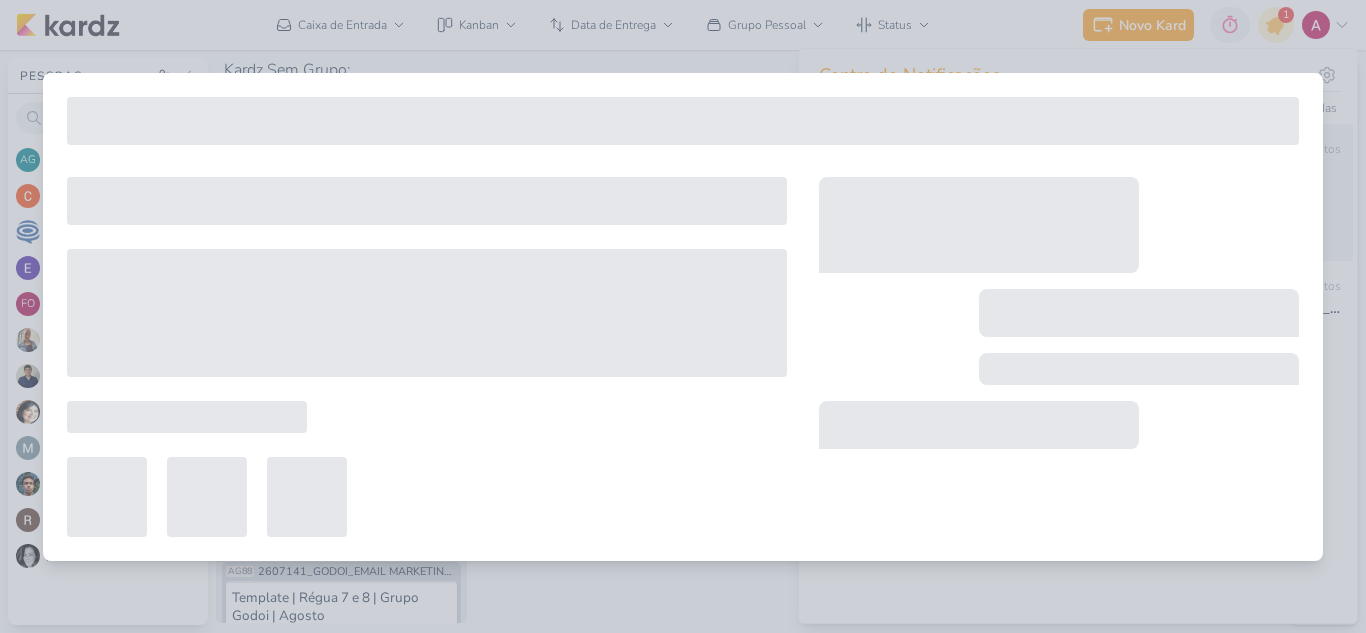 type on "Disparo Interno 6607251_YEES_DISPARO_E-MAIL_MKT" 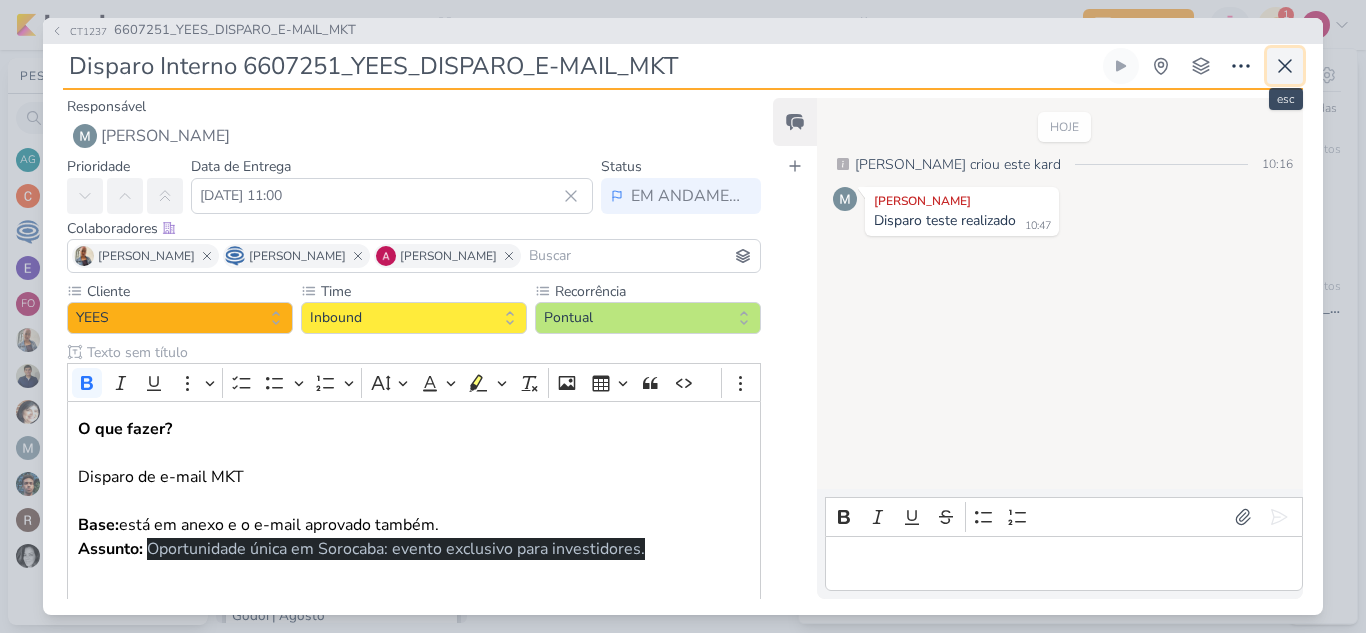 click 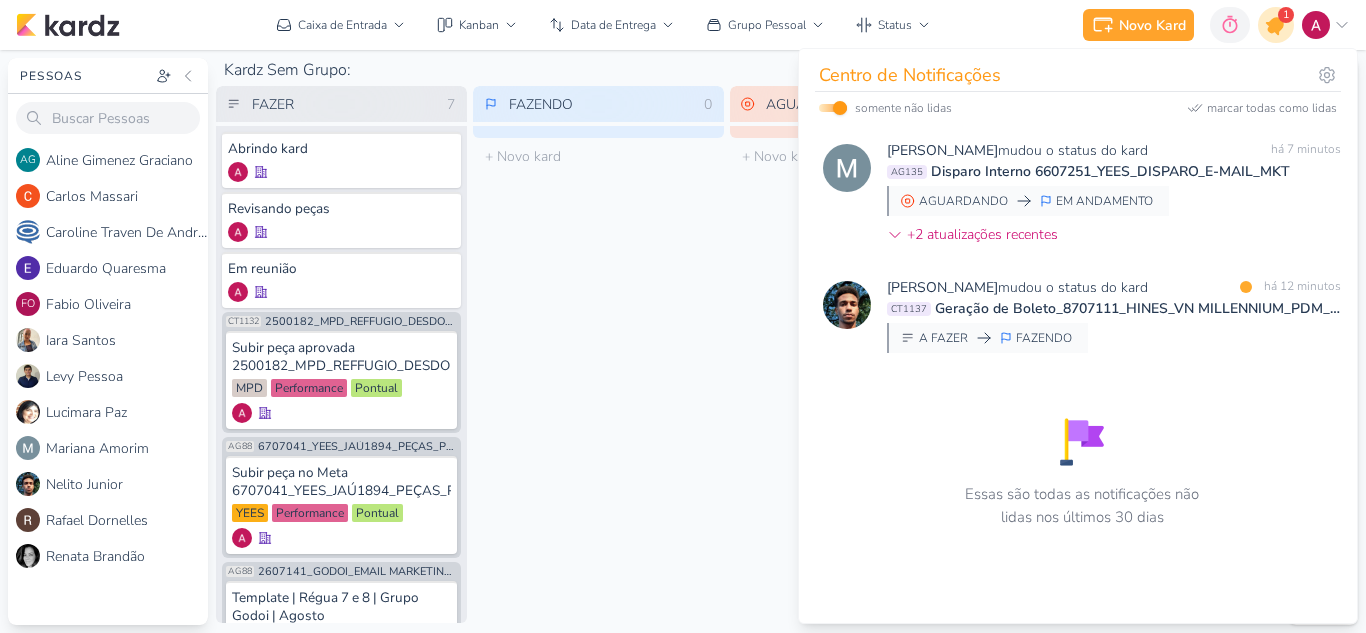 click 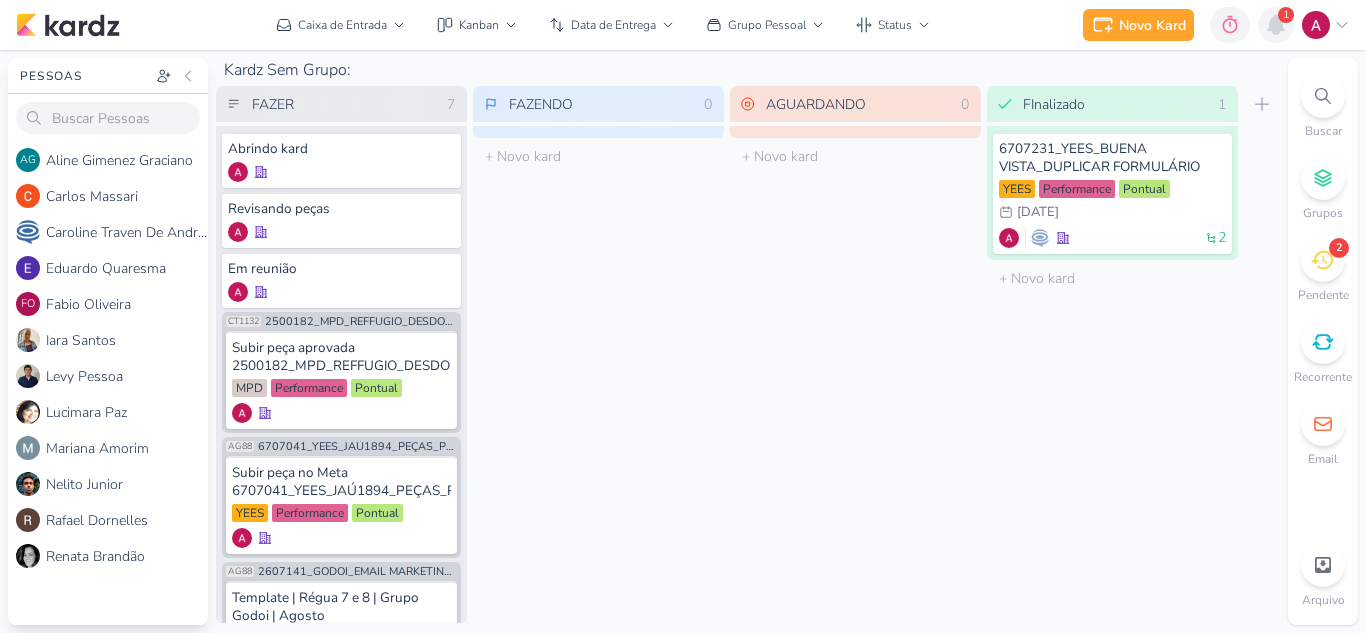 click 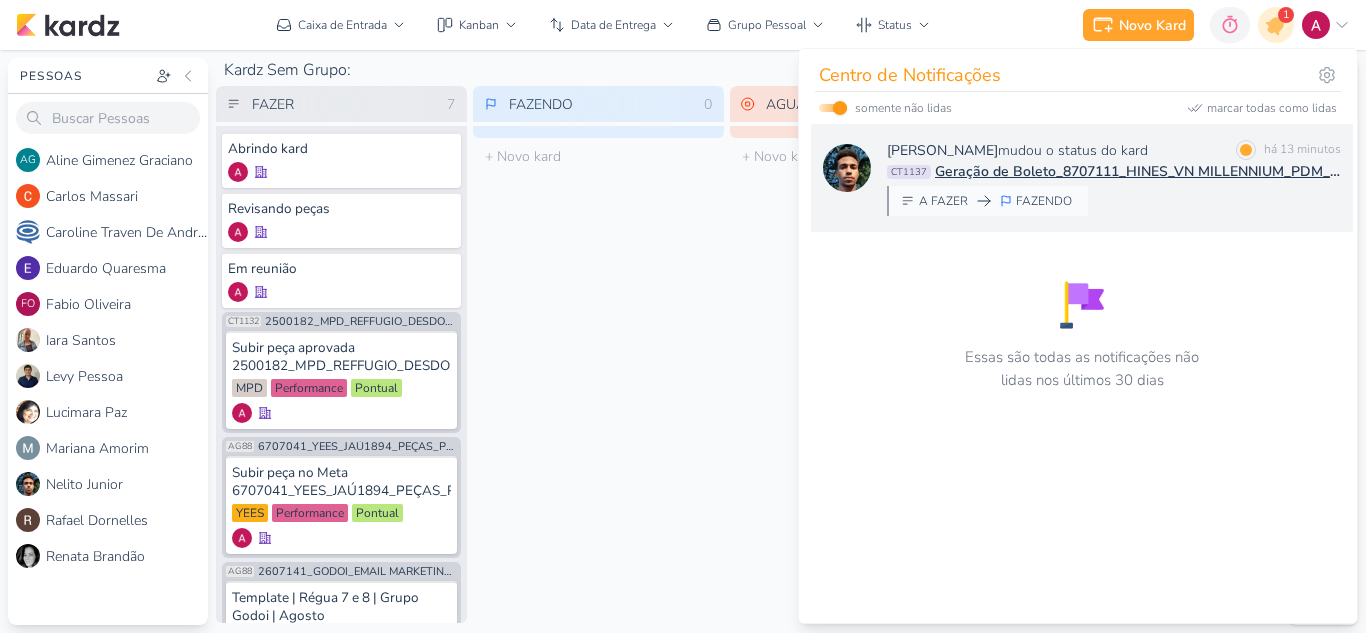 click on "Nelito Junior  mudou o status do kard
marcar como lida
há 13 minutos
CT1137
Geração de Boleto_8707111_HINES_VN MILLENNIUM_PDM_AGOSTO_TRIMESTRE
A FAZER
FAZENDO" at bounding box center [1082, 178] 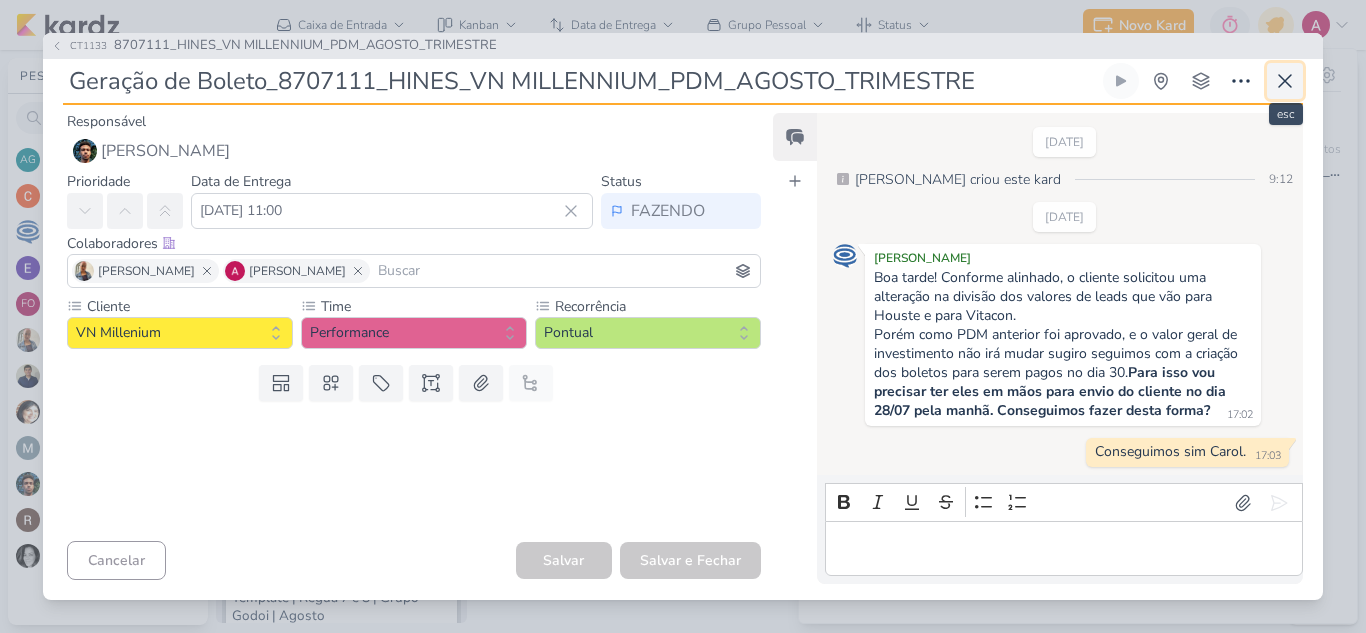 click 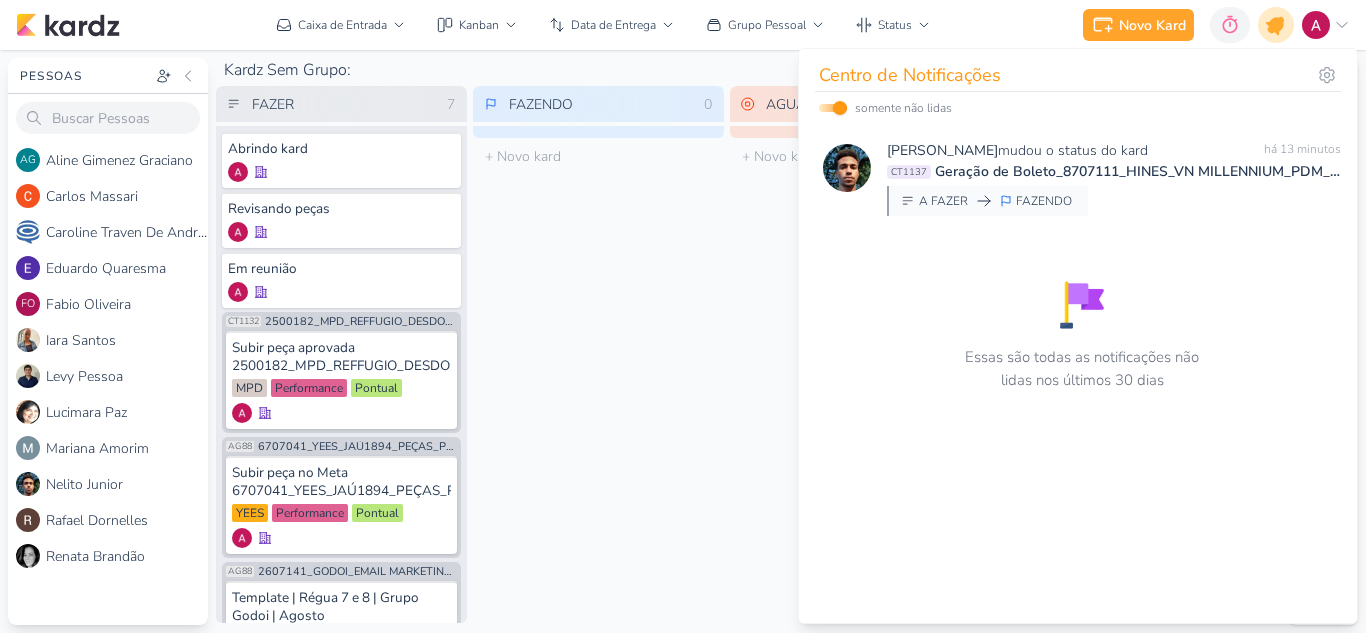click 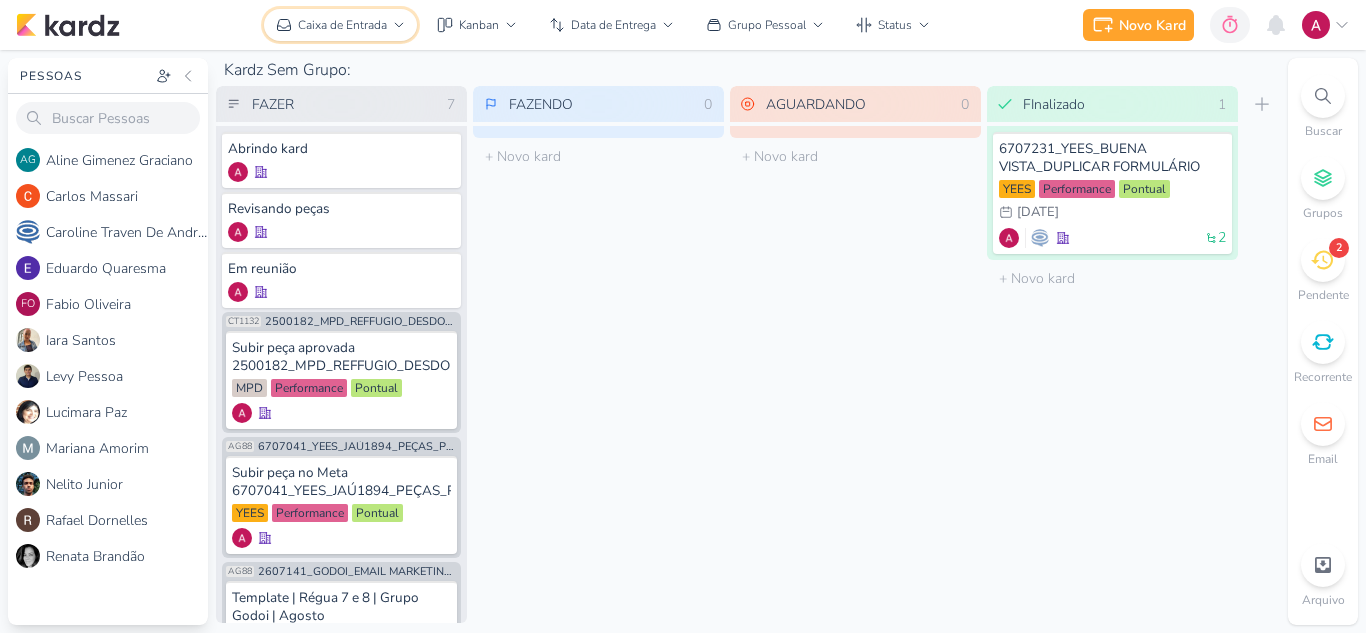 click on "Caixa de Entrada" at bounding box center [340, 25] 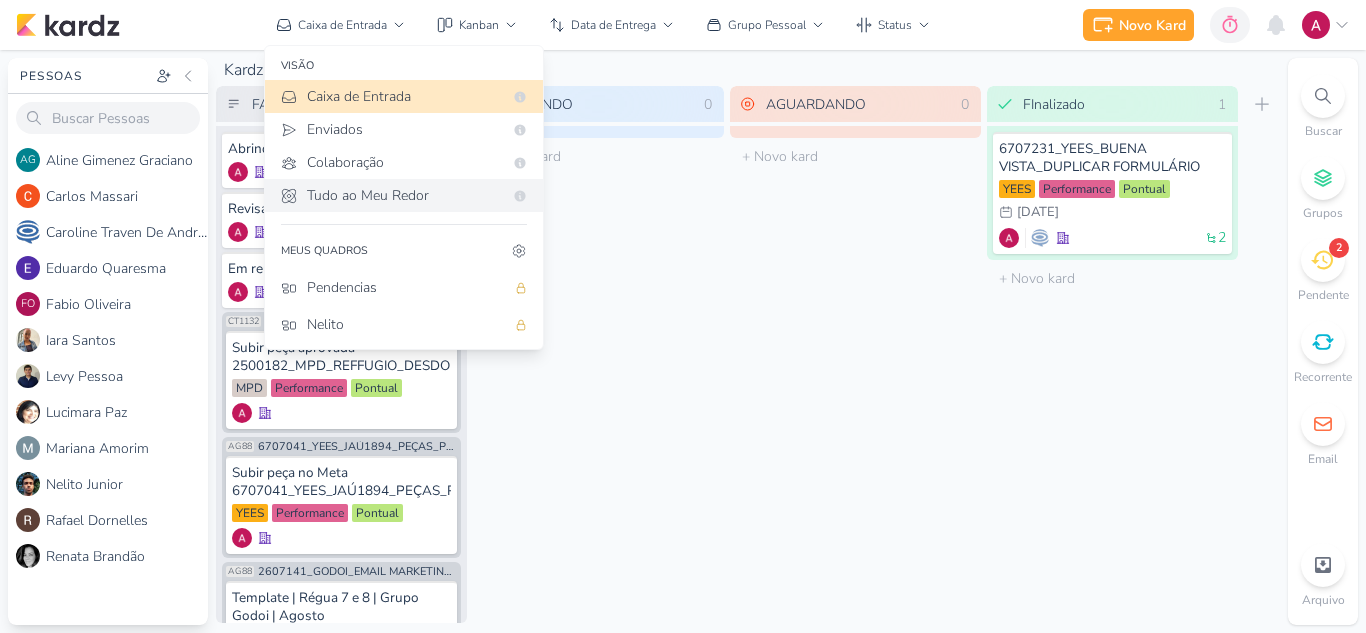 click on "Tudo ao Meu Redor" at bounding box center (405, 195) 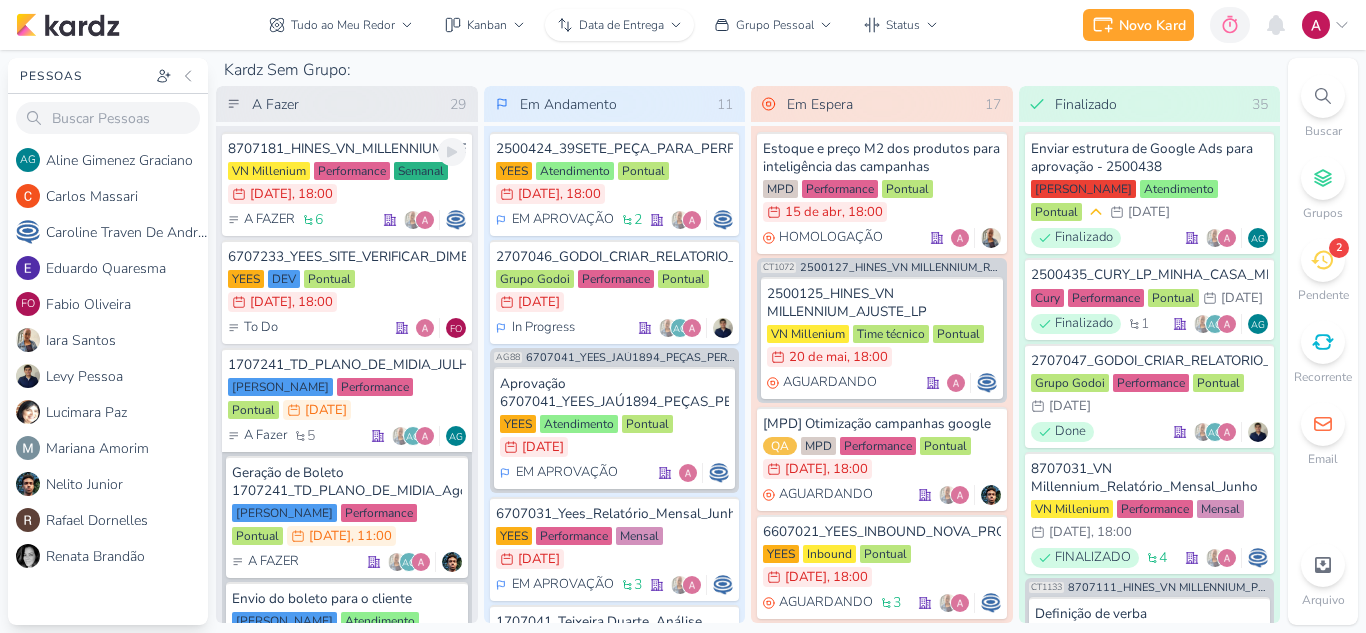 scroll, scrollTop: 0, scrollLeft: 0, axis: both 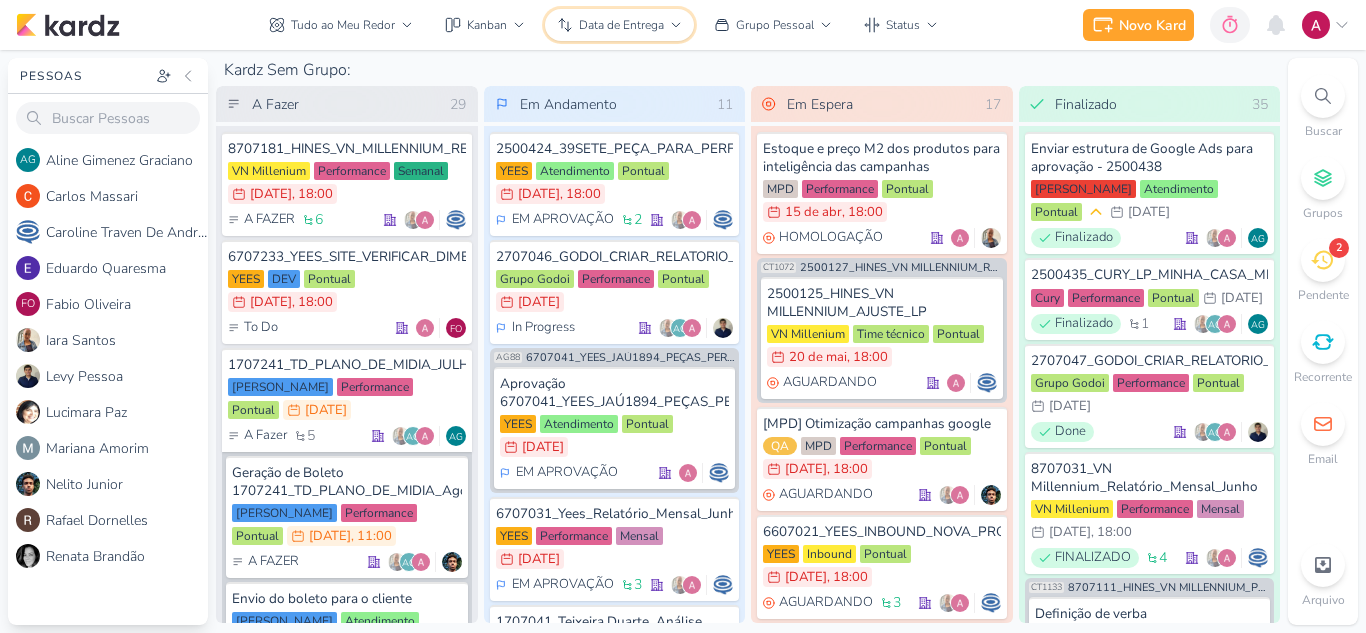 click on "Data de Entrega" at bounding box center (621, 25) 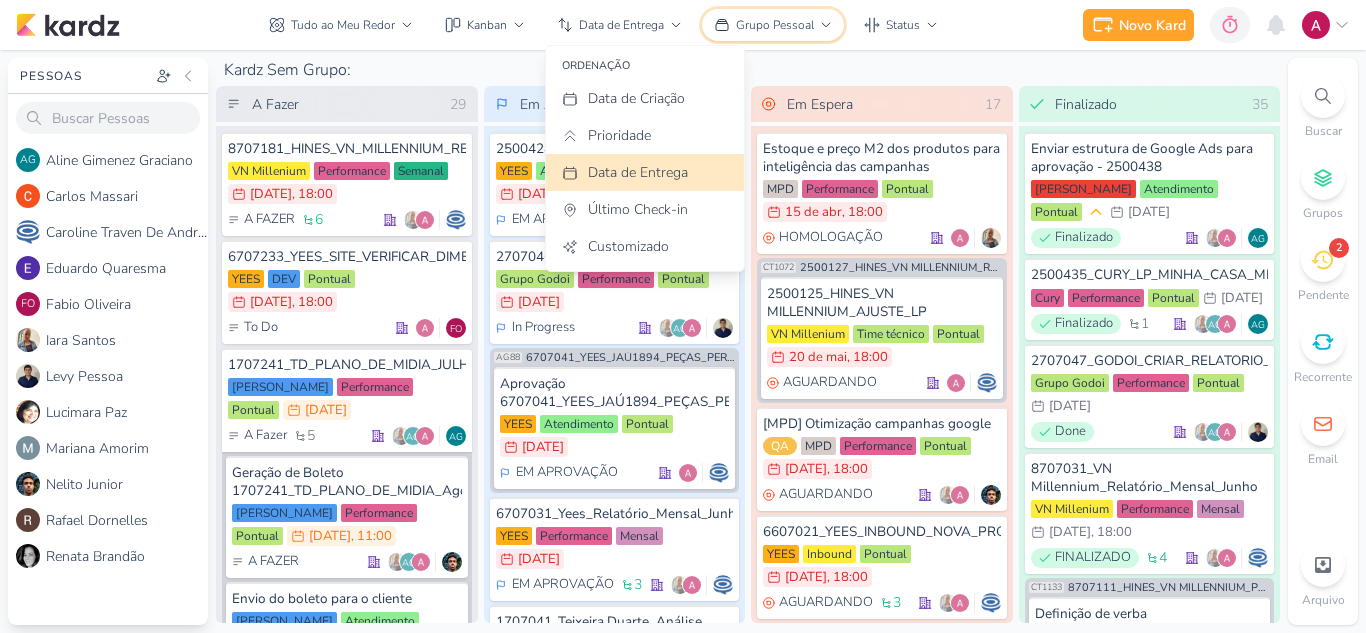 click on "Grupo Pessoal" at bounding box center (775, 25) 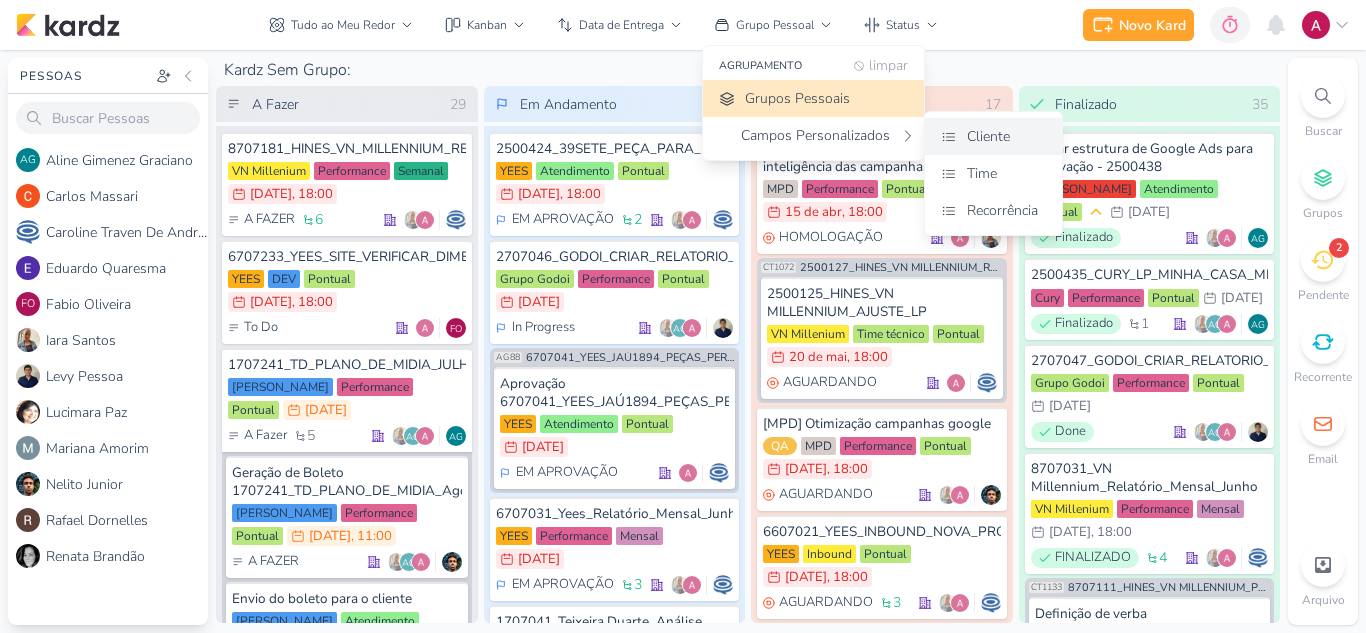 click on "Cliente" at bounding box center (993, 136) 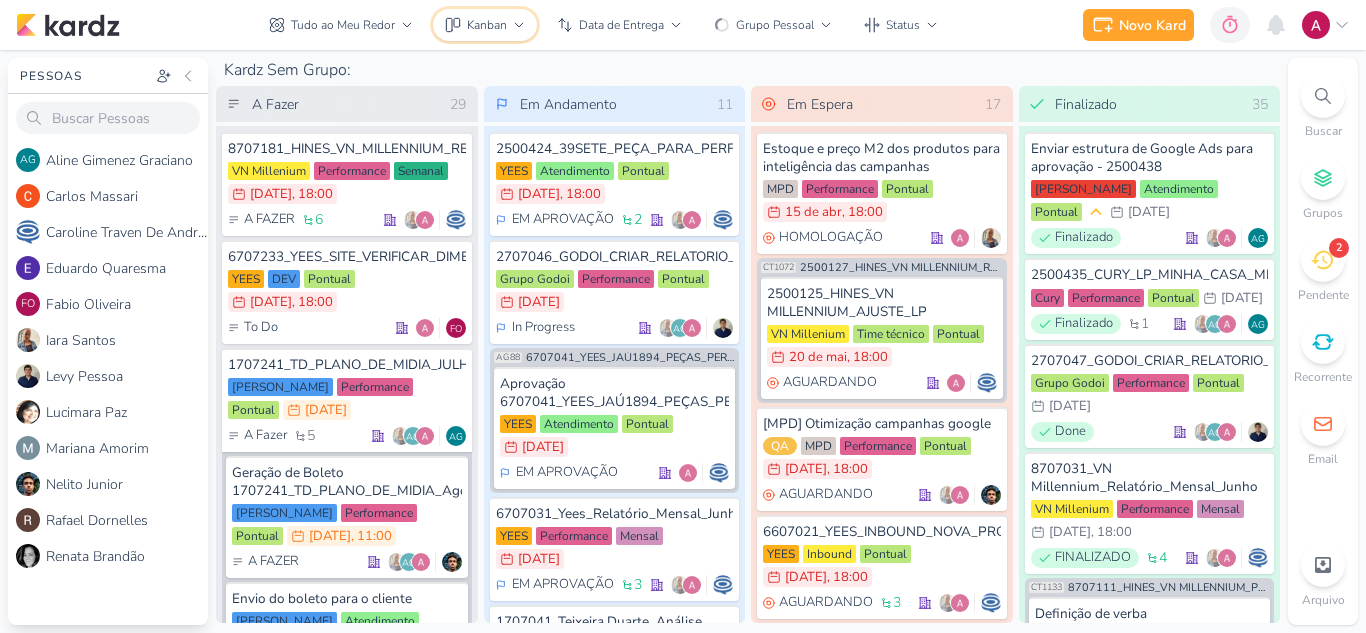 click on "Kanban" at bounding box center [487, 25] 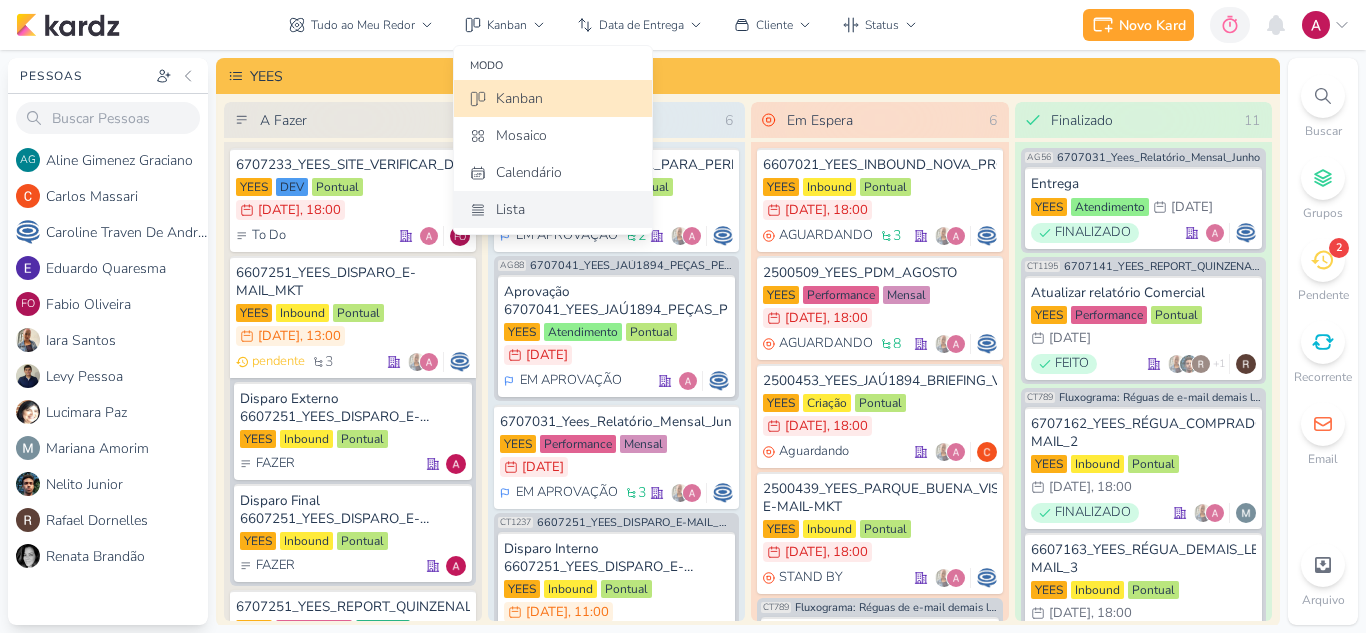 click on "Lista" at bounding box center [510, 209] 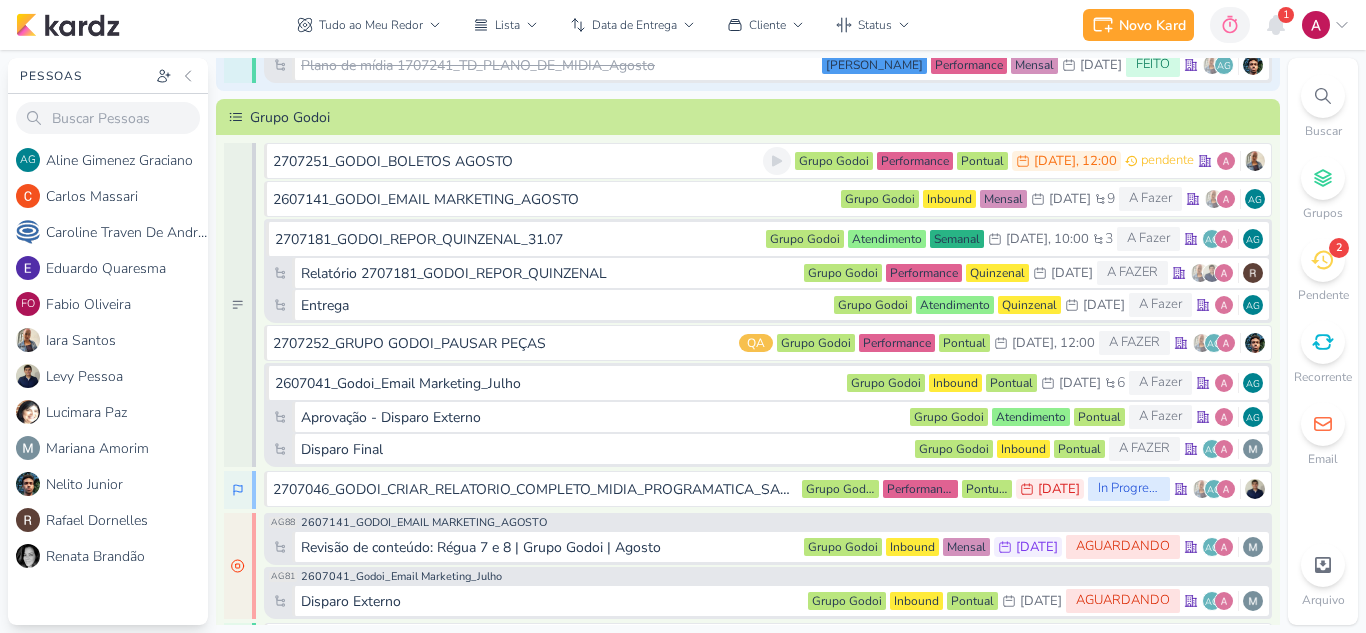 scroll, scrollTop: 2390, scrollLeft: 0, axis: vertical 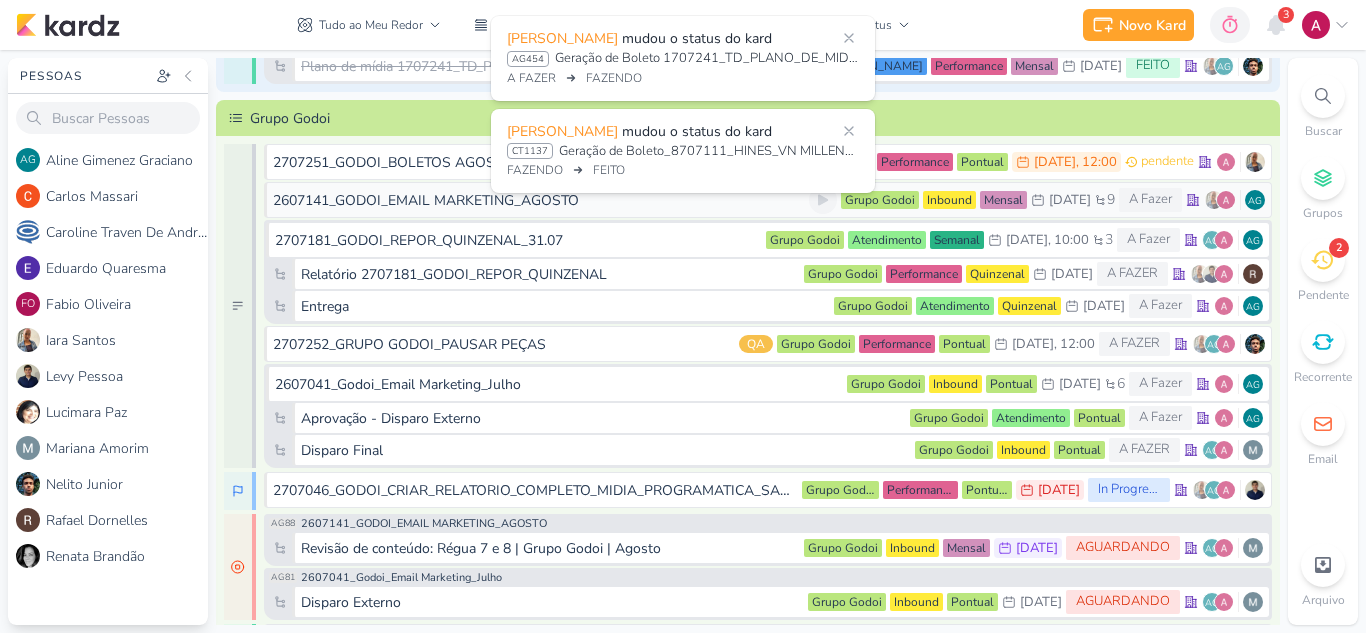 click on "2607141_GODOI_EMAIL MARKETING_AGOSTO" at bounding box center [426, 200] 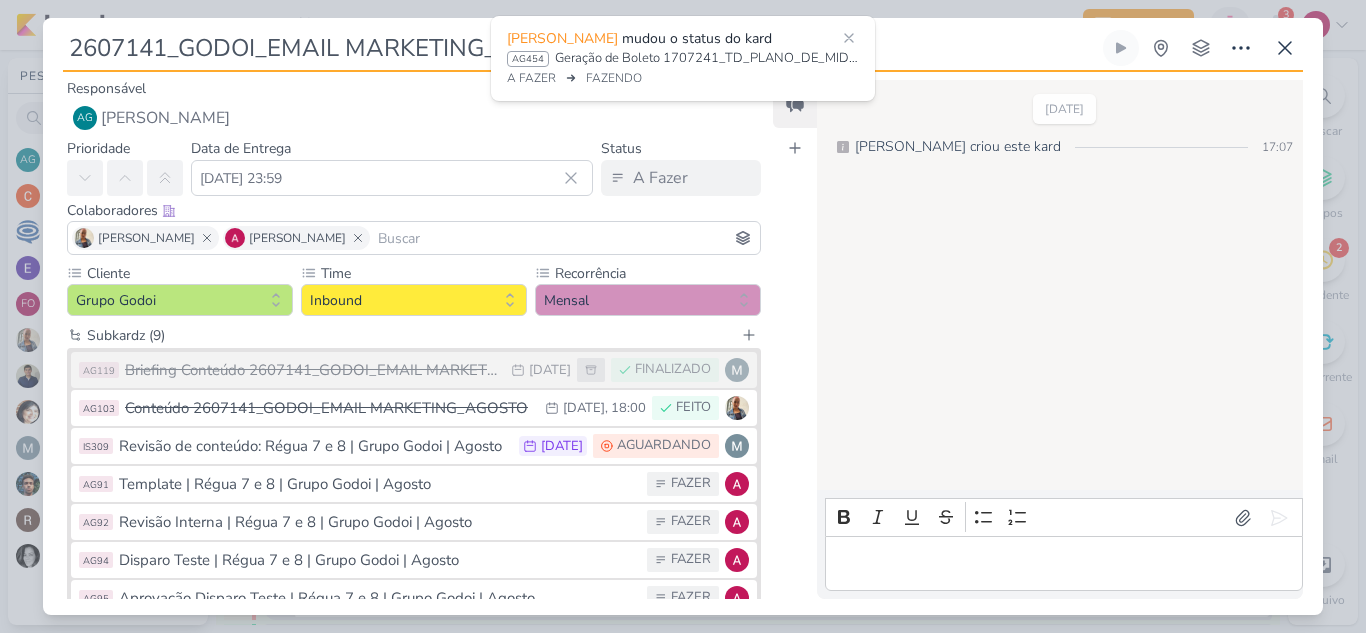 scroll, scrollTop: 161, scrollLeft: 0, axis: vertical 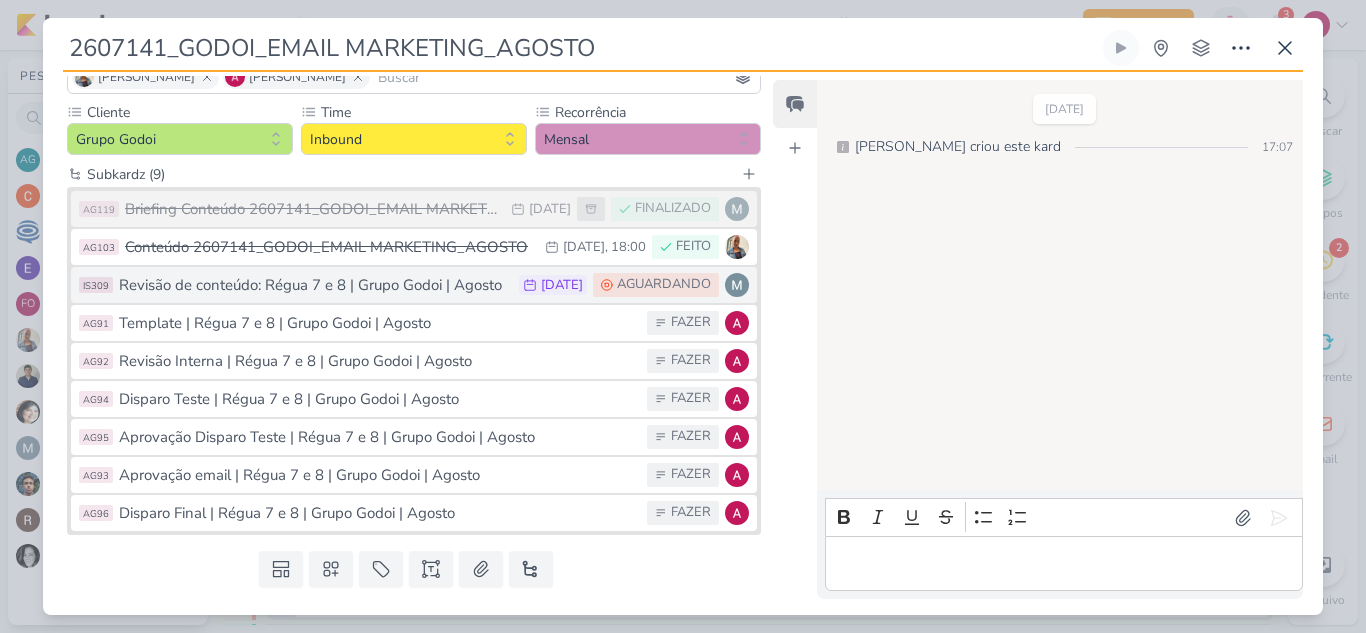 click on "Revisão de conteúdo: Régua 7 e 8 | Grupo Godoi | Agosto" at bounding box center (314, 285) 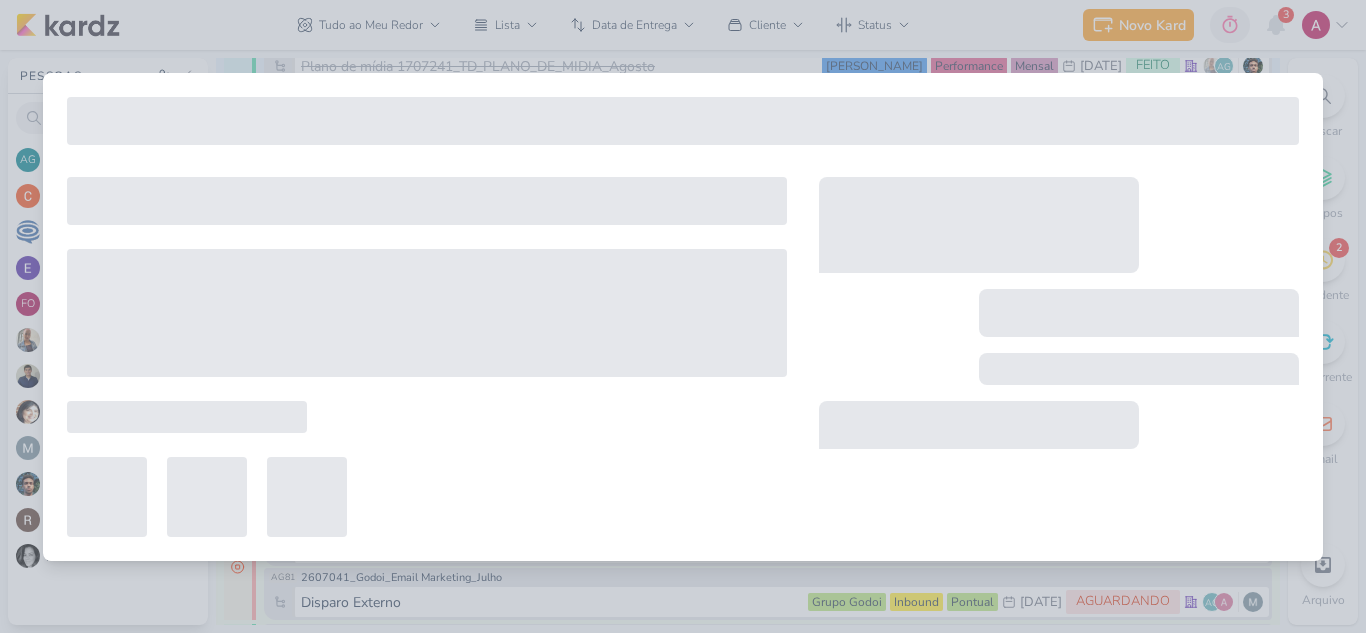 type on "Revisão de conteúdo: Régua 7 e 8 | Grupo Godoi | Agosto" 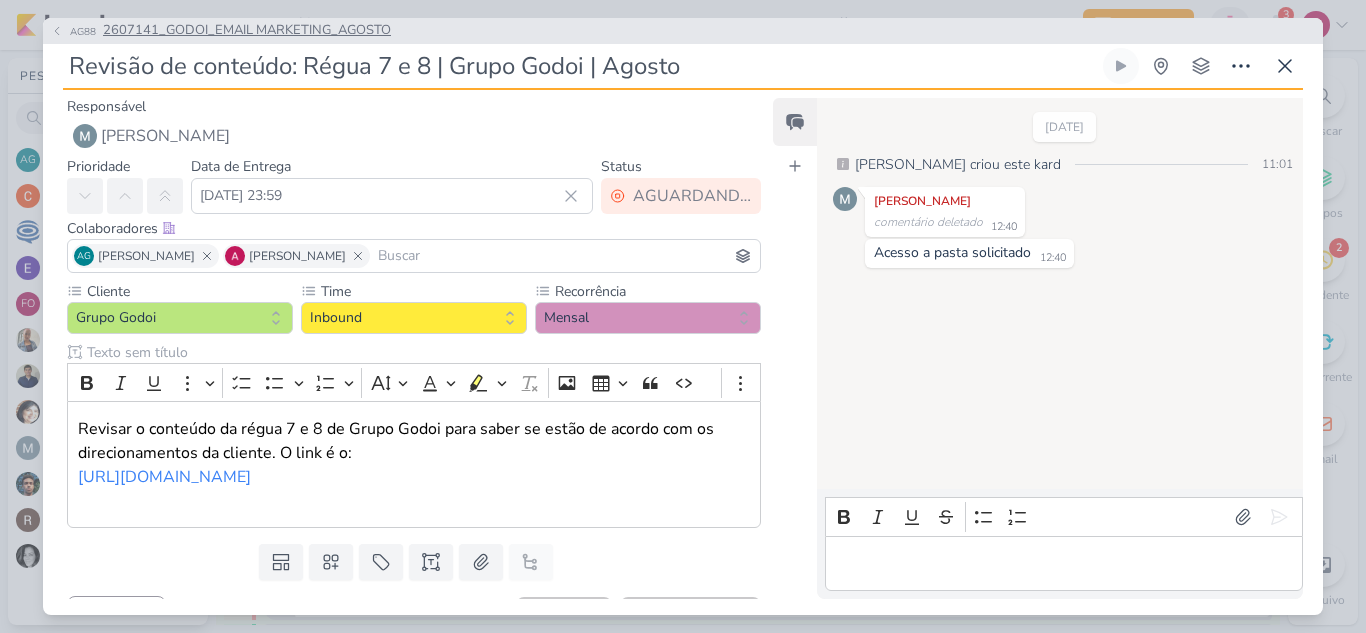 click on "AG88" at bounding box center (83, 31) 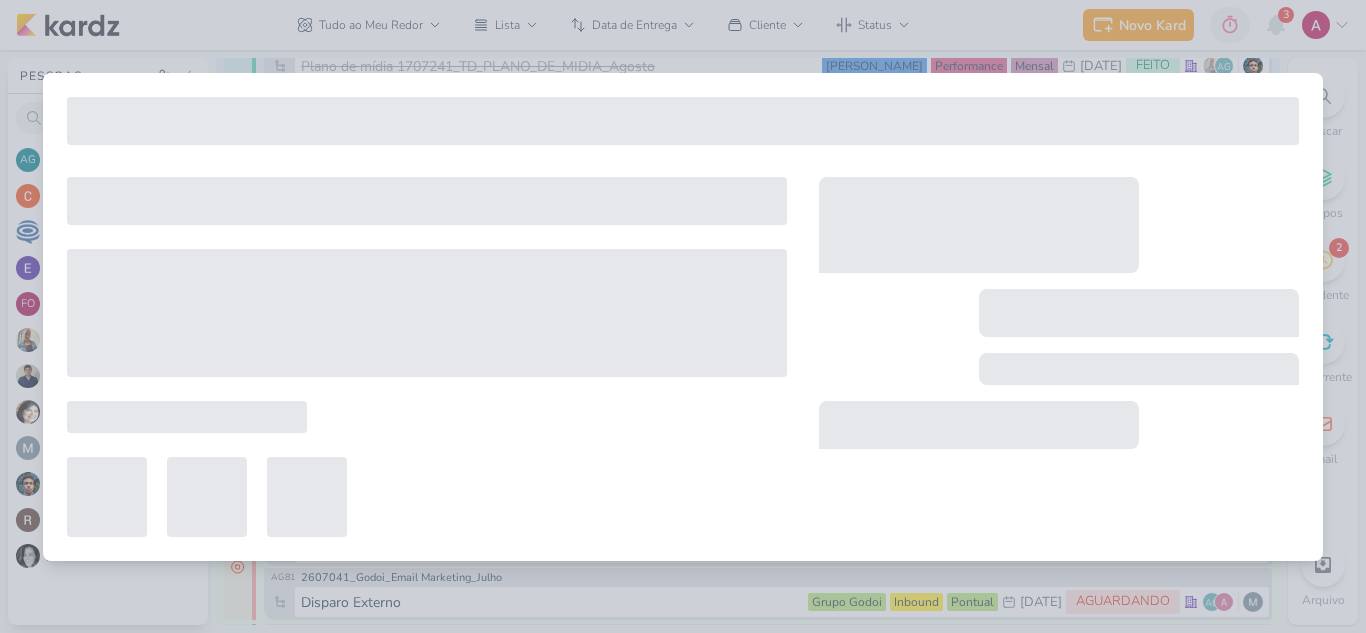type on "2607141_GODOI_EMAIL MARKETING_AGOSTO" 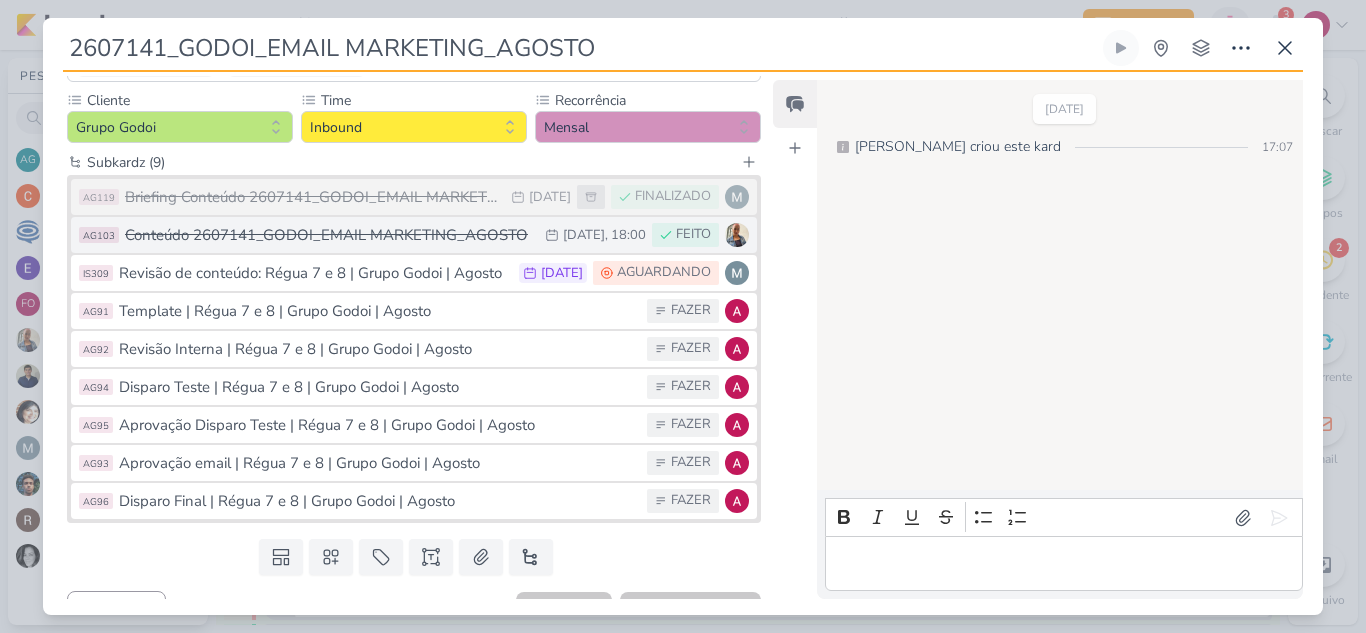 scroll, scrollTop: 174, scrollLeft: 0, axis: vertical 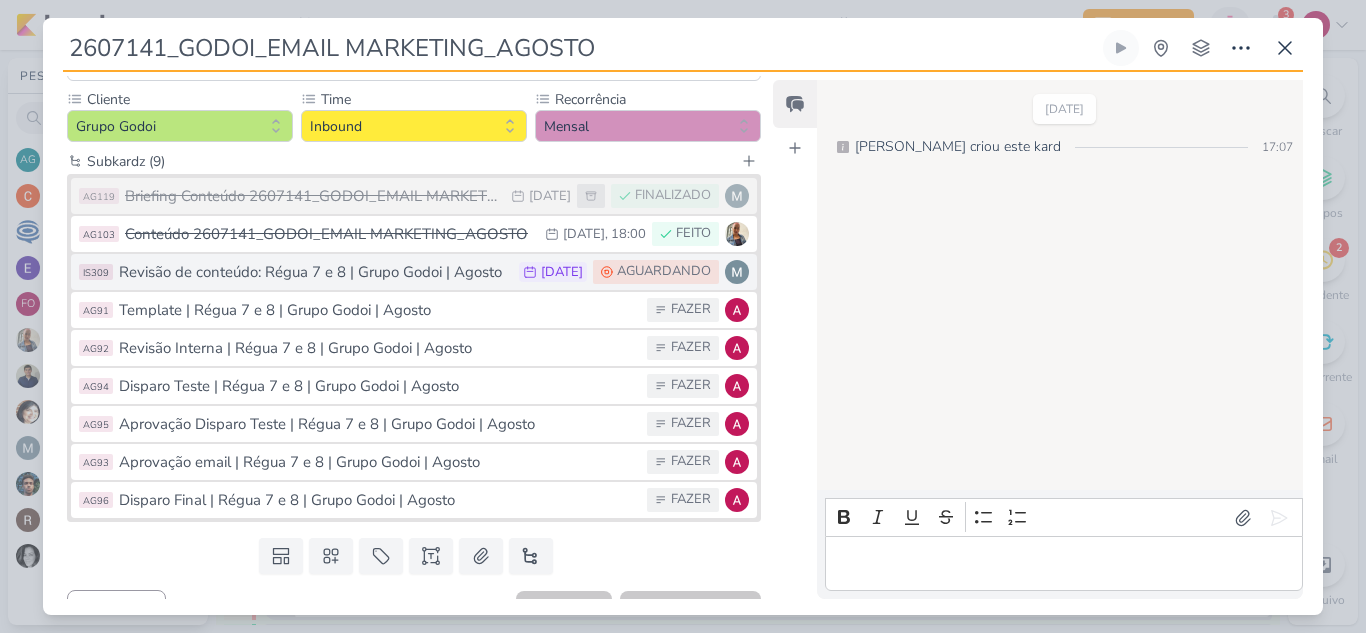 click on "Revisão de conteúdo: Régua 7 e 8 | Grupo Godoi | Agosto" at bounding box center [314, 272] 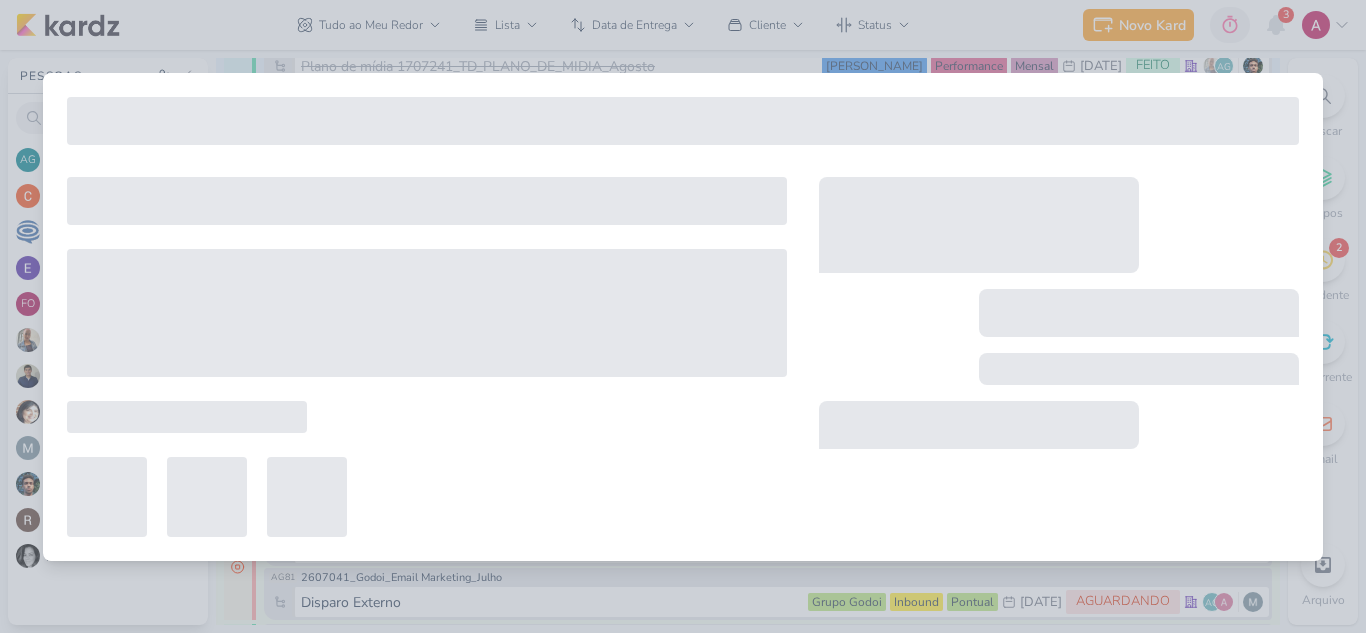 type on "Revisão de conteúdo: Régua 7 e 8 | Grupo Godoi | Agosto" 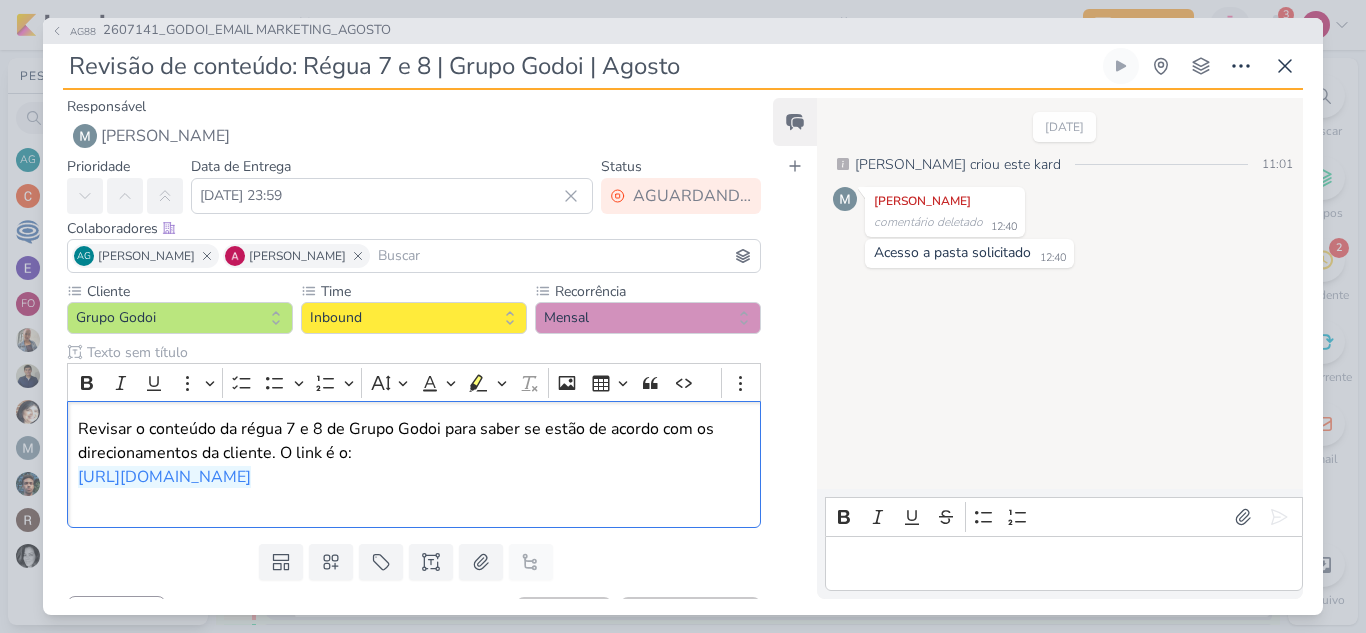 drag, startPoint x: 462, startPoint y: 509, endPoint x: 58, endPoint y: 485, distance: 404.71225 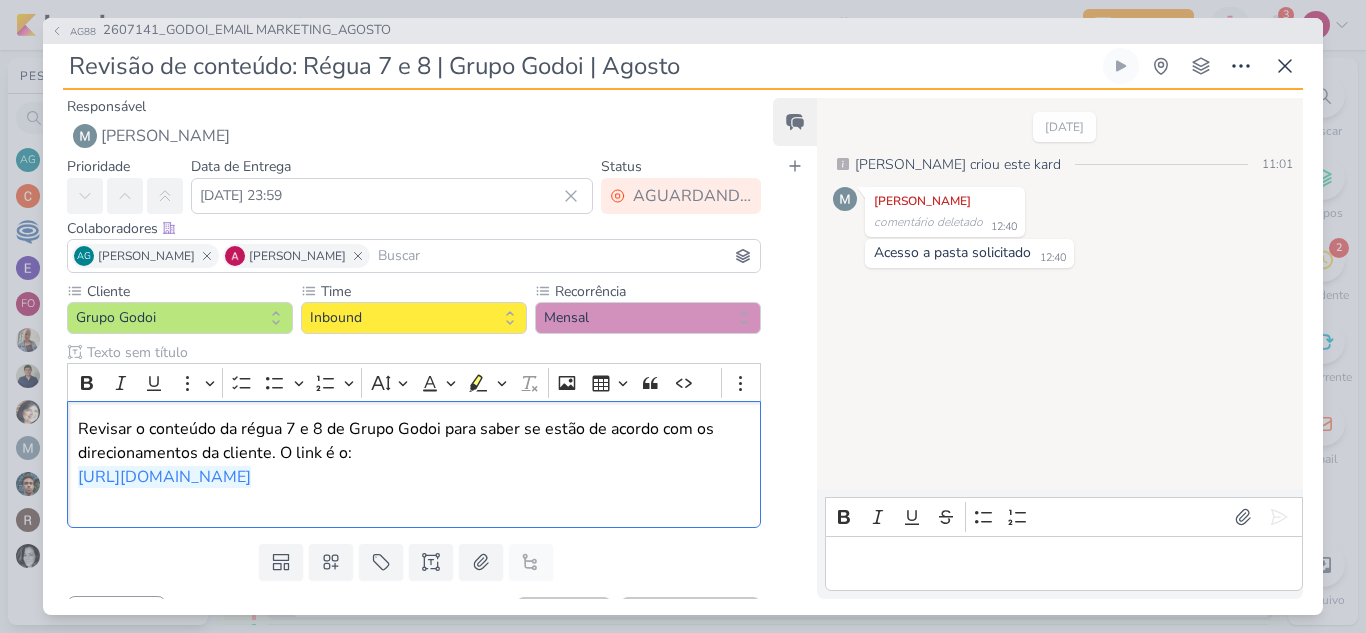click on "Cliente
Grupo Godoi
Time" at bounding box center [406, 408] 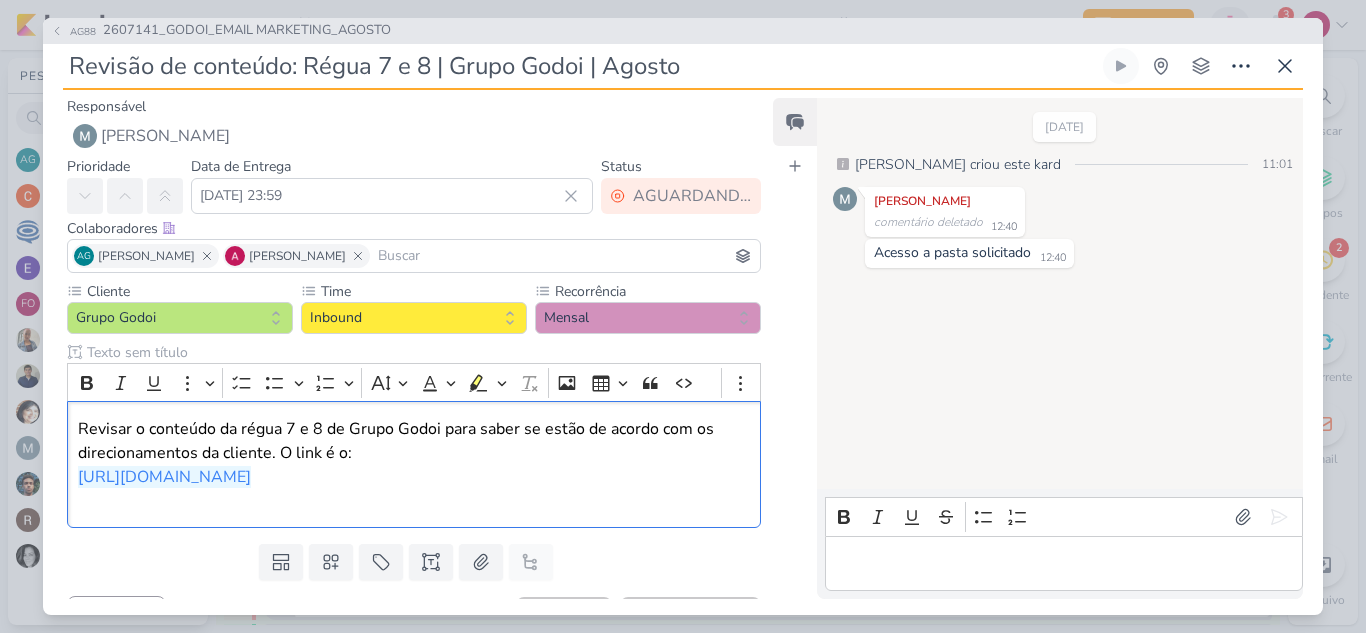 copy on "https://docs.google.com/document/d/1p-fdsgk1EDLzNdHMXPWvi-ruj6trbNqKfbVhHZmj11Y/edit?tab=t.2fvsycsk3ij5" 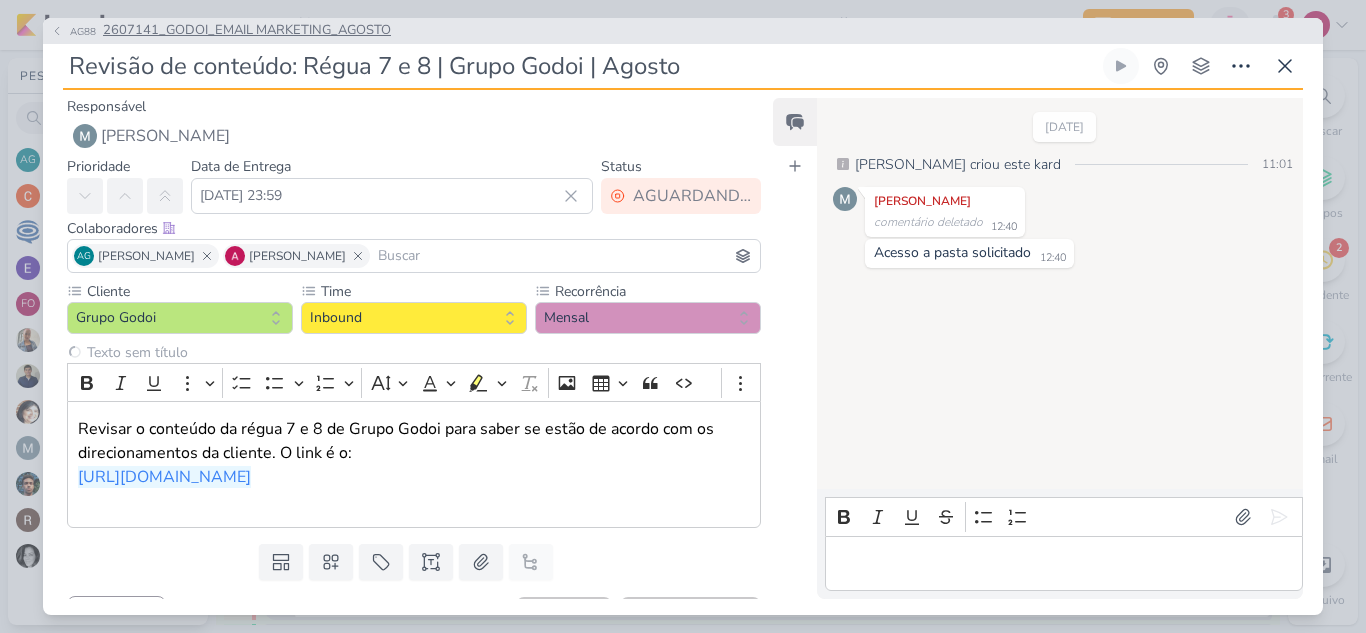click on "2607141_GODOI_EMAIL MARKETING_AGOSTO" at bounding box center [247, 31] 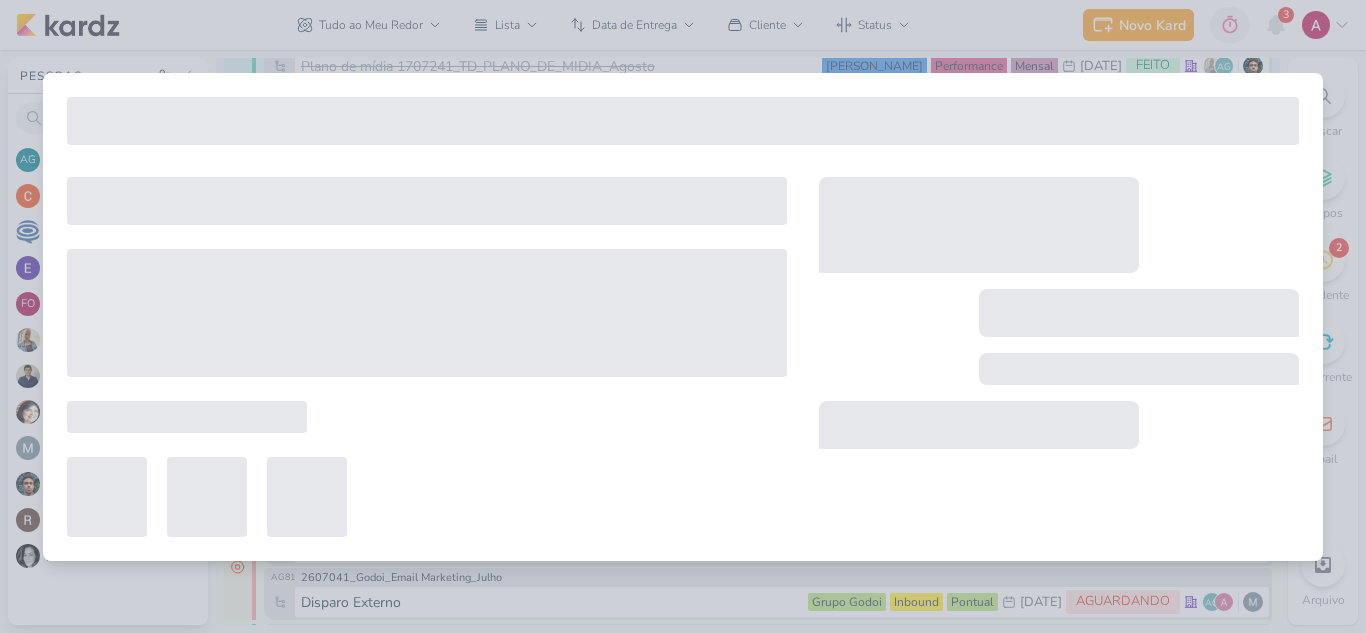 type on "2607141_GODOI_EMAIL MARKETING_AGOSTO" 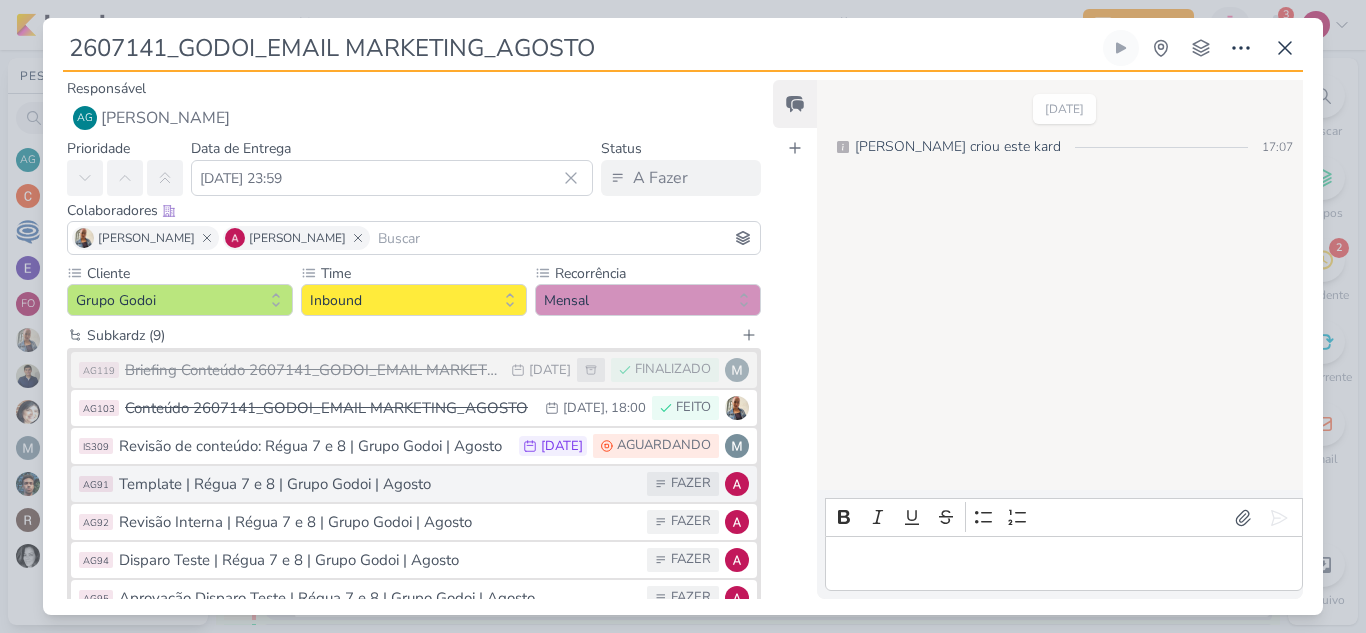 click on "Template | Régua 7 e 8 | Grupo Godoi | Agosto" at bounding box center [378, 484] 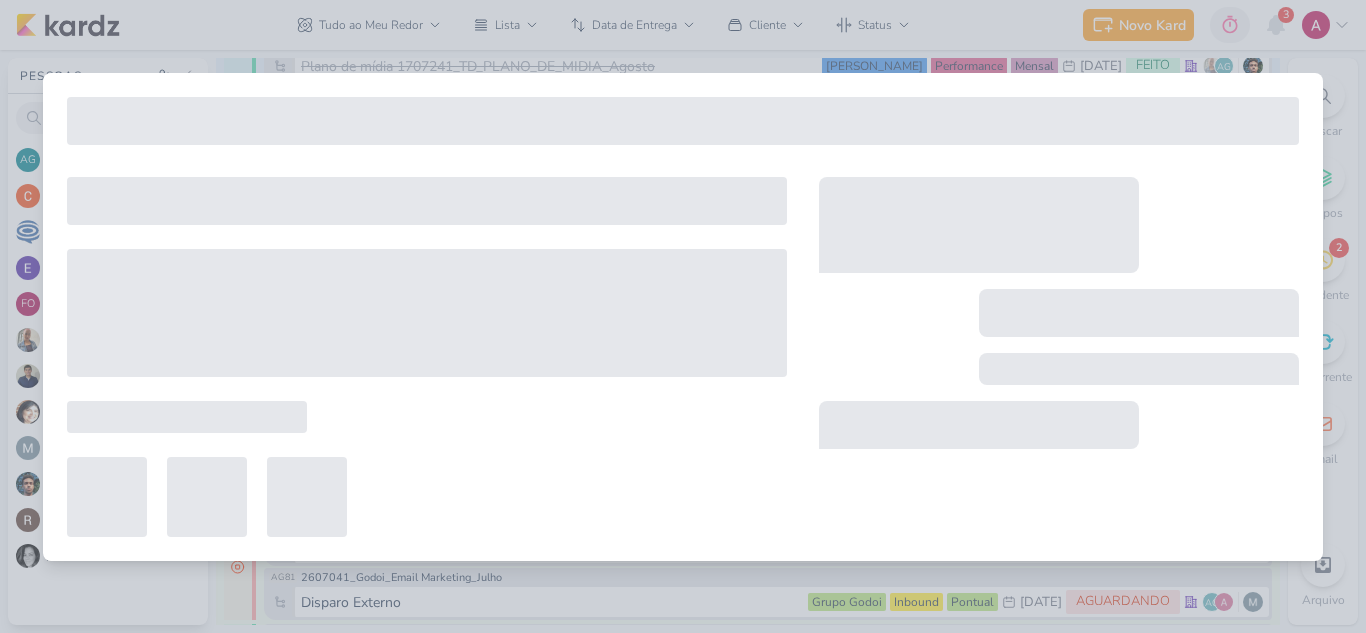 type on "Template | Régua 7 e 8 | Grupo Godoi | Agosto" 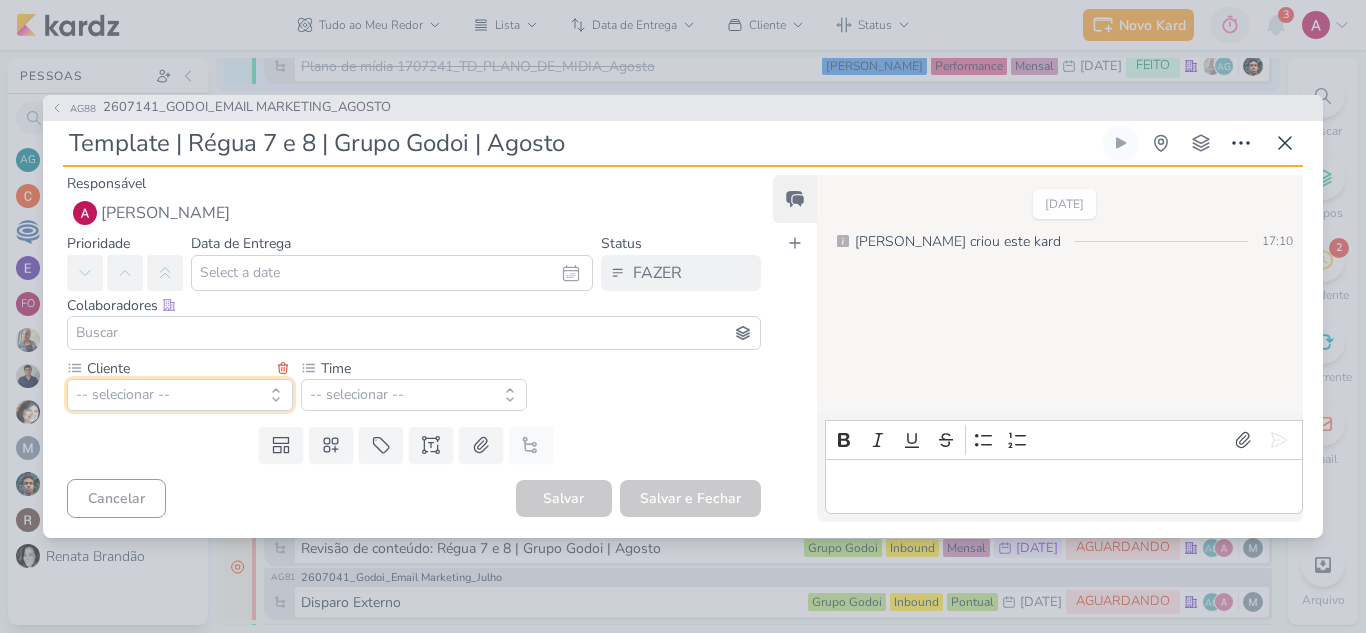 click on "-- selecionar --" at bounding box center [180, 395] 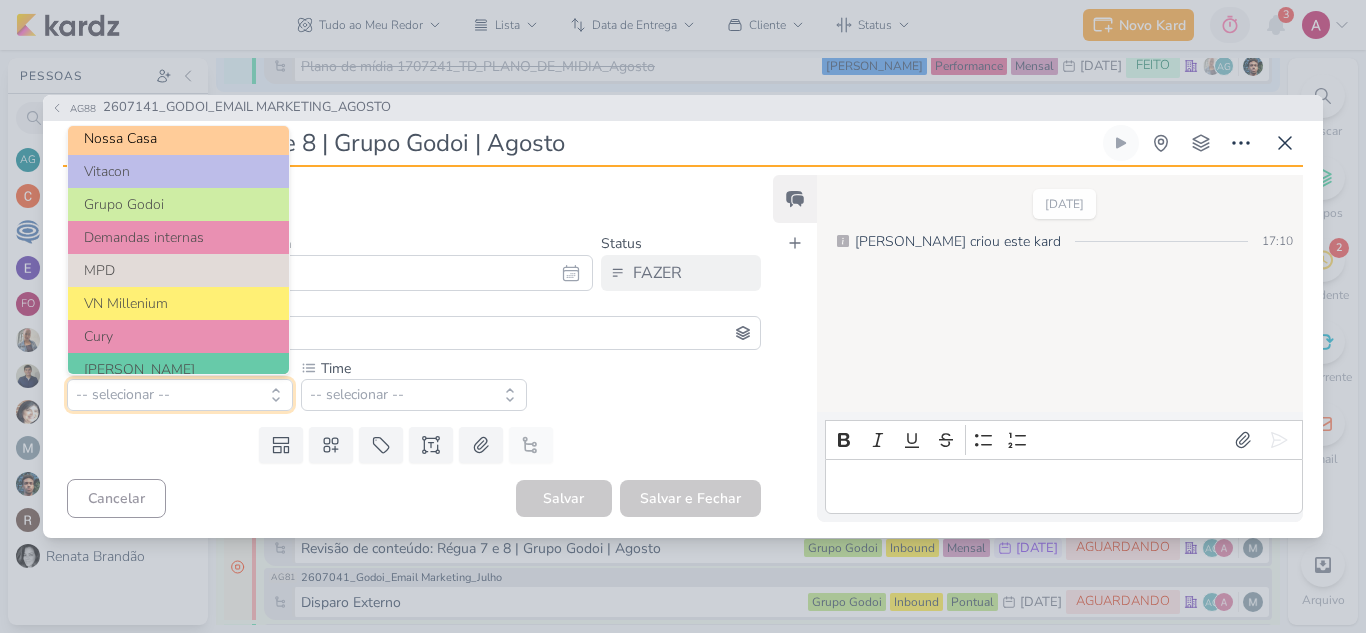 scroll, scrollTop: 109, scrollLeft: 0, axis: vertical 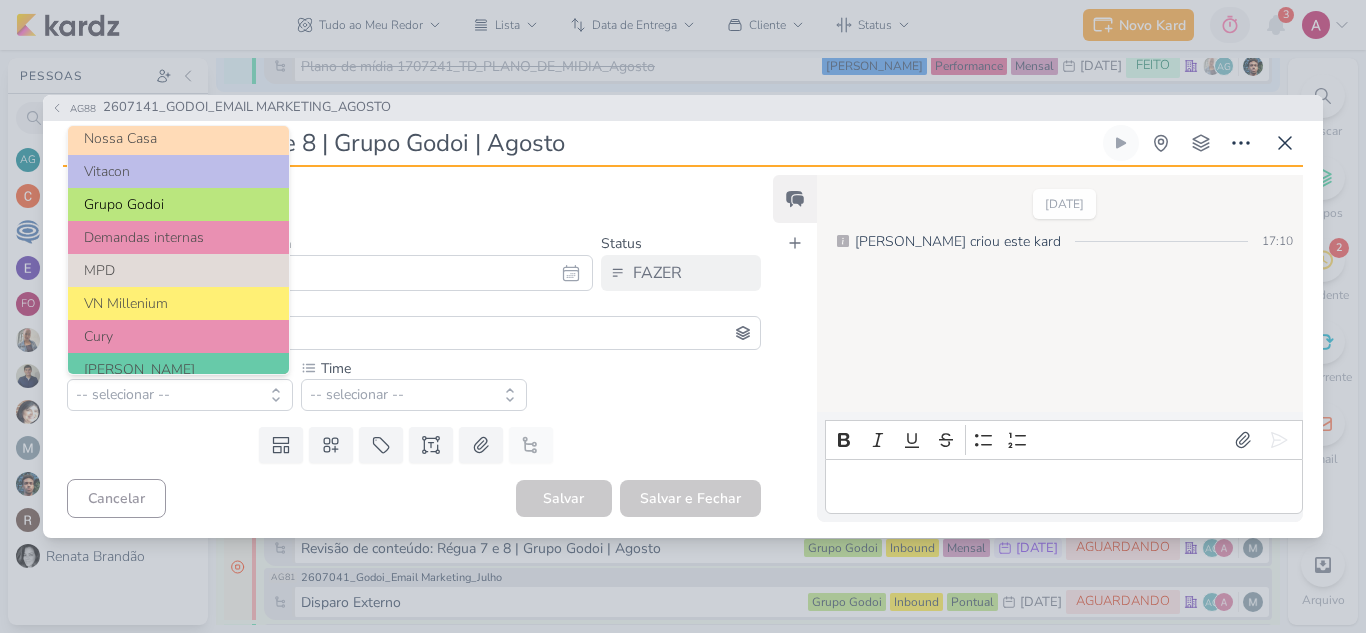 click on "Grupo Godoi" at bounding box center [178, 204] 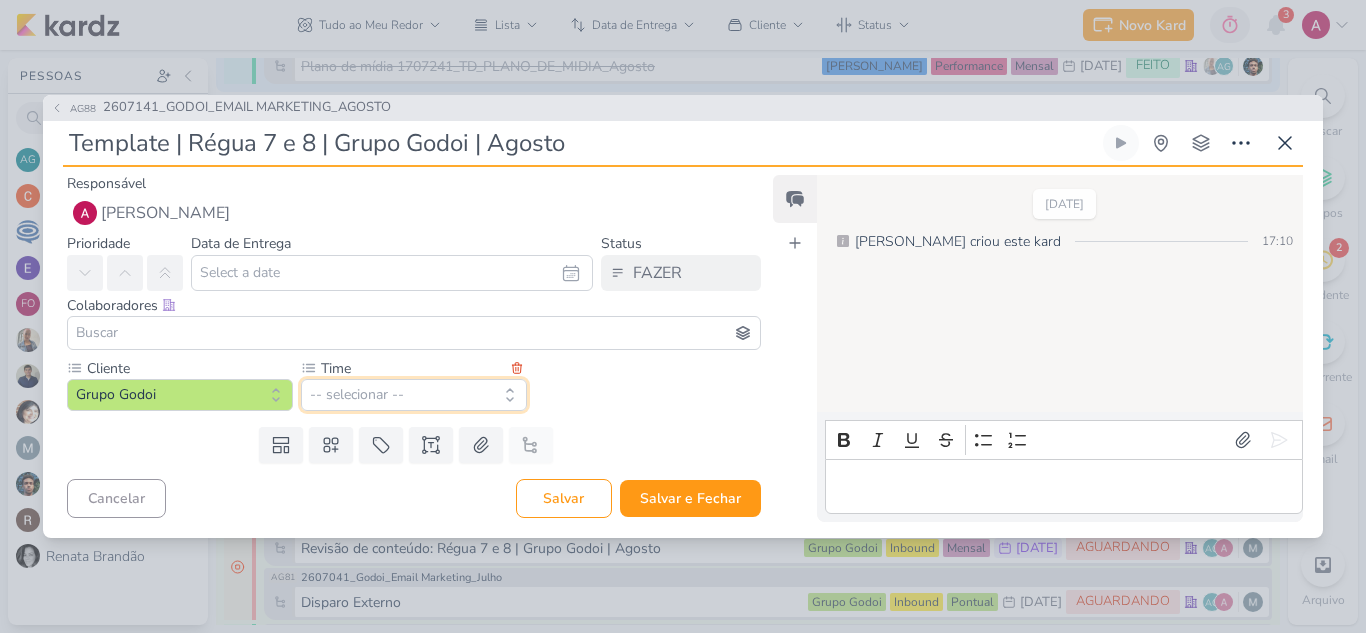 click on "-- selecionar --" at bounding box center (414, 395) 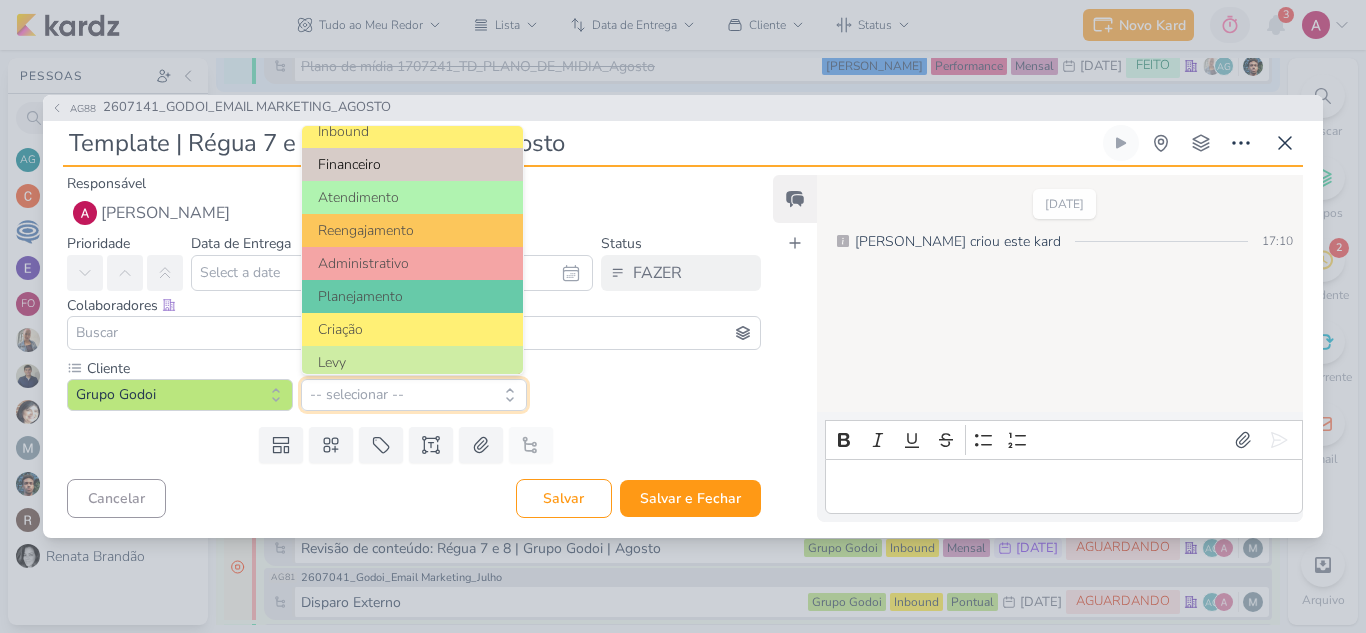 scroll, scrollTop: 223, scrollLeft: 0, axis: vertical 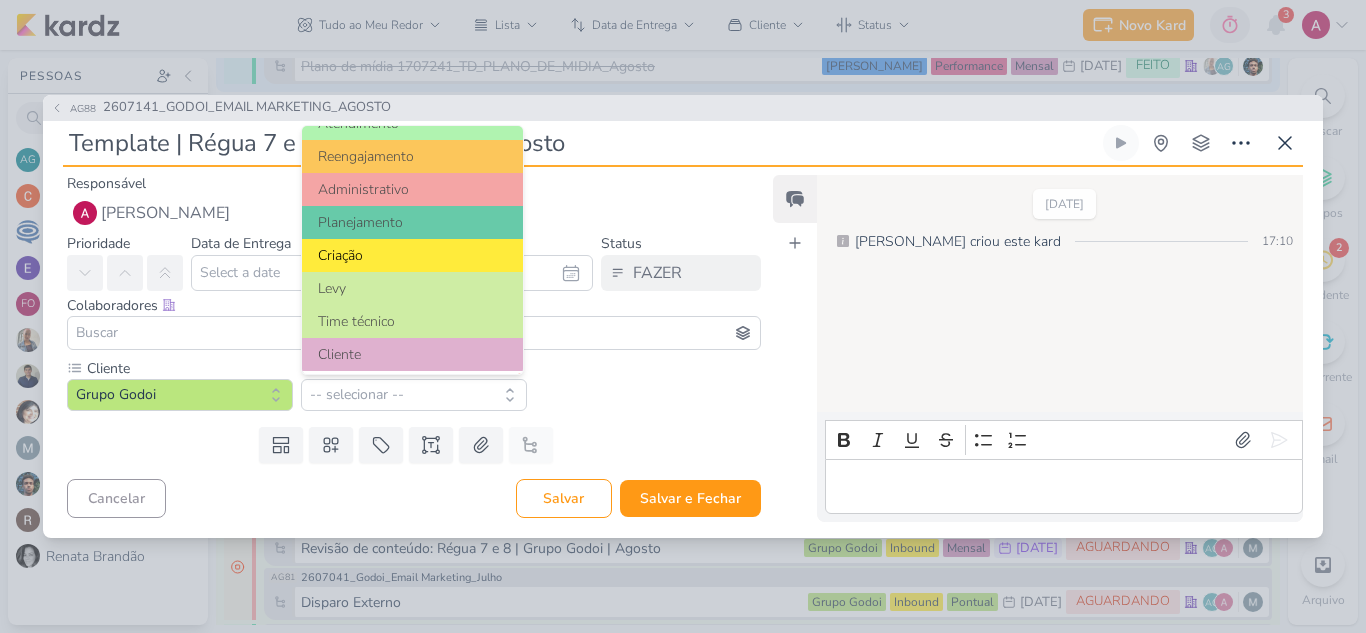 click on "Criação" at bounding box center (412, 255) 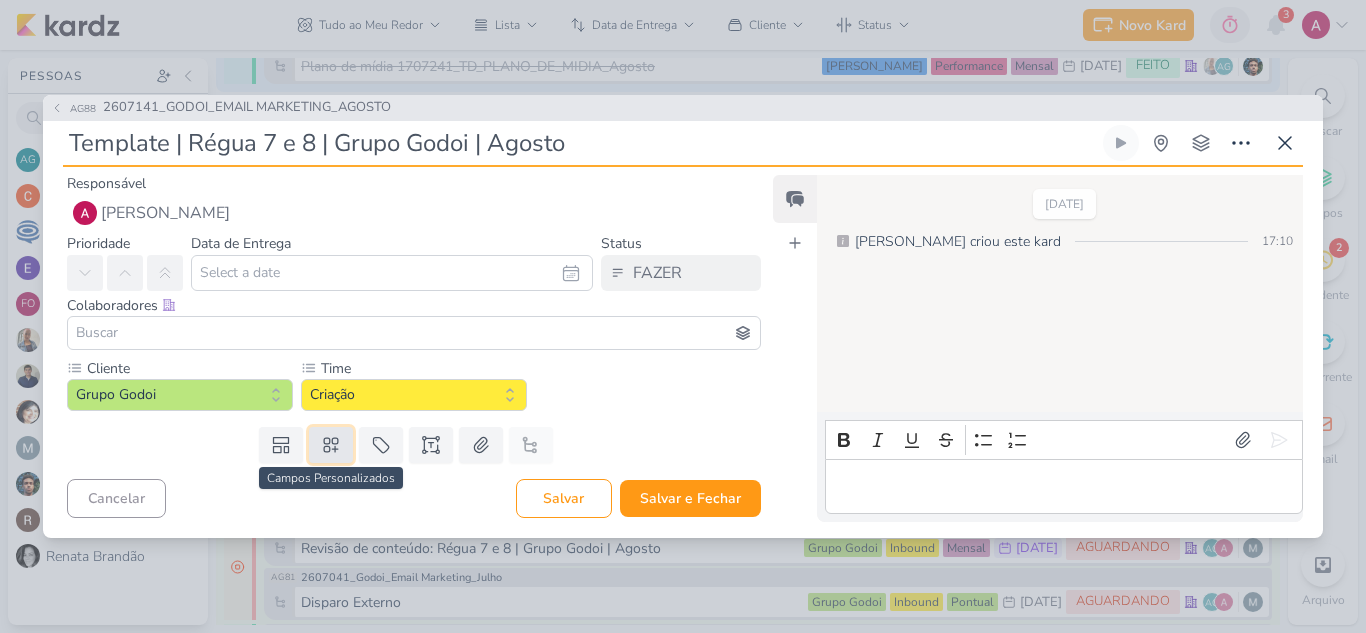 click 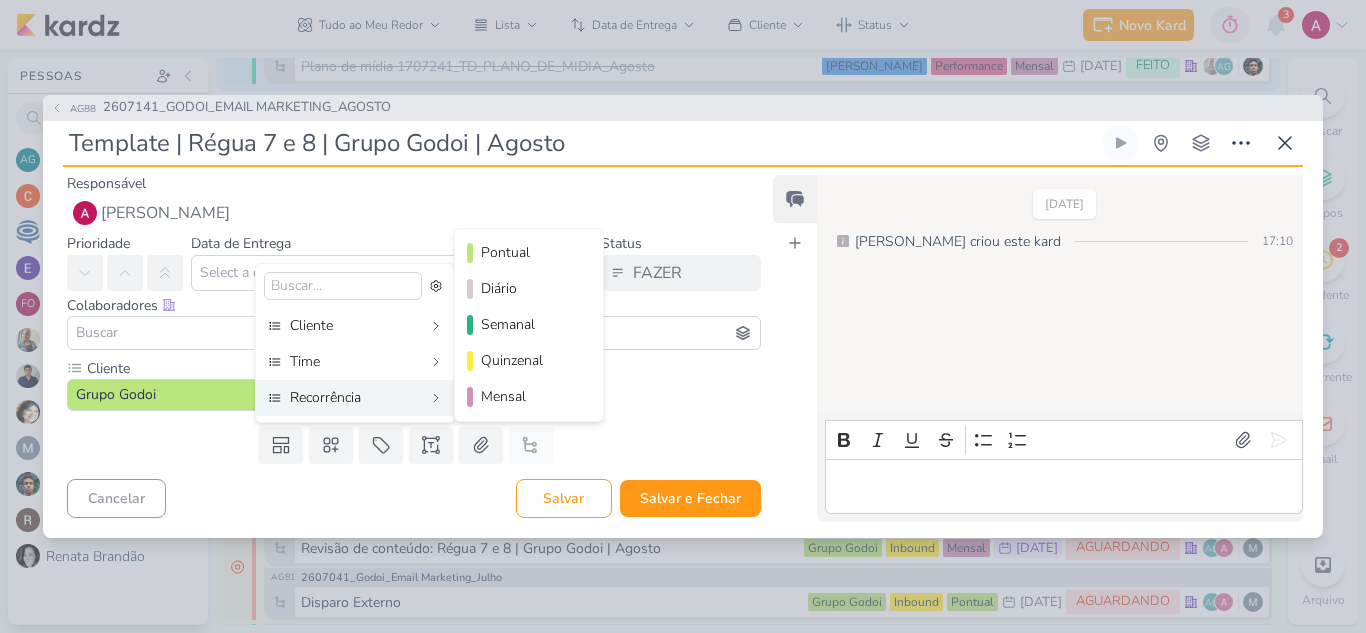 click on "Recorrência" at bounding box center (355, 398) 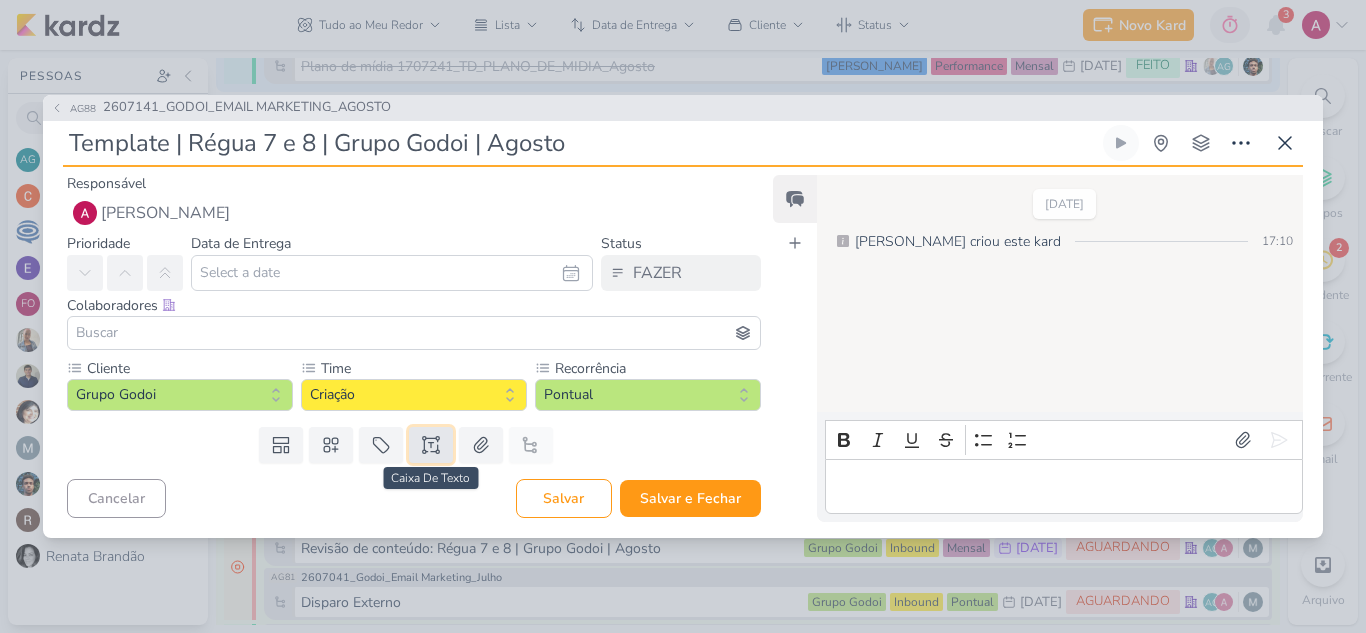click 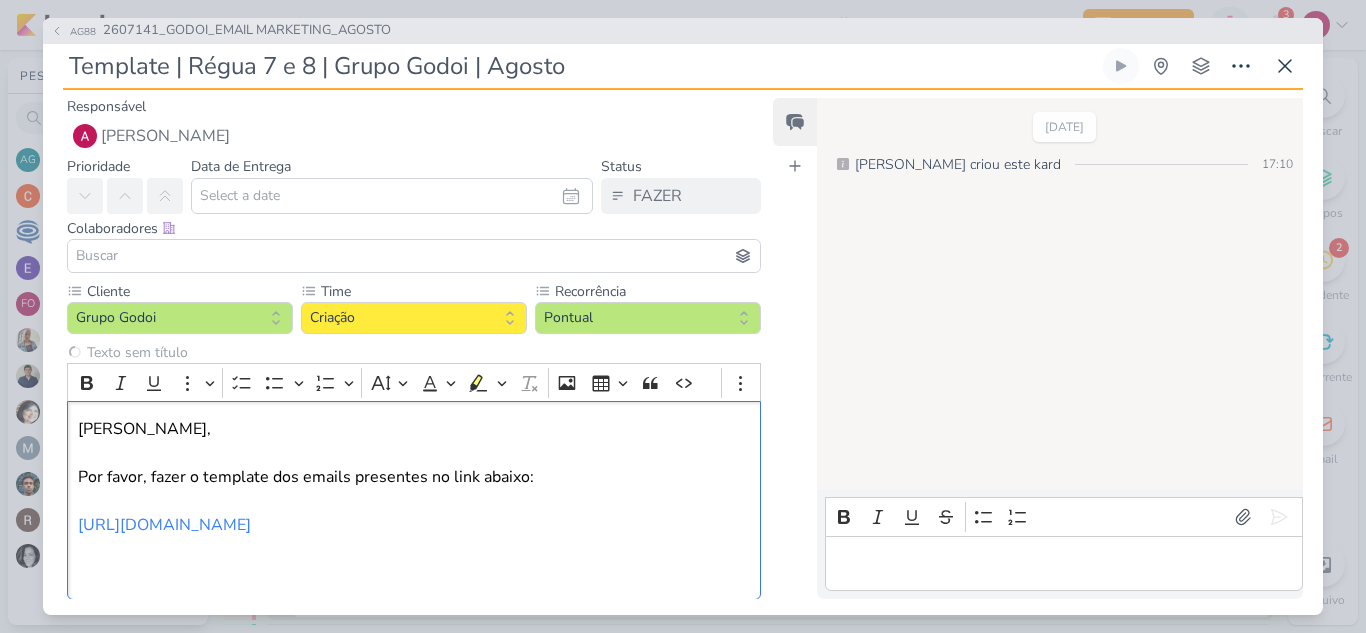 scroll, scrollTop: 34, scrollLeft: 0, axis: vertical 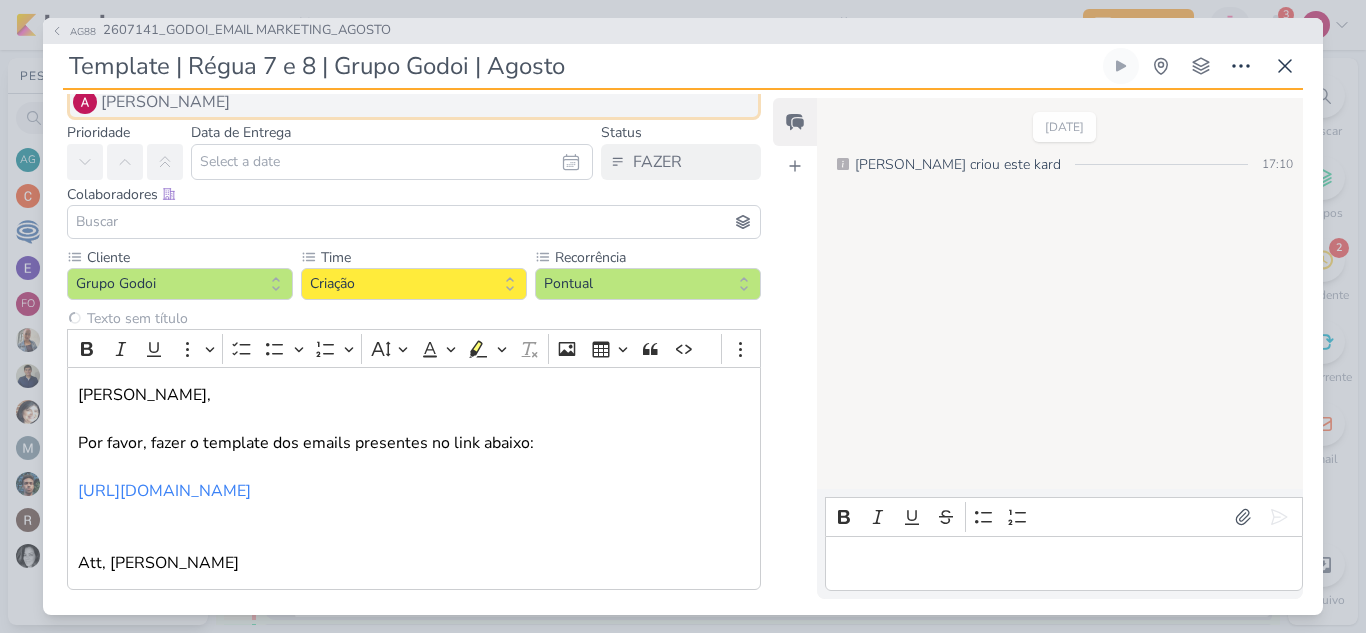 click on "[PERSON_NAME]" at bounding box center [414, 102] 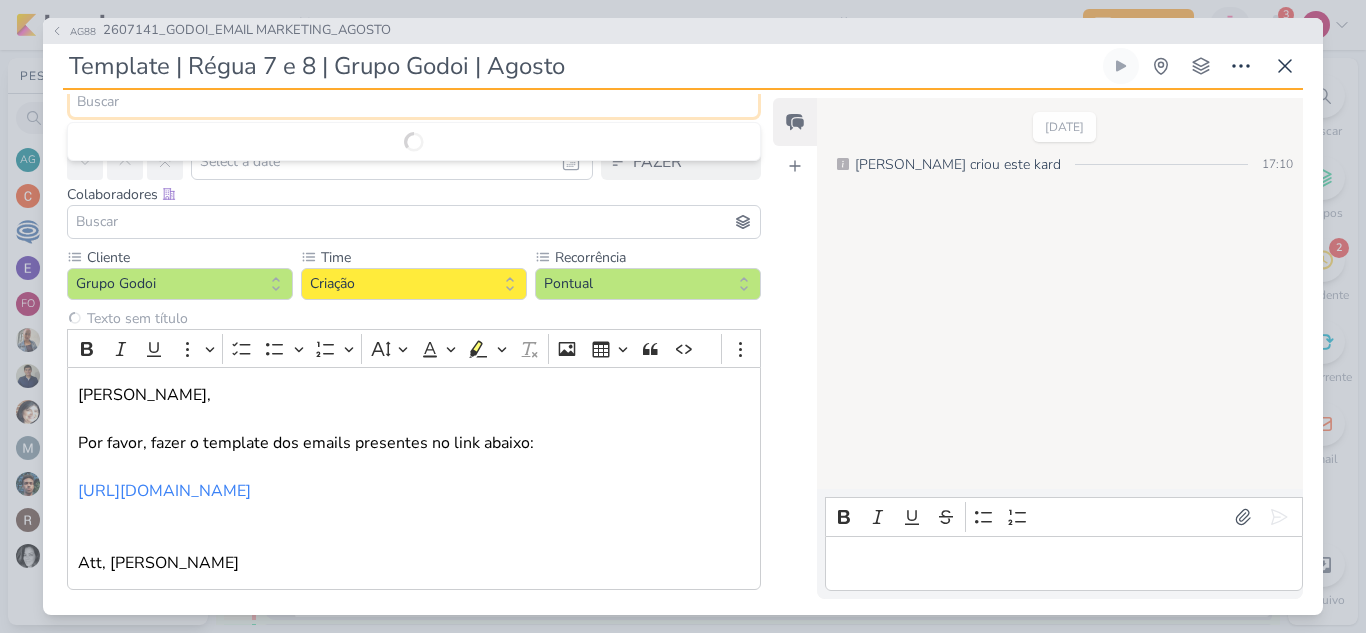 scroll, scrollTop: 24, scrollLeft: 0, axis: vertical 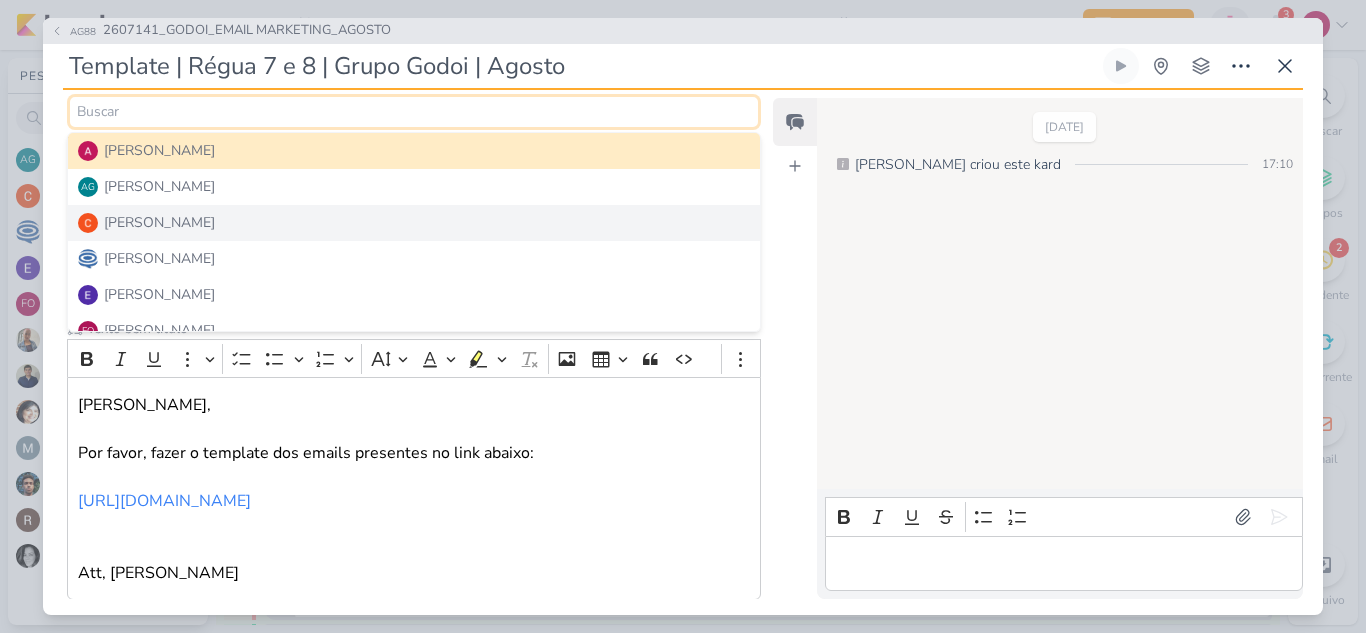 click on "[PERSON_NAME]" at bounding box center (414, 223) 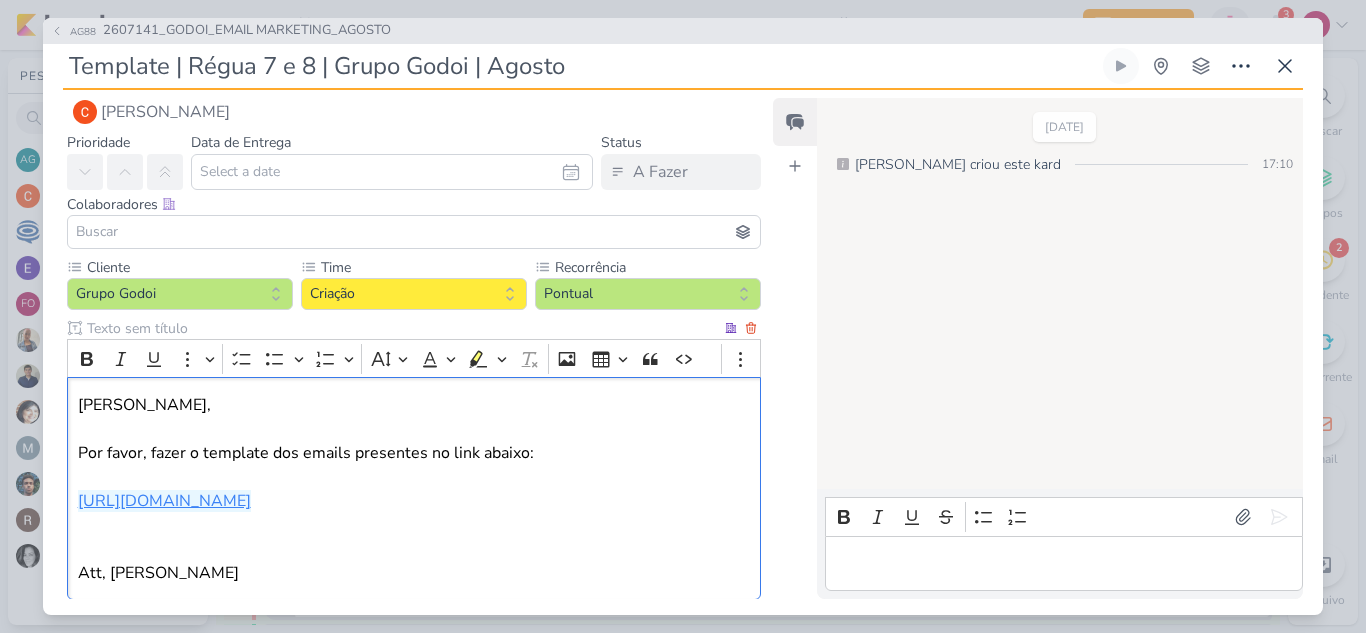 click on "https://docs.google.com/document/d/1p-fdsgk1EDLzNdHMXPWvi-ruj6trbNqKfbVhHZmj11Y/edit?tab=t.2fvsycsk3ij5" at bounding box center [164, 501] 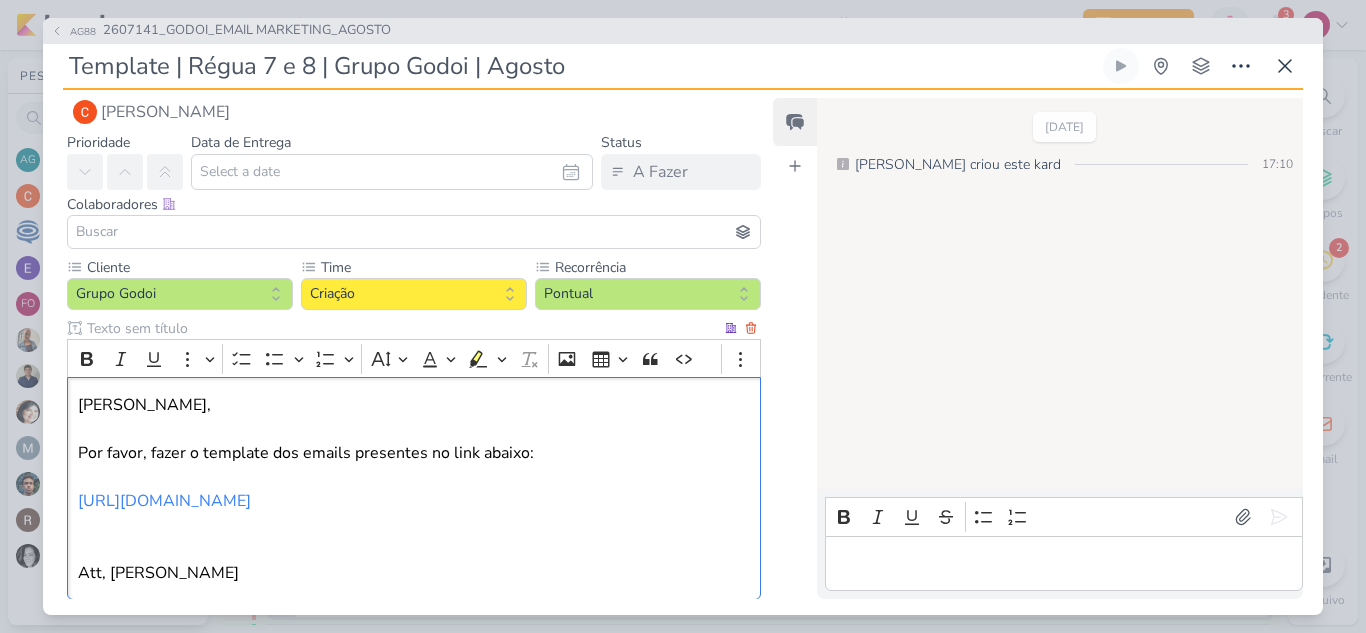 click on "Carlos,  Por favor, fazer o template dos emails presentes no link abaixo: https://docs.google.com/document/d/1p-fdsgk1EDLzNdHMXPWvi-ruj6trbNqKfbVhHZmj11Y/edit?tab=t.2fvsycsk3ij5 Att, Alessandra Gomes" at bounding box center (414, 489) 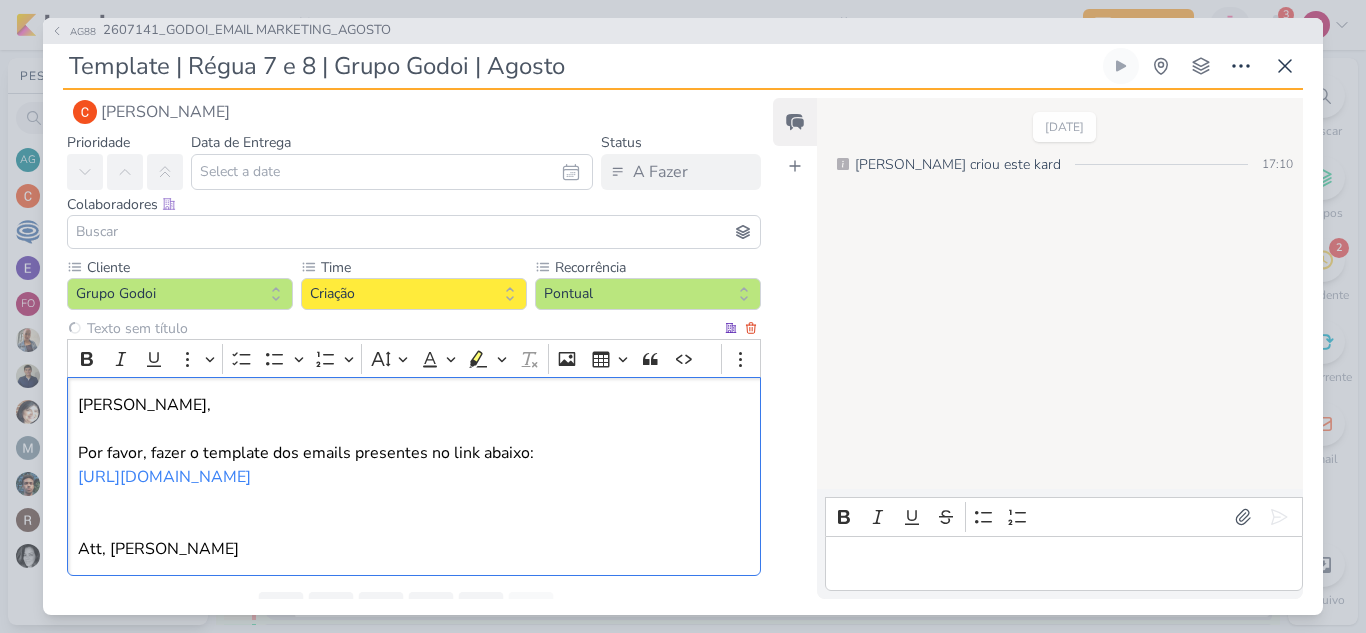 click on "Carlos,  Por favor, fazer o template dos emails presentes no link abaixo: https://docs.google.com/document/d/1p-fdsgk1EDLzNdHMXPWvi-ruj6trbNqKfbVhHZmj11Y/edit?tab=t.2fvsycsk3ij5 Att, Alessandra Gomes" at bounding box center [414, 477] 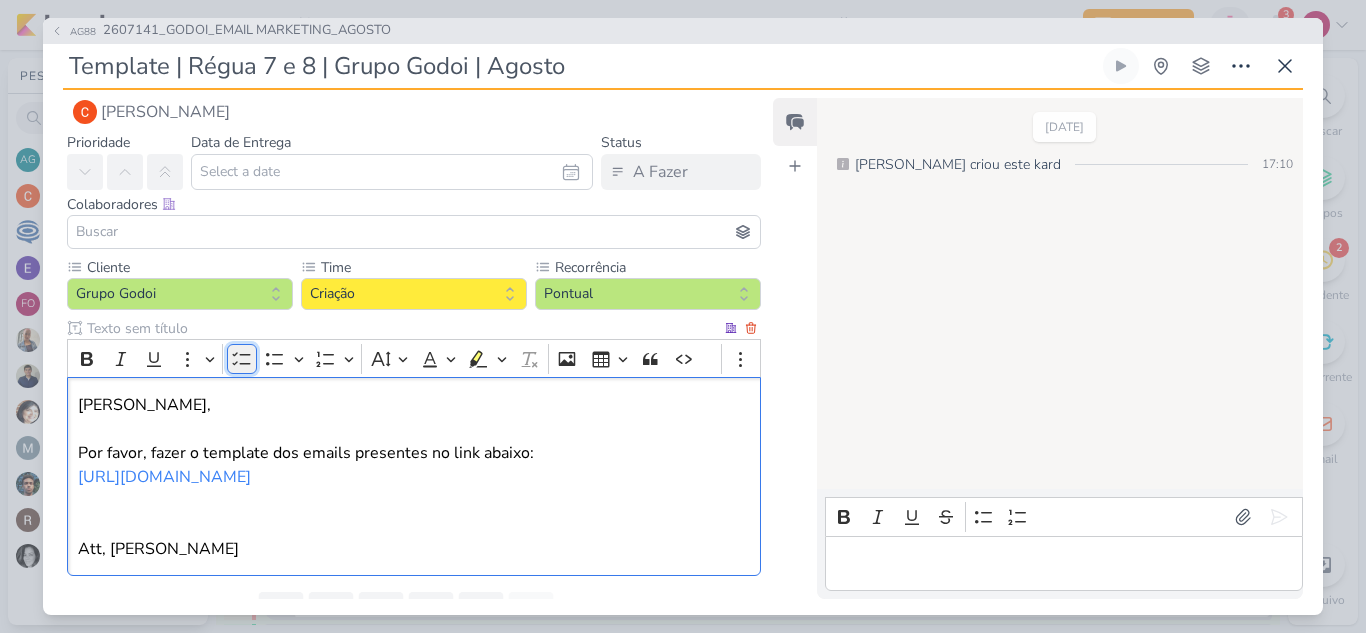 click 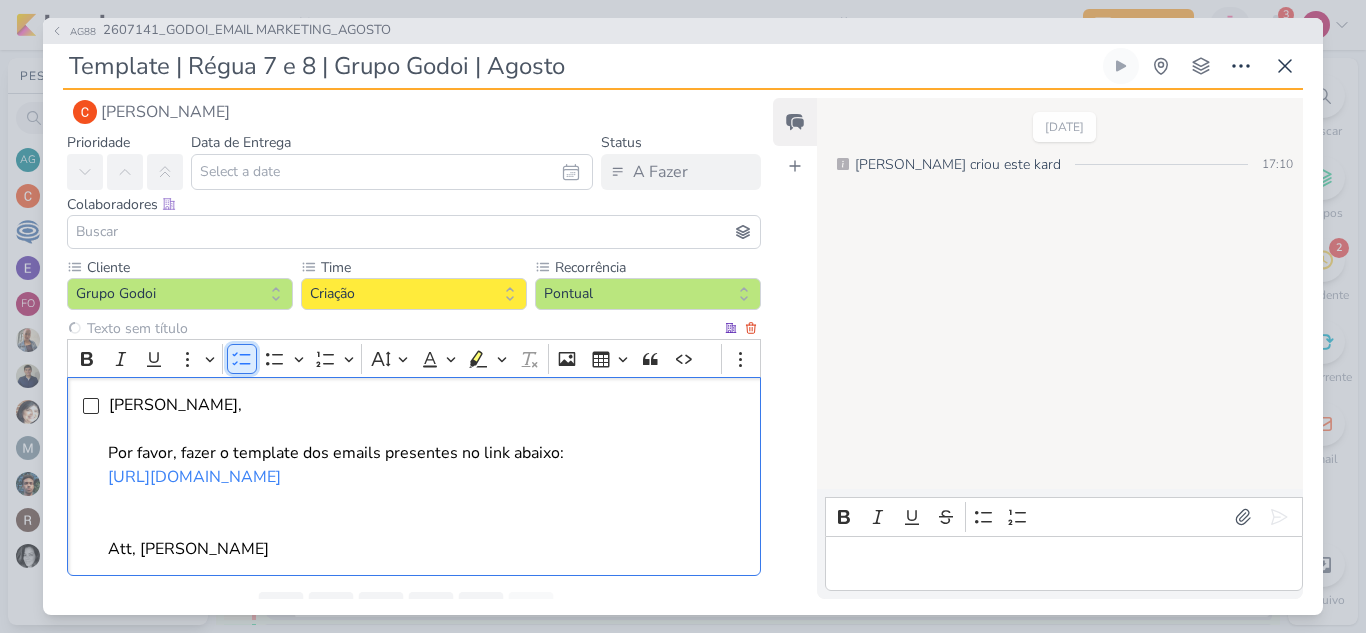 click 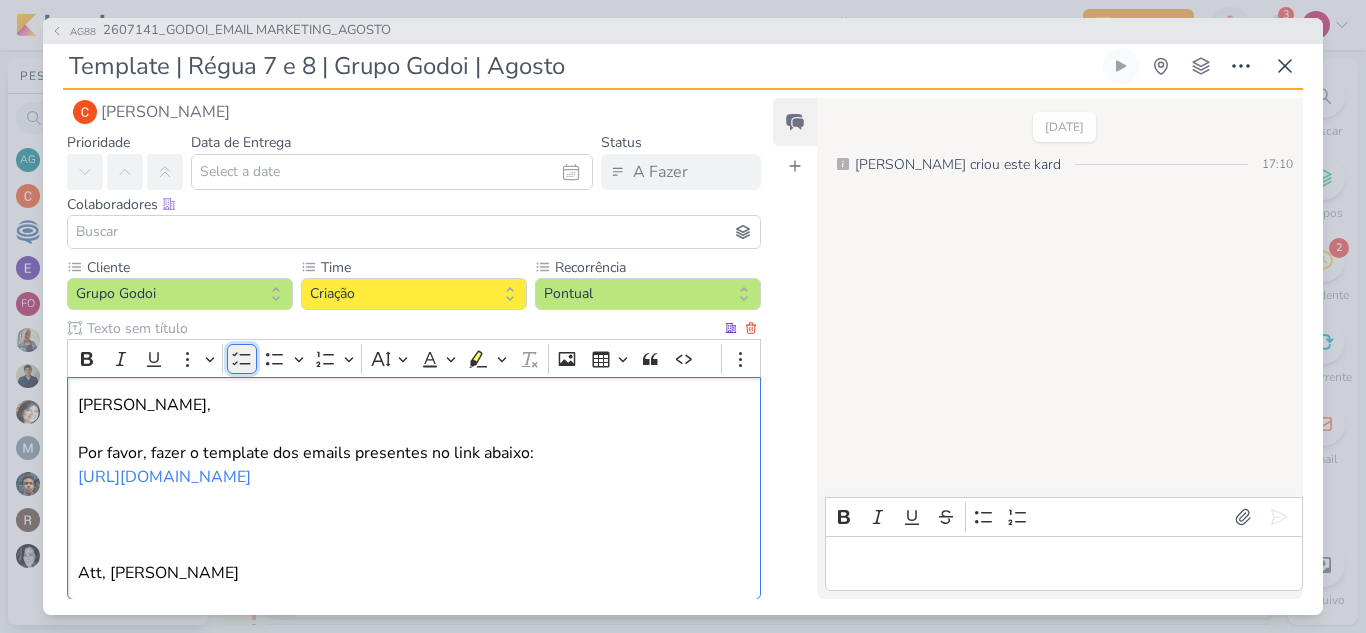 click 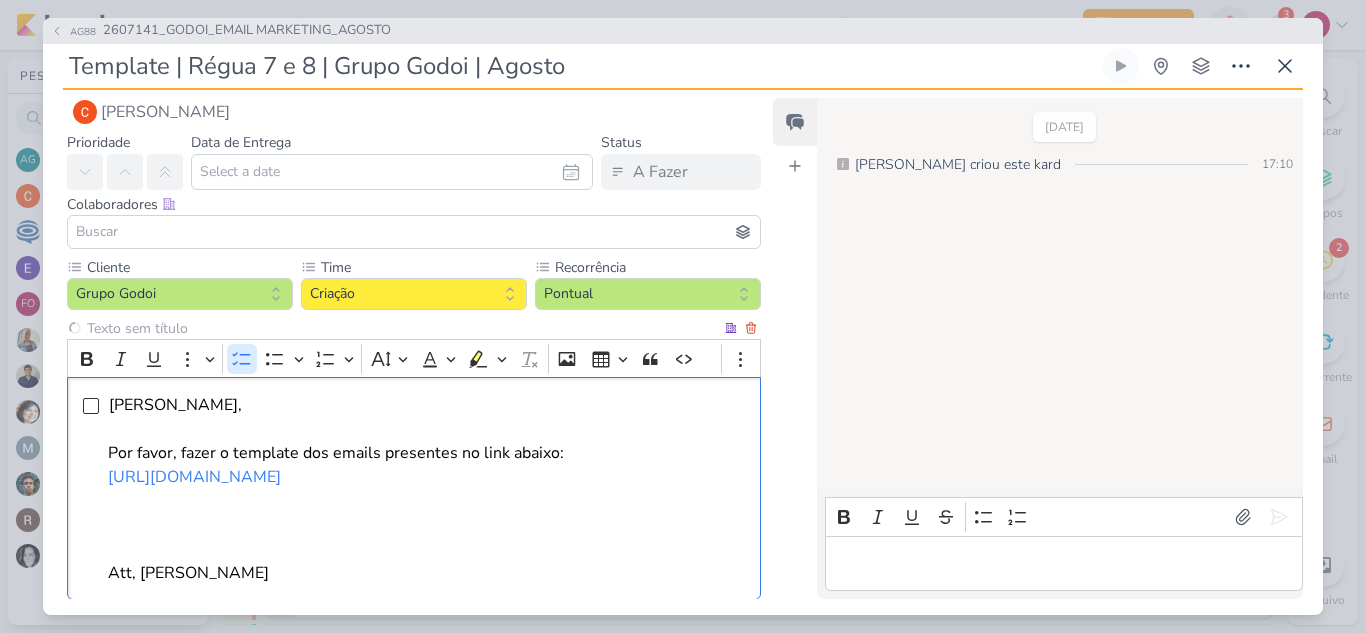 type 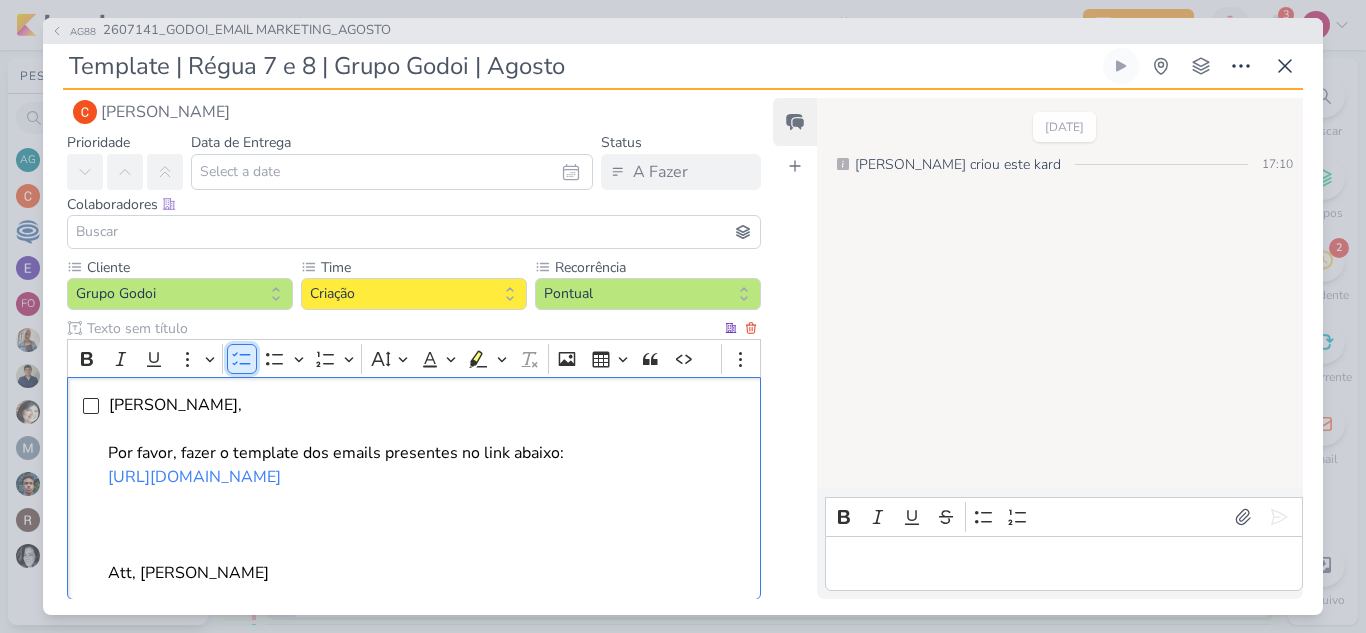 type 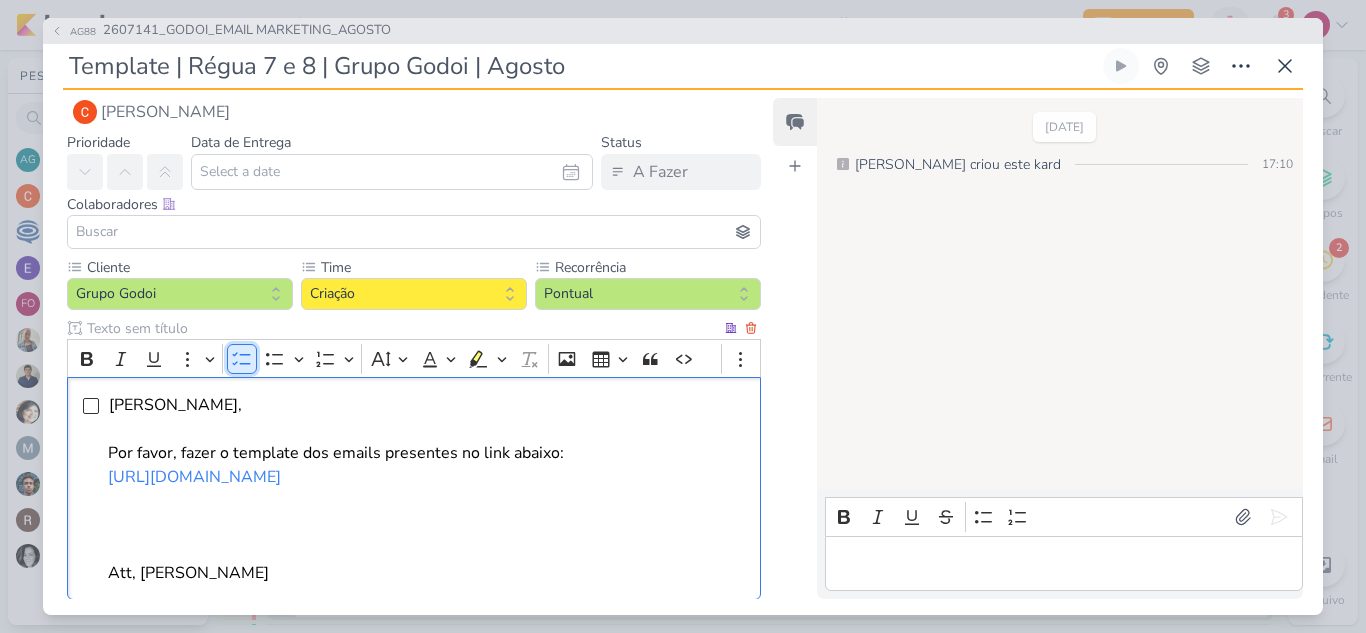 click 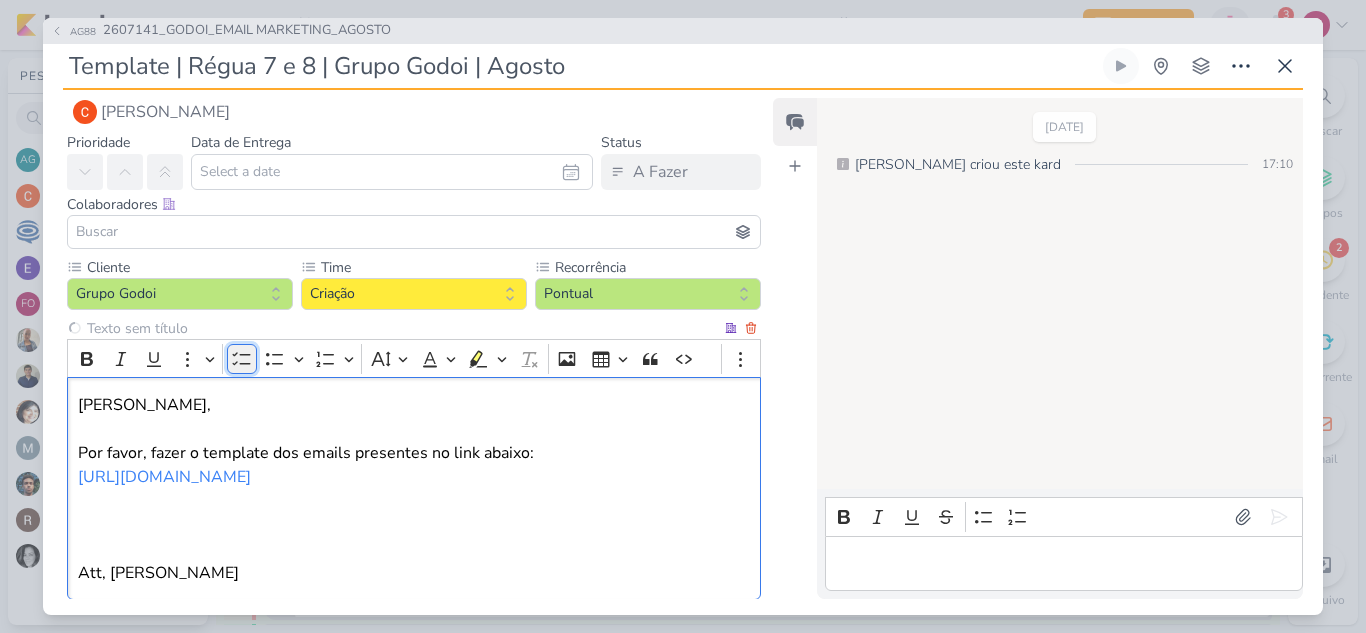 click 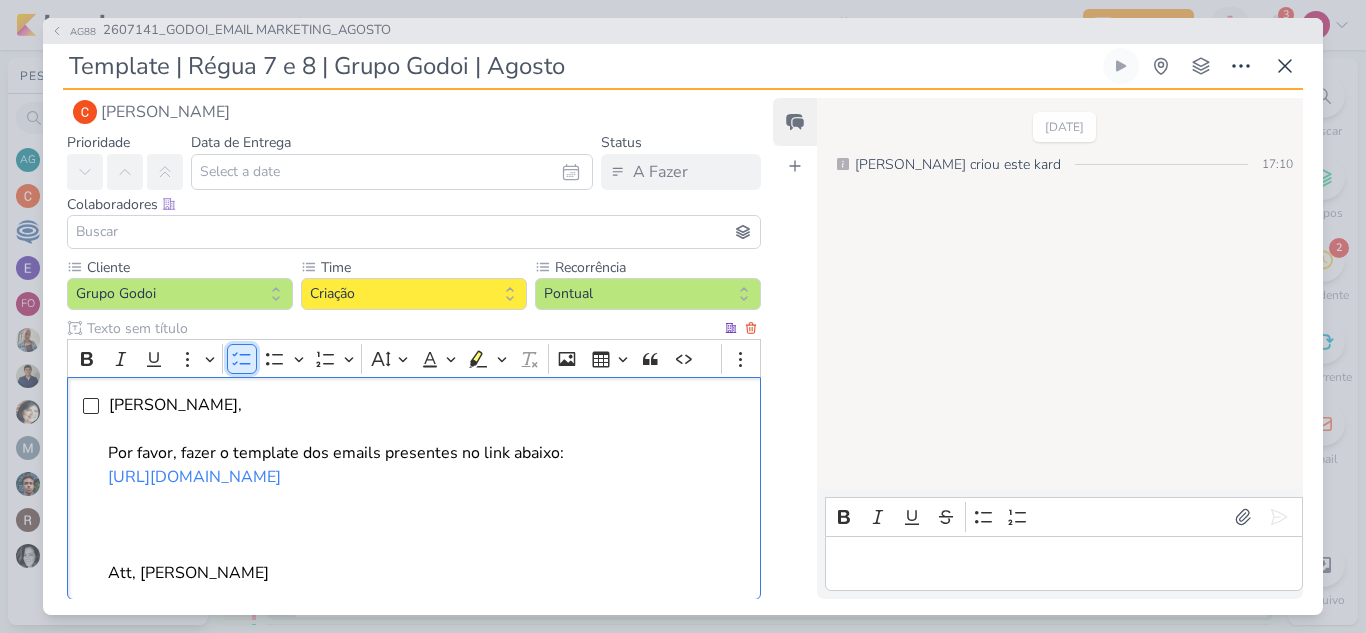 click 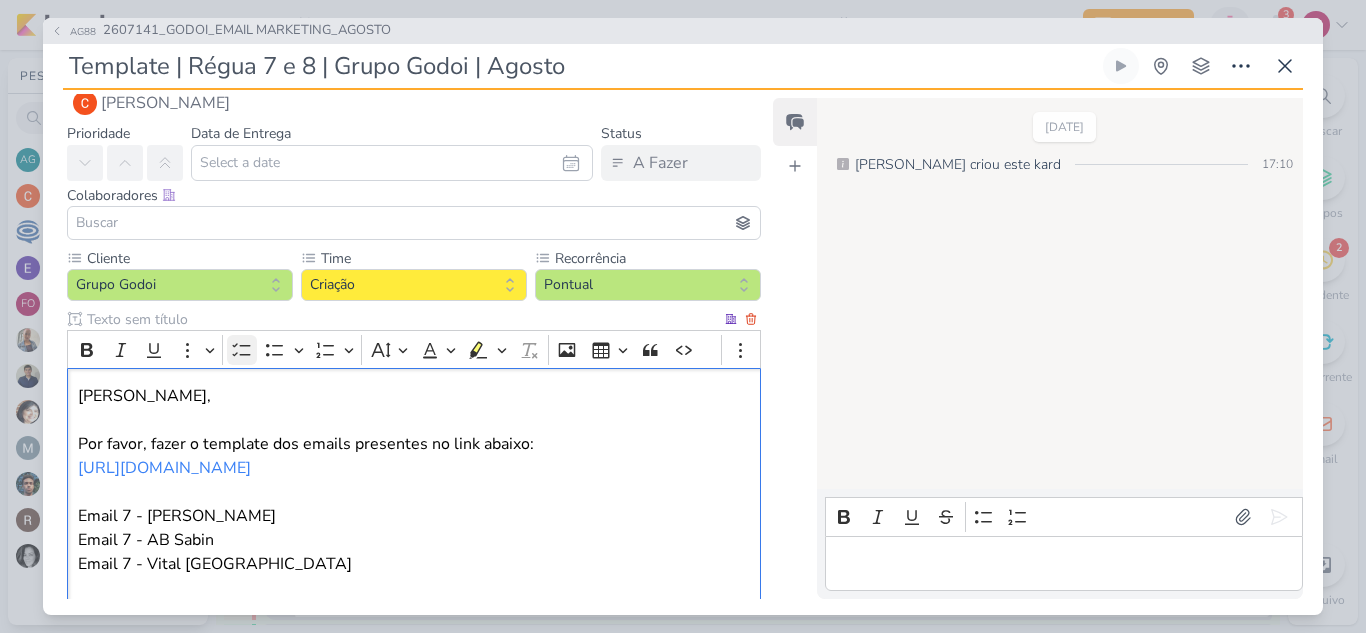 scroll, scrollTop: 57, scrollLeft: 0, axis: vertical 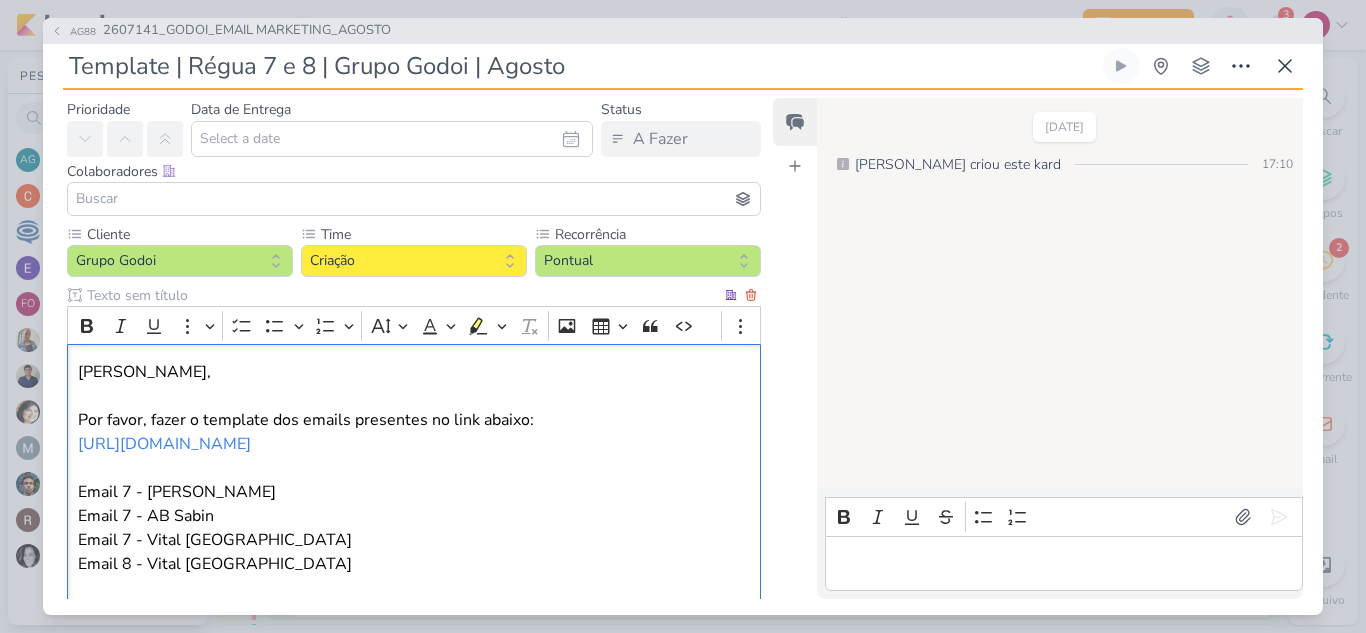 click on "Carlos,  Por favor, fazer o template dos emails presentes no link abaixo: https://docs.google.com/document/d/1p-fdsgk1EDLzNdHMXPWvi-ruj6trbNqKfbVhHZmj11Y/edit?tab=t.2fvsycsk3ij5 Email 7 - Albert Sabin Email 7 - AB Sabin Email 7 - Vital Brazil ⁠⁠⁠⁠⁠⁠⁠Email 8 - Vital Brazil Att, Alessandra Gomes" at bounding box center [414, 492] 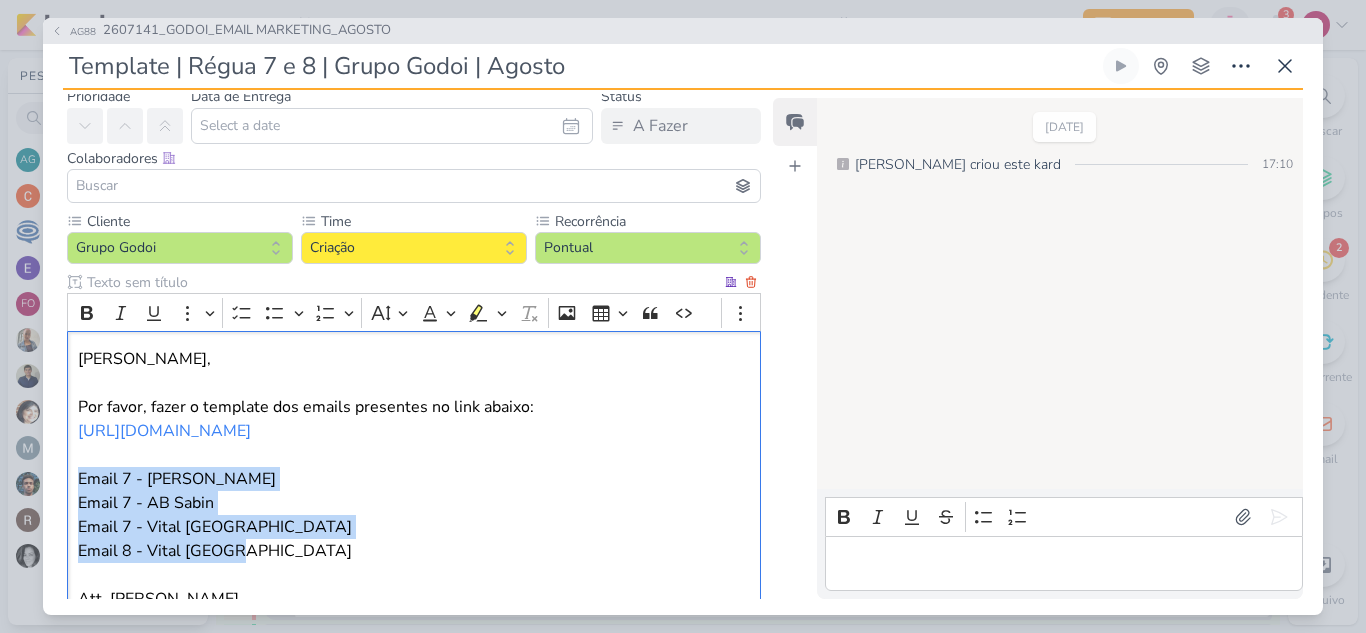 drag, startPoint x: 235, startPoint y: 587, endPoint x: 70, endPoint y: 504, distance: 184.69975 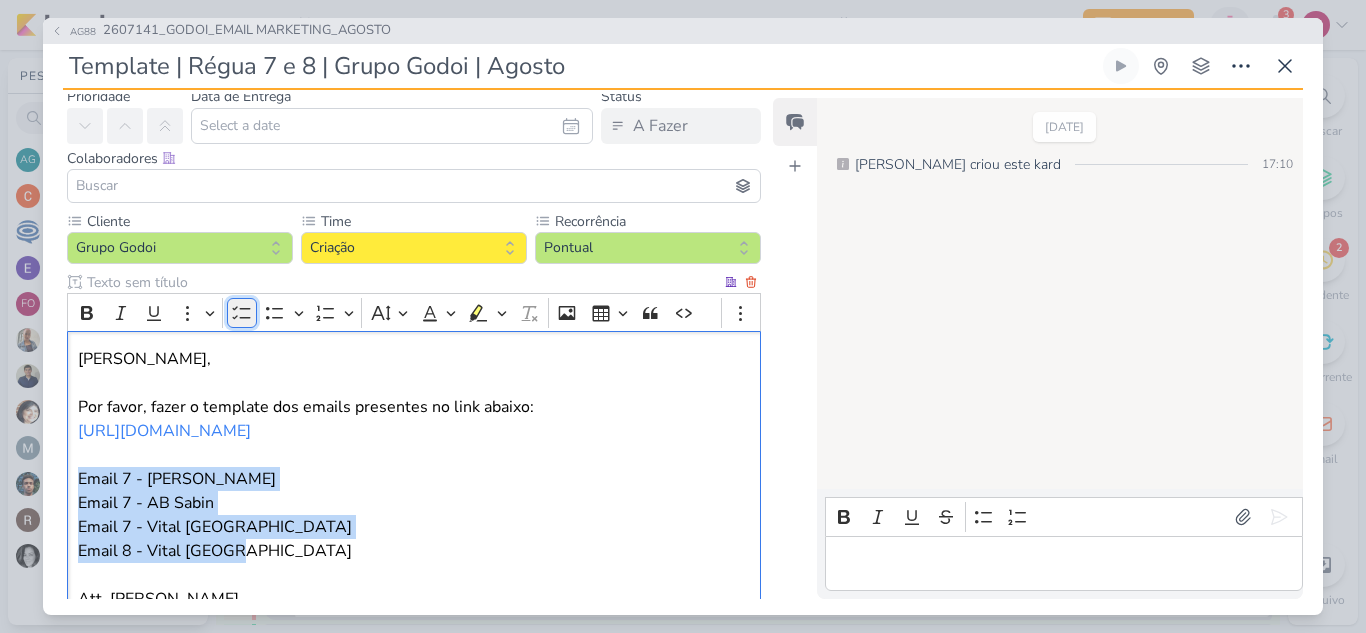 click 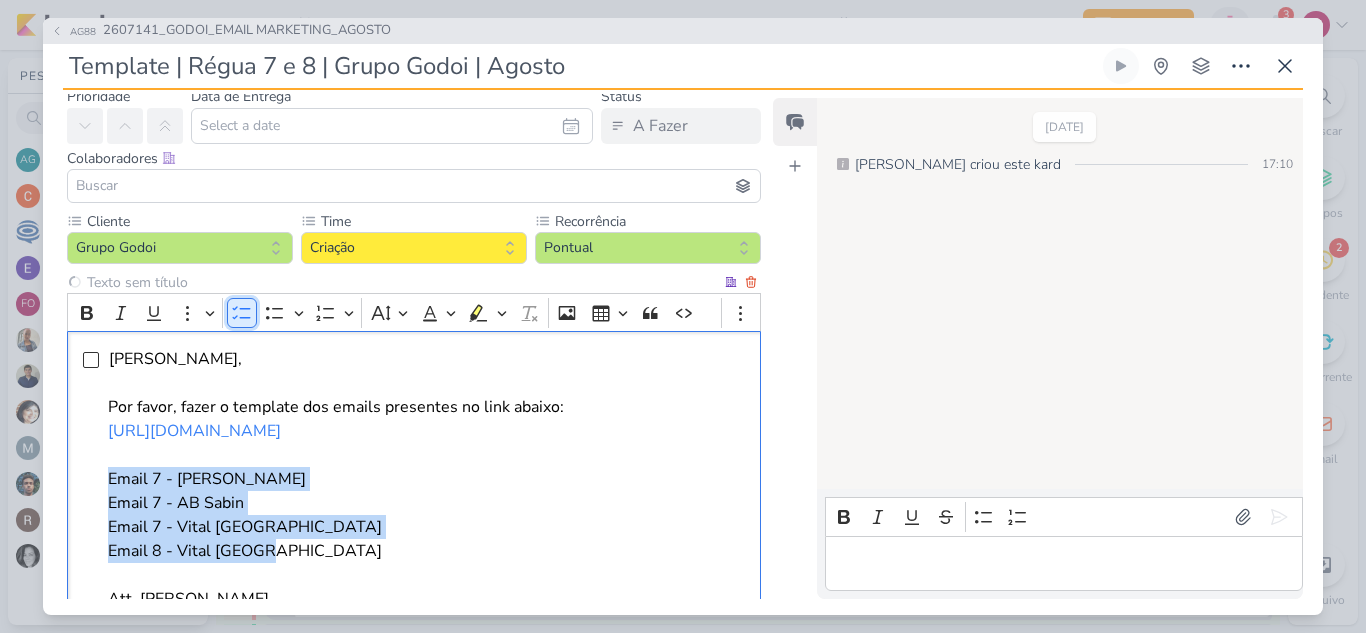click 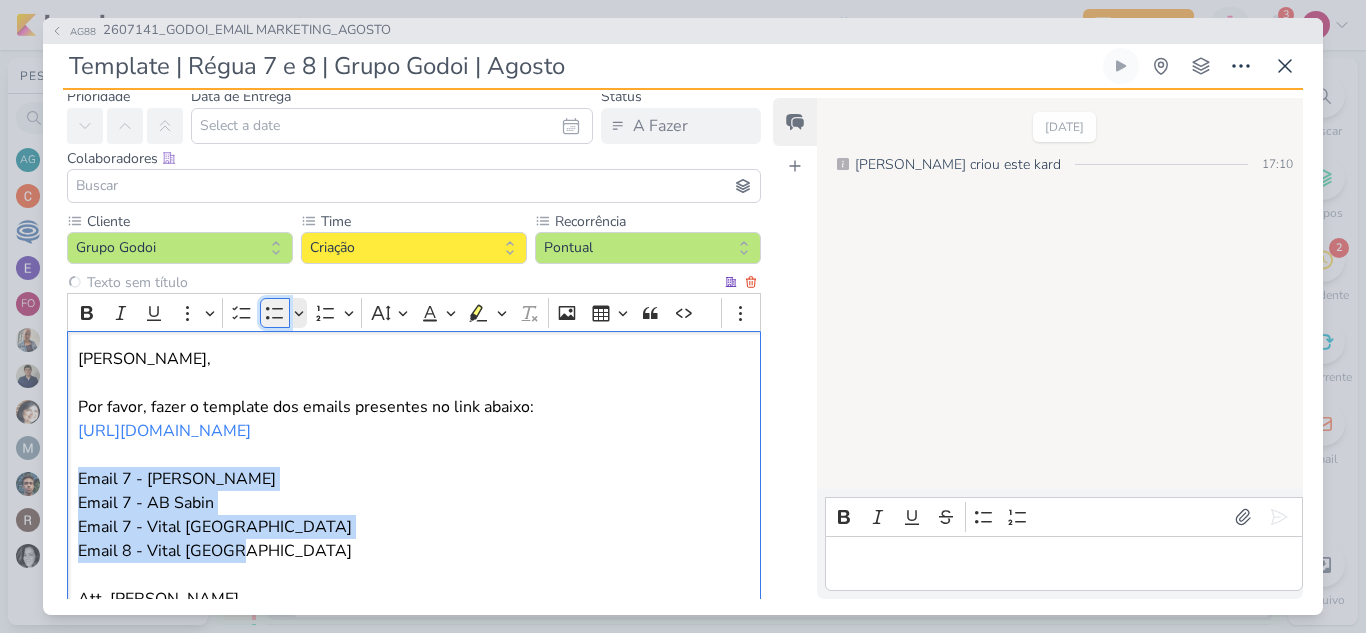 click 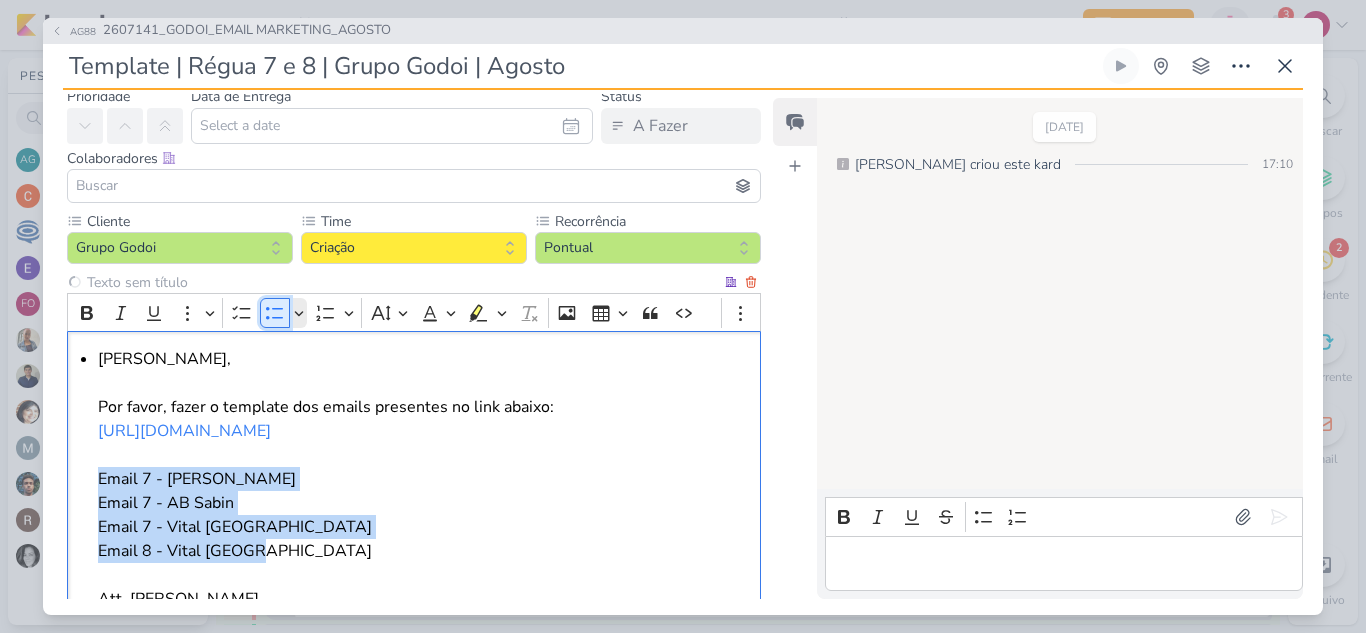 click 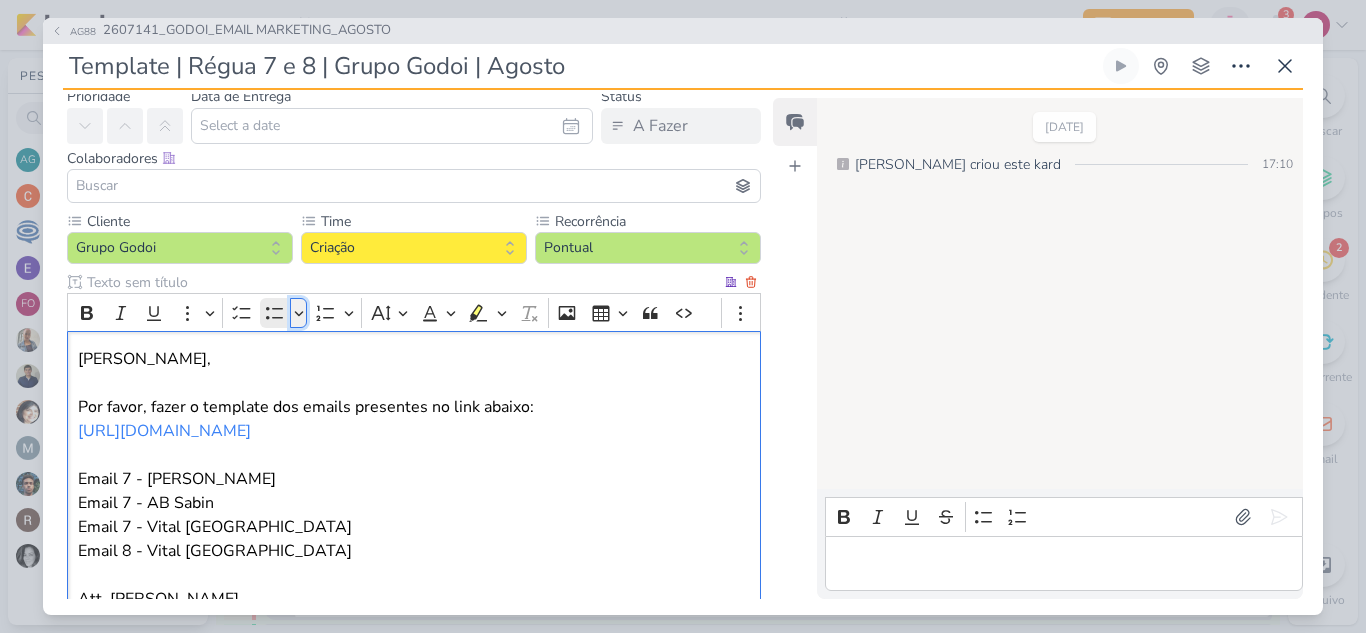 click 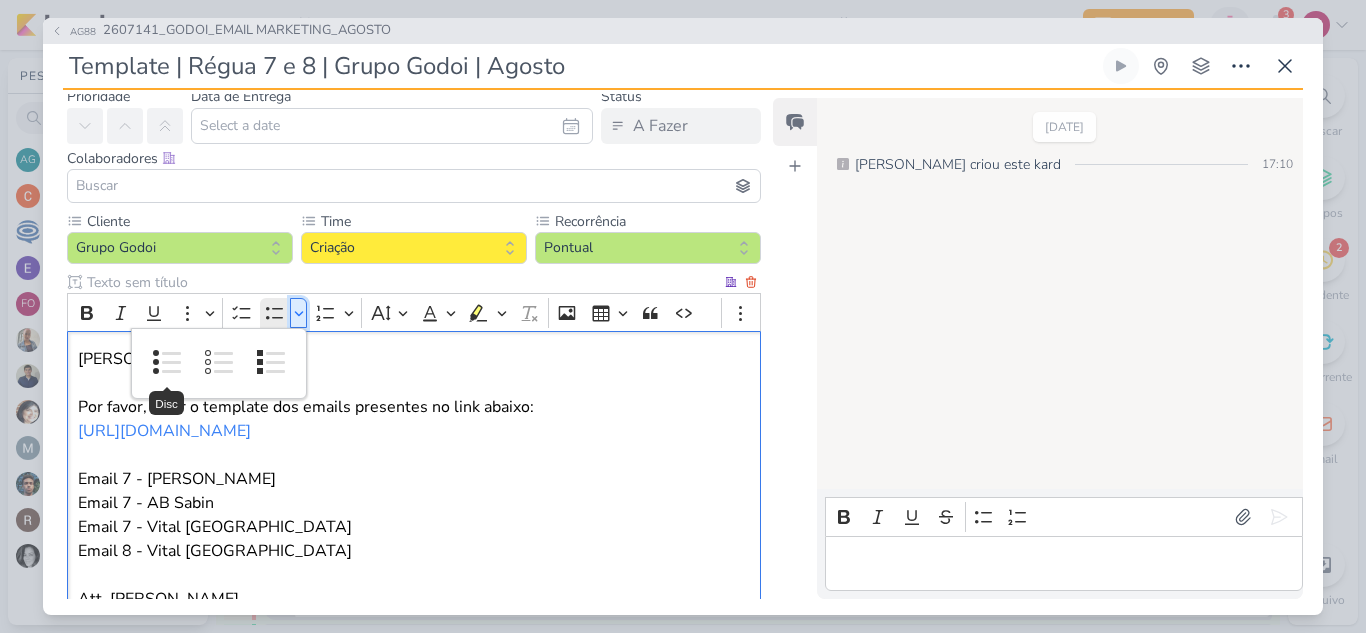 click 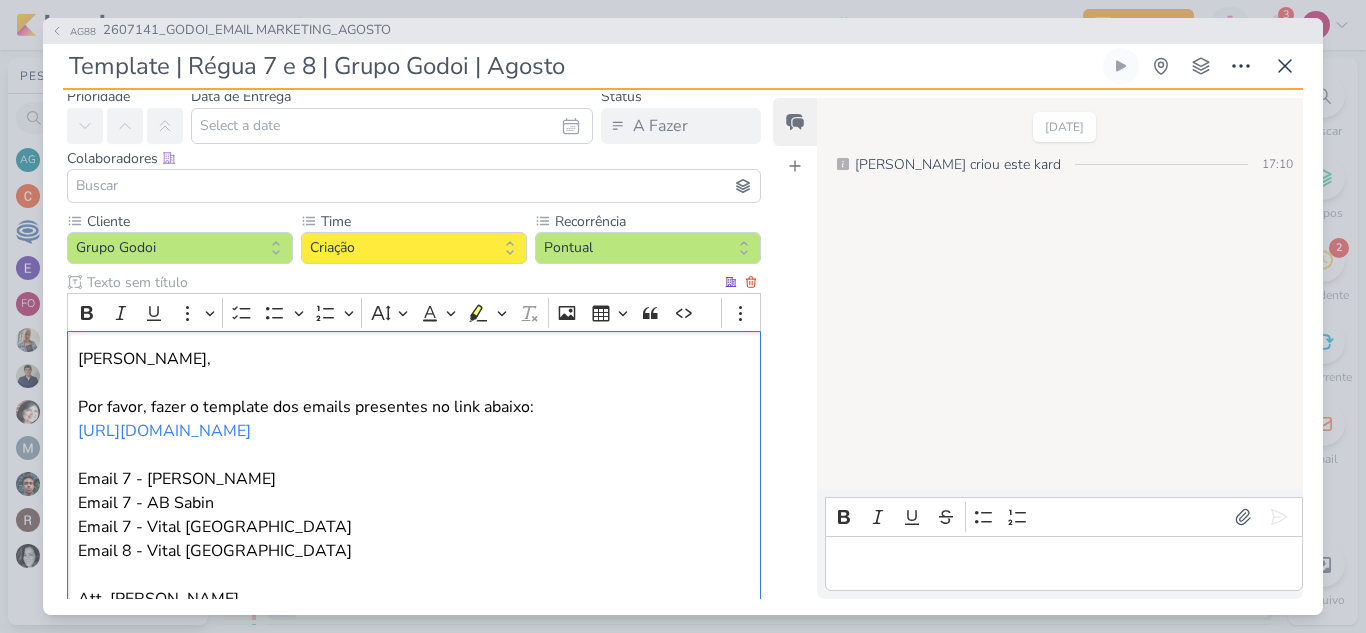 click on "Carlos,  Por favor, fazer o template dos emails presentes no link abaixo: https://docs.google.com/document/d/1p-fdsgk1EDLzNdHMXPWvi-ruj6trbNqKfbVhHZmj11Y/edit?tab=t.2fvsycsk3ij5 Email 7 - Albert Sabin Email 7 - AB Sabin Email 7 - Vital Brazil Email 8 - Vital Brazil Att, Alessandra Gomes" at bounding box center (414, 479) 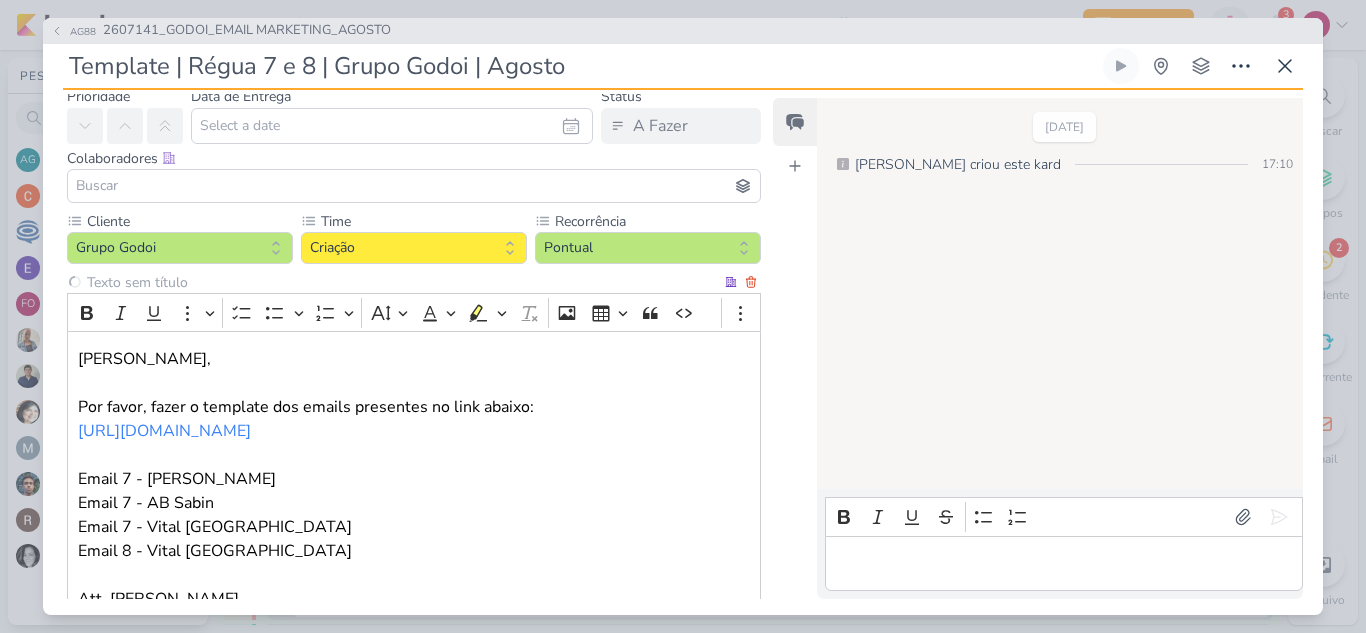 scroll, scrollTop: 103, scrollLeft: 0, axis: vertical 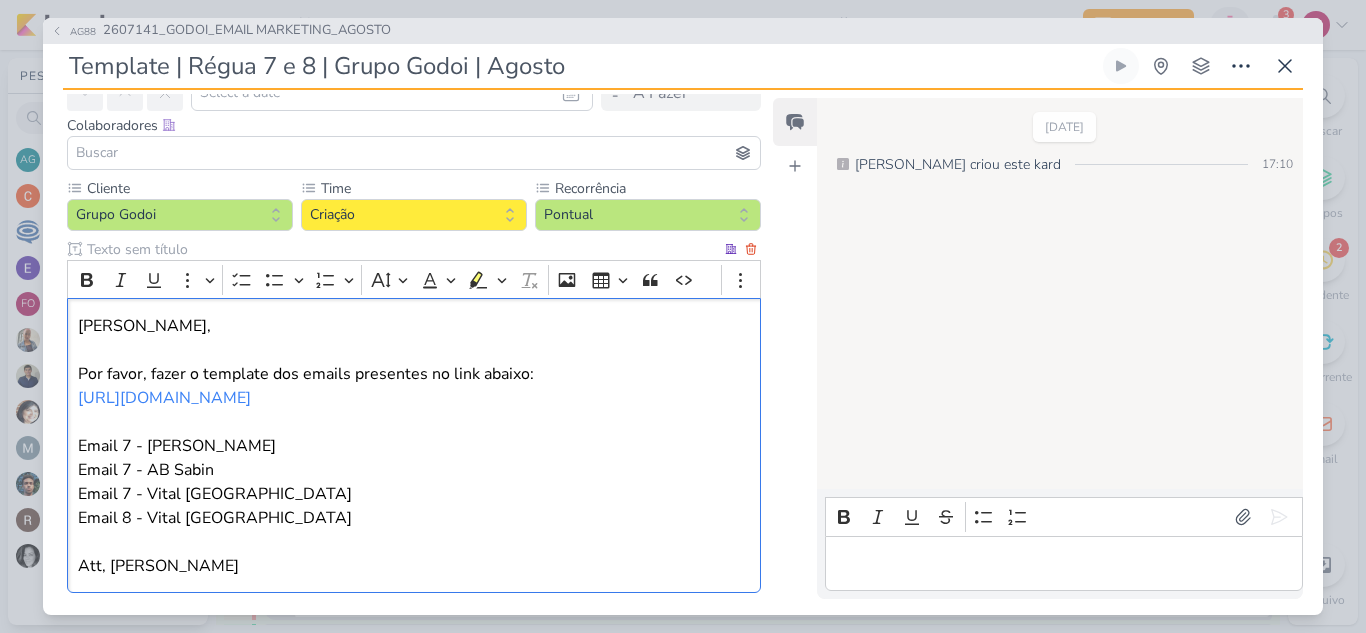 click on "Carlos,  Por favor, fazer o template dos emails presentes no link abaixo: https://docs.google.com/document/d/1p-fdsgk1EDLzNdHMXPWvi-ruj6trbNqKfbVhHZmj11Y/edit?tab=t.2fvsycsk3ij5 Email 7 - Albert Sabin Email 7 - AB Sabin Email 7 - Vital Brazil Email 8 - Vital Brazil Att, Alessandra Gomes" at bounding box center (414, 446) 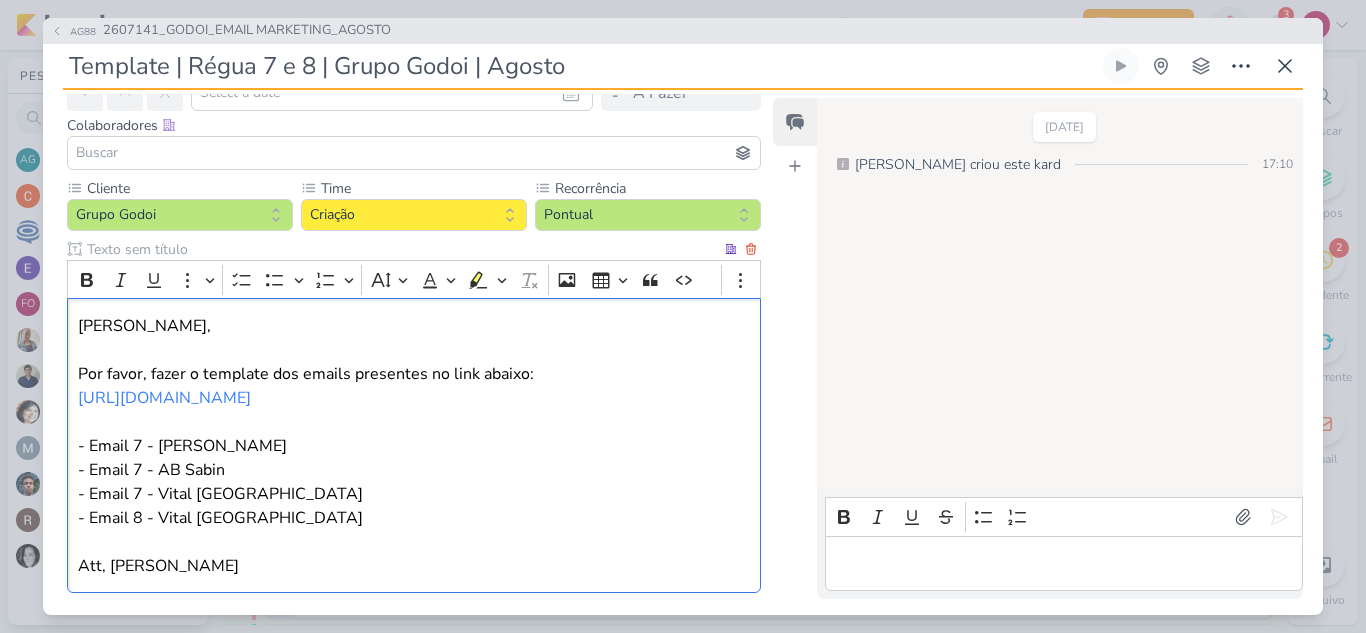 click on "Carlos,  Por favor, fazer o template dos emails presentes no link abaixo: https://docs.google.com/document/d/1p-fdsgk1EDLzNdHMXPWvi-ruj6trbNqKfbVhHZmj11Y/edit?tab=t.2fvsycsk3ij5 - Email 7 - Albert Sabin - Email 7 - AB Sabin - Email 7 - Vital Brazil - Email 8 - Vital Brazil Att, Alessandra Gomes" at bounding box center (414, 446) 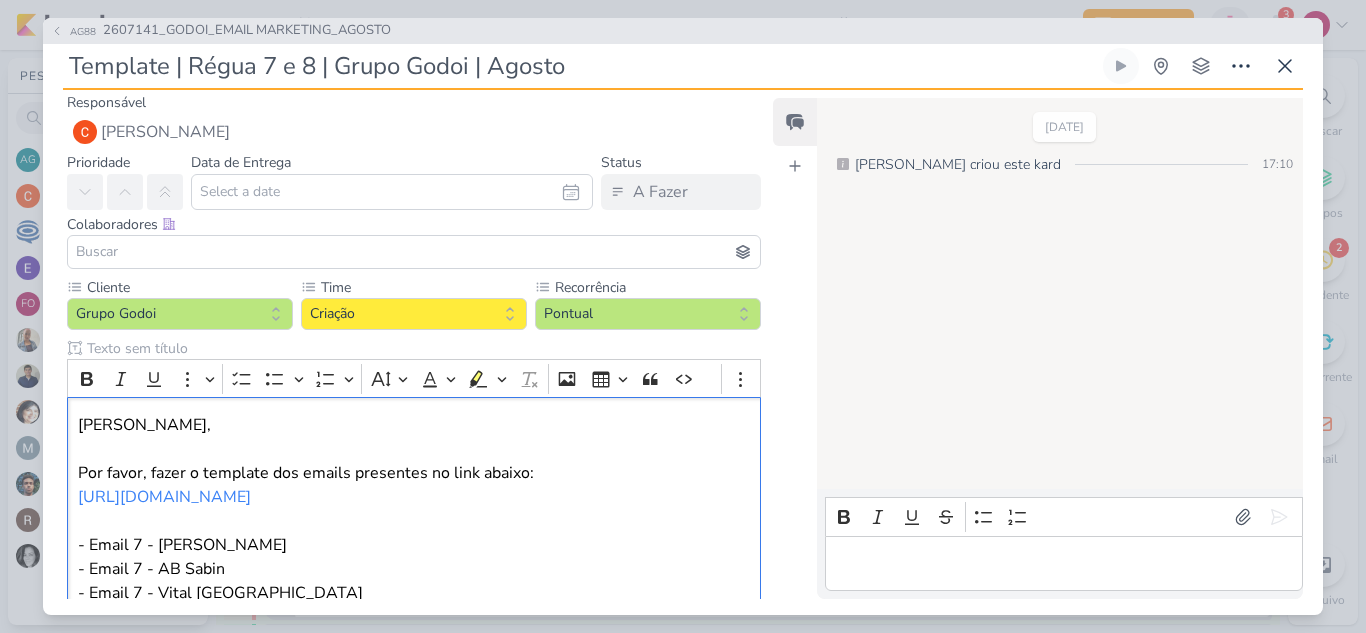 scroll, scrollTop: 0, scrollLeft: 0, axis: both 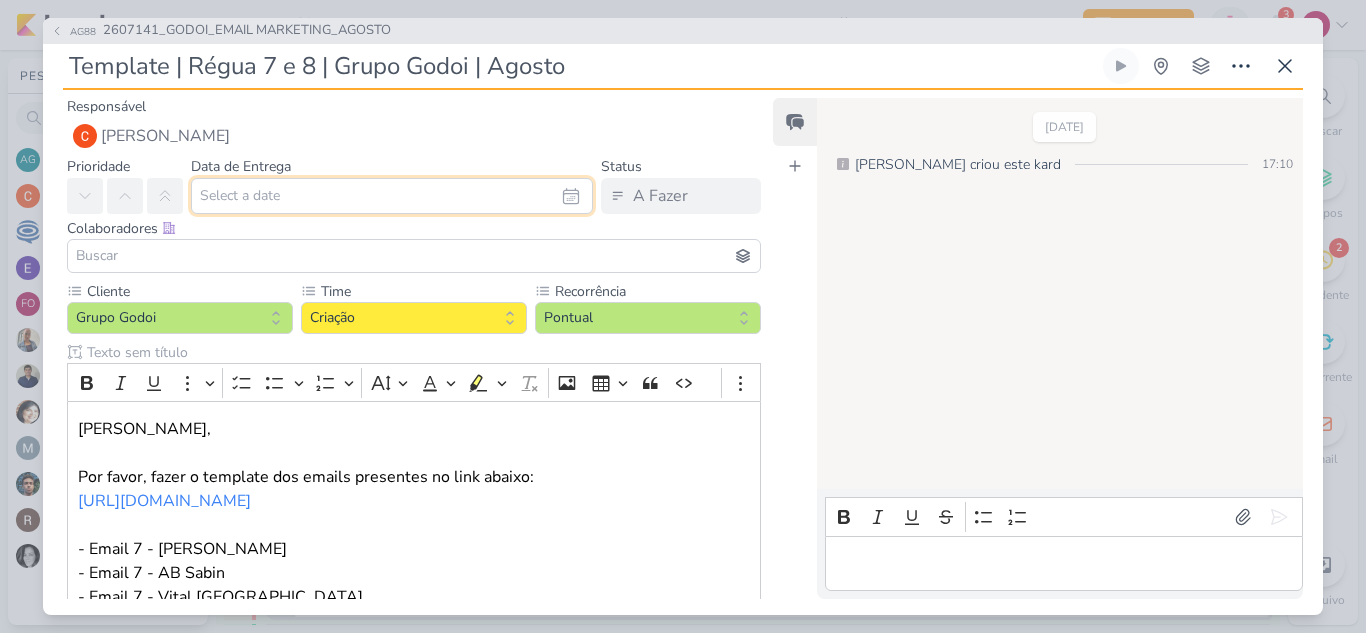 click at bounding box center [392, 196] 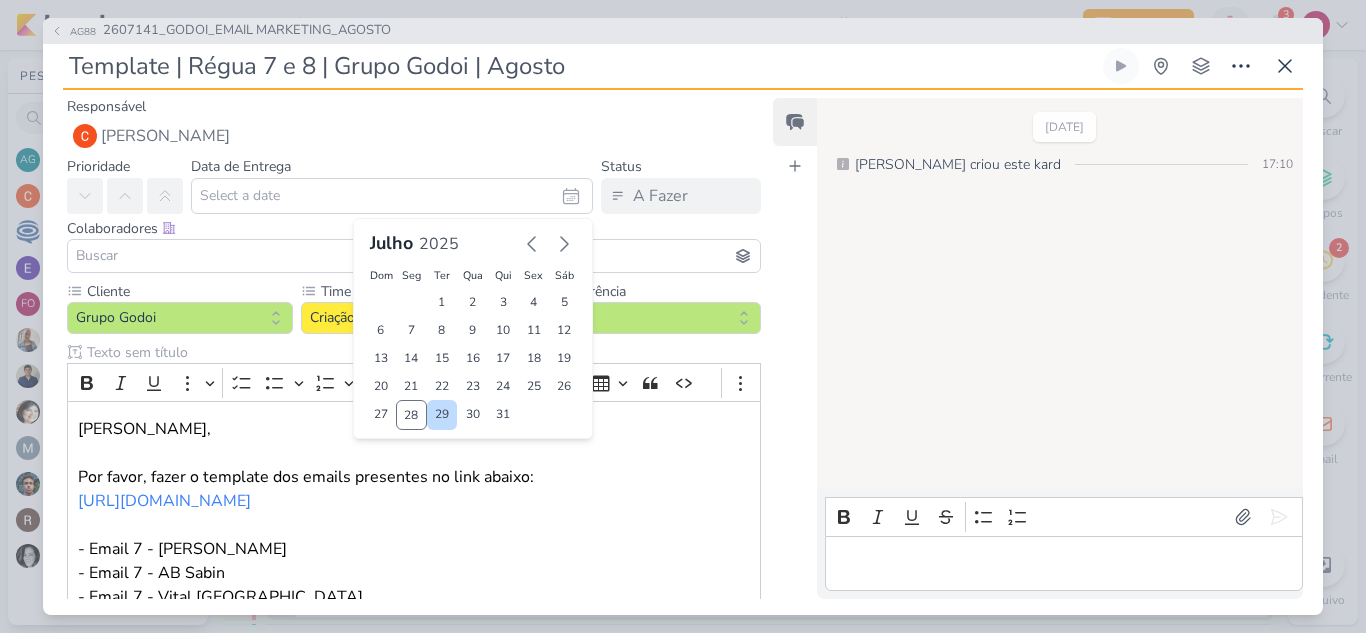 click on "29" at bounding box center [442, 415] 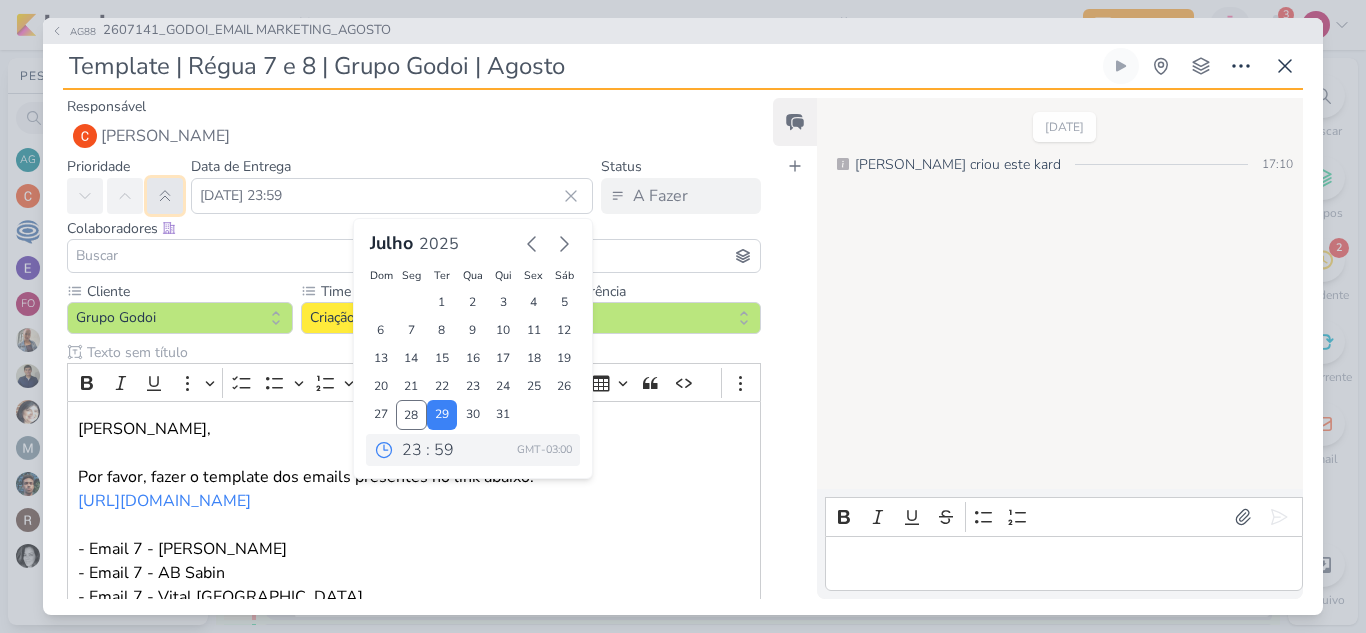 click 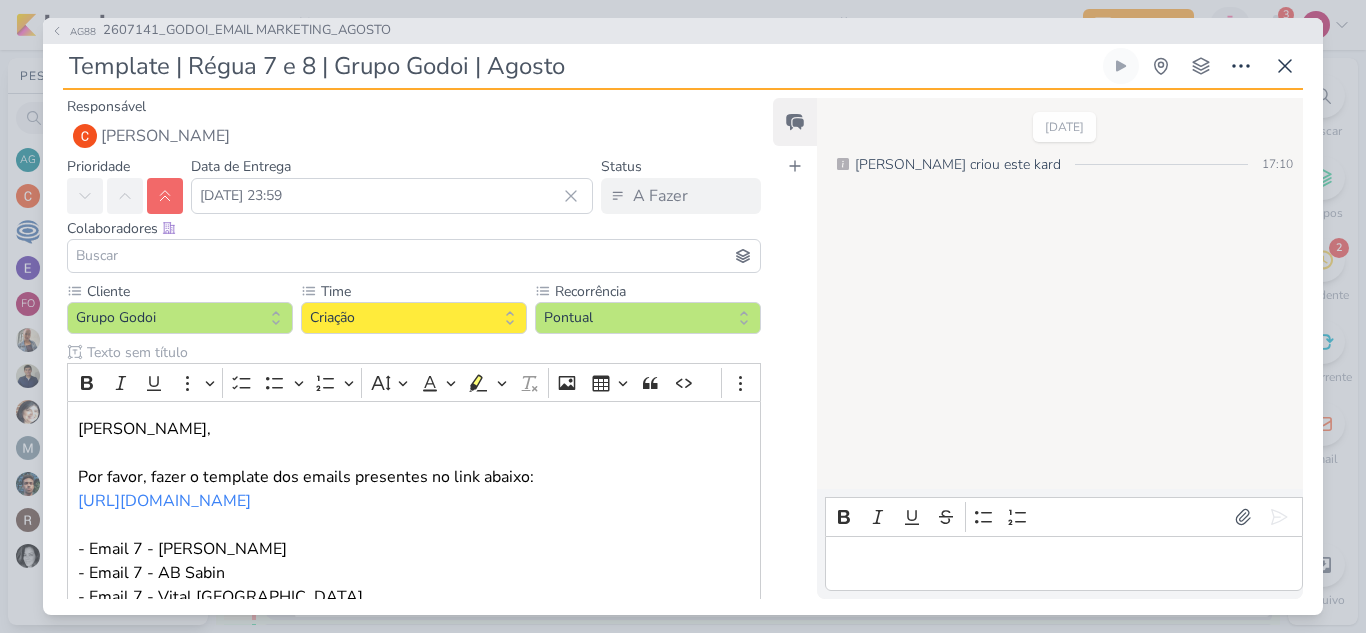 click at bounding box center [414, 256] 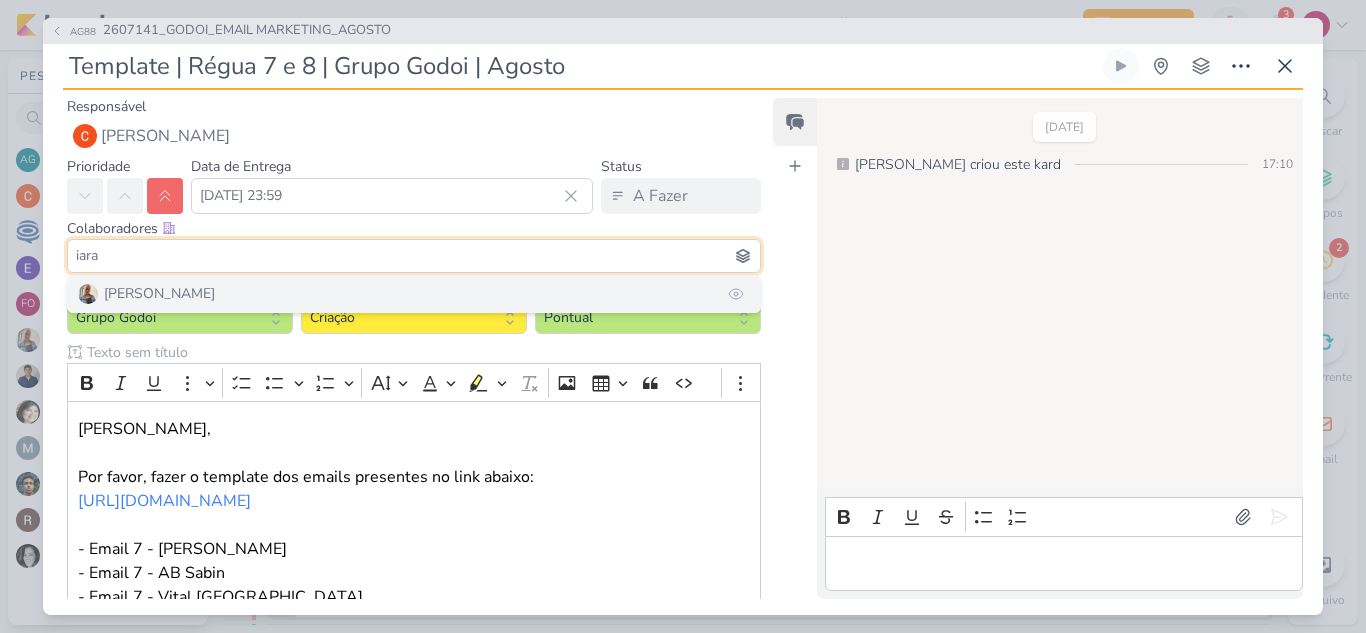 type on "iara" 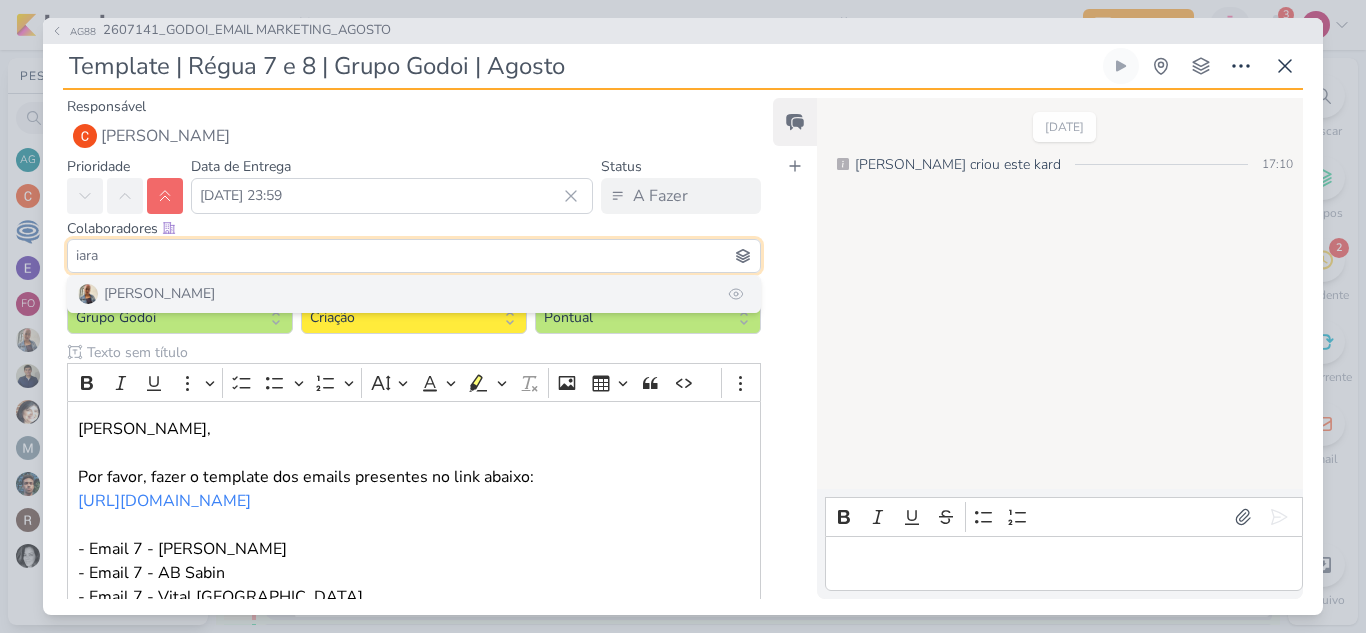 click on "[PERSON_NAME]" at bounding box center (159, 293) 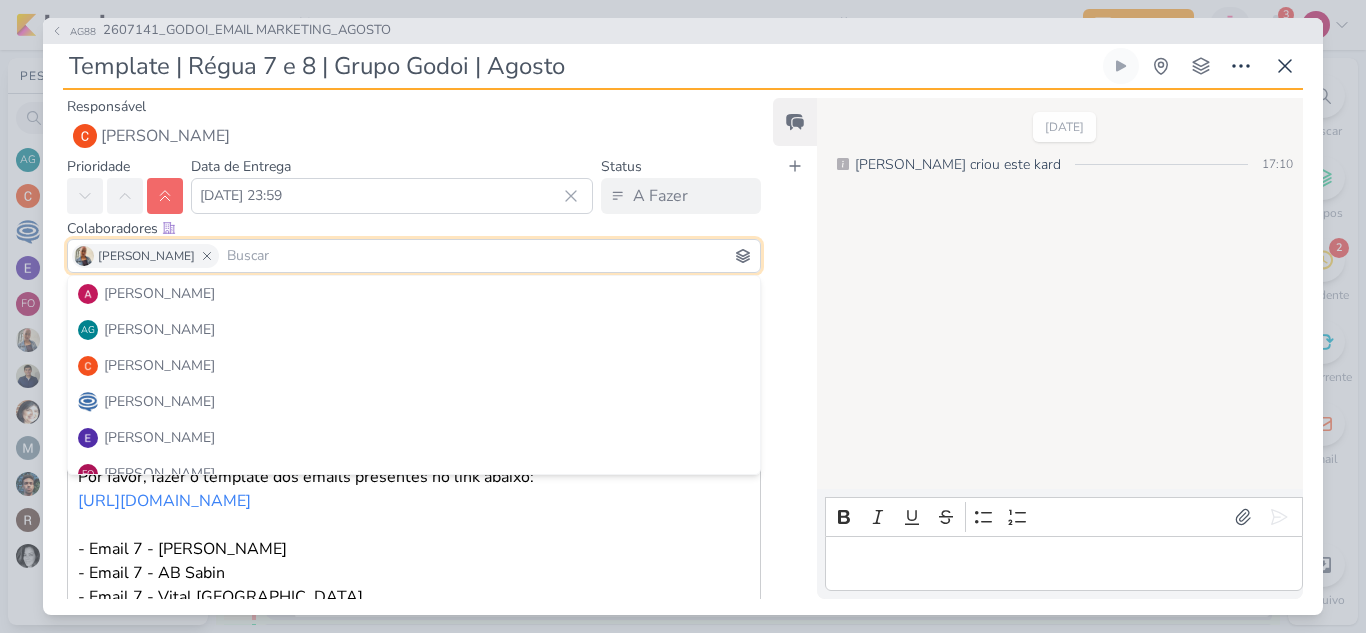 click on "[PERSON_NAME]" at bounding box center [159, 293] 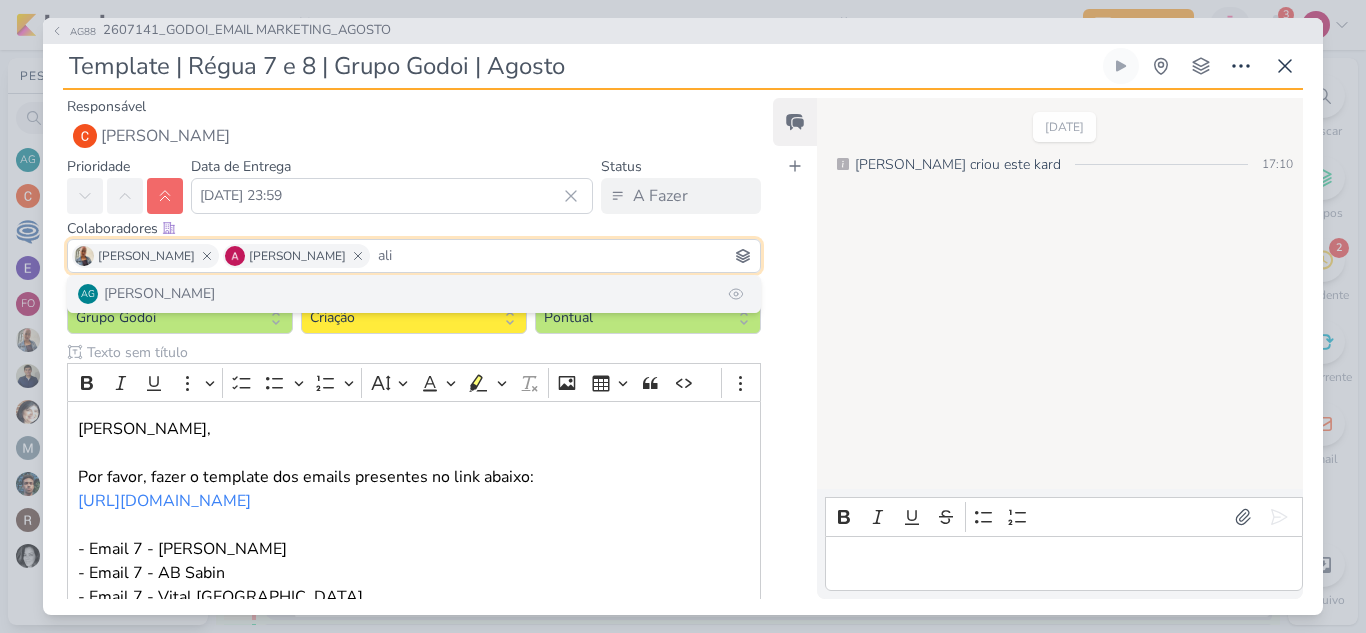 type on "ali" 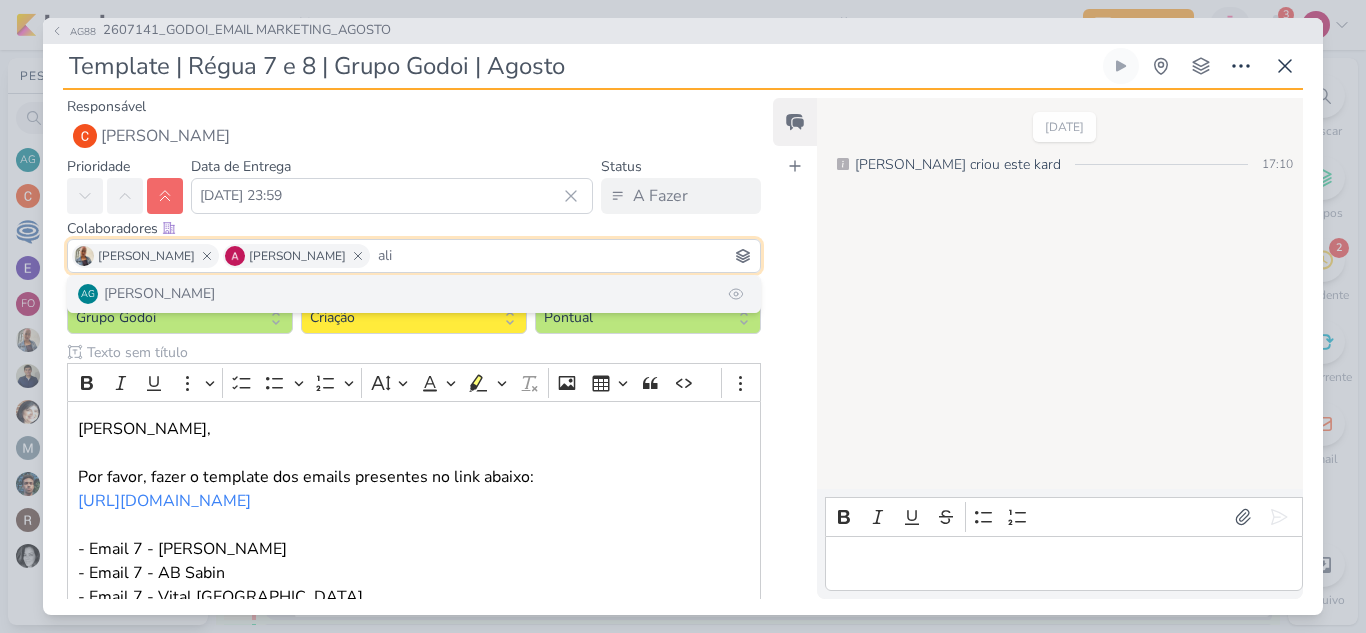 click on "AG
Aline Gimenez Graciano" at bounding box center [414, 294] 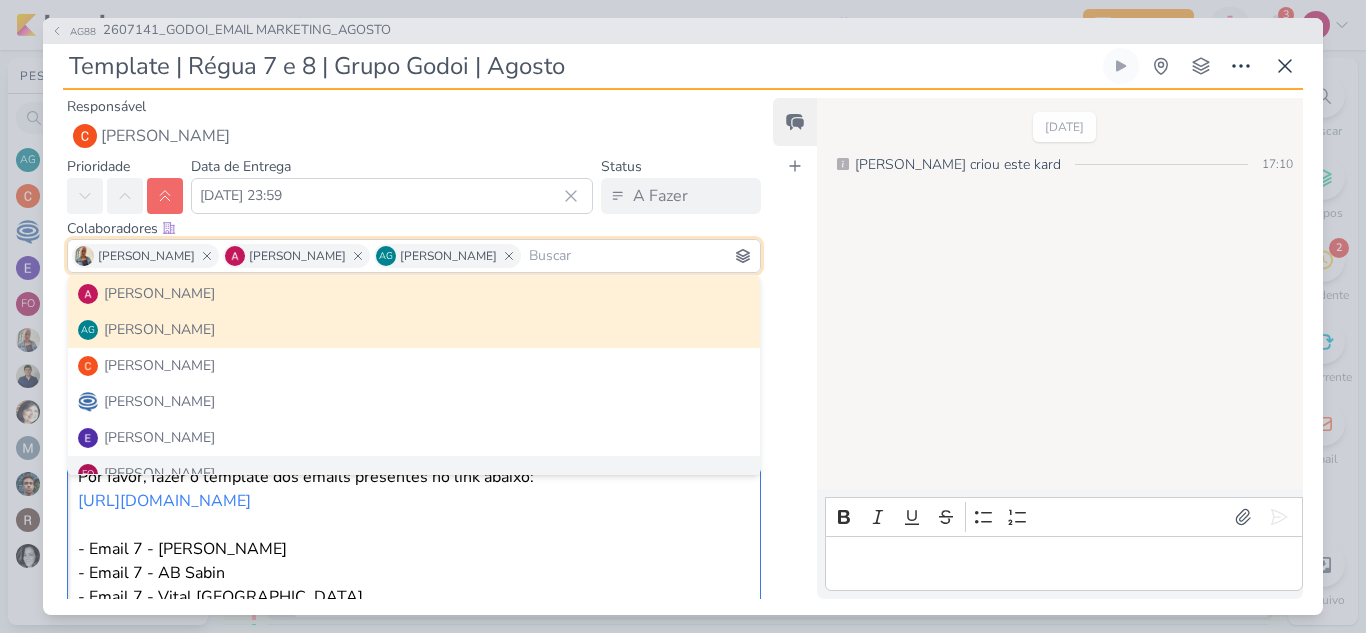 click on "Carlos,  Por favor, fazer o template dos emails presentes no link abaixo: https://docs.google.com/document/d/1p-fdsgk1EDLzNdHMXPWvi-ruj6trbNqKfbVhHZmj11Y/edit?tab=t.2fvsycsk3ij5 - Email 7 - Albert Sabin - Email 7 - AB Sabin - Email 7 - Vital Brazil - Email 8 - Vital Brazil ⁠⁠⁠⁠⁠⁠⁠ Att, Alessandra Gomes" at bounding box center [414, 573] 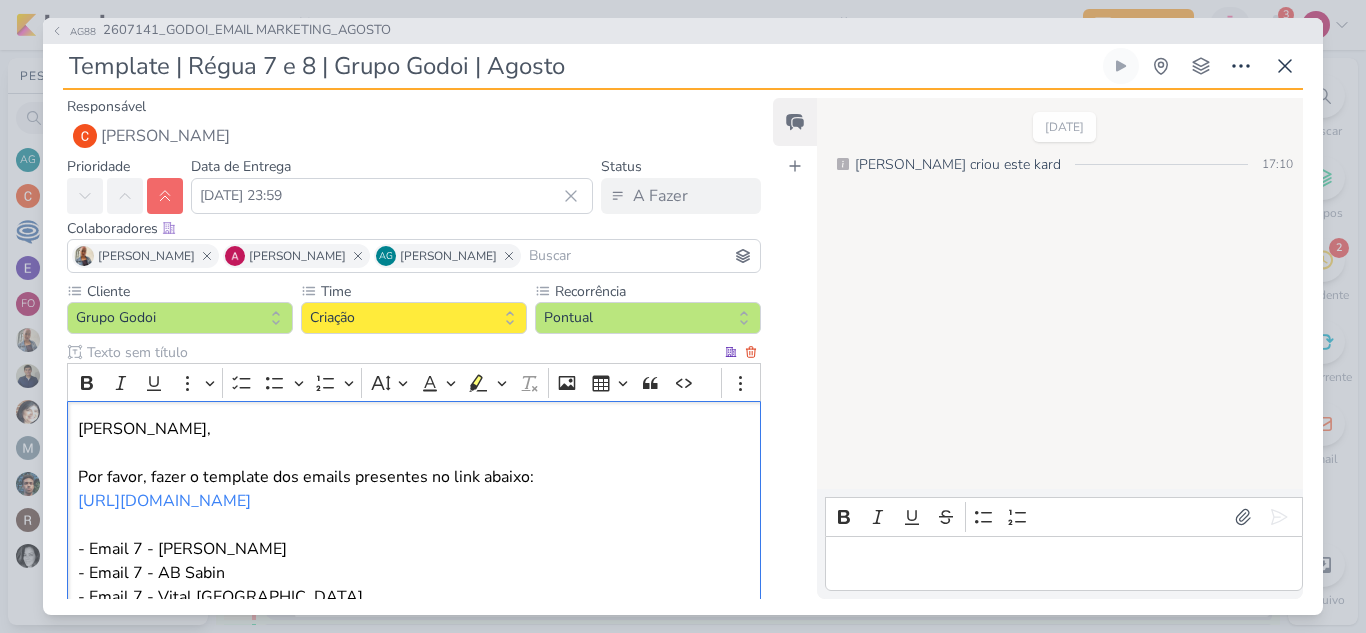 click on "Carlos,  Por favor, fazer o template dos emails presentes no link abaixo: https://docs.google.com/document/d/1p-fdsgk1EDLzNdHMXPWvi-ruj6trbNqKfbVhHZmj11Y/edit?tab=t.2fvsycsk3ij5 ⁠⁠⁠⁠⁠⁠⁠ - Email 7 - Albert Sabin - Email 7 - AB Sabin - Email 7 - Vital Brazil - Email 8 - Vital Brazil Att, Alessandra Gomes" at bounding box center (414, 573) 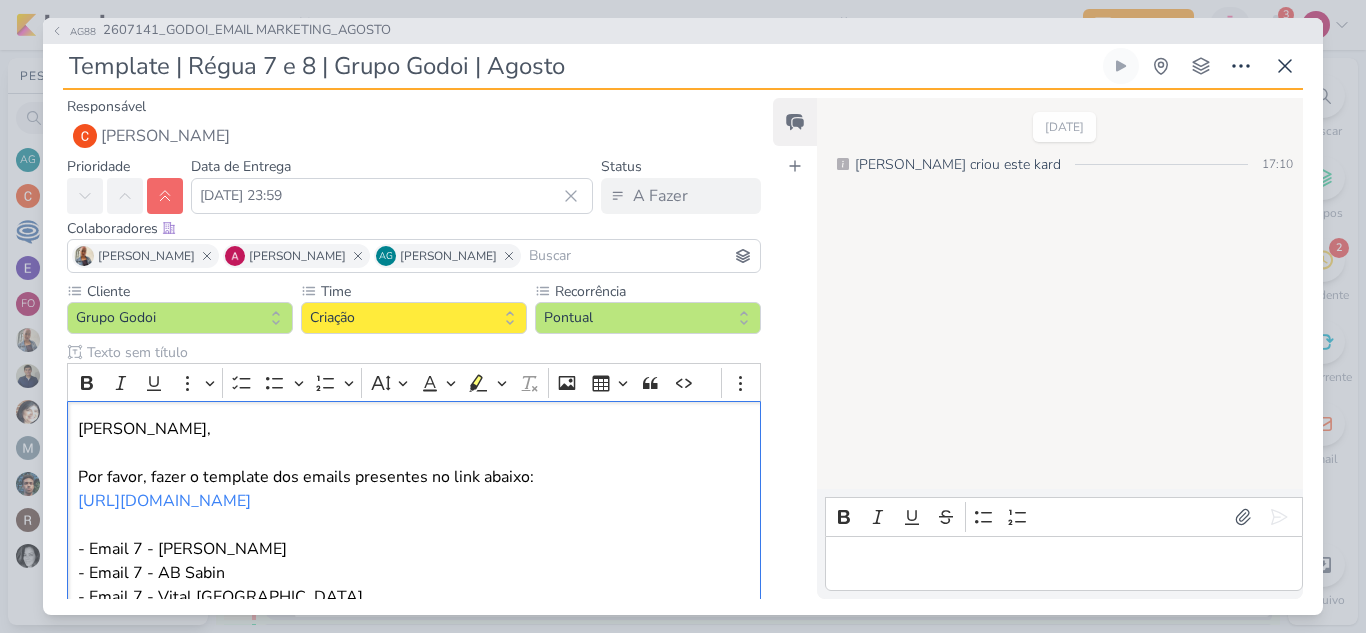 click on "Corrigir" at bounding box center [0, 0] 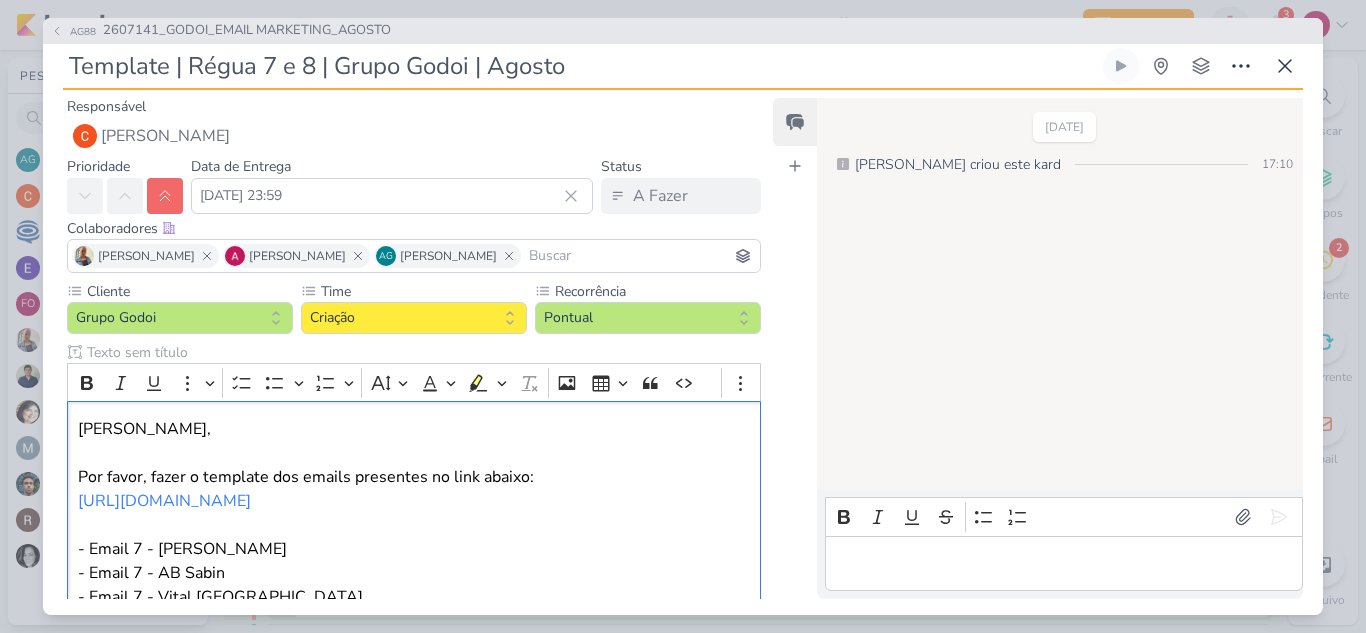 click at bounding box center (0, 0) 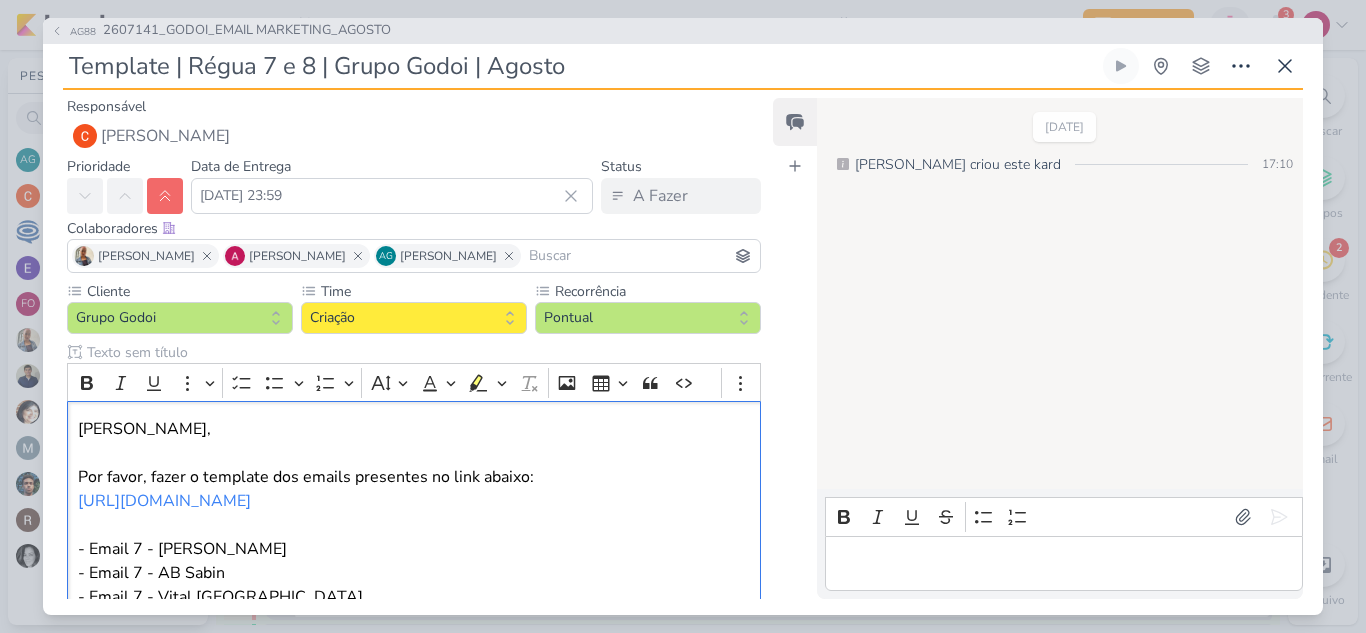 click on "Basic" at bounding box center [0, 0] 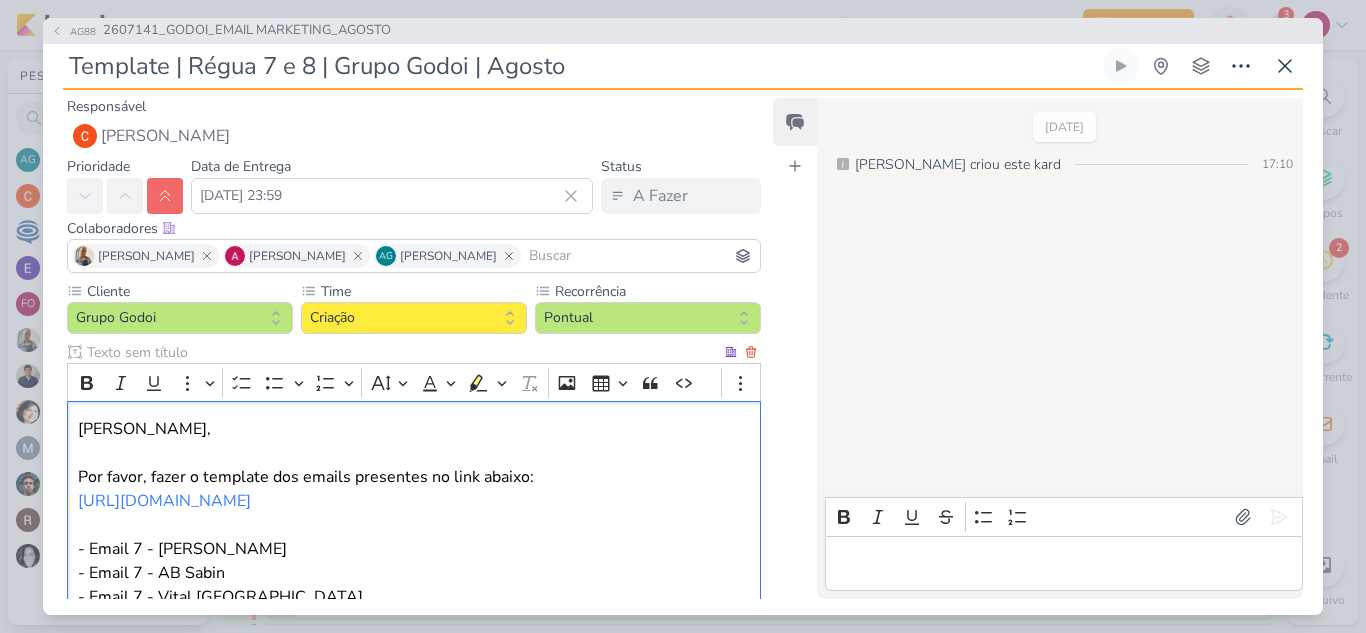 scroll, scrollTop: 280, scrollLeft: 0, axis: vertical 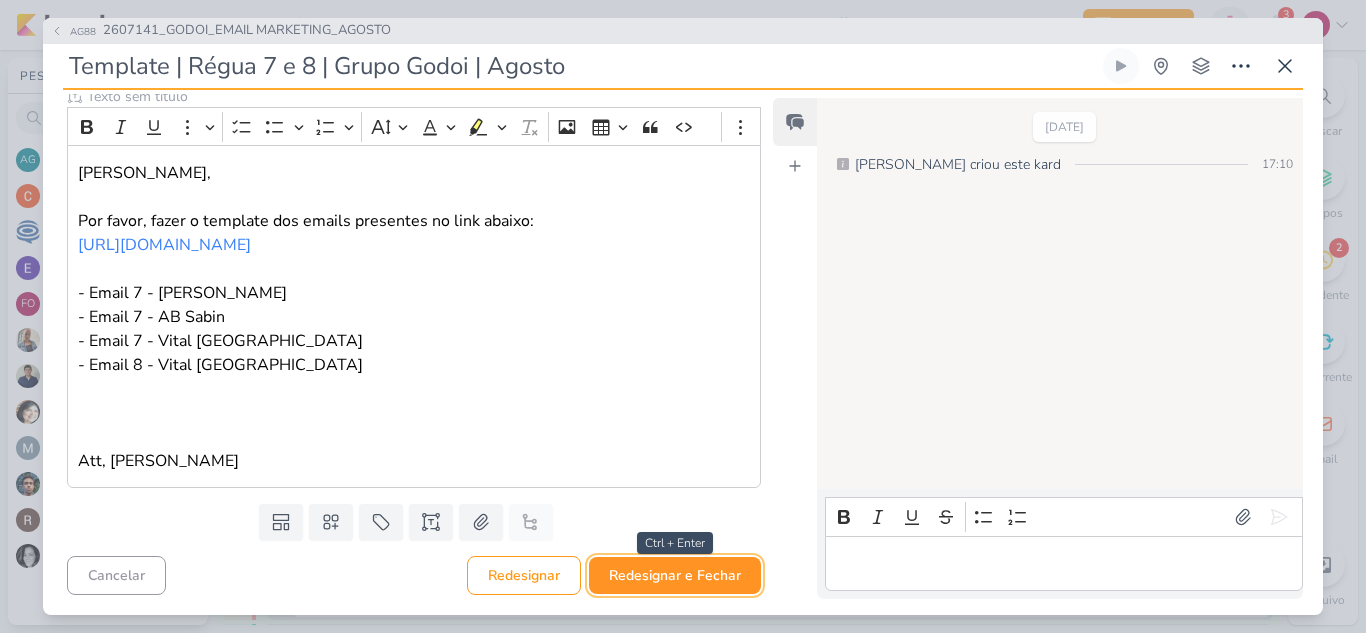 click on "Redesignar e Fechar" at bounding box center (675, 575) 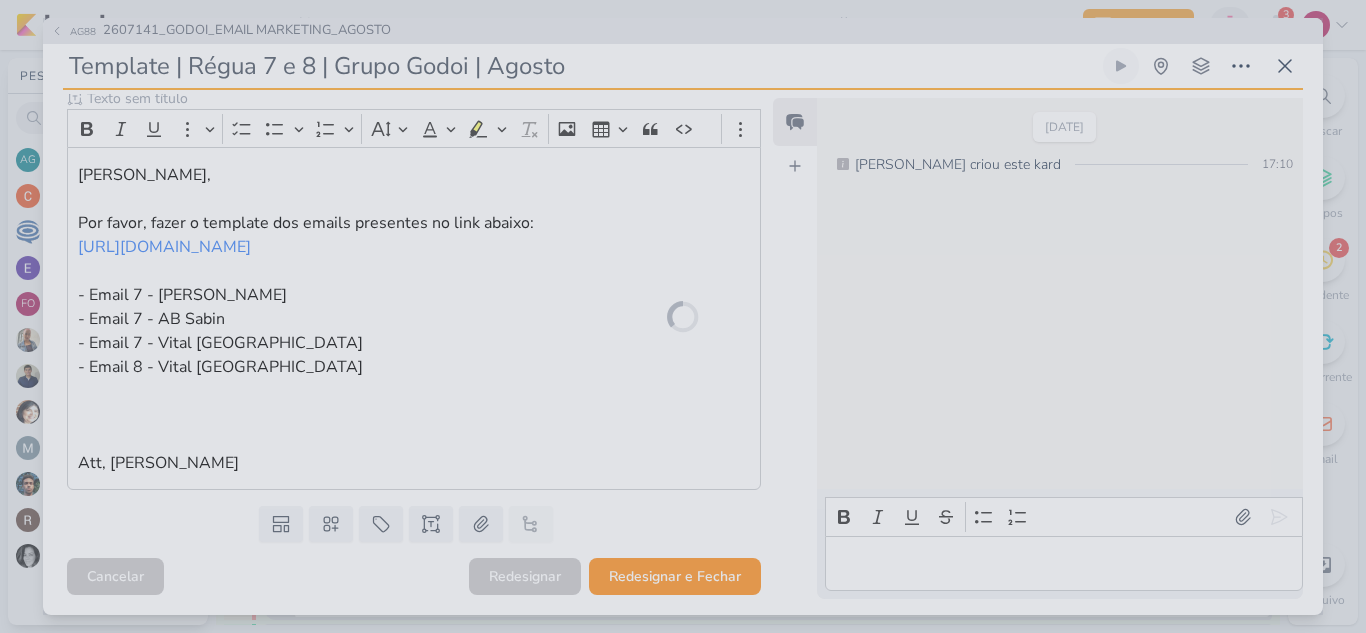 scroll, scrollTop: 278, scrollLeft: 0, axis: vertical 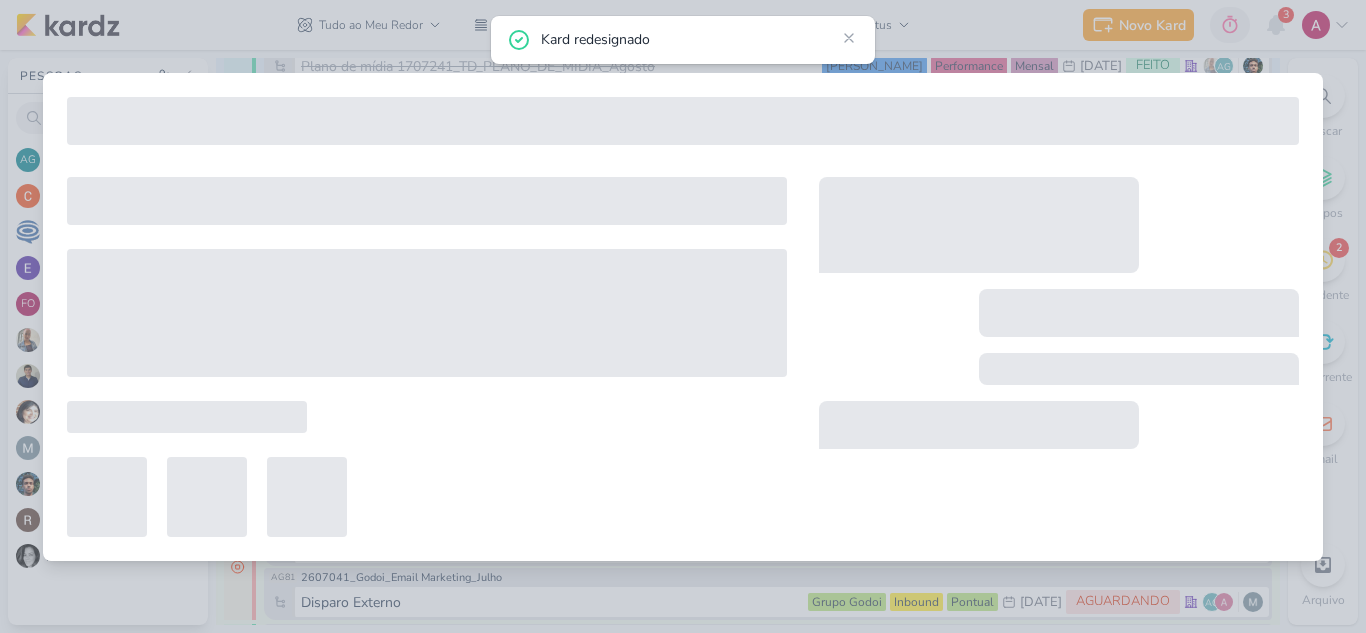 type on "2607141_GODOI_EMAIL MARKETING_AGOSTO" 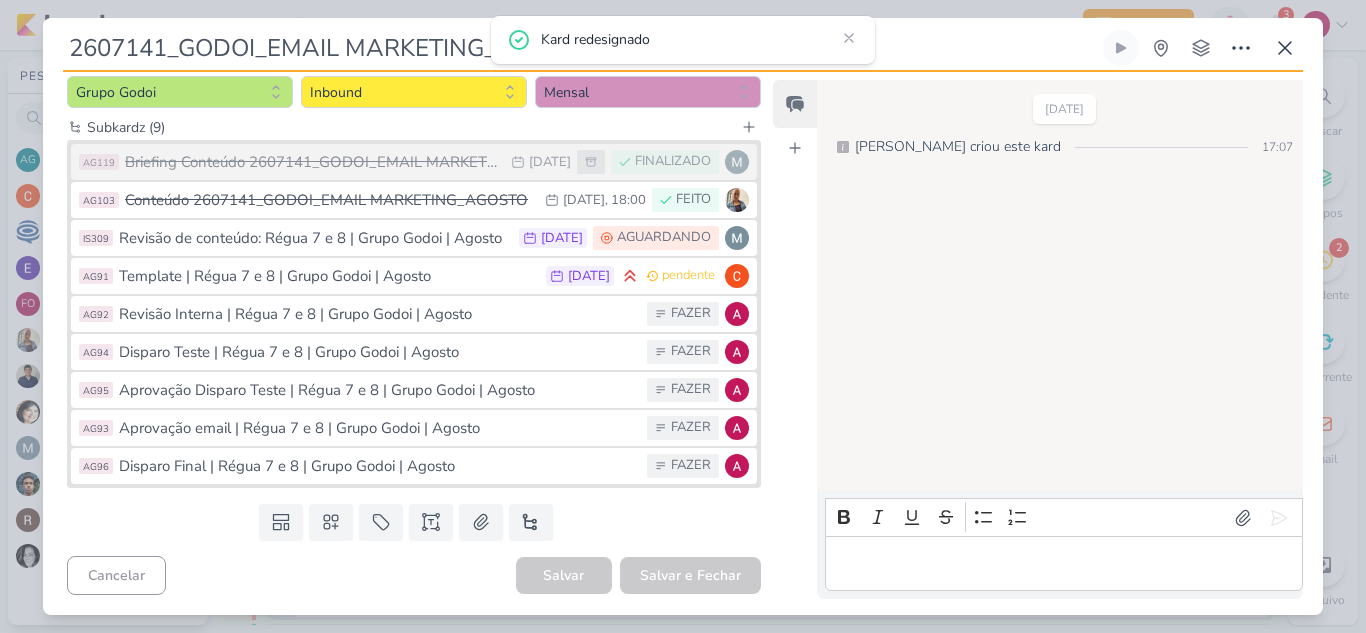 scroll, scrollTop: 0, scrollLeft: 0, axis: both 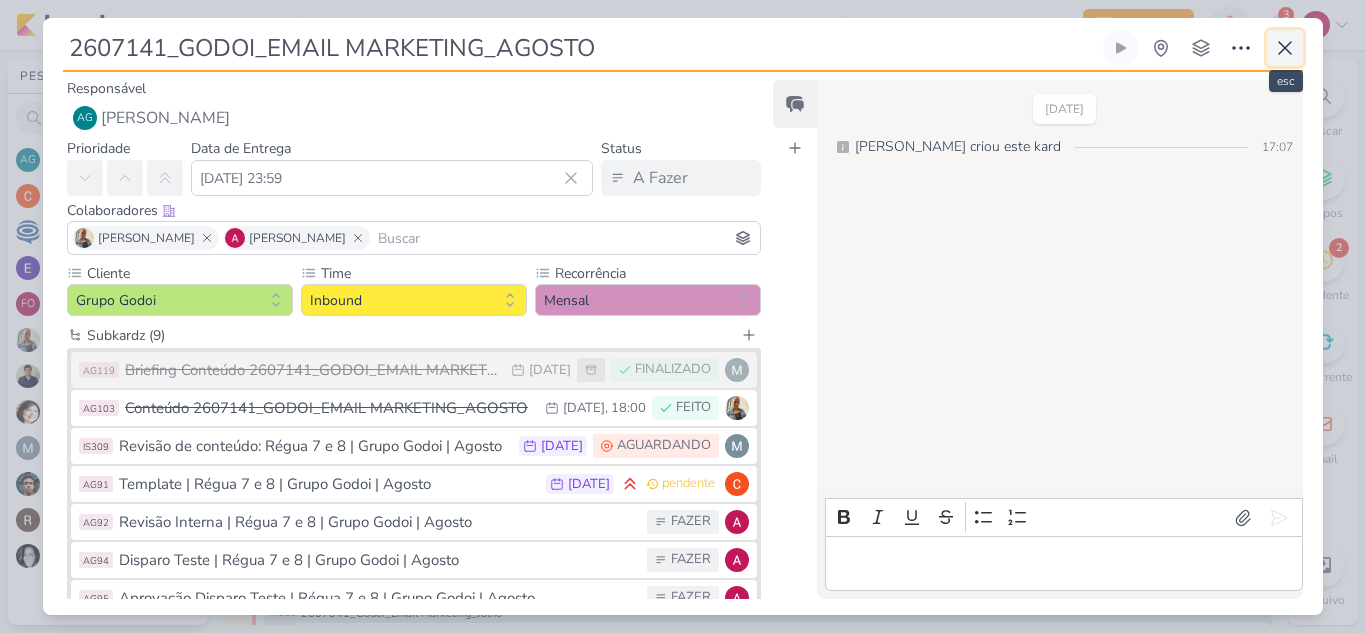 click 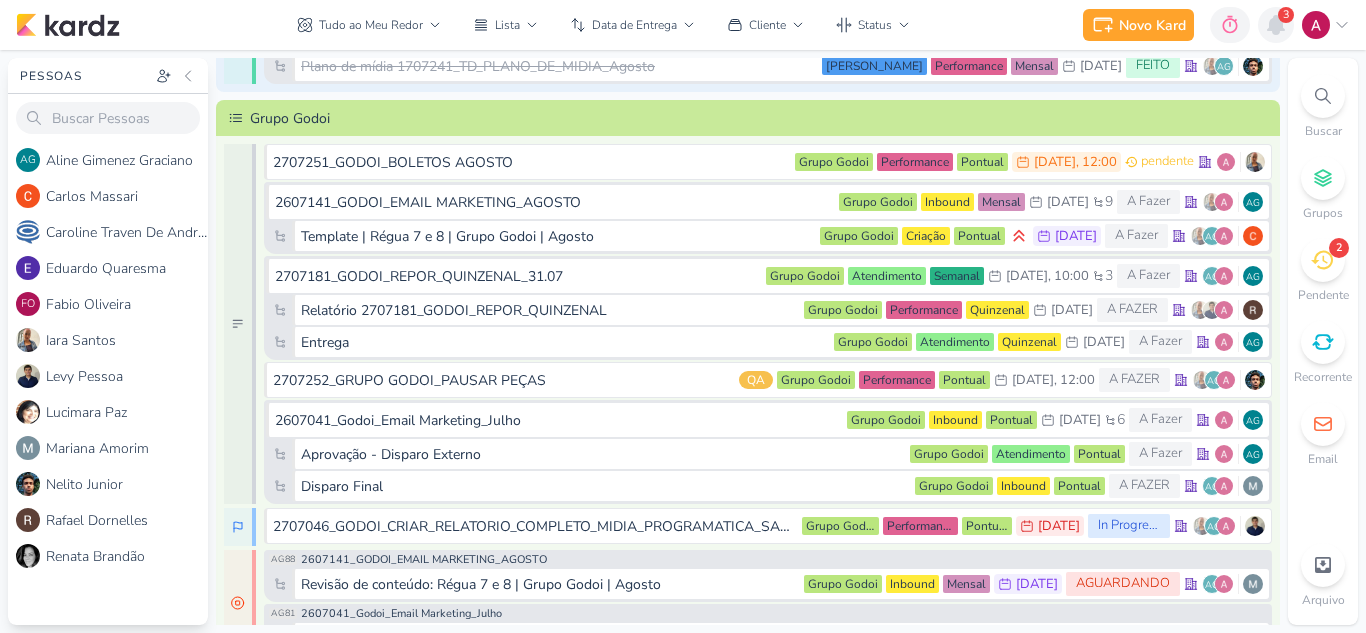 click at bounding box center (1276, 25) 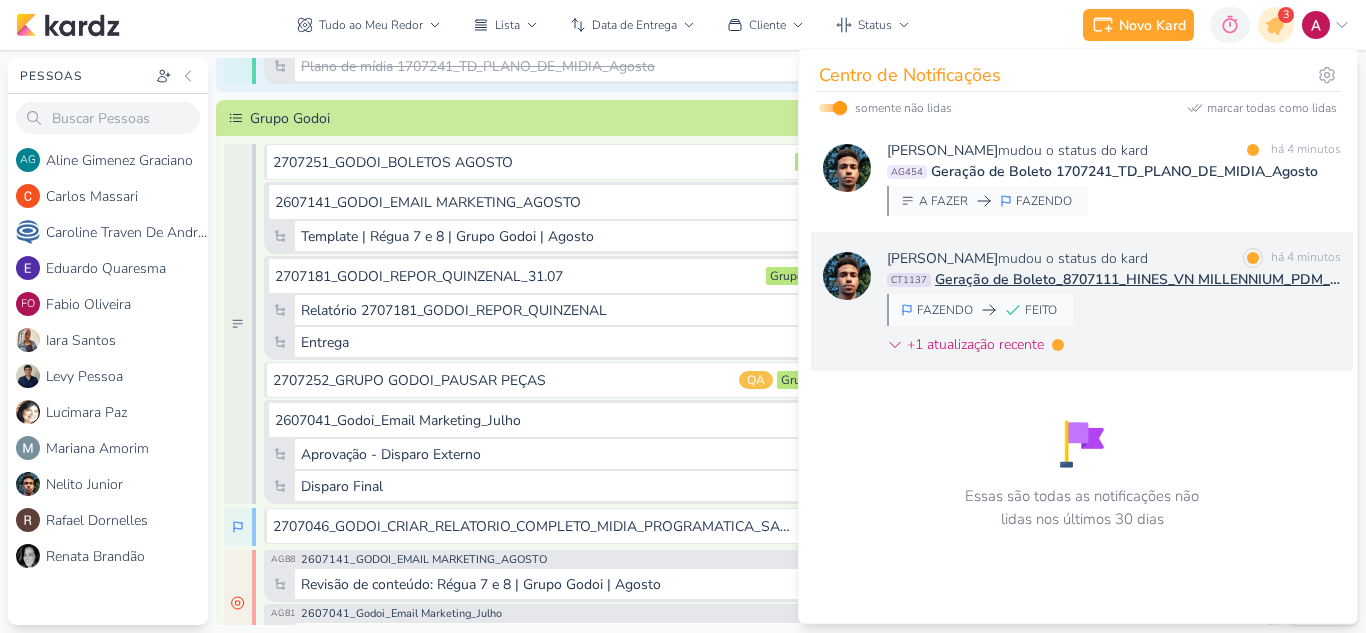 click on "Nelito Junior  mudou o status do kard
marcar como lida
há 4 minutos
CT1137
Geração de Boleto_8707111_HINES_VN MILLENNIUM_PDM_AGOSTO_TRIMESTRE
FAZENDO
FEITO" at bounding box center [1114, 305] 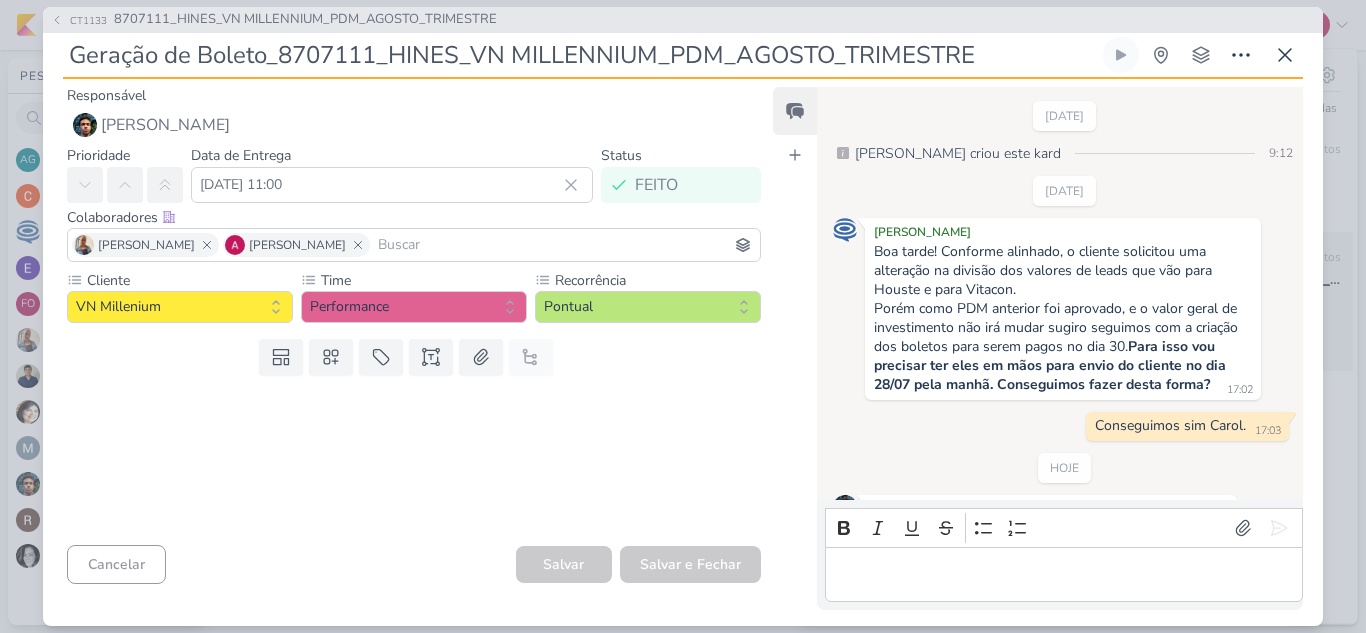 scroll, scrollTop: 164, scrollLeft: 0, axis: vertical 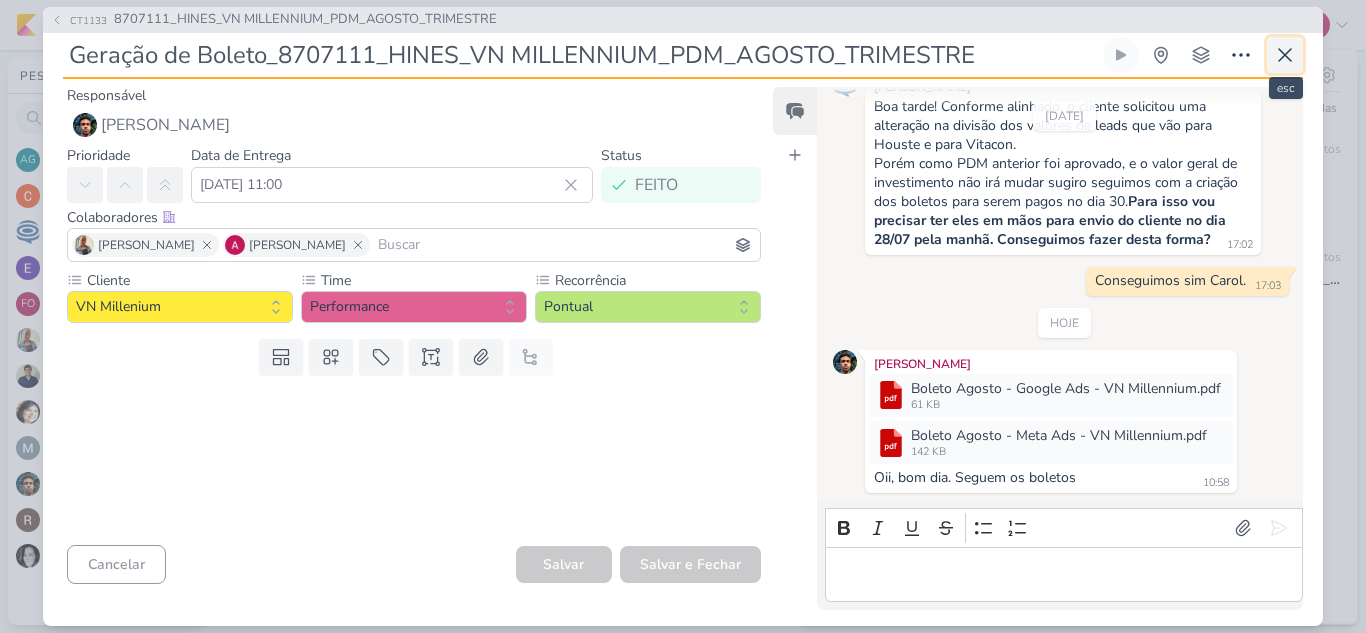 click at bounding box center [1285, 55] 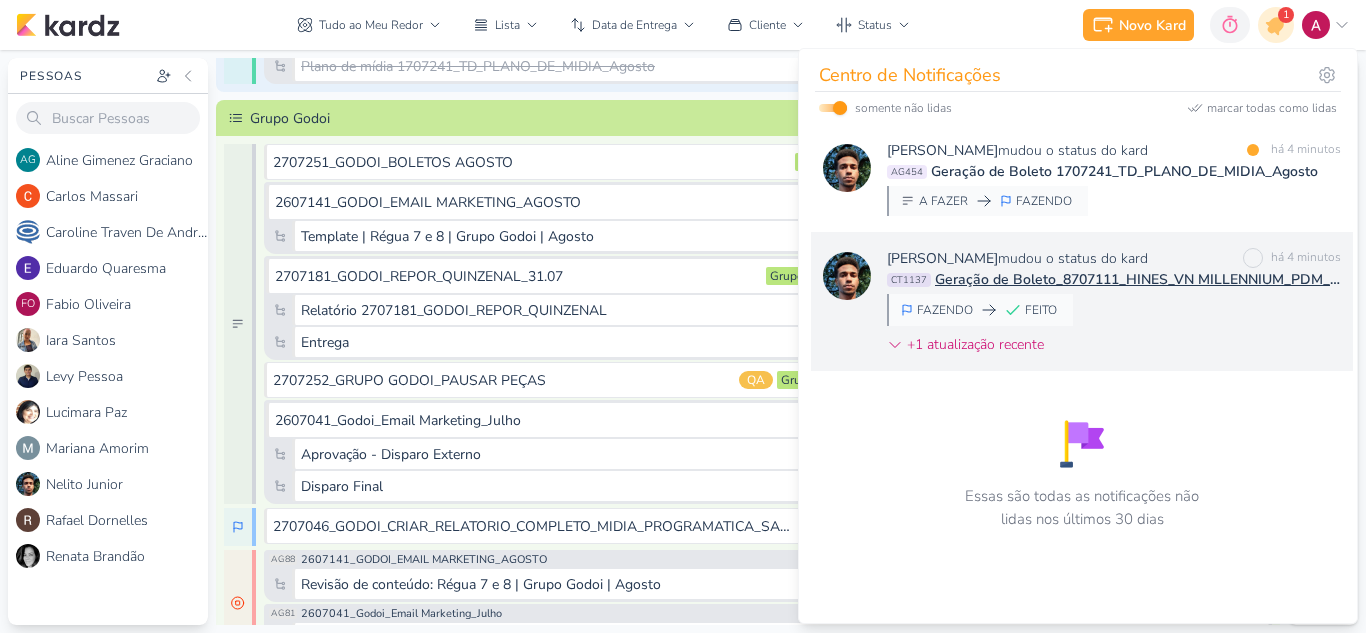 click on "Nelito Junior  mudou o status do kard
marcar como não lida
há 4 minutos
CT1137
Geração de Boleto_8707111_HINES_VN MILLENNIUM_PDM_AGOSTO_TRIMESTRE
FAZENDO
FEITO" at bounding box center [1082, 301] 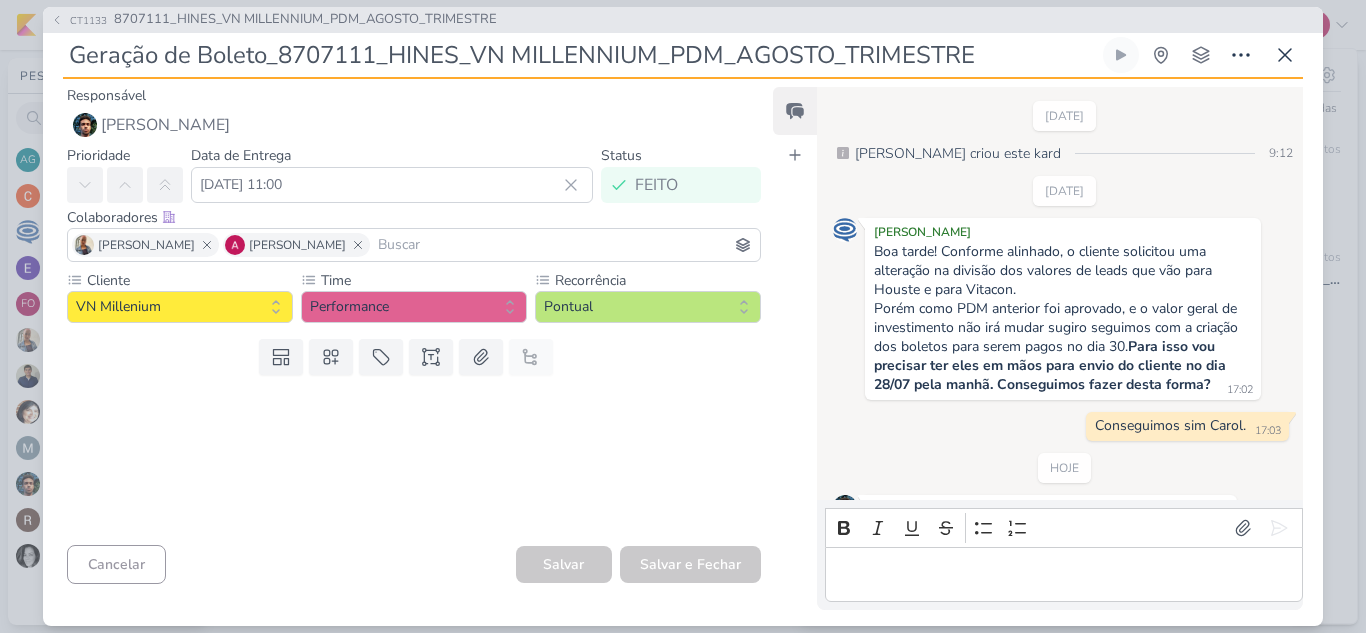 scroll, scrollTop: 164, scrollLeft: 0, axis: vertical 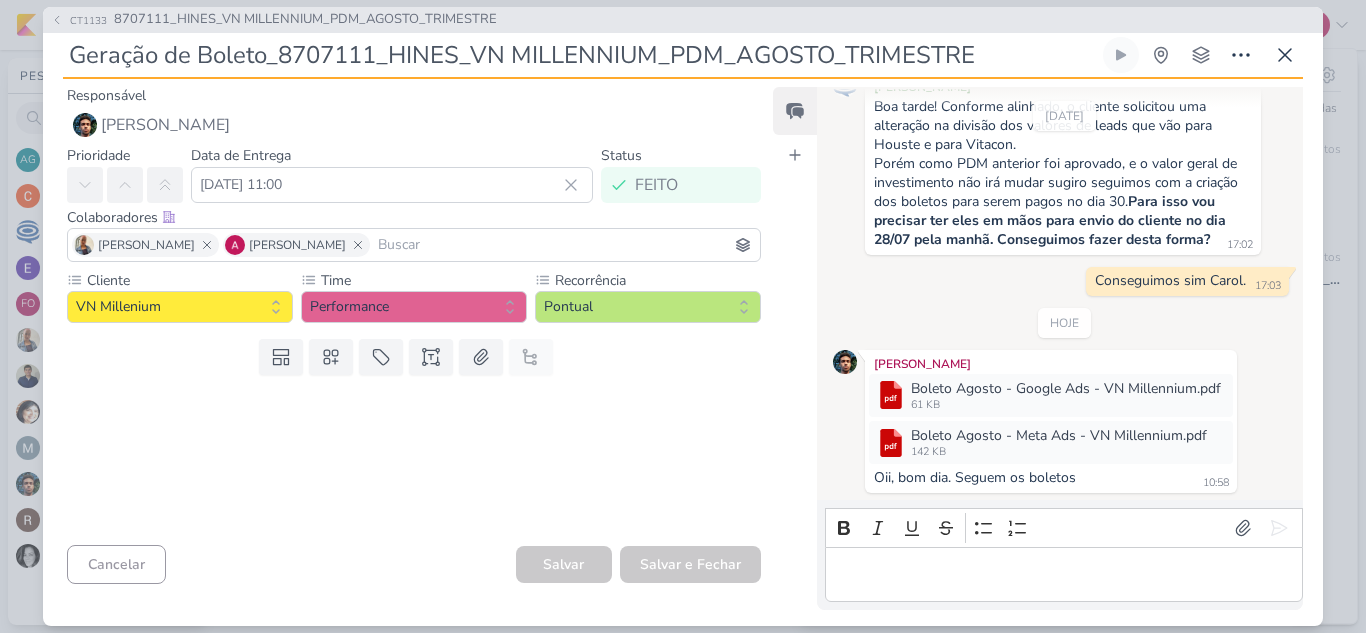 click on "CT1133
8707111_HINES_VN MILLENNIUM_PDM_AGOSTO_TRIMESTRE
Geração de Boleto_8707111_HINES_VN MILLENNIUM_PDM_AGOSTO_TRIMESTRE" at bounding box center (683, 316) 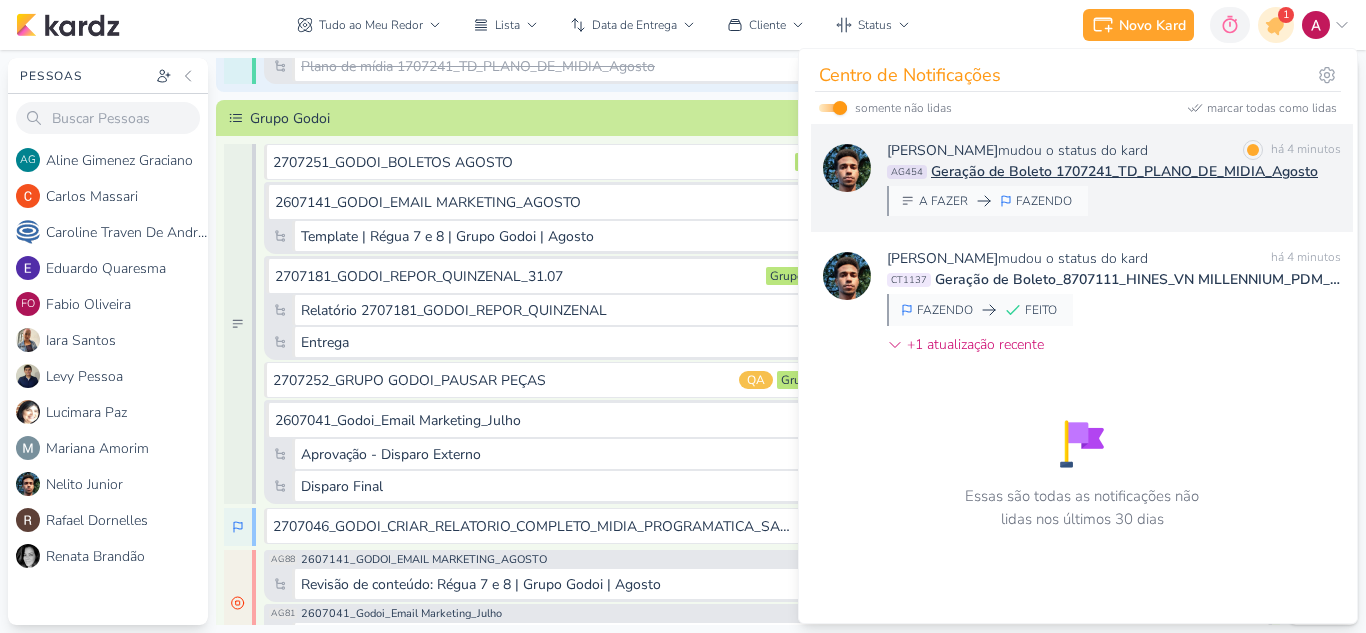click on "Nelito Junior  mudou o status do kard
marcar como lida
há 4 minutos
AG454
Geração de Boleto  1707241_TD_PLANO_DE_MIDIA_Agosto
A FAZER
FAZENDO" at bounding box center [1114, 178] 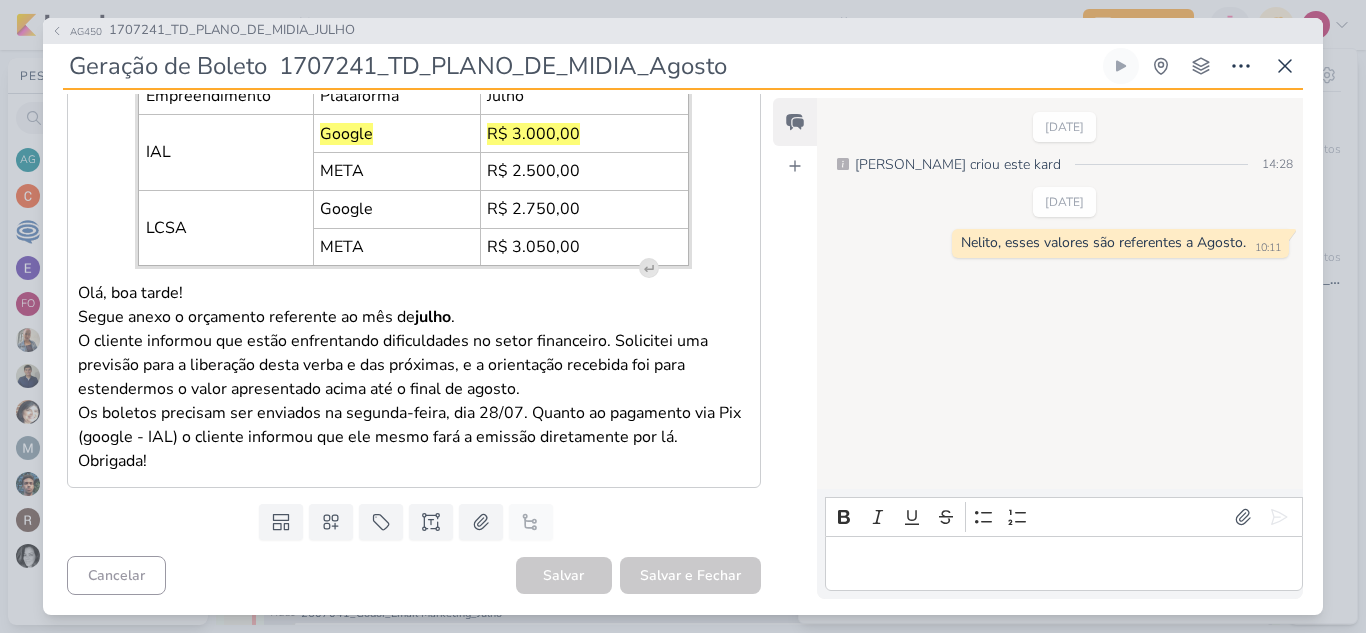 scroll, scrollTop: 0, scrollLeft: 0, axis: both 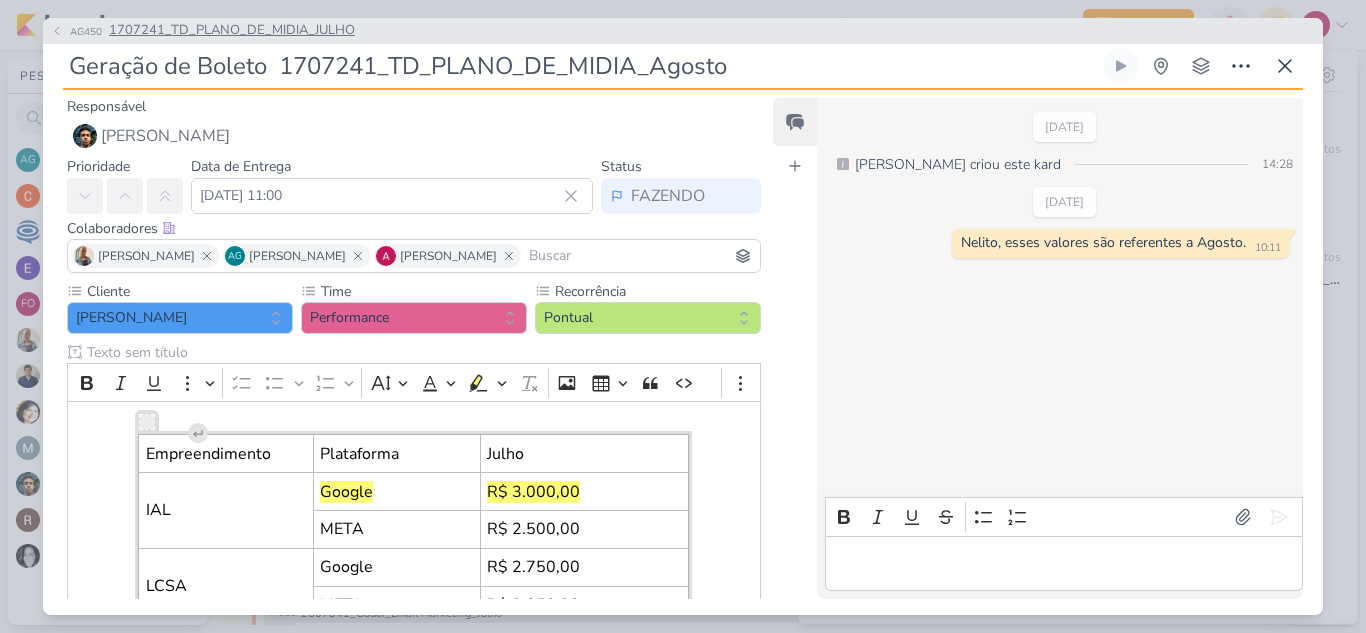 click on "AG450" at bounding box center (86, 31) 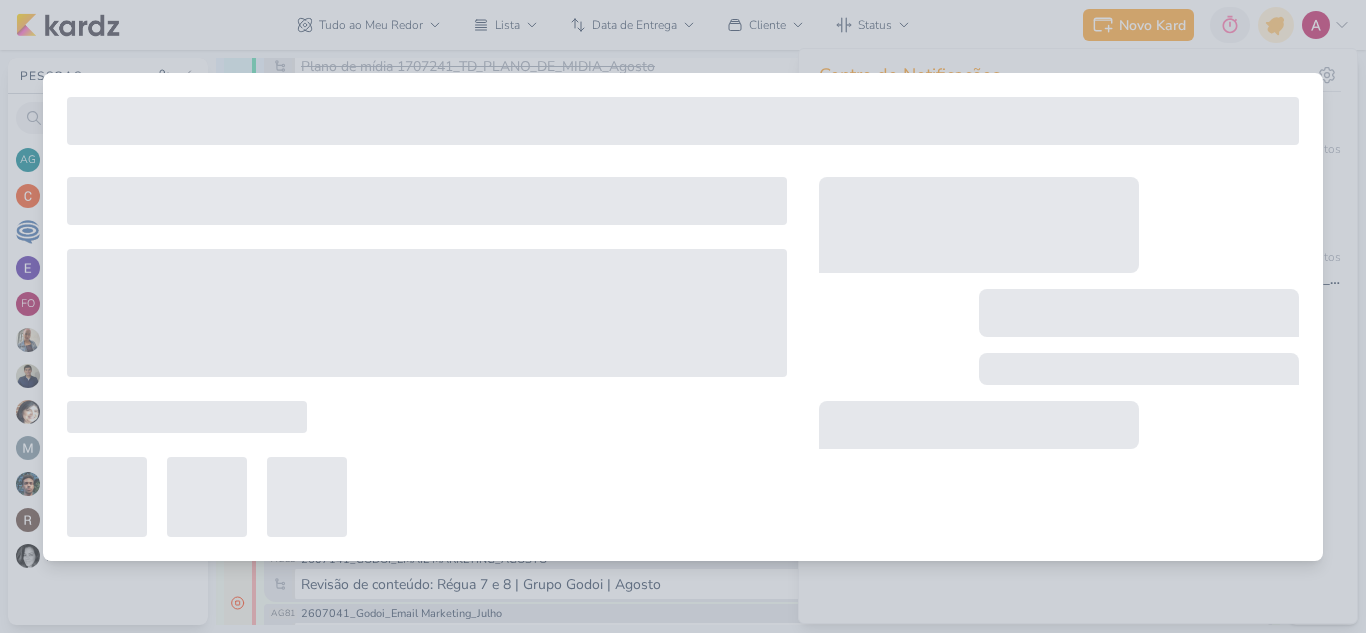 type on "1707241_TD_PLANO_DE_MIDIA_JULHO" 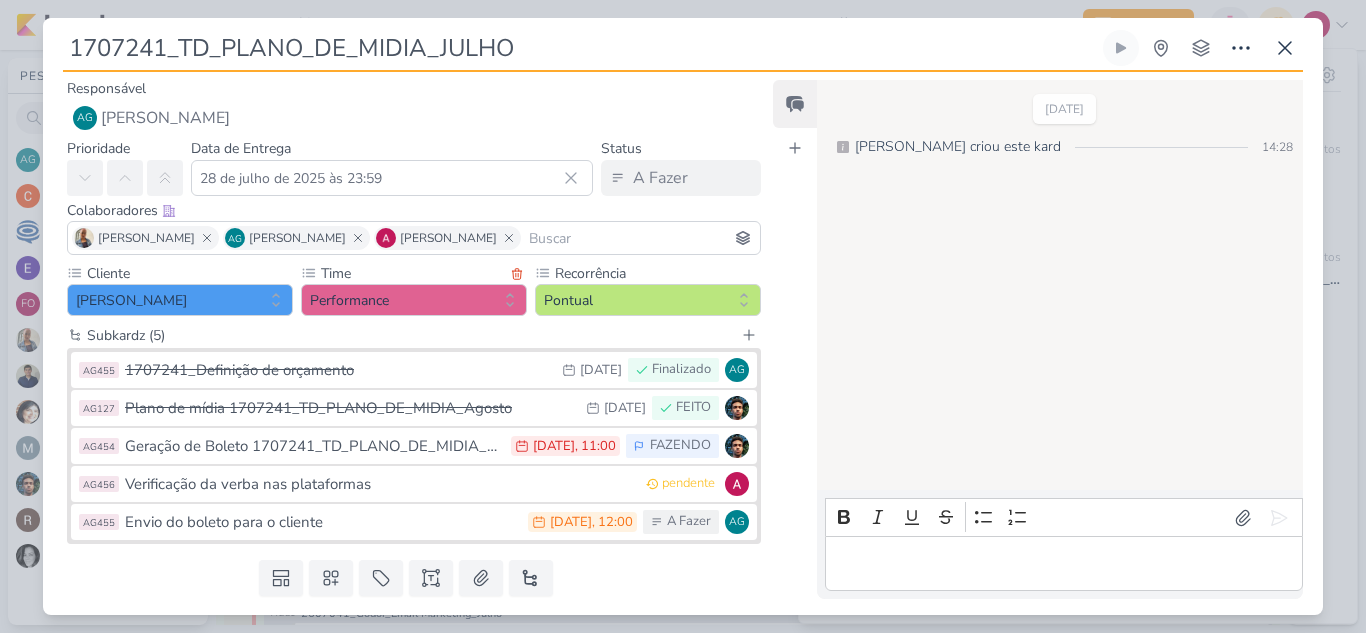 scroll, scrollTop: 56, scrollLeft: 0, axis: vertical 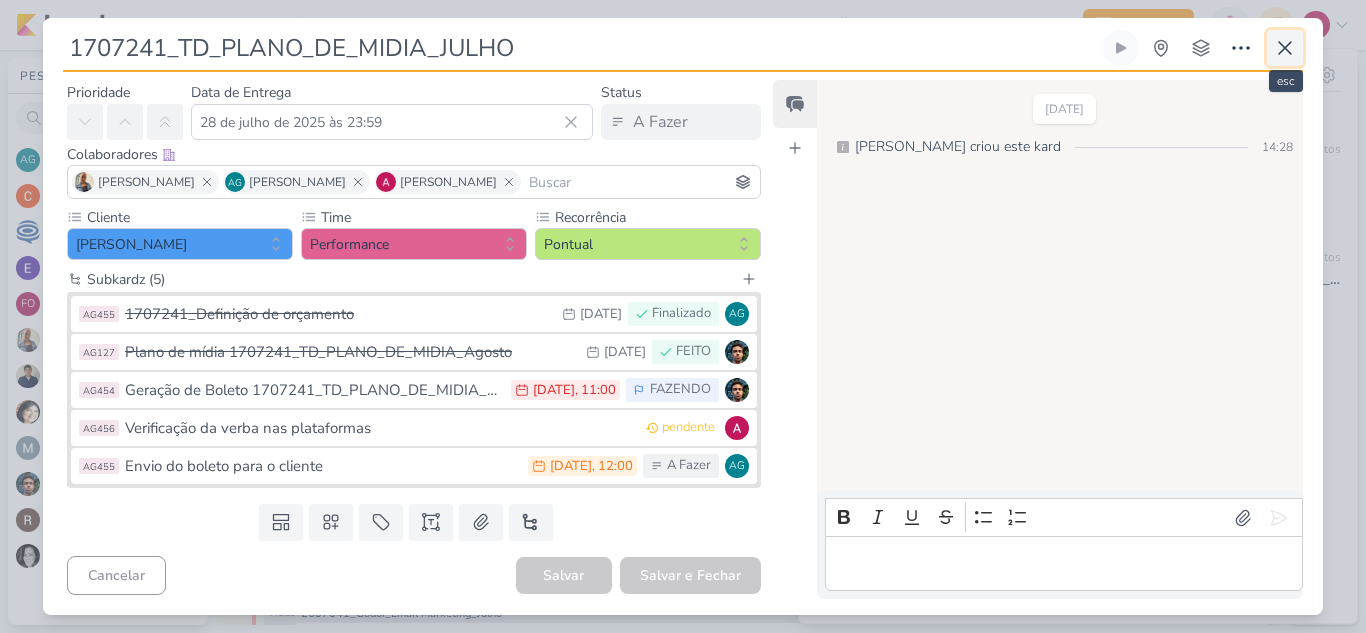 click 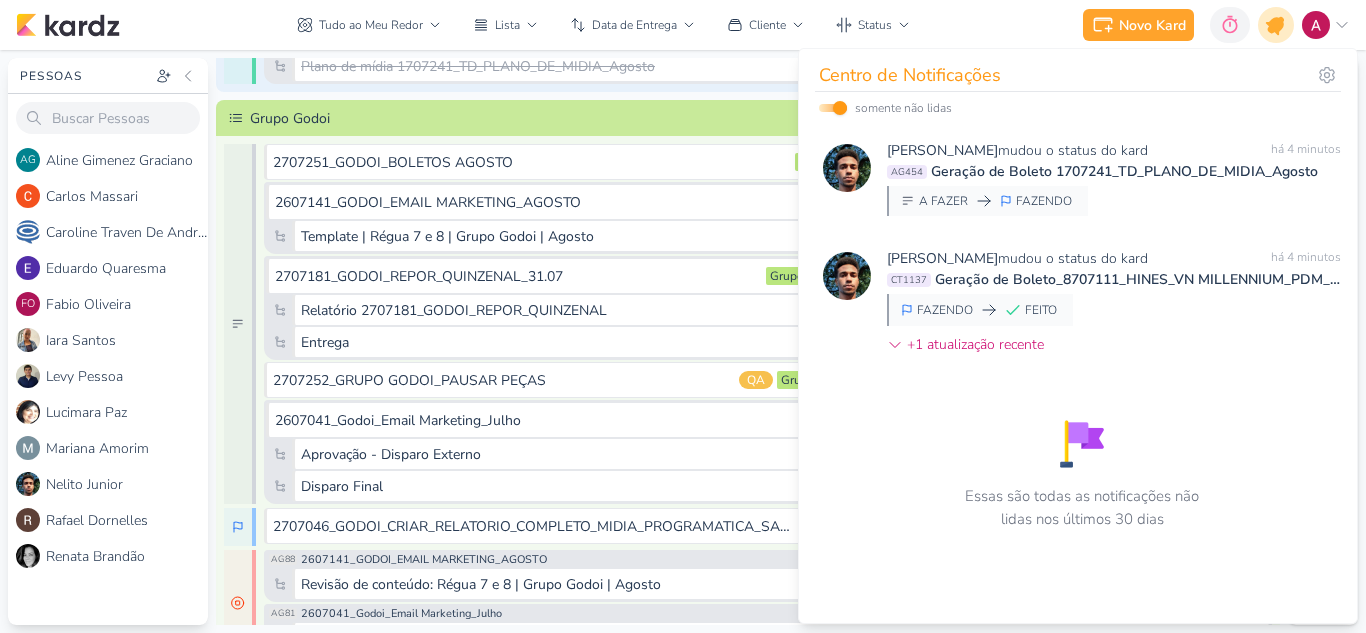 click 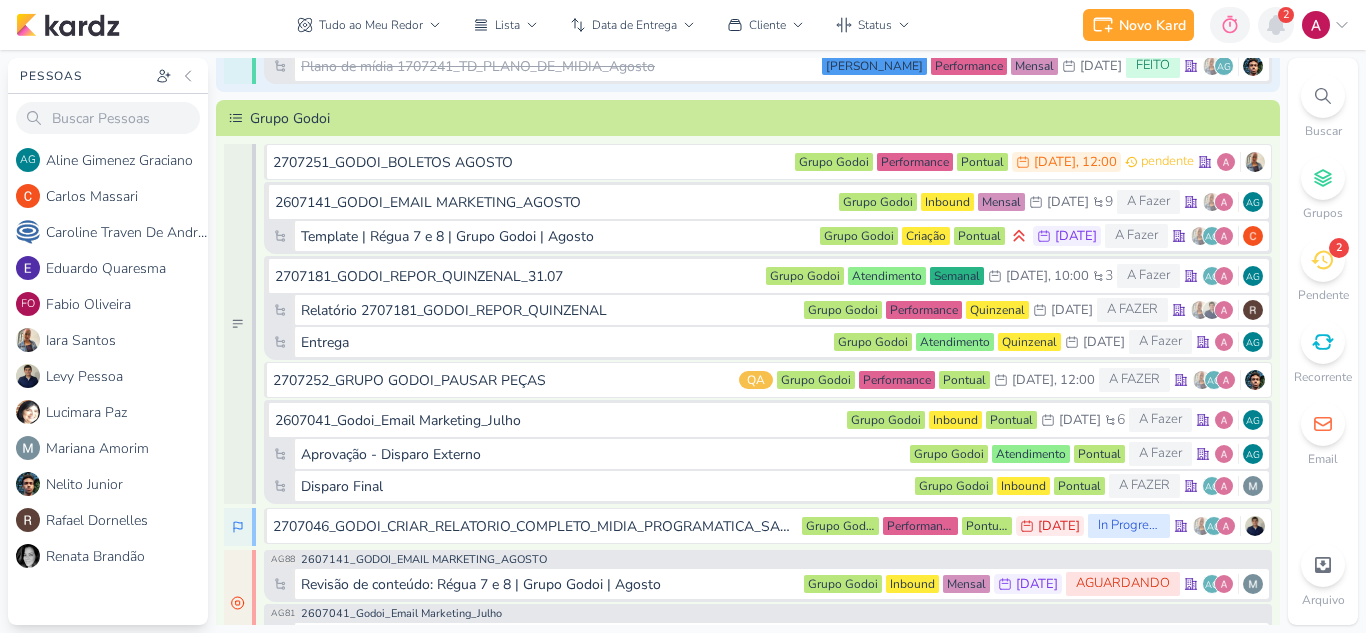 click 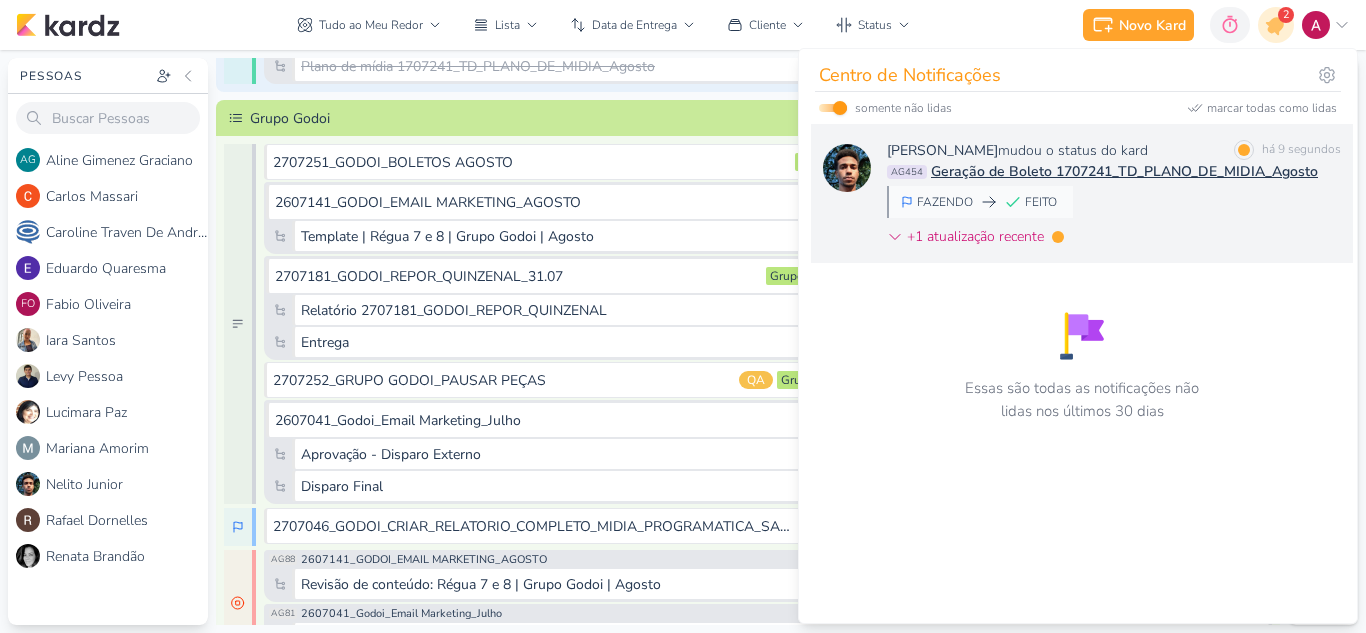 click on "Nelito Junior  mudou o status do kard
marcar como lida
há 9 segundos
AG454
Geração de Boleto  1707241_TD_PLANO_DE_MIDIA_Agosto
FAZENDO
FEITO
+1 atualização recente" at bounding box center (1114, 197) 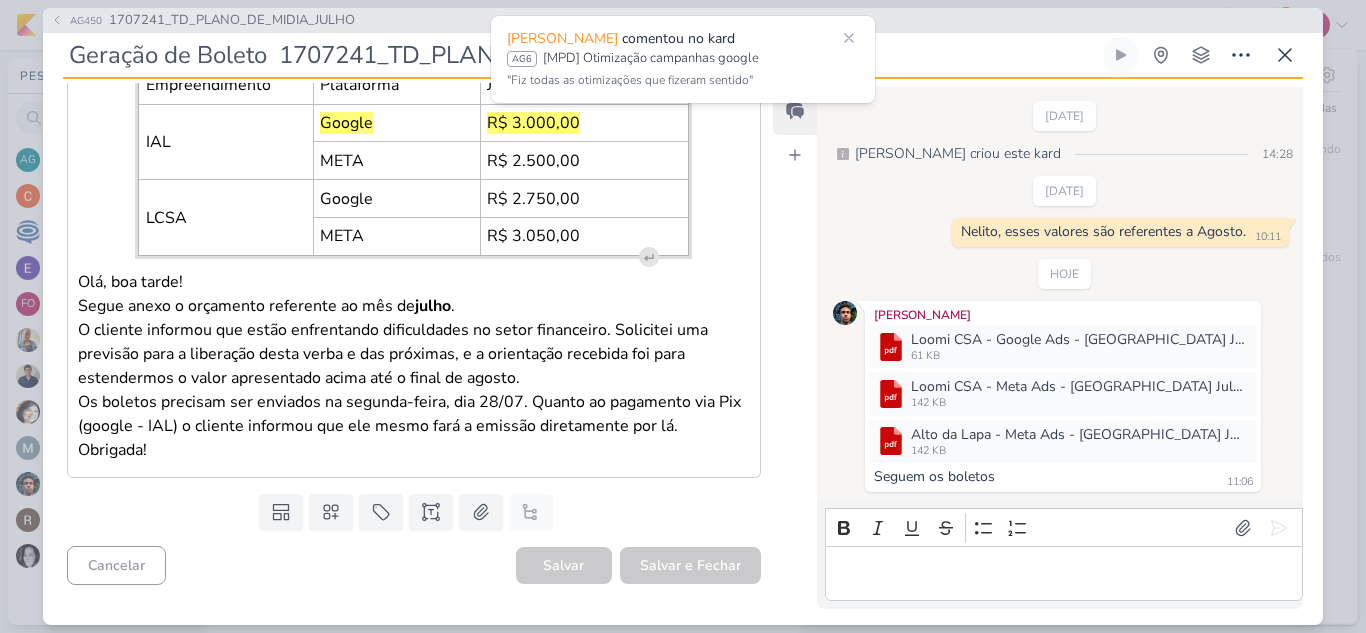 scroll, scrollTop: 0, scrollLeft: 0, axis: both 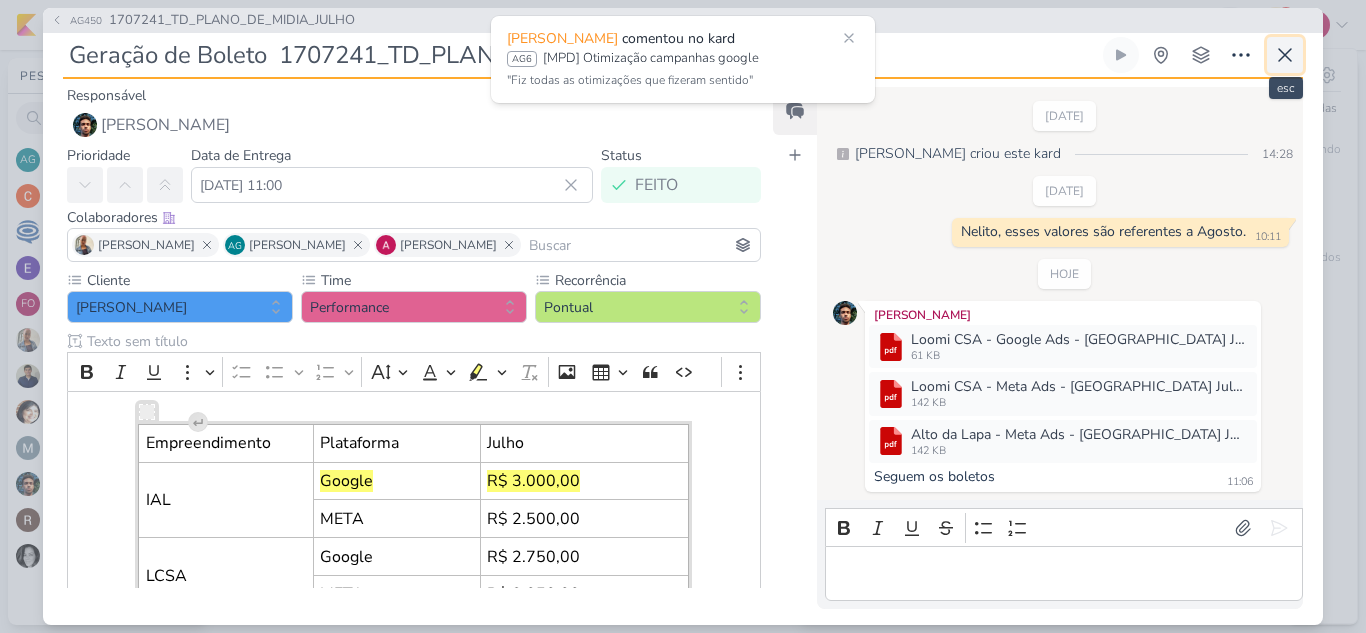 click 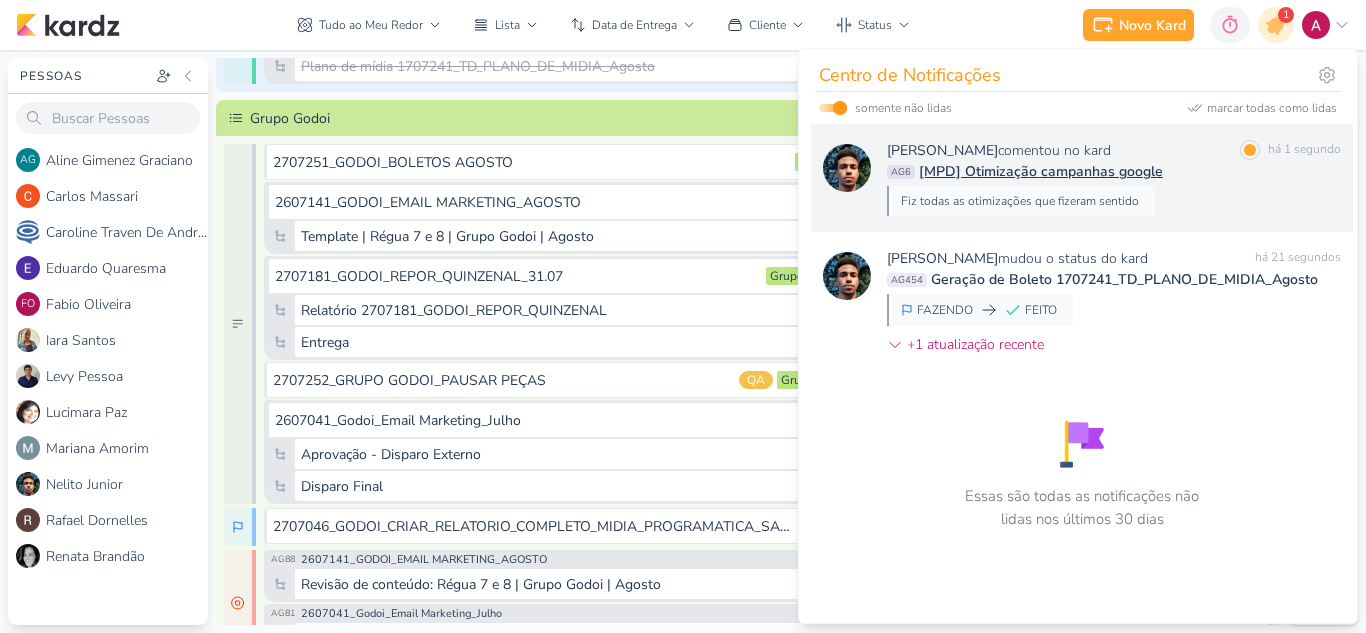 click on "Nelito Junior  comentou no kard
marcar como lida
há 1 segundo
AG6
[MPD] Otimização campanhas google
Fiz todas as otimizações que fizeram sentido" at bounding box center (1114, 178) 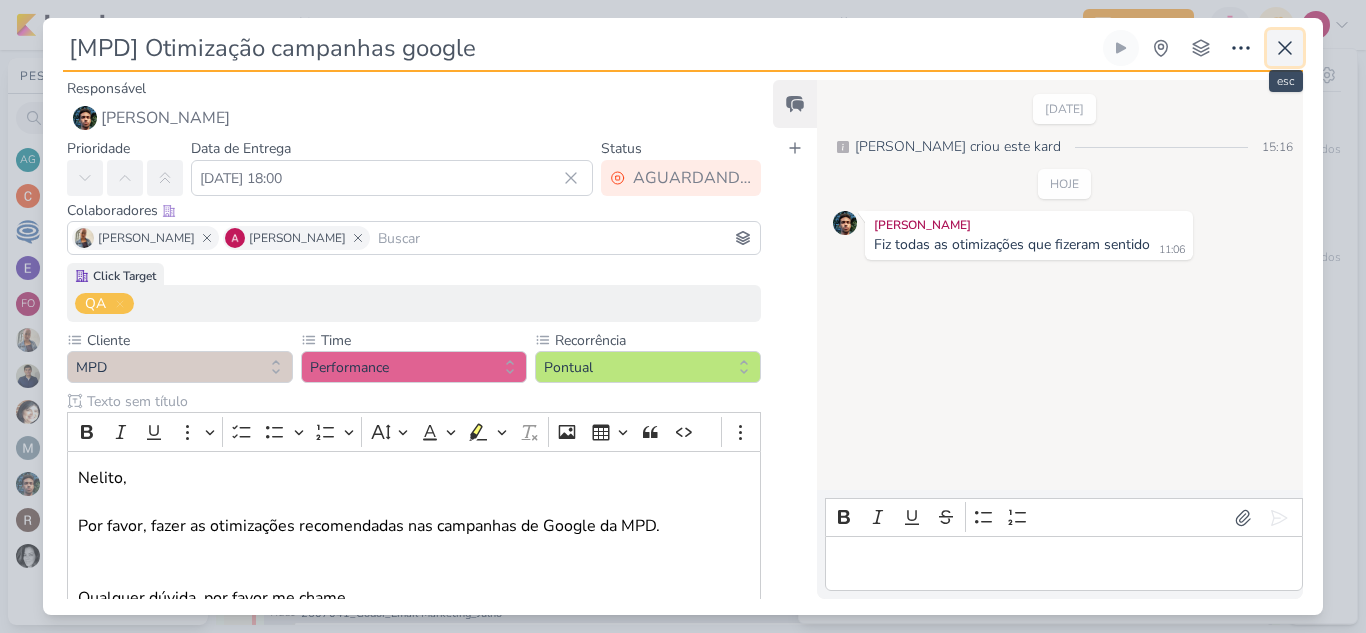click 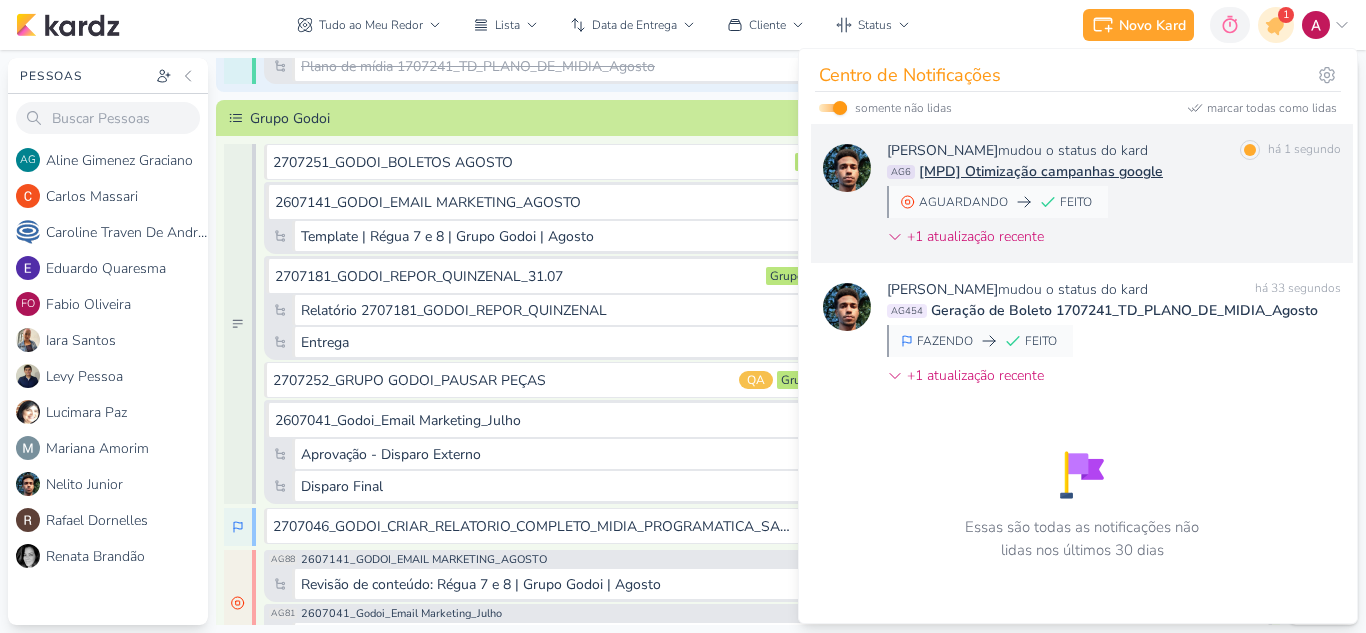 click on "Nelito Junior  mudou o status do kard
marcar como lida
há 1 segundo
AG6
[MPD] Otimização campanhas google
AGUARDANDO
FEITO
+1 atualização recente" at bounding box center (1114, 197) 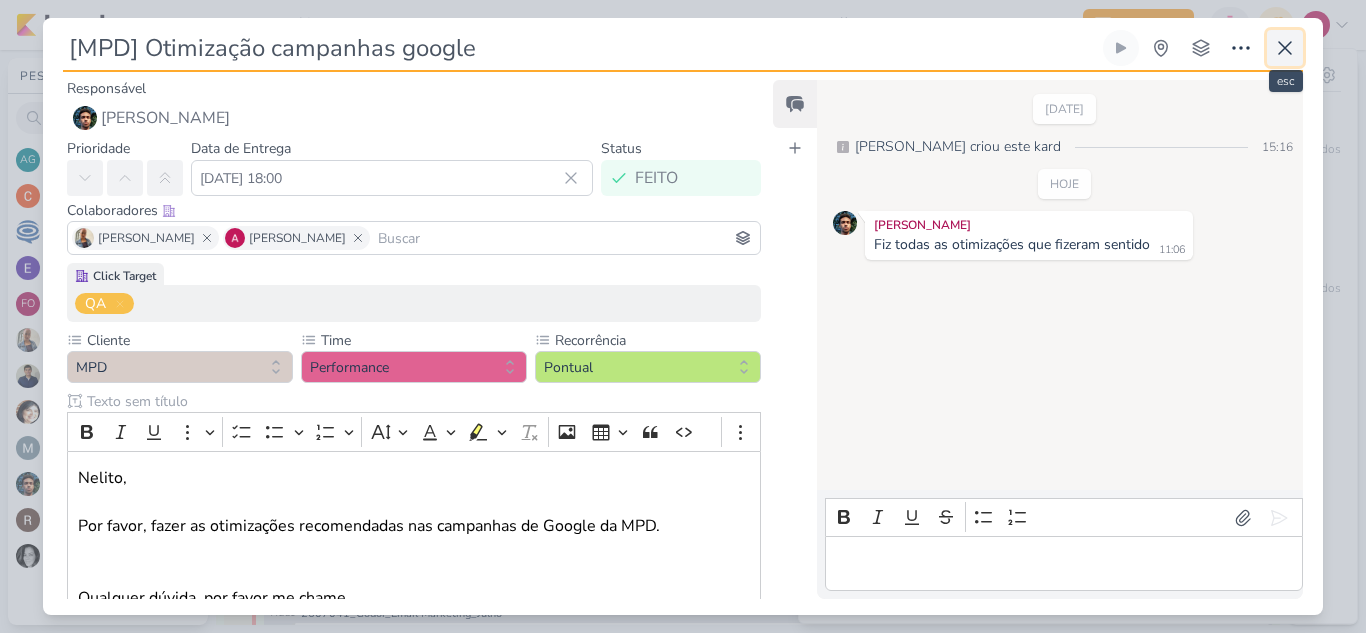 click 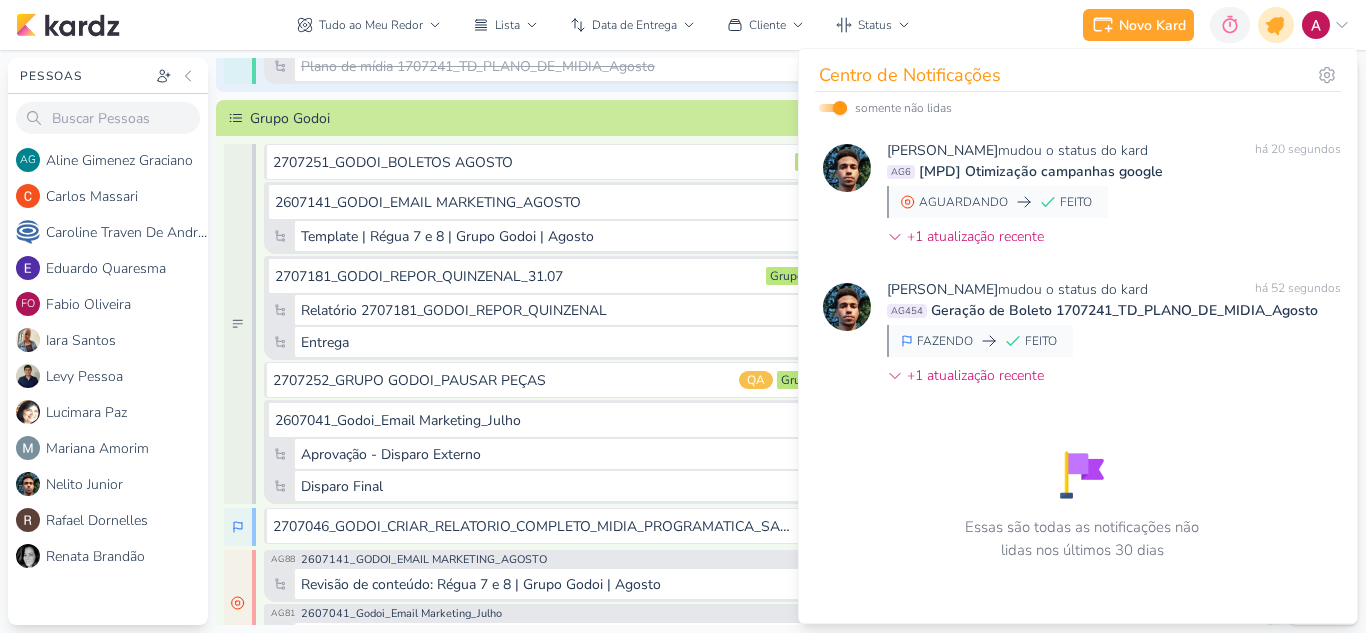 click 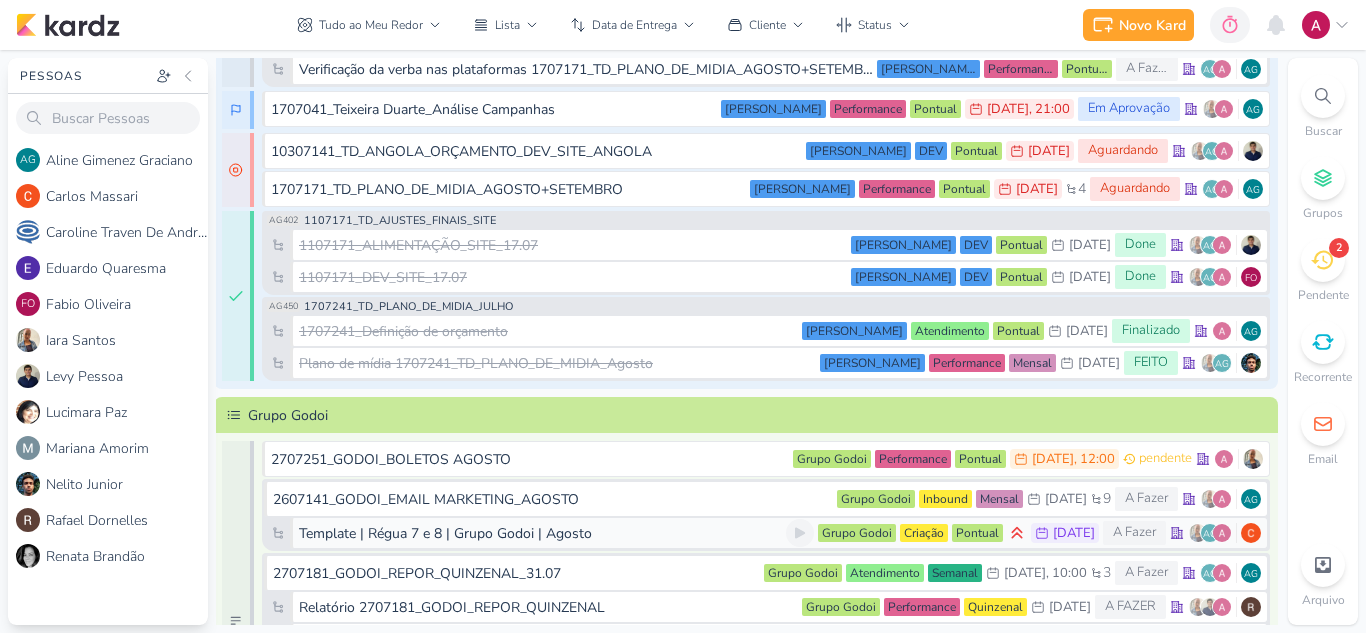 scroll, scrollTop: 2092, scrollLeft: 21, axis: both 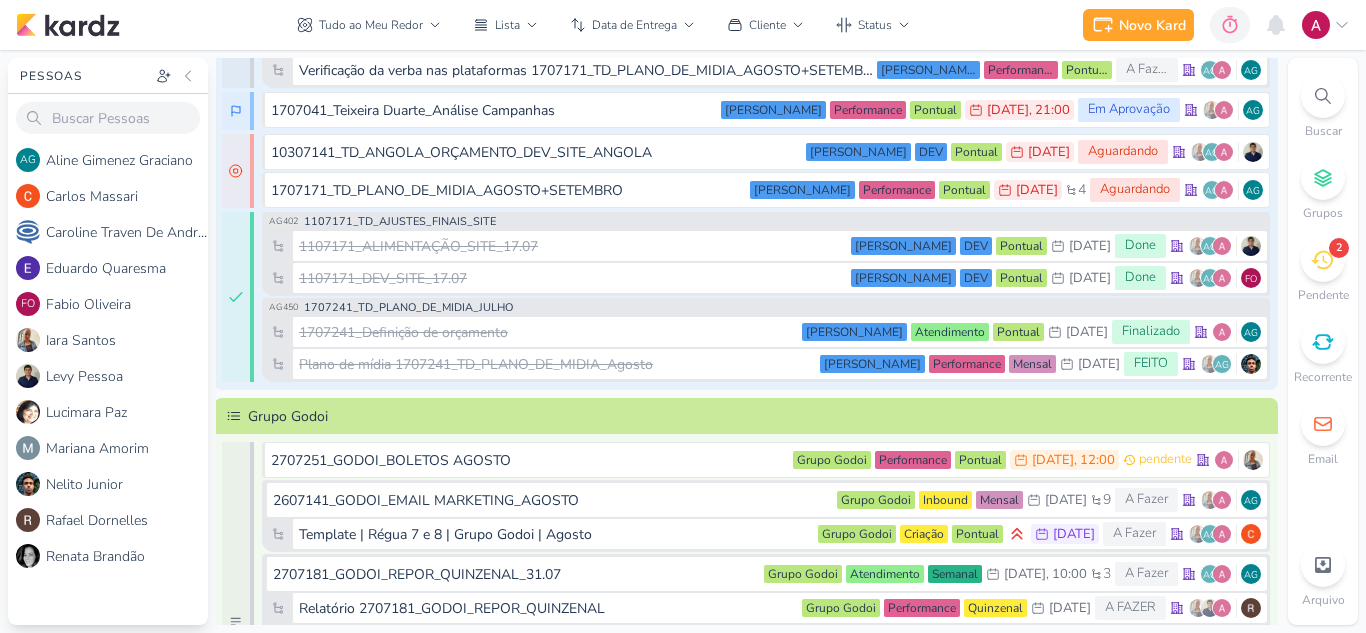 click 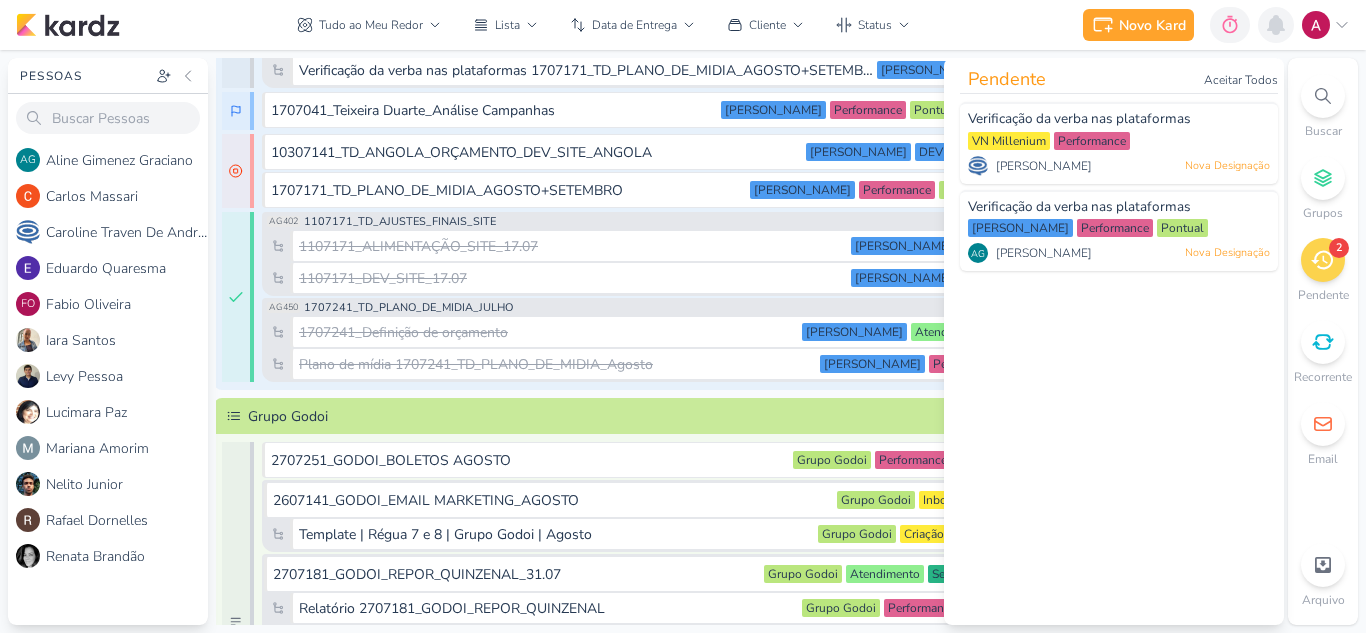 click 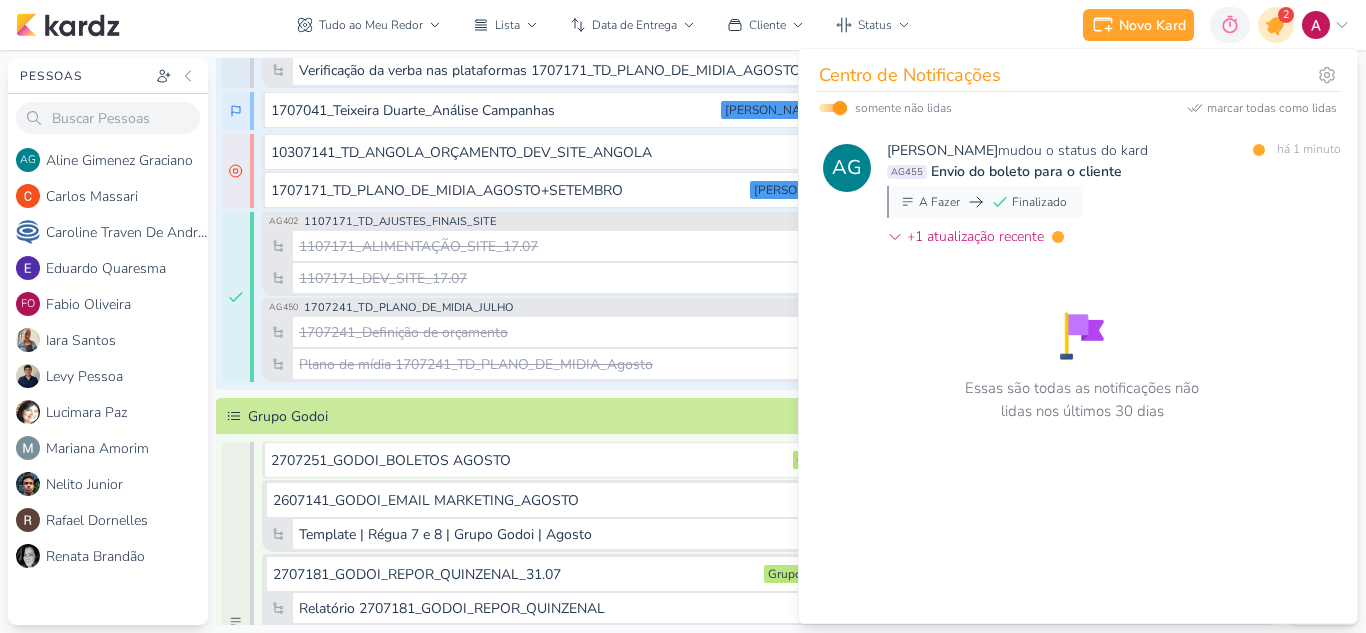 click 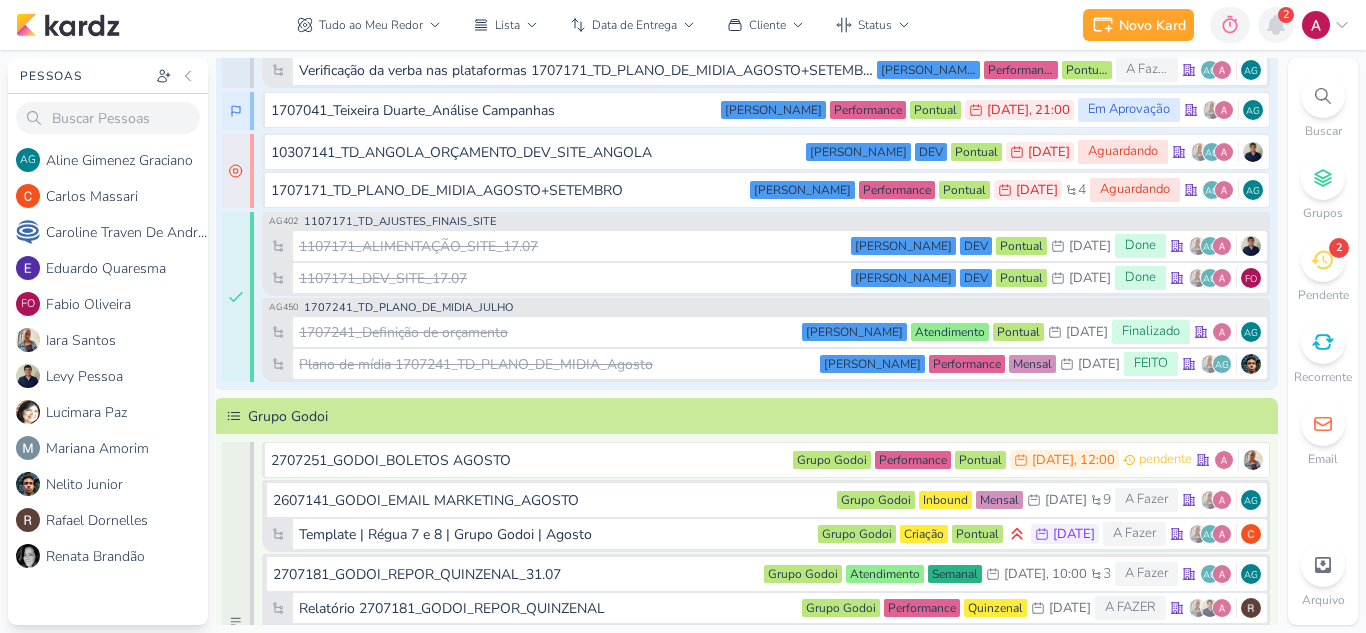click 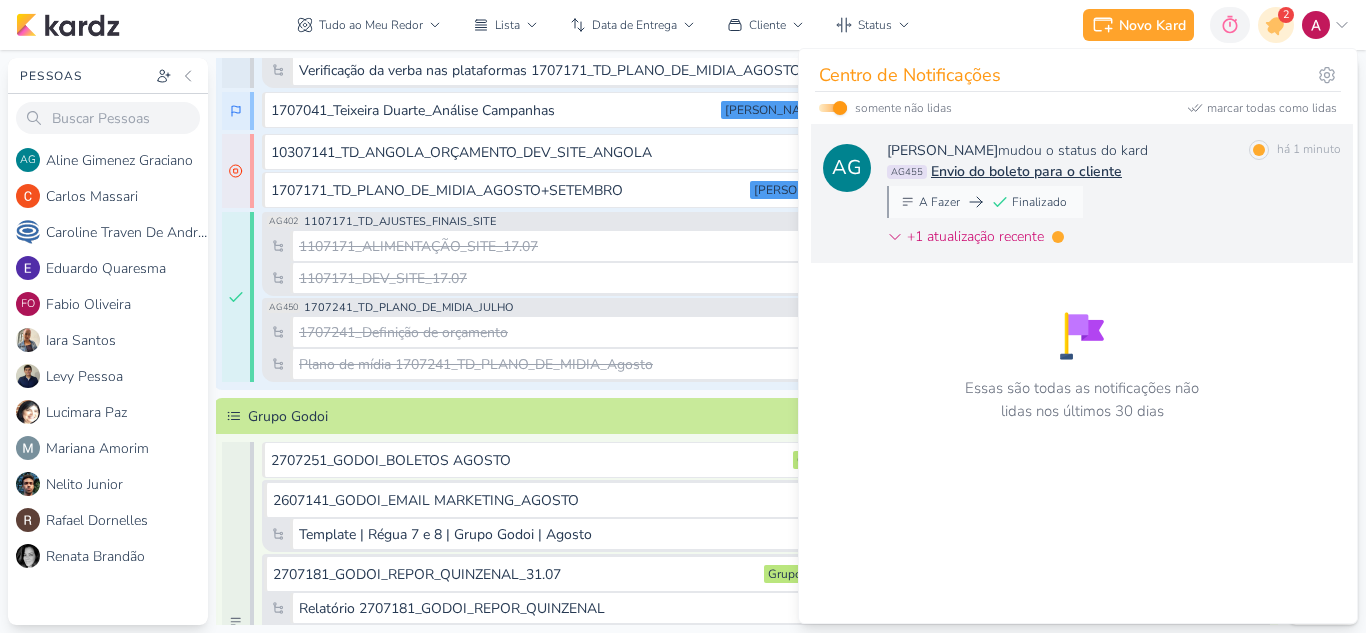 click on "Aline Gimenez Graciano  mudou o status do kard
marcar como lida
há 1 minuto
AG455
Envio do boleto para o cliente
A Fazer
Finalizado" at bounding box center (1114, 197) 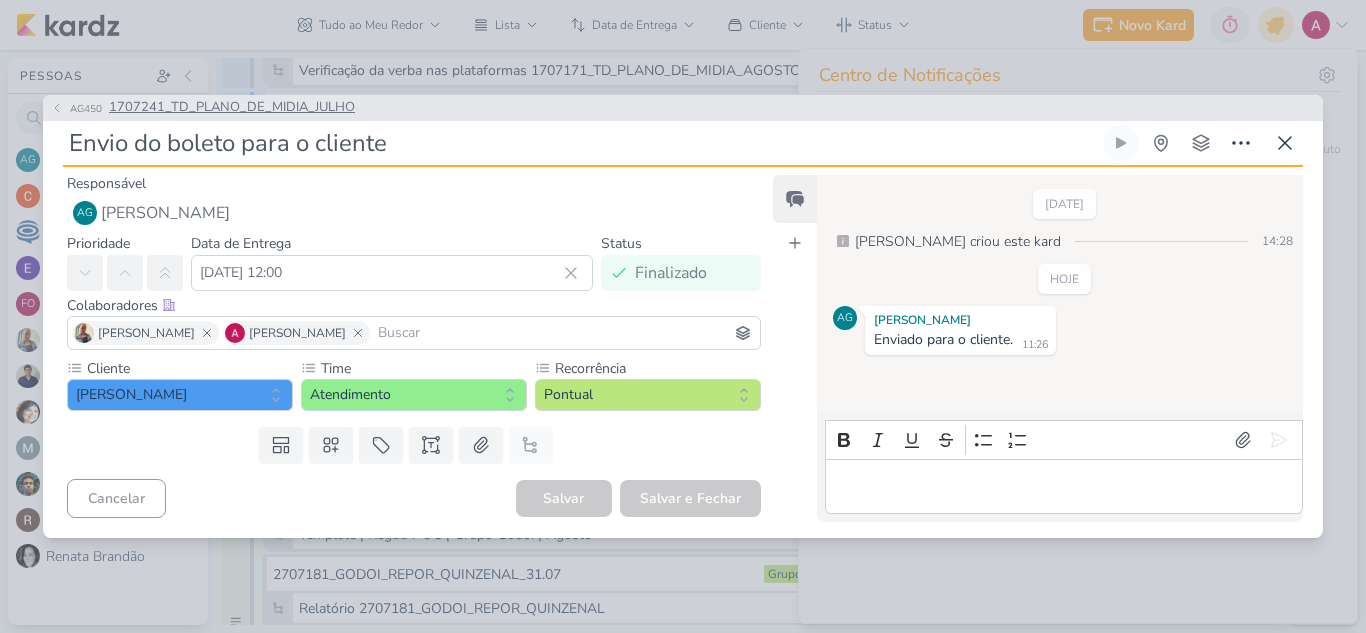 click on "AG450
1707241_TD_PLANO_DE_MIDIA_JULHO" at bounding box center [203, 108] 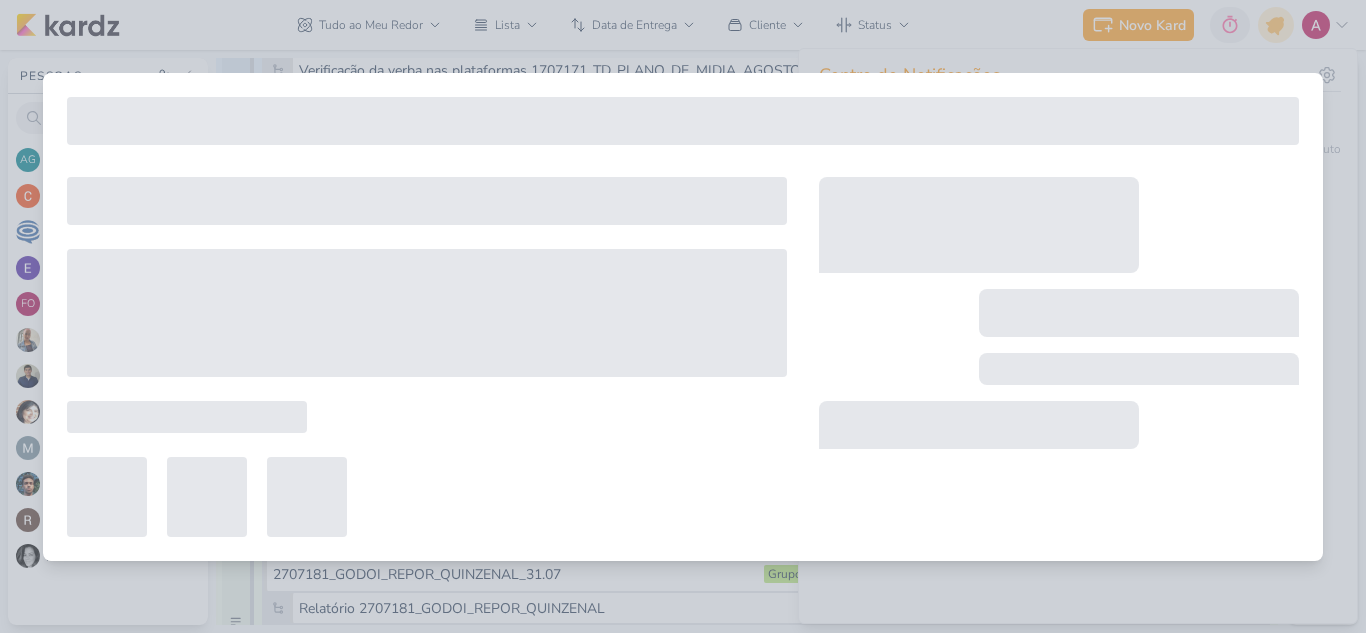 type on "1707241_TD_PLANO_DE_MIDIA_JULHO" 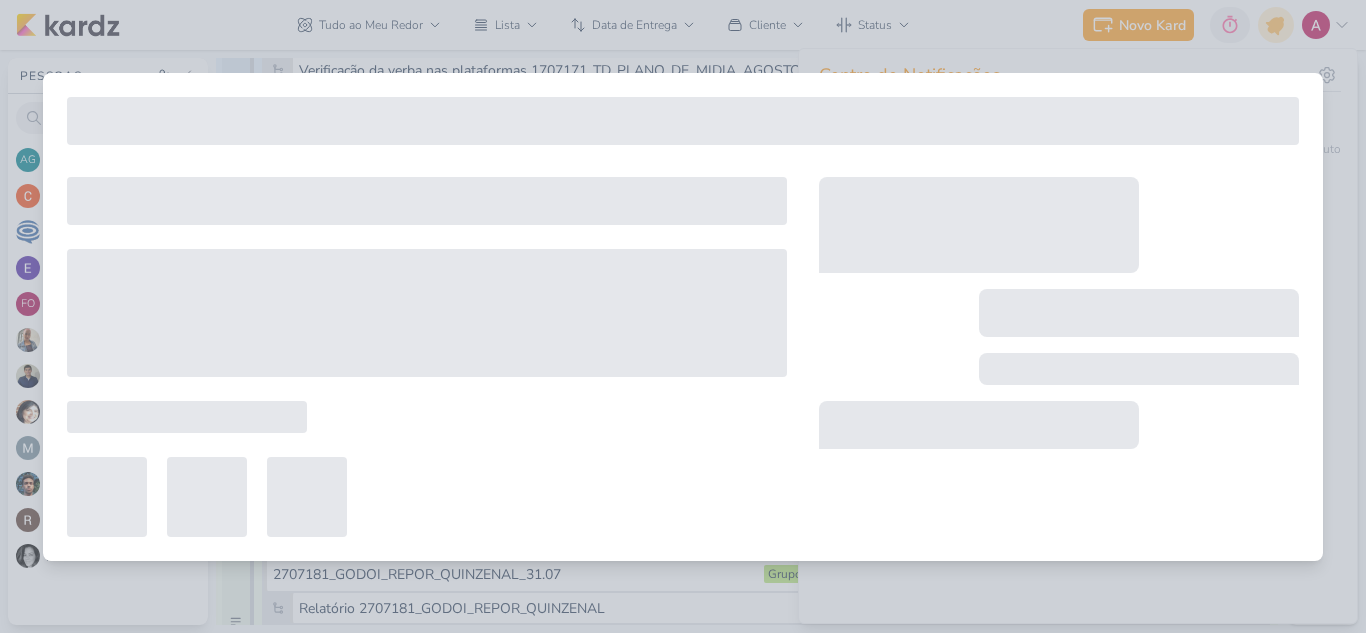 type on "28 de julho de 2025 às 23:59" 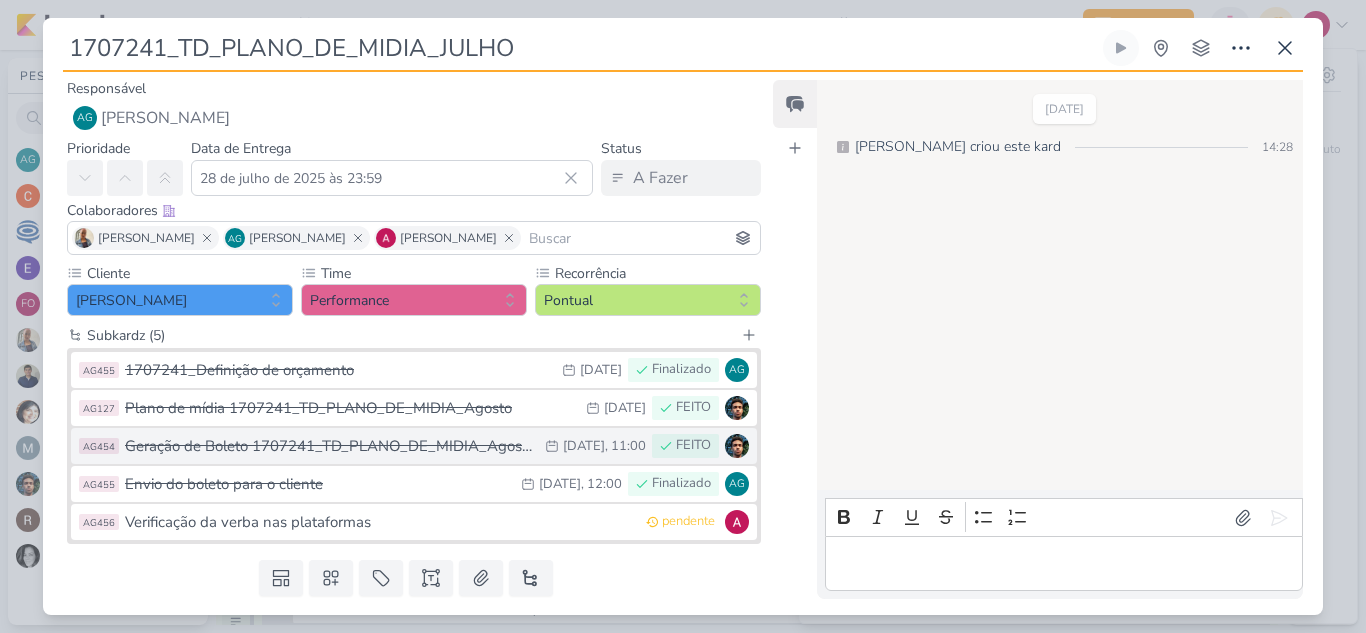 click on "Geração de Boleto  1707241_TD_PLANO_DE_MIDIA_Agosto" at bounding box center (330, 446) 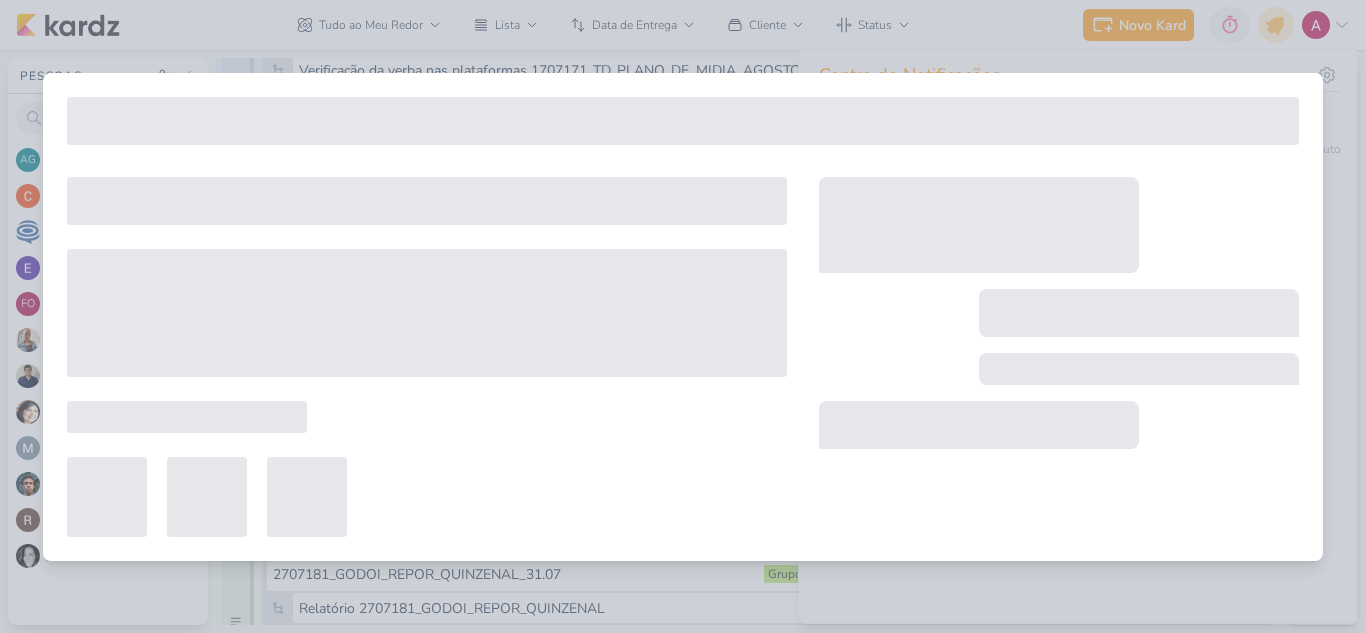type on "Geração de Boleto  1707241_TD_PLANO_DE_MIDIA_Agosto" 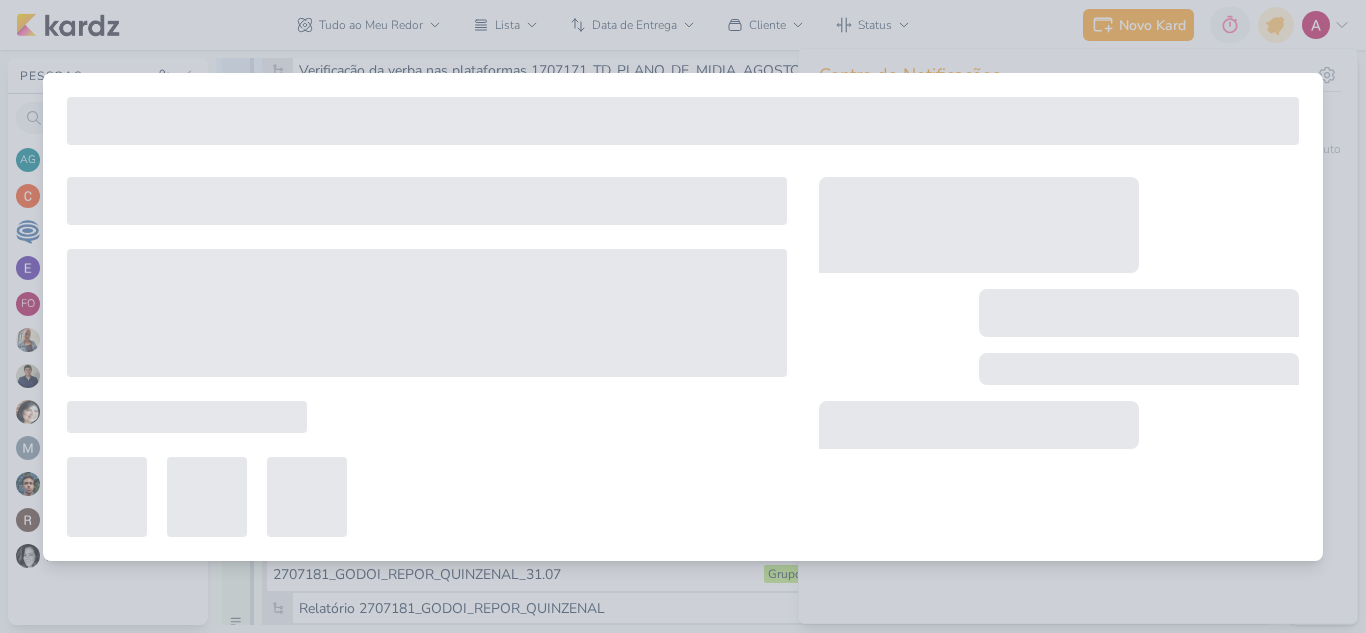 type on "[DATE] 11:00" 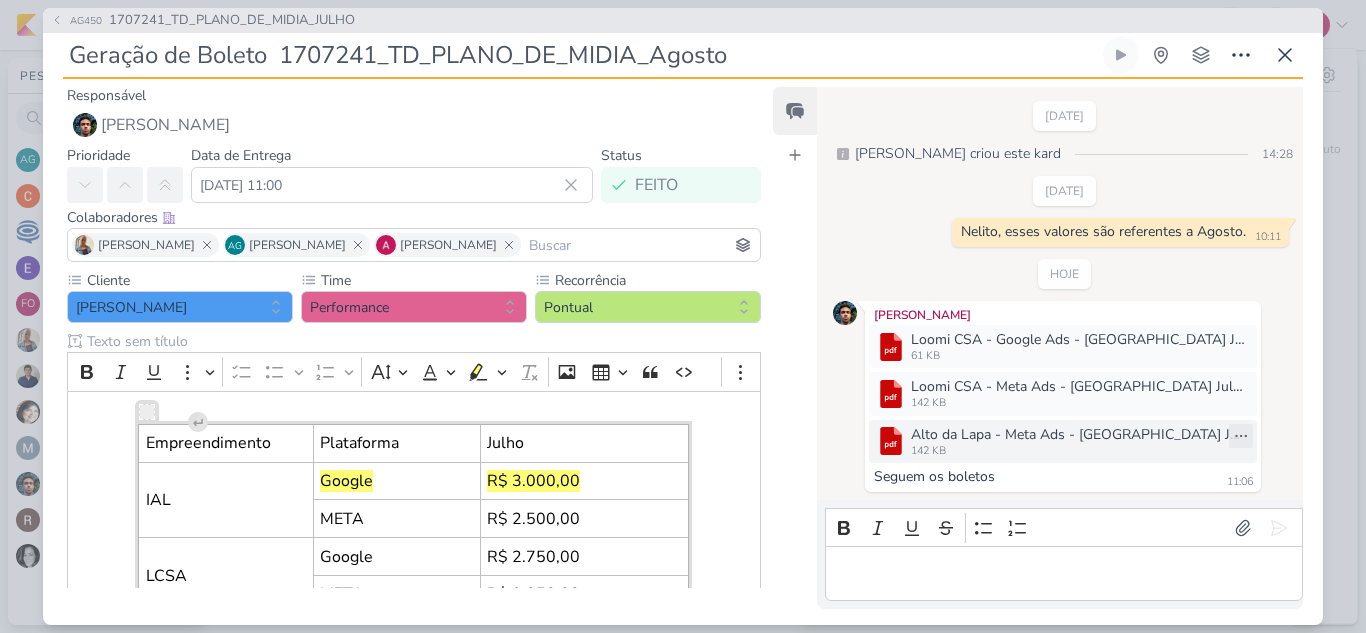 click on "Alto da Lapa - Meta Ads - Boleto Julho.pdf" at bounding box center [1078, 434] 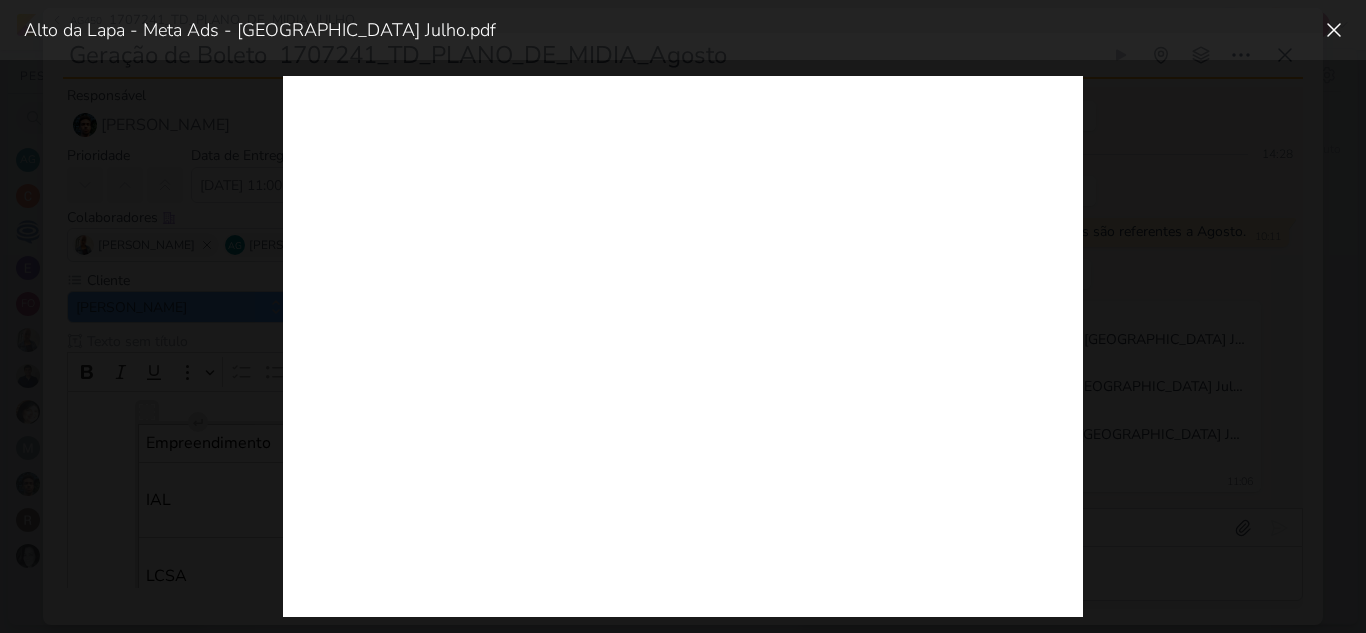 click at bounding box center (683, 346) 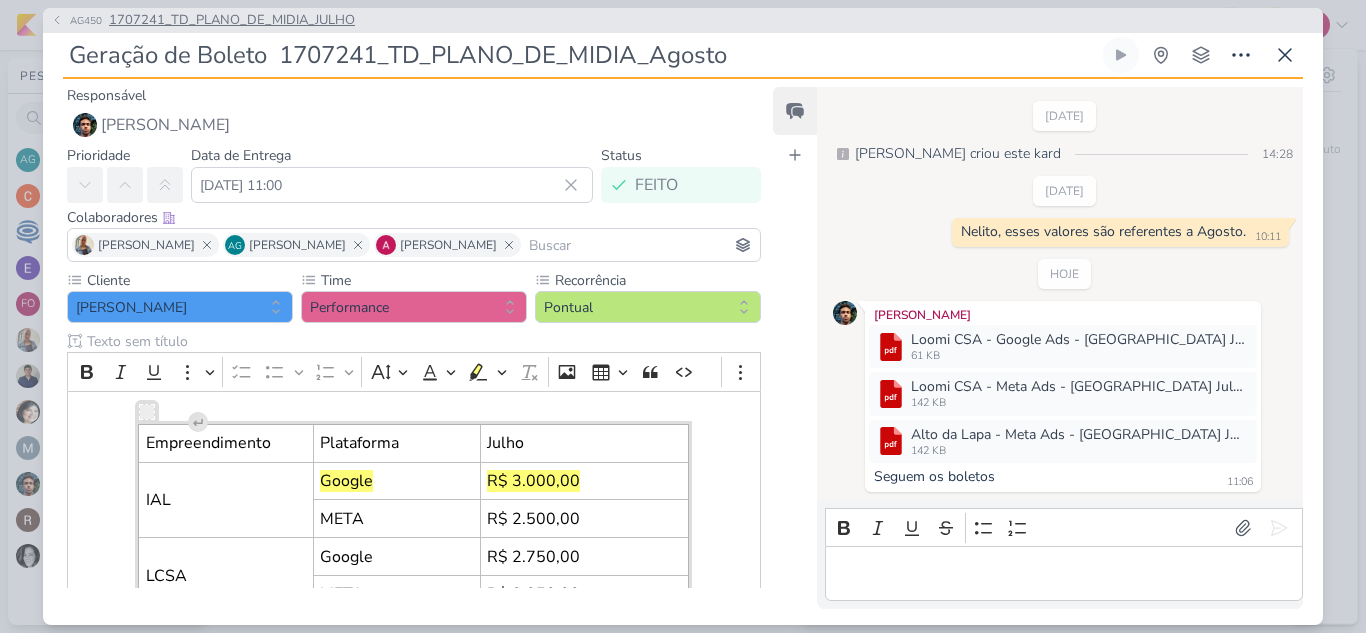 click on "AG450" at bounding box center [86, 20] 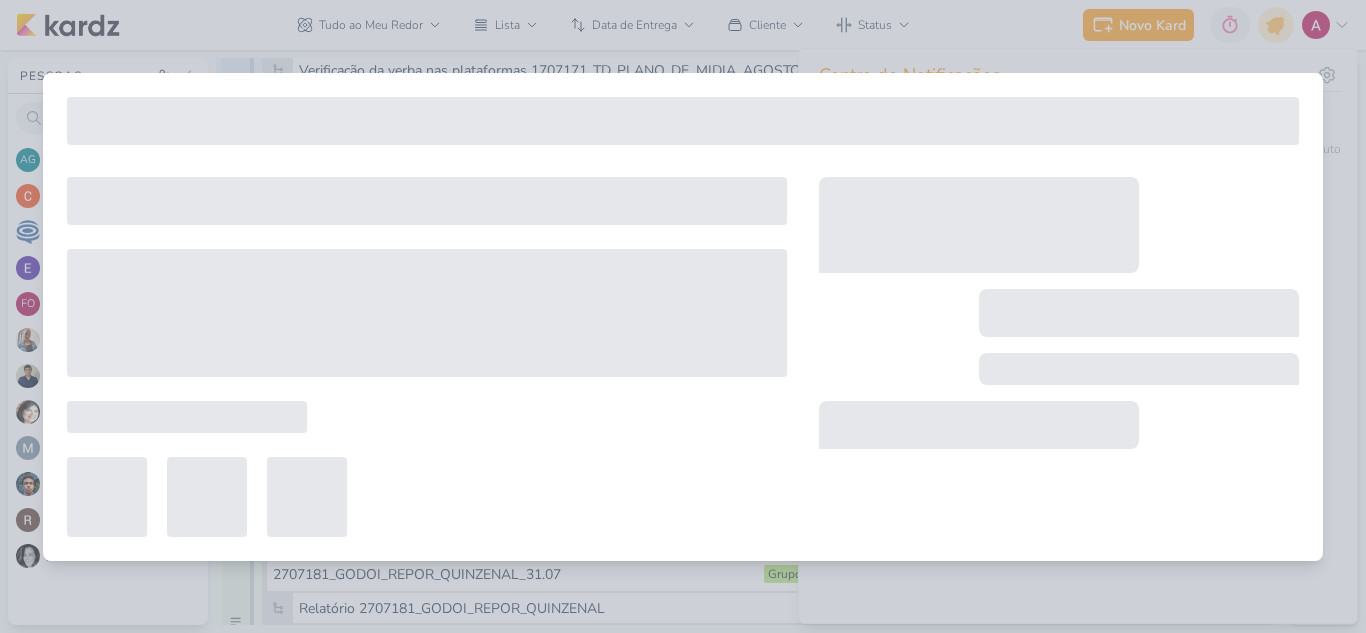 type on "1707241_TD_PLANO_DE_MIDIA_JULHO" 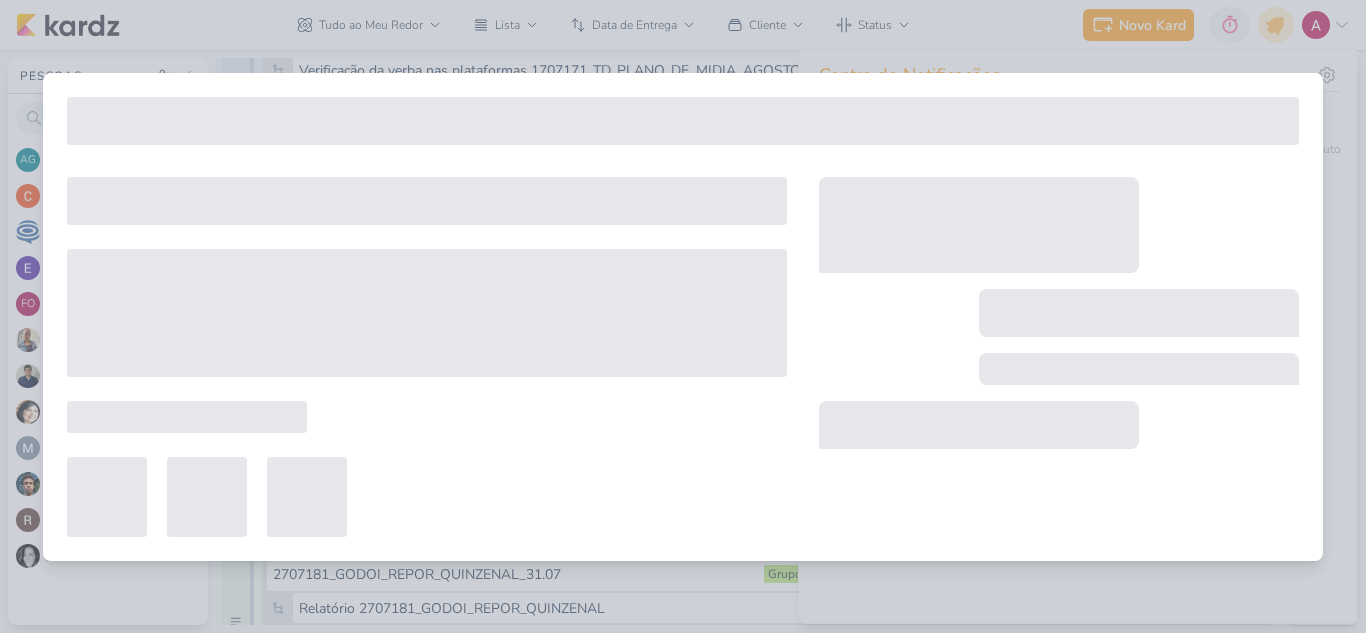 type on "28 de julho de 2025 às 23:59" 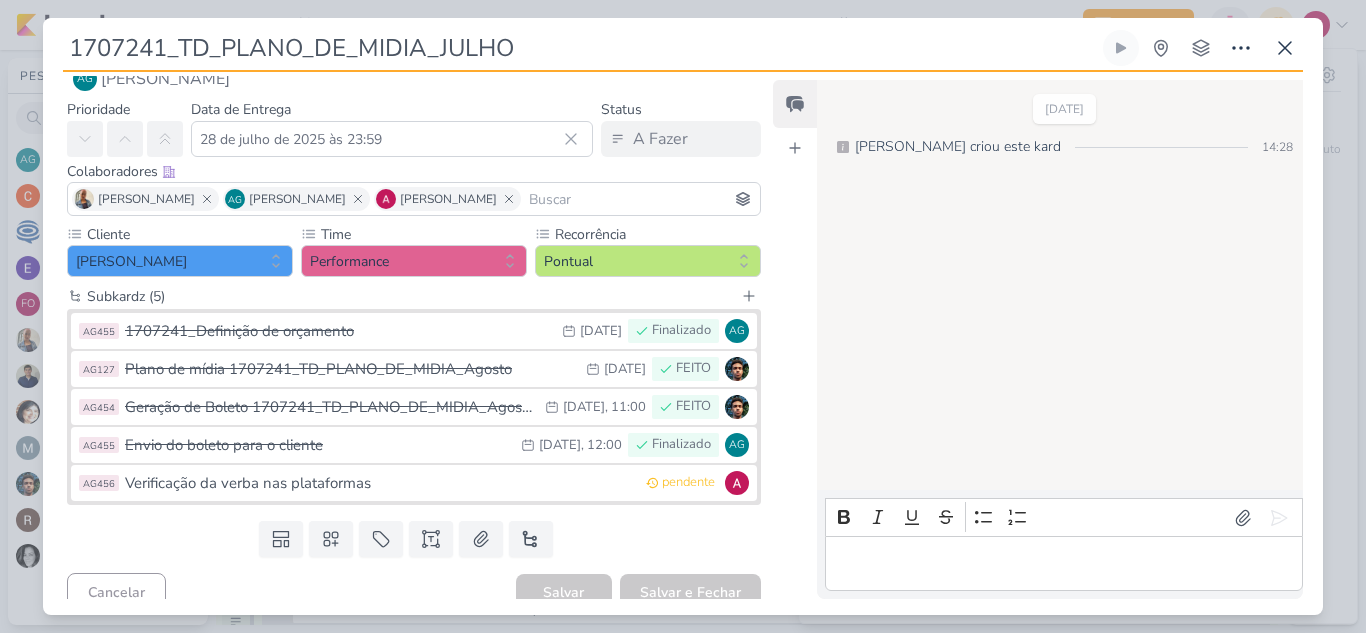 scroll, scrollTop: 41, scrollLeft: 0, axis: vertical 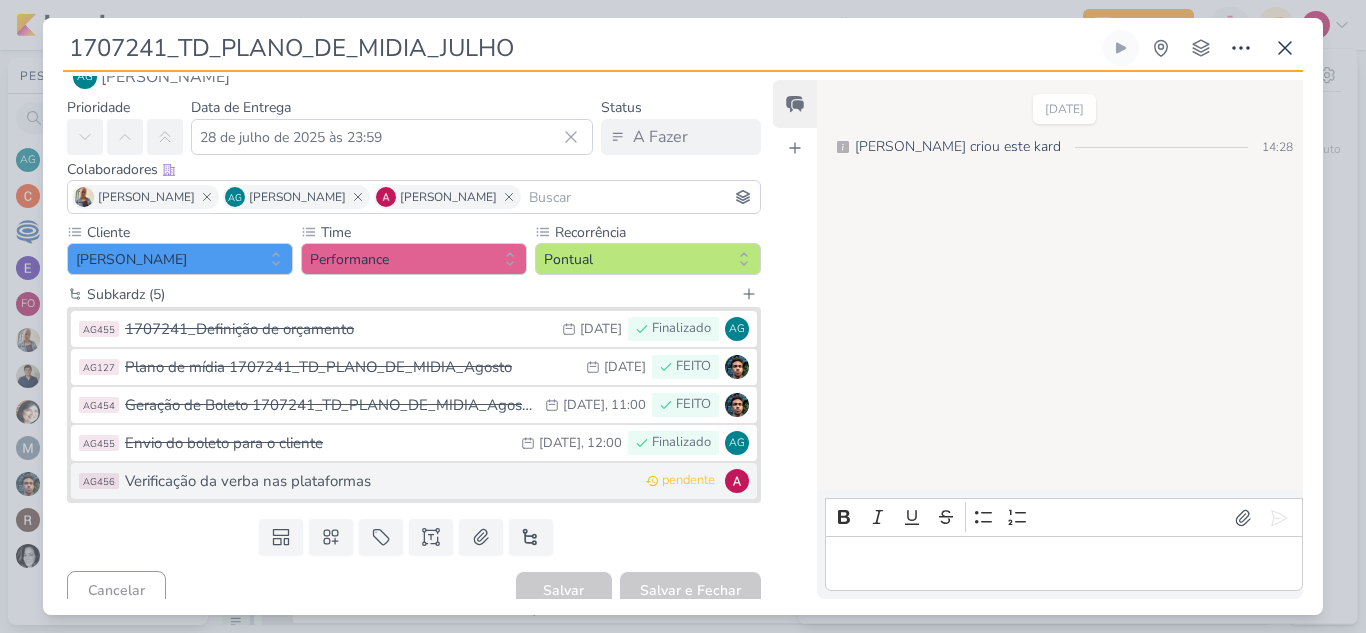 type 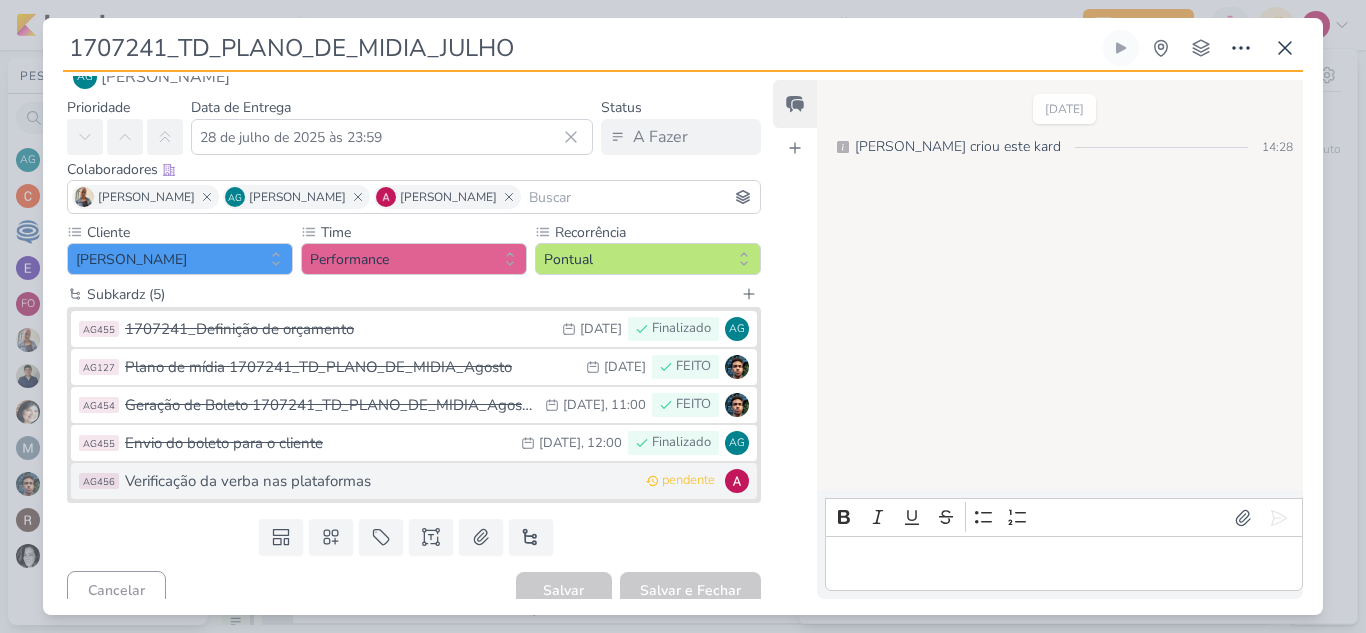 click on "AG456
Verificação da verba nas plataformas
pendente" at bounding box center [414, 481] 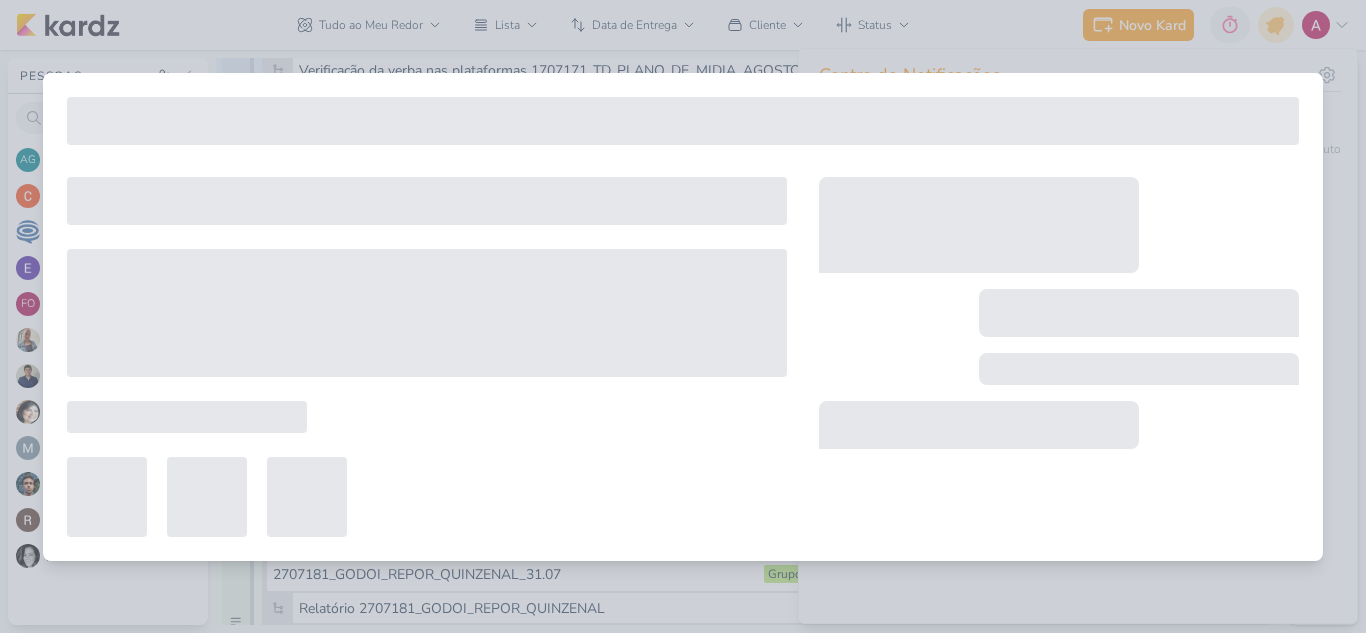 type on "Verificação da verba nas plataformas" 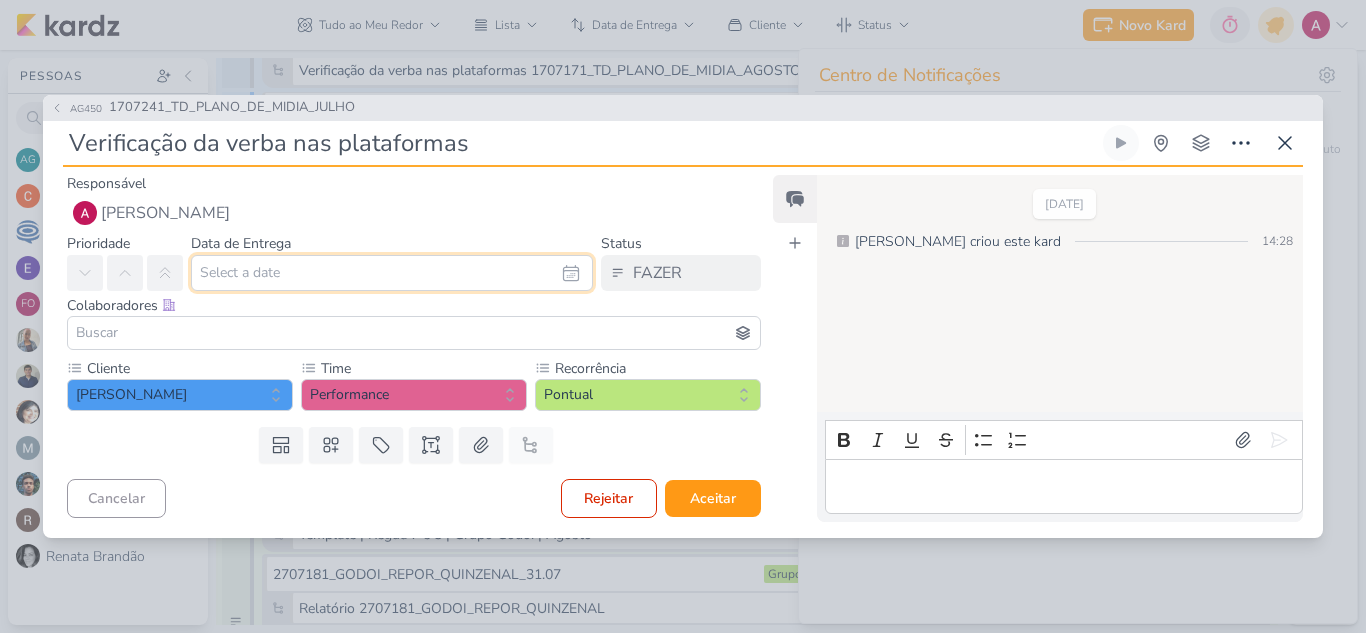 click at bounding box center [392, 273] 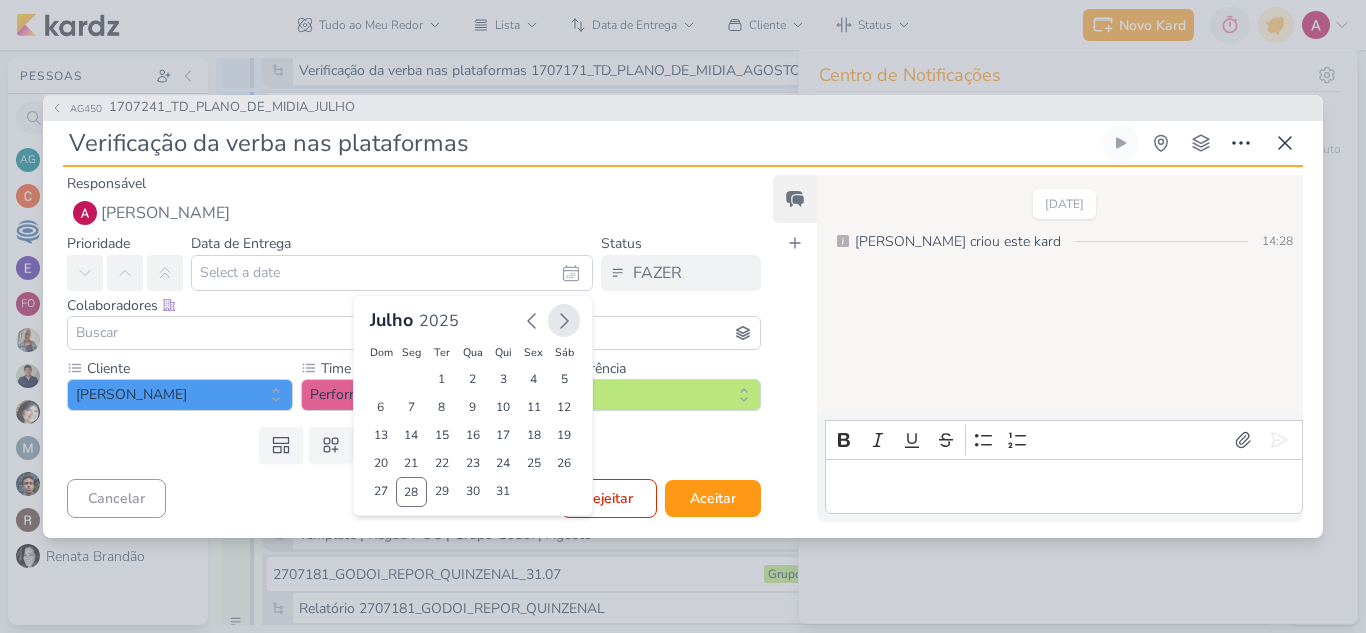 click at bounding box center [564, 320] 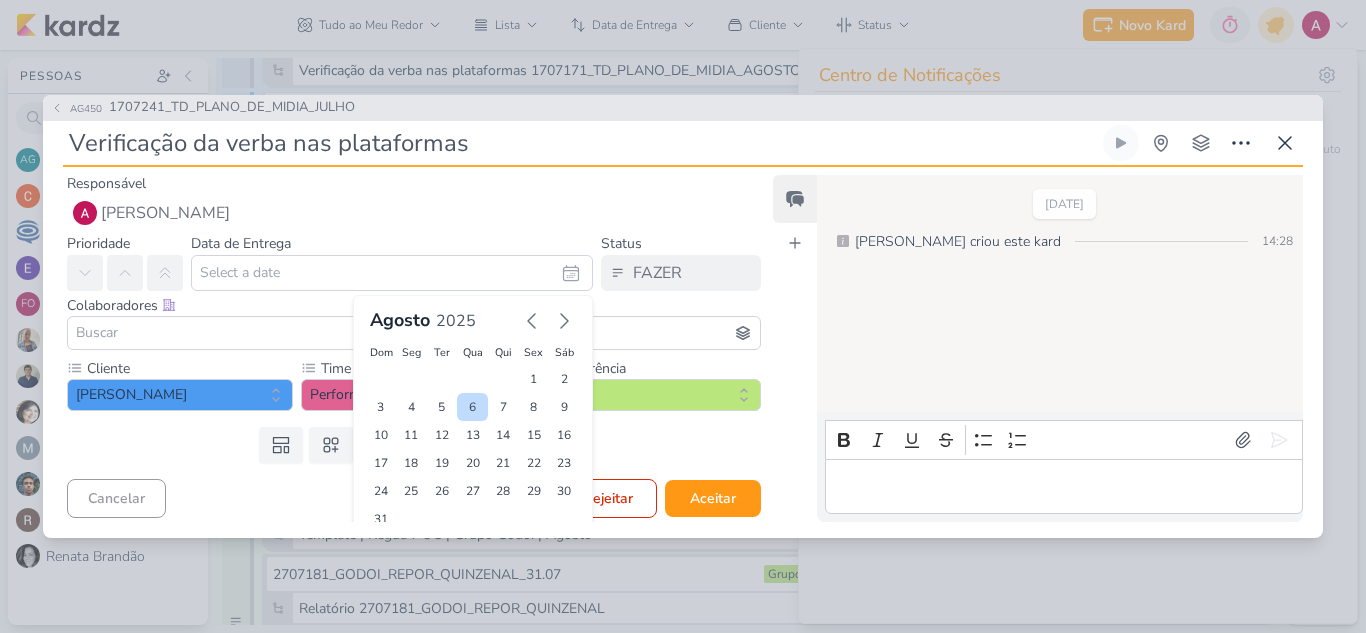 click on "6" at bounding box center (472, 407) 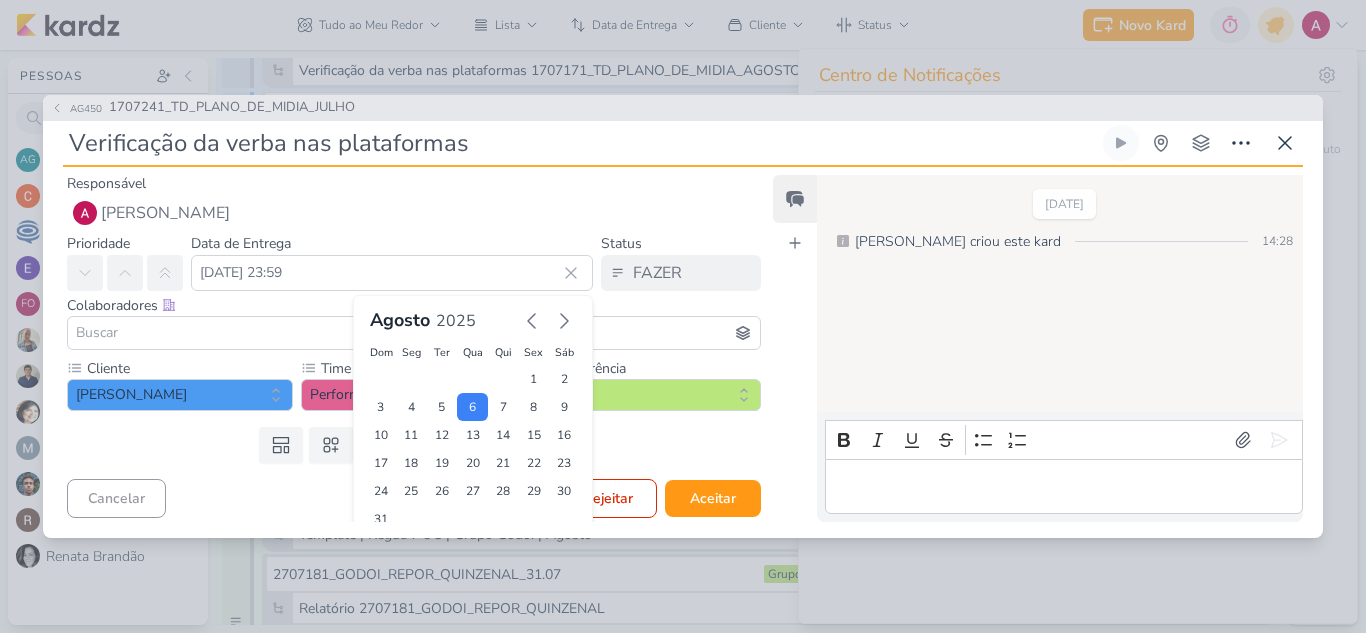 scroll, scrollTop: 60, scrollLeft: 0, axis: vertical 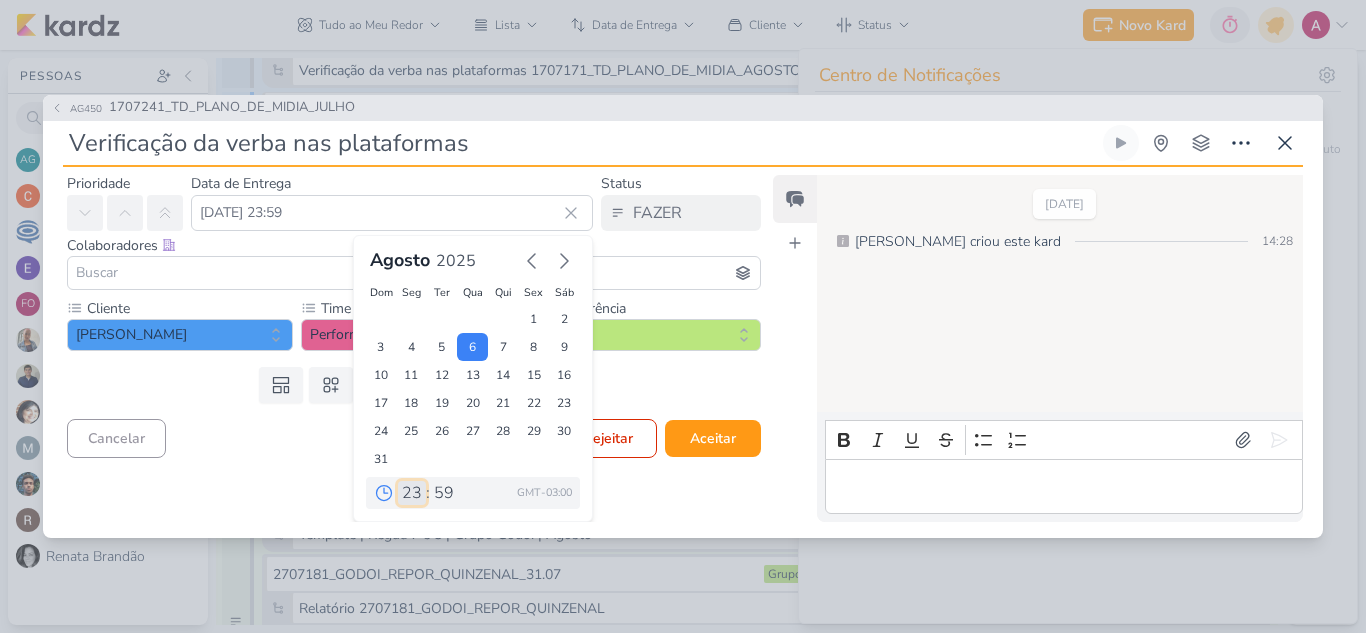 click on "00 01 02 03 04 05 06 07 08 09 10 11 12 13 14 15 16 17 18 19 20 21 22 23" at bounding box center (412, 493) 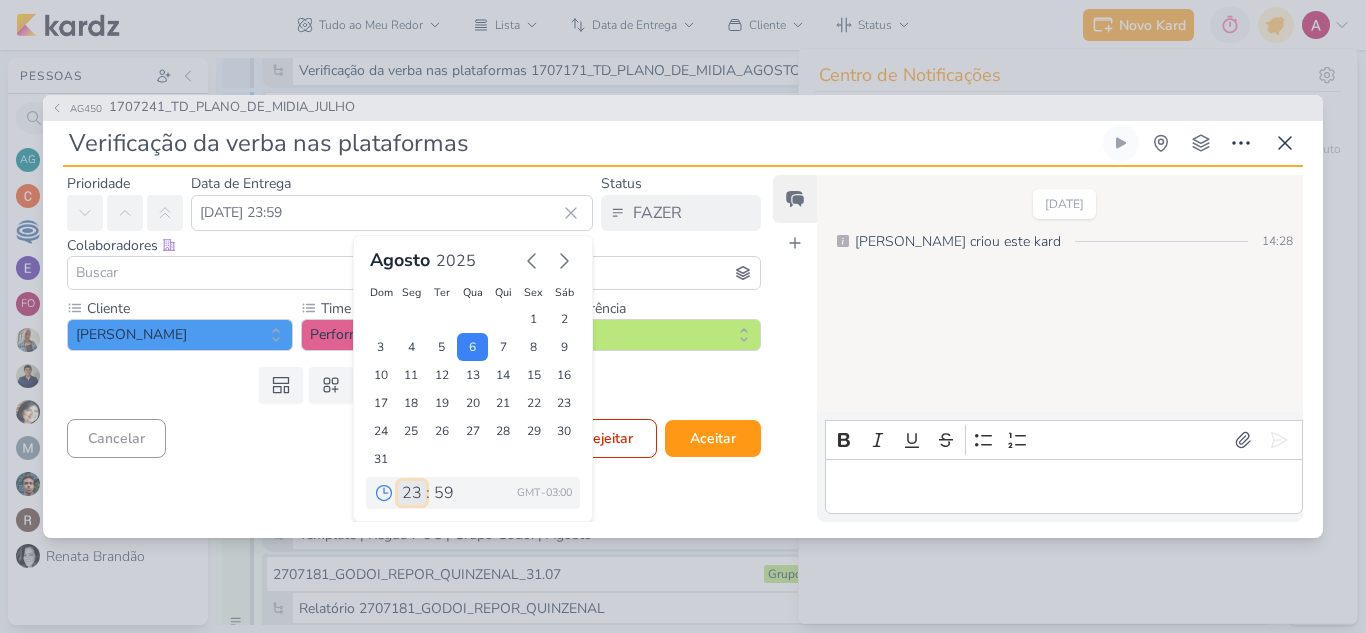 select on "12" 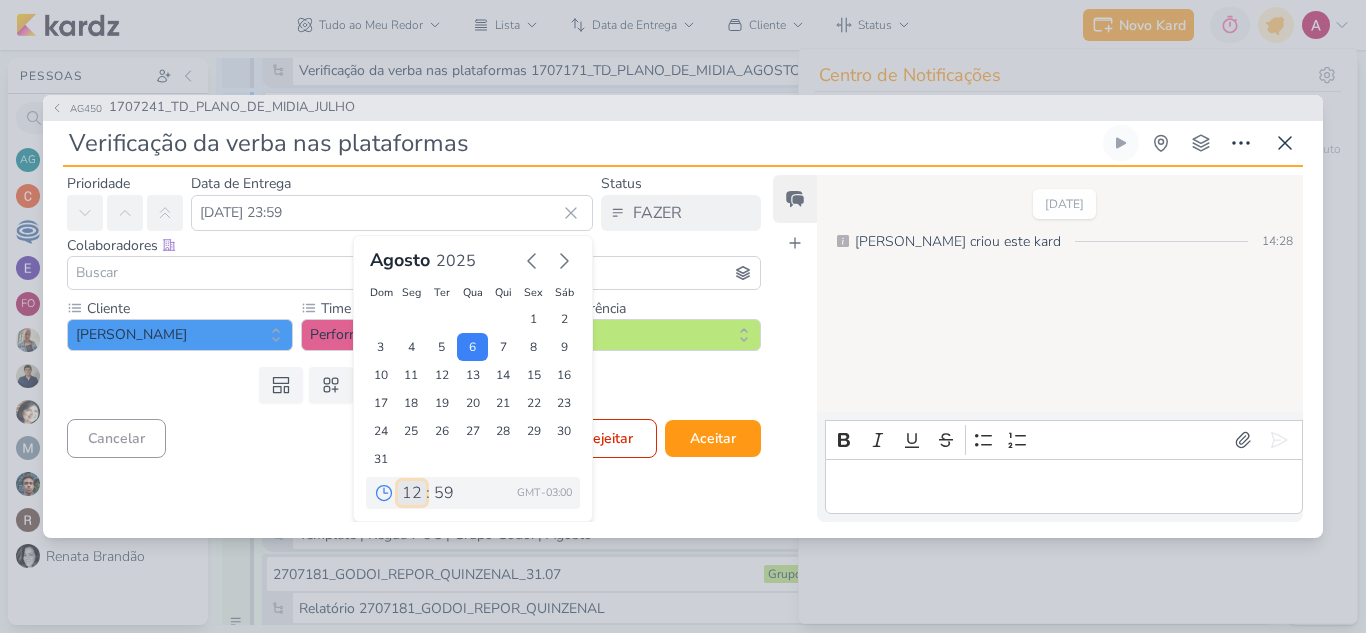 click on "00 01 02 03 04 05 06 07 08 09 10 11 12 13 14 15 16 17 18 19 20 21 22 23" at bounding box center [412, 493] 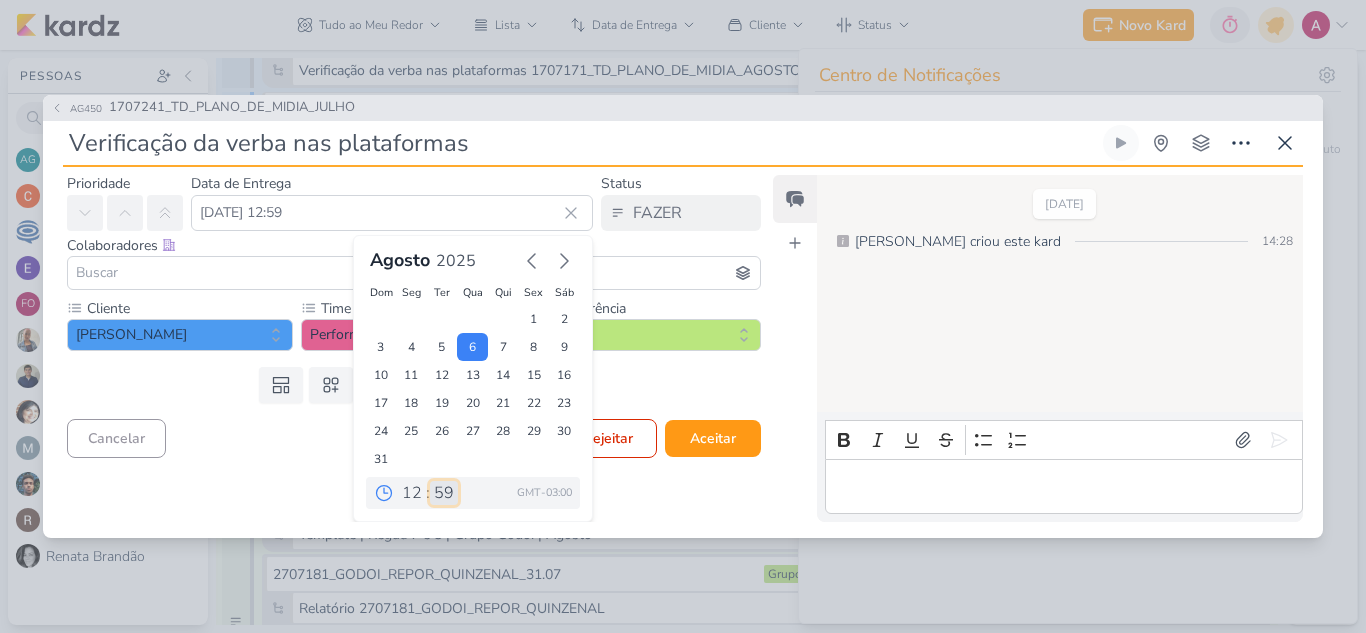 click on "00 05 10 15 20 25 30 35 40 45 50 55
59" at bounding box center (444, 493) 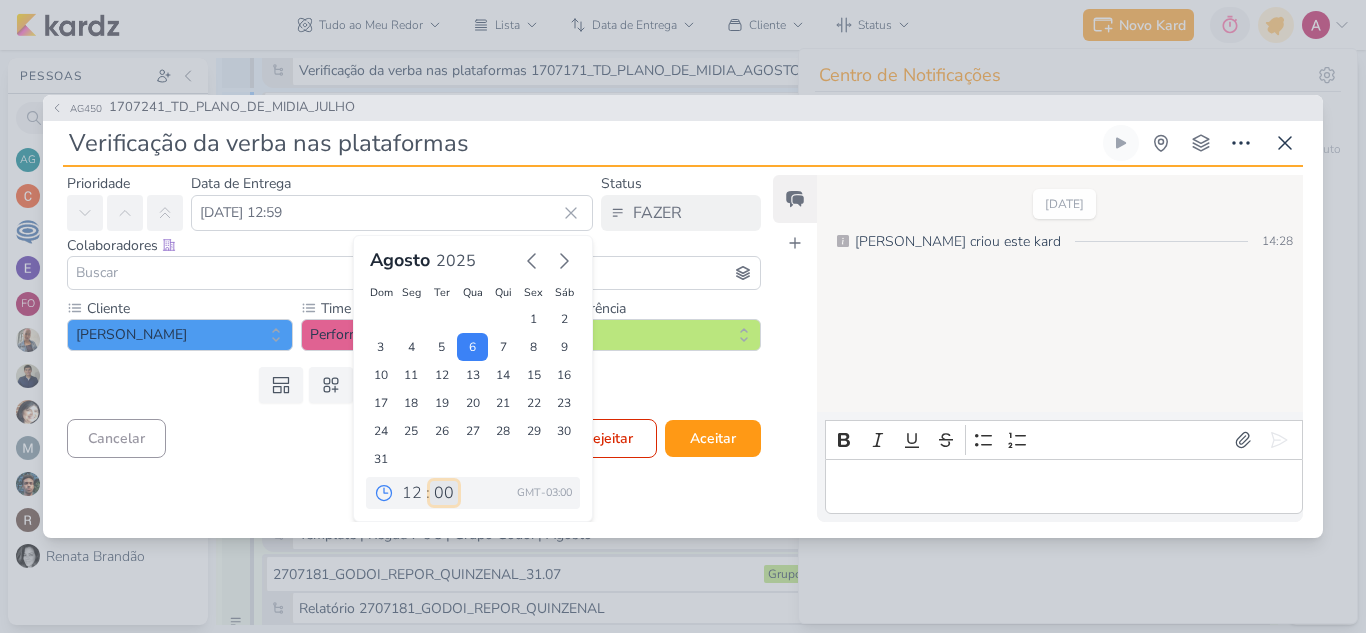 click on "00 05 10 15 20 25 30 35 40 45 50 55
59" at bounding box center [444, 493] 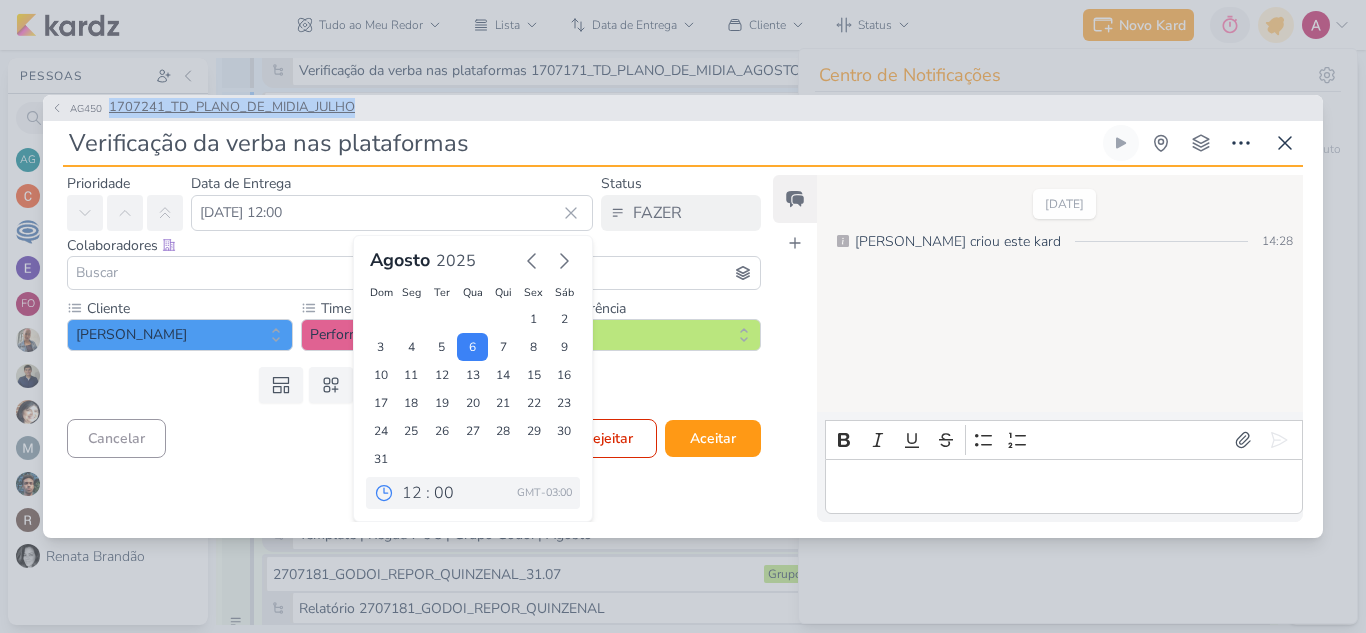 drag, startPoint x: 376, startPoint y: 98, endPoint x: 109, endPoint y: 117, distance: 267.67517 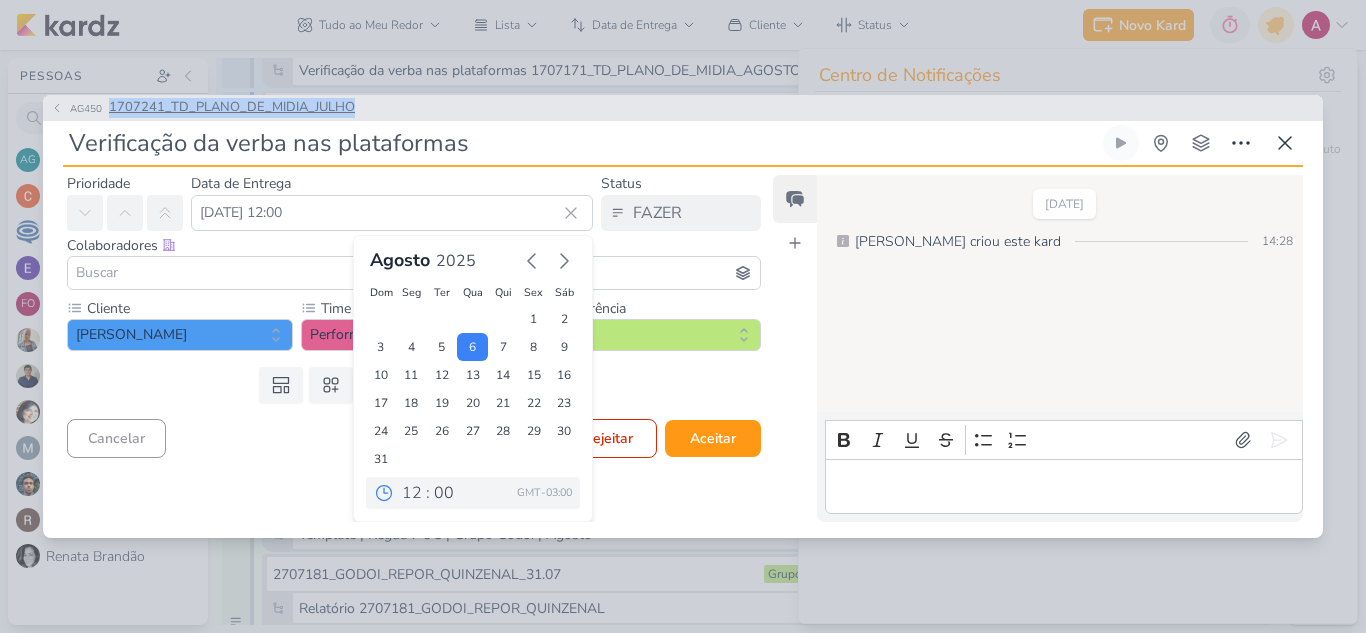 click on "AG450
1707241_TD_PLANO_DE_MIDIA_JULHO" at bounding box center (683, 108) 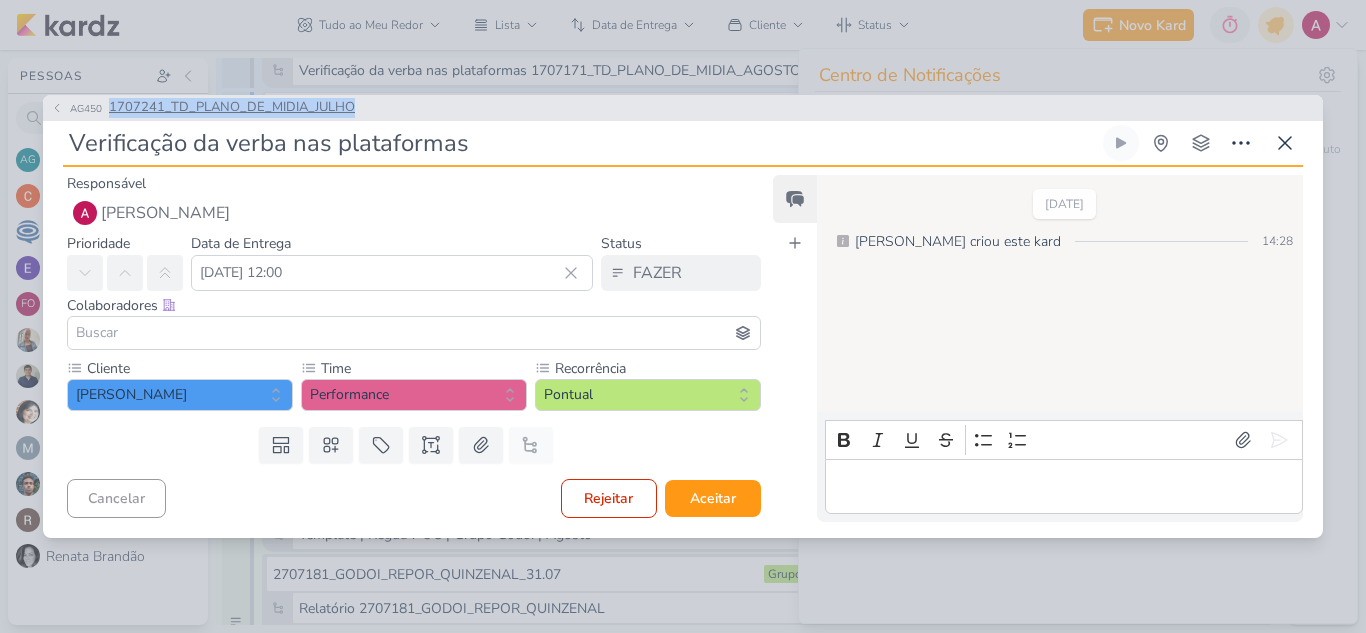scroll, scrollTop: 0, scrollLeft: 0, axis: both 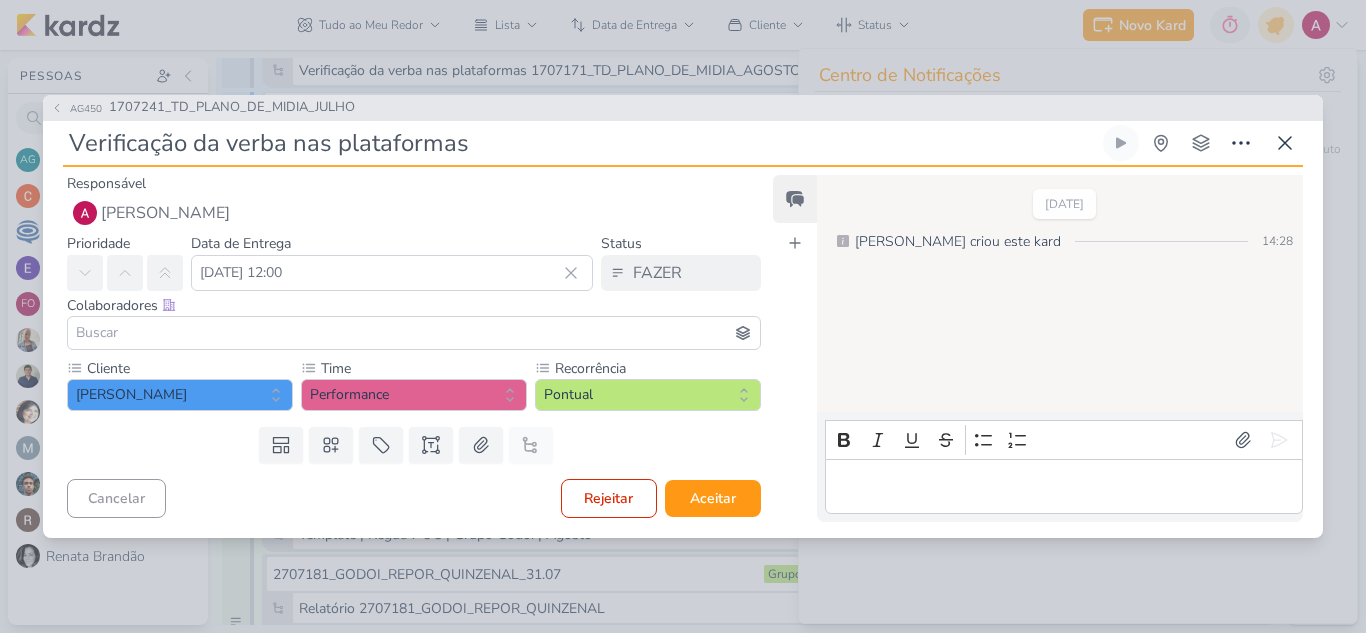 click on "Verificação da verba nas plataformas" at bounding box center [581, 143] 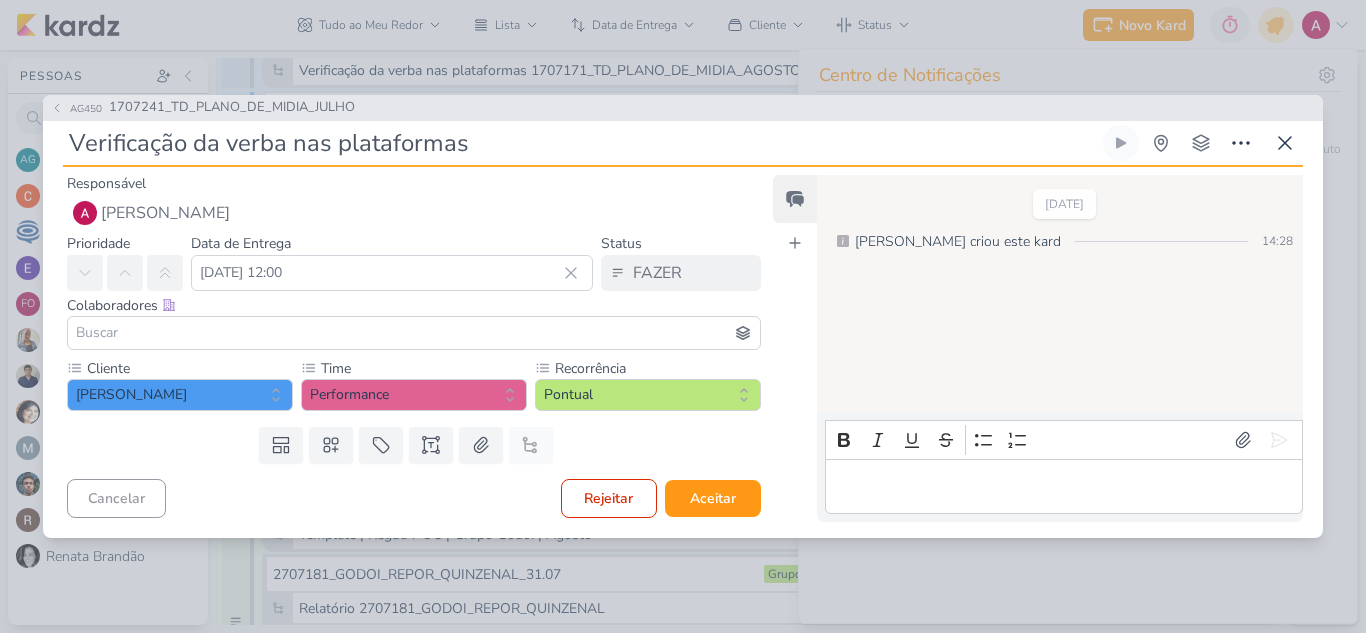 paste on "1707241_TD_PLANO_DE_MIDIA_JULHO" 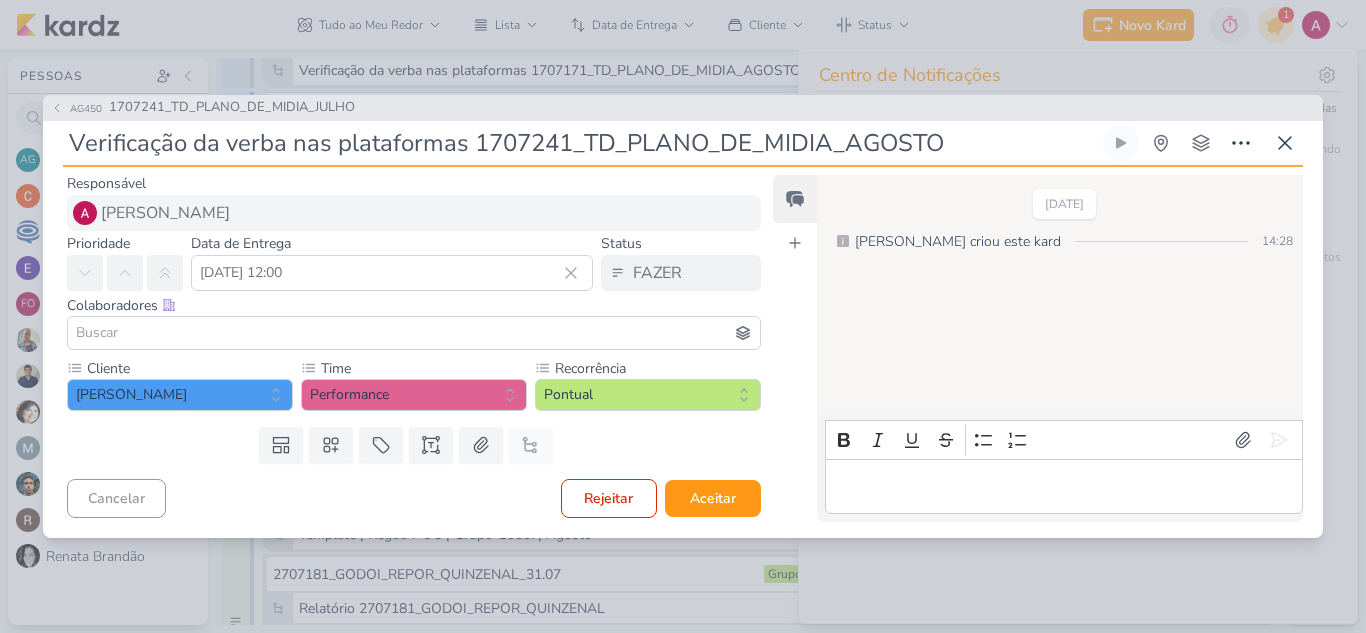 type on "Verificação da verba nas plataformas 1707241_TD_PLANO_DE_MIDIA_AGOSTO" 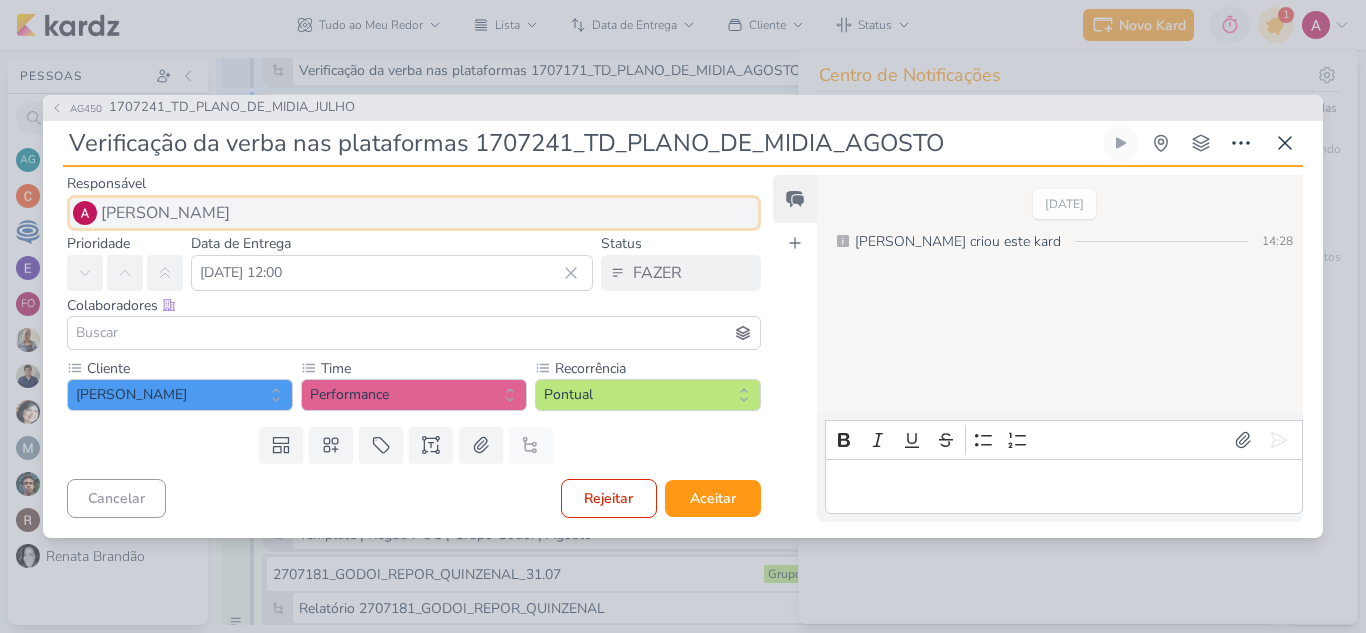 click on "[PERSON_NAME]" at bounding box center [165, 213] 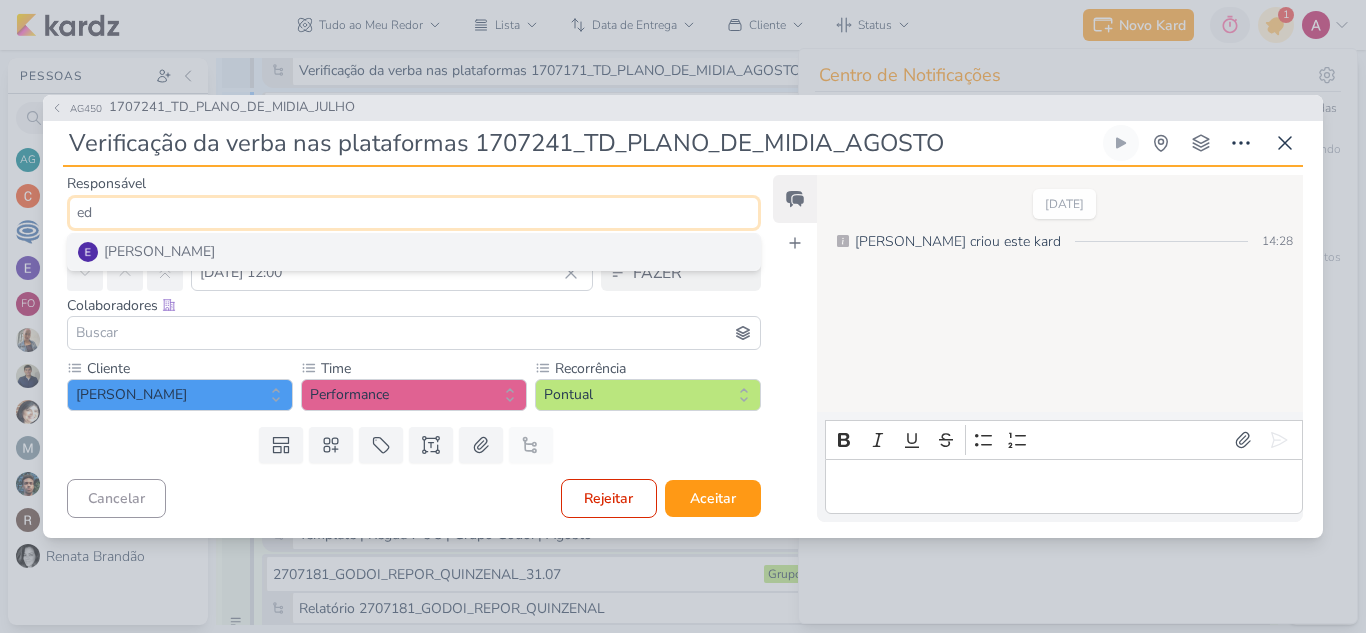 type on "ed" 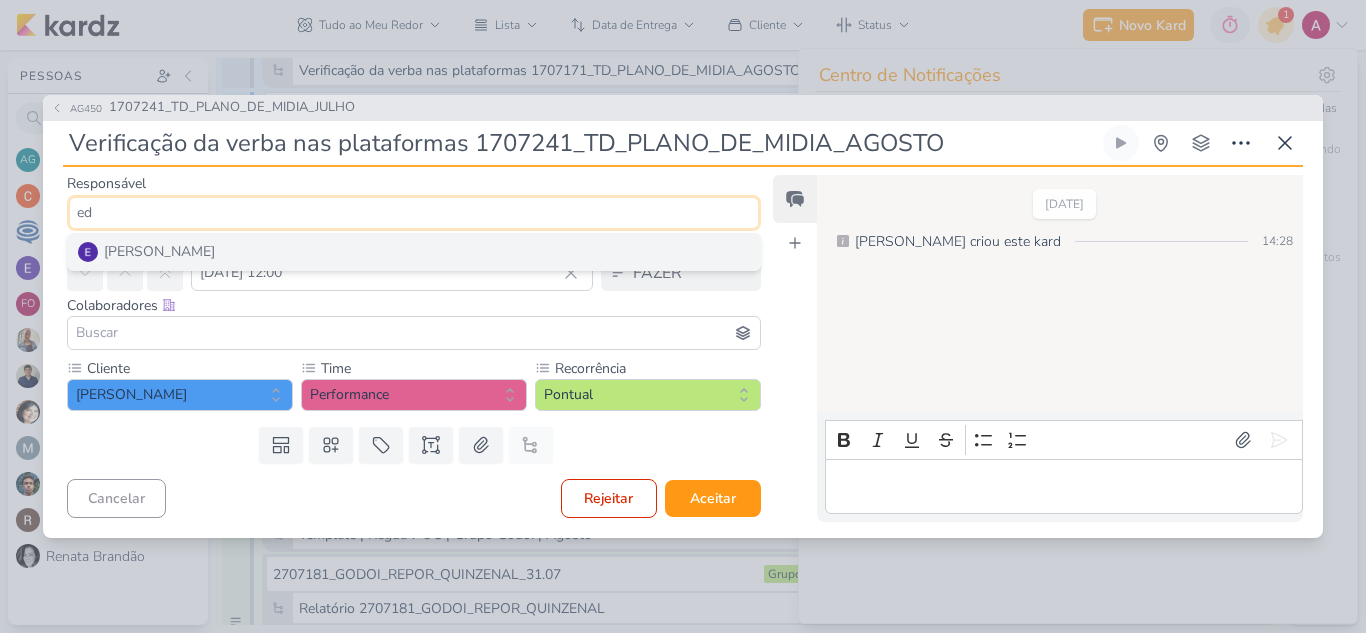 click on "[PERSON_NAME]" at bounding box center [159, 251] 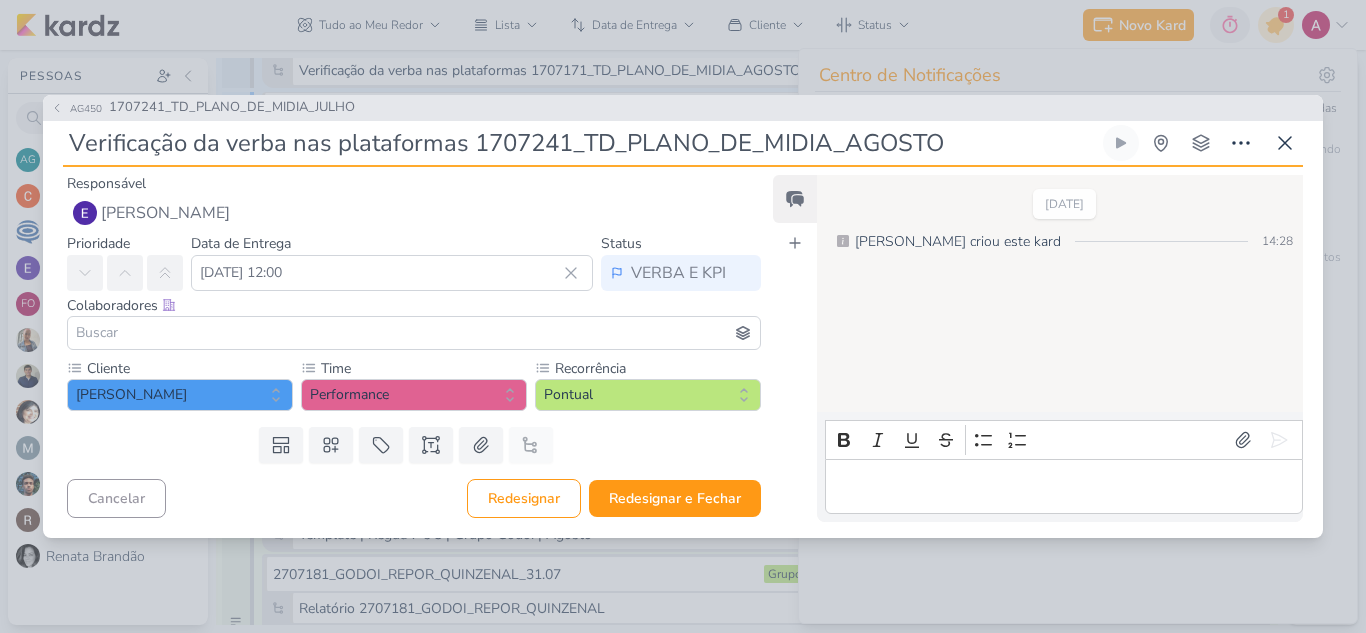 click at bounding box center [414, 333] 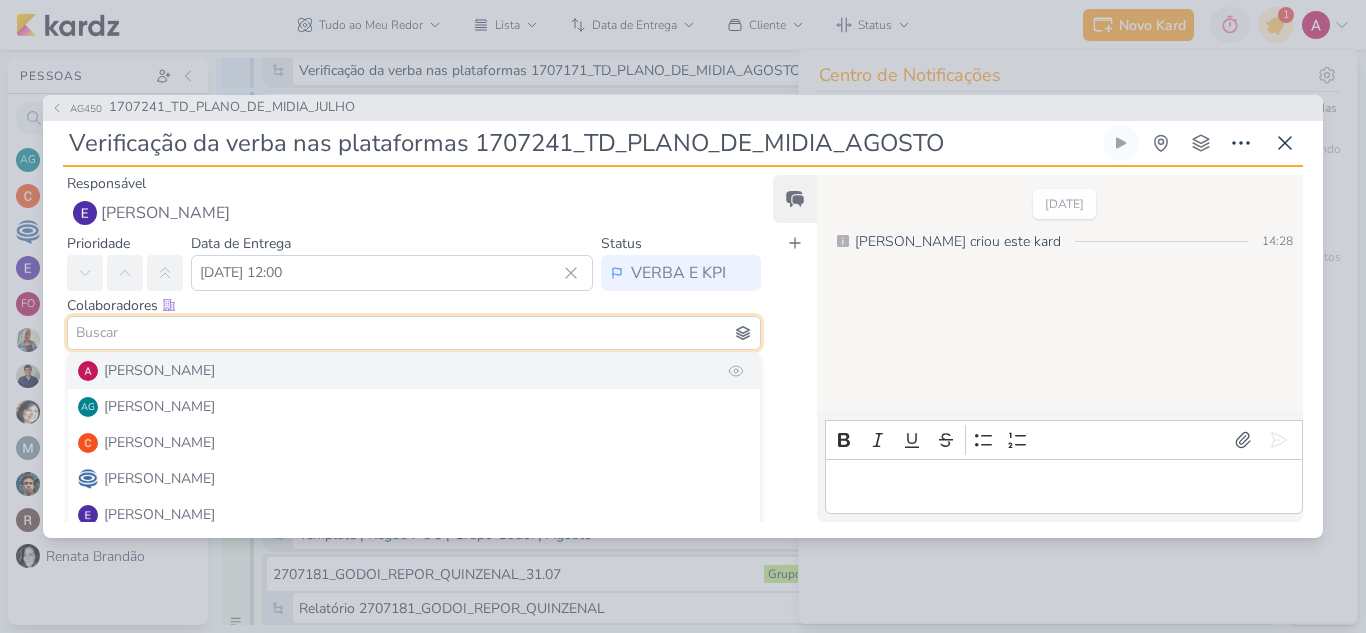 click on "[PERSON_NAME]" at bounding box center (414, 371) 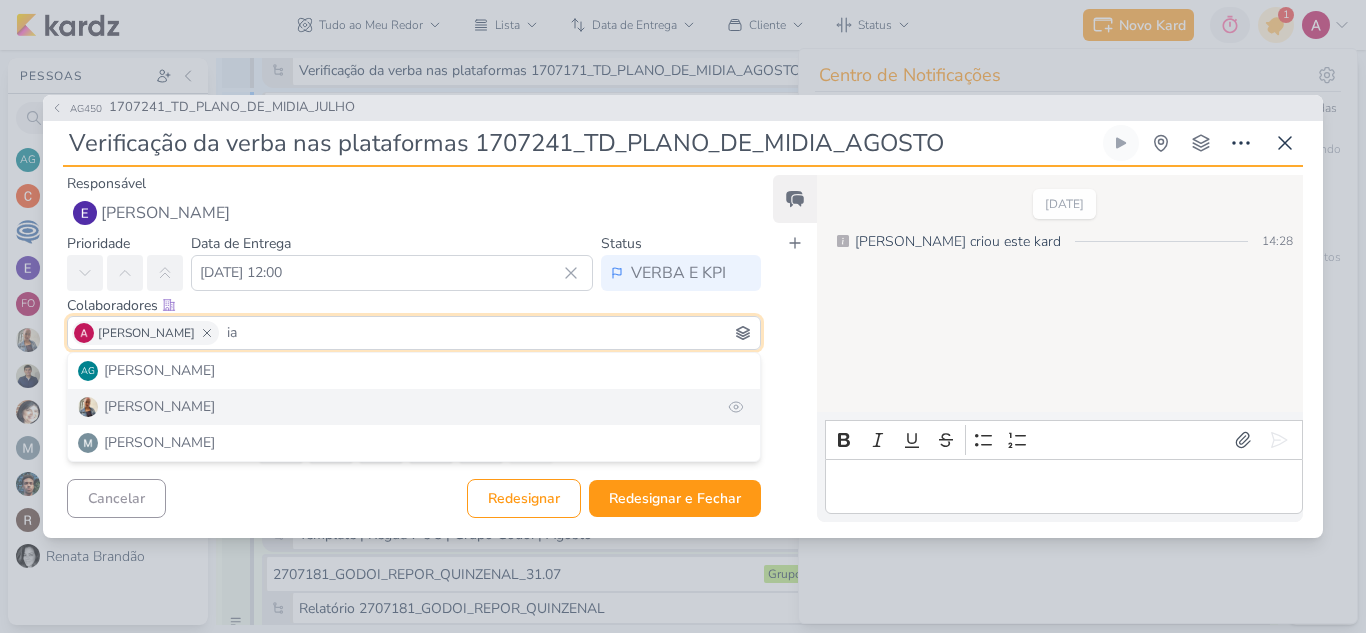 type on "ia" 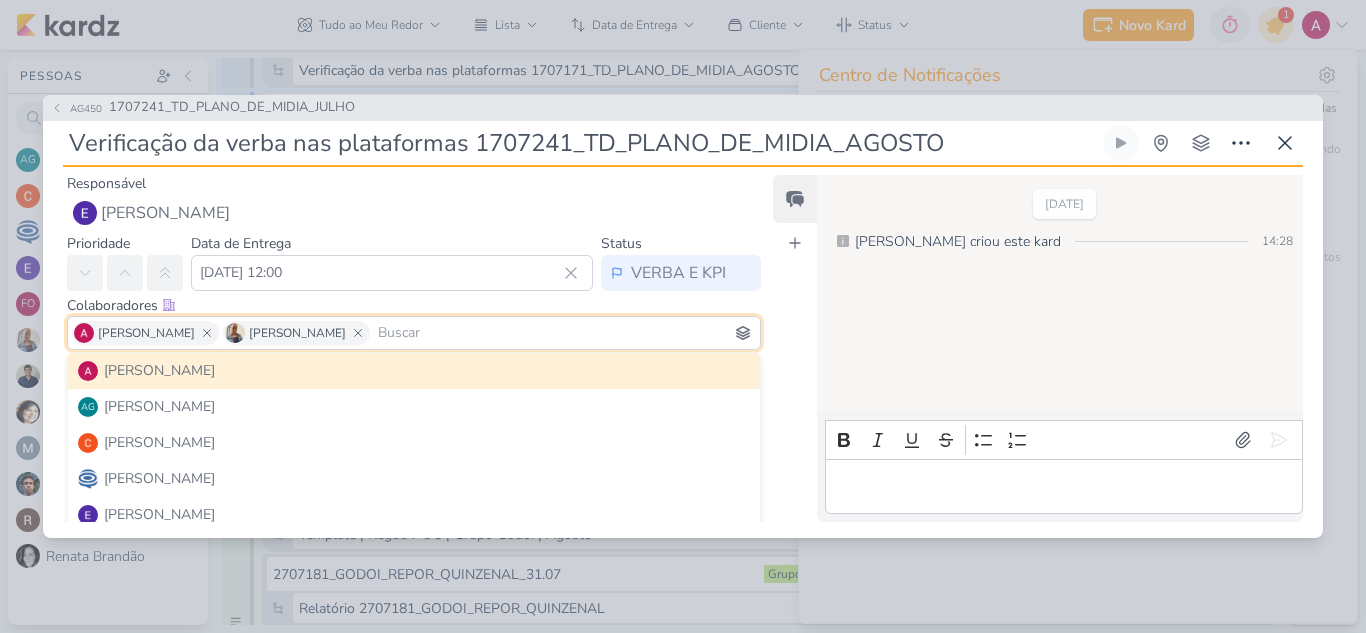 click on "Feed
Atrelar email
Solte o email para atrelar ao kard" at bounding box center (795, 348) 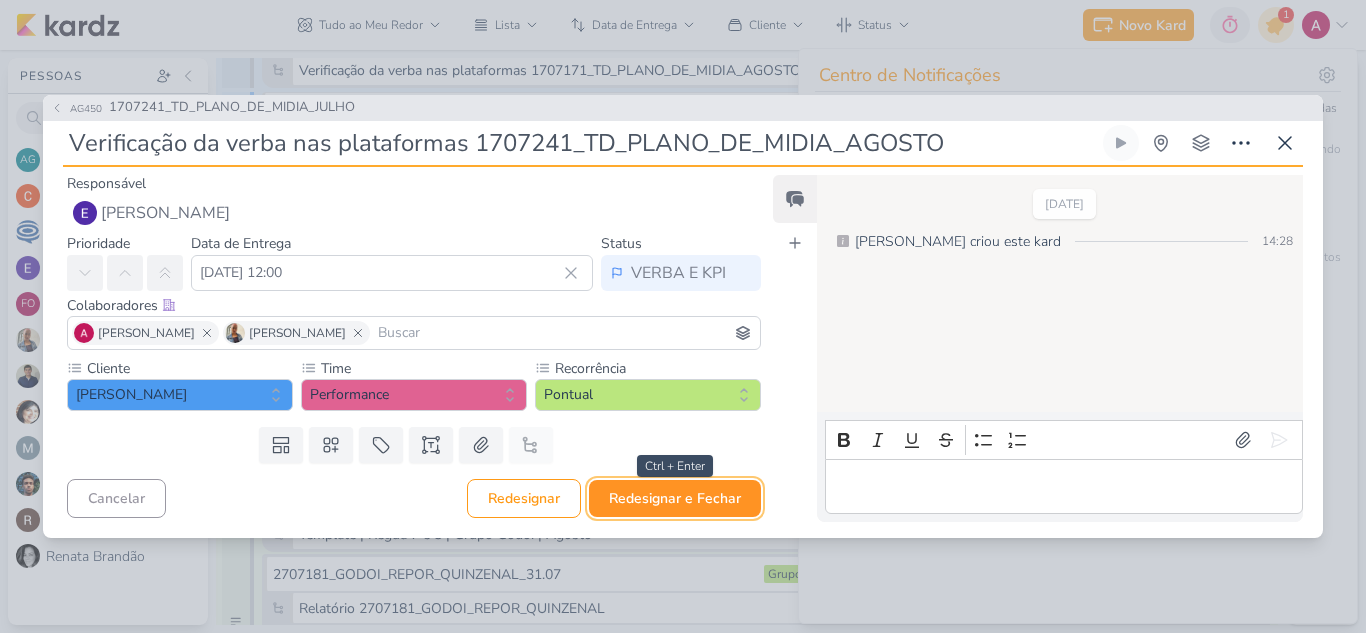 click on "Redesignar e Fechar" at bounding box center [675, 498] 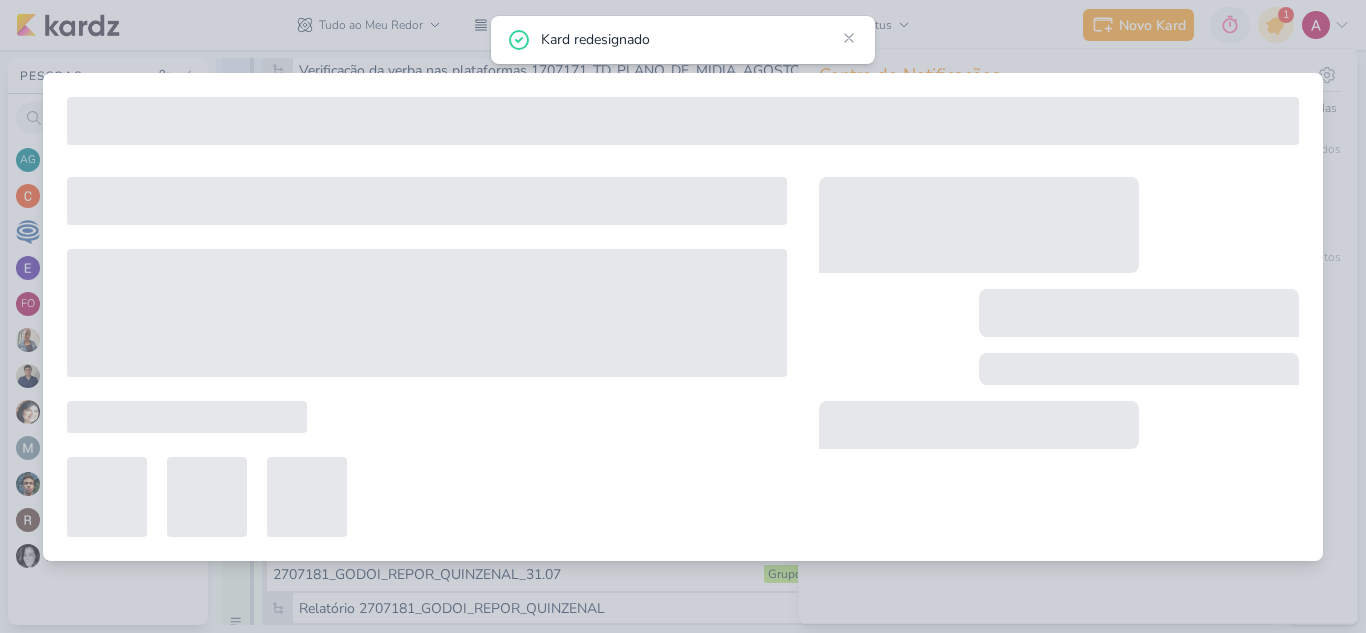type on "1707241_TD_PLANO_DE_MIDIA_JULHO" 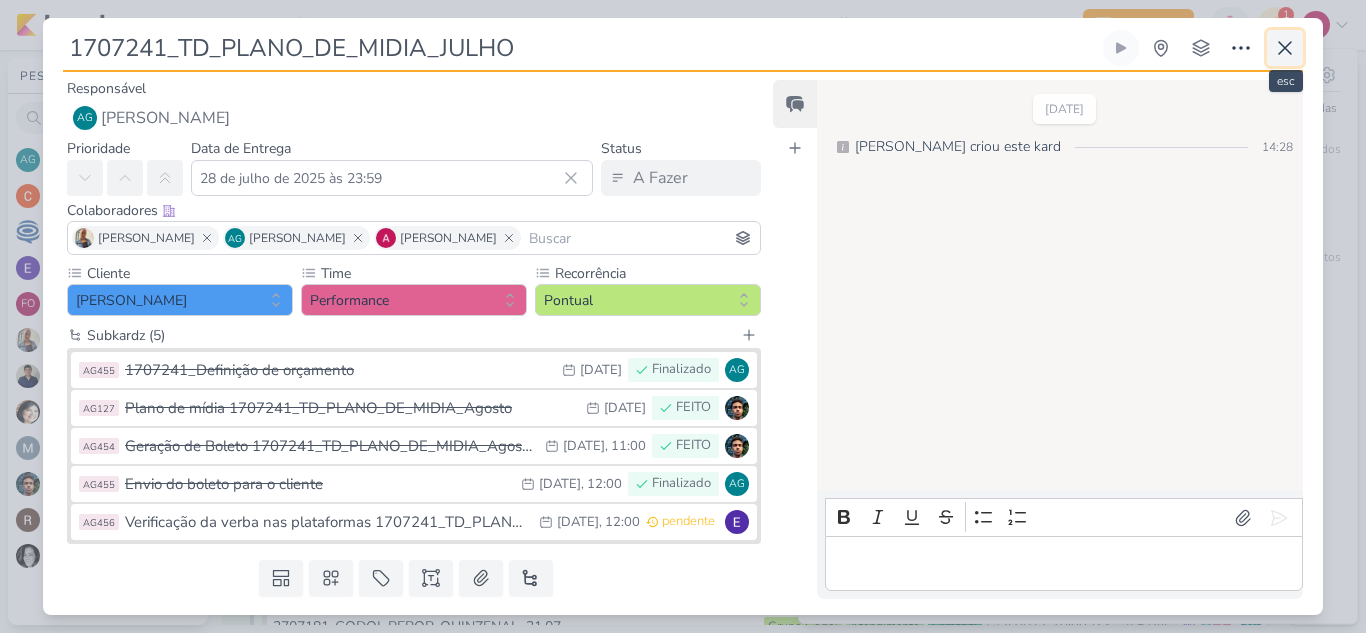 click 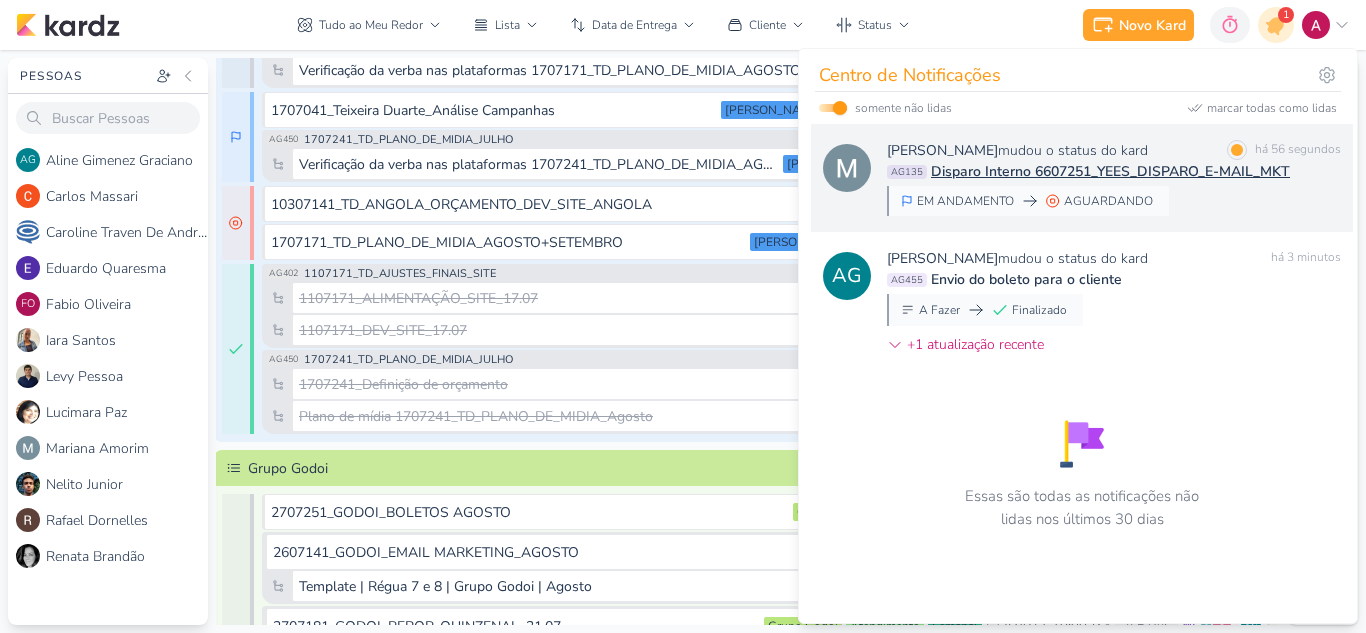 click on "Mariana Amorim  mudou o status do kard
marcar como lida
há 56 segundos
AG135
Disparo Interno 6607251_YEES_DISPARO_E-MAIL_MKT
EM ANDAMENTO
AGUARDANDO" at bounding box center (1114, 178) 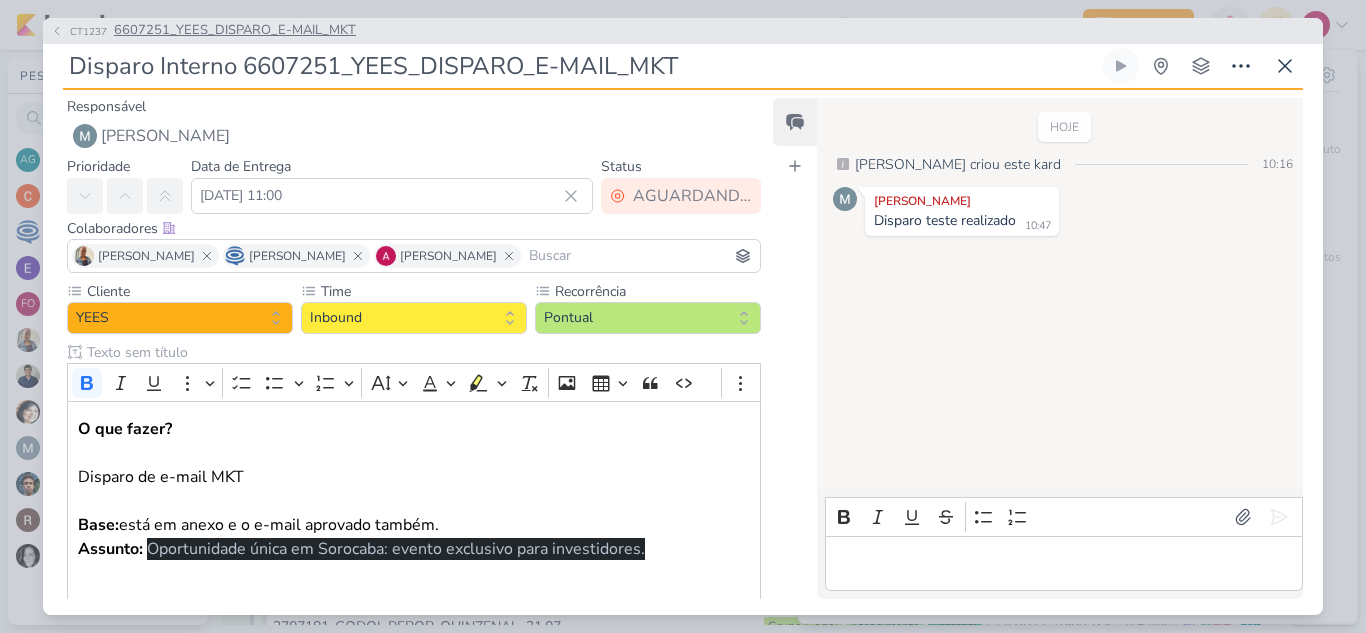 click 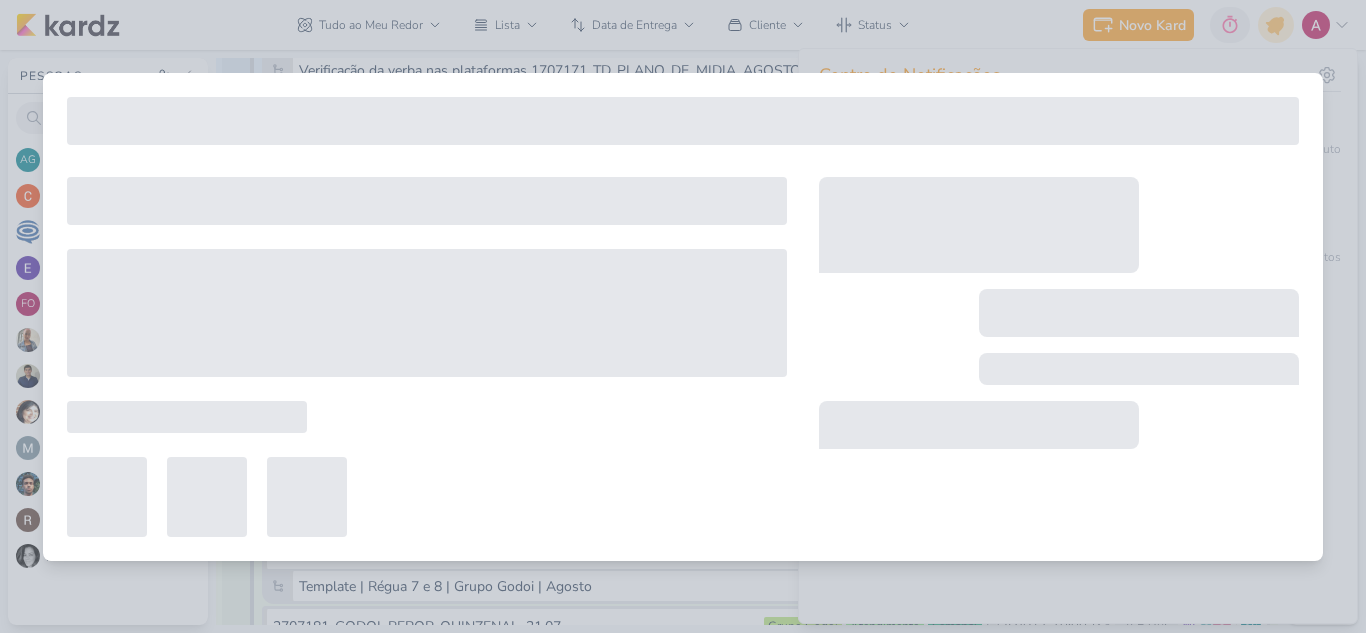 type on "6607251_YEES_DISPARO_E-MAIL_MKT" 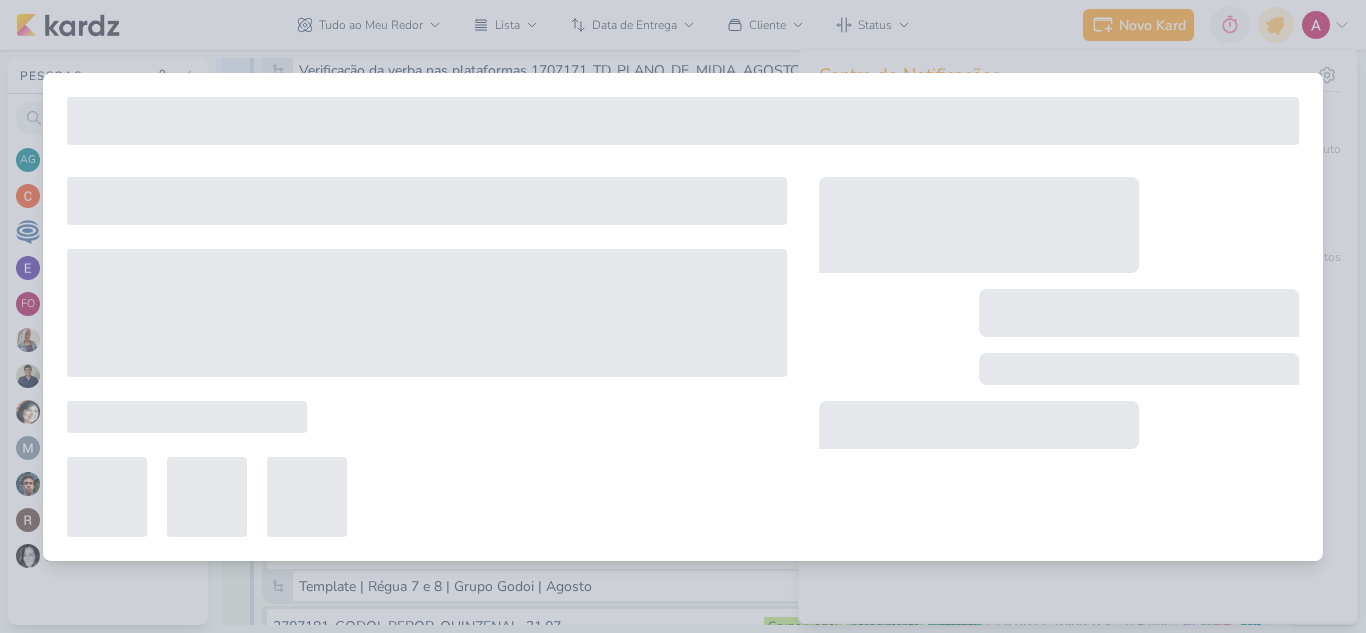 type on "[DATE] 13:00" 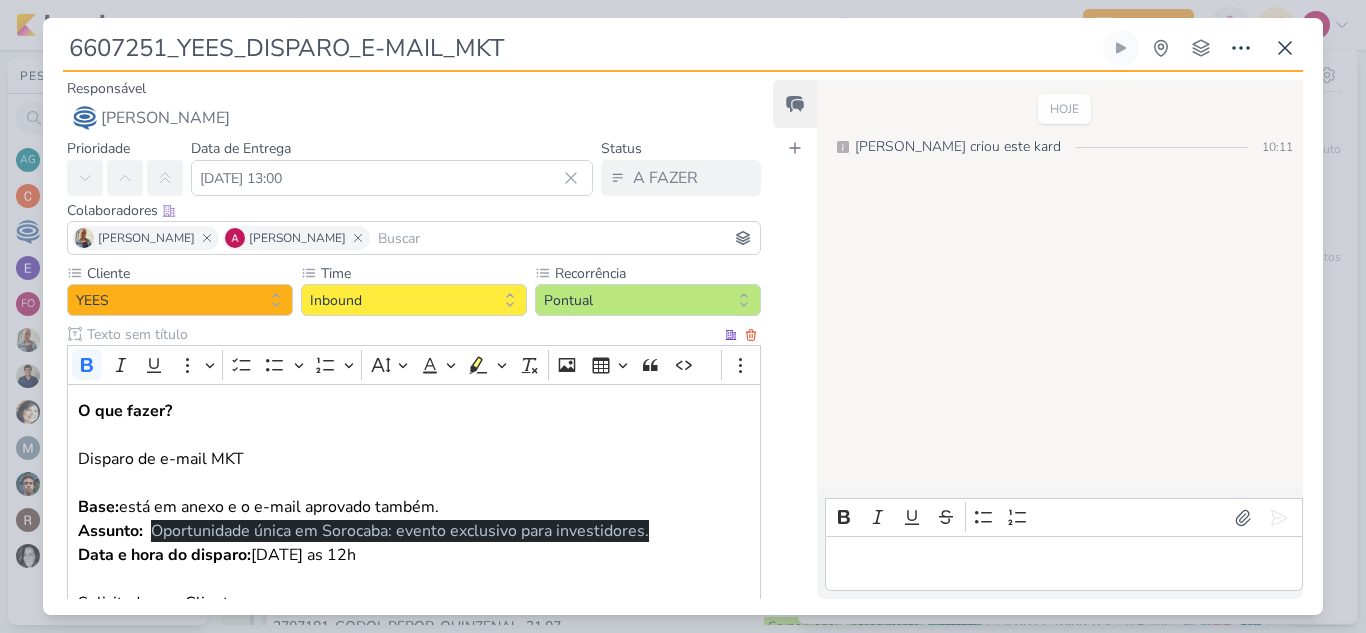 scroll, scrollTop: 411, scrollLeft: 0, axis: vertical 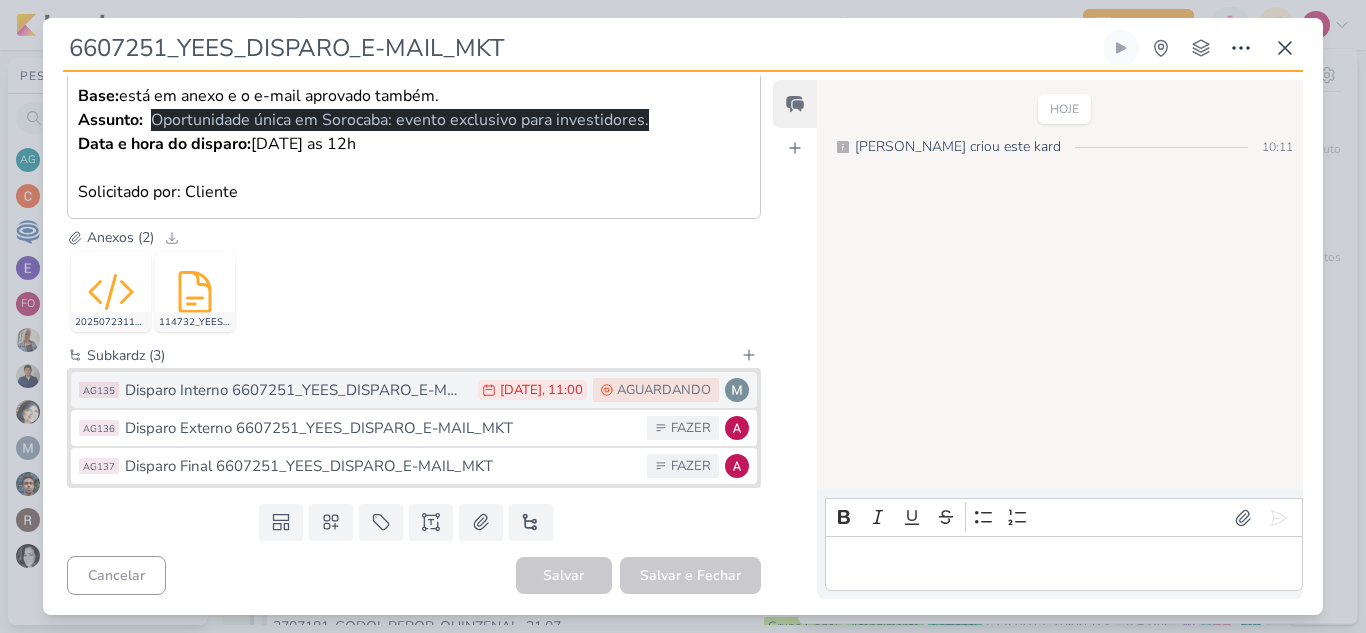 click on "Disparo Interno 6607251_YEES_DISPARO_E-MAIL_MKT" at bounding box center (296, 390) 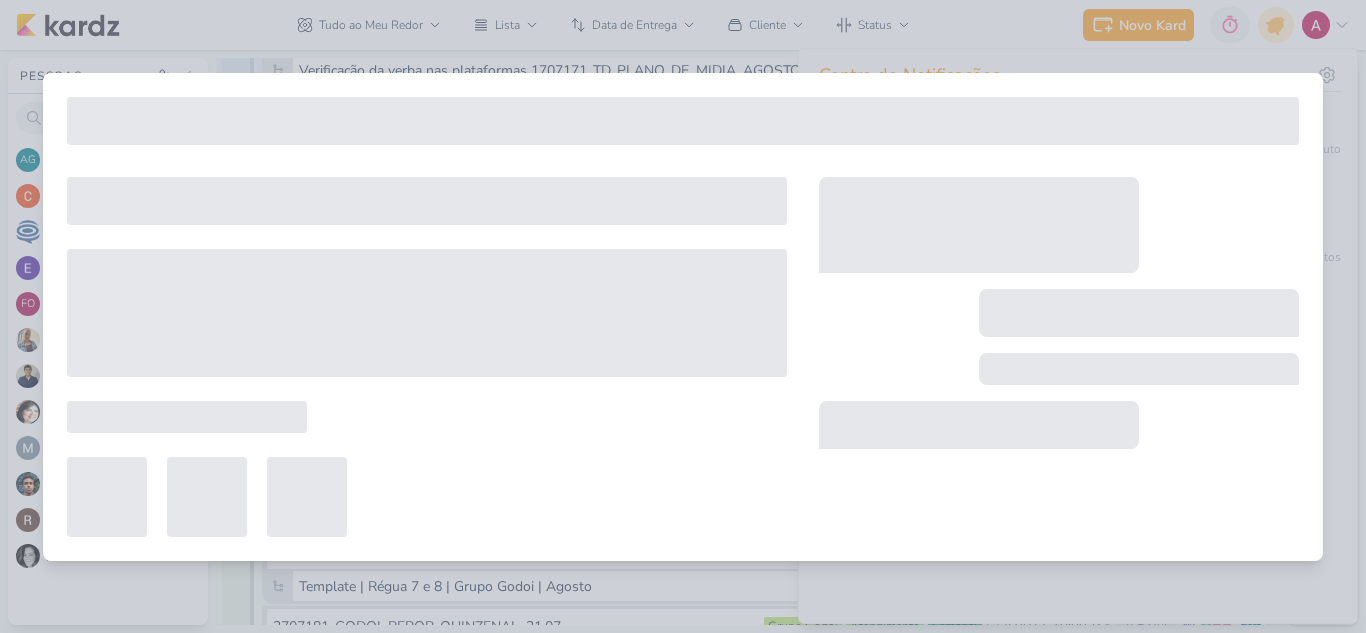 type on "Disparo Interno 6607251_YEES_DISPARO_E-MAIL_MKT" 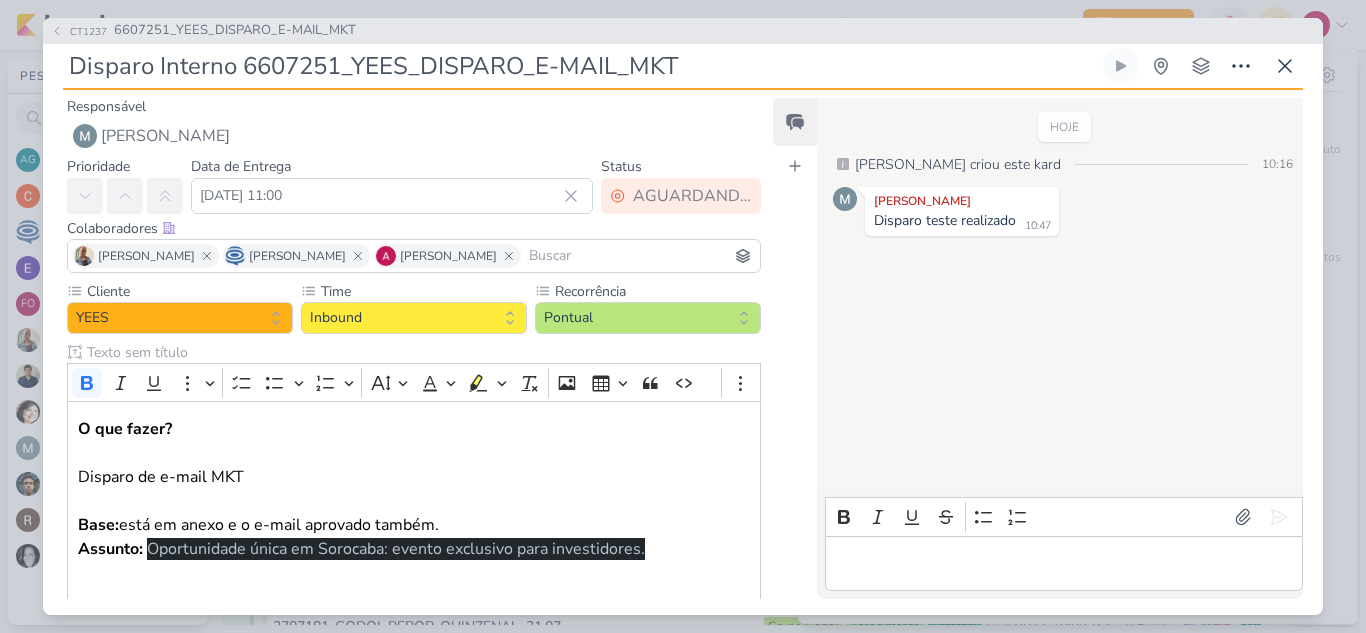 click at bounding box center (1063, 563) 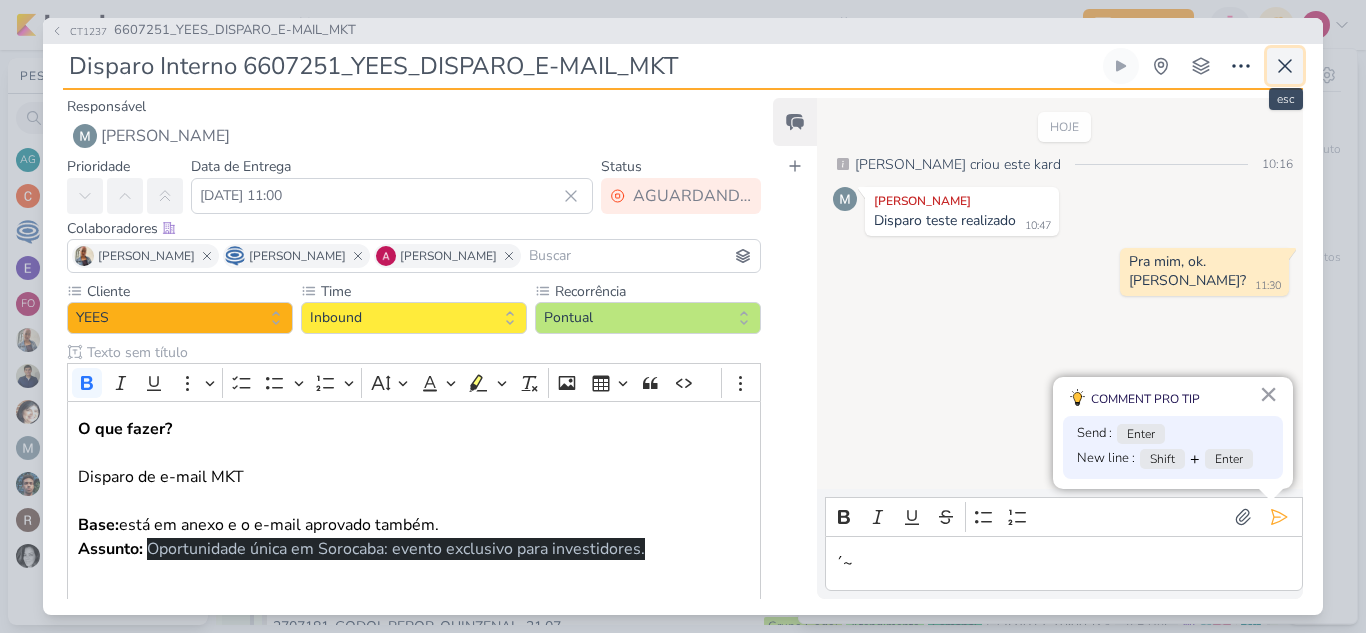 click 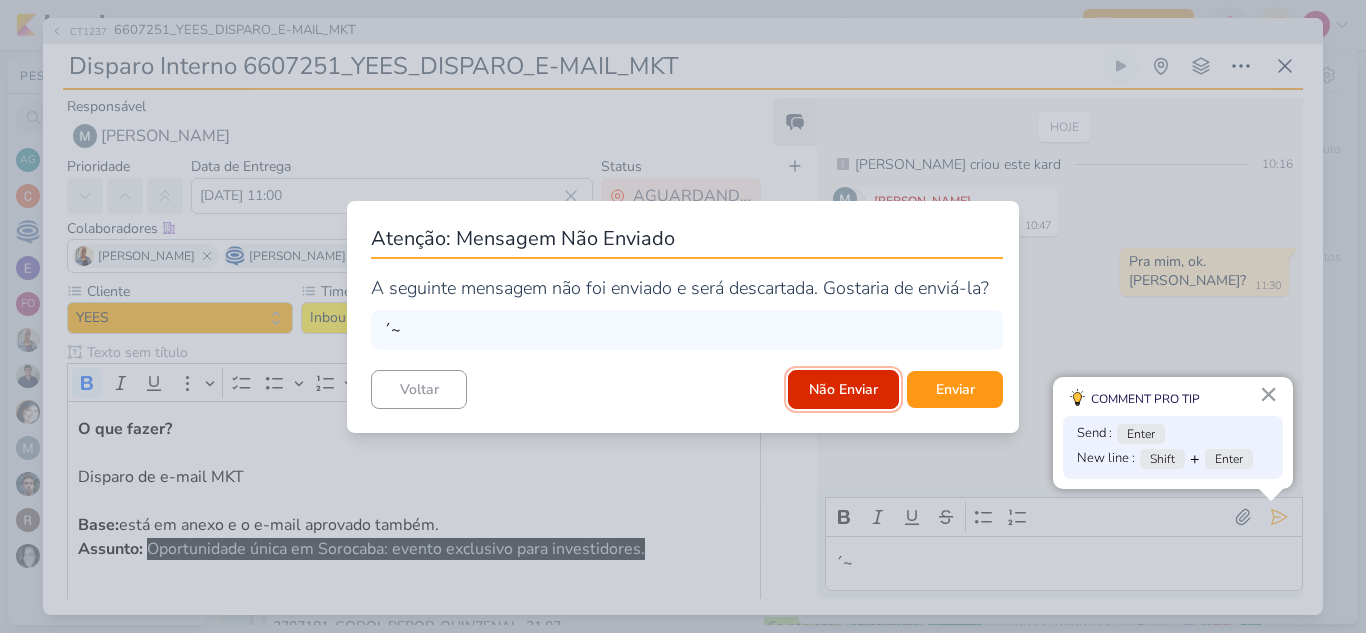 click on "Não Enviar" at bounding box center [843, 389] 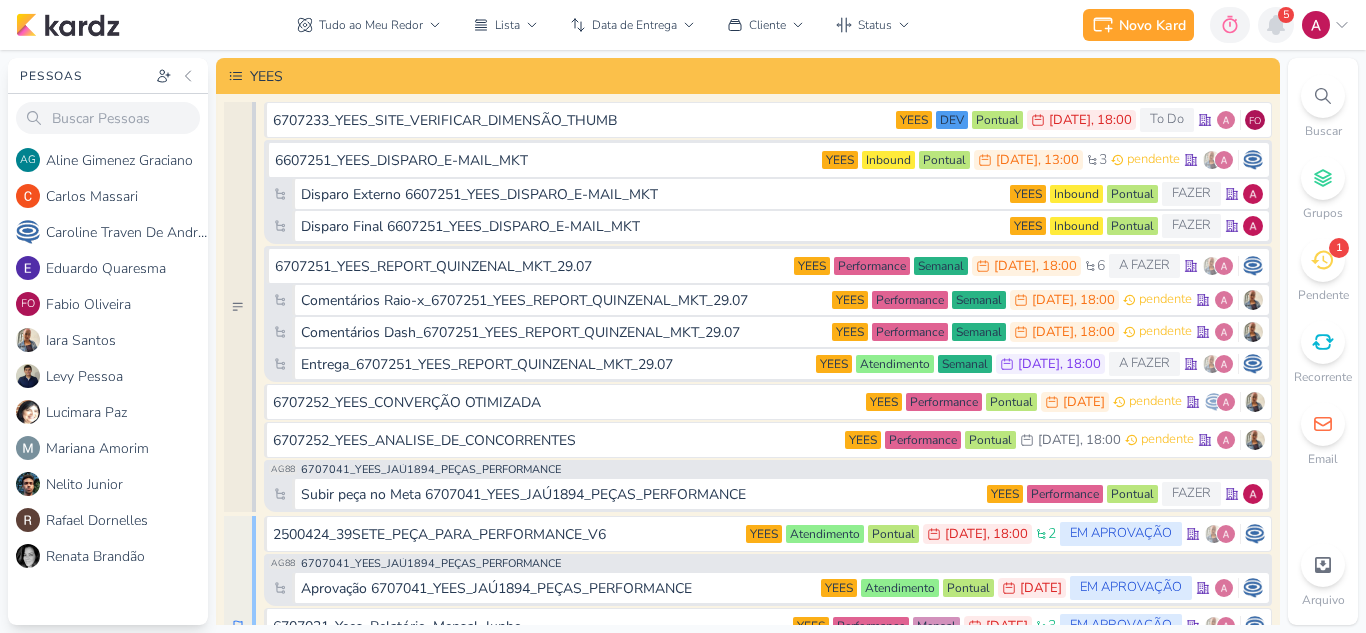 scroll, scrollTop: 0, scrollLeft: 0, axis: both 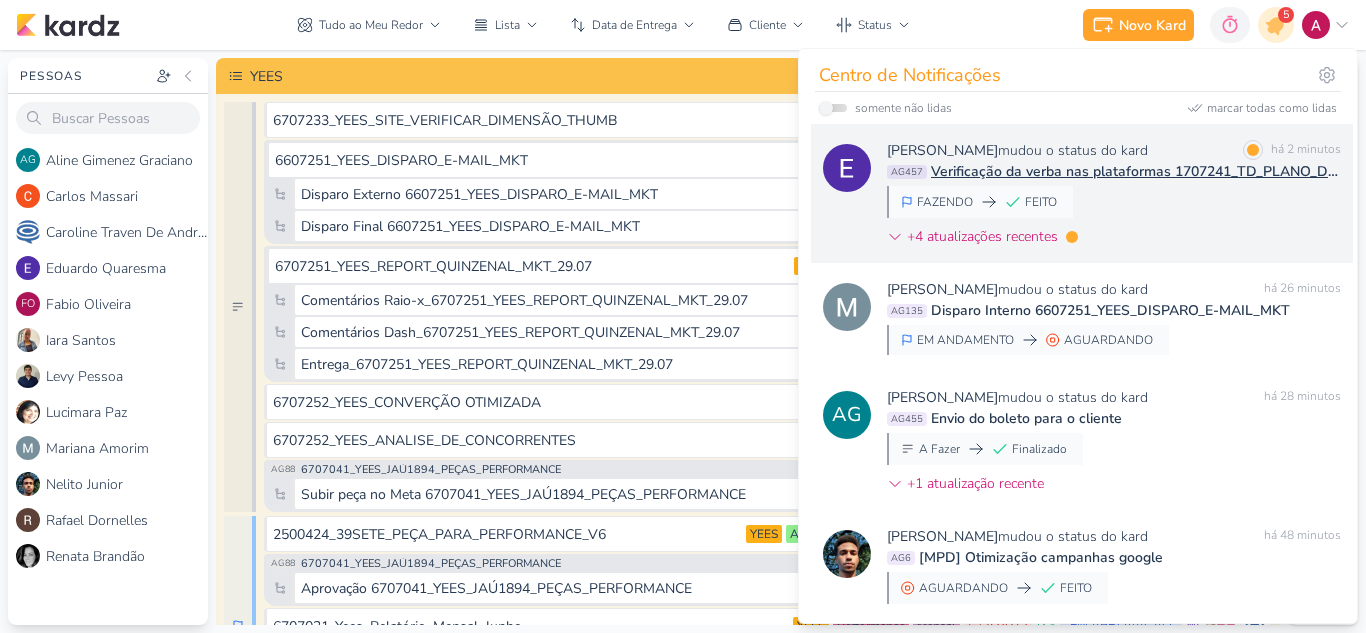 click on "Eduardo Quaresma  mudou o status do kard
marcar como lida
há 2 minutos
AG457
Verificação da verba nas plataformas 1707241_TD_PLANO_DE_MIDIA_AGOSTO
FAZENDO
FEITO" at bounding box center [1114, 197] 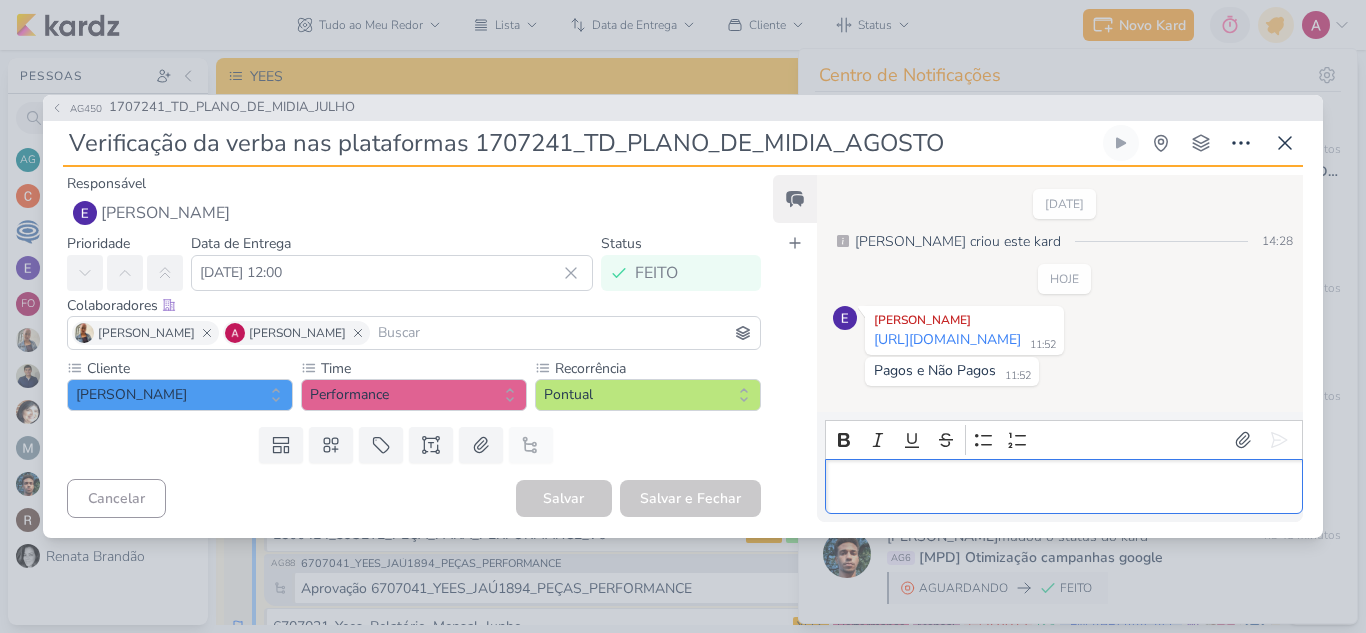 click at bounding box center (1064, 486) 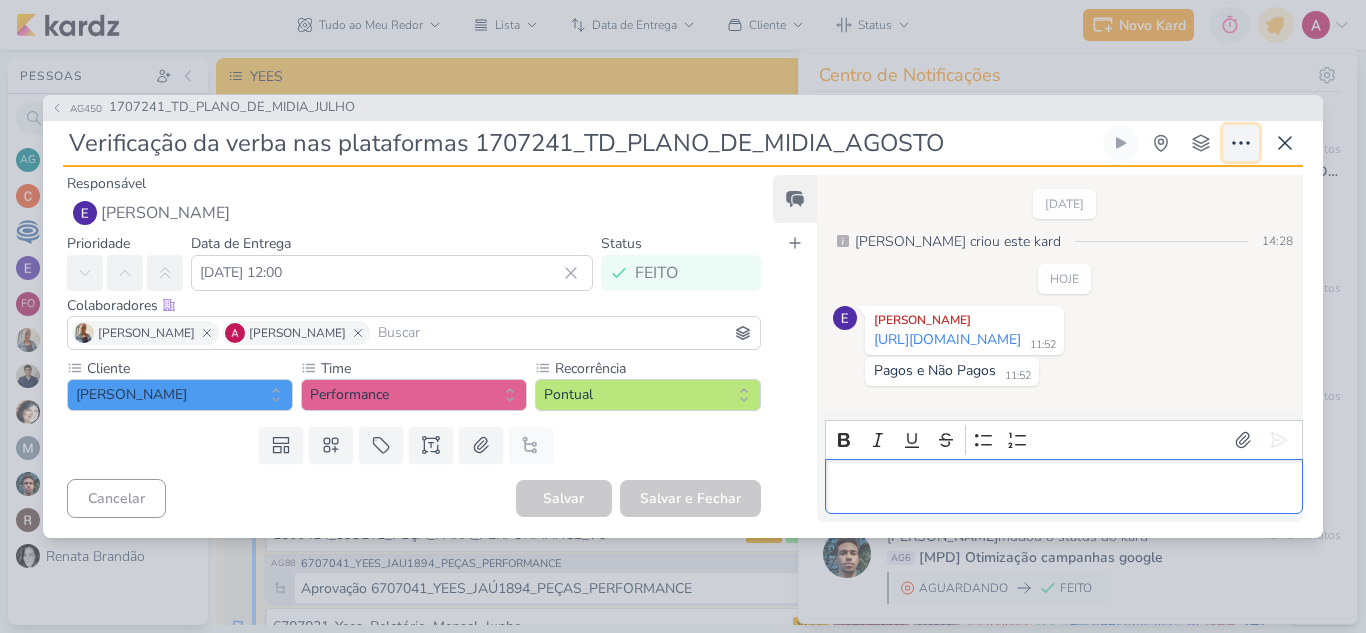 click 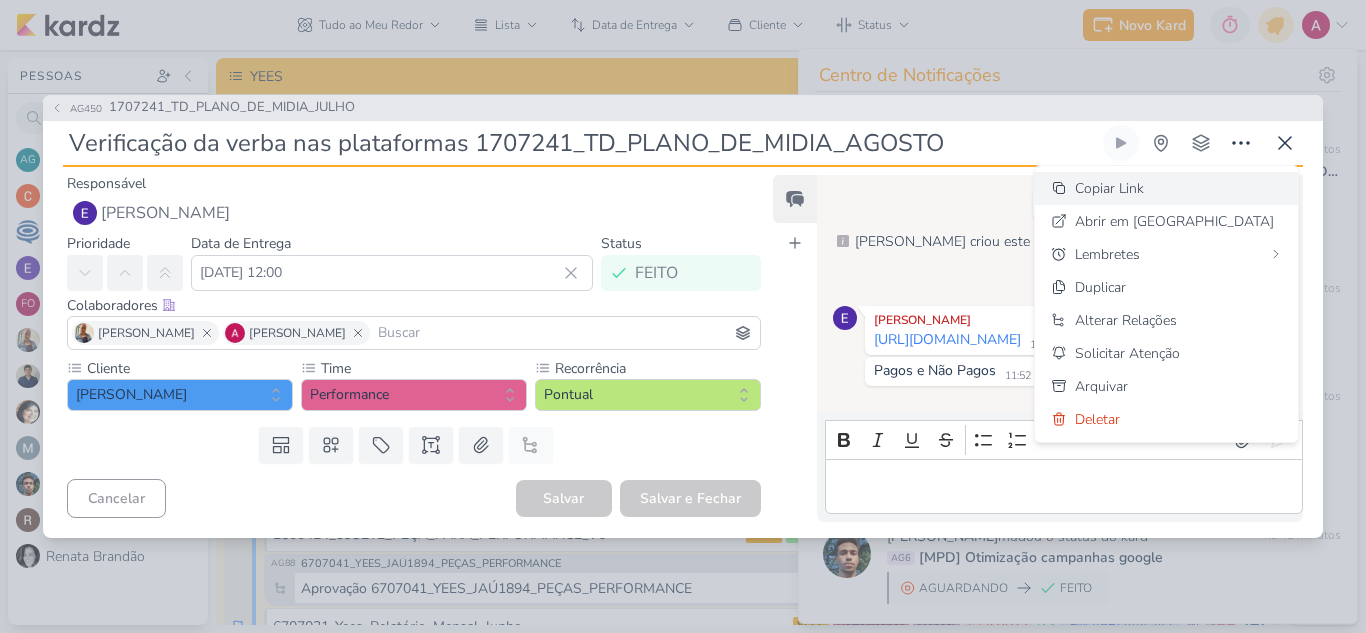 click on "Copiar Link" at bounding box center [1109, 188] 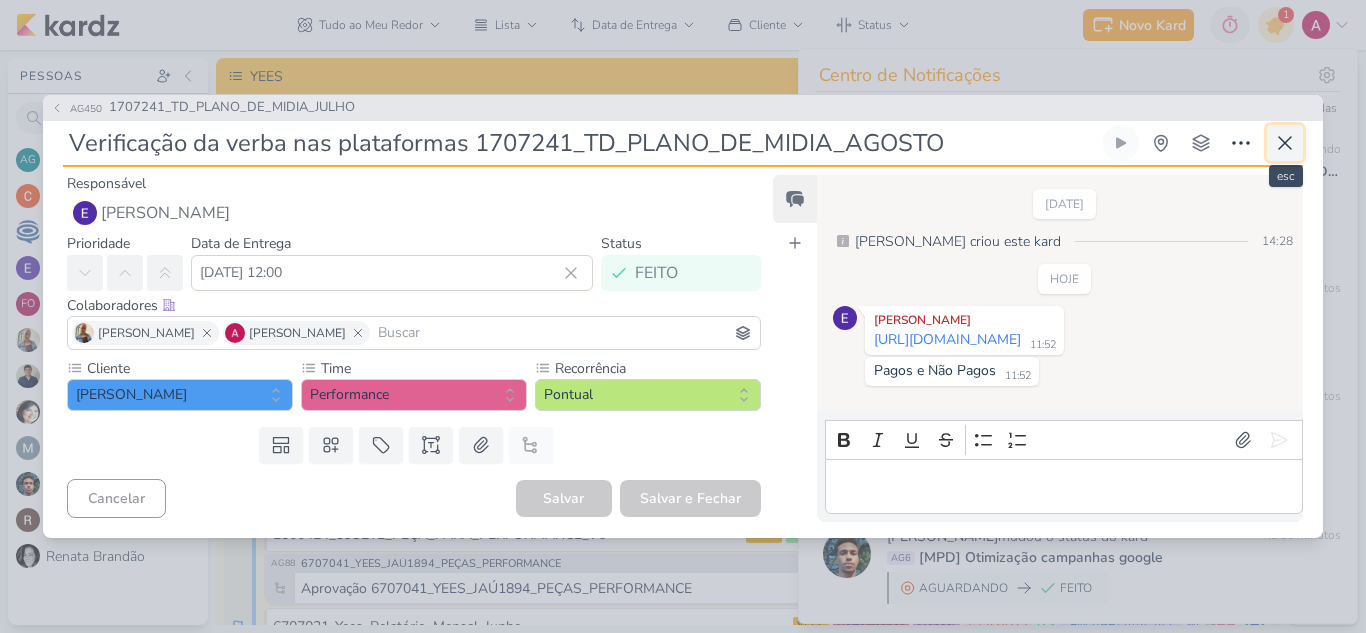 click 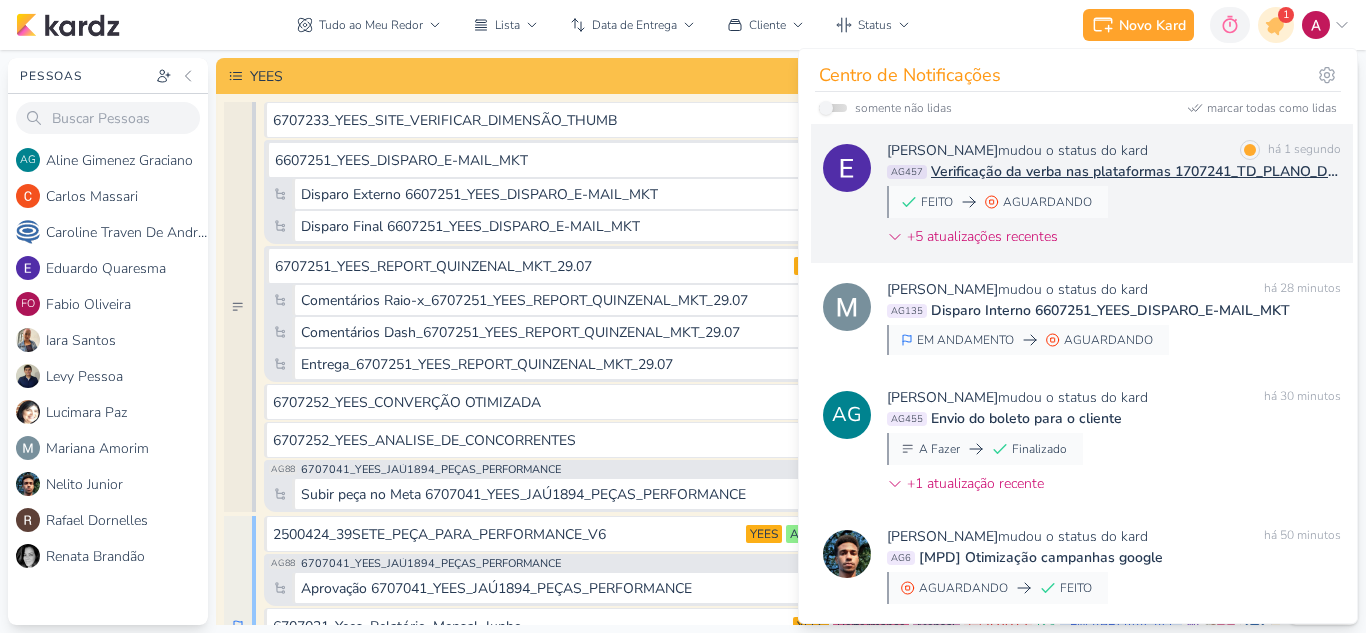 click on "Eduardo Quaresma  mudou o status do kard
marcar como lida
há 1 segundo
AG457
Verificação da verba nas plataformas 1707241_TD_PLANO_DE_MIDIA_AGOSTO
FEITO
AGUARDANDO" at bounding box center (1114, 197) 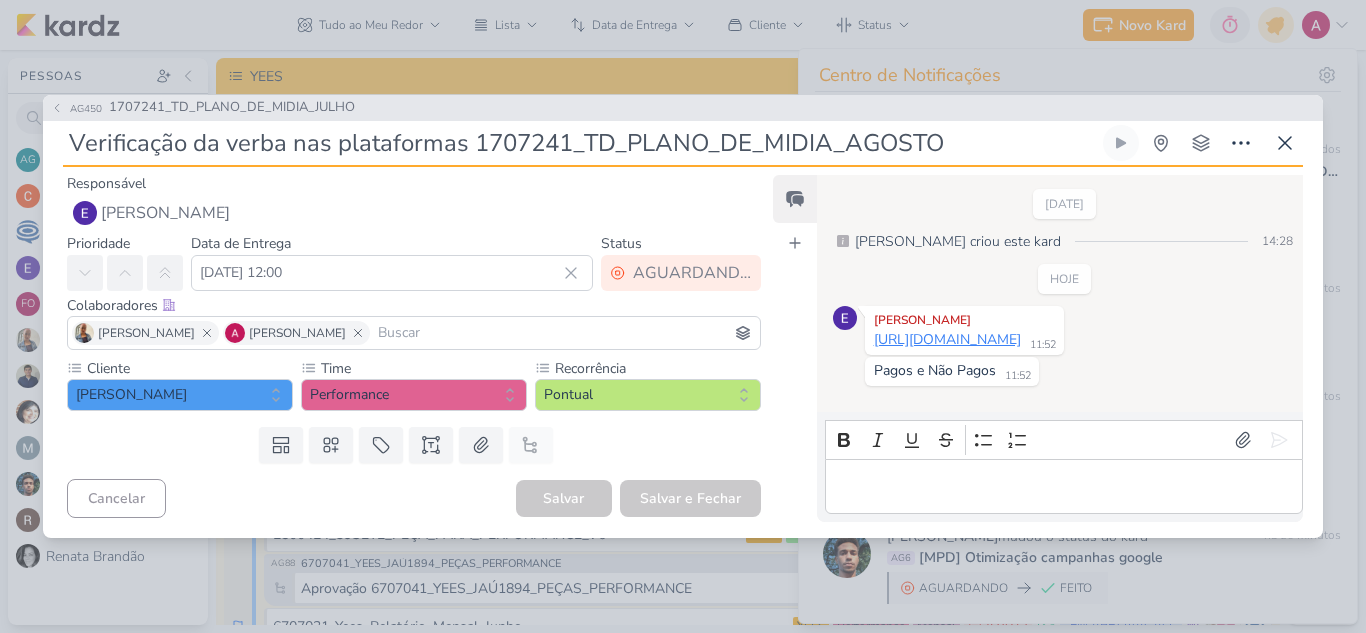 click on "https://docs.google.com/spreadsheets/d/11yGTsbIVUmgqbd9U21pPpi3ZhWGg9wWYEgit_T95X6c/edit?gid=0#gid=0" at bounding box center (947, 339) 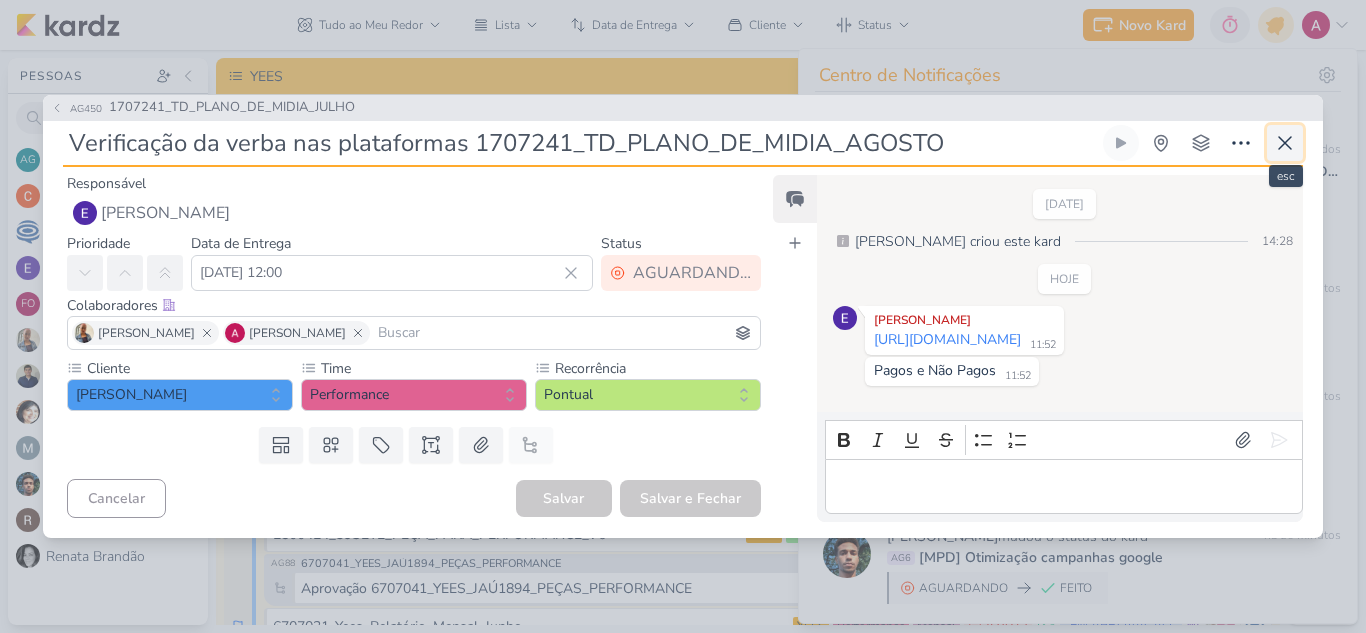 click 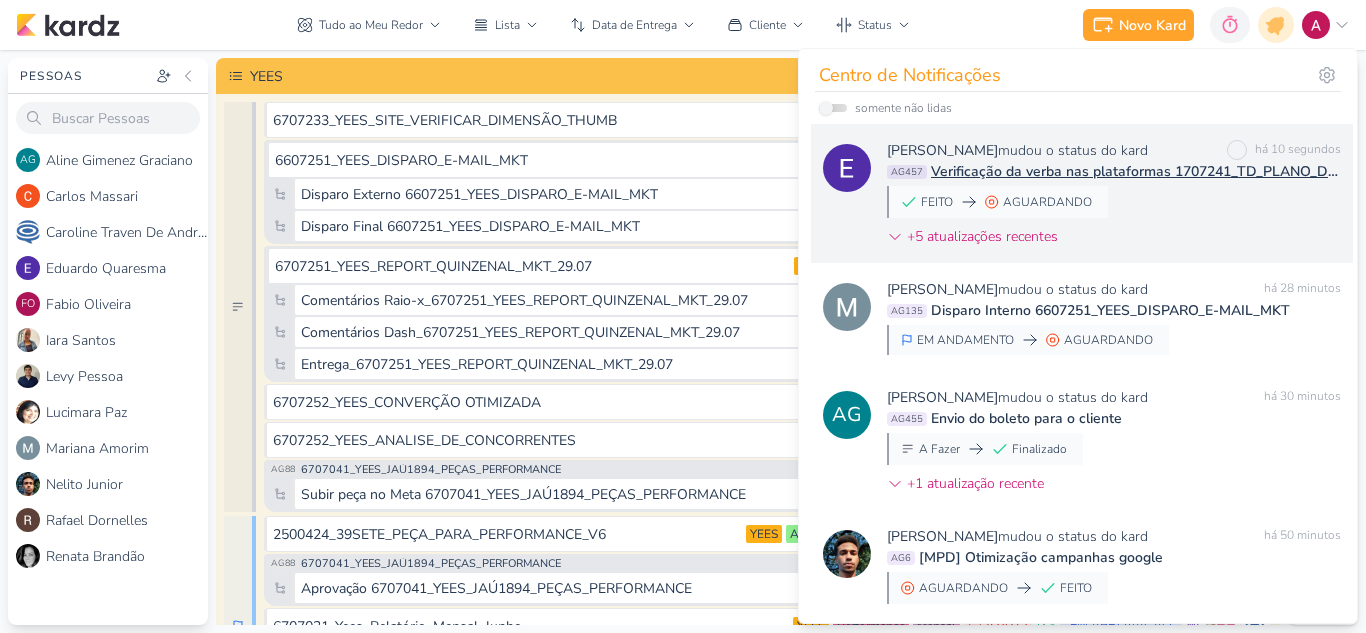 scroll, scrollTop: 58, scrollLeft: 0, axis: vertical 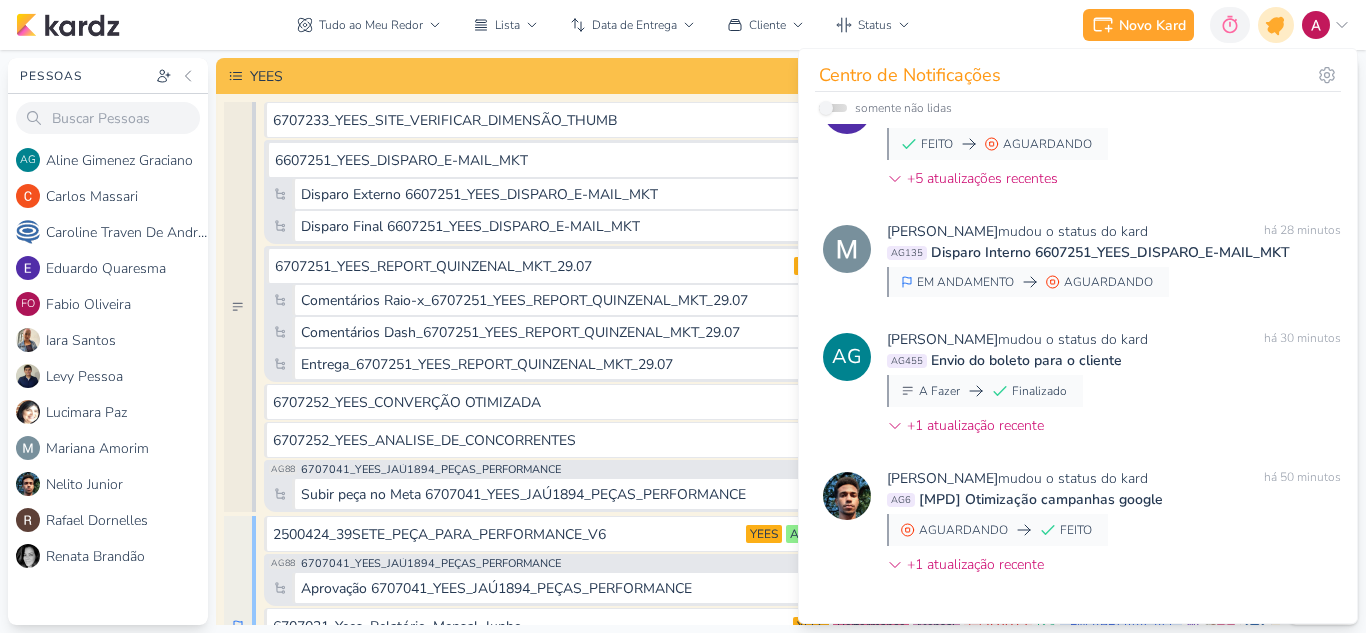 click 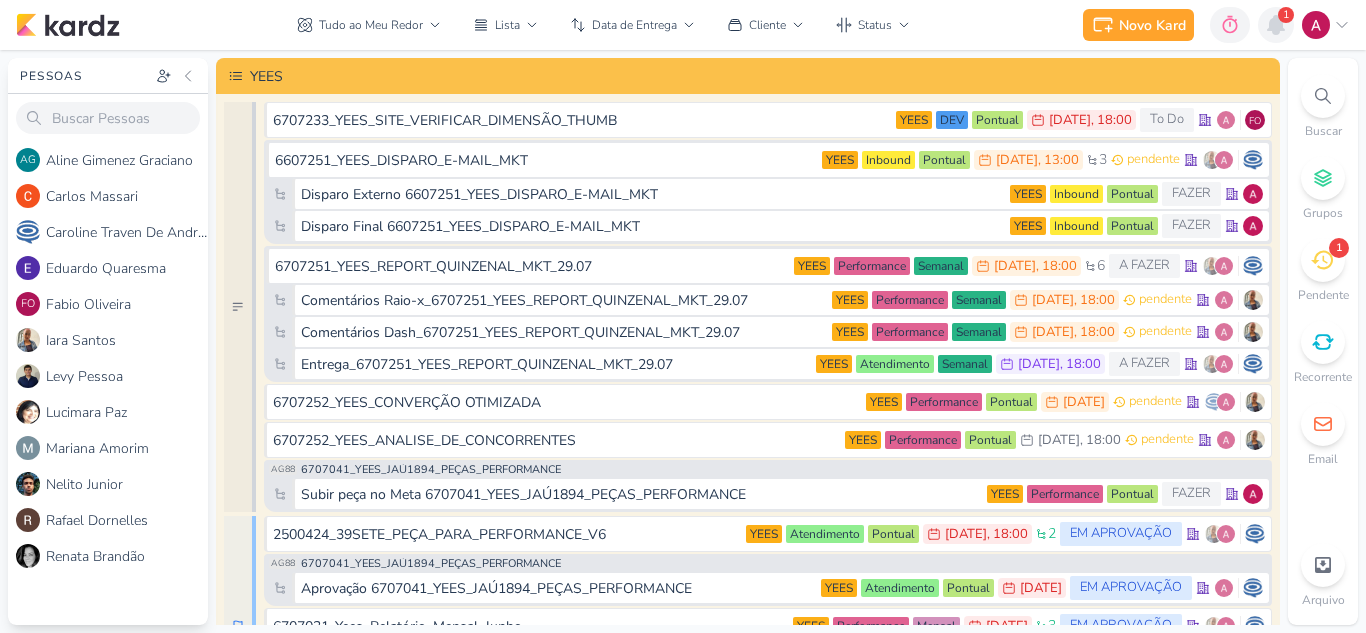 click 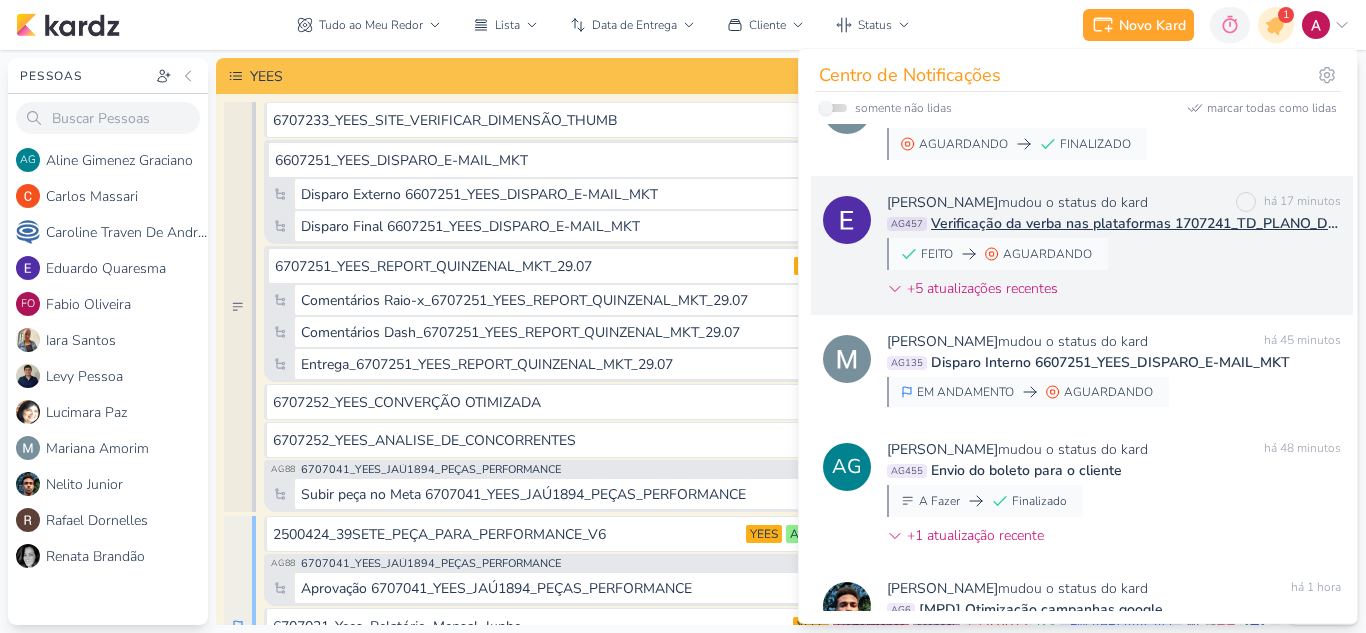 scroll, scrollTop: 0, scrollLeft: 0, axis: both 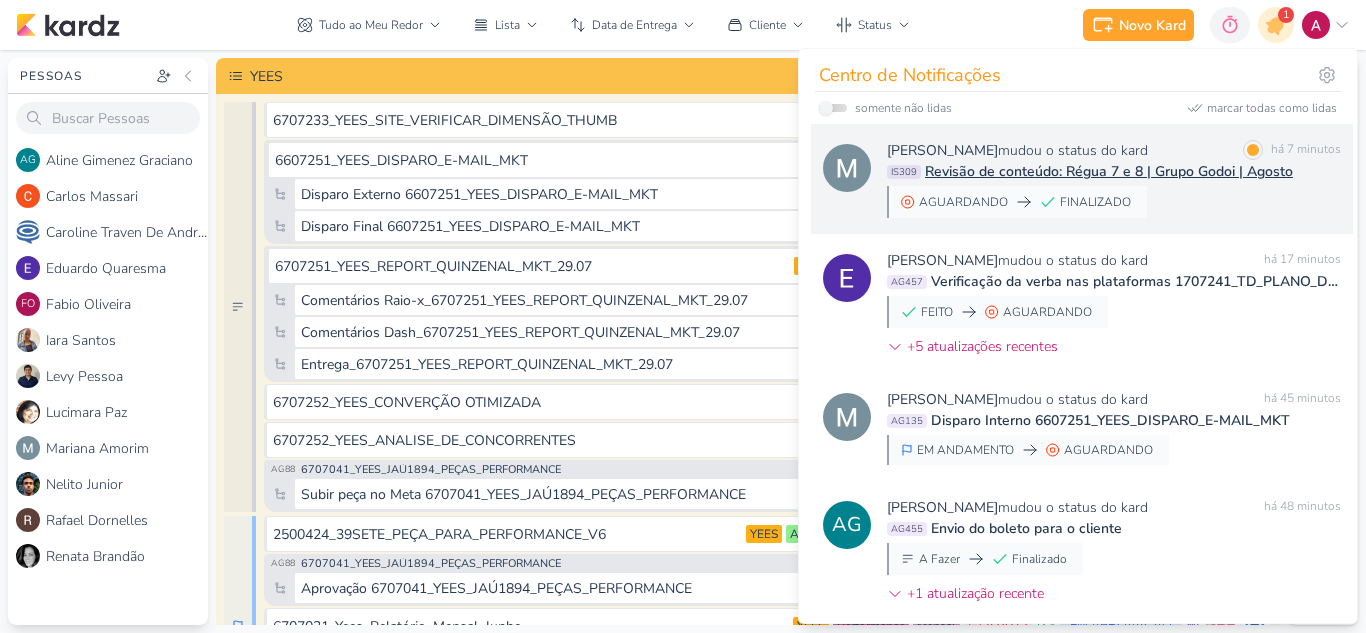 click on "Mariana Amorim  mudou o status do kard
marcar como lida
há 7 minutos
IS309
Revisão de conteúdo: Régua 7 e 8 | Grupo Godoi | Agosto
AGUARDANDO
FINALIZADO" at bounding box center [1114, 179] 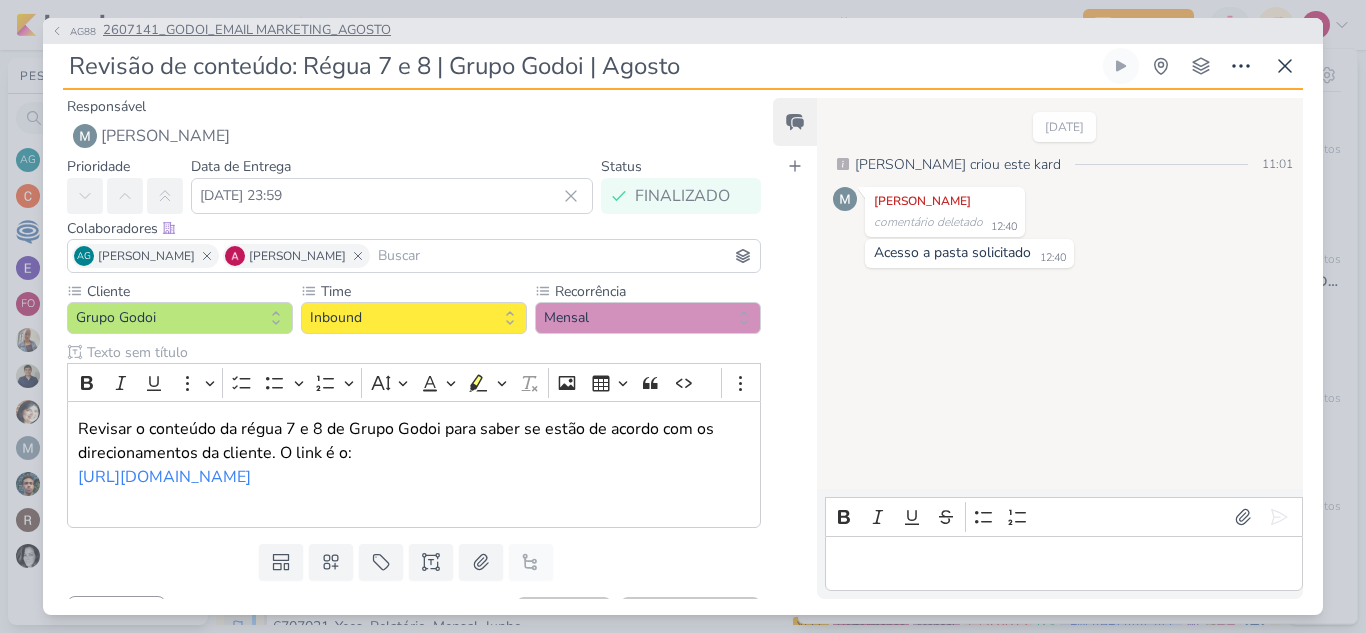 click on "AG88" at bounding box center (83, 31) 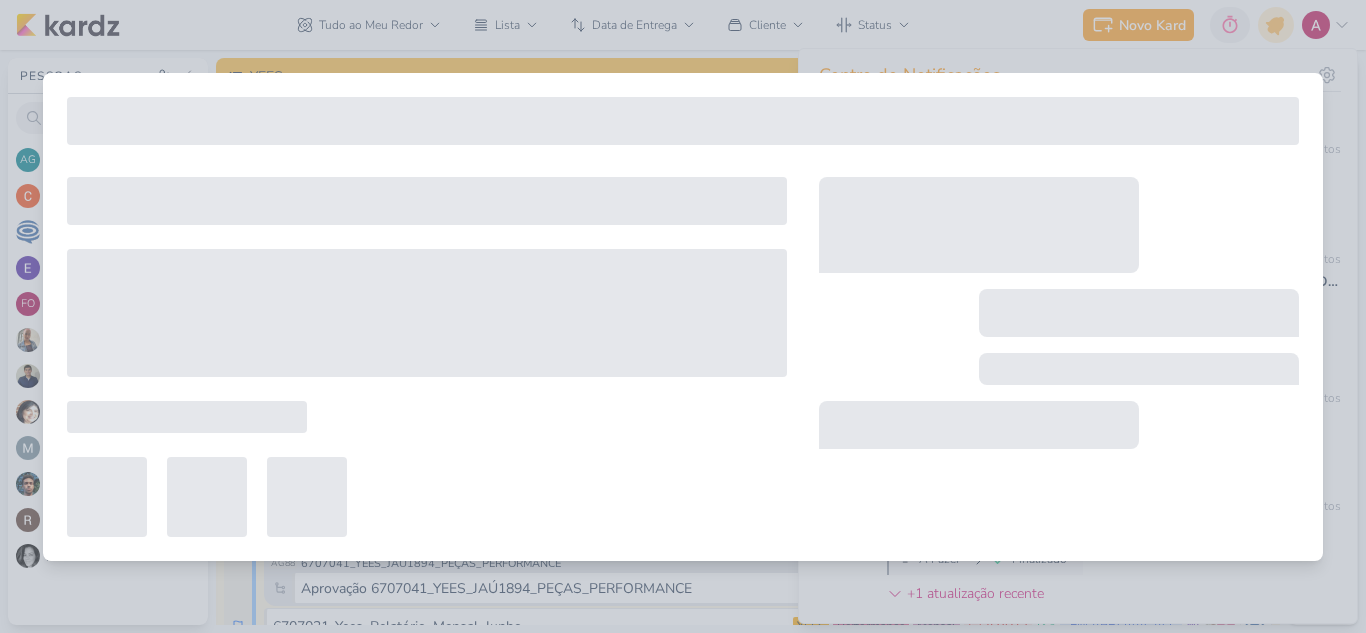 type on "2607141_GODOI_EMAIL MARKETING_AGOSTO" 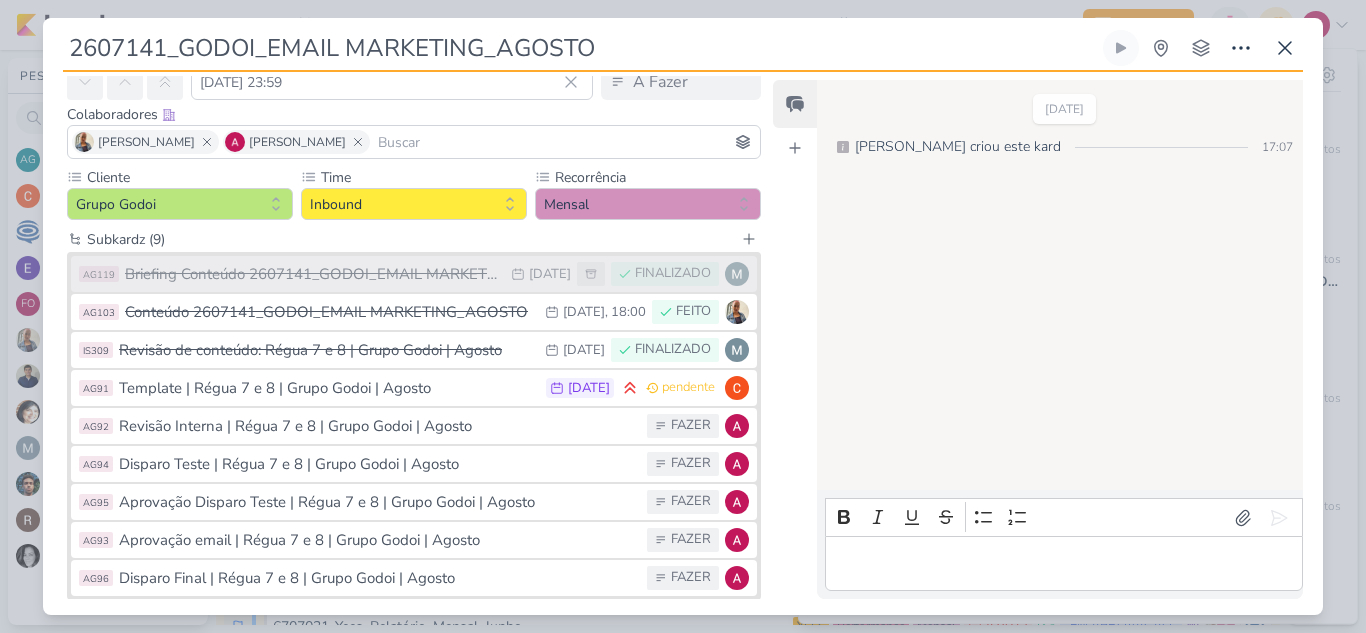 scroll, scrollTop: 97, scrollLeft: 0, axis: vertical 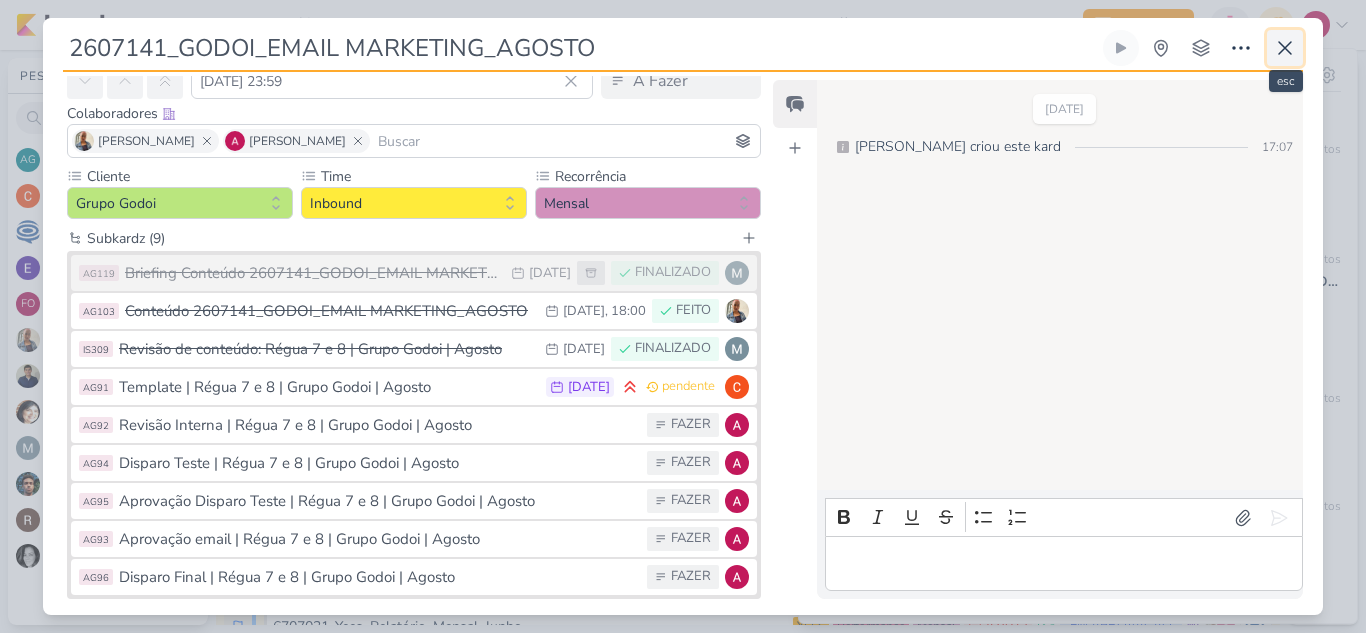 click 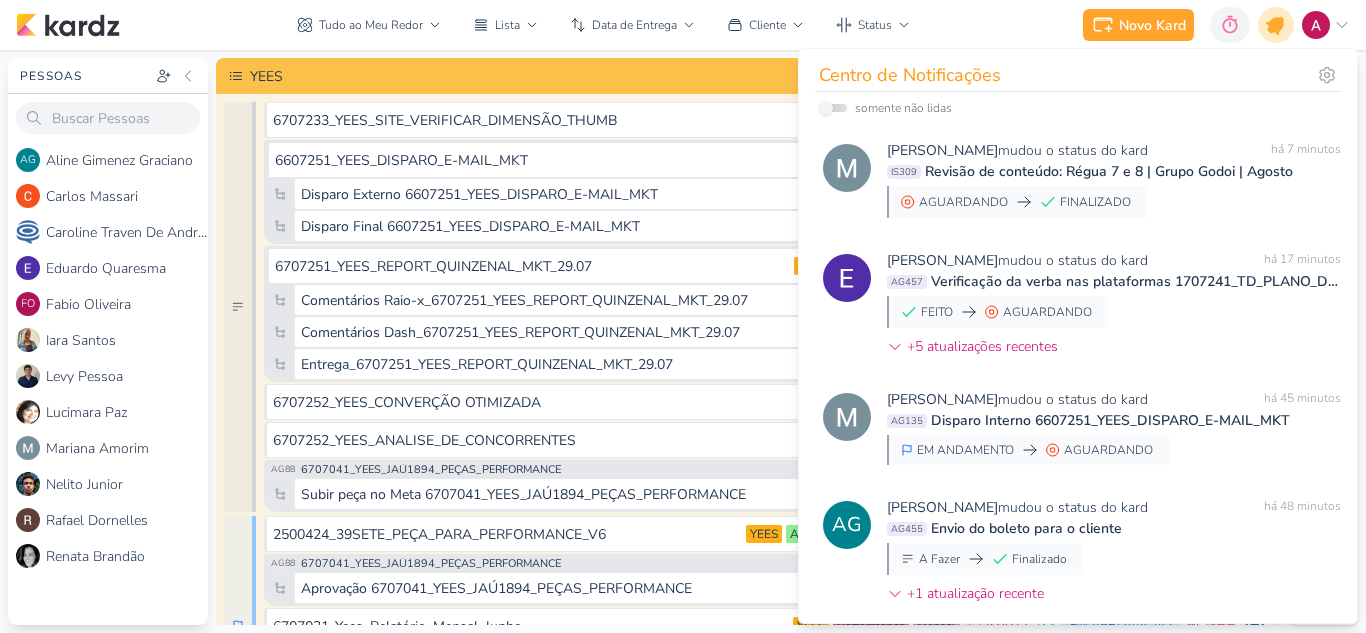 click 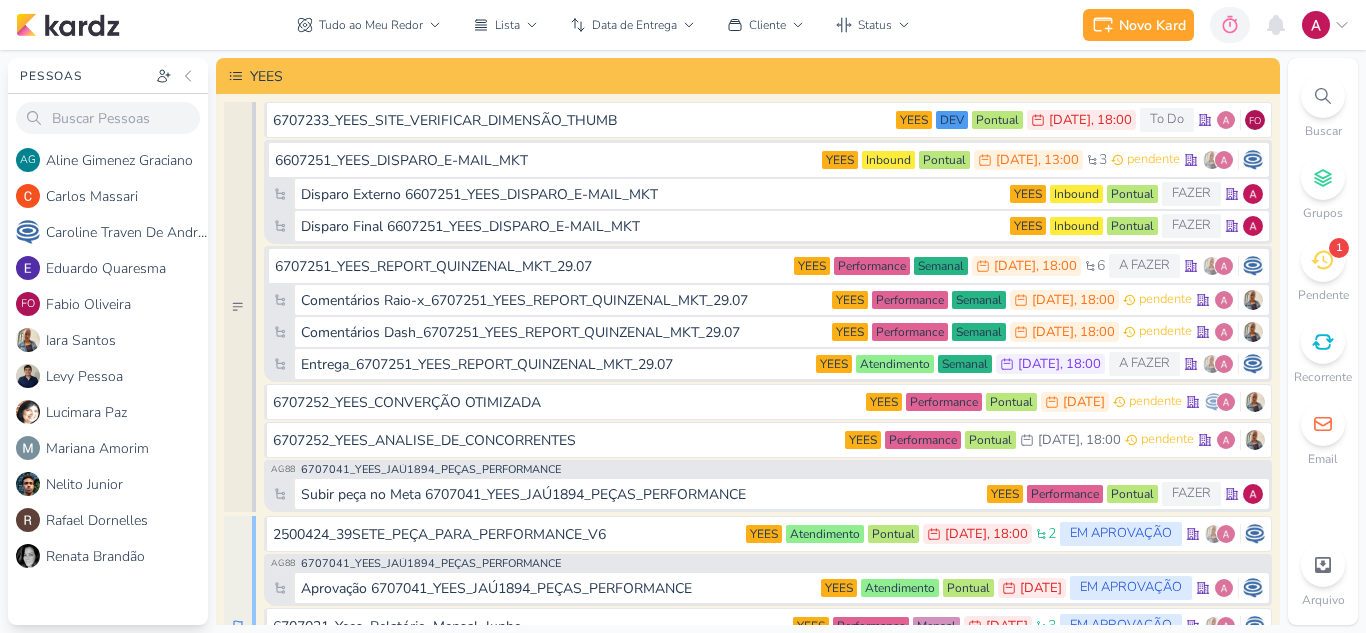 scroll, scrollTop: 0, scrollLeft: 0, axis: both 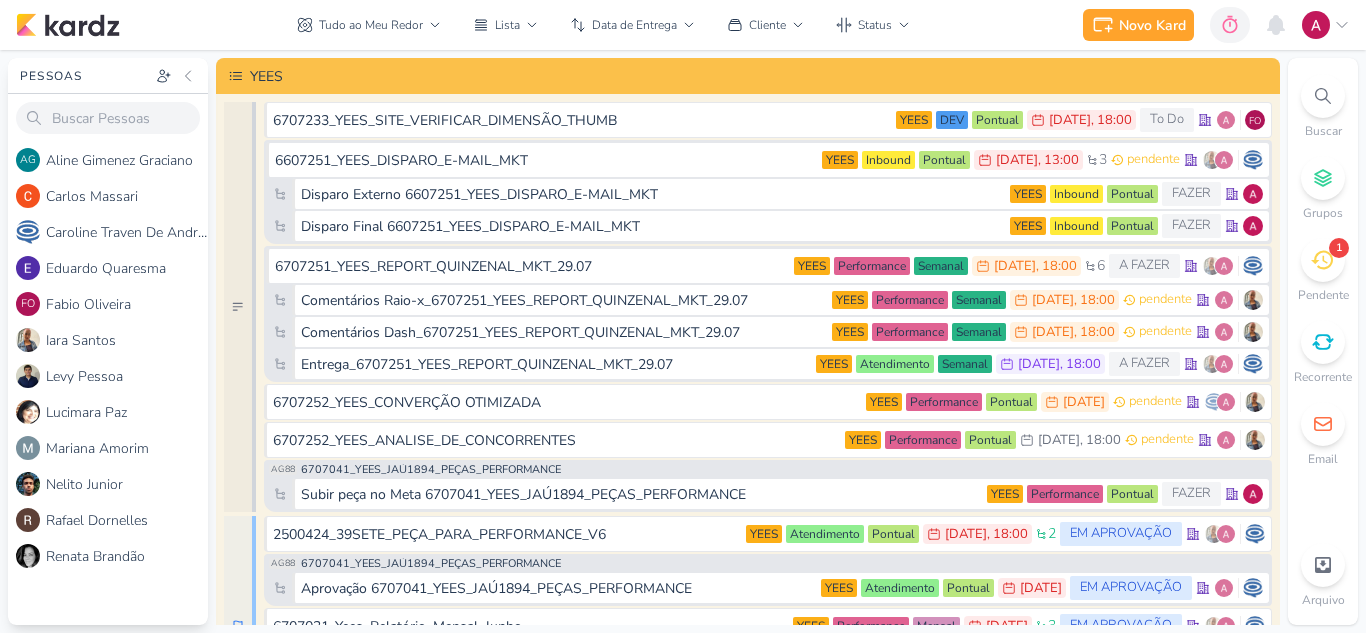 click on "Buscar" at bounding box center [1323, 107] 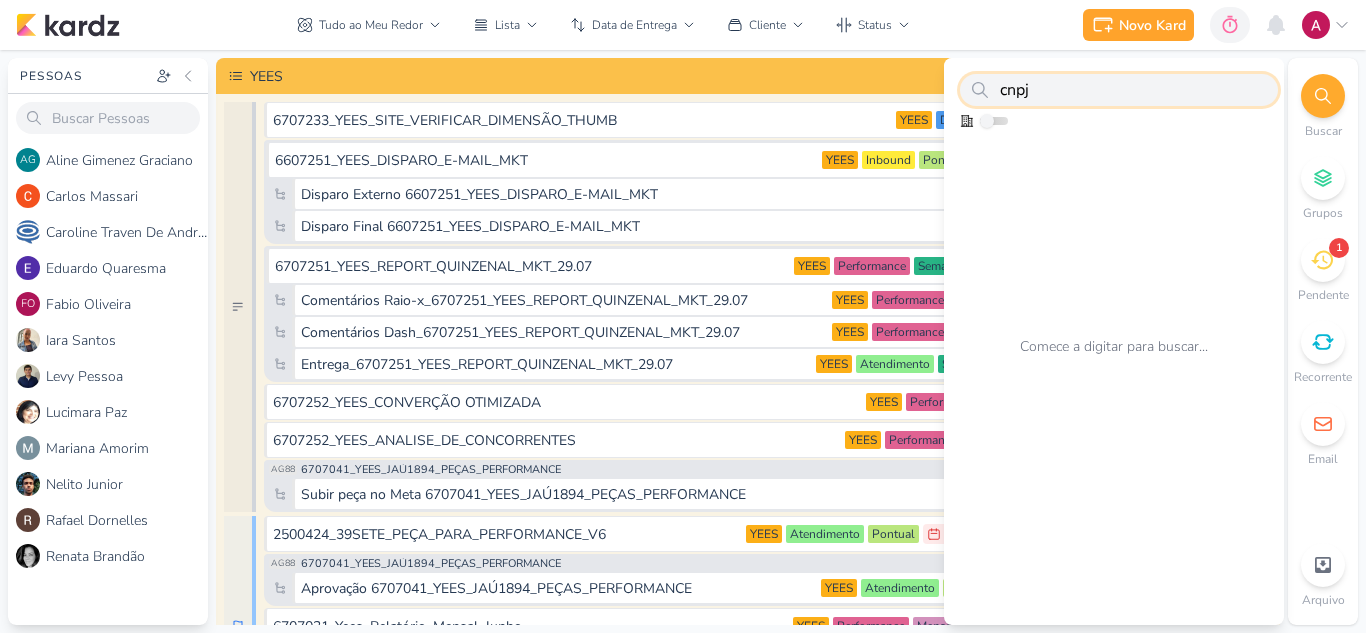 type on "cnpj" 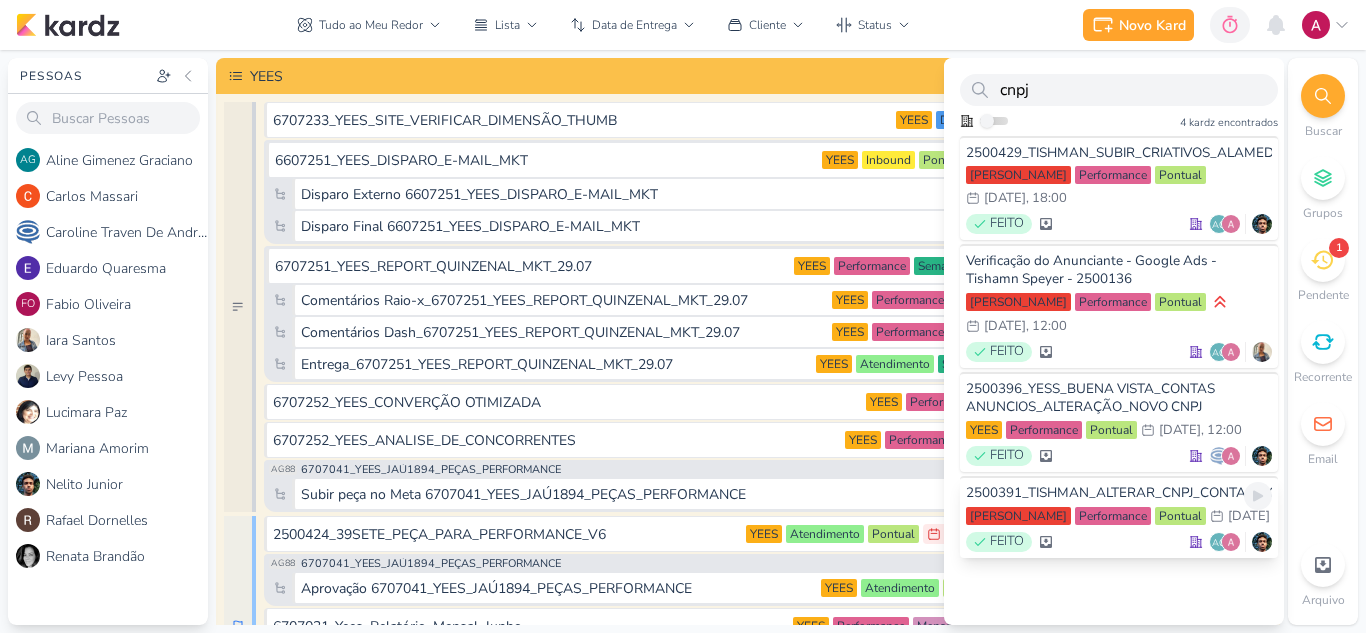 click on "2500391_TISHMAN_ALTERAR_CNPJ_CONTA_1101_PARA_ALAMEDA" at bounding box center (1119, 493) 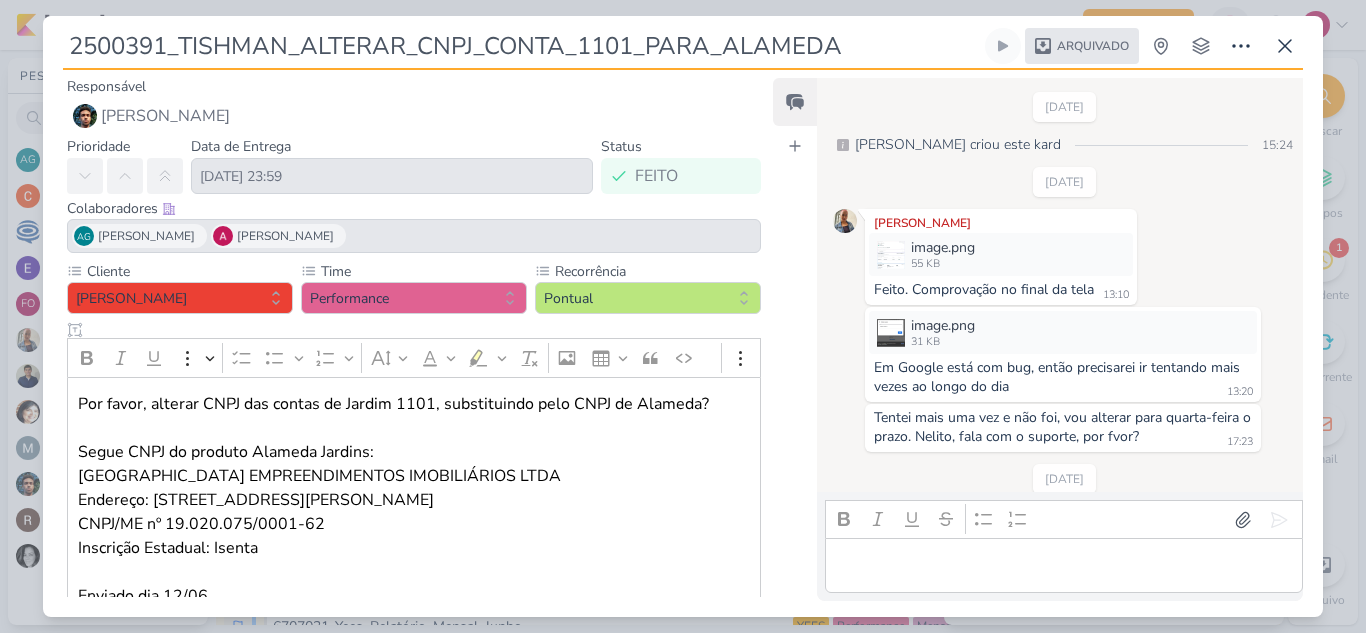 scroll, scrollTop: 450, scrollLeft: 0, axis: vertical 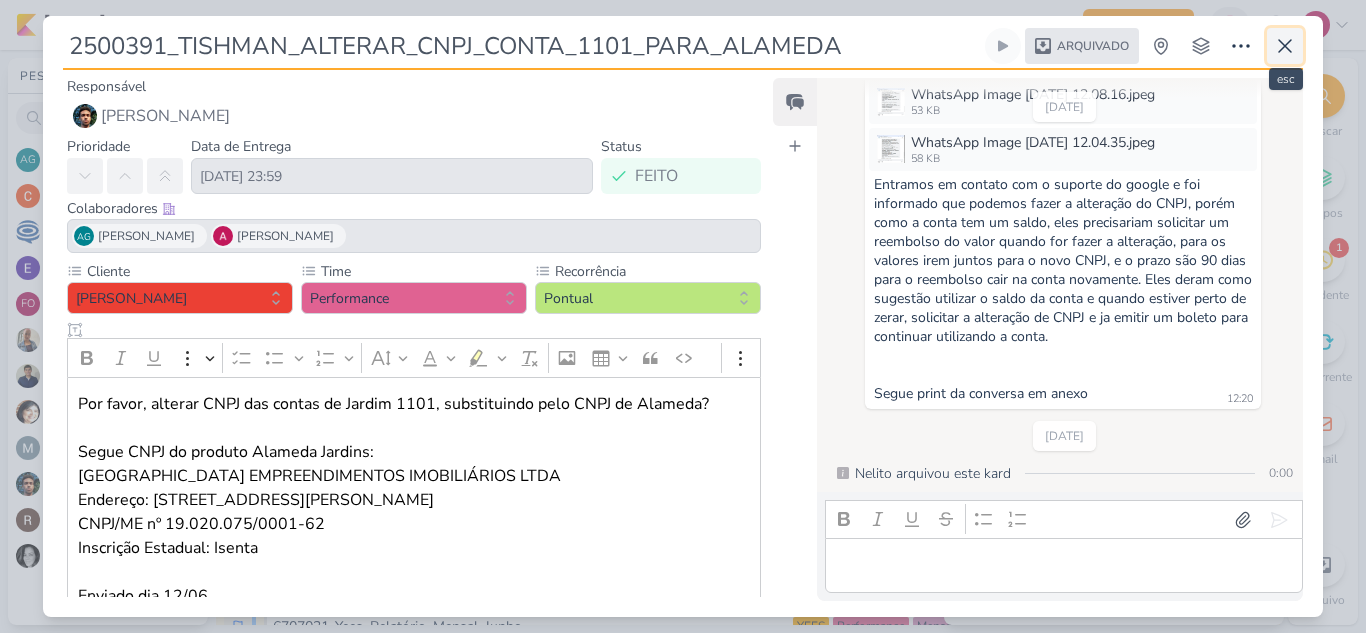 click 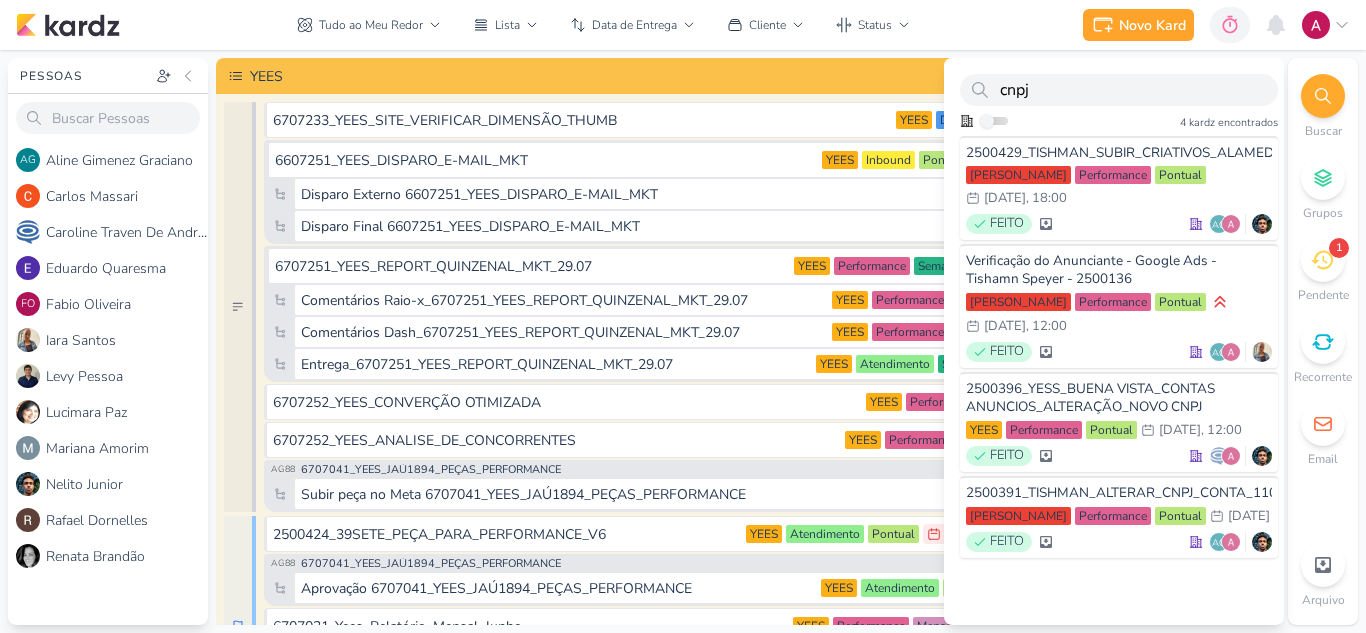 click at bounding box center (1323, 96) 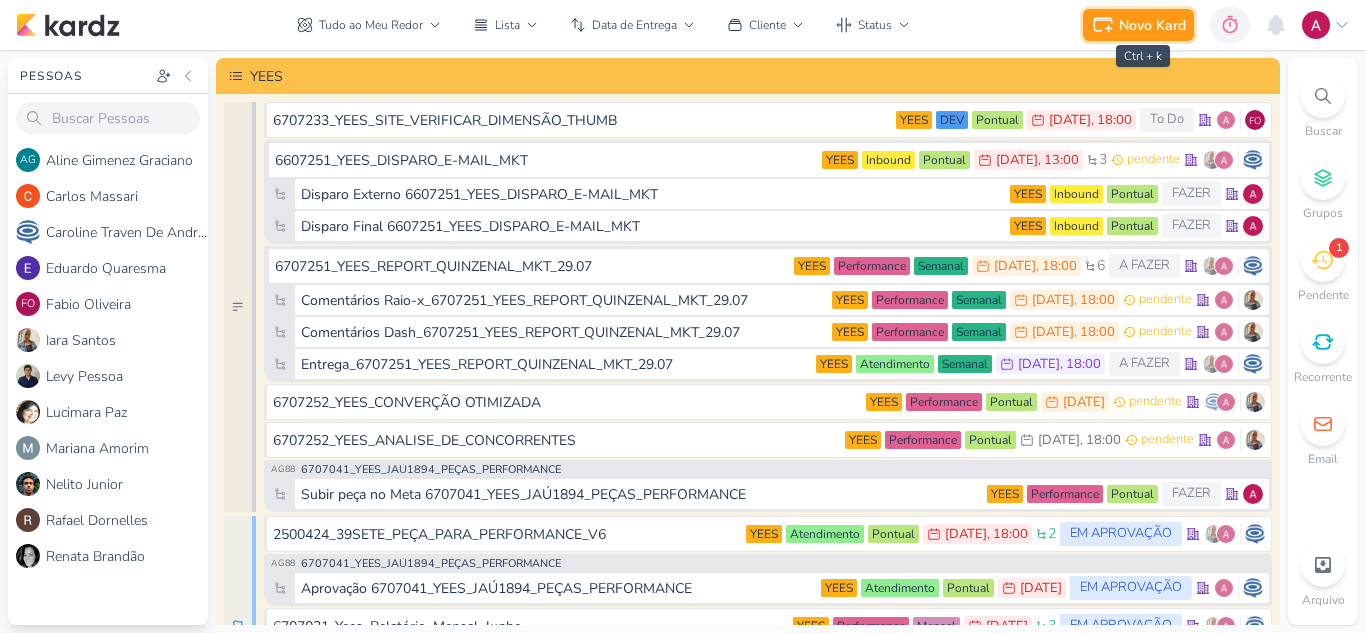 click on "Novo Kard" at bounding box center (1152, 25) 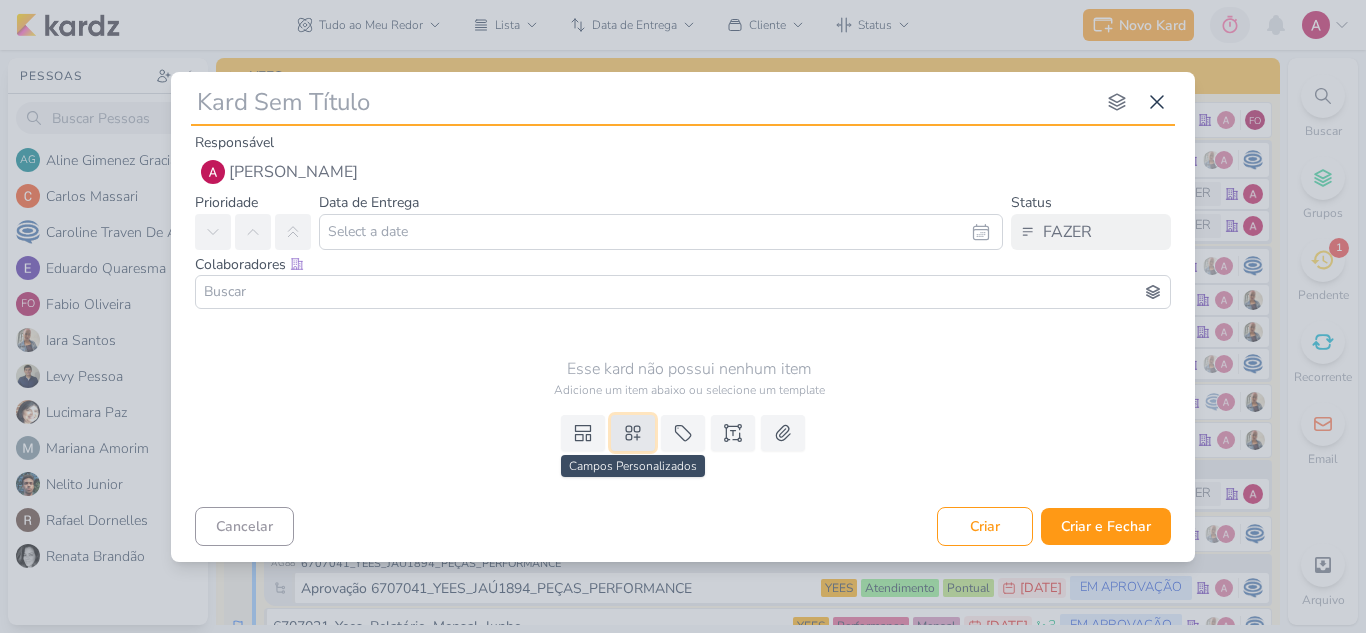 click at bounding box center (633, 433) 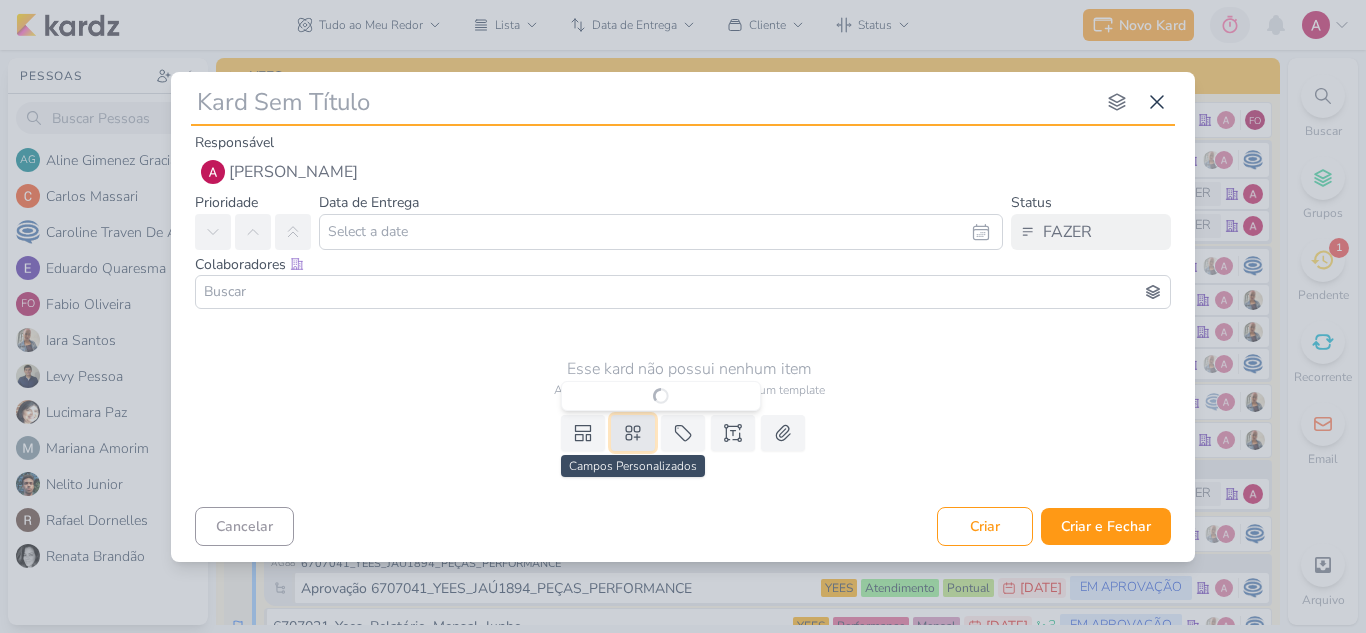 type 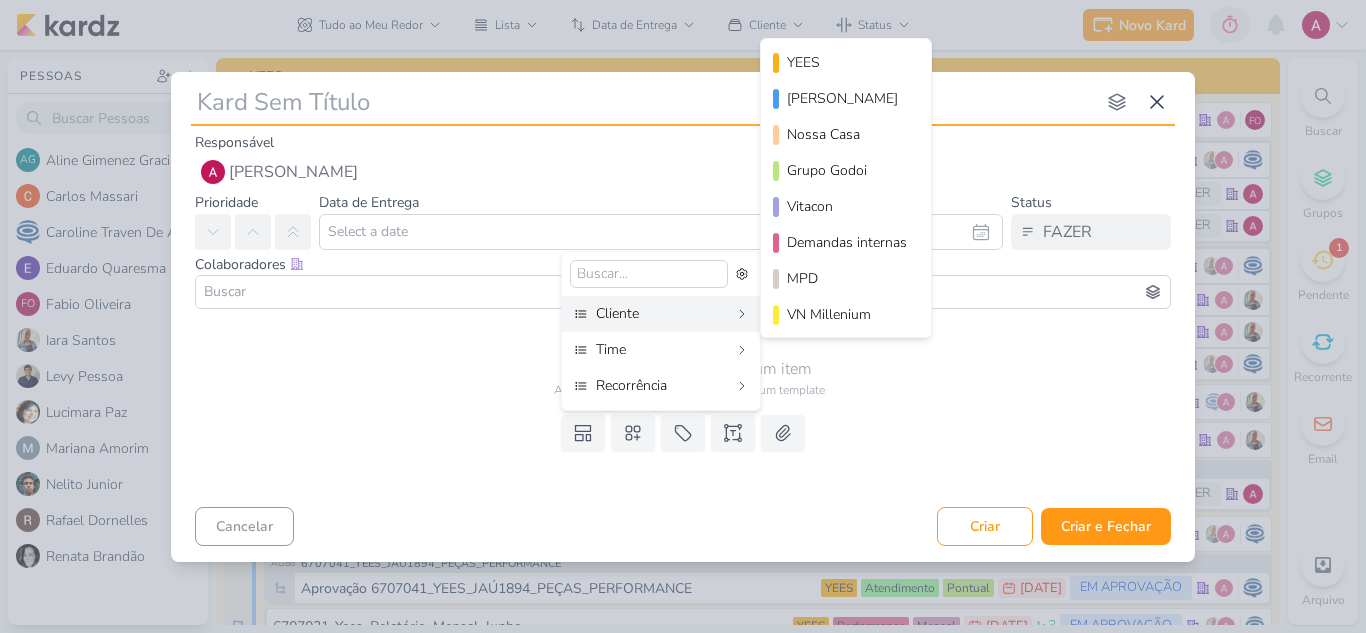 click on "Cliente" at bounding box center [662, 313] 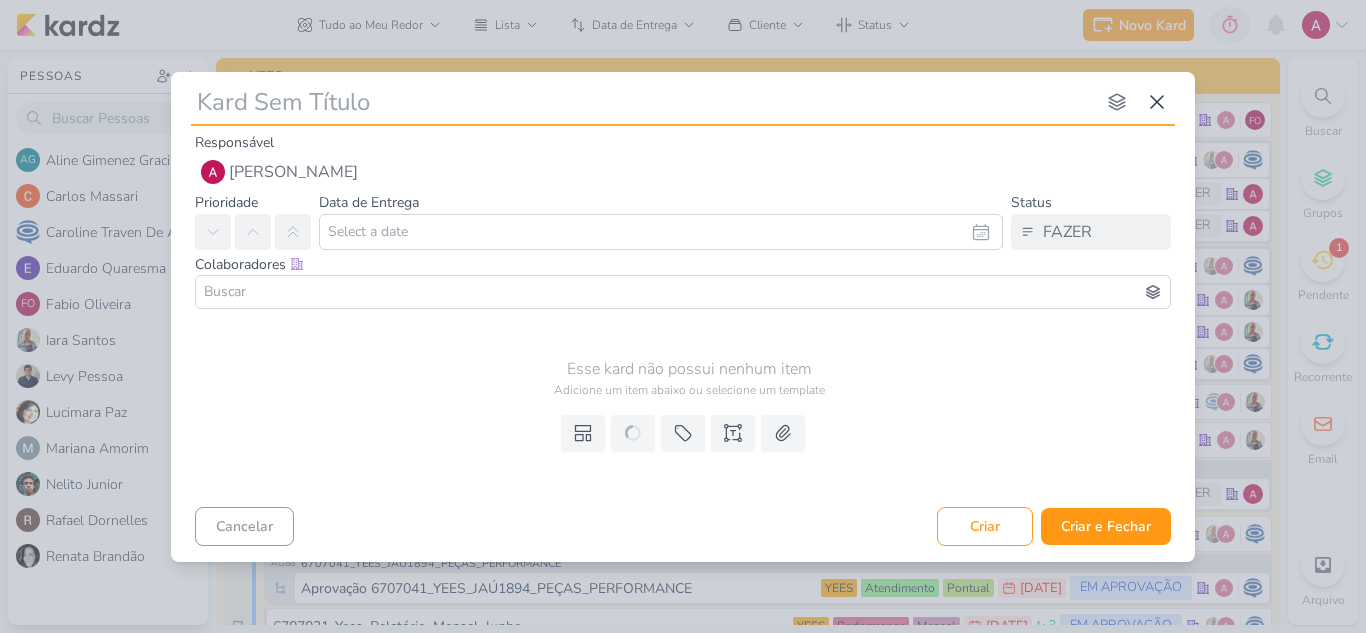 type 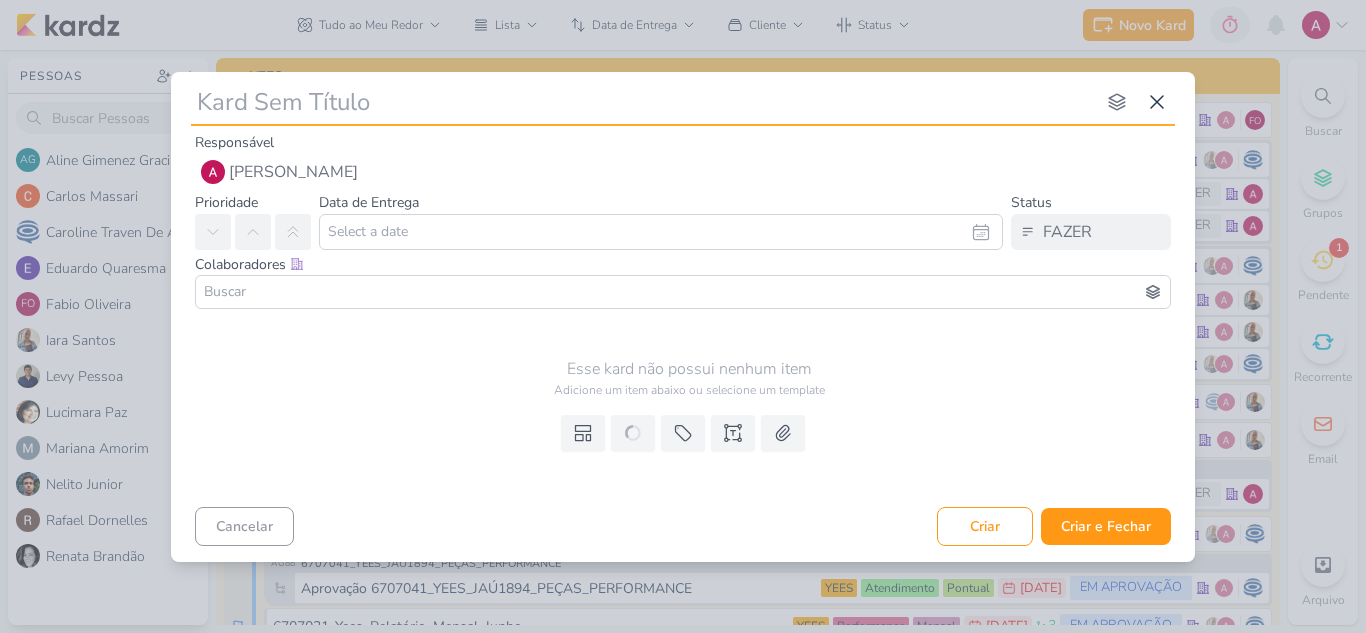 type 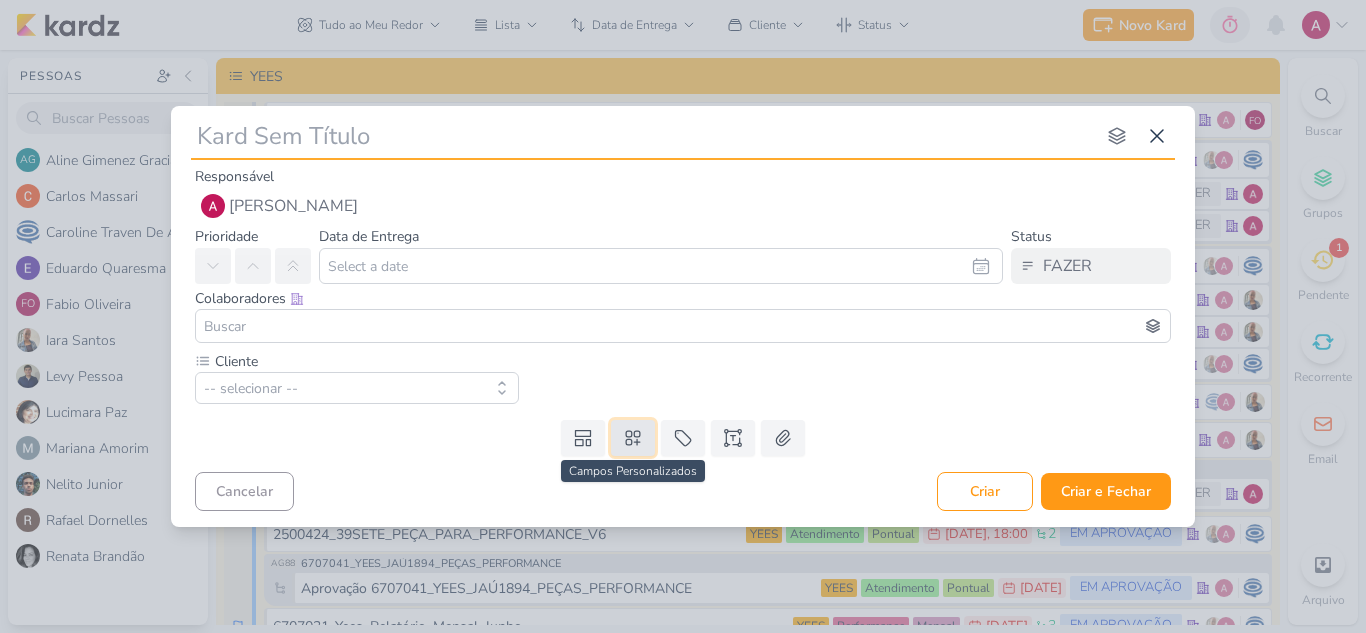 click 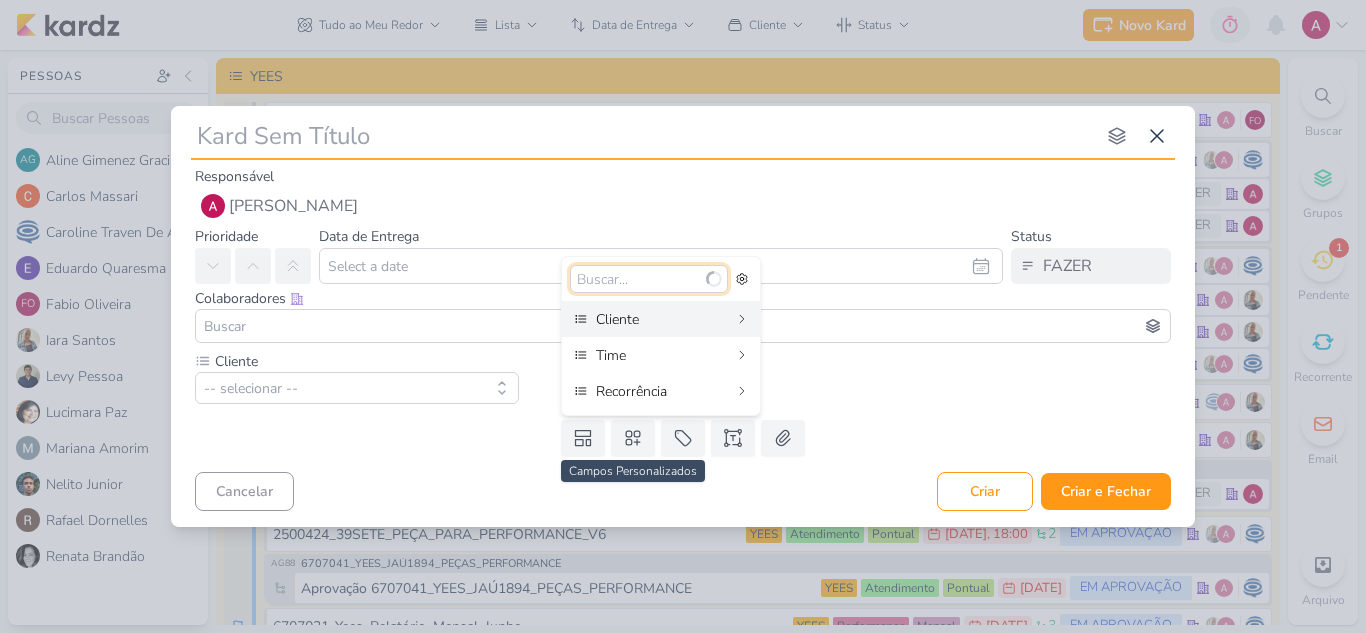 type 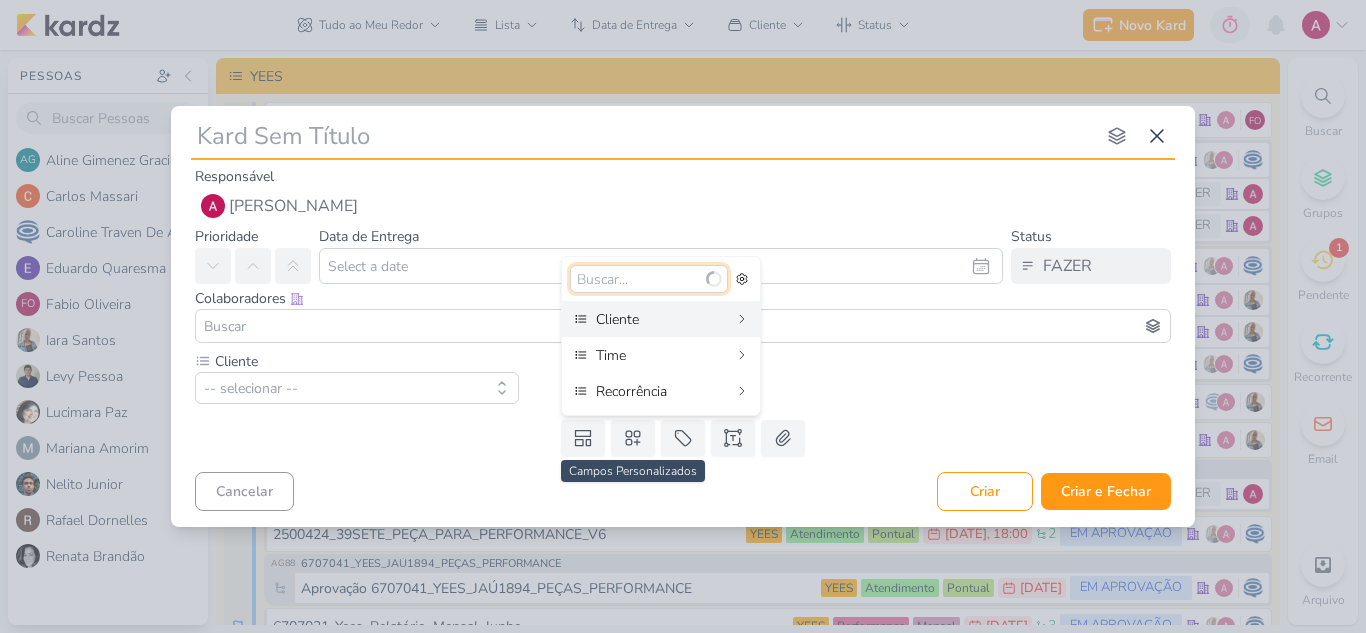 type 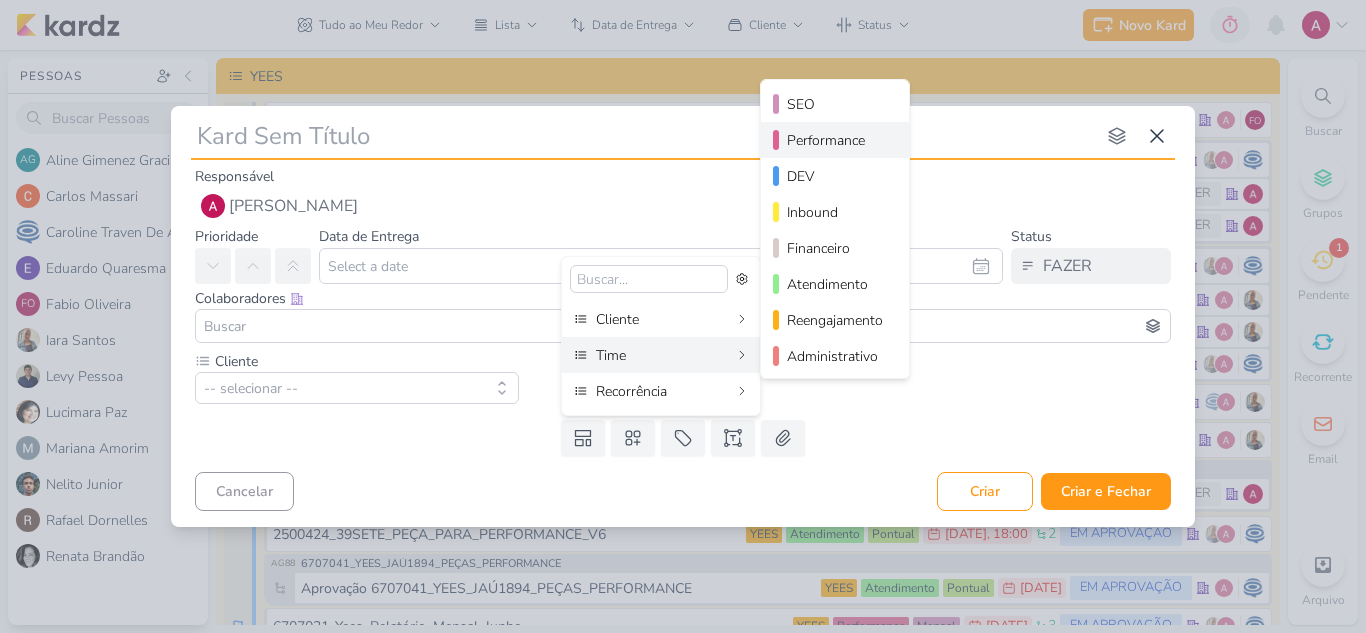 click on "Performance" at bounding box center (836, 140) 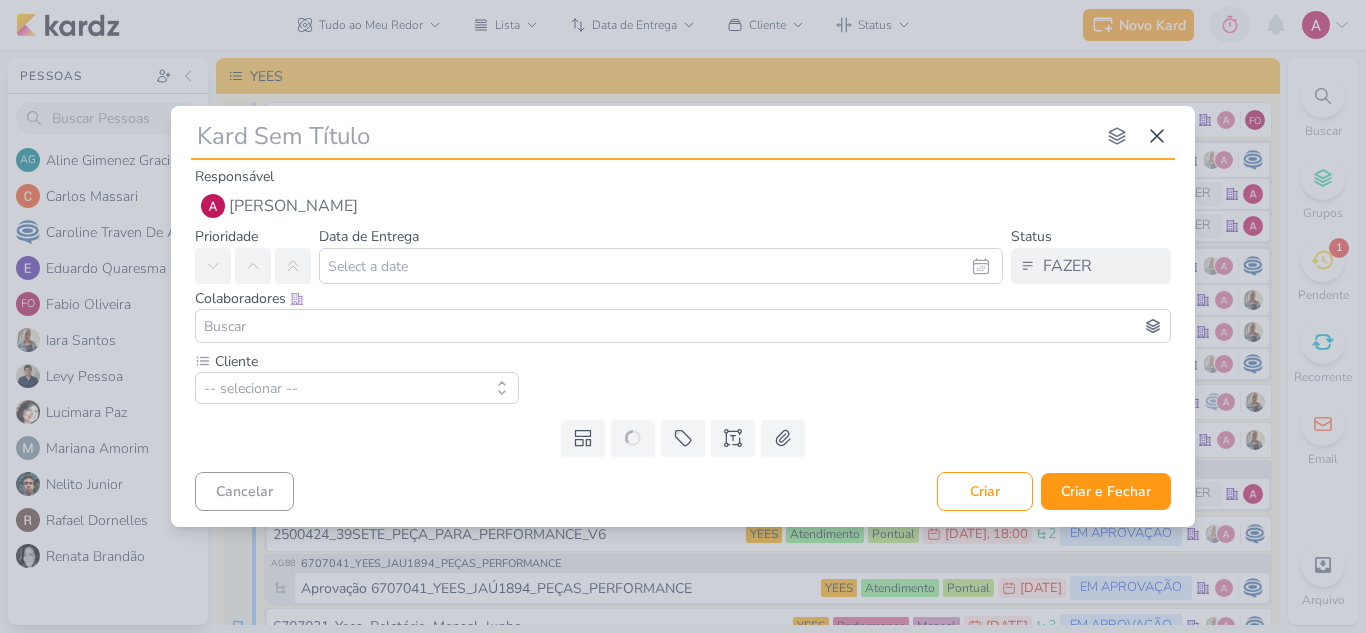 type 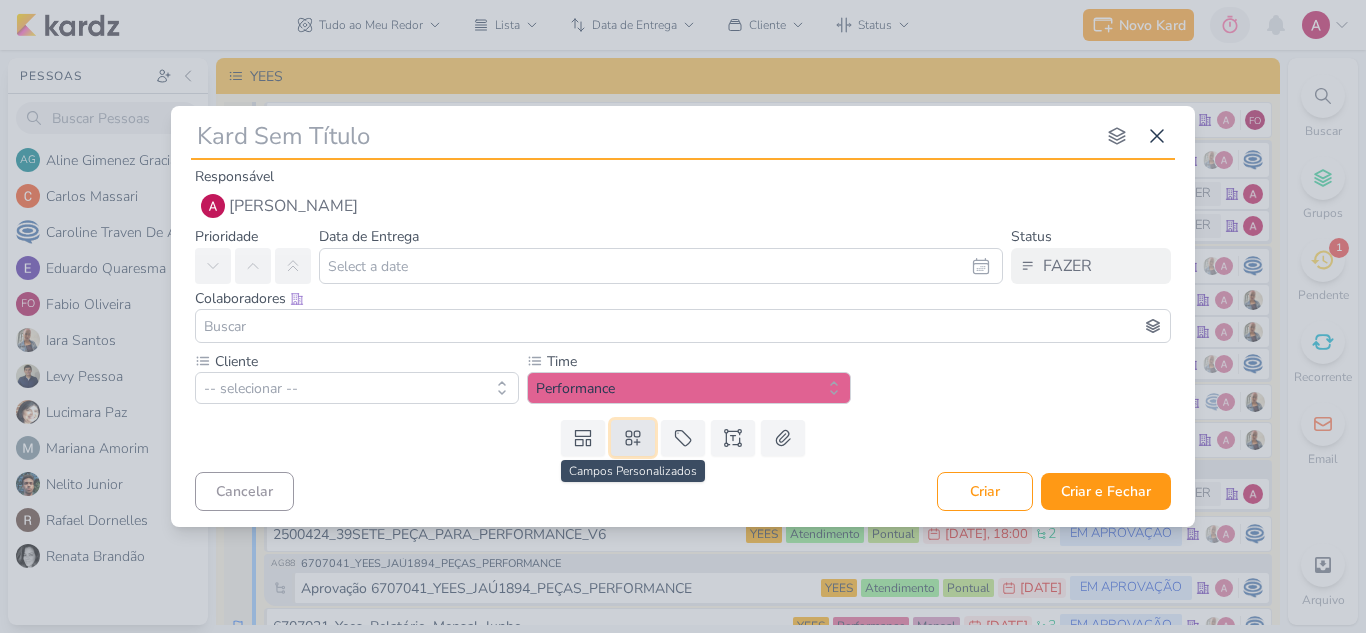 click 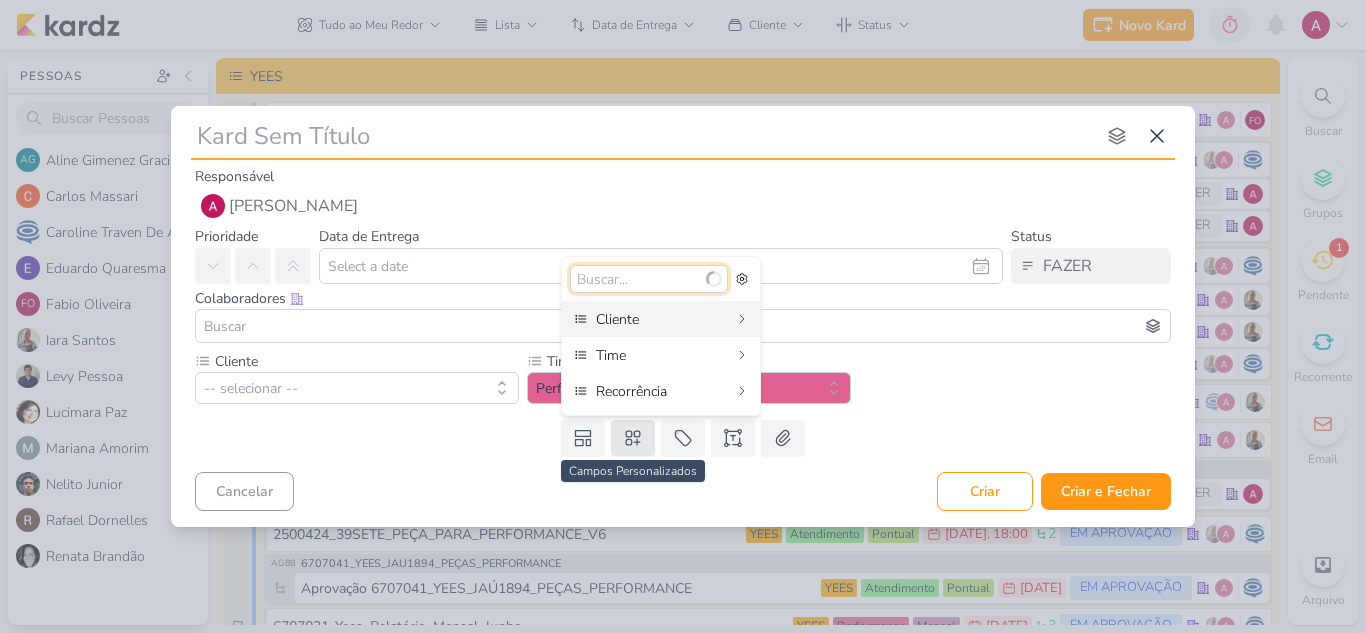 type 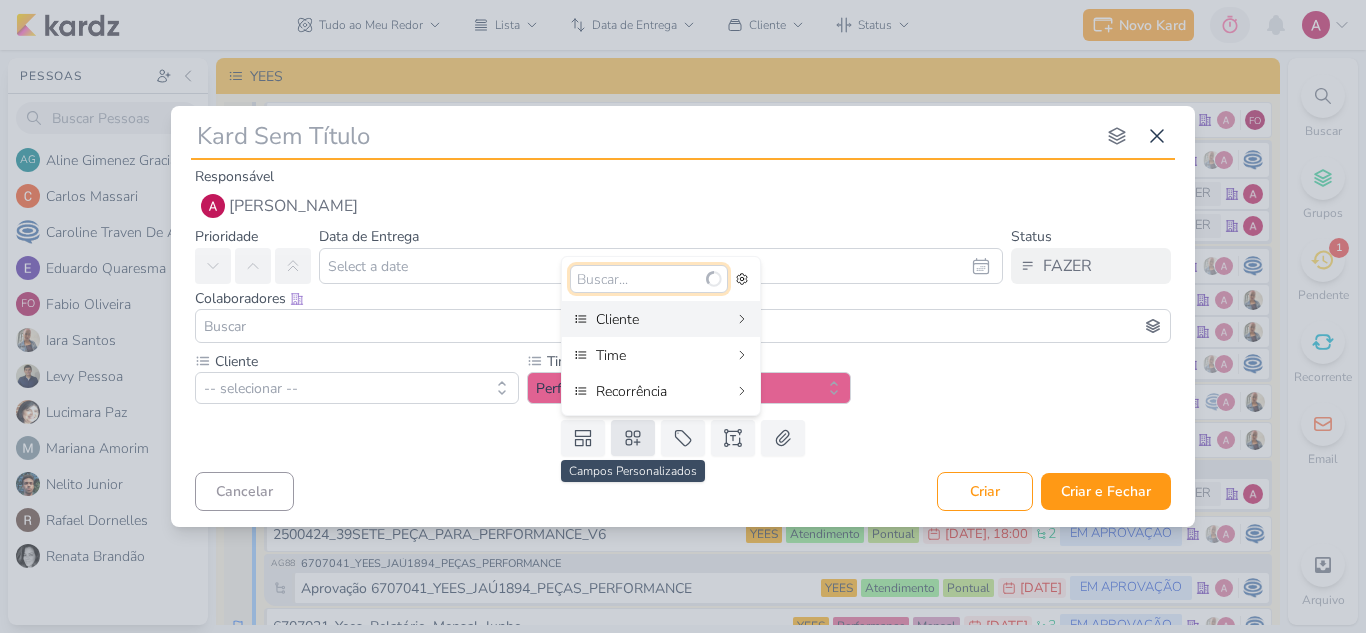 type 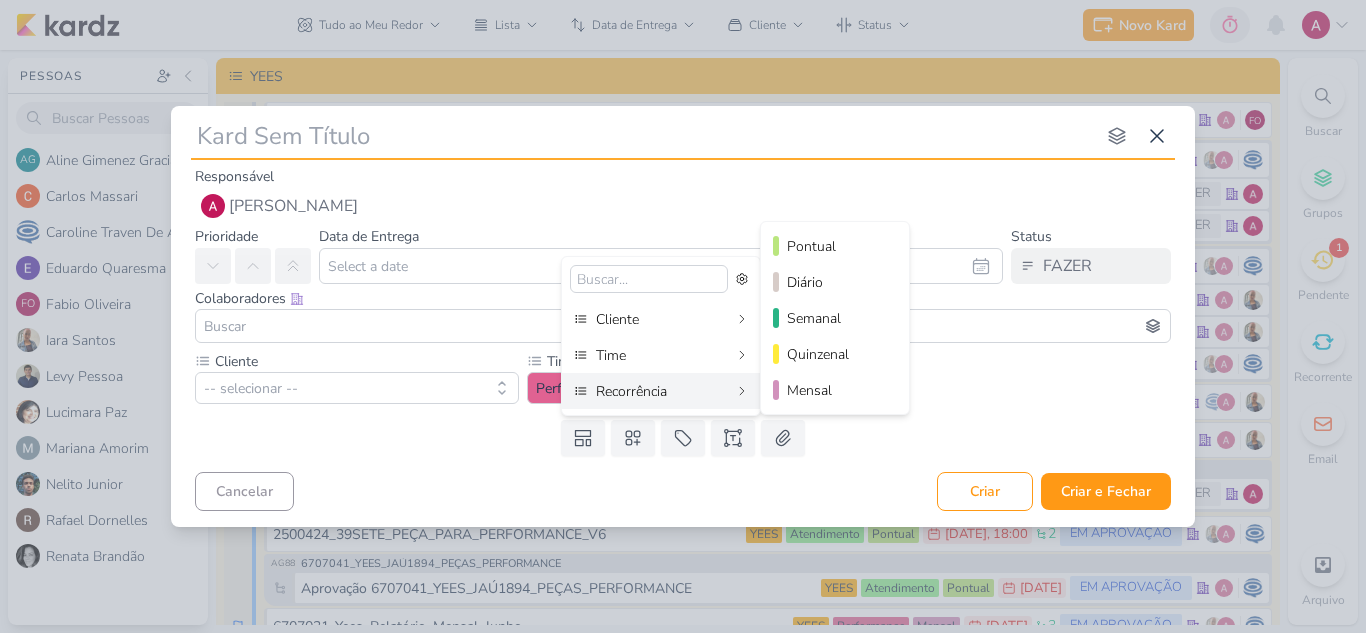 click on "Recorrência" at bounding box center [662, 391] 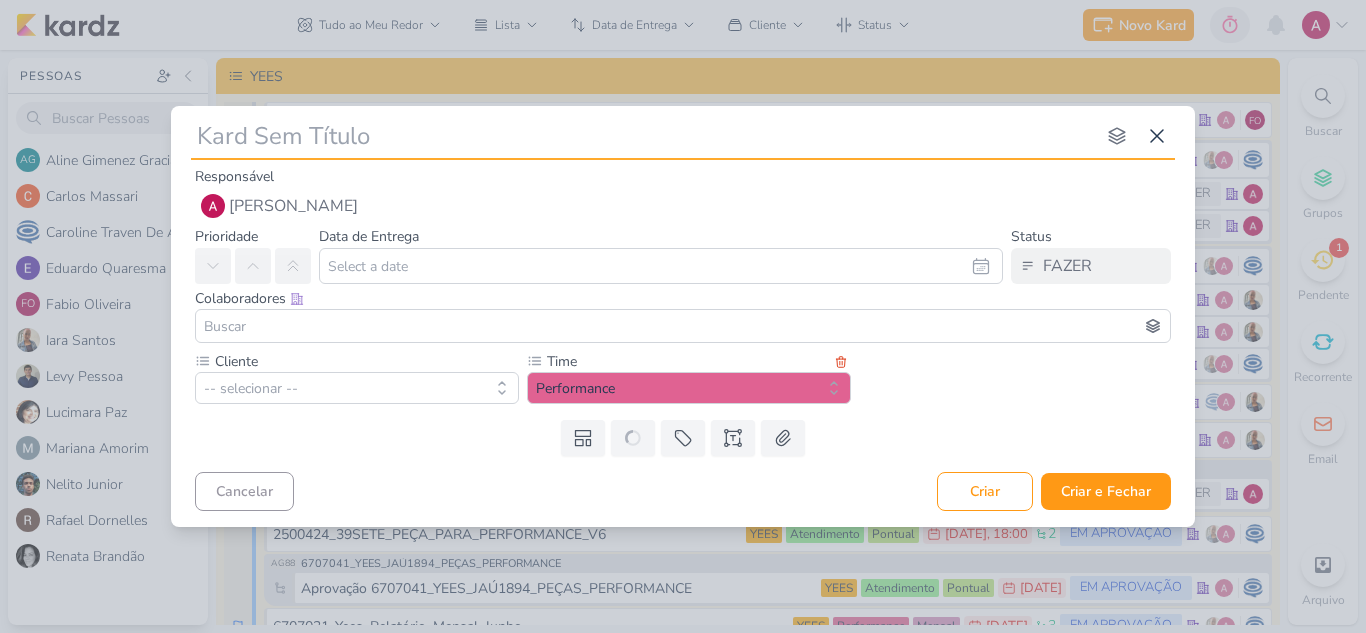 type 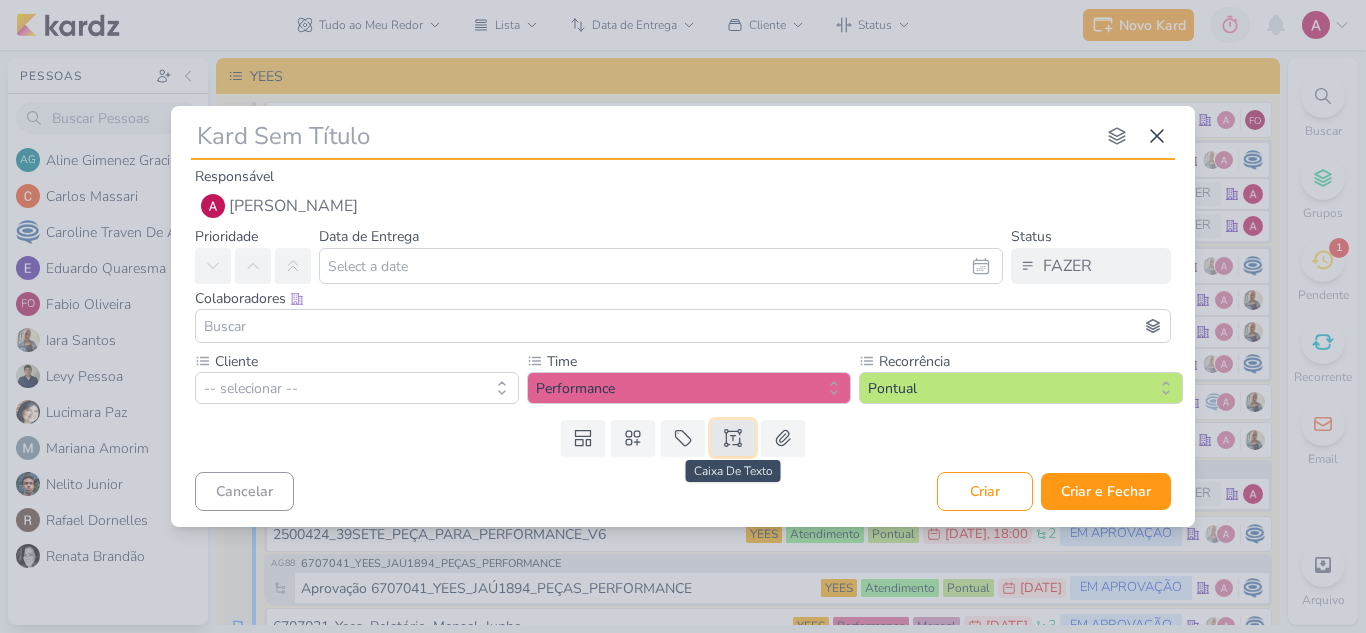 click 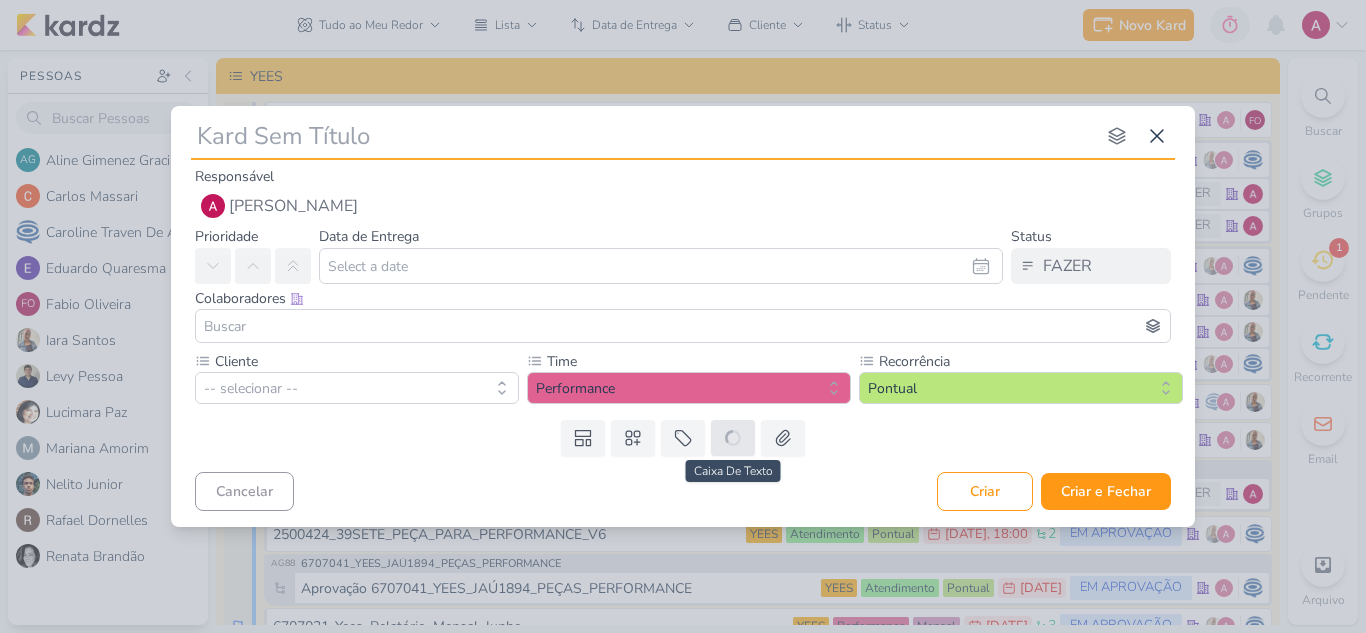 type 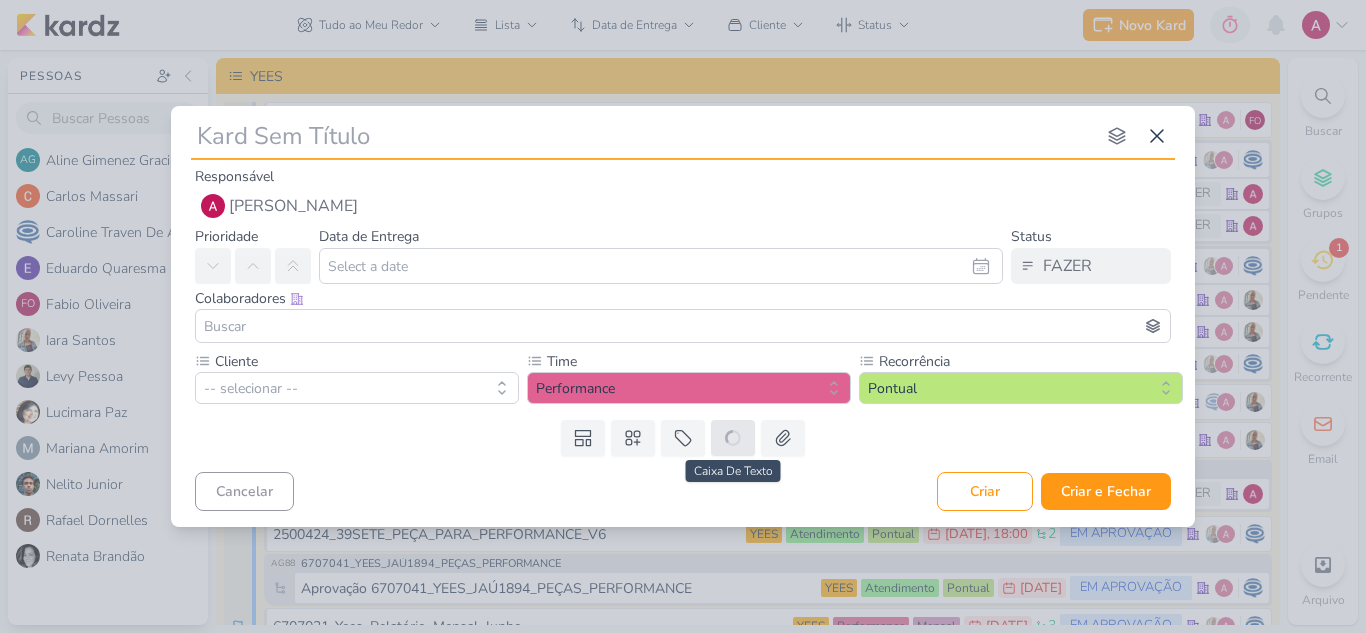 type 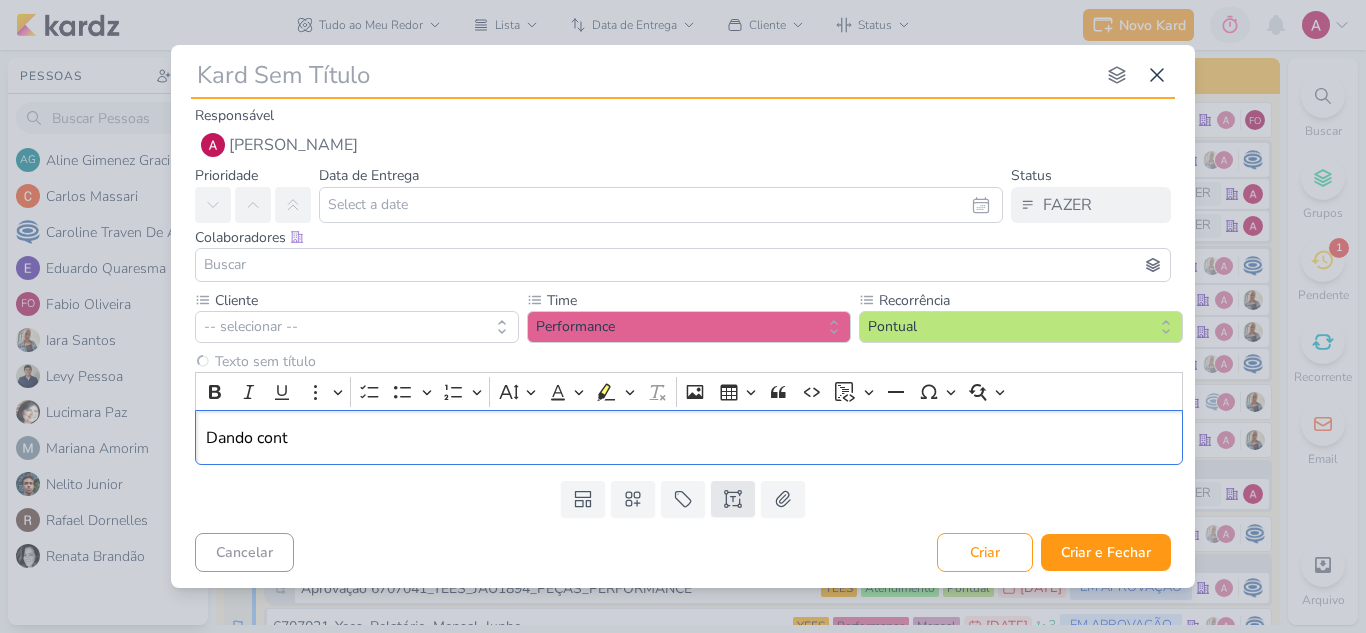type 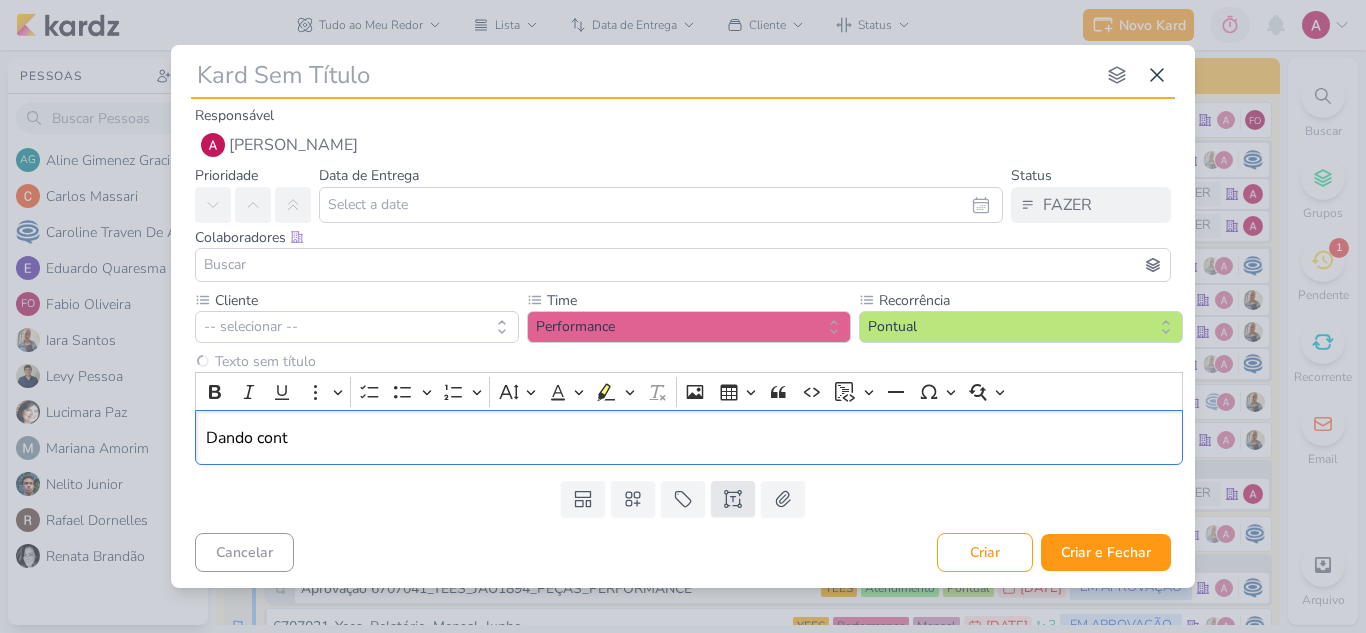 type 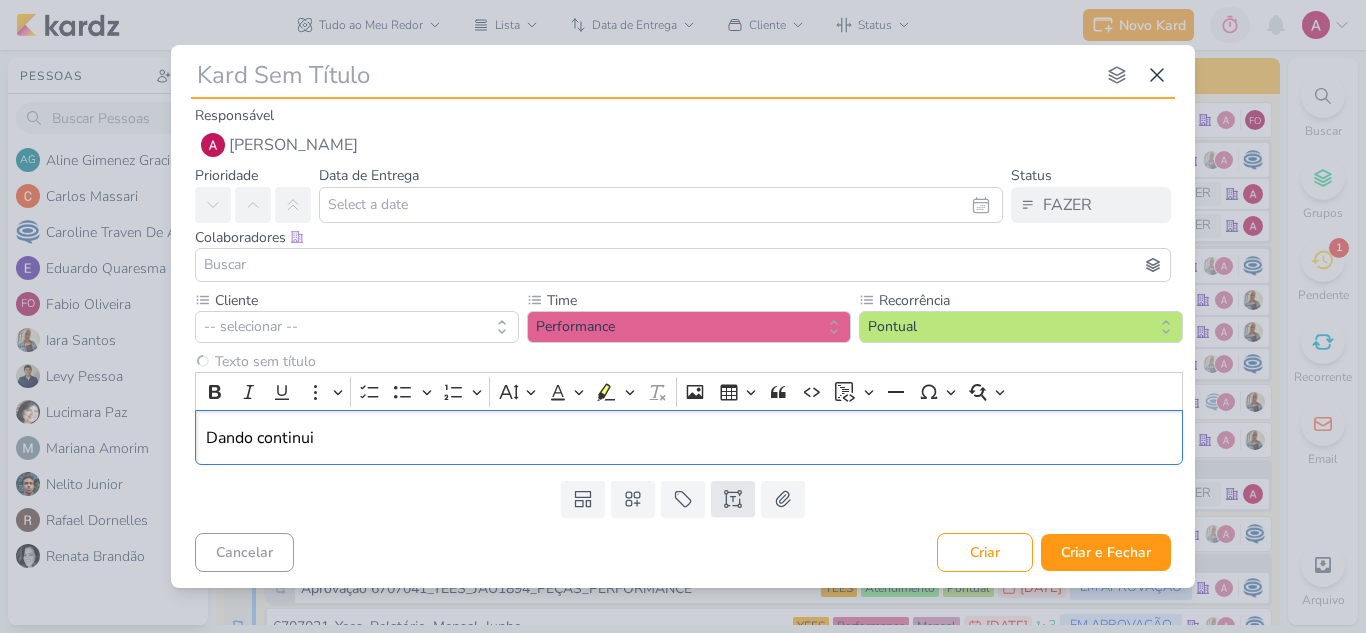 type 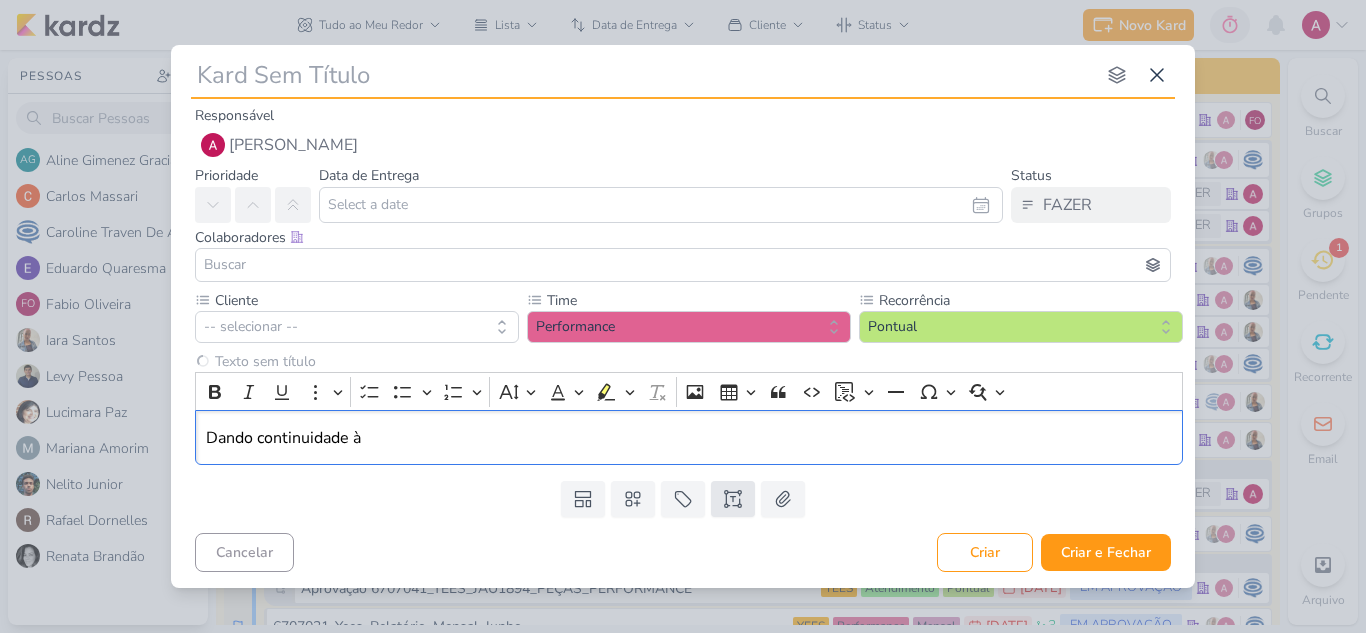 type 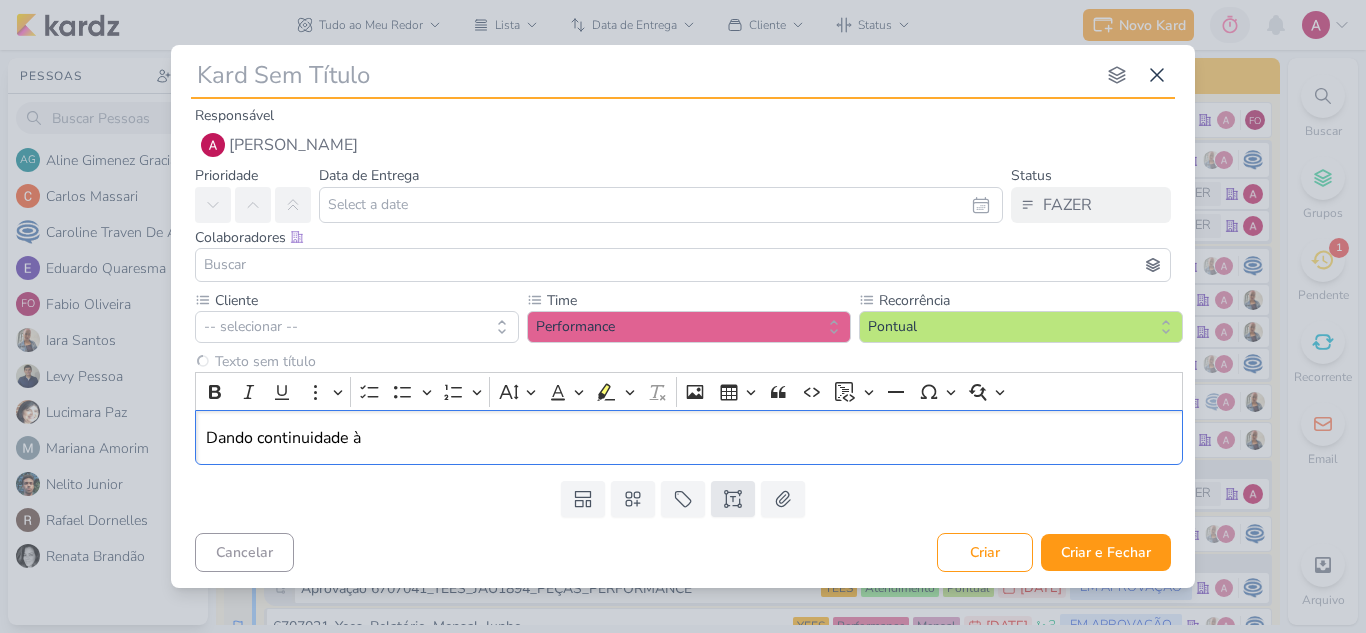 type 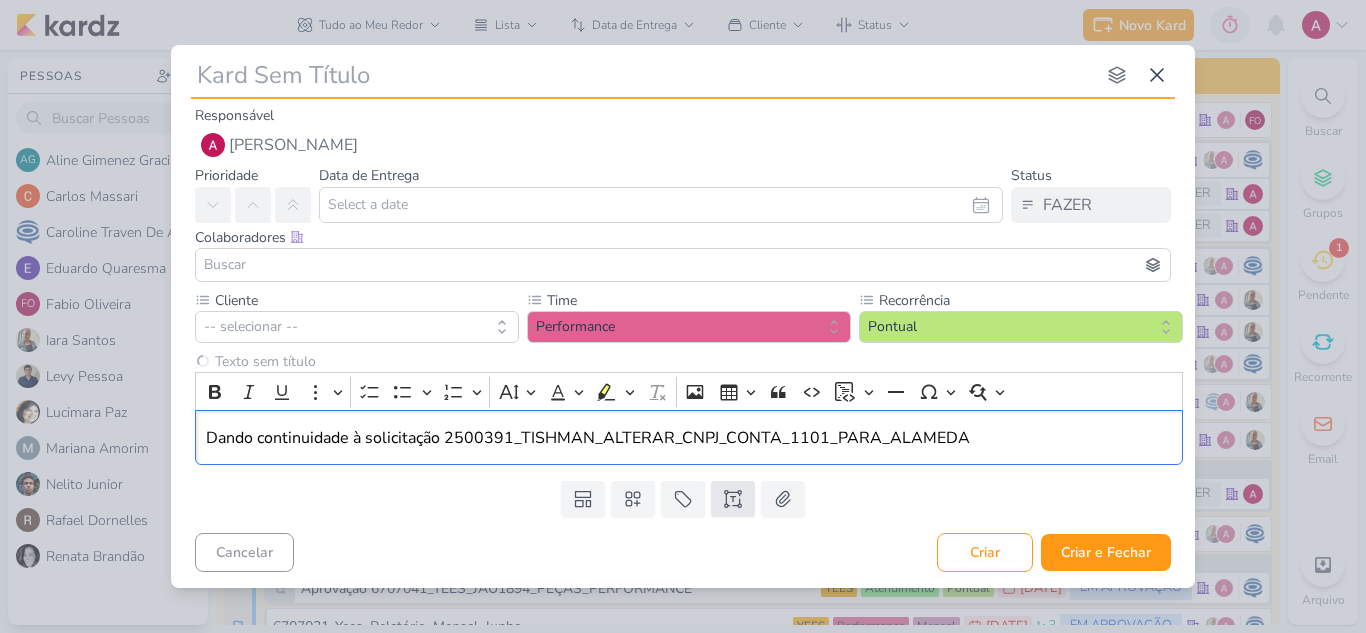 type 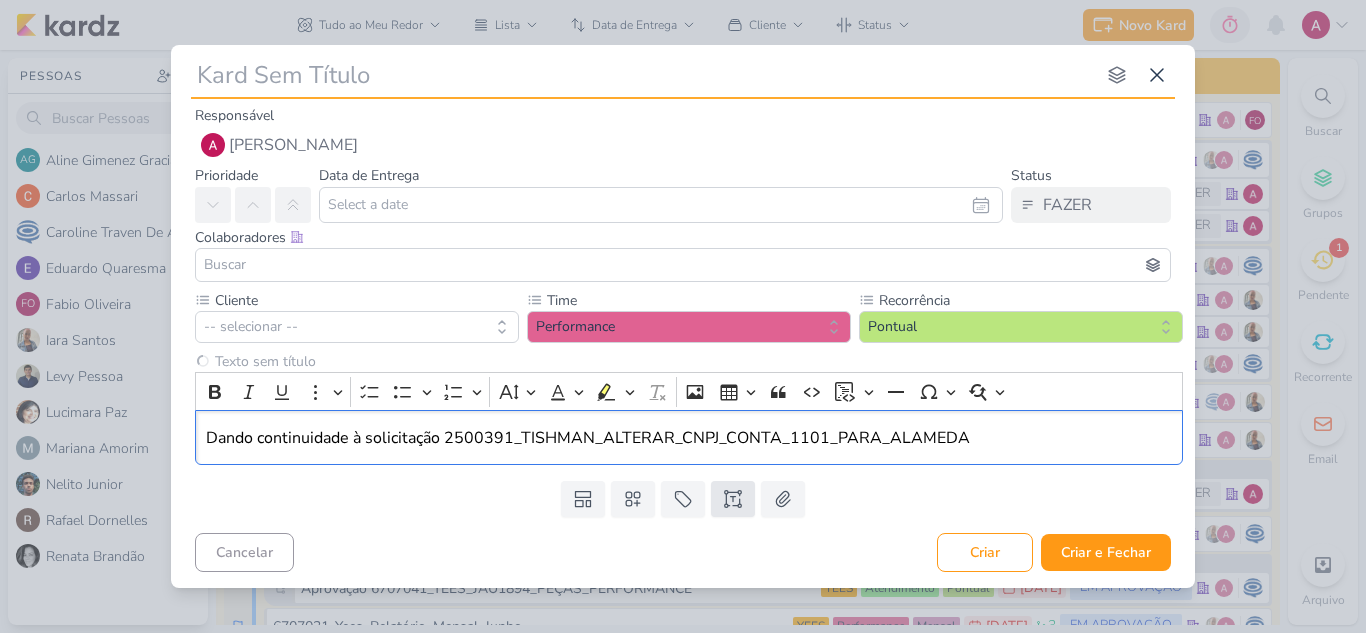 type 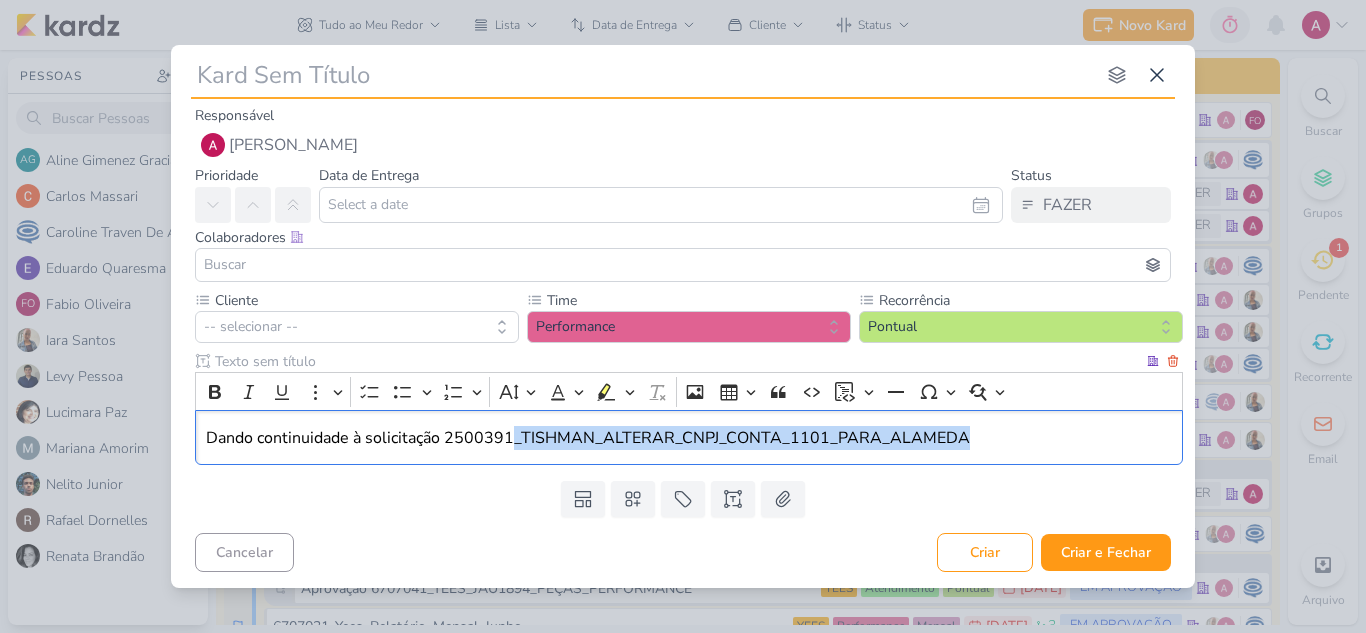 drag, startPoint x: 514, startPoint y: 437, endPoint x: 1009, endPoint y: 424, distance: 495.1707 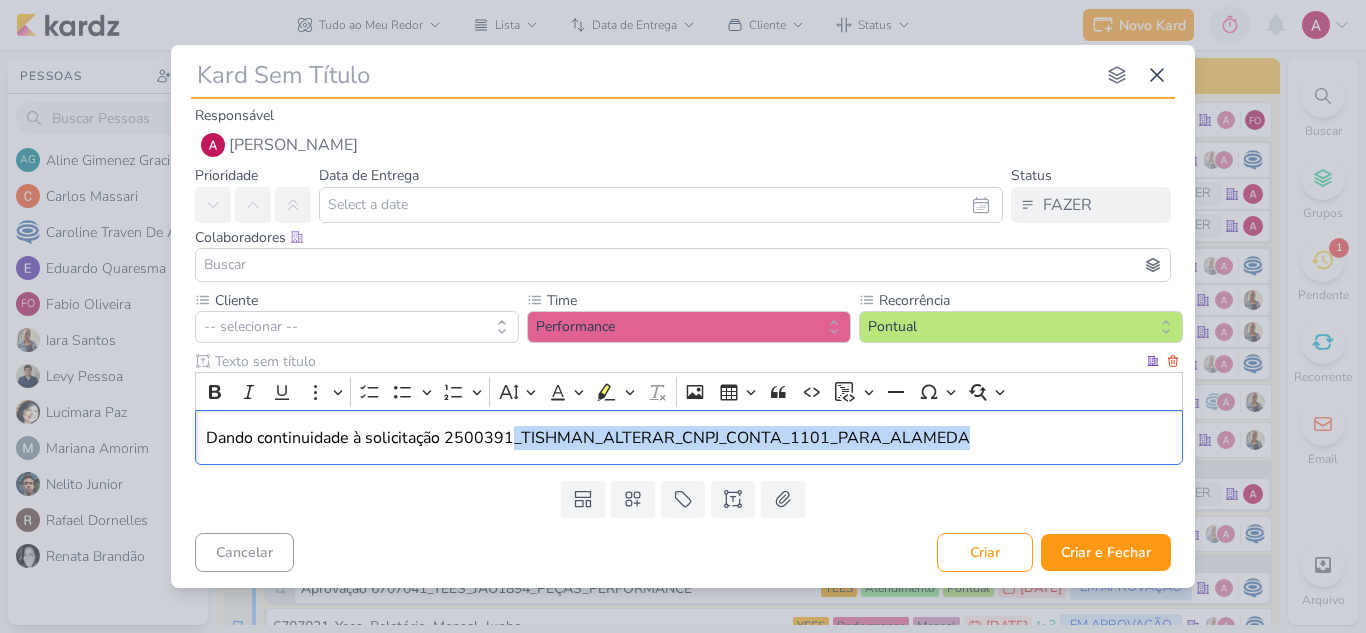 click on "Dando continuidade à solicitação 2500391_TISHMAN_ALTERAR_CNPJ_CONTA_1101_PARA_ALAMEDA" at bounding box center (689, 437) 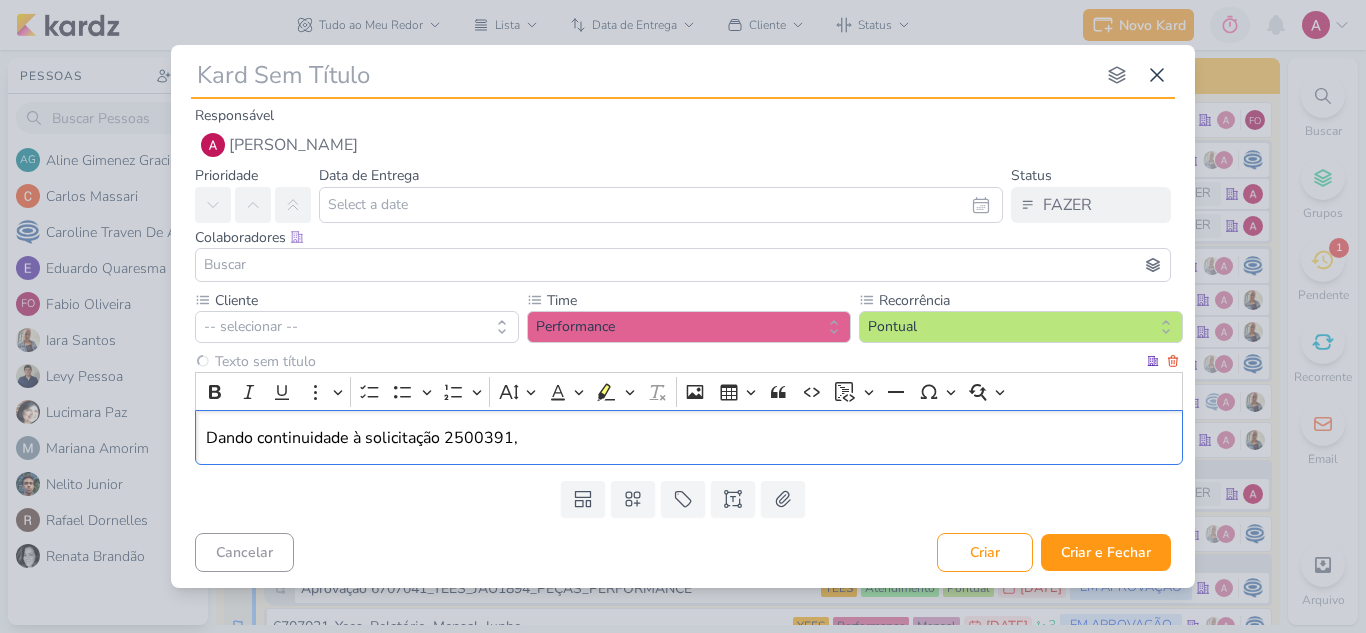 type 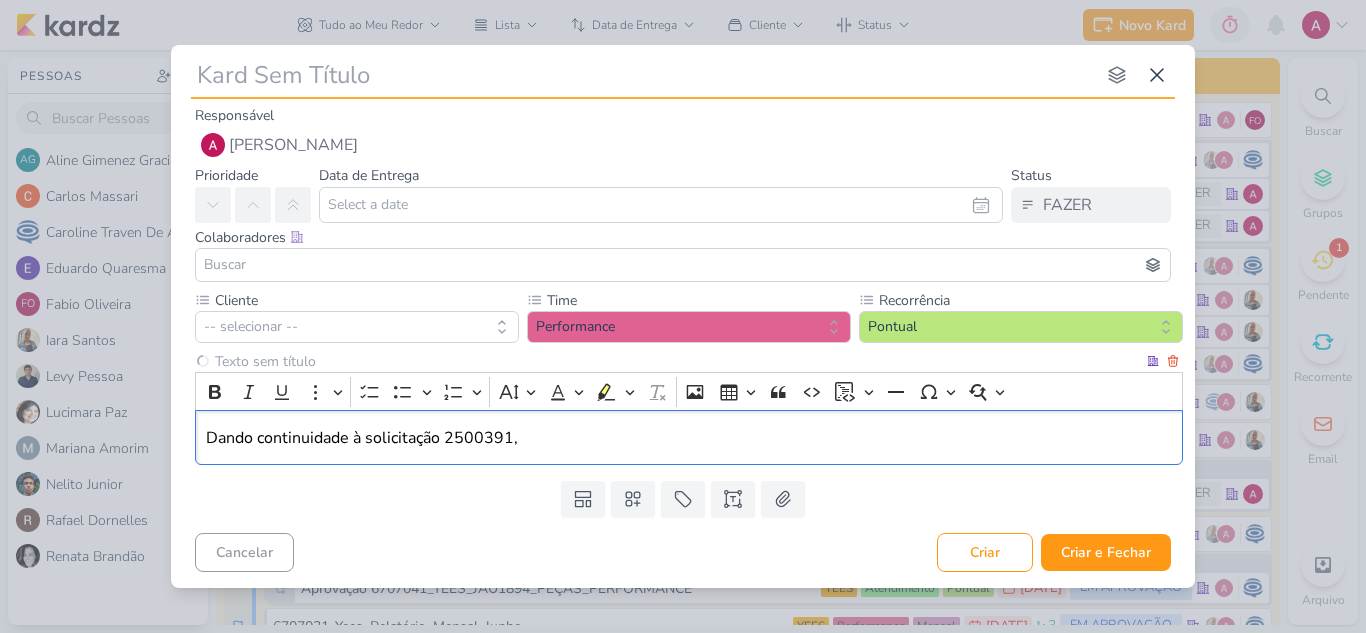 type 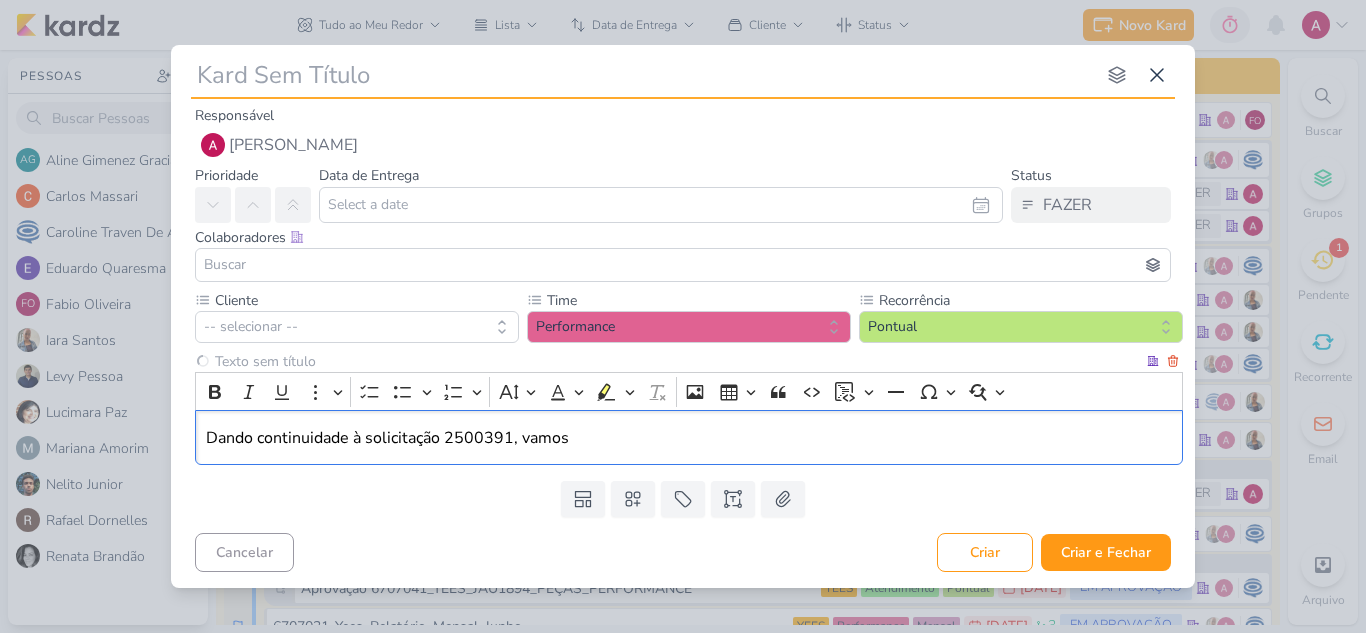 type 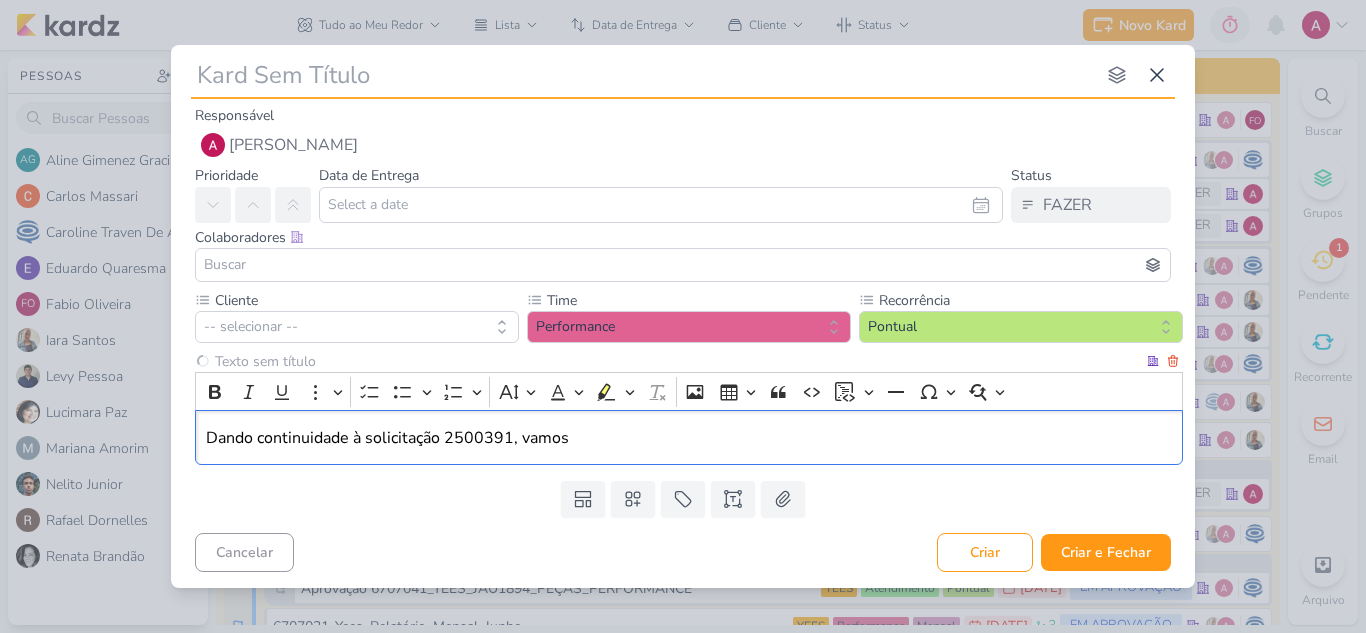 type 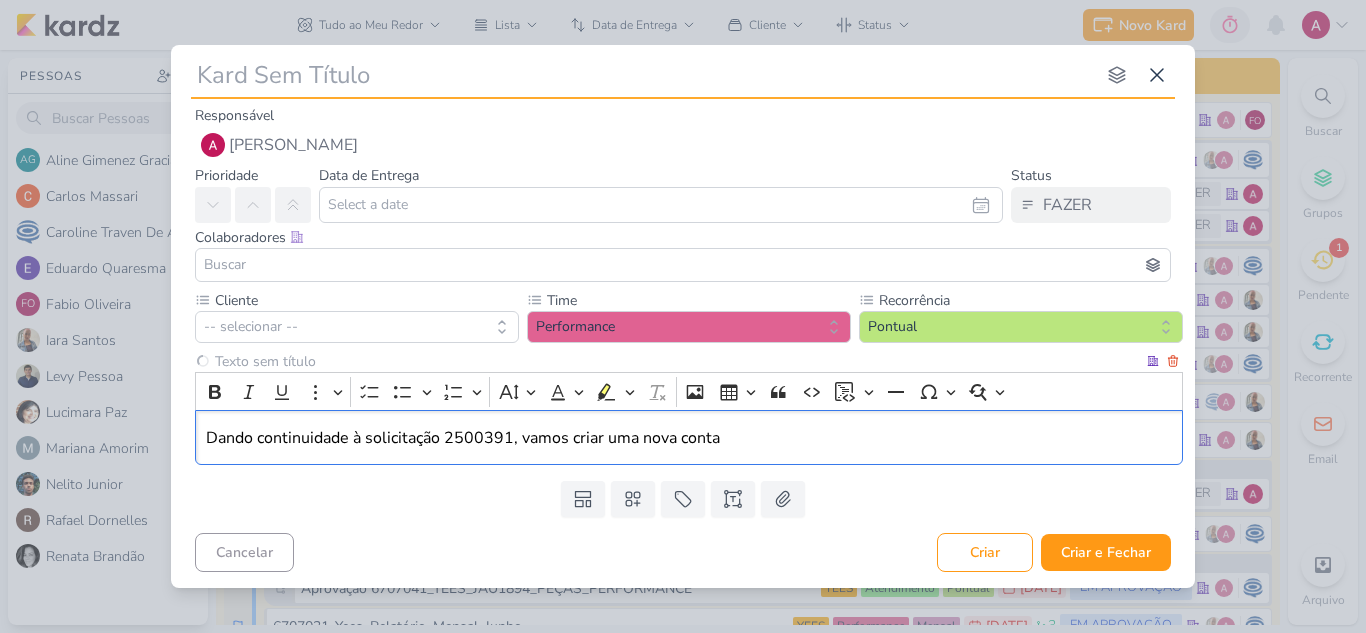 type 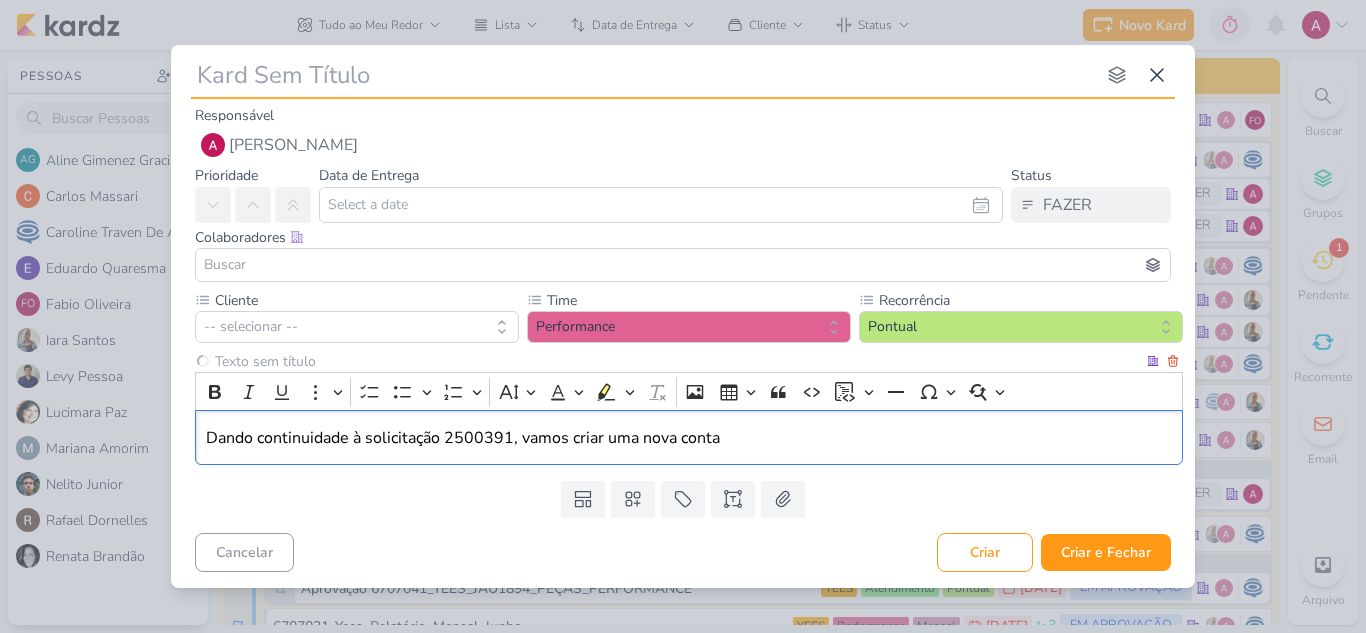 type 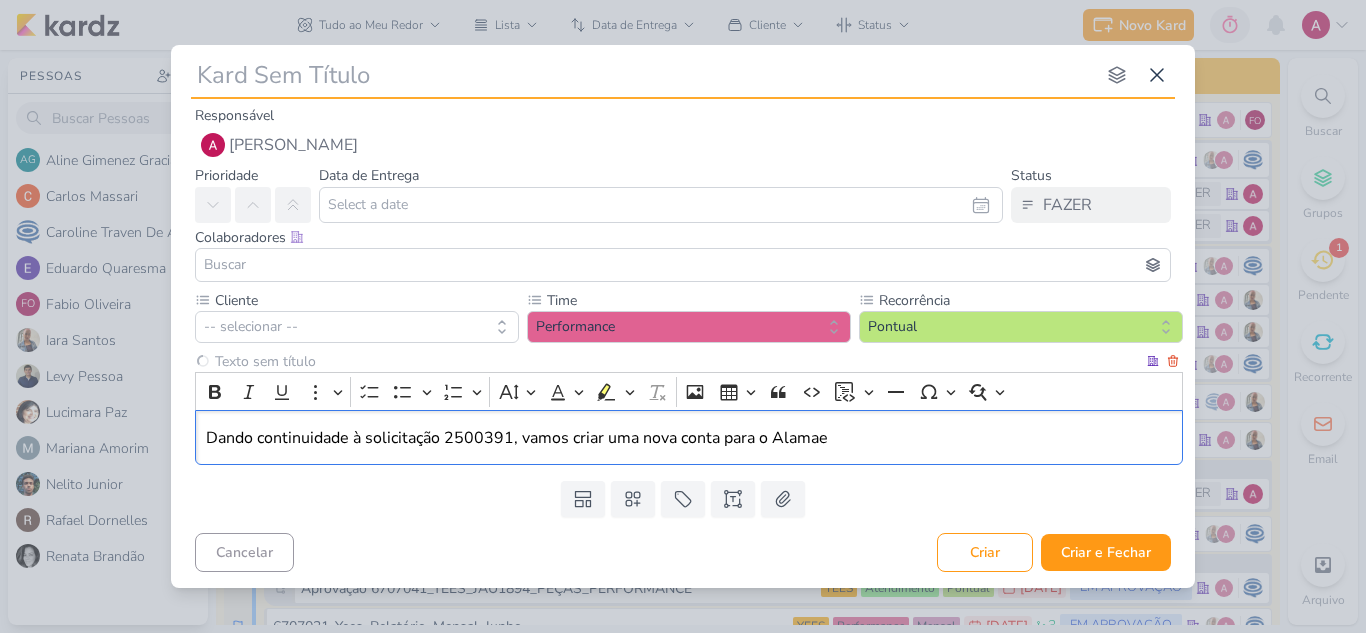 type 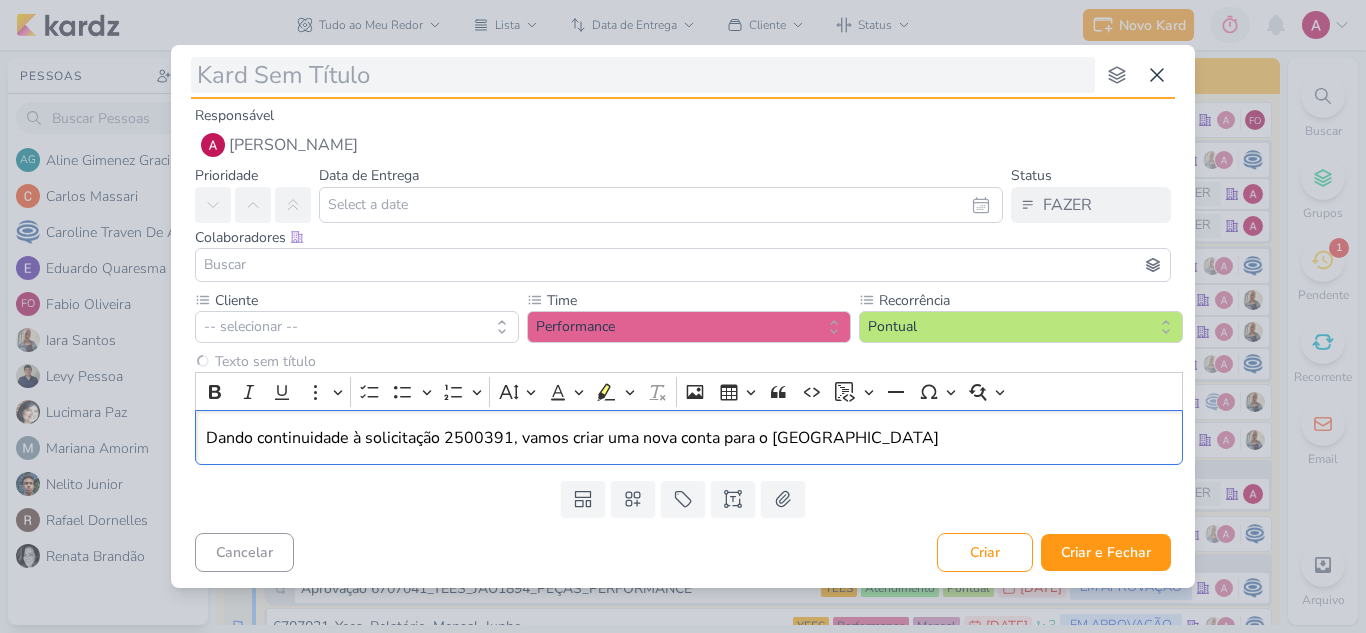 type 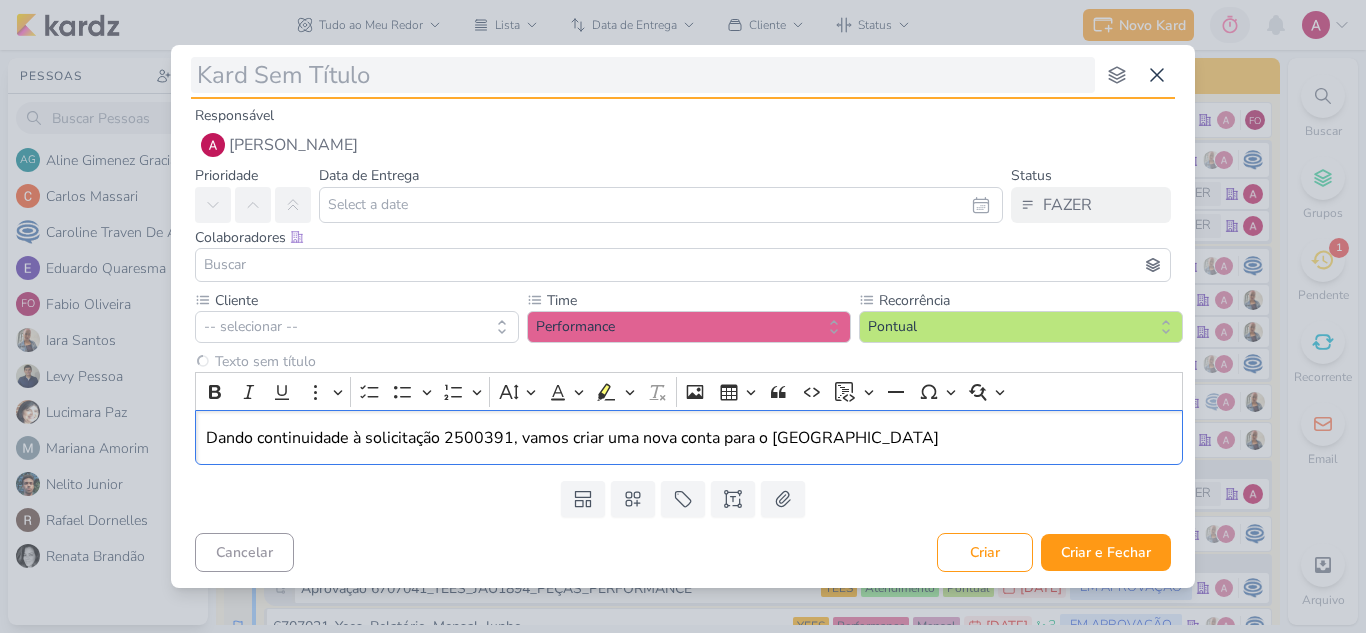 type 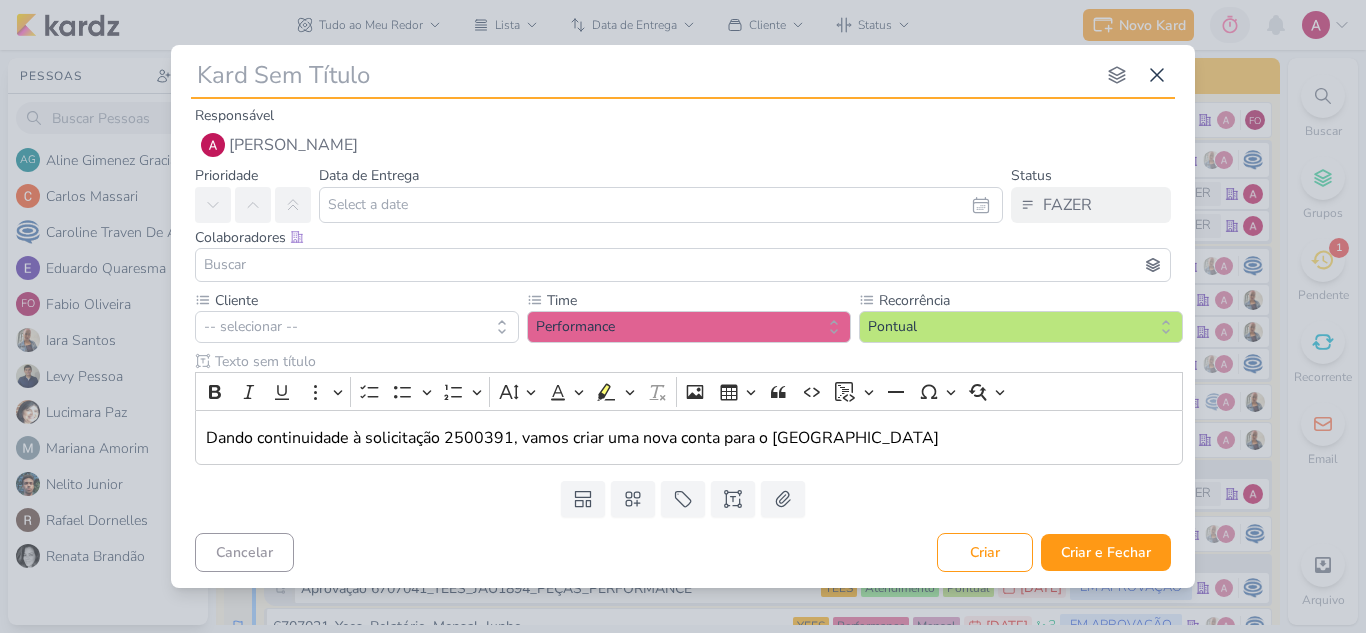 type 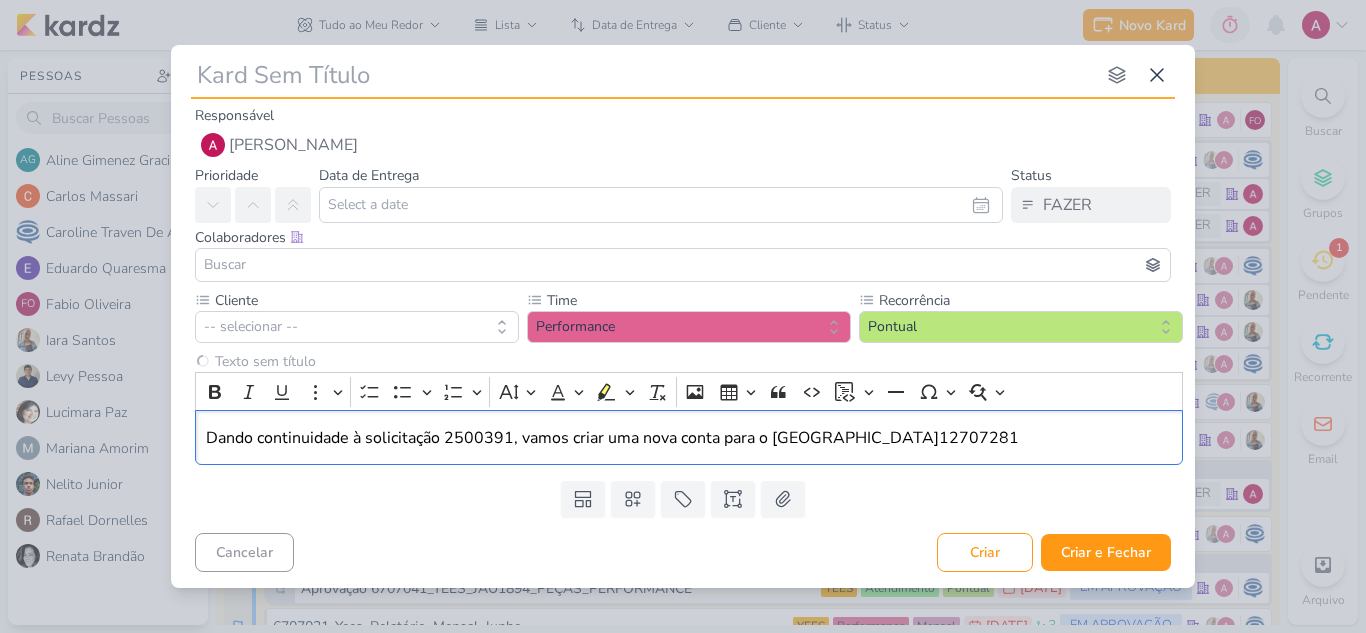 type 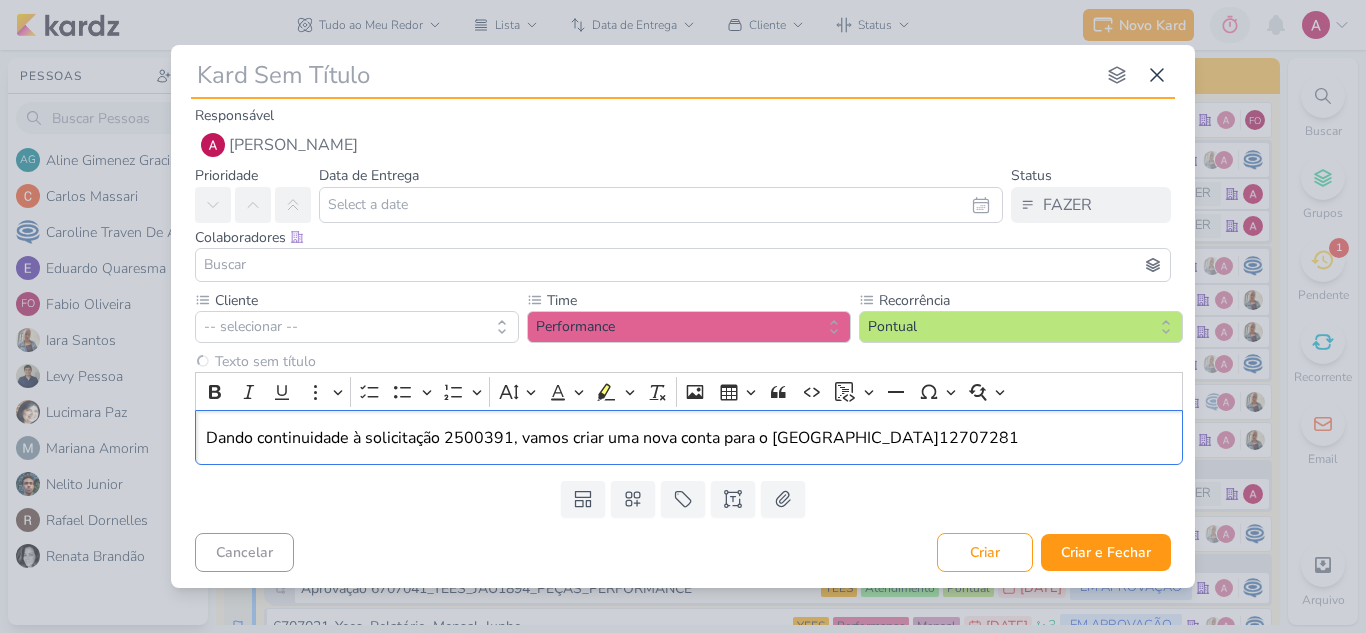 type 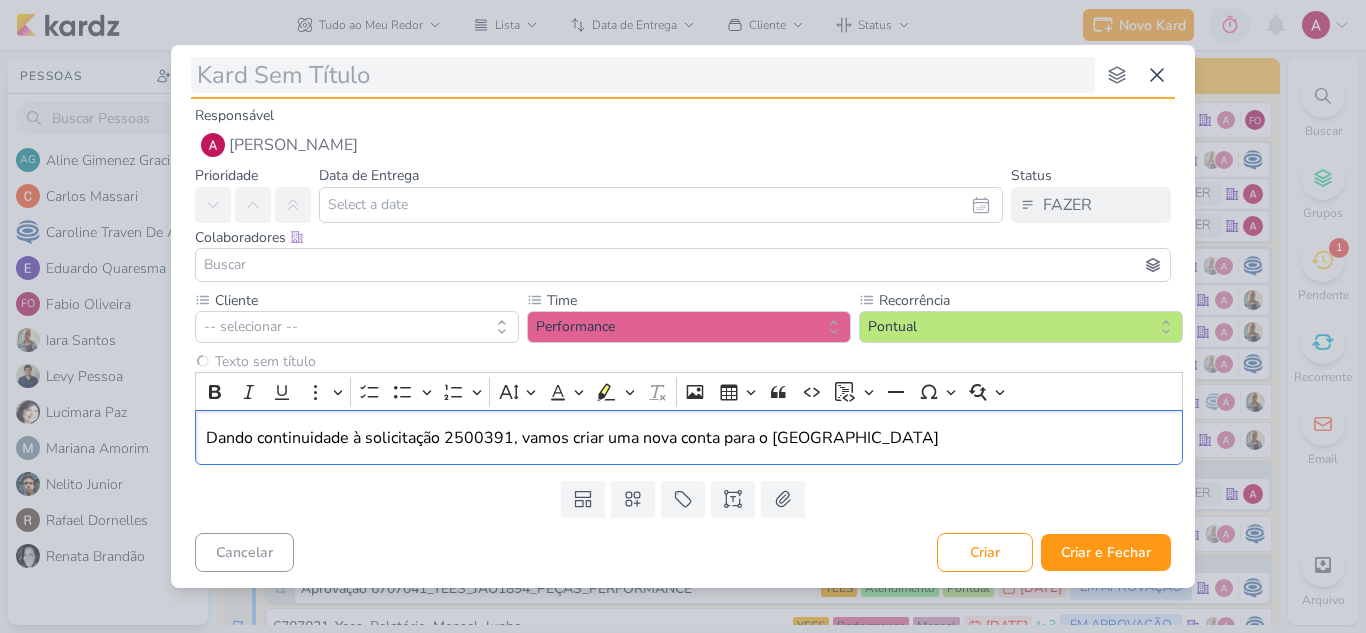 type 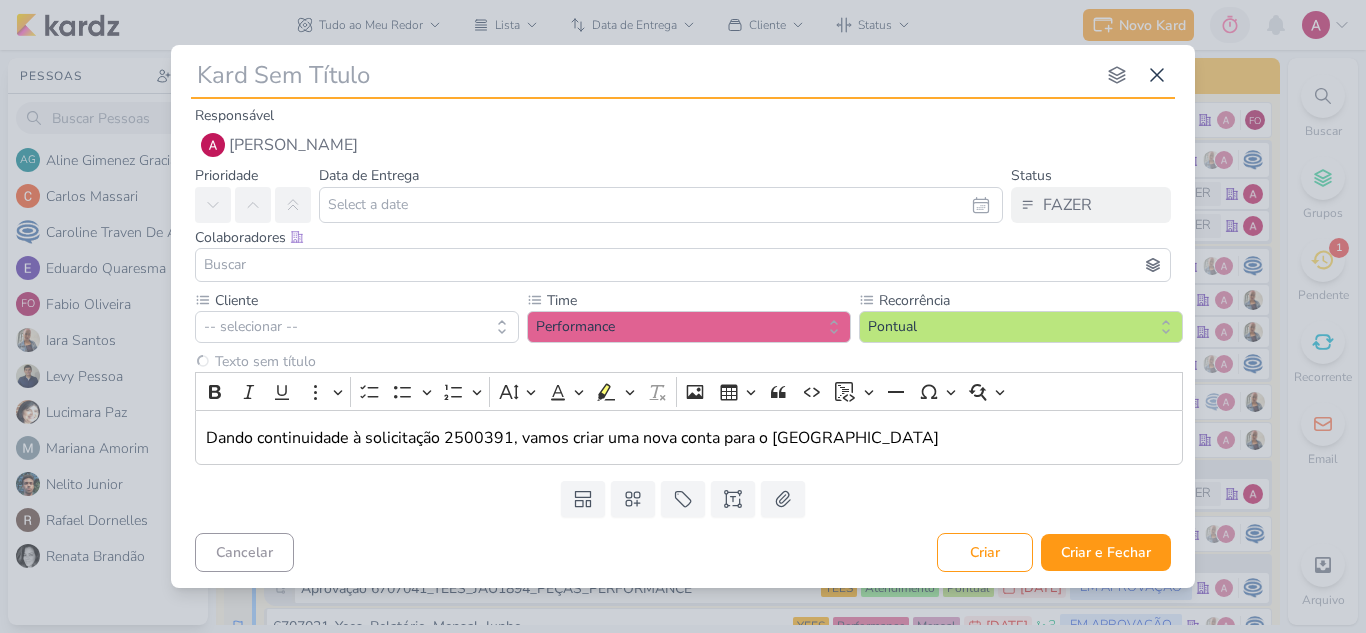 click at bounding box center [643, 75] 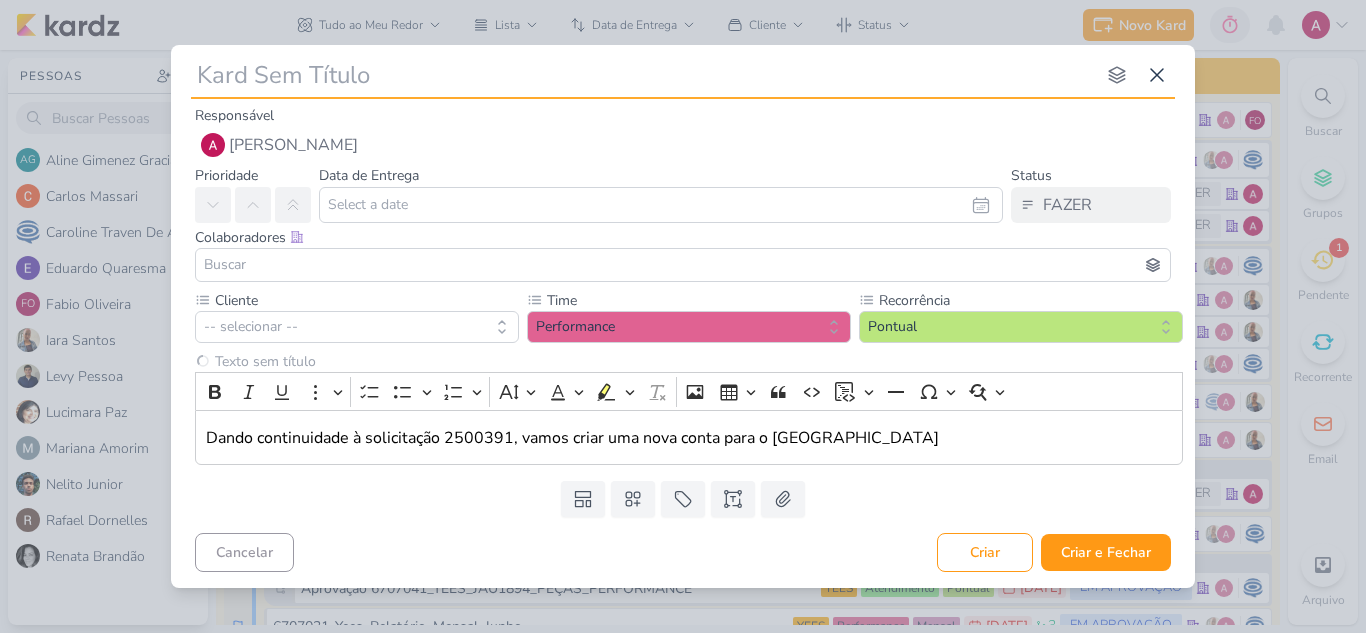 type 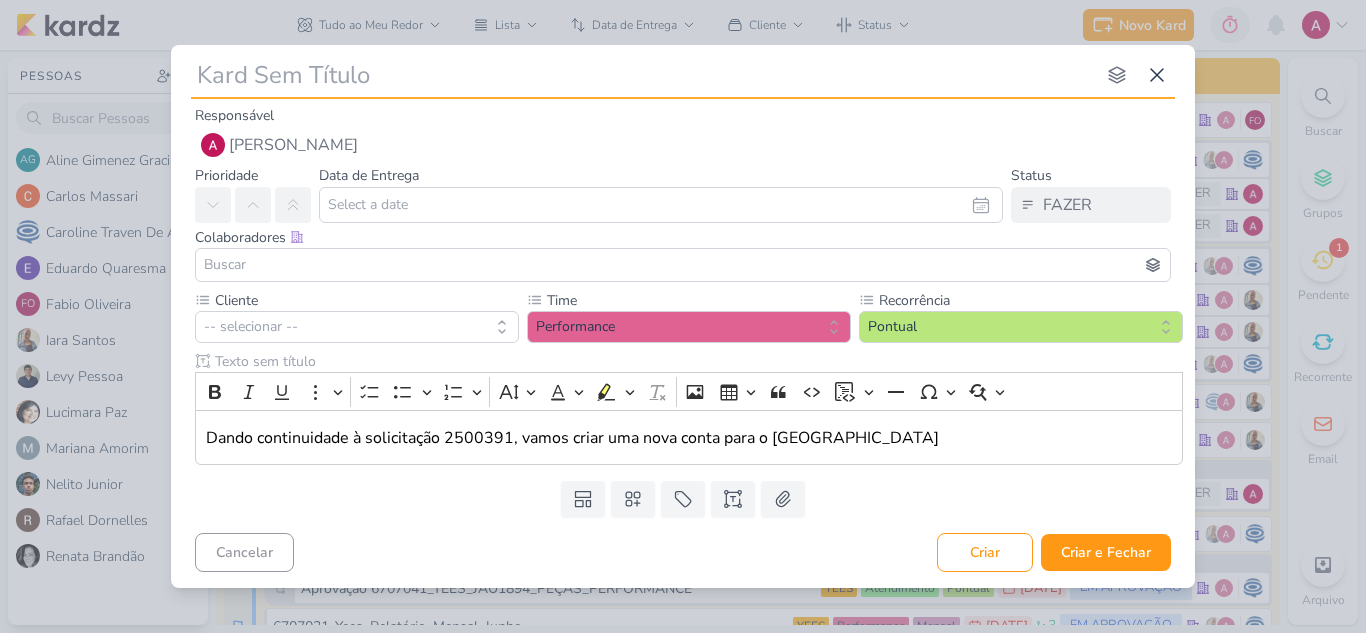 paste on "12707281" 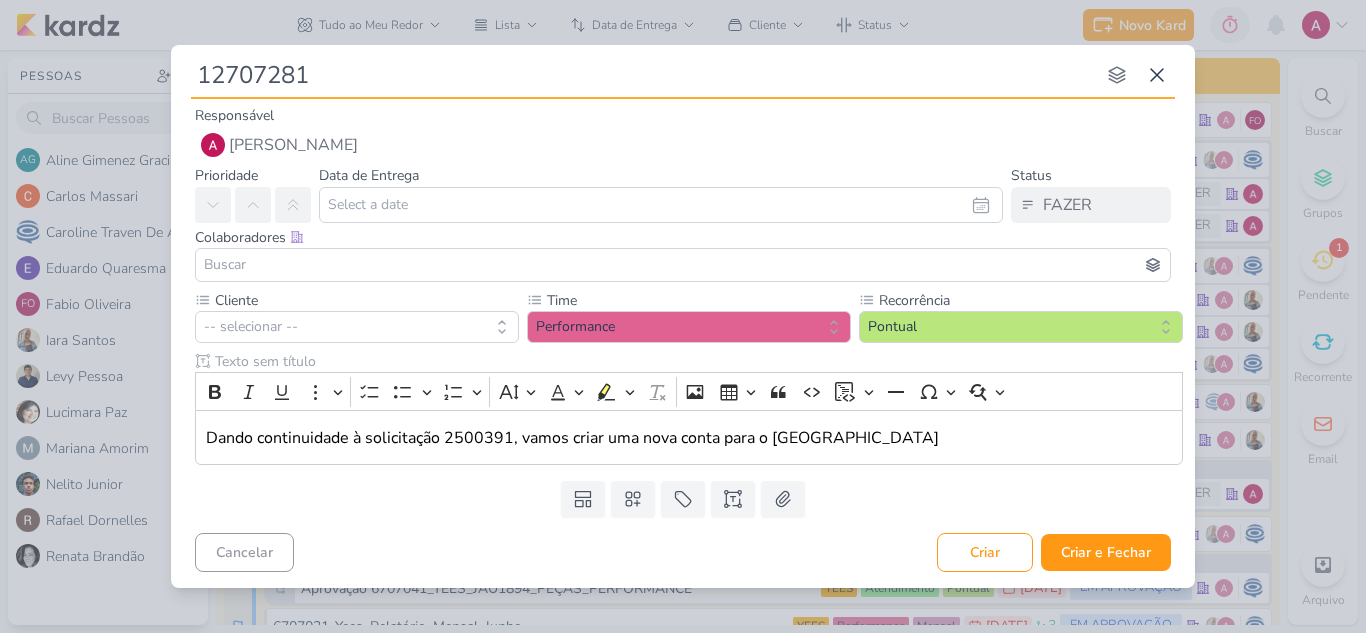 type 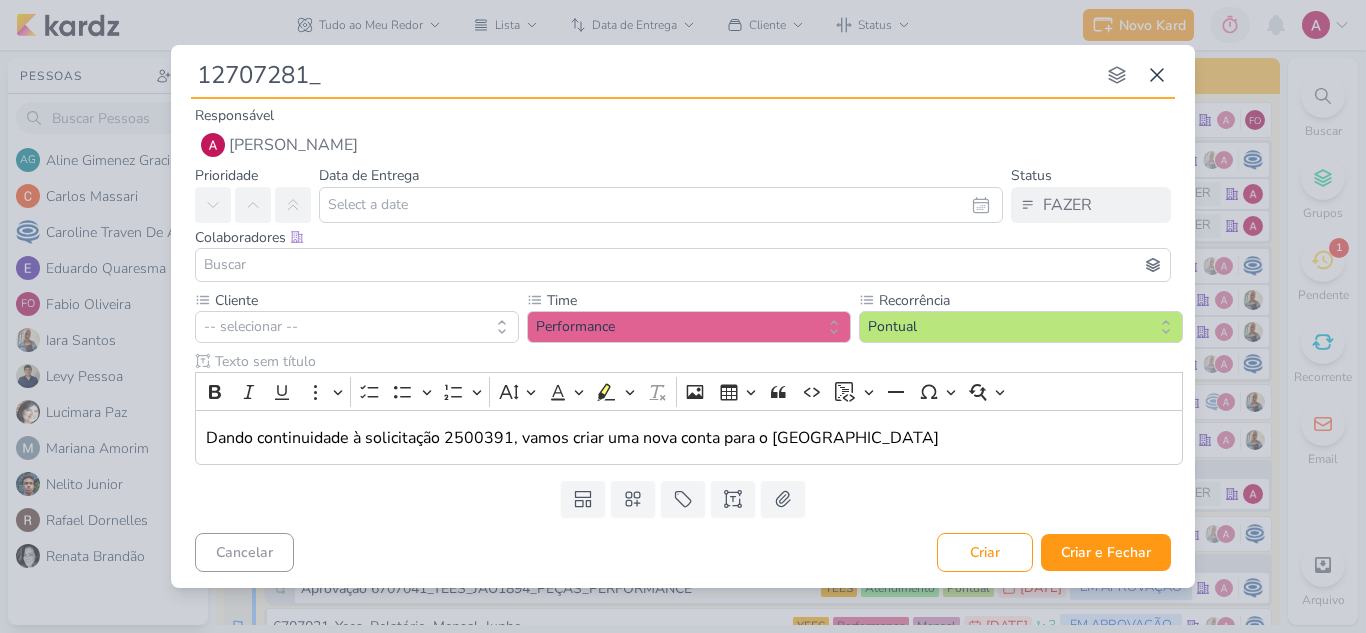 type on "12707281_T" 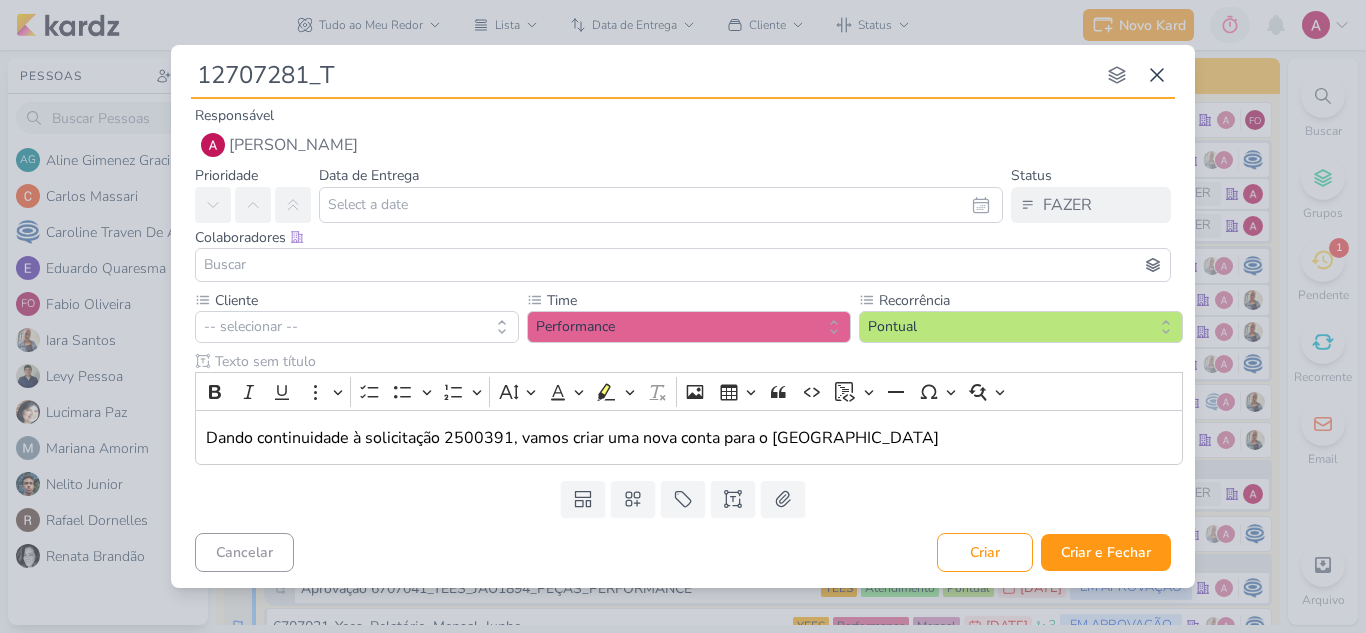 type 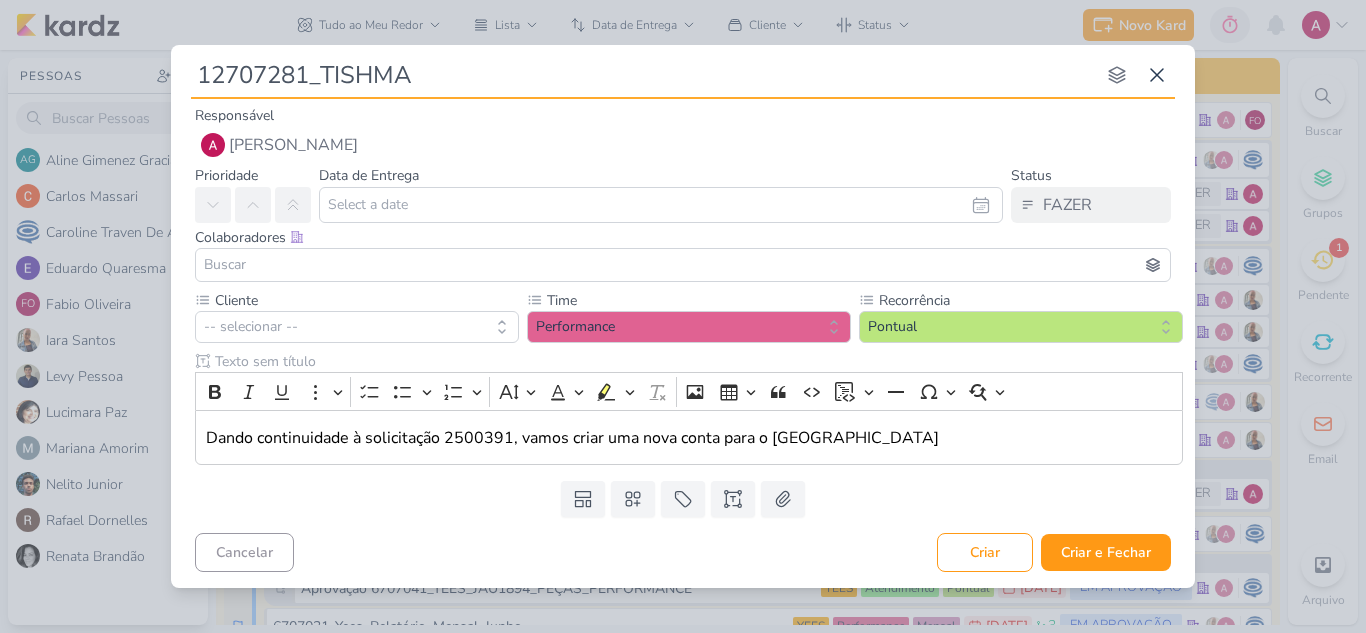 type on "12707281_TISHMAN" 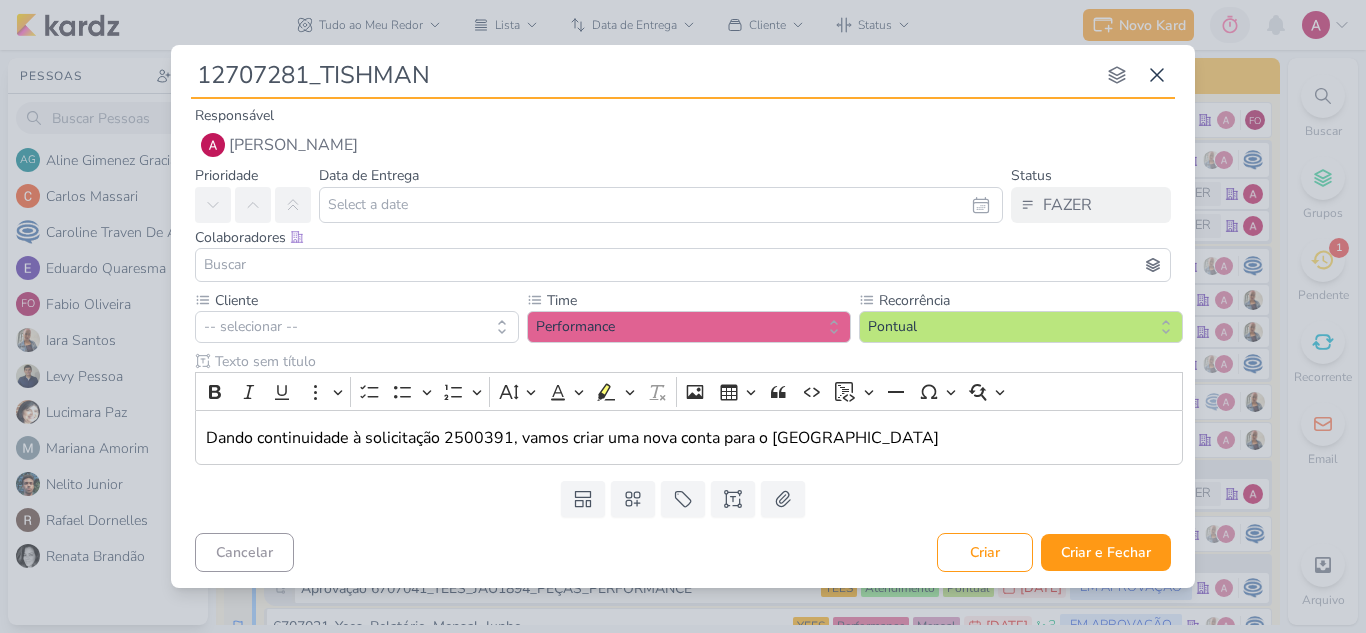 type 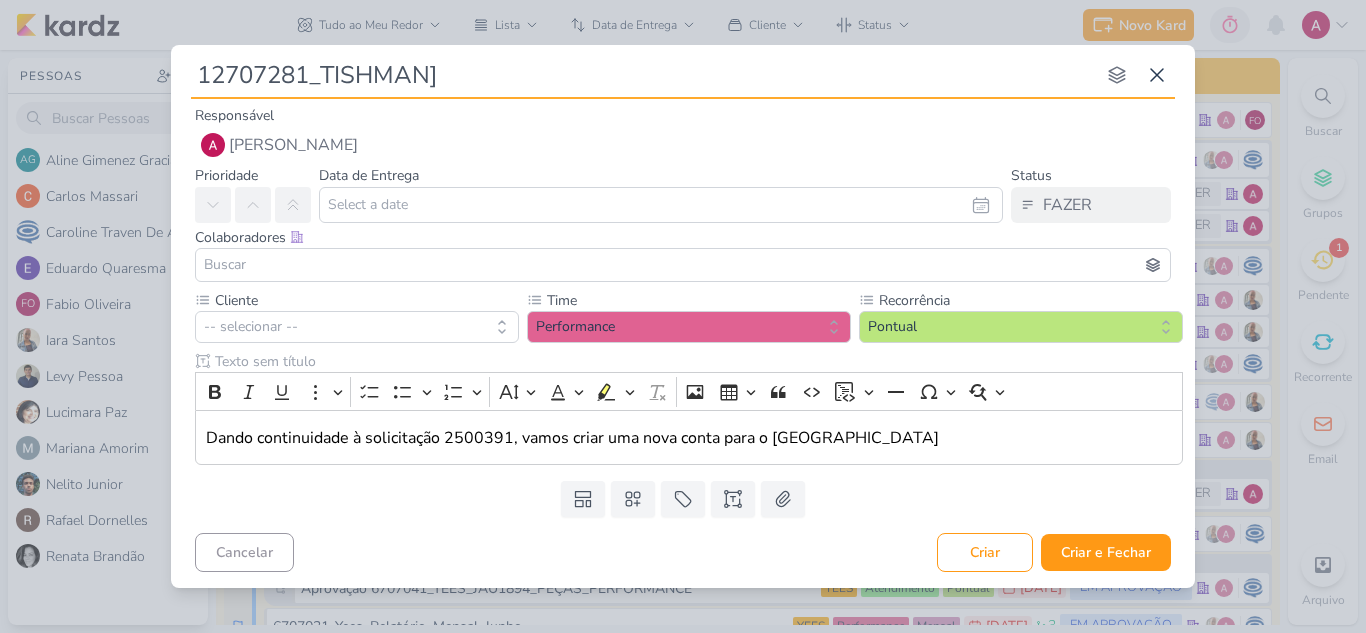 type on "12707281_TISHMAN]-" 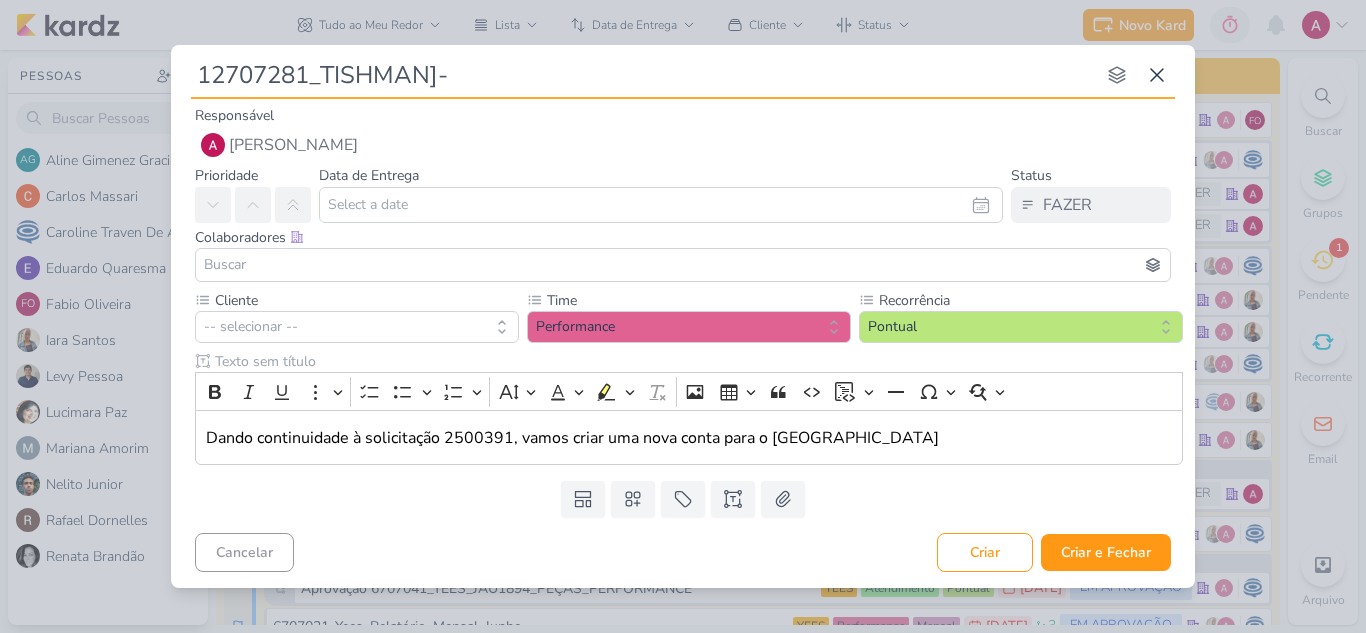 type 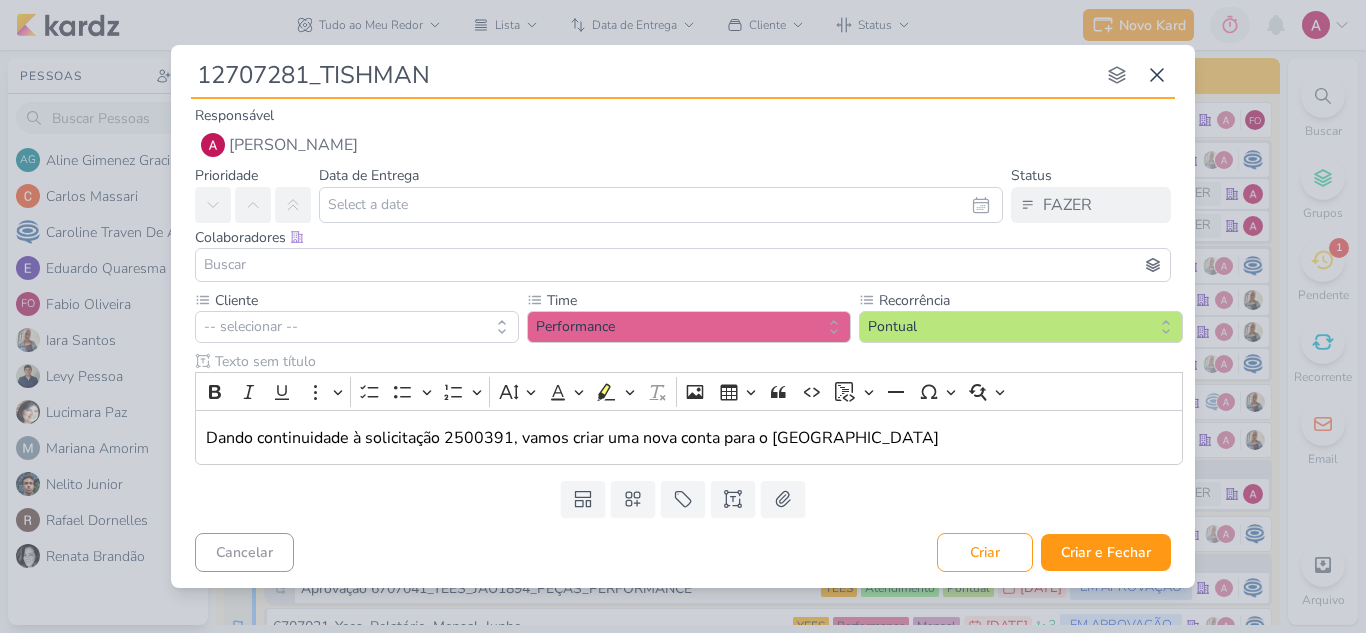 type on "12707281_TISHMAN_" 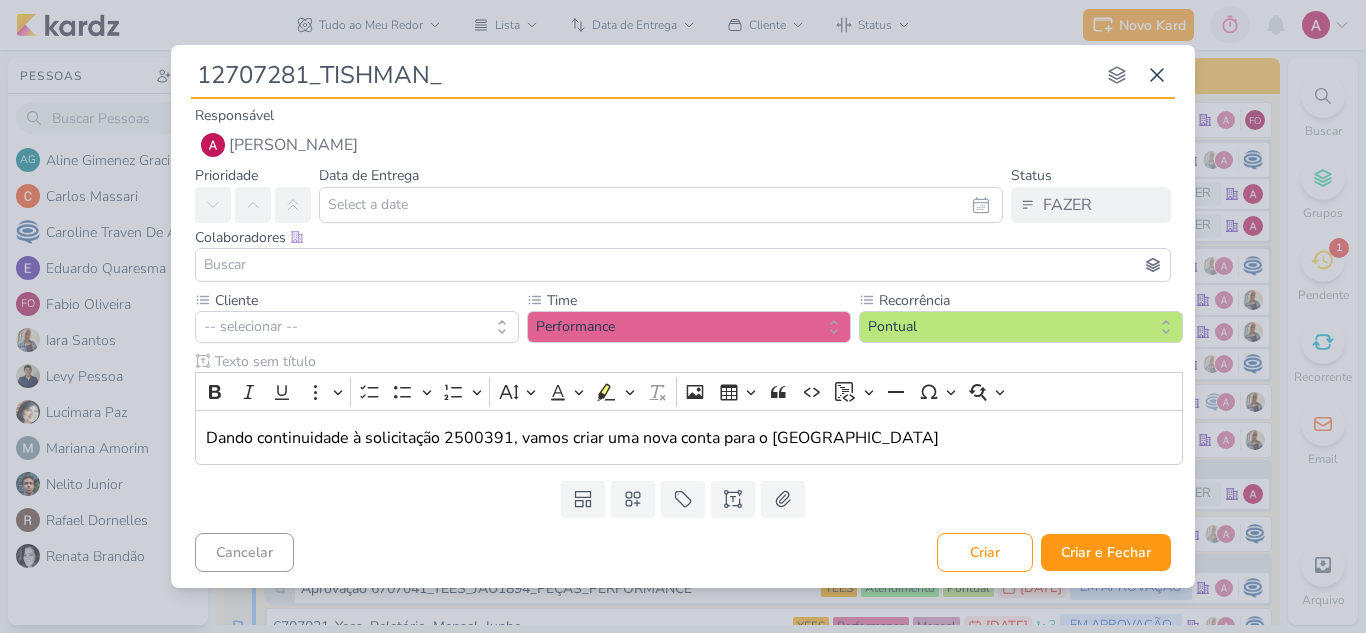 type on "12707281_TISHMAN_T" 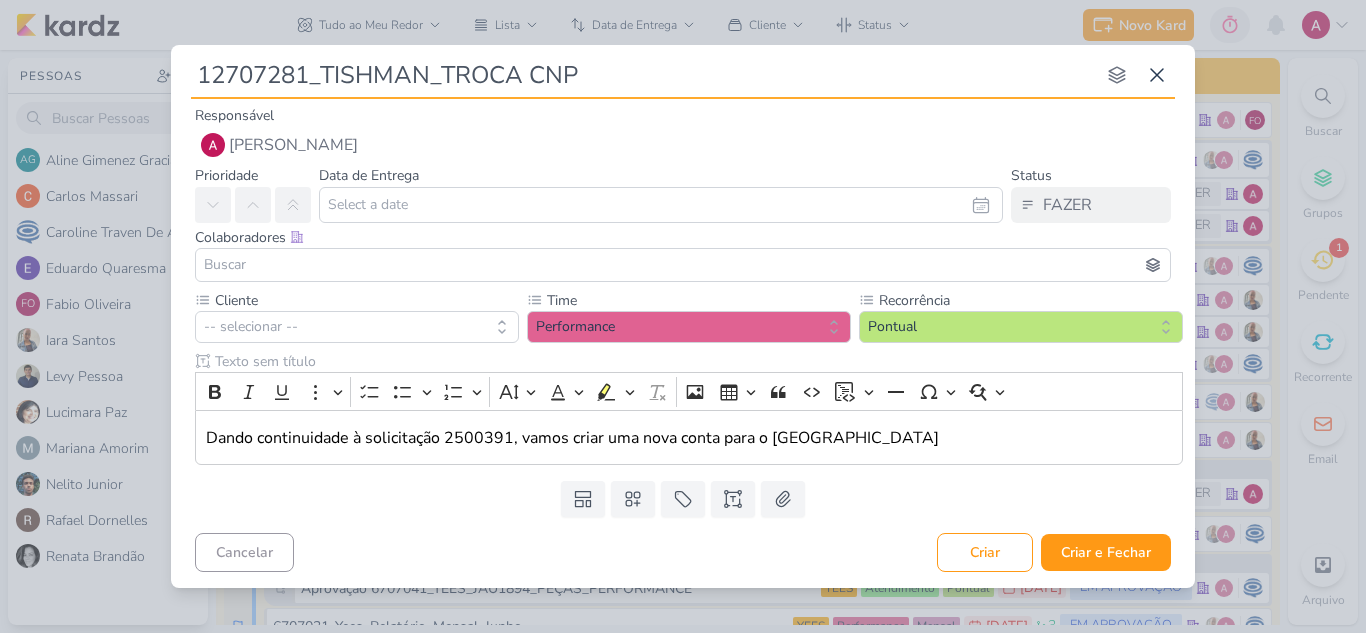 type on "12707281_TISHMAN_TROCA CNPJ" 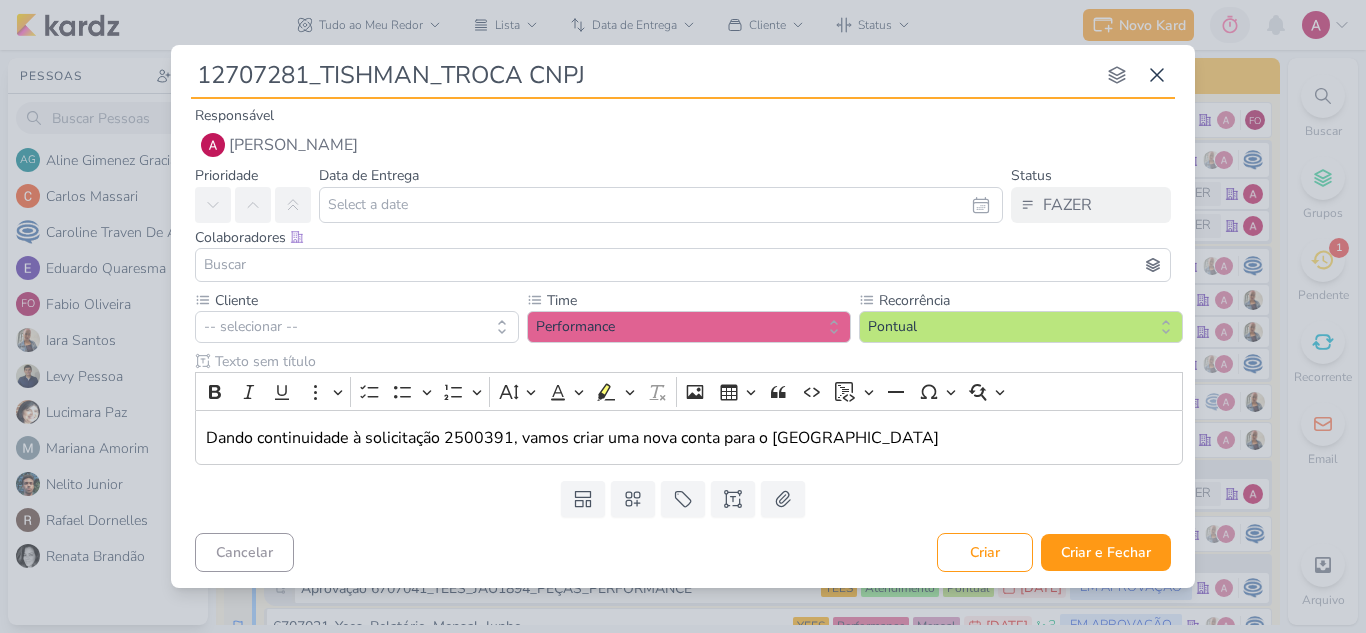 type 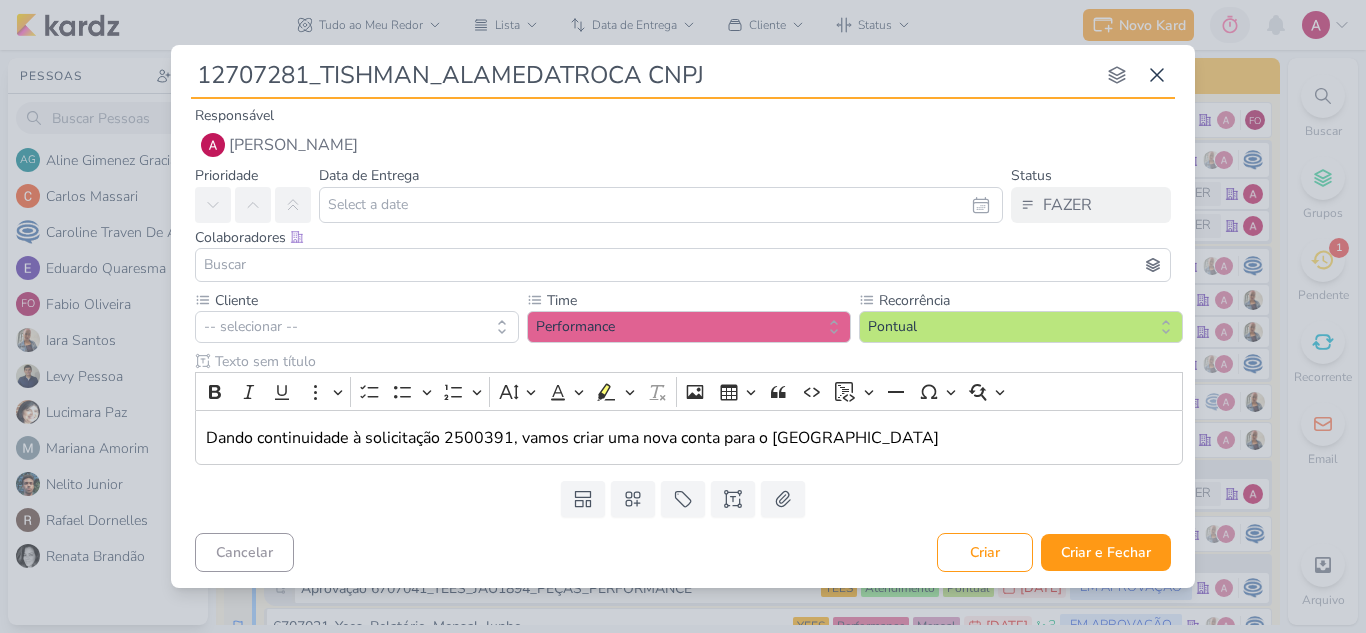type on "12707281_TISHMAN_ALAMEDA_TROCA CNPJ" 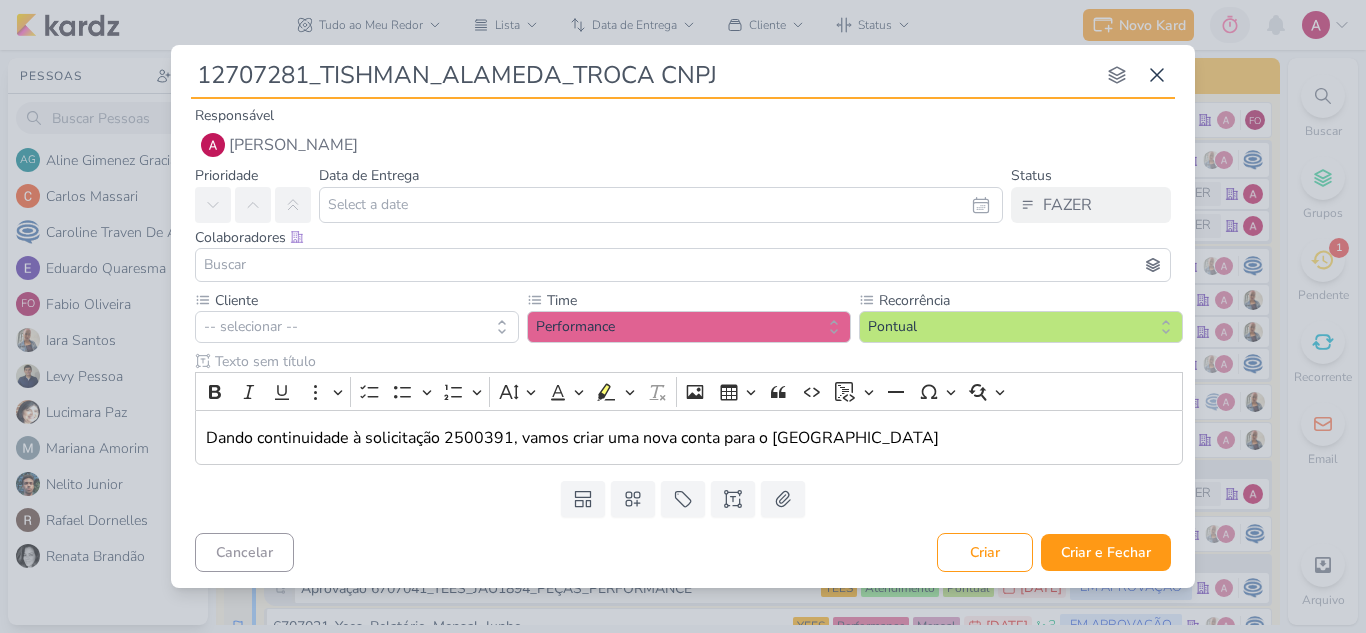 type 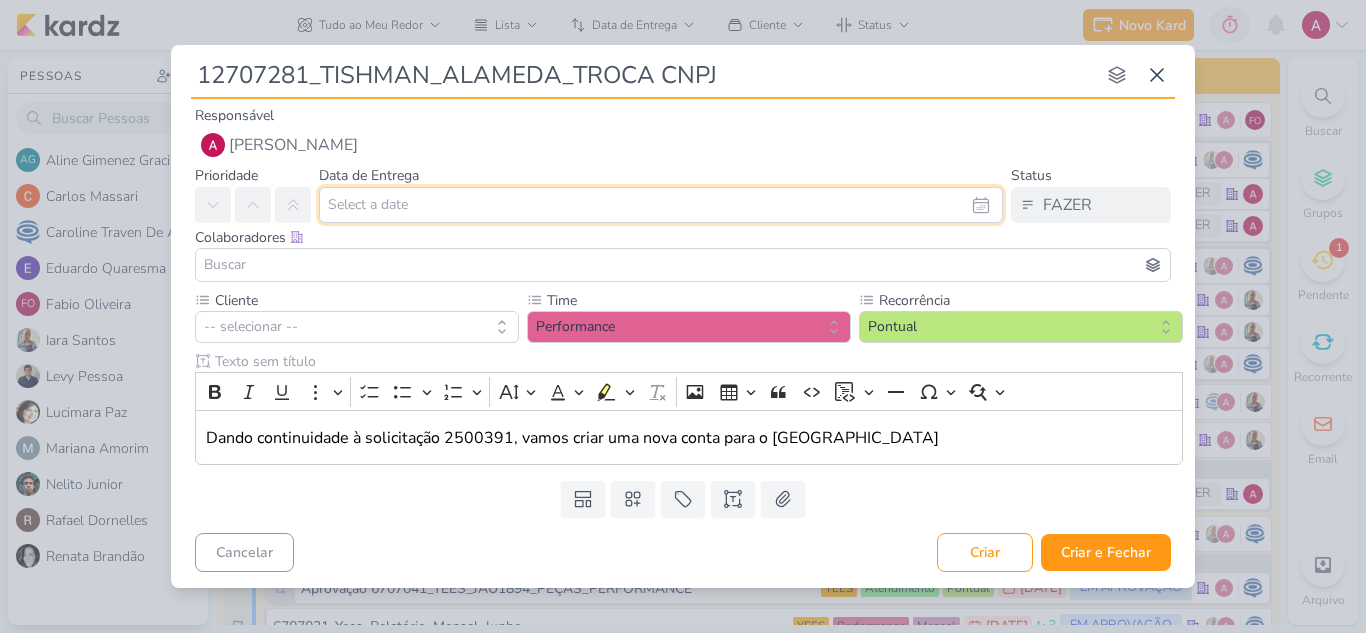 click at bounding box center (661, 205) 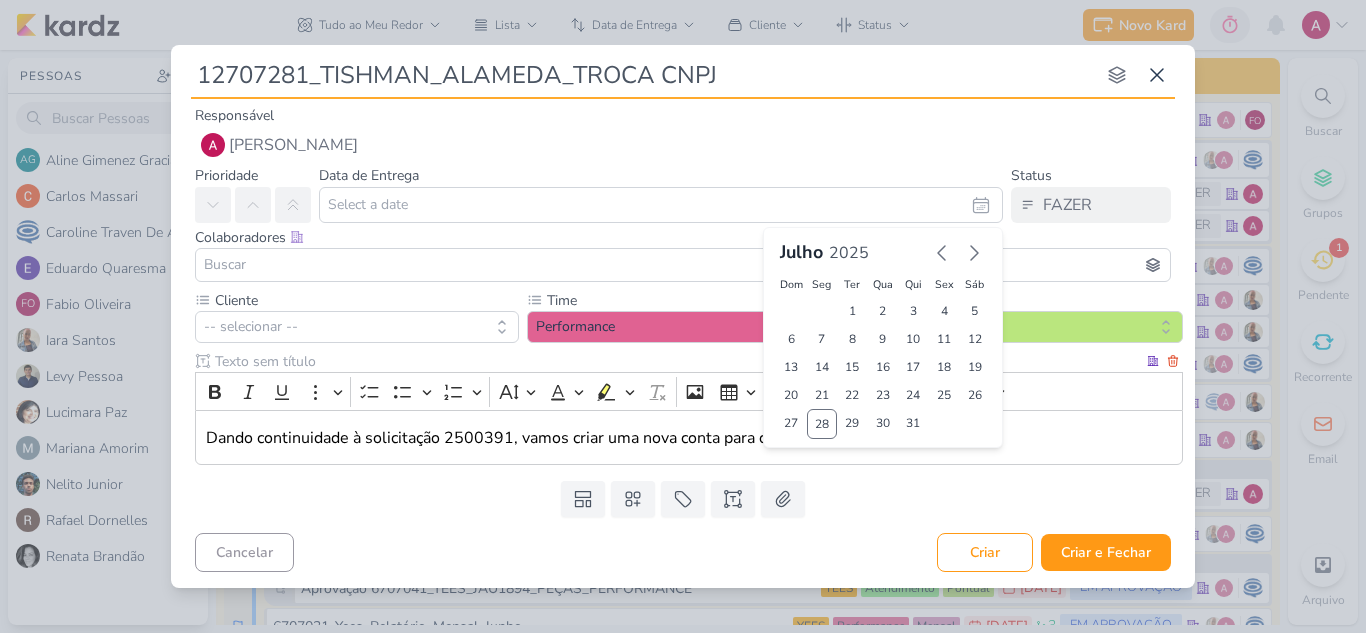 click on "Dando continuidade à solicitação 2500391, vamos criar uma nova conta para o Alameda" at bounding box center (689, 437) 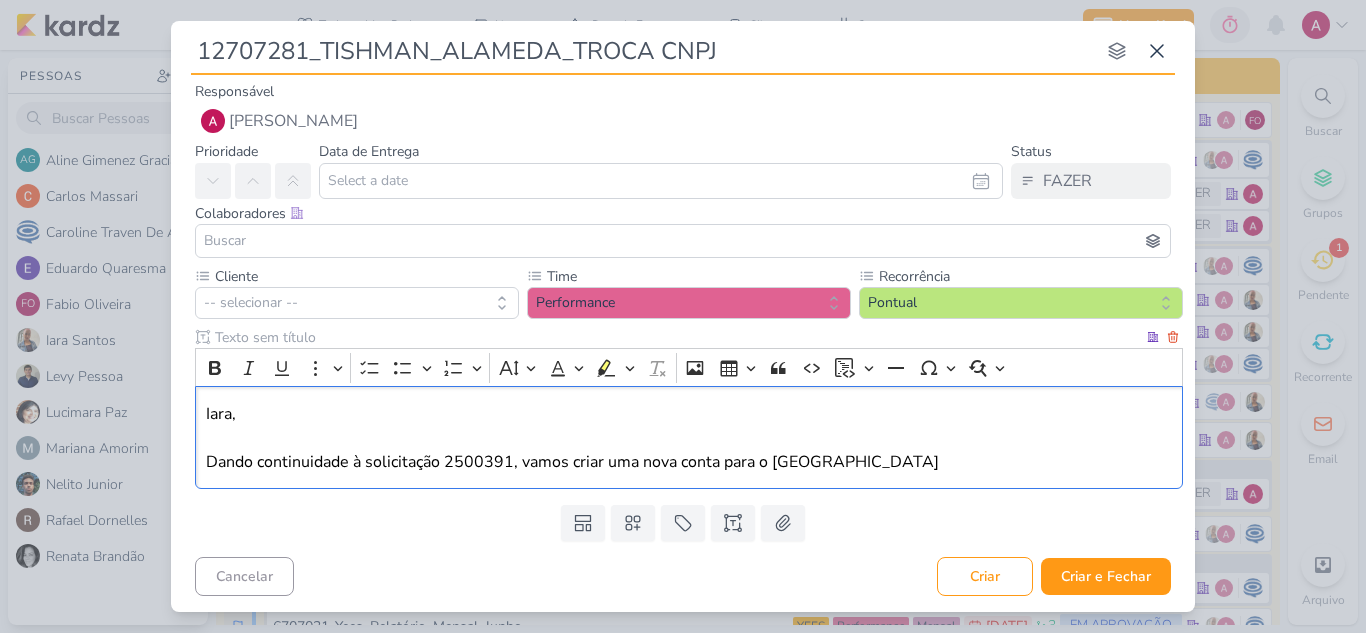 click on "Iara, Dando continuidade à solicitação 2500391, vamos criar uma nova conta para o Alameda" at bounding box center (689, 438) 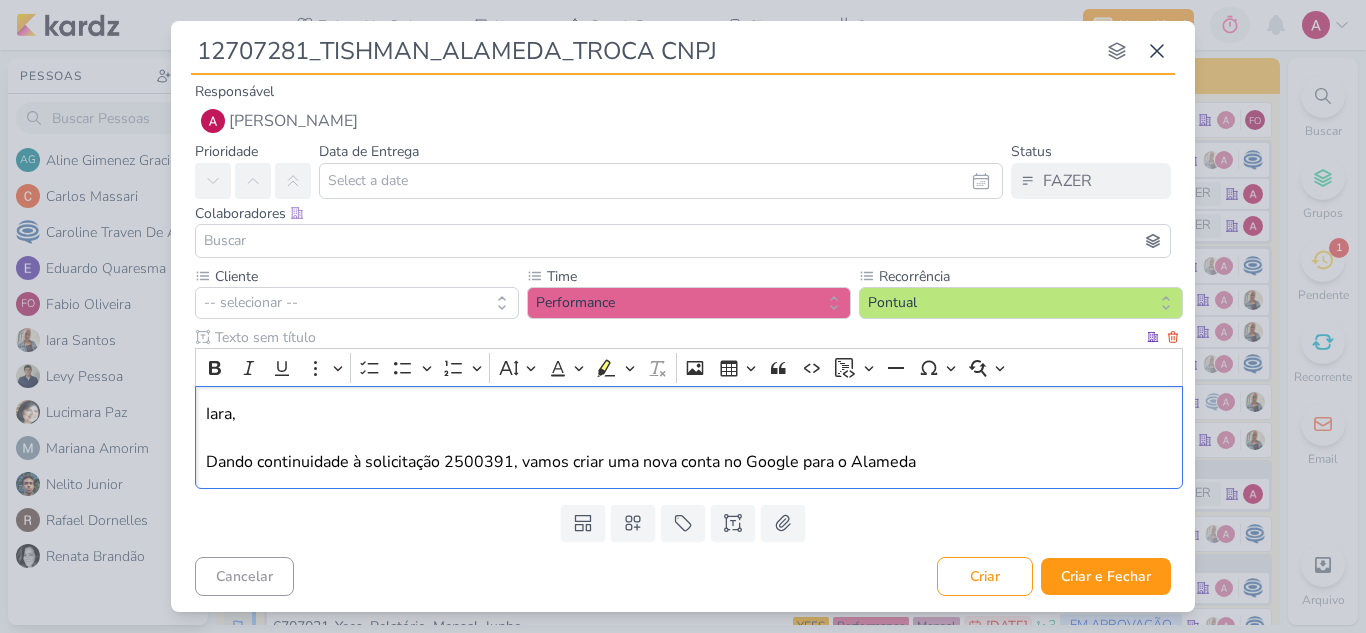 click on "Iara, Dando continuidade à solicitação 2500391, vamos criar uma nova conta no Google para o Alameda" at bounding box center (689, 438) 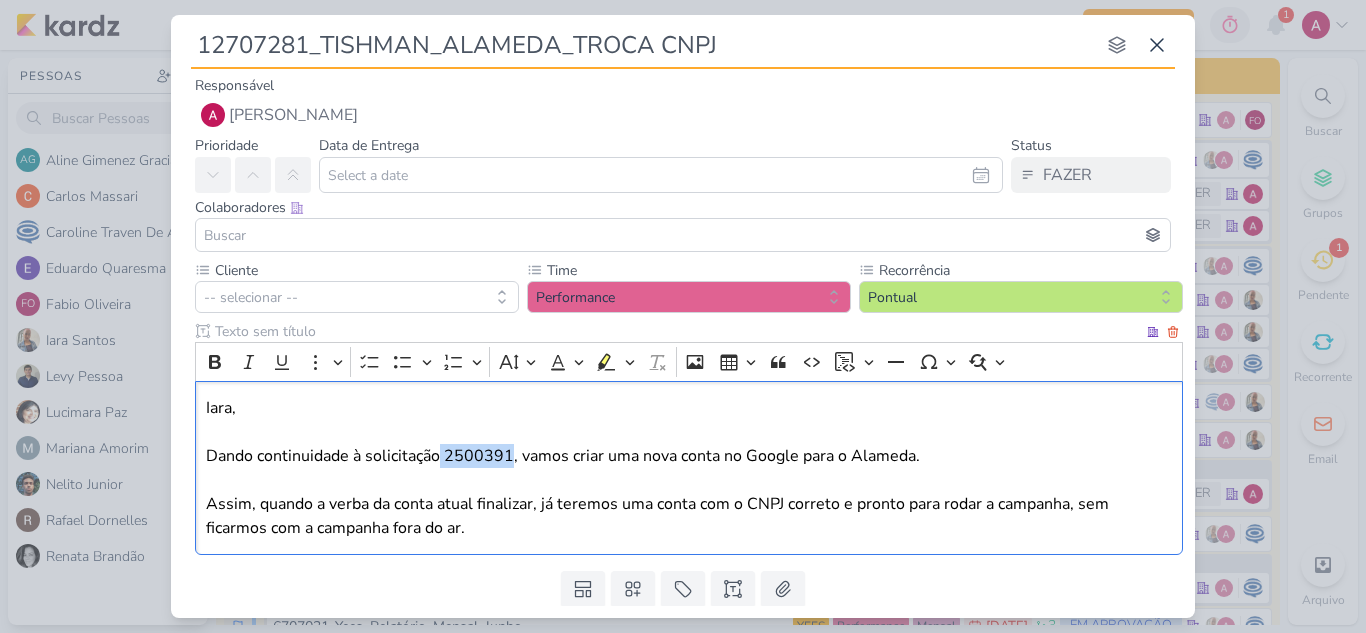 drag, startPoint x: 511, startPoint y: 457, endPoint x: 442, endPoint y: 455, distance: 69.02898 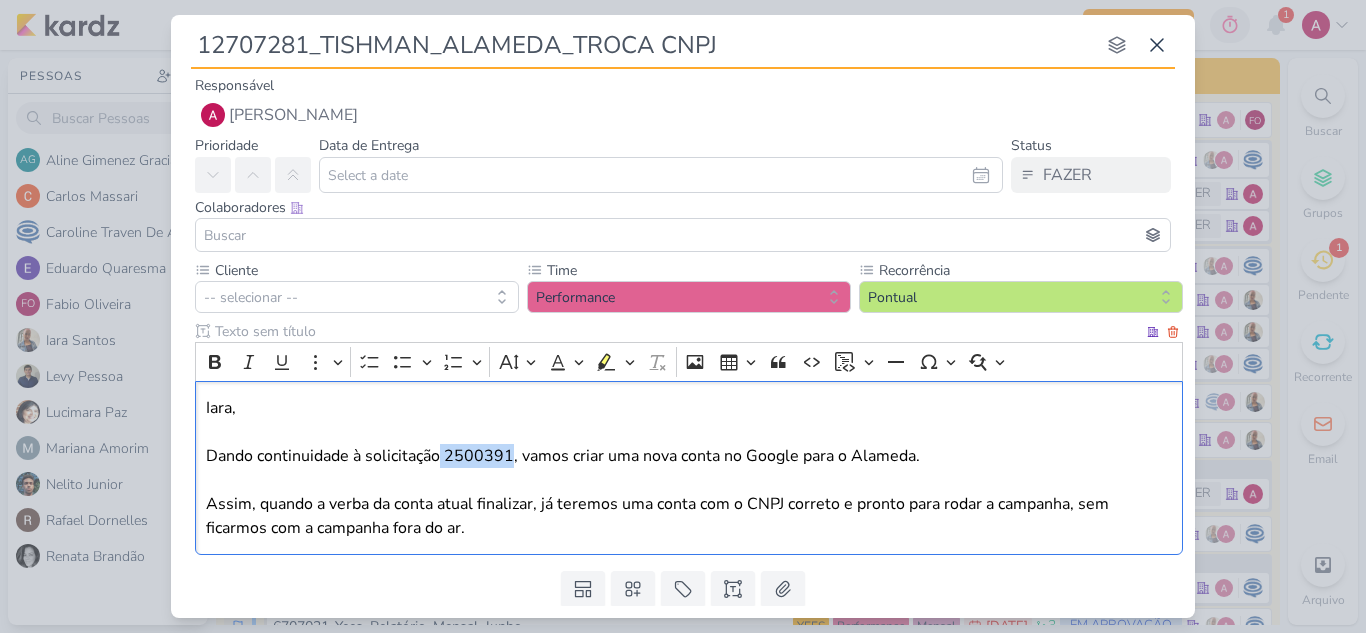 click on "Iara, Dando continuidade à solicitação 2500391, vamos criar uma nova conta no Google para o Alameda." at bounding box center [689, 432] 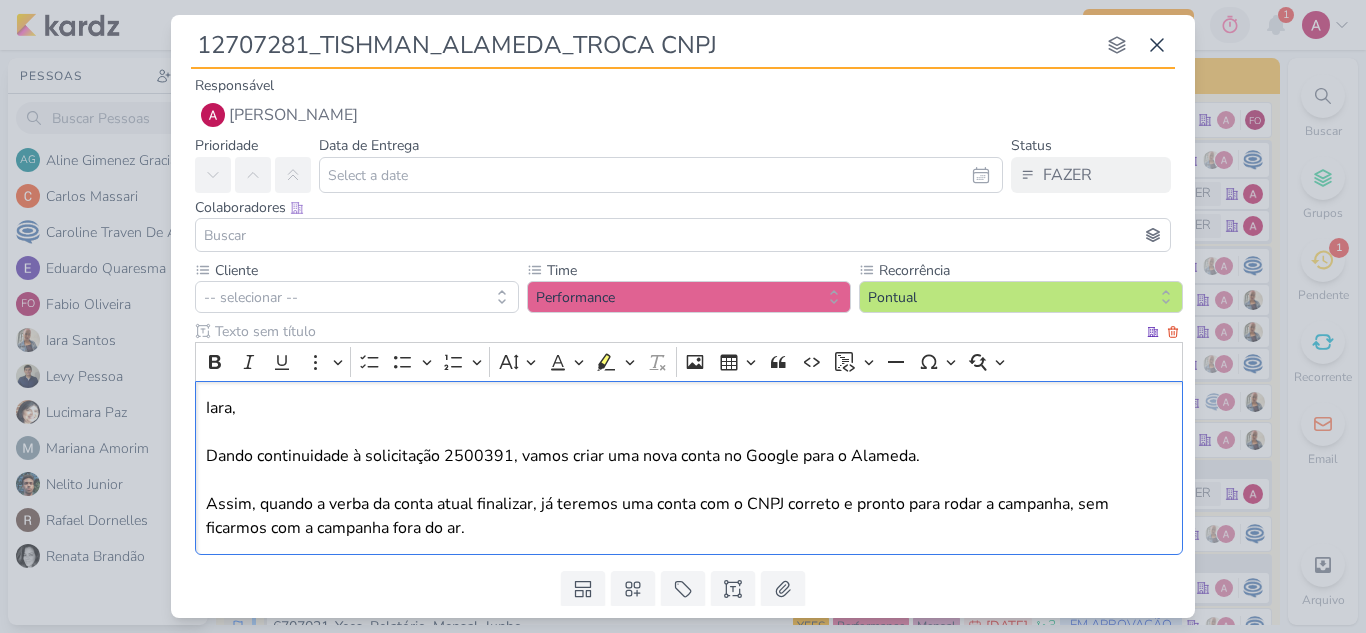 click on "Iara, Dando continuidade à solicitação 2500391, vamos criar uma nova conta no Google para o Alameda. Assim, quando a verba da conta atual finalizar, já teremos uma conta com o CNPJ correto e pronto para rodar a campanha, sem ficarmos com a campanha fora do ar." at bounding box center [689, 468] 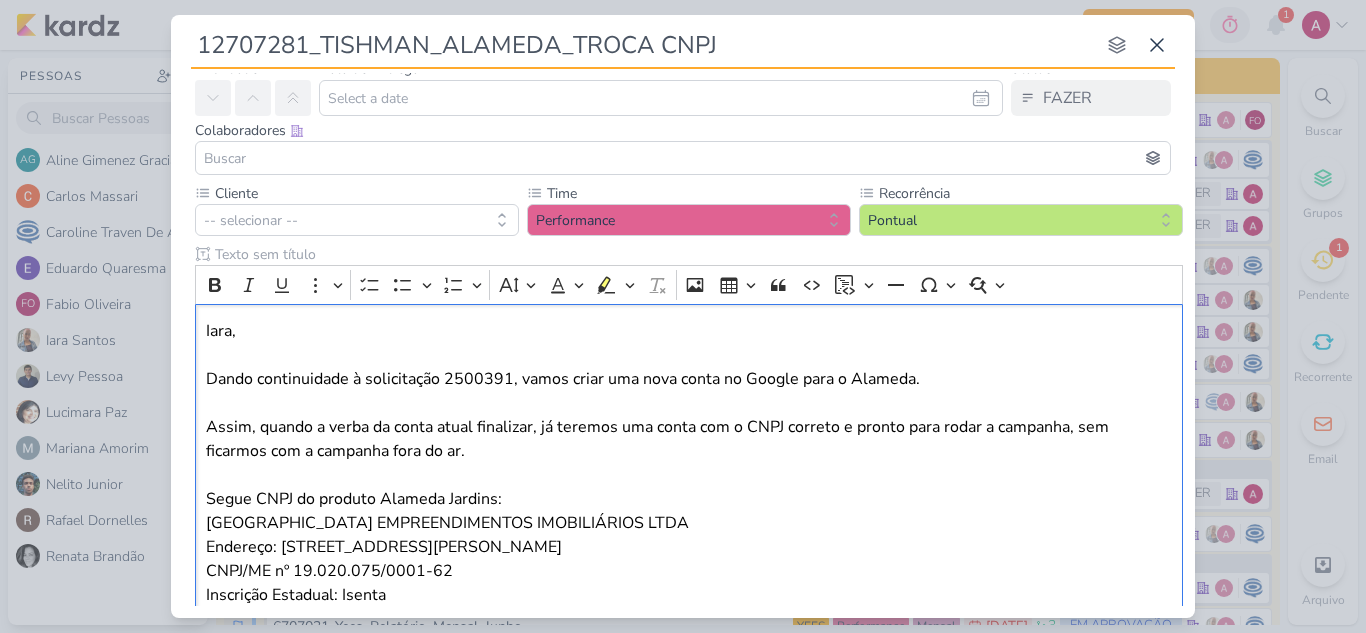 scroll, scrollTop: 201, scrollLeft: 0, axis: vertical 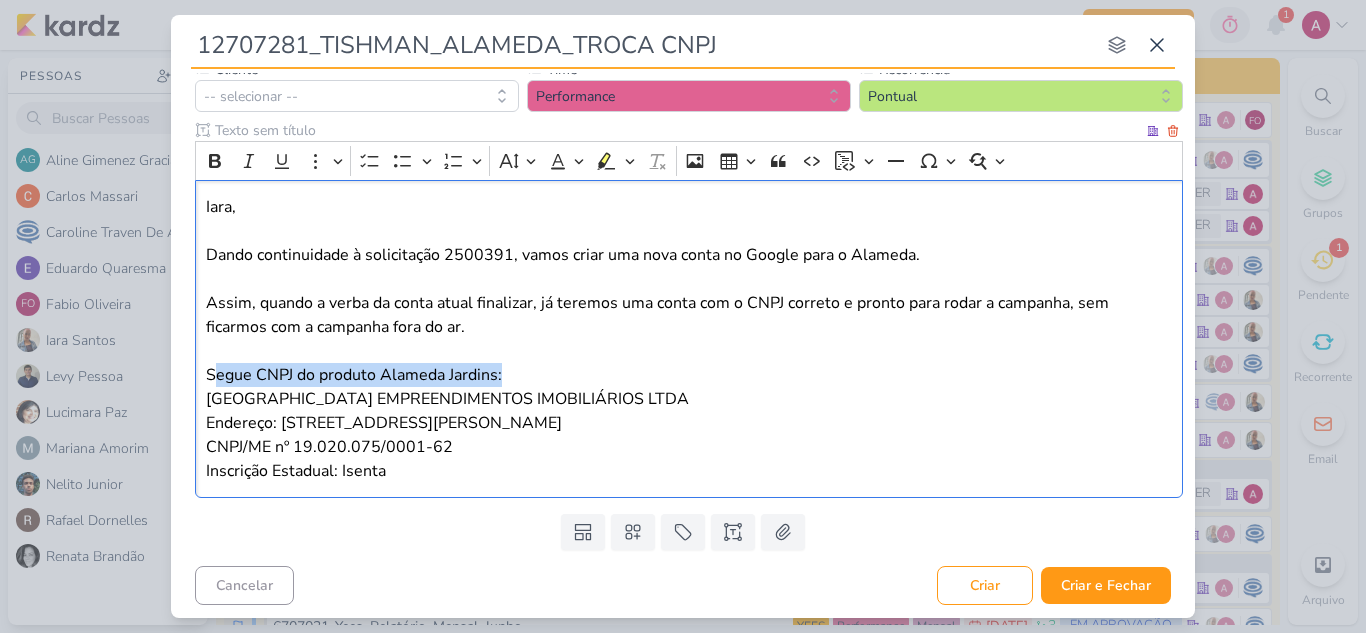 drag, startPoint x: 211, startPoint y: 373, endPoint x: 533, endPoint y: 377, distance: 322.02484 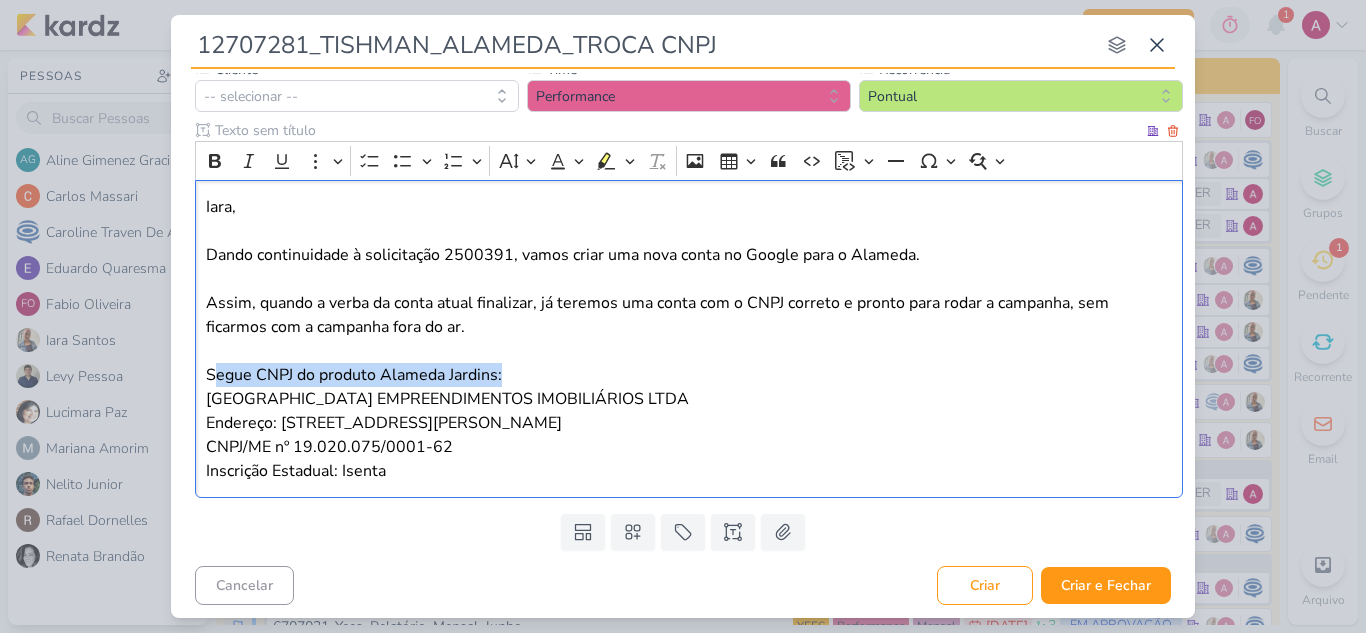 click on "Assim, quando a verba da conta atual finalizar, já teremos uma conta com o CNPJ correto e pronto para rodar a campanha, sem ficarmos com a campanha fora do ar. Segue CNPJ do produto Alameda Jardins:" at bounding box center (689, 339) 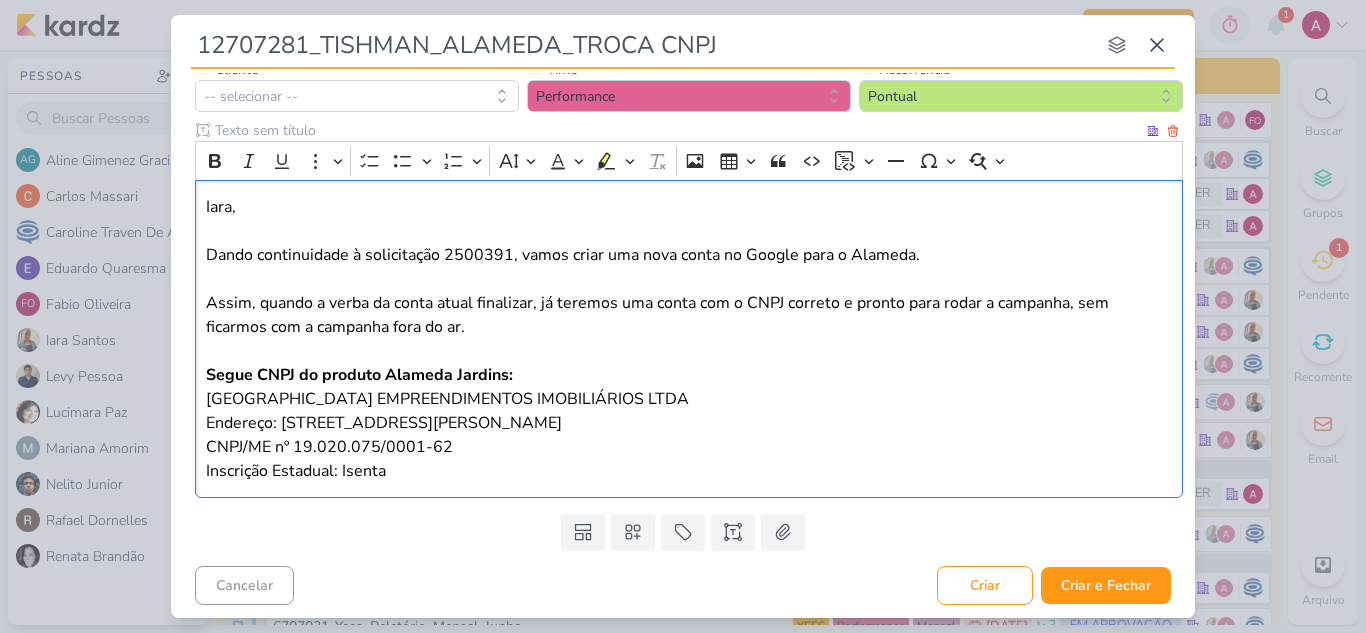 click on "PRAÇA DOWNTOWN EMPREENDIMENTOS IMOBILIÁRIOS LTDA Endereço: Avenida Jornalista Roberto Marinho, 85, Conjunto 242, Sala 35, Cidade Monções, CEP 04576-010, São Paulo/SP CNPJ/ME nº 19.020.075/0001-62 Inscrição Estadual: Isenta" at bounding box center [689, 435] 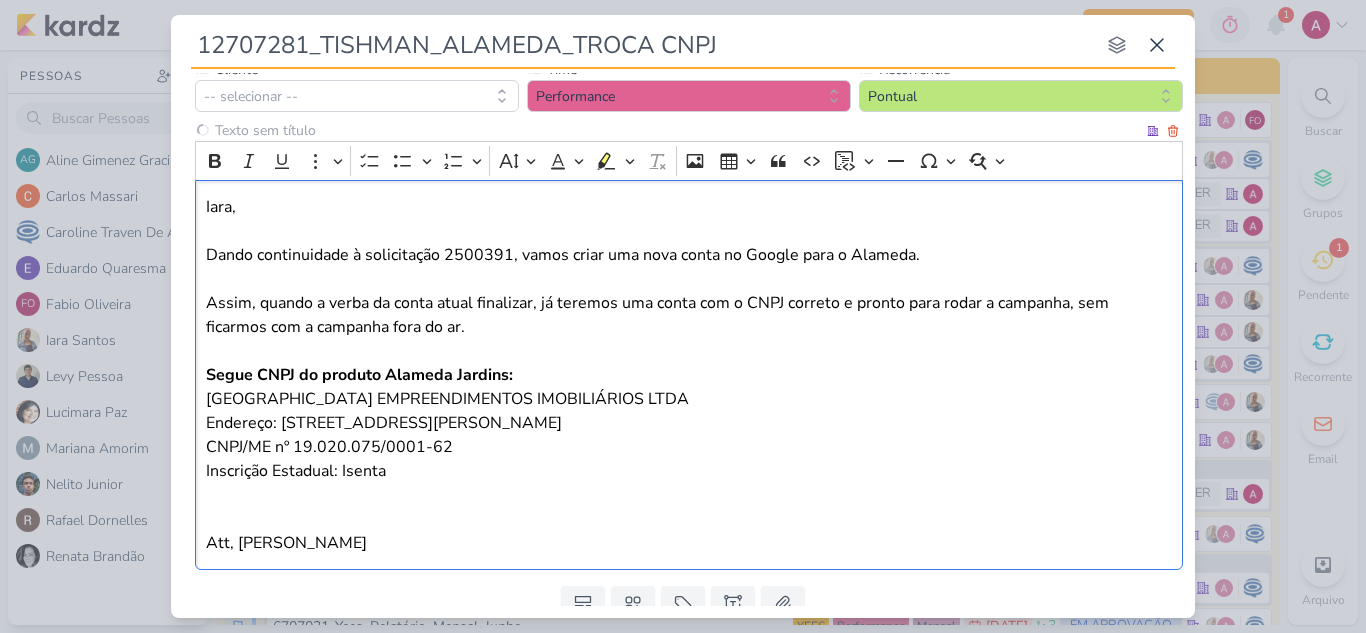 scroll, scrollTop: 0, scrollLeft: 0, axis: both 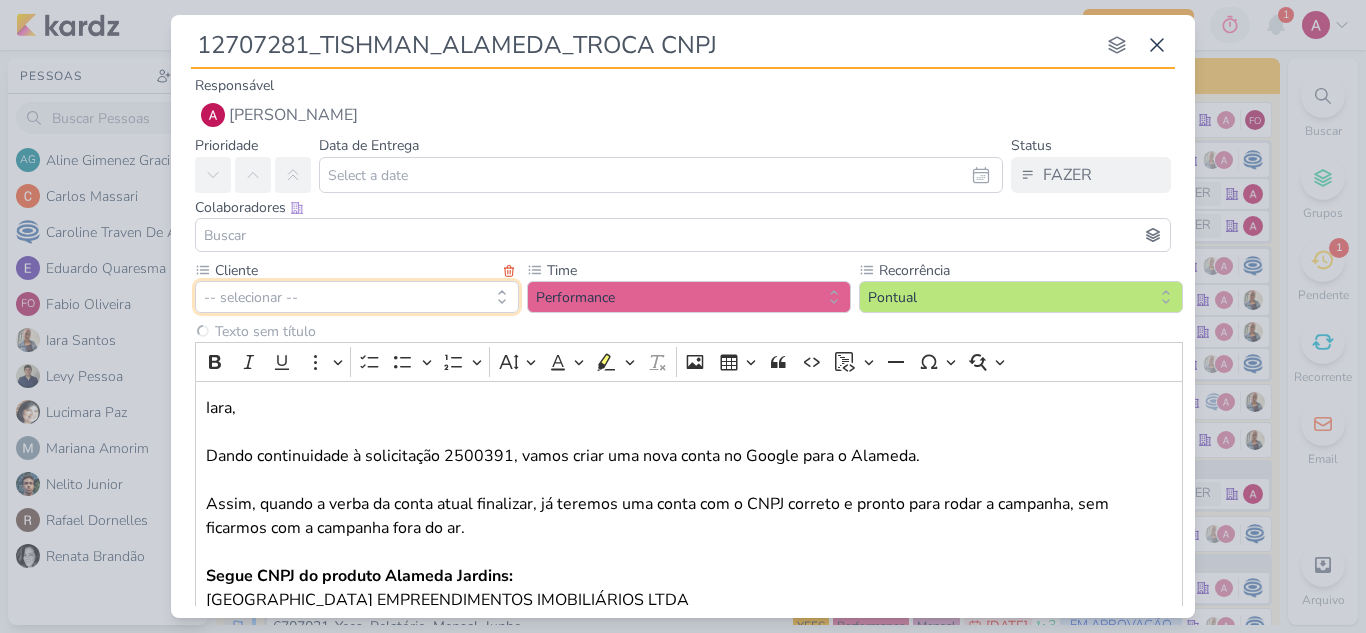 click on "-- selecionar --" at bounding box center [357, 297] 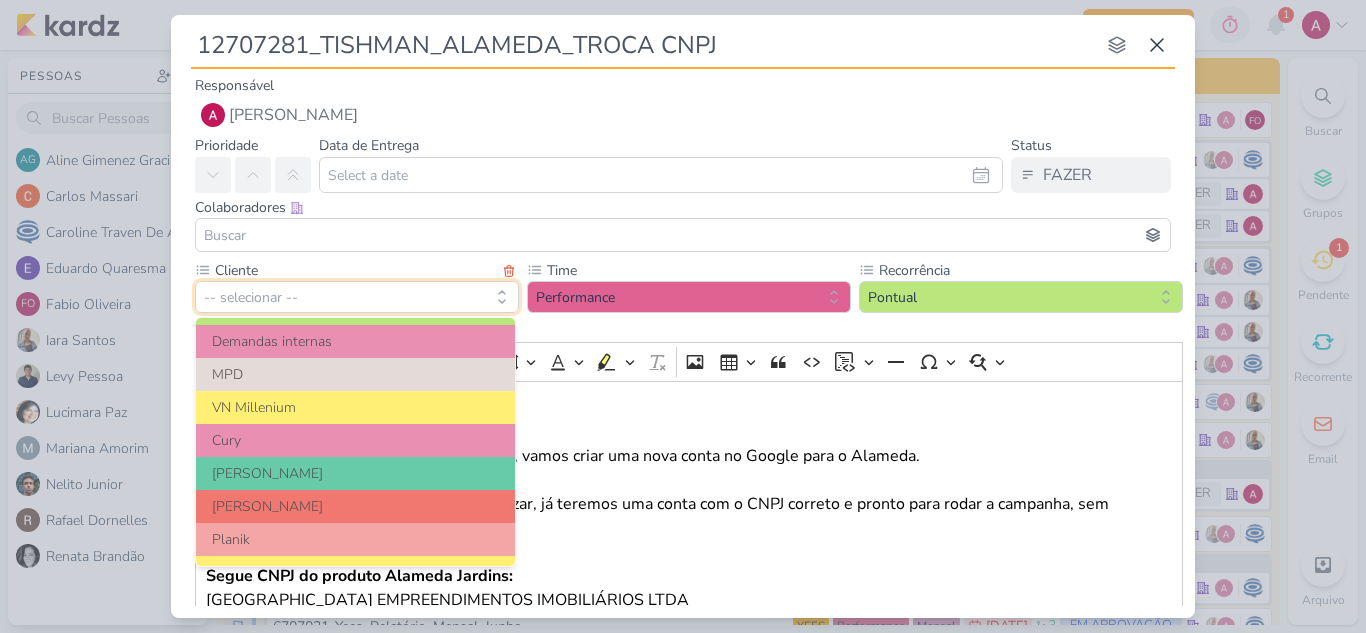 scroll, scrollTop: 198, scrollLeft: 0, axis: vertical 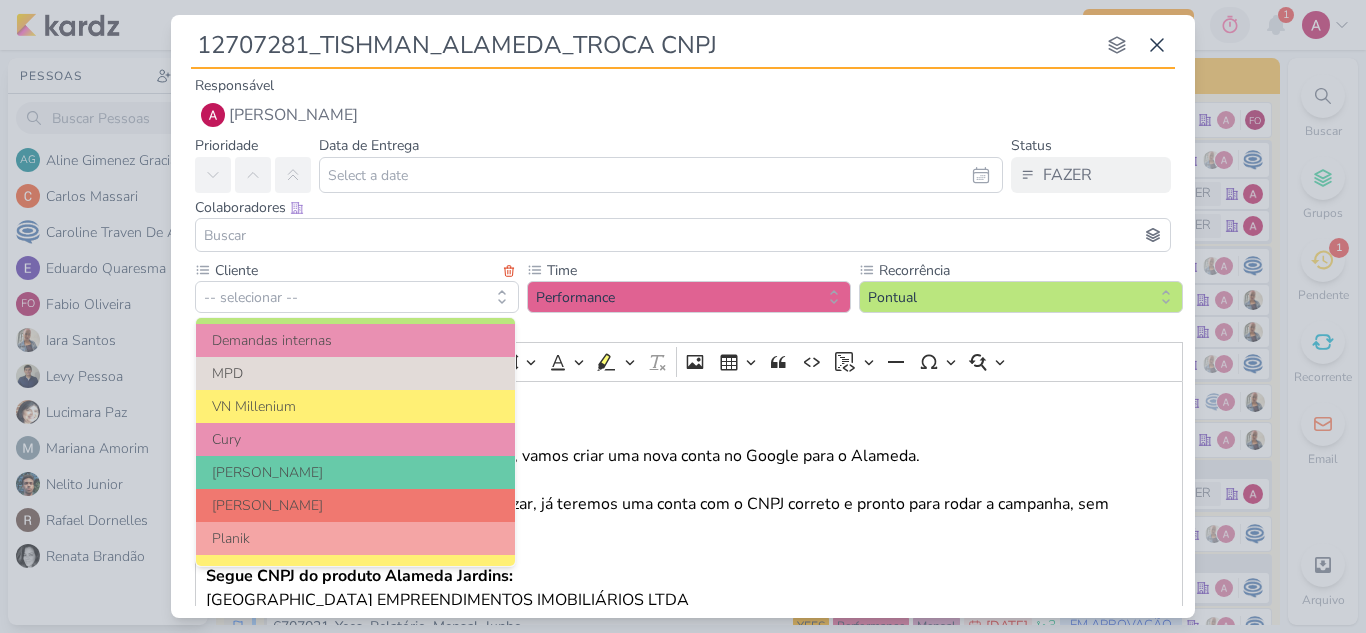 click on "[PERSON_NAME]" at bounding box center [355, 505] 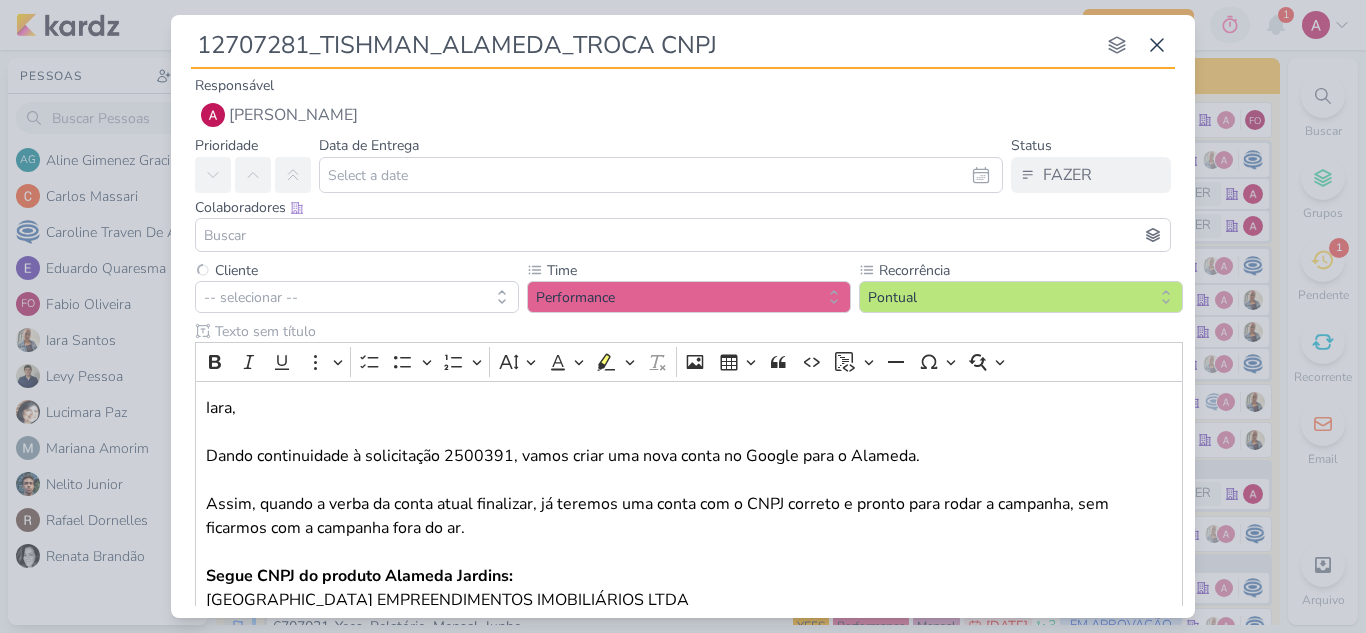 type 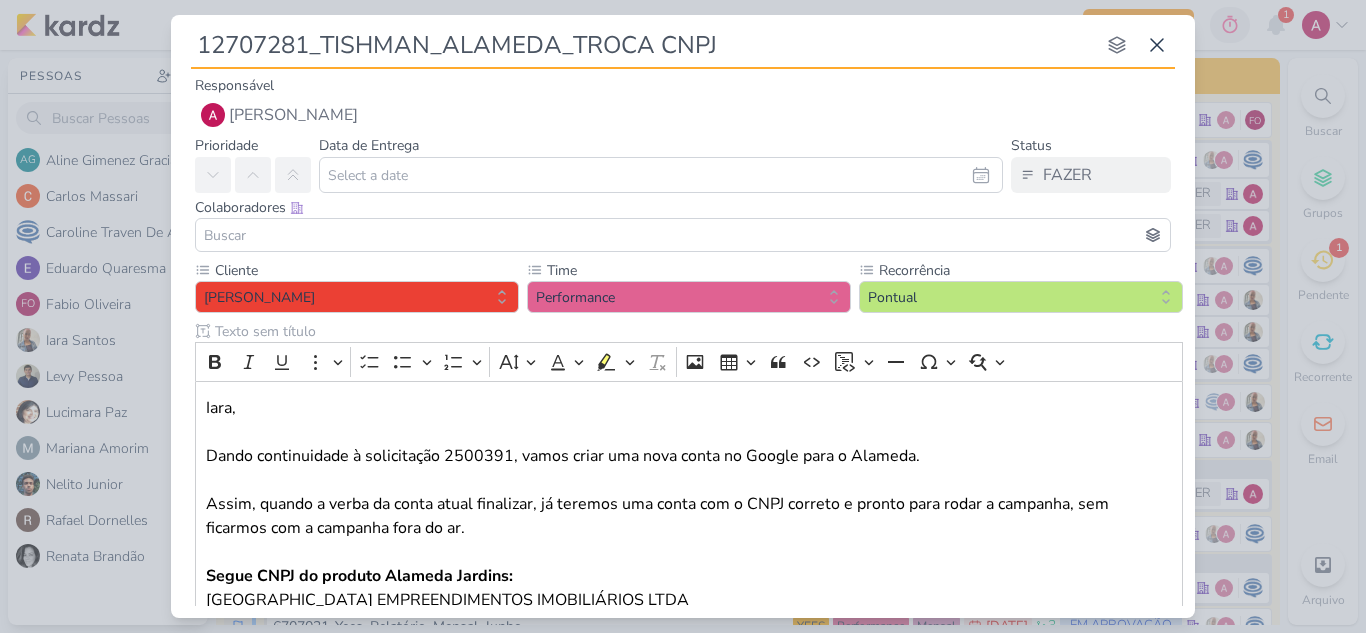 click at bounding box center (683, 235) 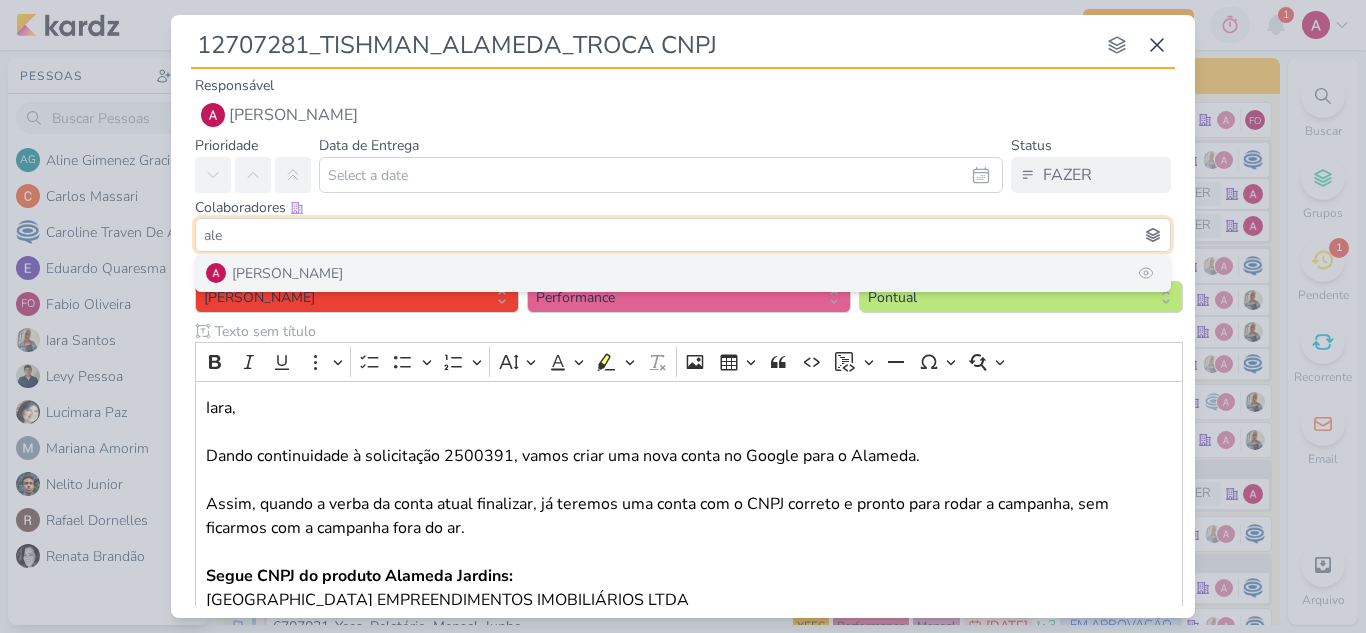 type on "ale" 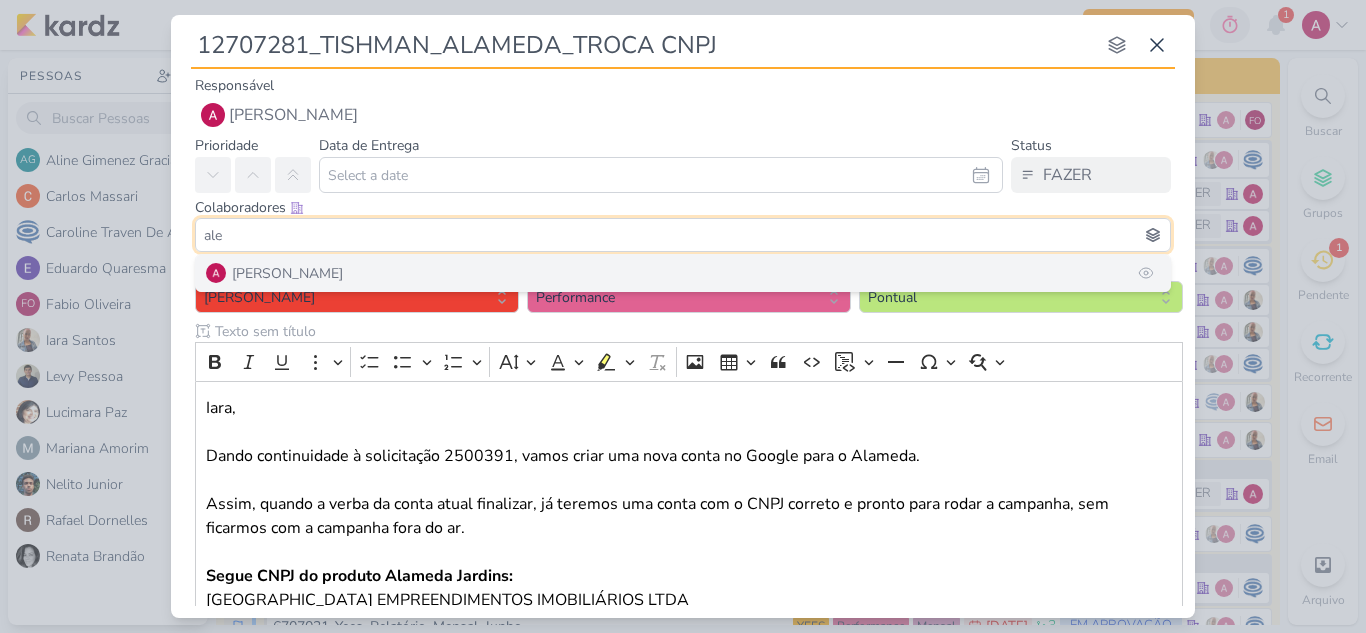 click on "[PERSON_NAME]" at bounding box center (287, 273) 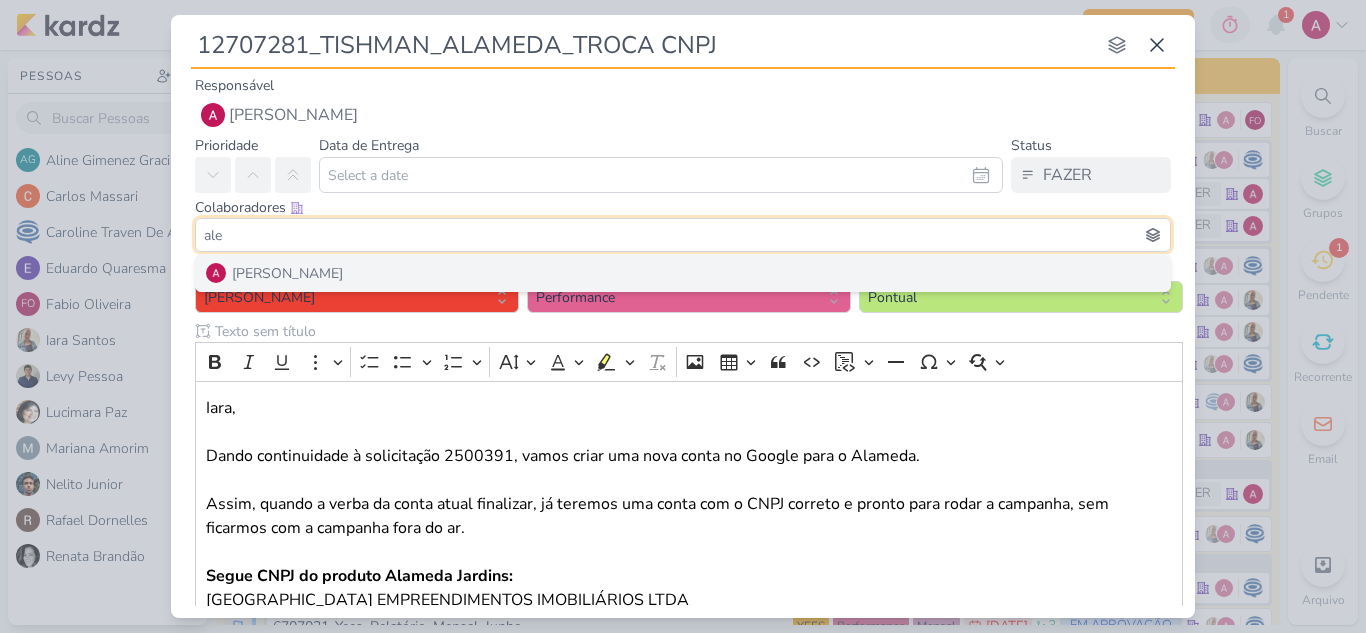 type 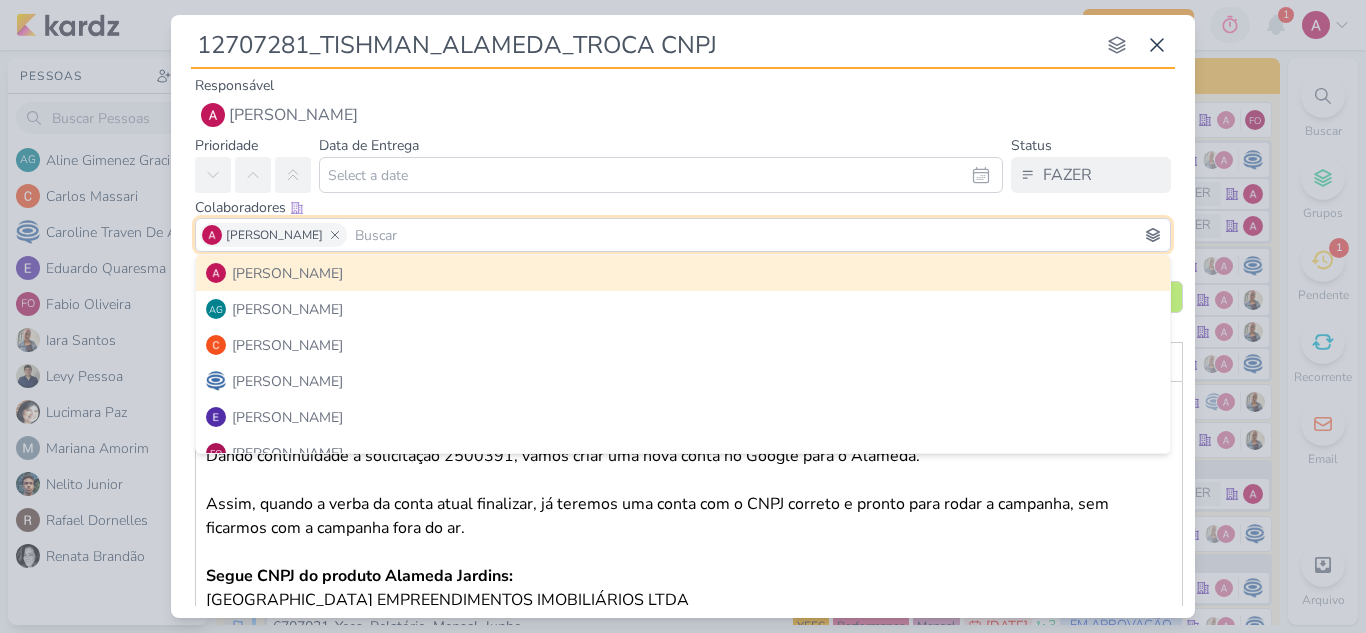 type 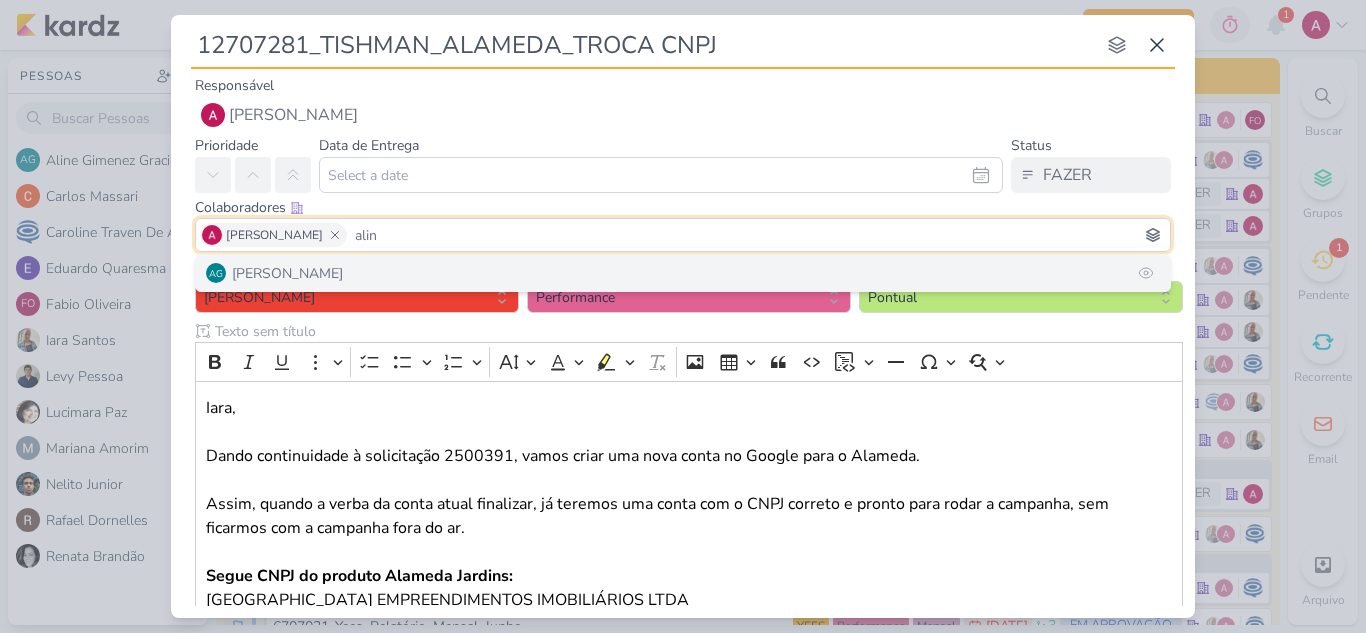 type on "alin" 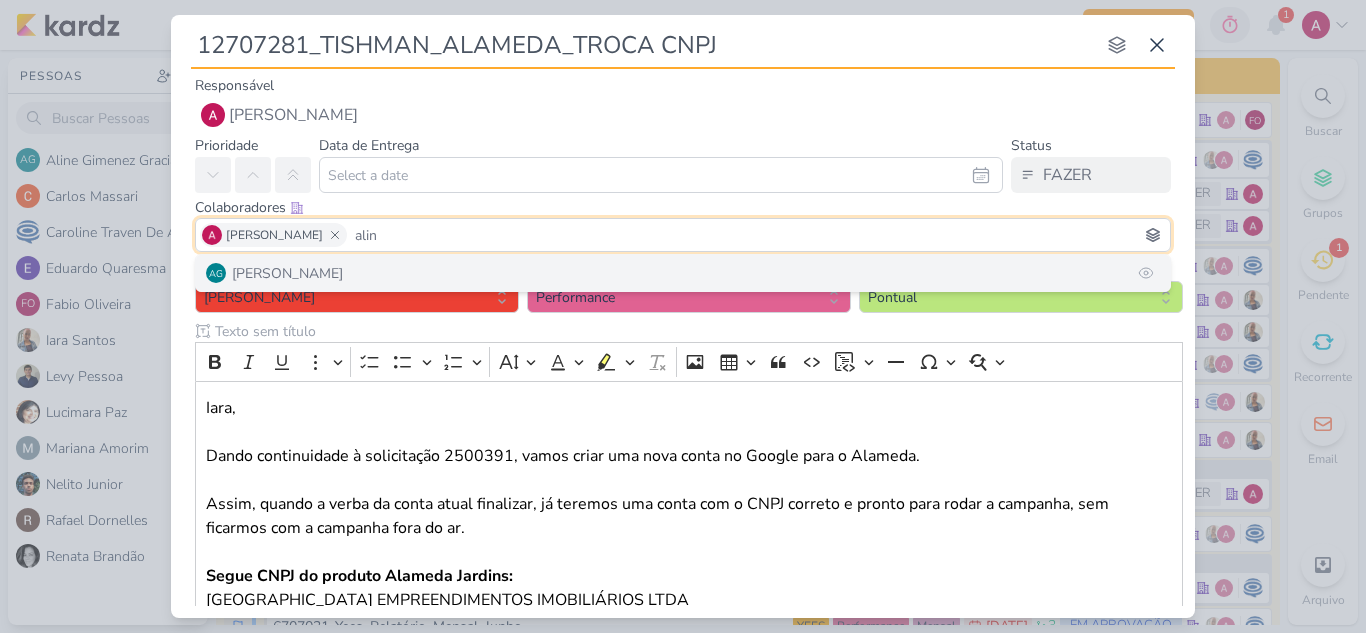 click on "AG
Aline Gimenez Graciano" at bounding box center (683, 273) 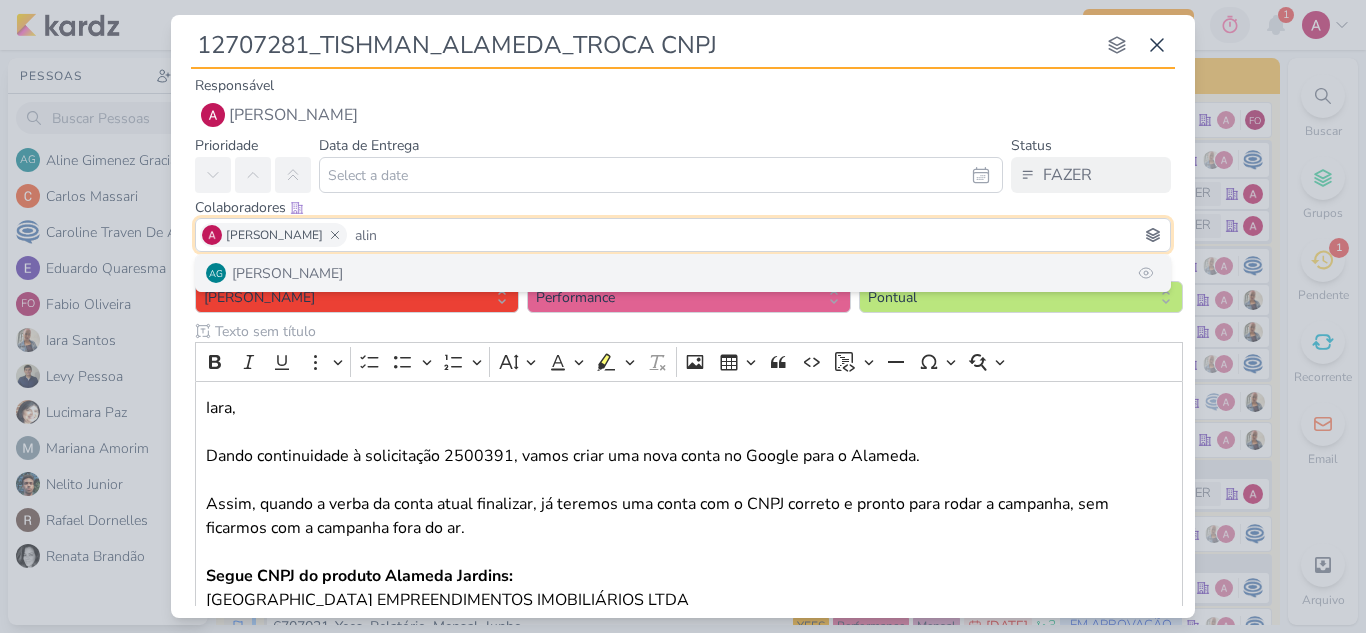 type 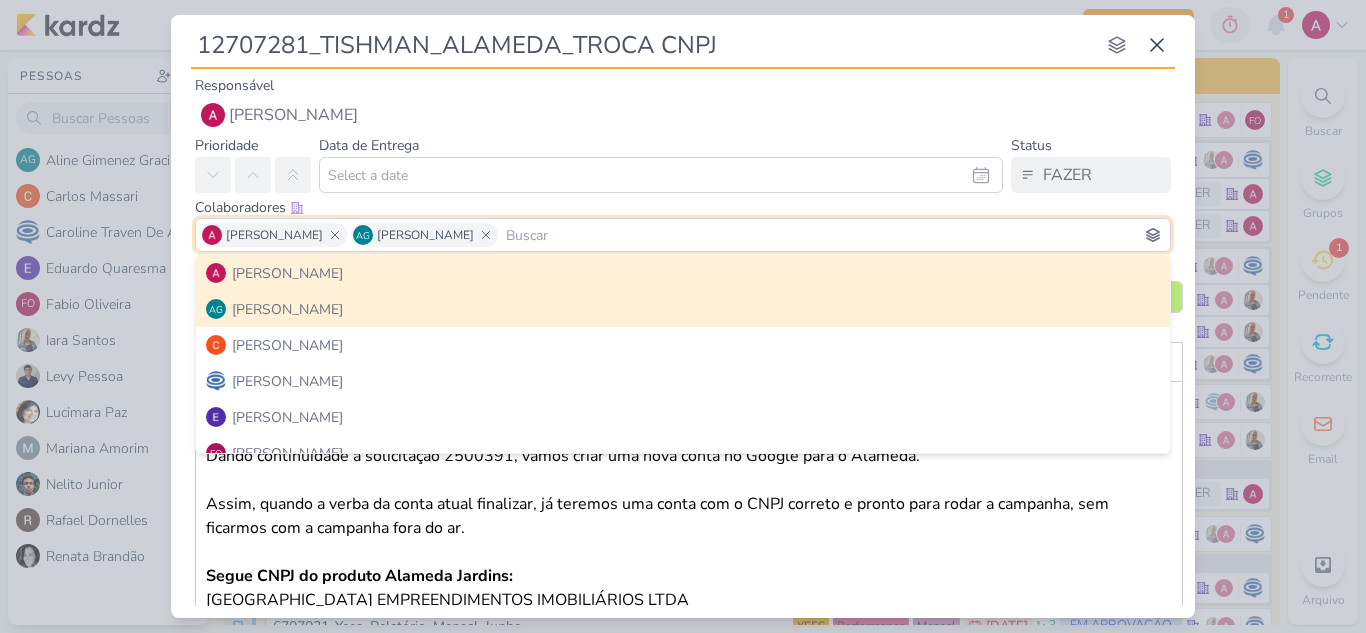type 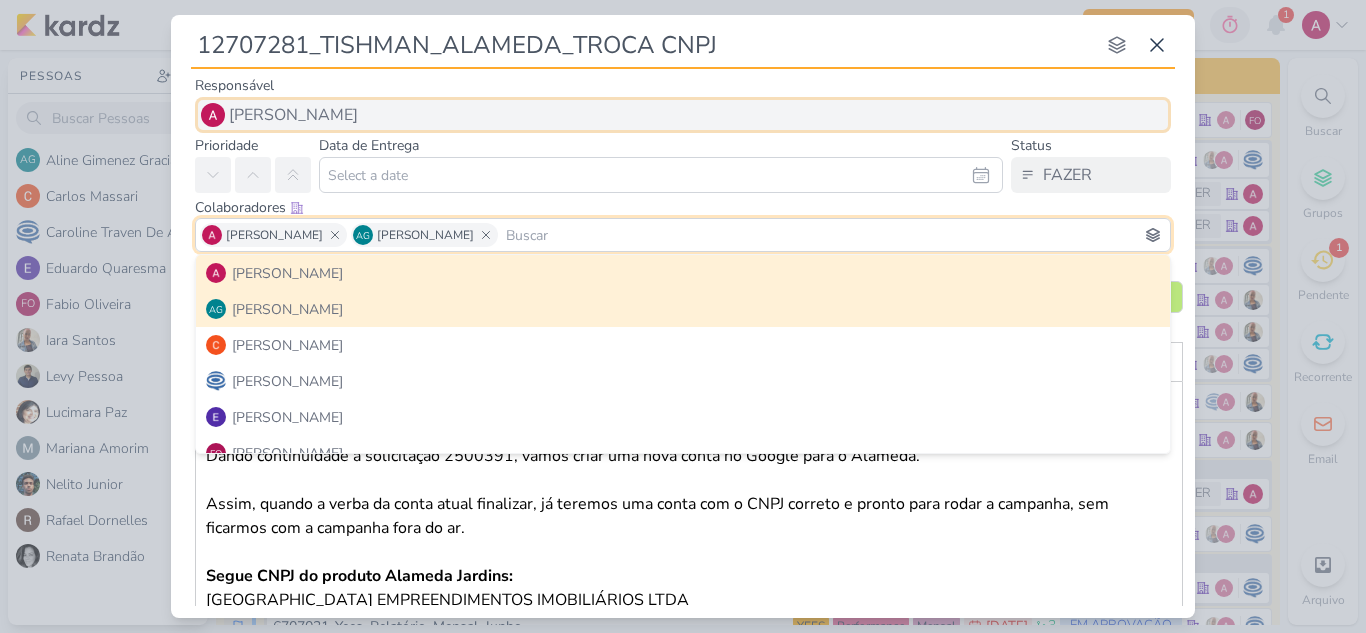 click on "[PERSON_NAME]" at bounding box center [293, 115] 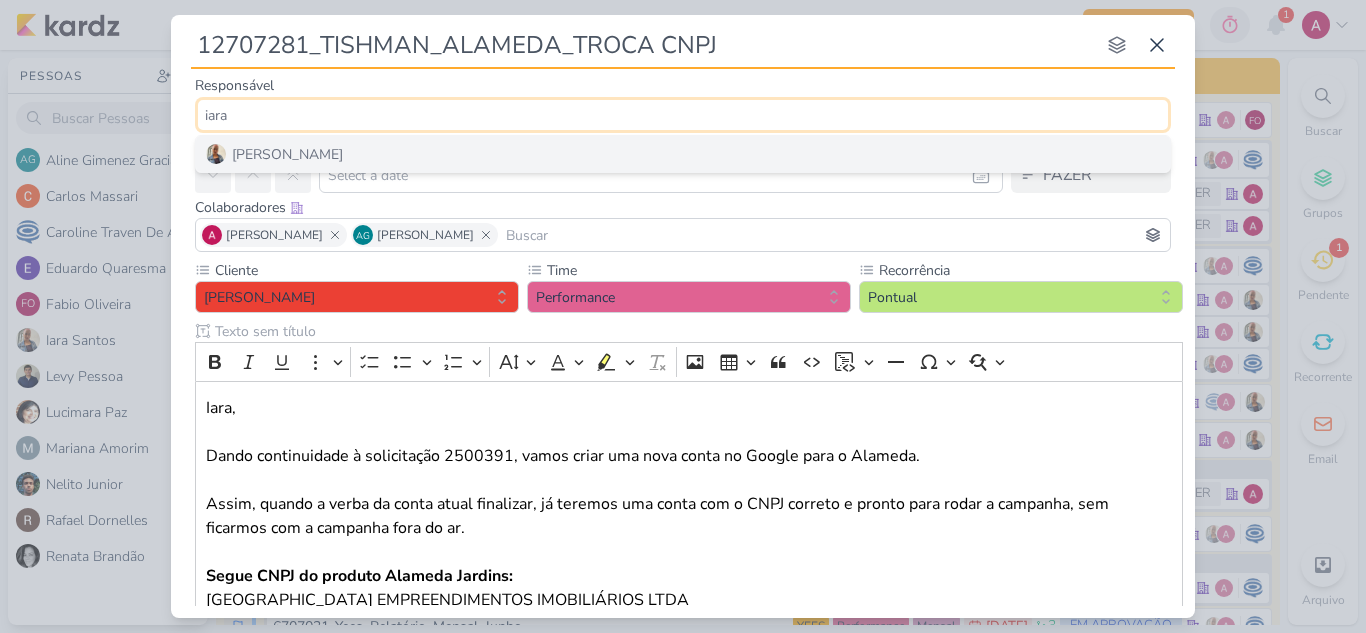 type on "iara" 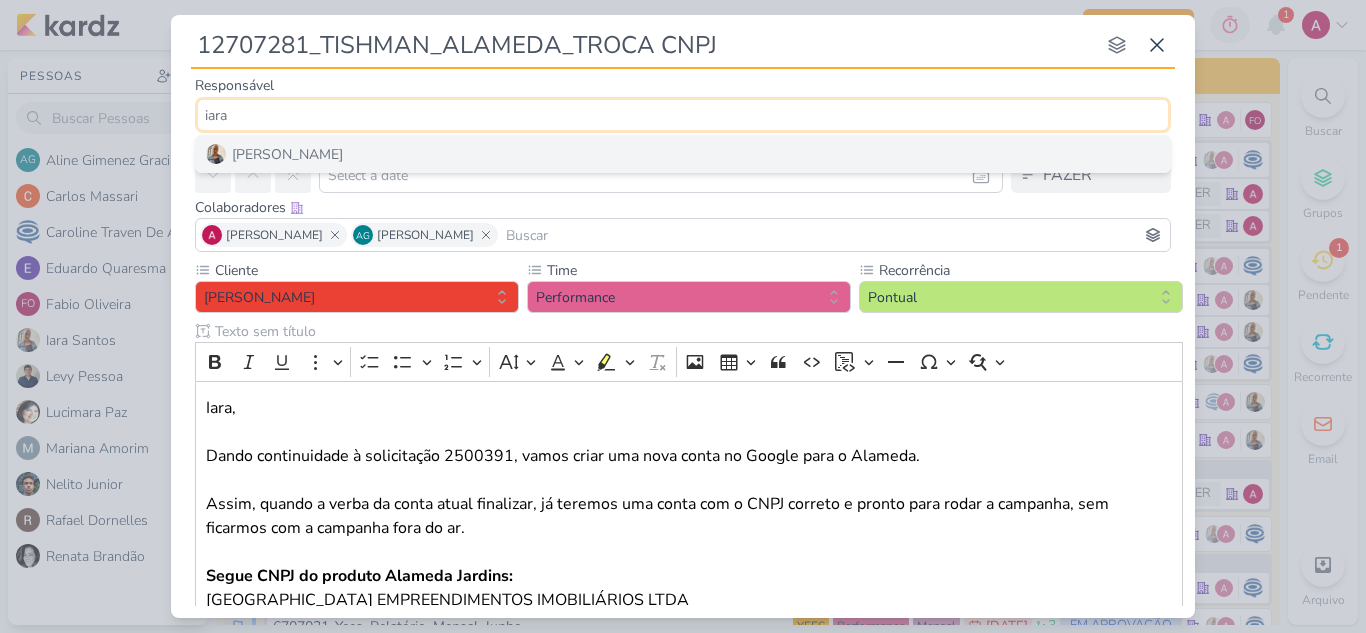 click on "[PERSON_NAME]" at bounding box center [683, 154] 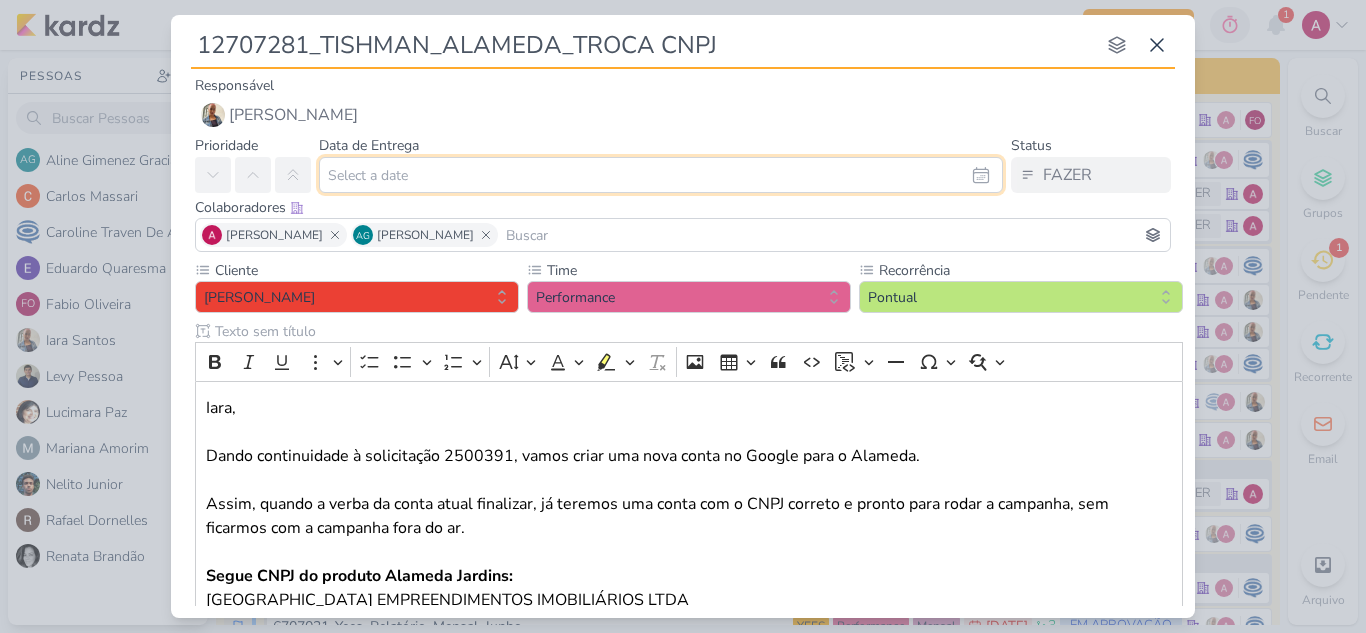 click at bounding box center [661, 175] 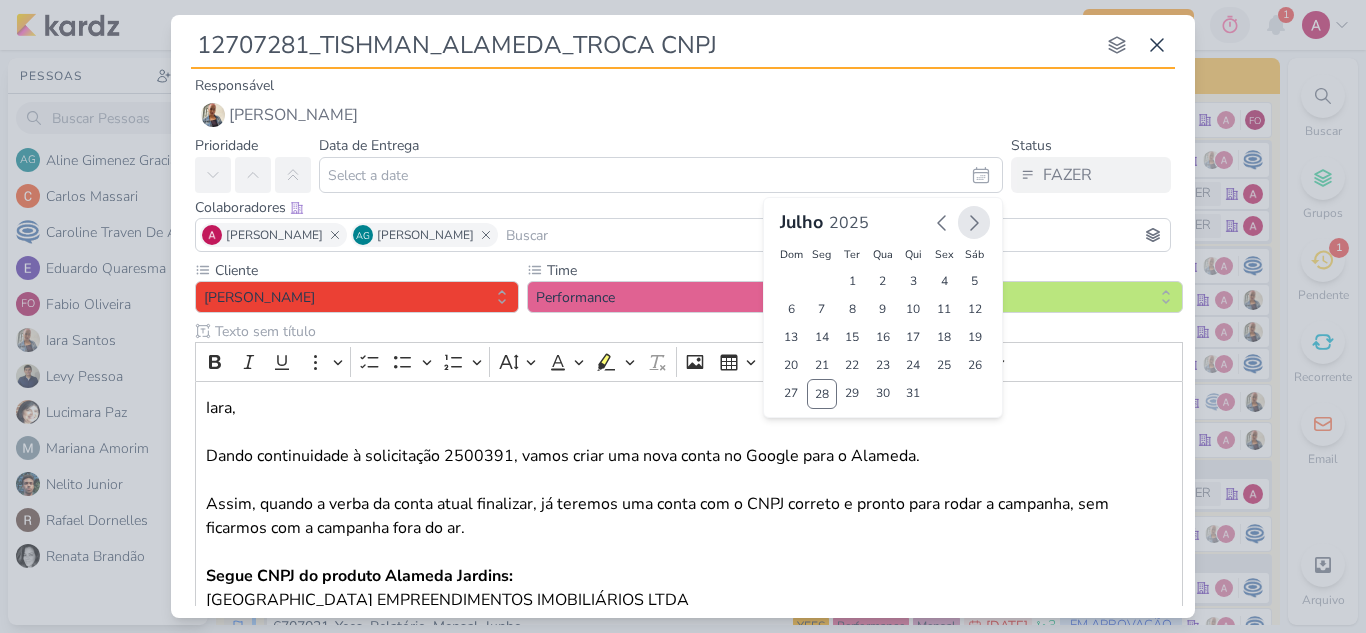 click 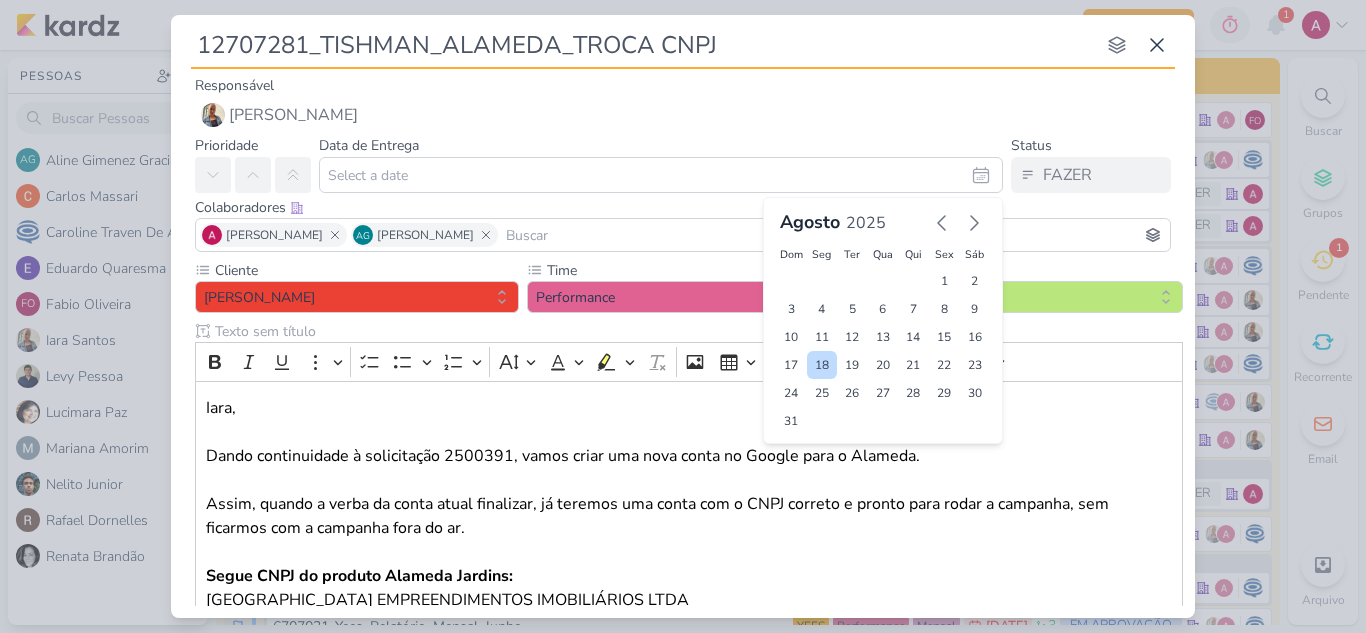 click on "18" at bounding box center (822, 365) 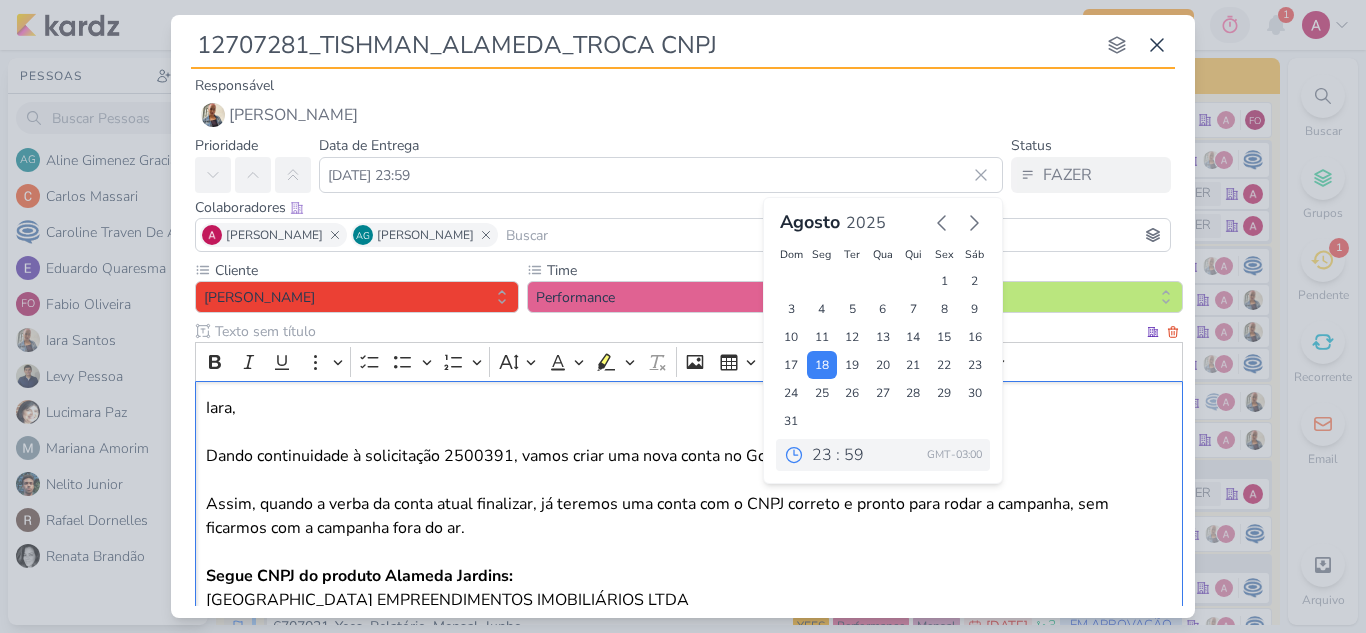 click on "Iara, Dando continuidade à solicitação 2500391, vamos criar uma nova conta no Google para o Alameda." at bounding box center [689, 432] 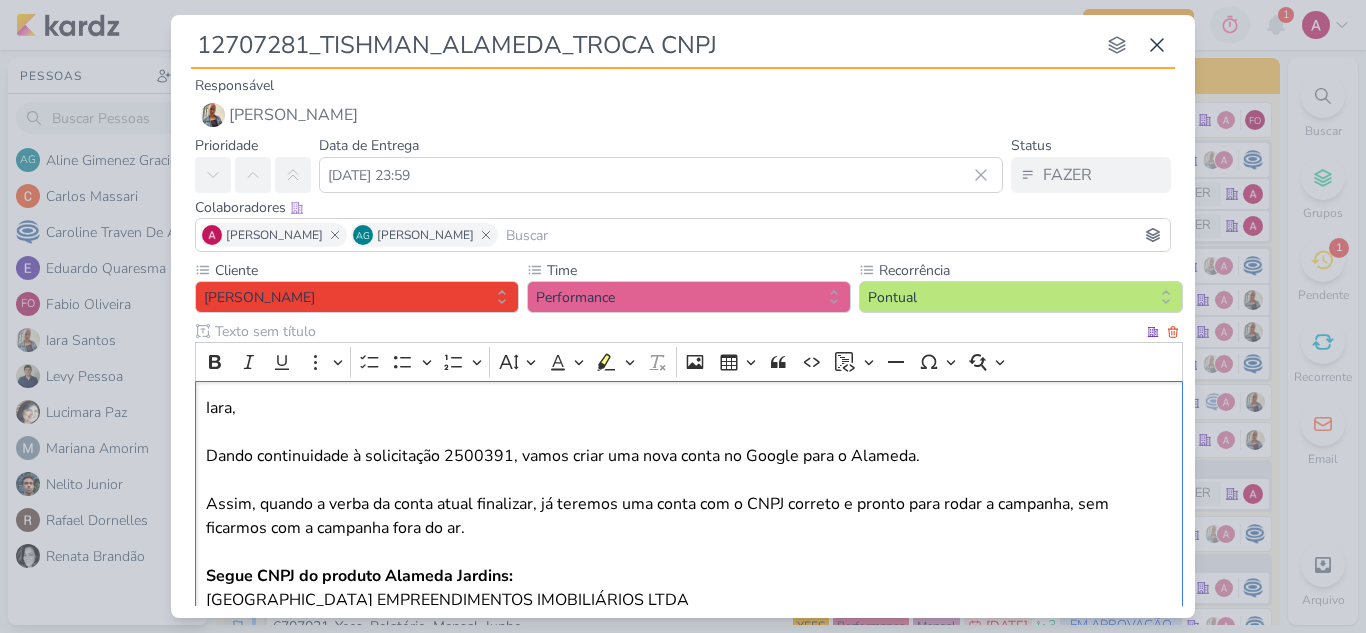 scroll, scrollTop: 276, scrollLeft: 0, axis: vertical 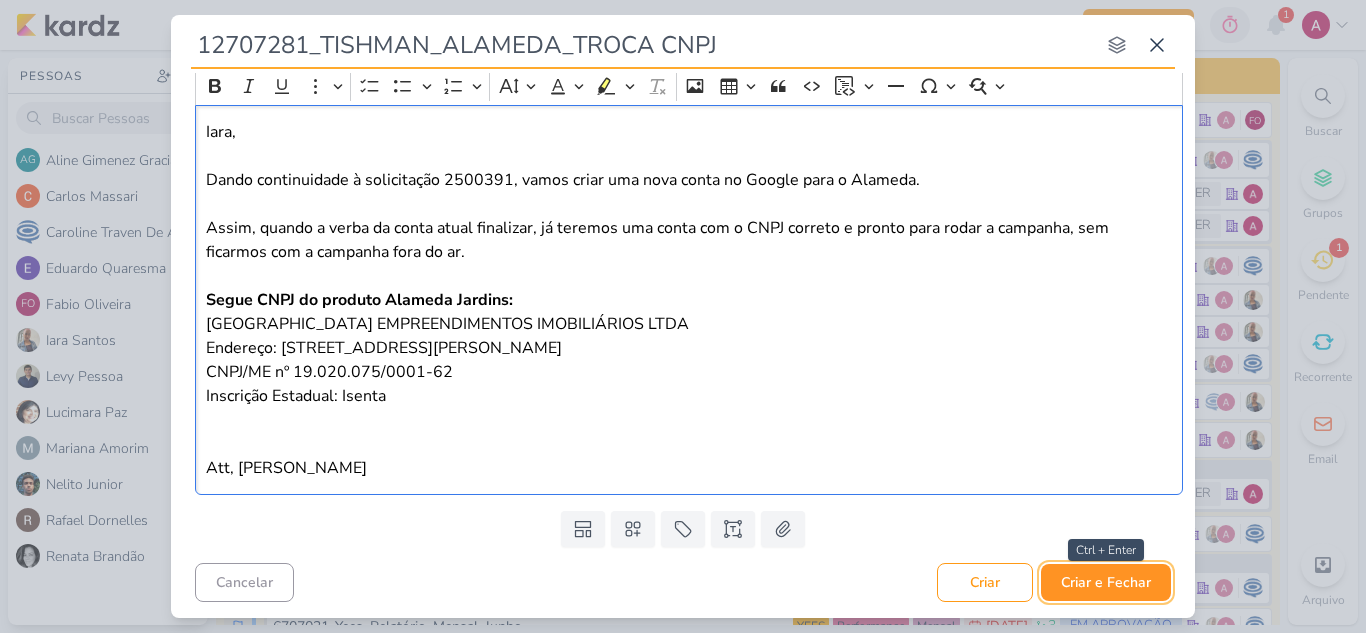 click on "Criar e Fechar" at bounding box center (1106, 582) 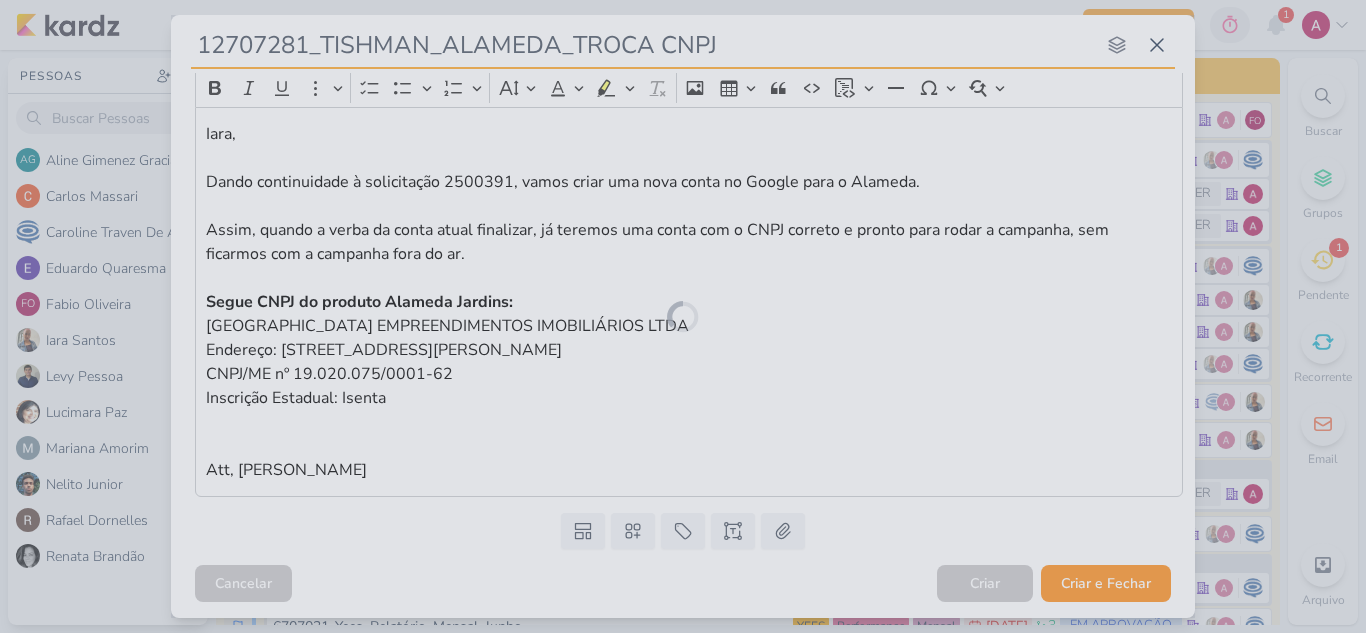 scroll, scrollTop: 274, scrollLeft: 0, axis: vertical 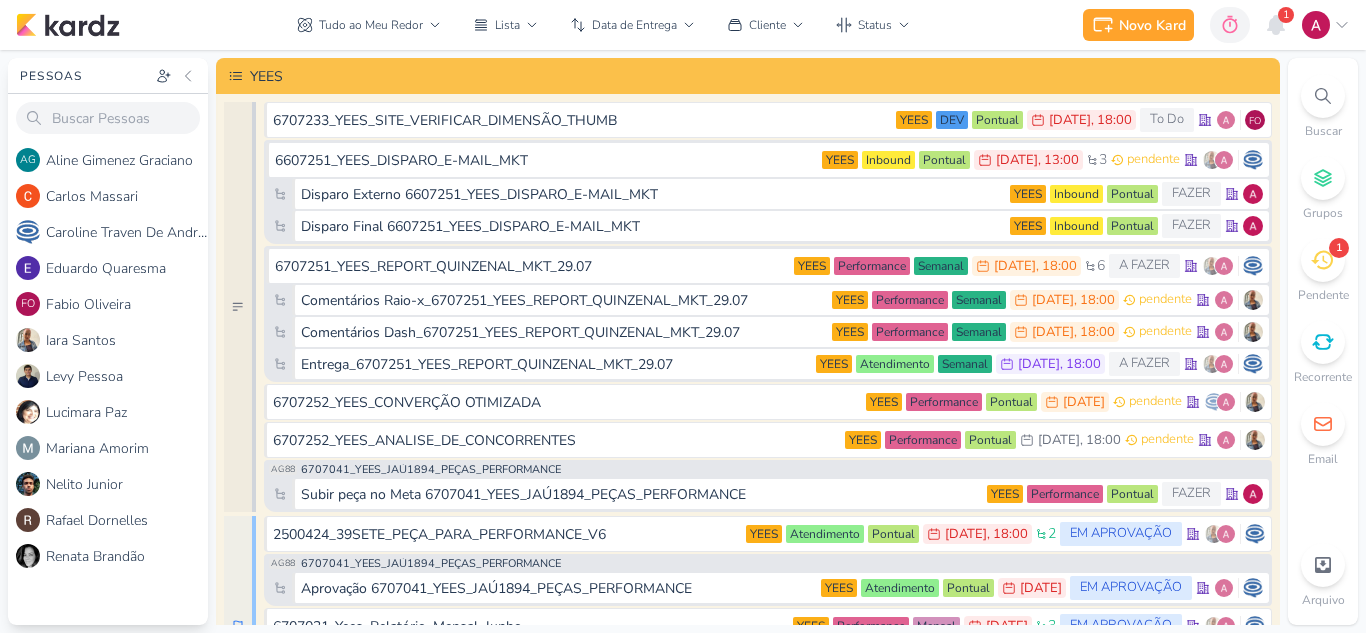 click at bounding box center [1323, 96] 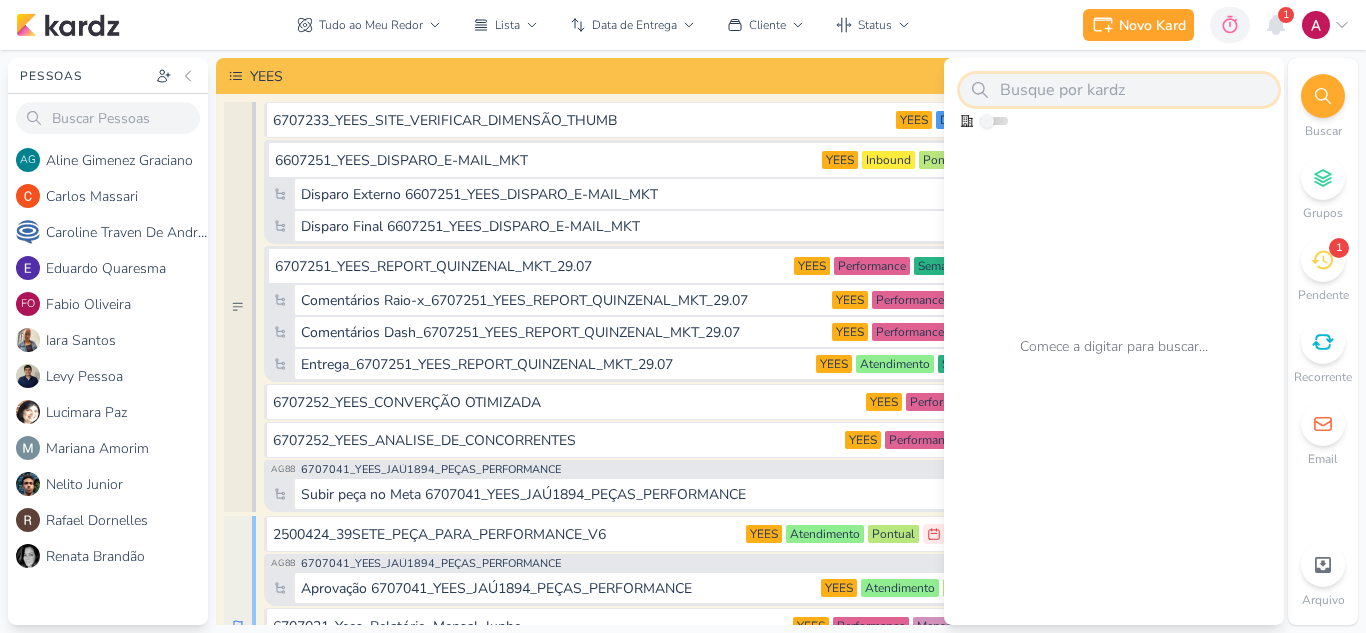 paste on "2500391" 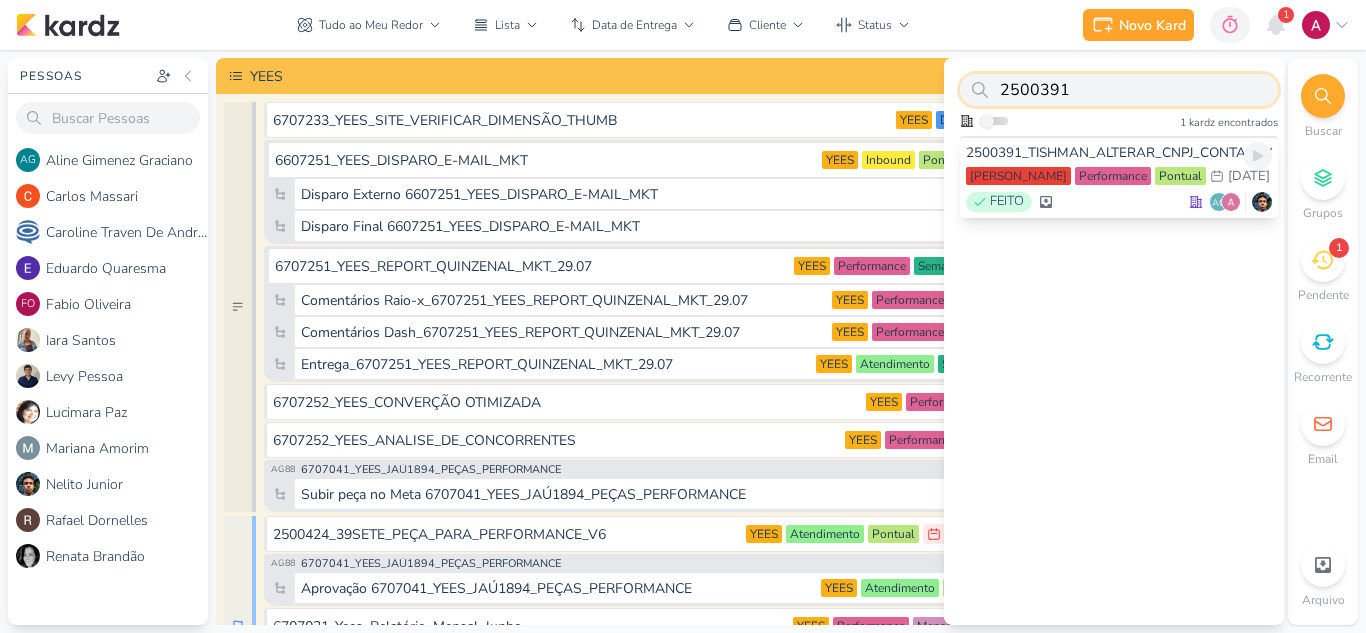 type on "2500391" 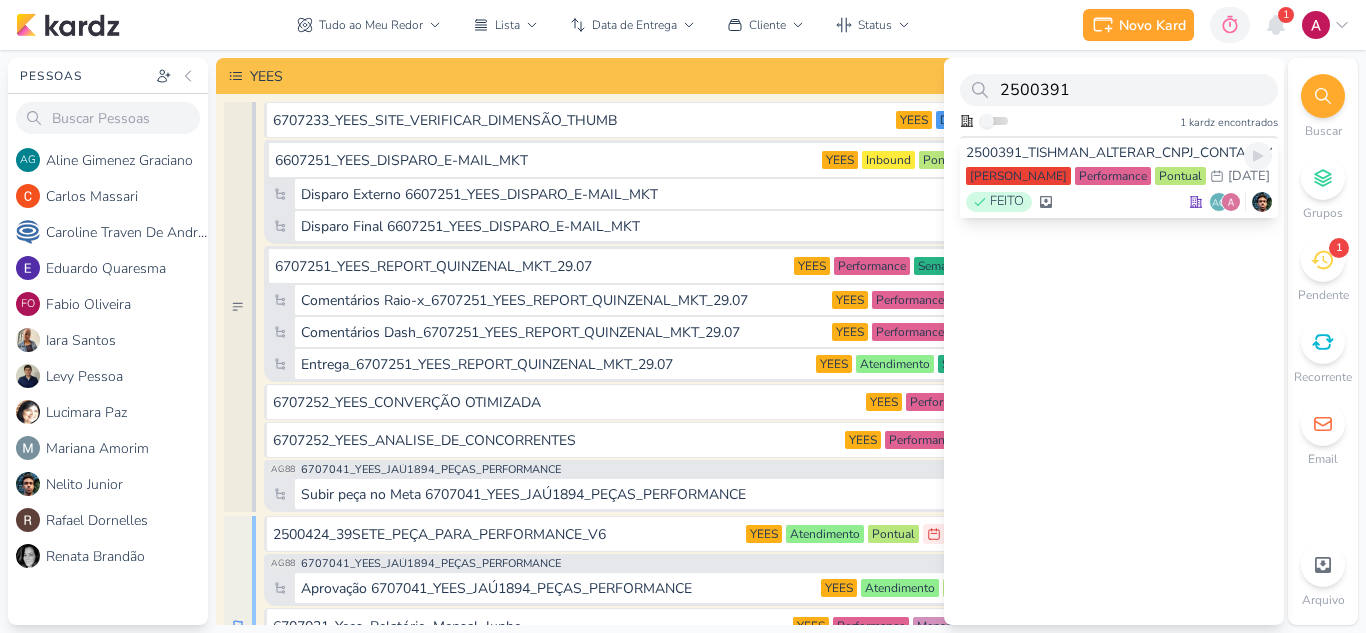 click on "2500391_TISHMAN_ALTERAR_CNPJ_CONTA_1101_PARA_ALAMEDA
[PERSON_NAME]
Performance
Pontual
18/6
[DATE]
FEITO
AG" at bounding box center [1119, 177] 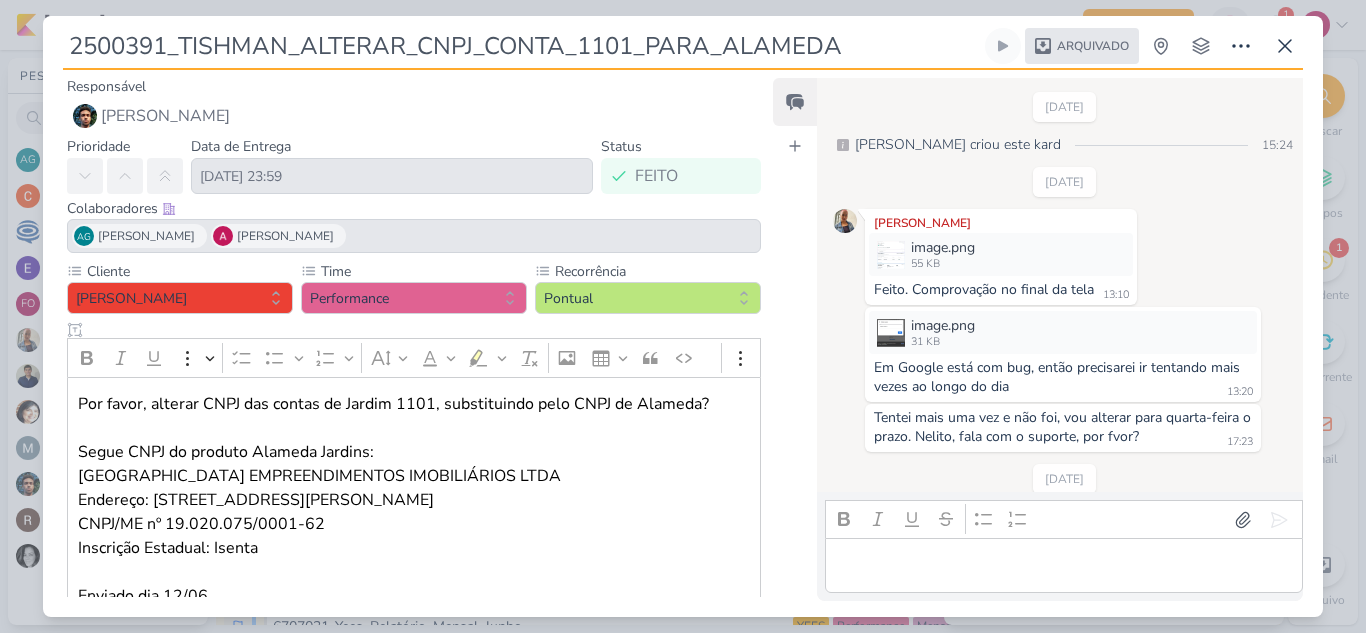scroll, scrollTop: 450, scrollLeft: 0, axis: vertical 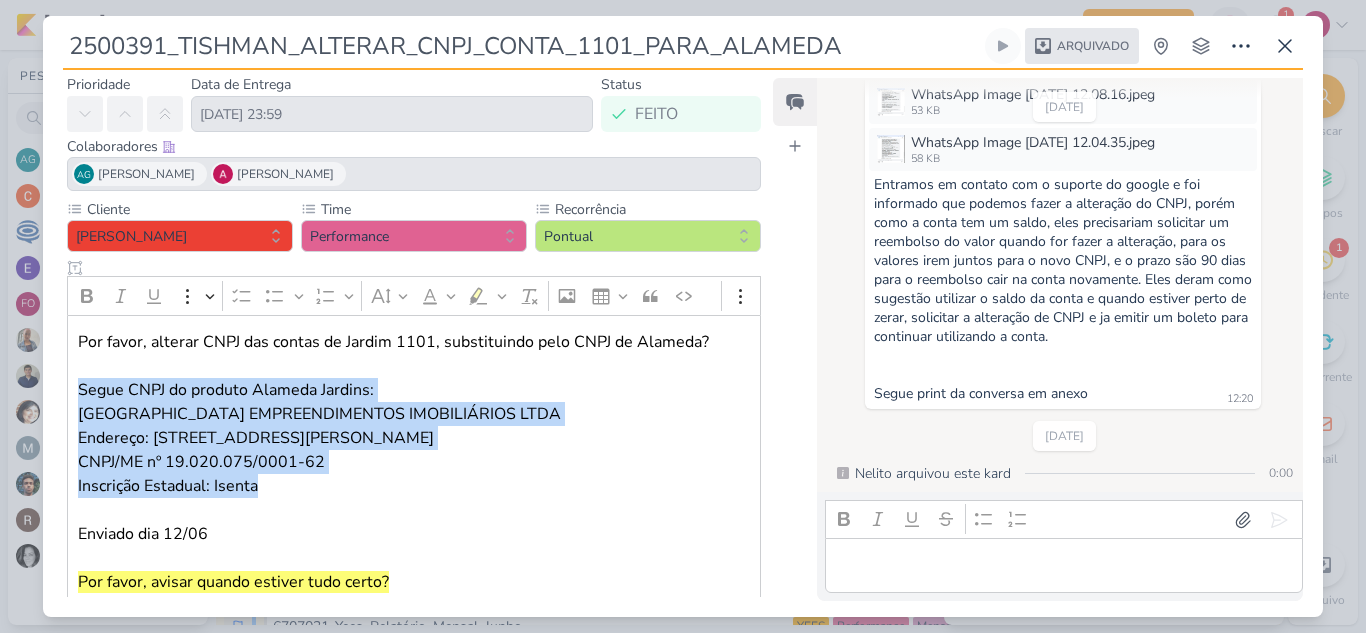 drag, startPoint x: 80, startPoint y: 386, endPoint x: 291, endPoint y: 520, distance: 249.954 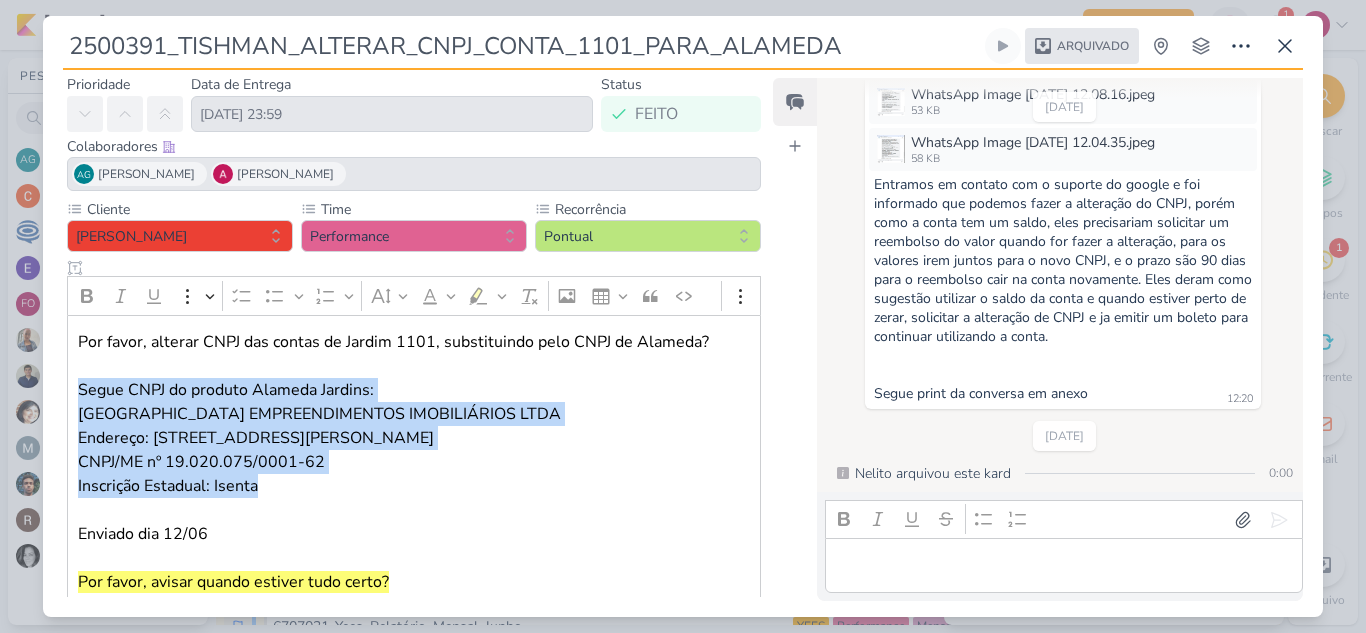 copy on "Segue CNPJ do produto Alameda Jardins: [GEOGRAPHIC_DATA] EMPREENDIMENTOS IMOBILIÁRIOS LTDA Endereço: [STREET_ADDRESS][PERSON_NAME] CNPJ/ME nº 19.020.075/0001-62 Inscrição Estadual: Isenta" 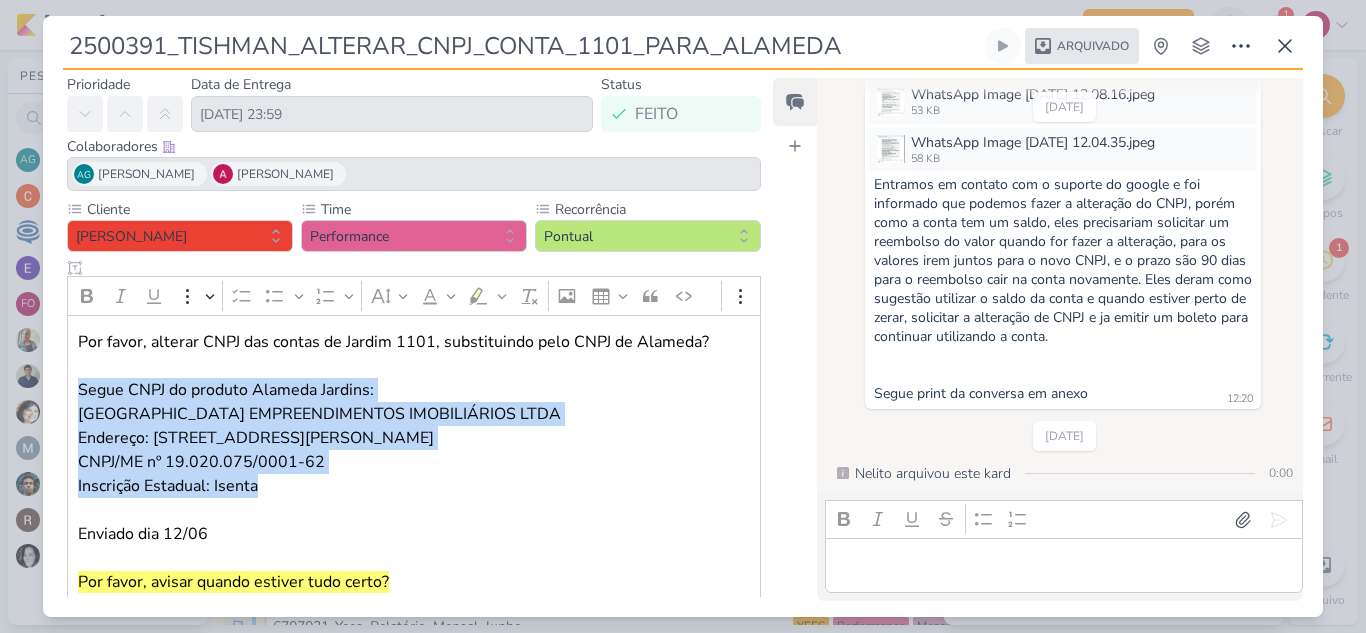 scroll, scrollTop: 0, scrollLeft: 0, axis: both 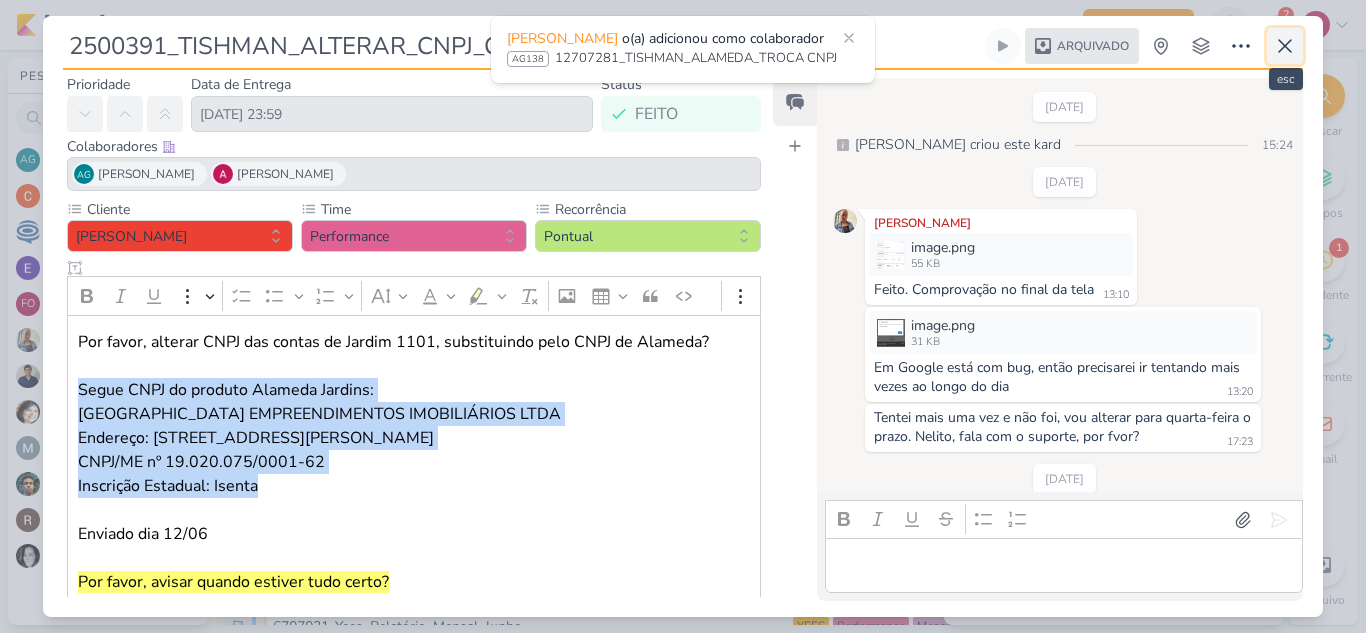 click at bounding box center [1285, 46] 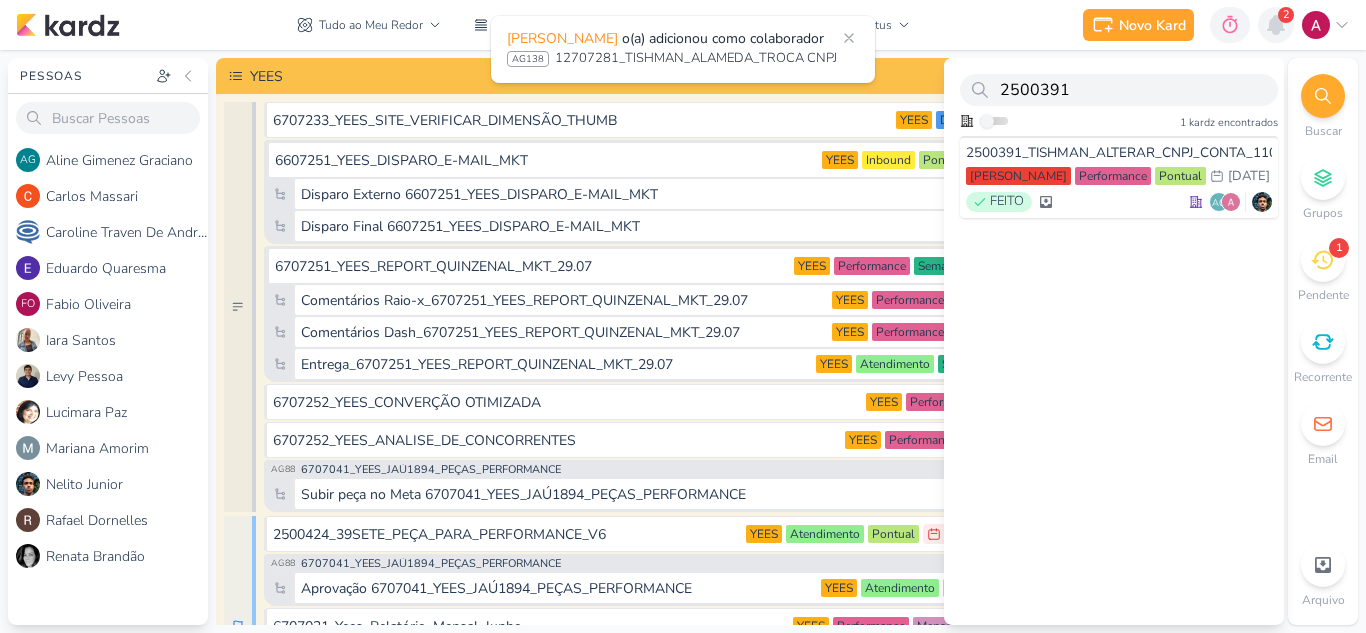click 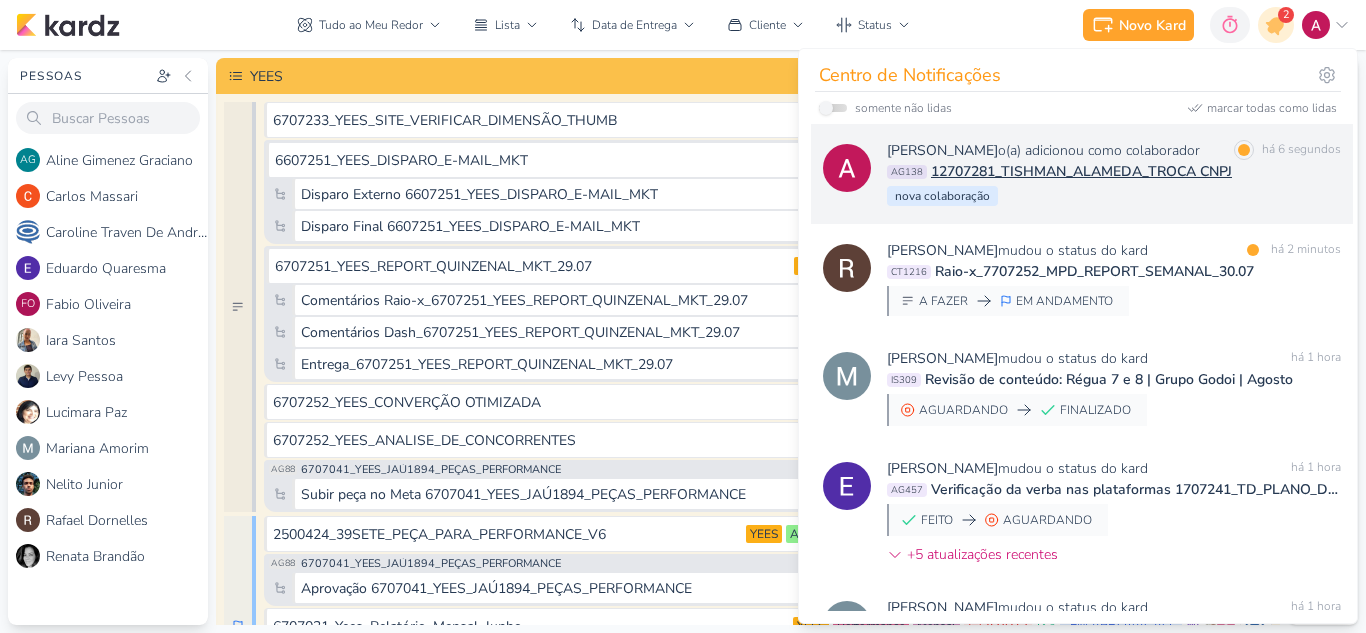 click on "[PERSON_NAME]  o(a) adicionou como colaborador
marcar como lida
há 6 segundos
AG138
12707281_TISHMAN_ALAMEDA_TROCA CNPJ
[GEOGRAPHIC_DATA]" at bounding box center [1082, 174] 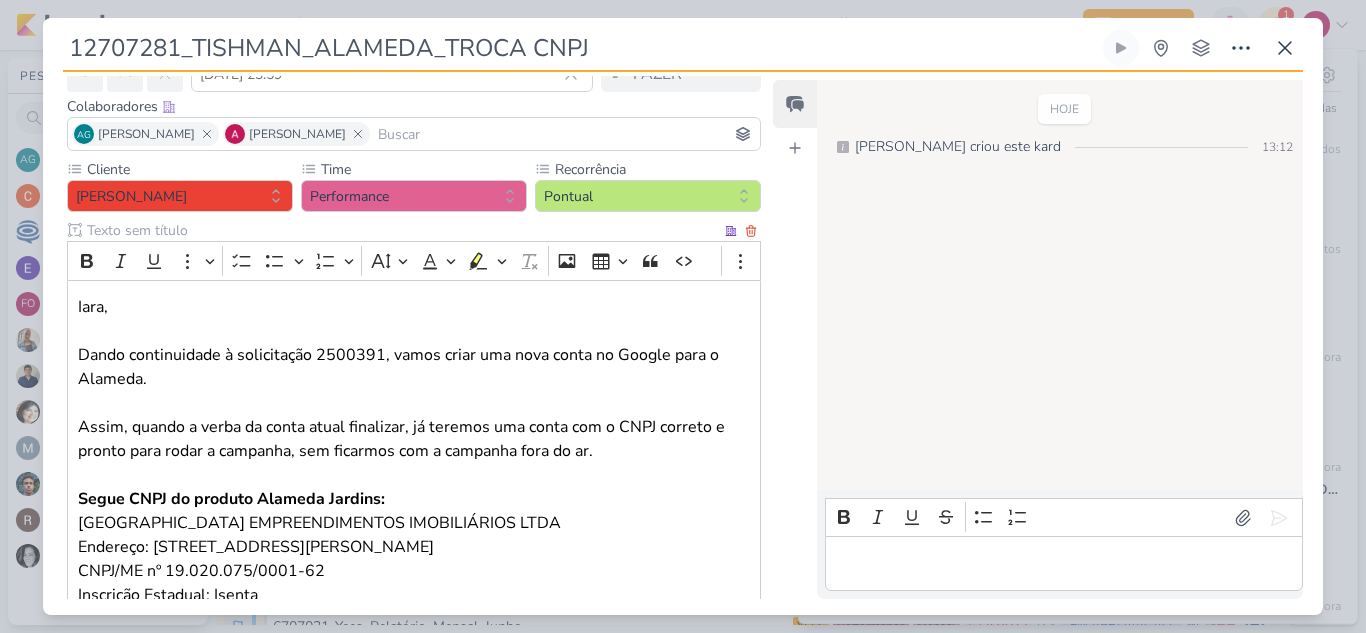 scroll, scrollTop: 0, scrollLeft: 0, axis: both 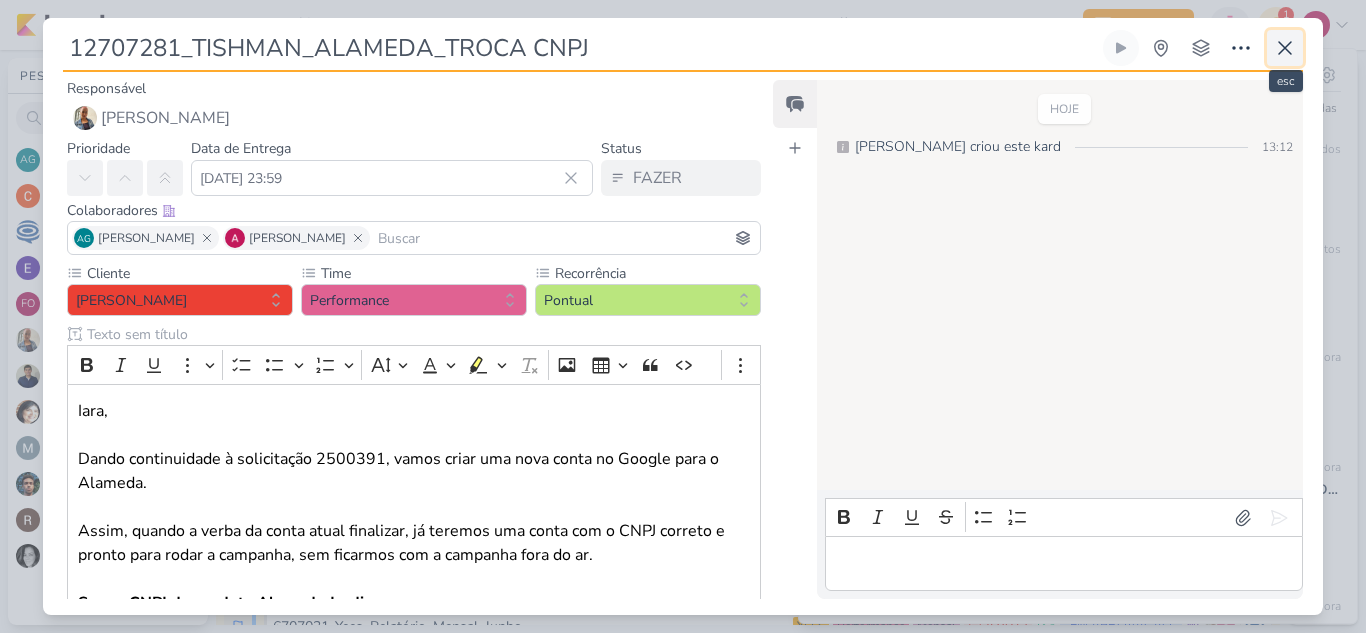 click 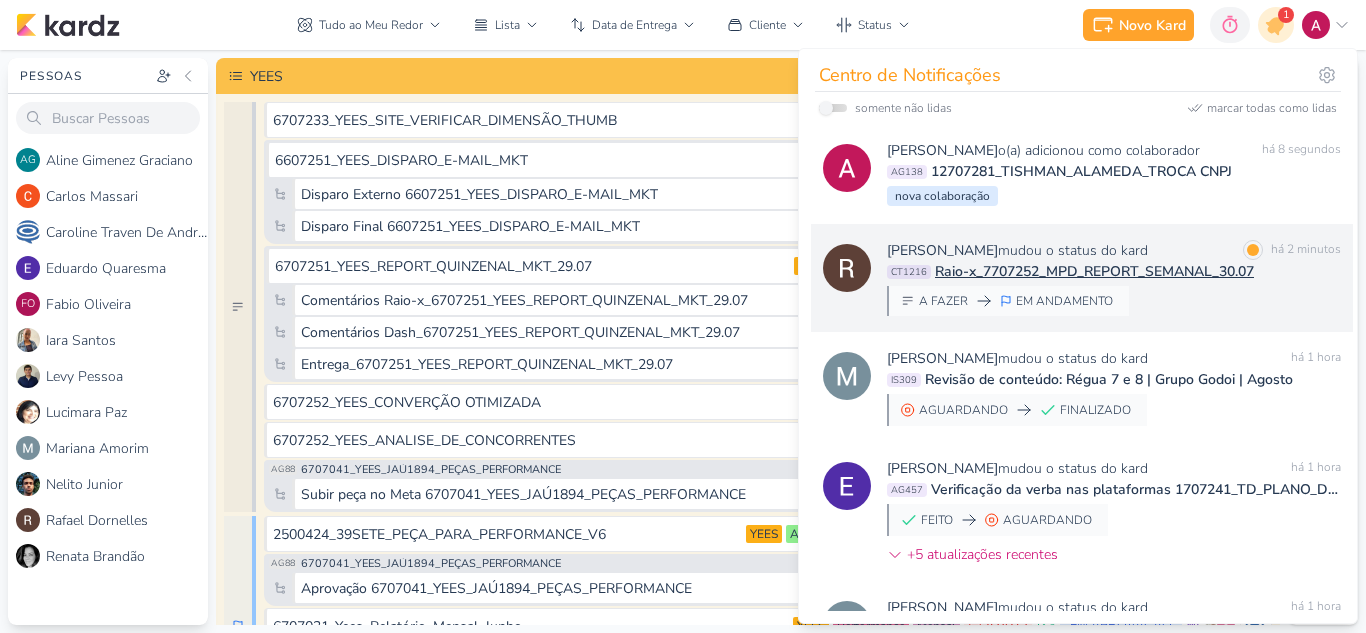 click on "[PERSON_NAME]  mudou o status do kard
marcar como lida
há 2 minutos" at bounding box center [1114, 250] 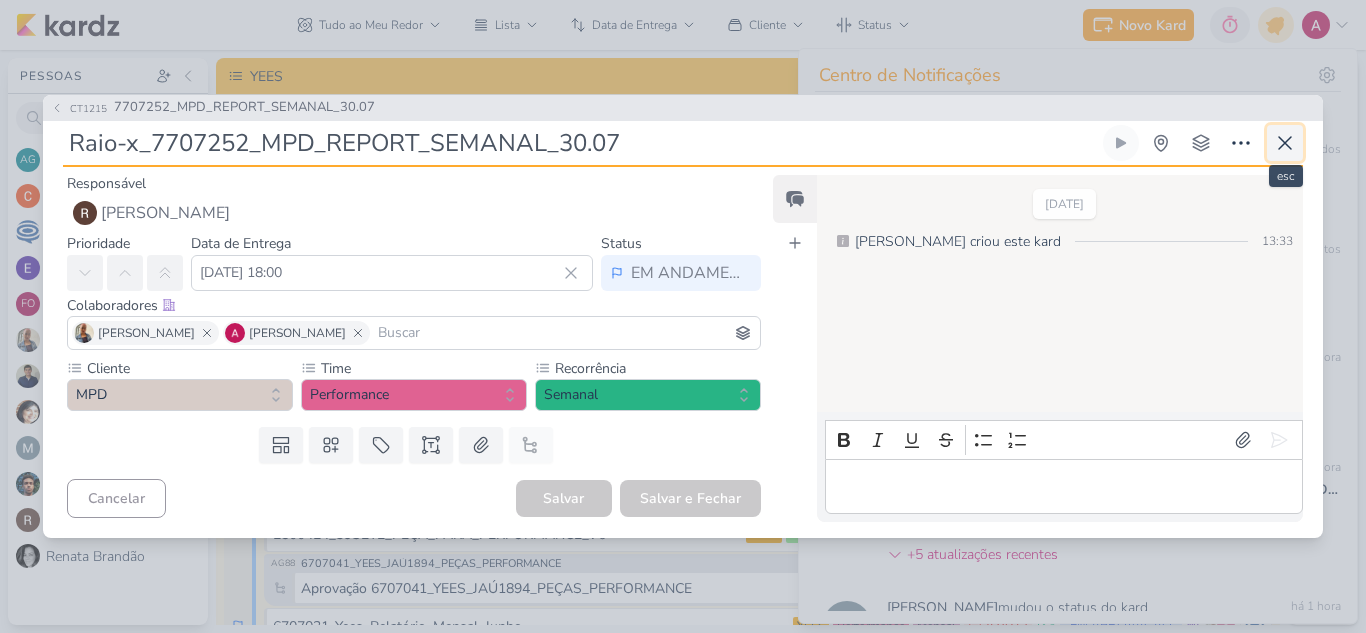 click 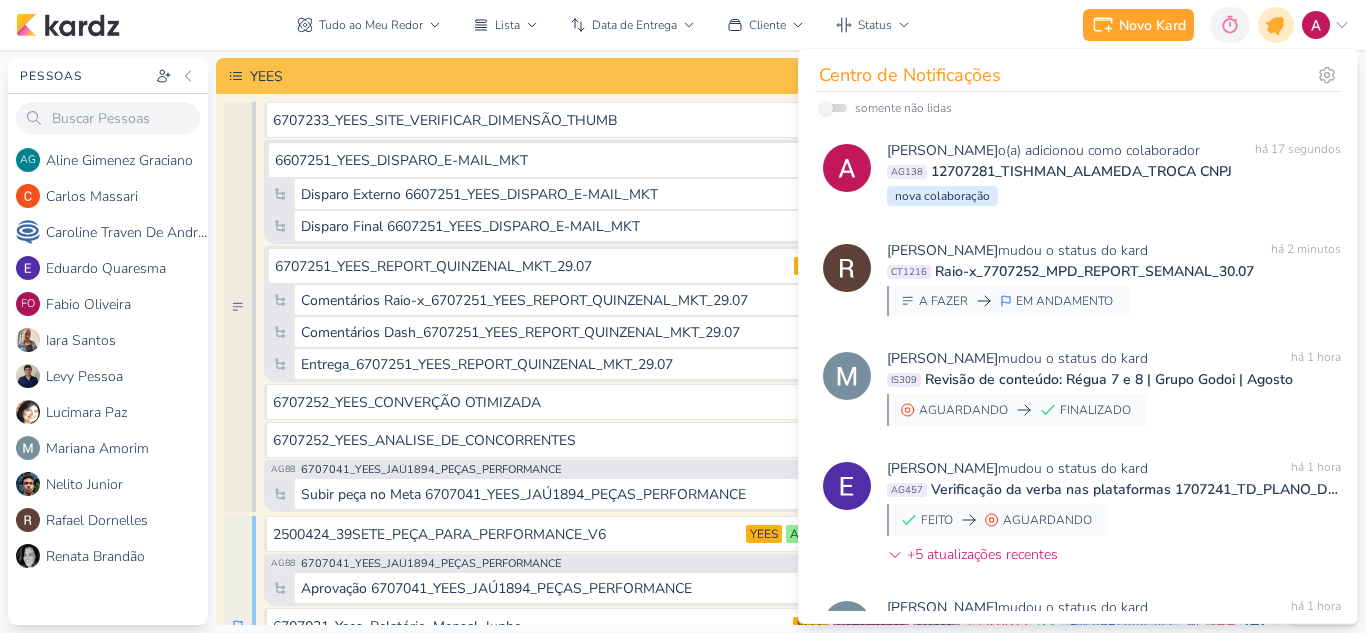 click 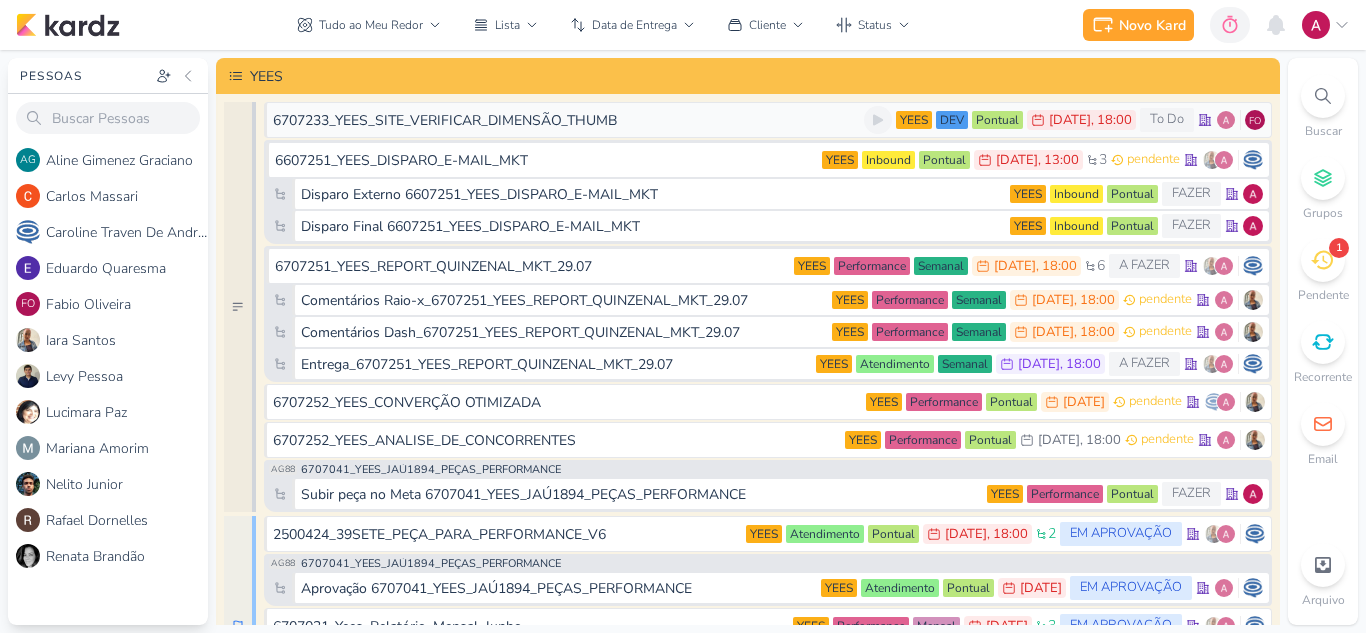 click on "6707233_YEES_SITE_VERIFICAR_DIMENSÃO_THUMB
[GEOGRAPHIC_DATA]
DEV
Pontual
25/7
[DATE] 18:00
To Do
FO" at bounding box center (768, 120) 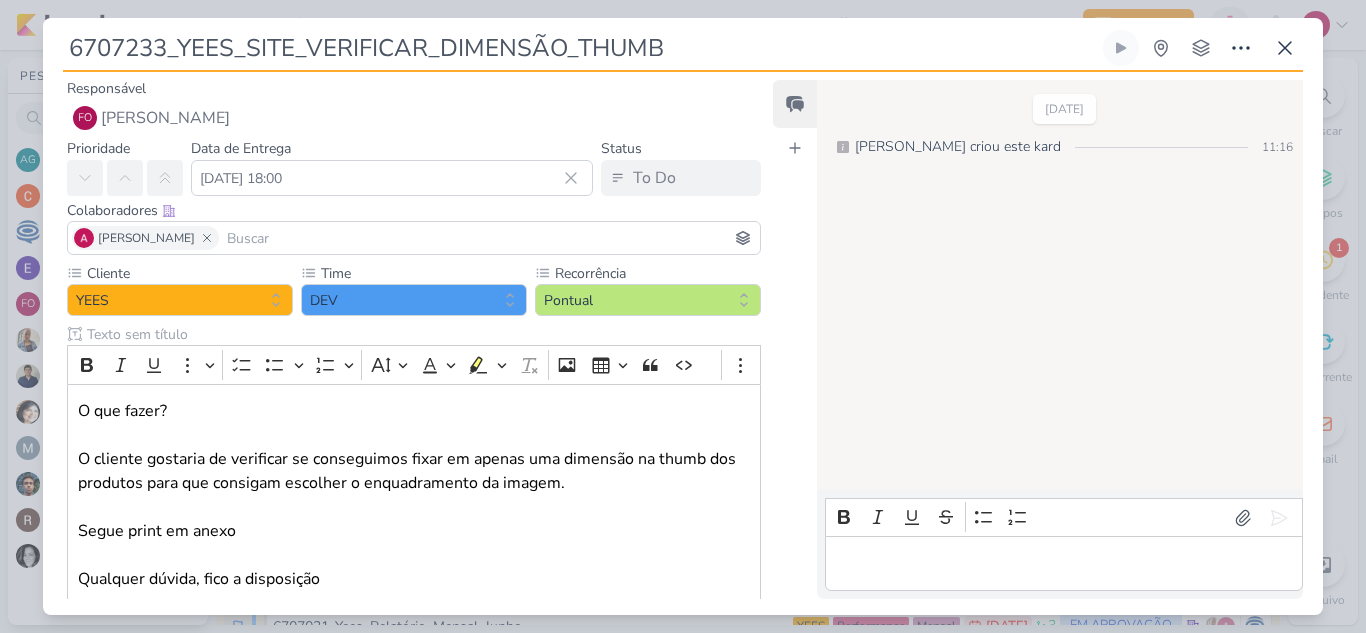 drag, startPoint x: 169, startPoint y: 51, endPoint x: 72, endPoint y: 55, distance: 97.082436 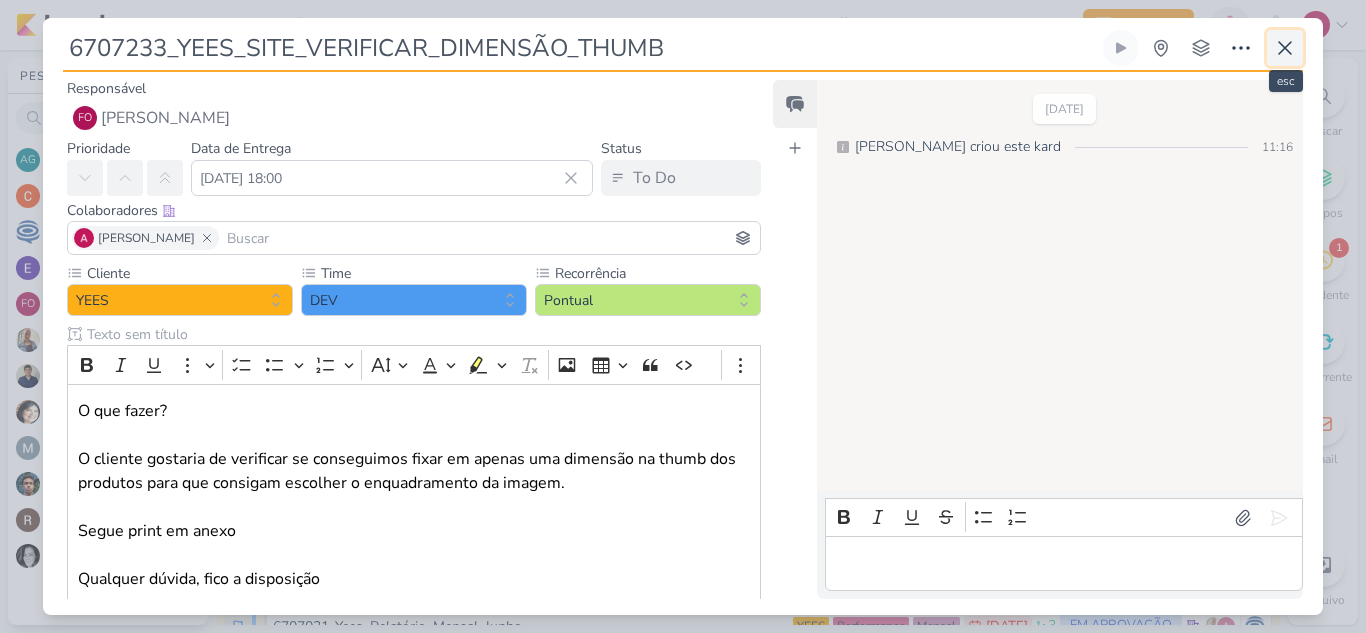 click 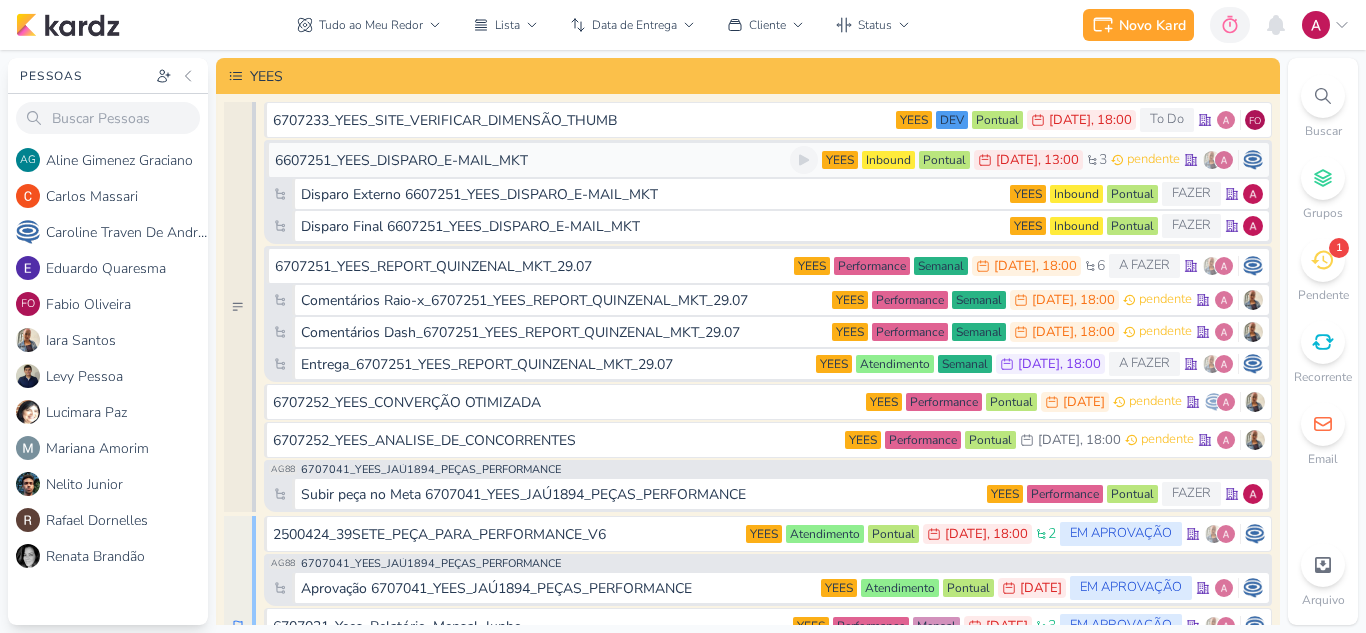 click on "6607251_YEES_DISPARO_E-MAIL_MKT" at bounding box center [532, 160] 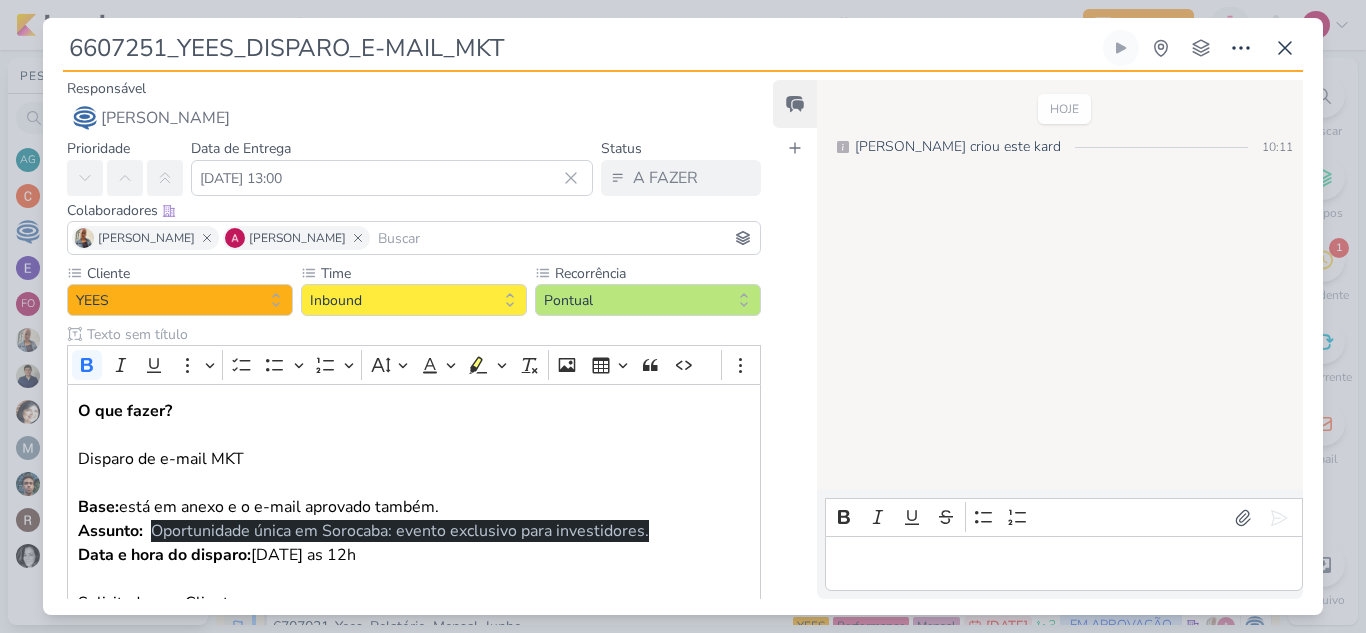 drag, startPoint x: 166, startPoint y: 52, endPoint x: 62, endPoint y: 58, distance: 104.172935 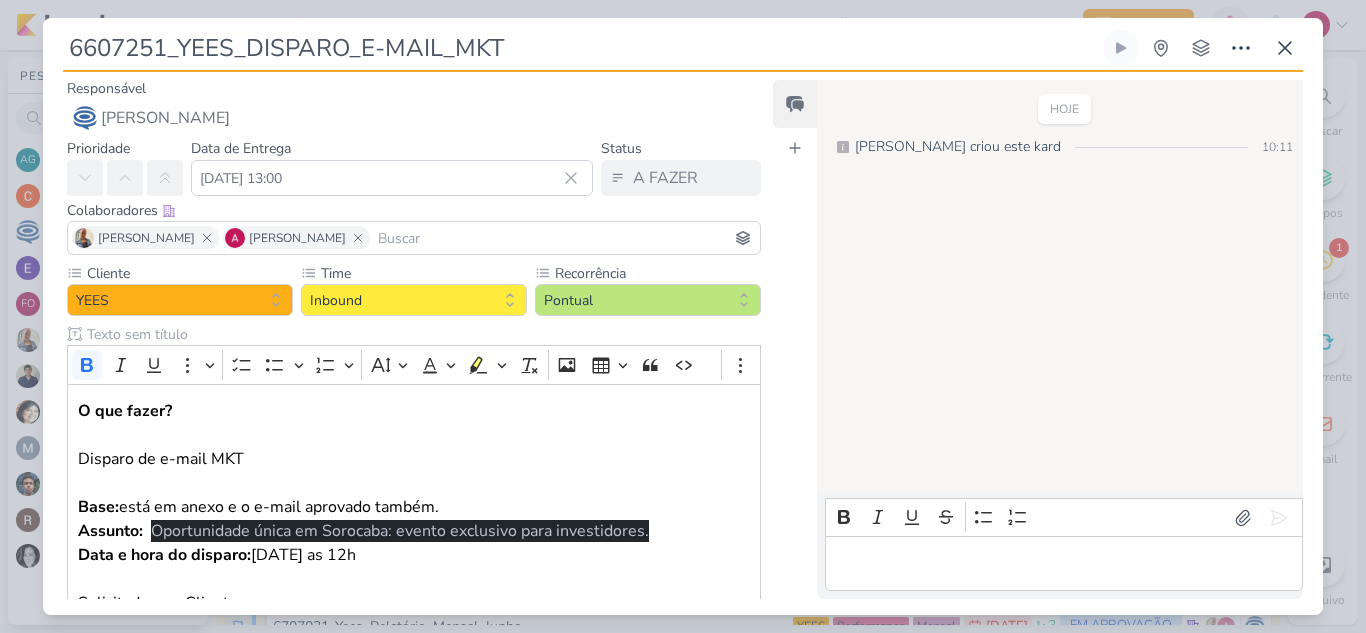 click on "6607251_YEES_DISPARO_E-MAIL_MKT
Criado por [PERSON_NAME]
nenhum grupo disponível" at bounding box center [683, 322] 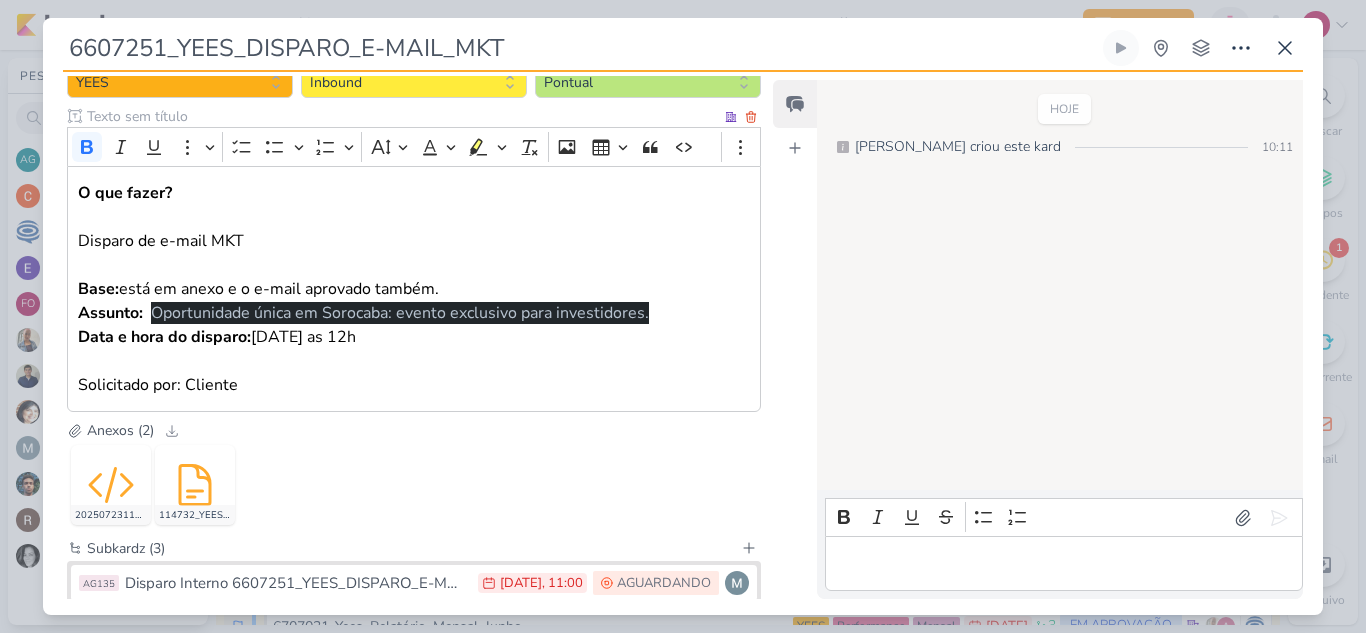 scroll, scrollTop: 220, scrollLeft: 0, axis: vertical 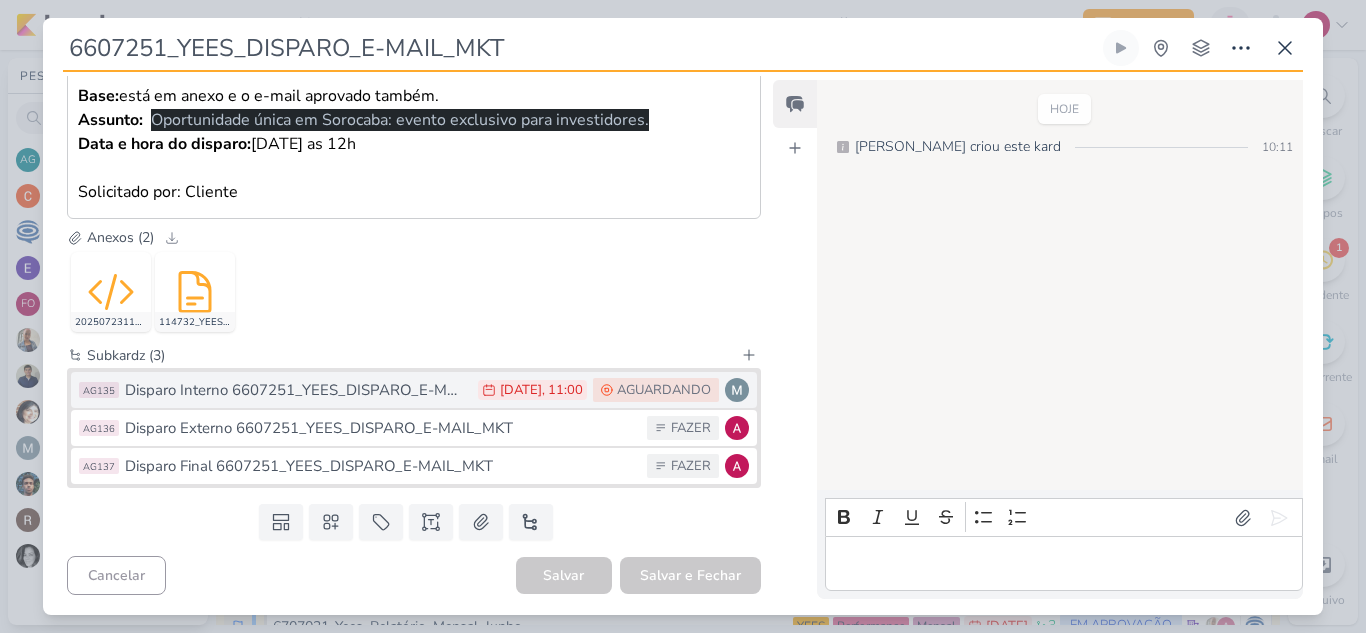 click on "Disparo Interno 6607251_YEES_DISPARO_E-MAIL_MKT" at bounding box center (296, 390) 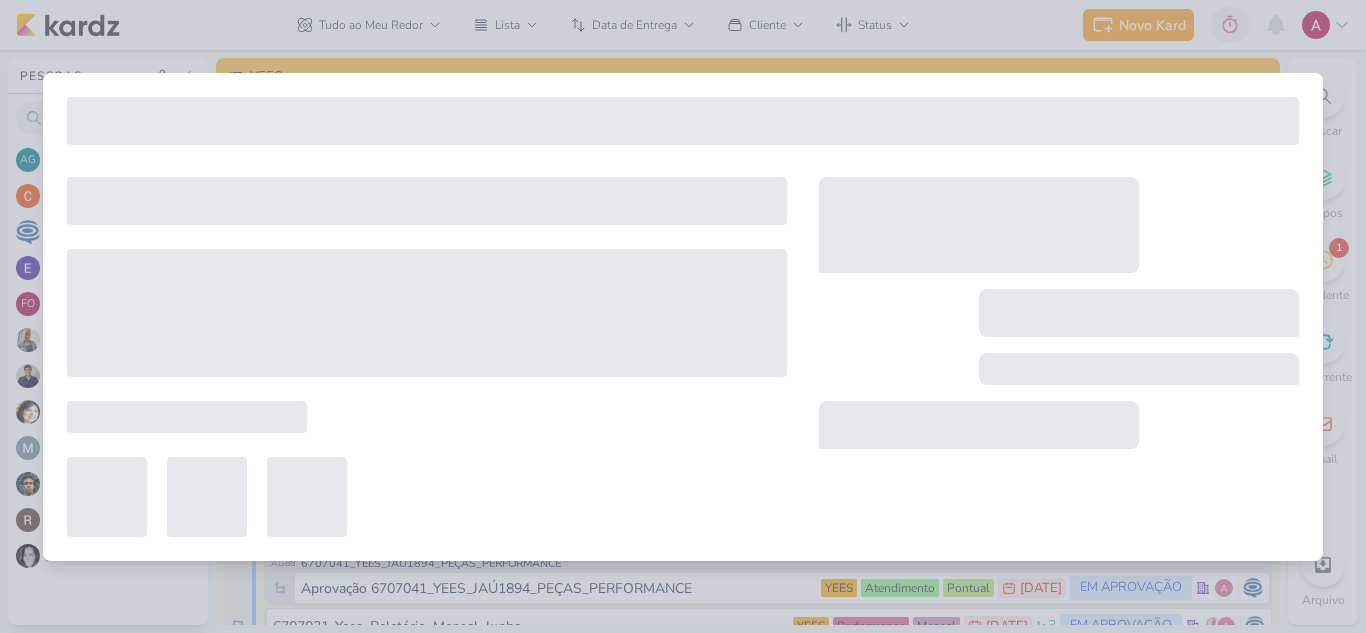 type on "Disparo Interno 6607251_YEES_DISPARO_E-MAIL_MKT" 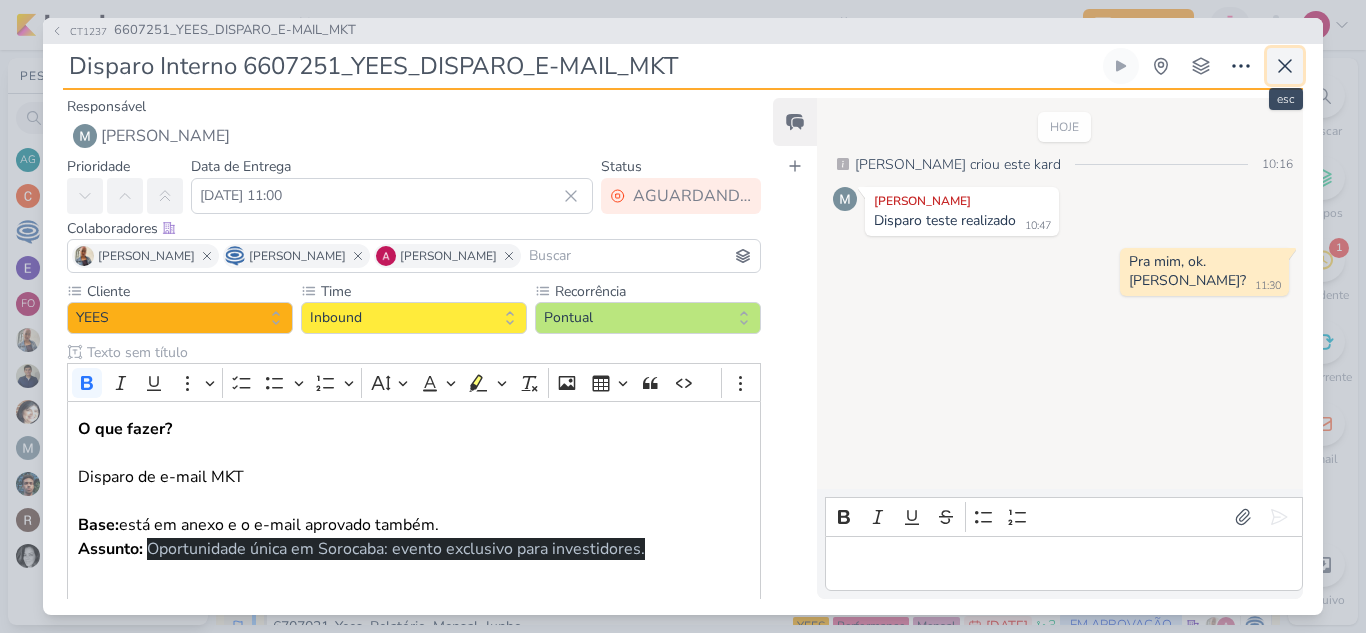 click at bounding box center [1285, 66] 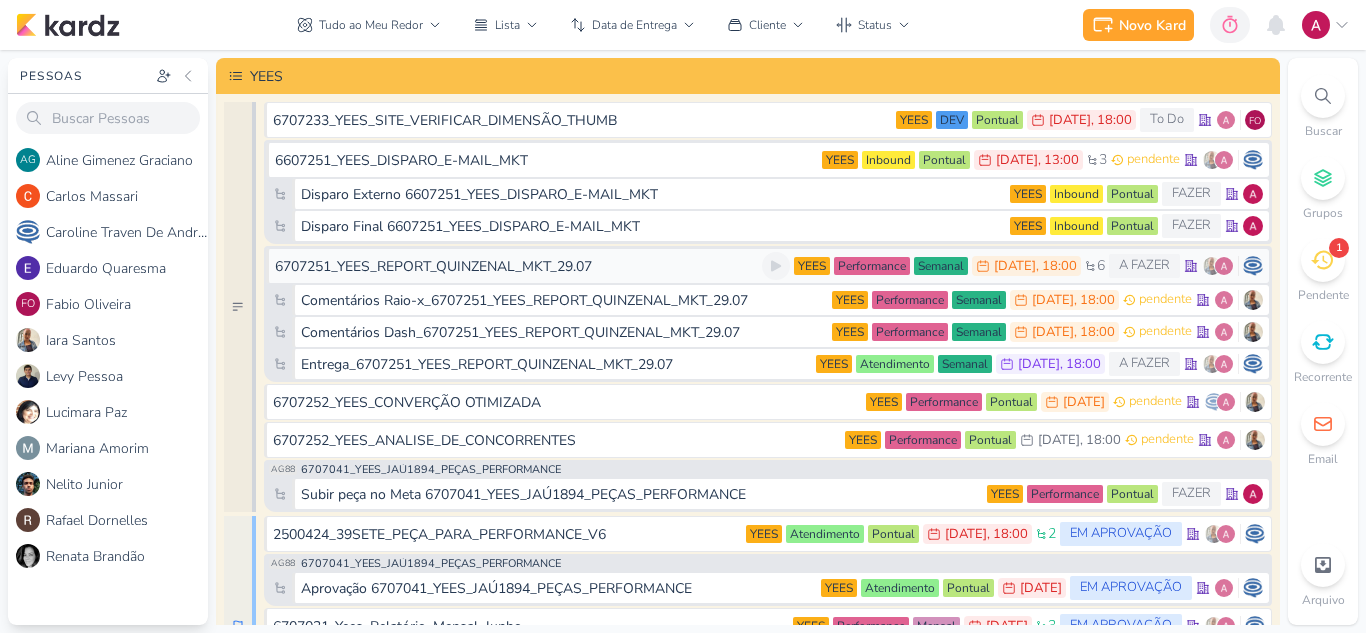 click on "6707251_YEES_REPORT_QUINZENAL_MKT_29.07" at bounding box center (518, 266) 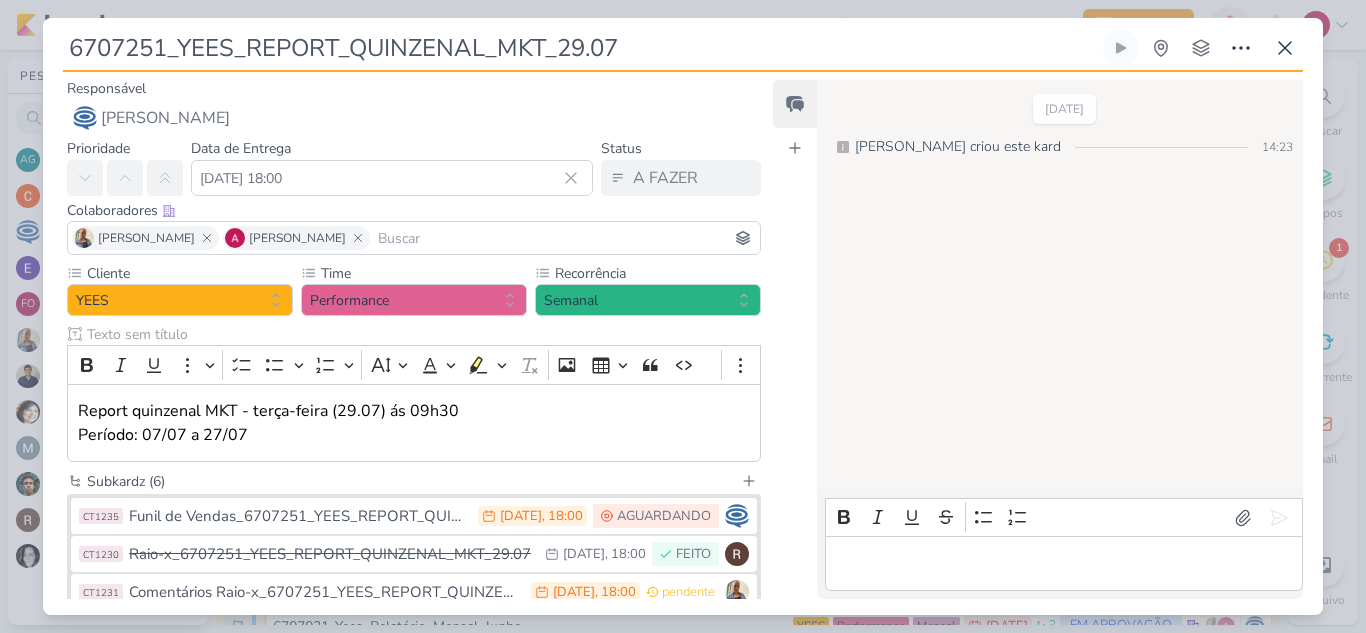 click on "6707251_YEES_REPORT_QUINZENAL_MKT_29.07" at bounding box center (581, 48) 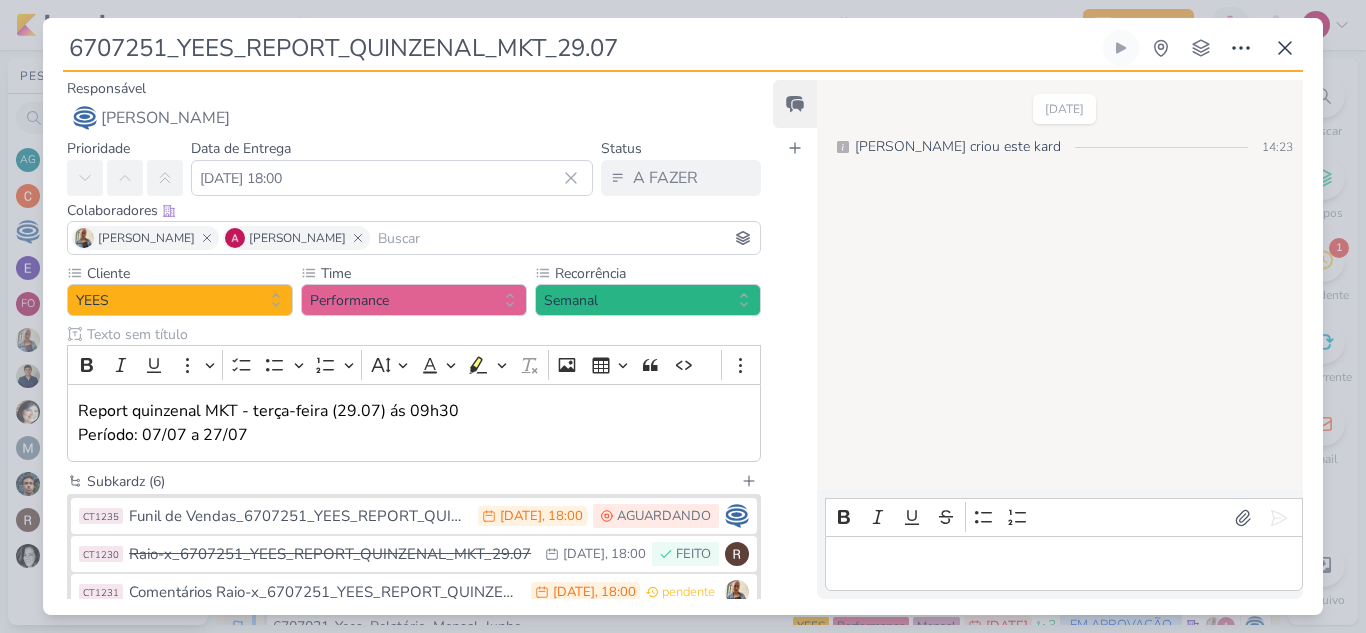 click on "6707251_YEES_REPORT_QUINZENAL_MKT_29.07
Criado por [PERSON_NAME]
nenhum grupo disponível" at bounding box center [683, 322] 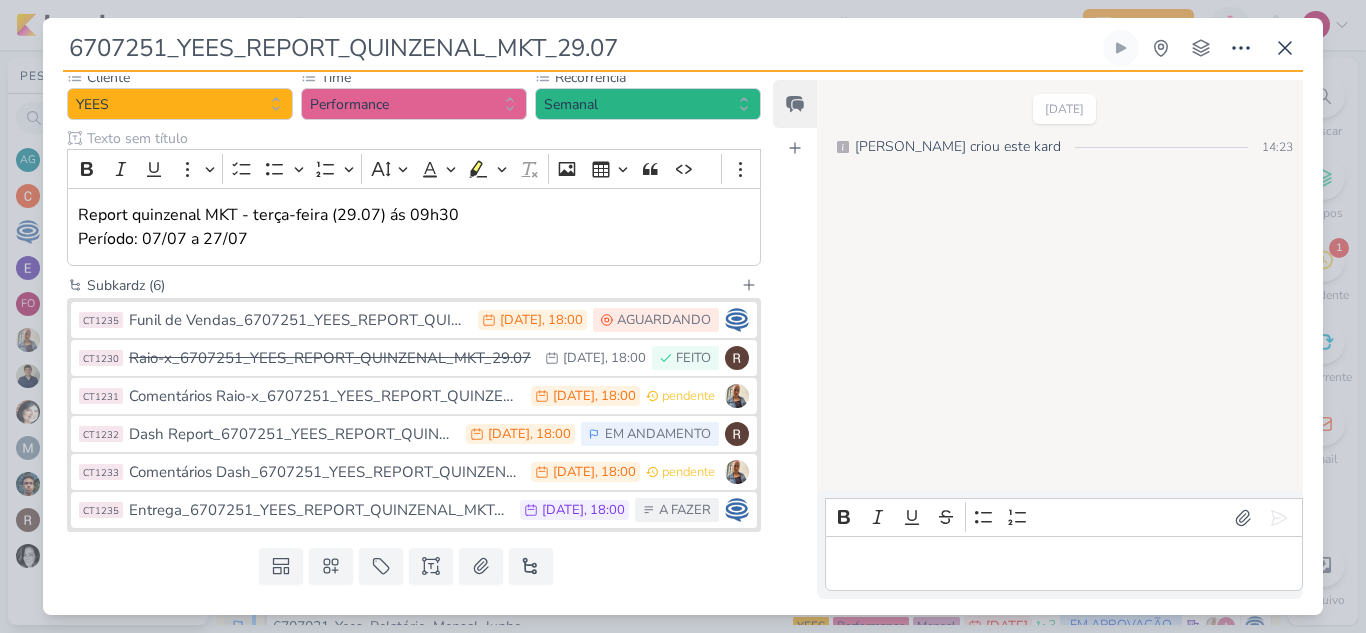 scroll, scrollTop: 197, scrollLeft: 0, axis: vertical 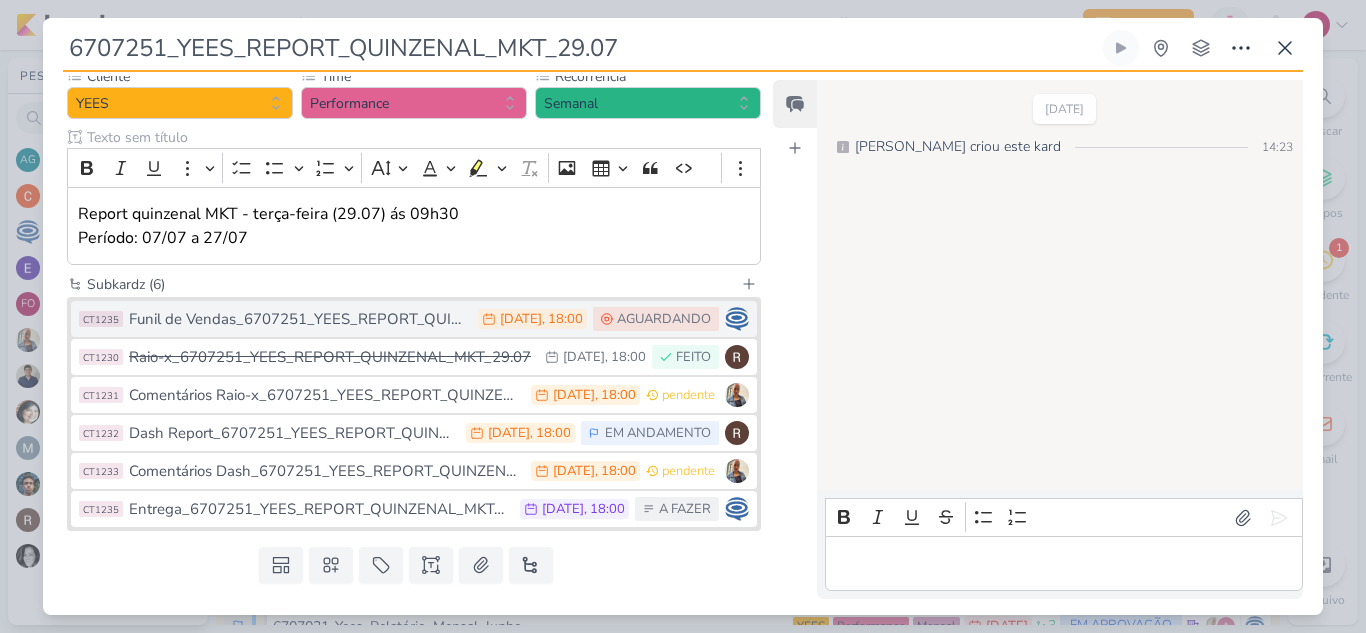 click on "Funil de Vendas_6707251_YEES_REPORT_QUINZENAL_MKT_29.07" at bounding box center [298, 319] 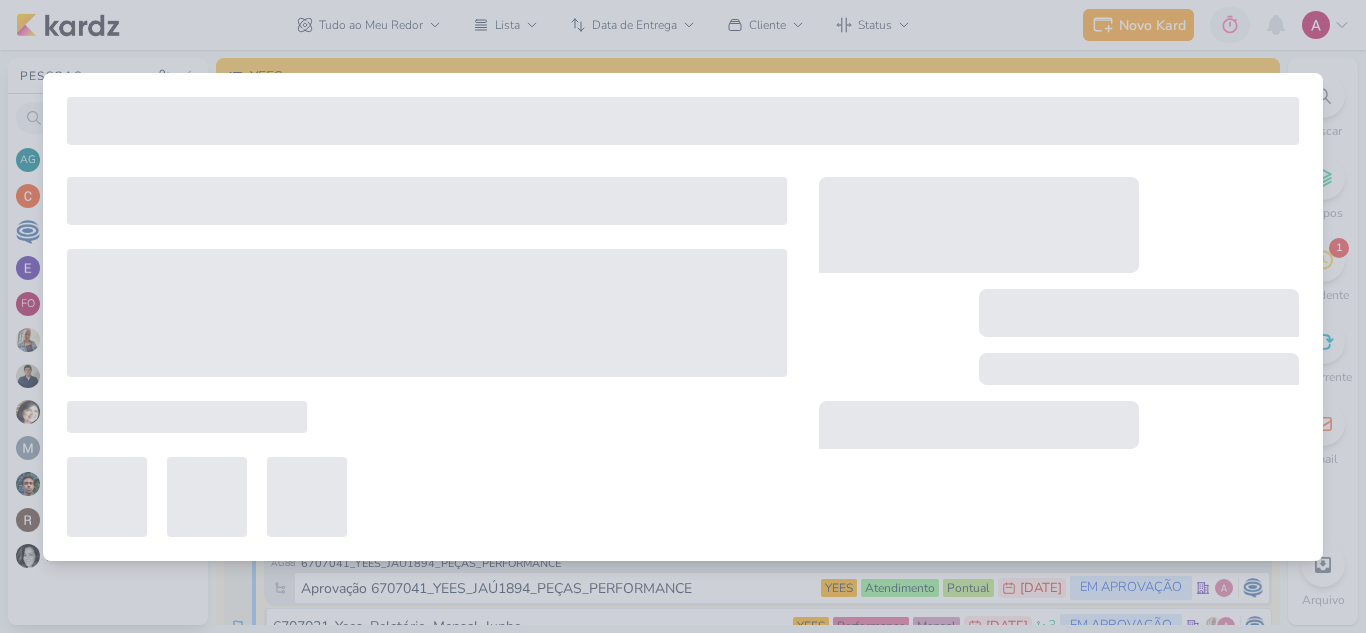type on "Funil de Vendas_6707251_YEES_REPORT_QUINZENAL_MKT_29.07" 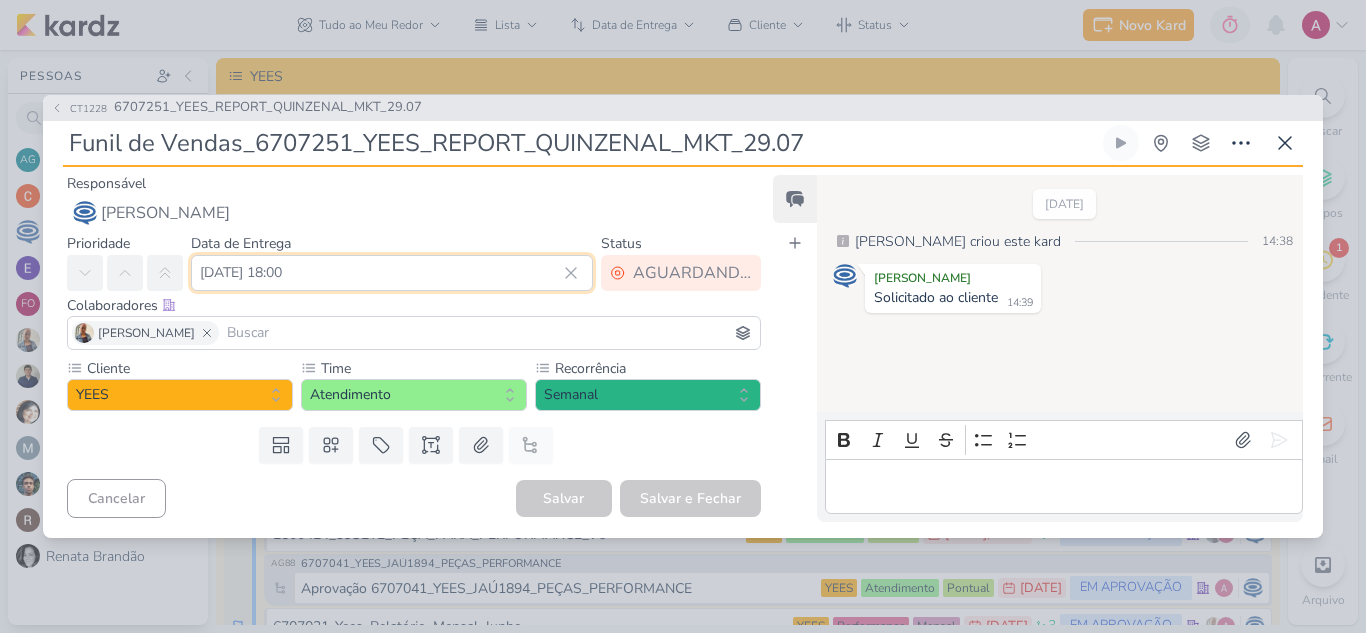 click on "28 de julho de 2025 às 18:00" at bounding box center (392, 273) 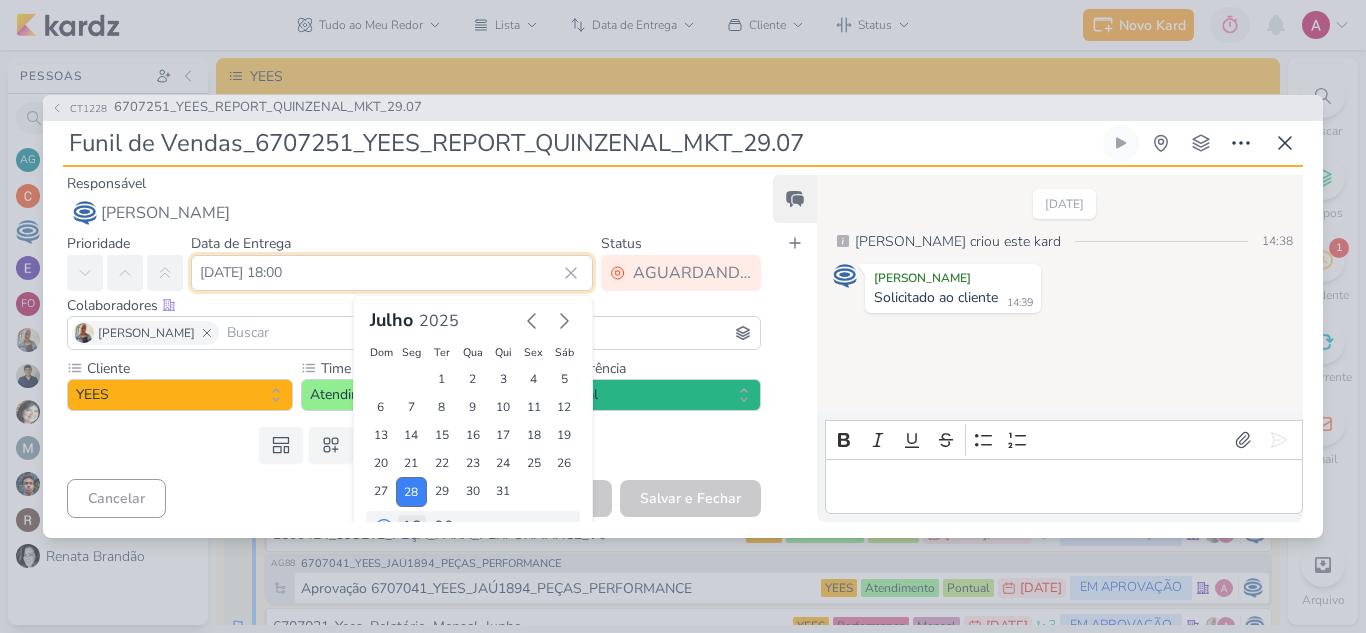 scroll, scrollTop: 34, scrollLeft: 0, axis: vertical 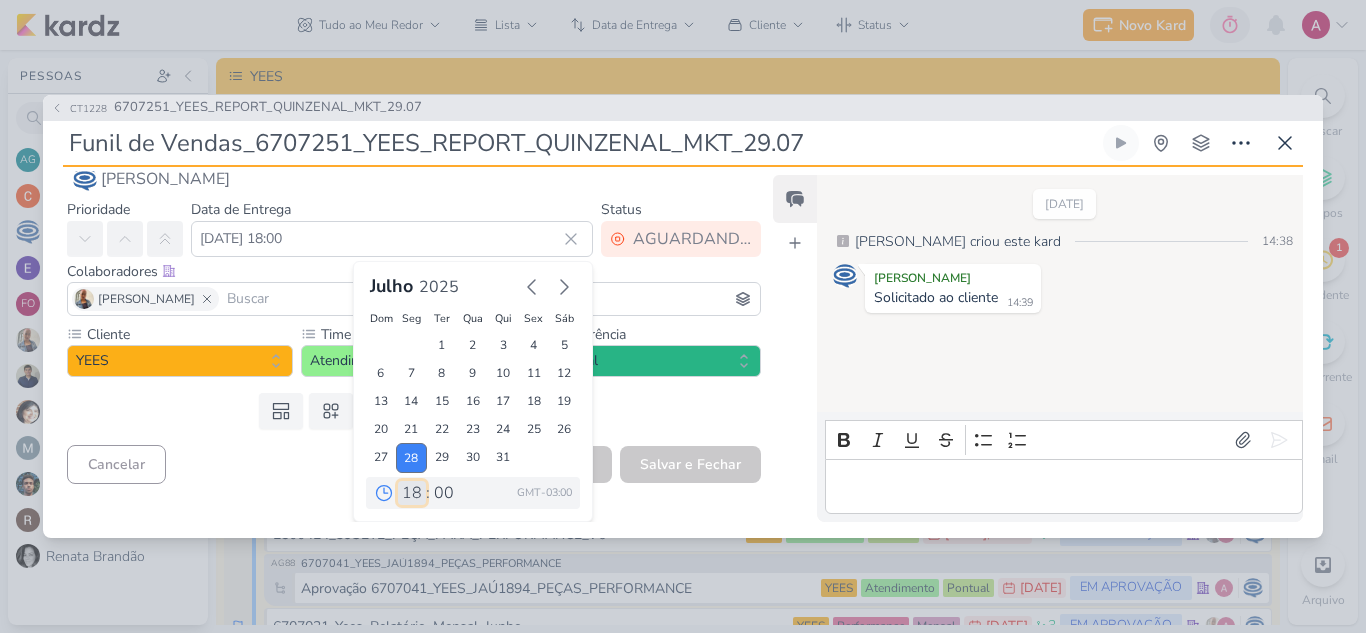 click on "00 01 02 03 04 05 06 07 08 09 10 11 12 13 14 15 16 17 18 19 20 21 22 23" at bounding box center [412, 493] 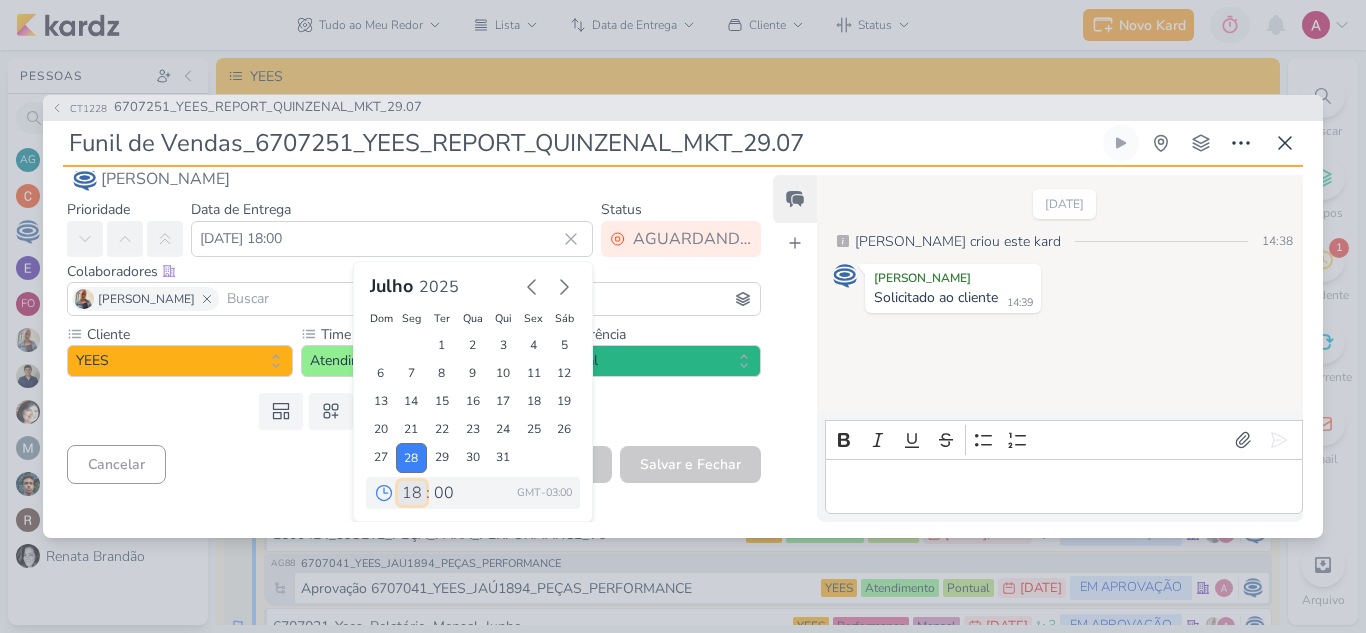 select on "12" 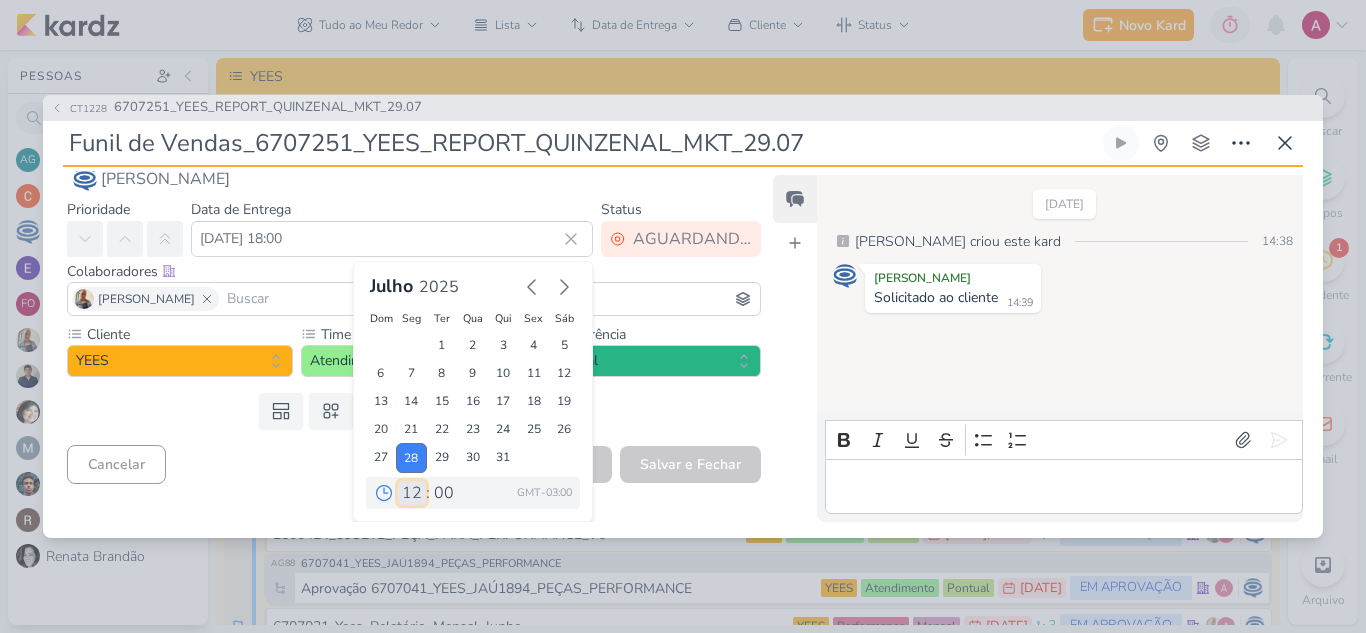 click on "00 01 02 03 04 05 06 07 08 09 10 11 12 13 14 15 16 17 18 19 20 21 22 23" at bounding box center (412, 493) 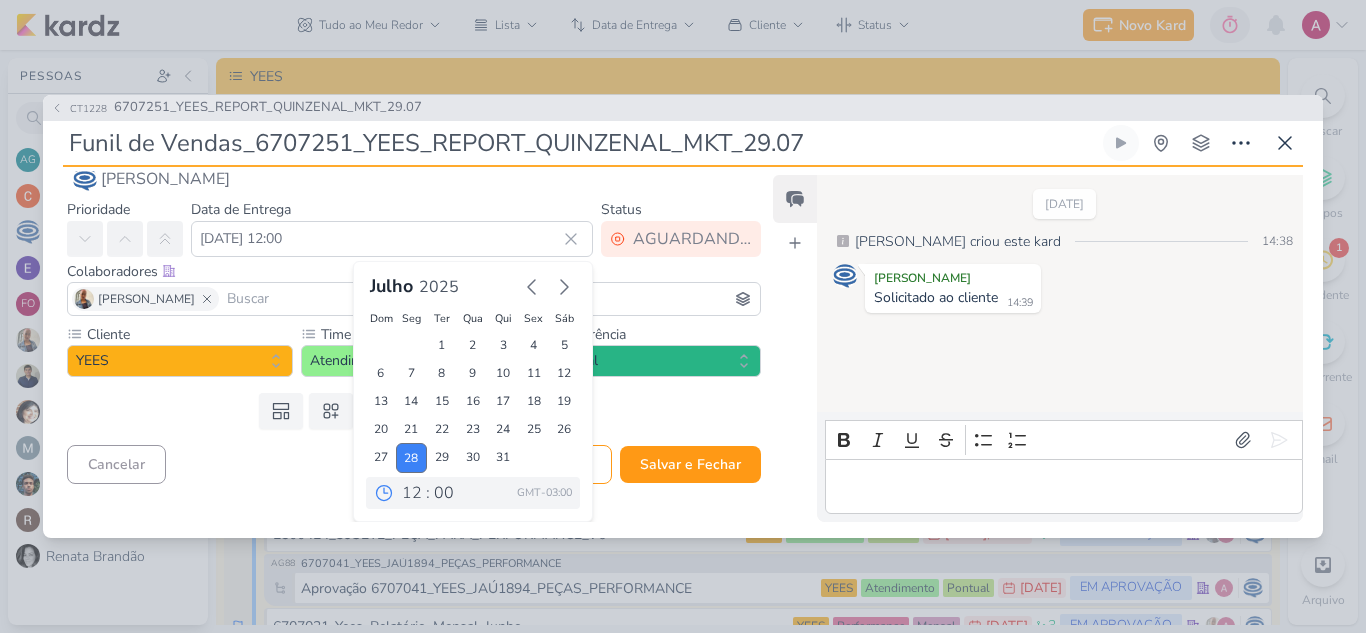 click on "Templates
Campos Personalizados
Marcadores
Caixa De Texto
Anexo
Este kard já é um subkard" at bounding box center [406, 411] 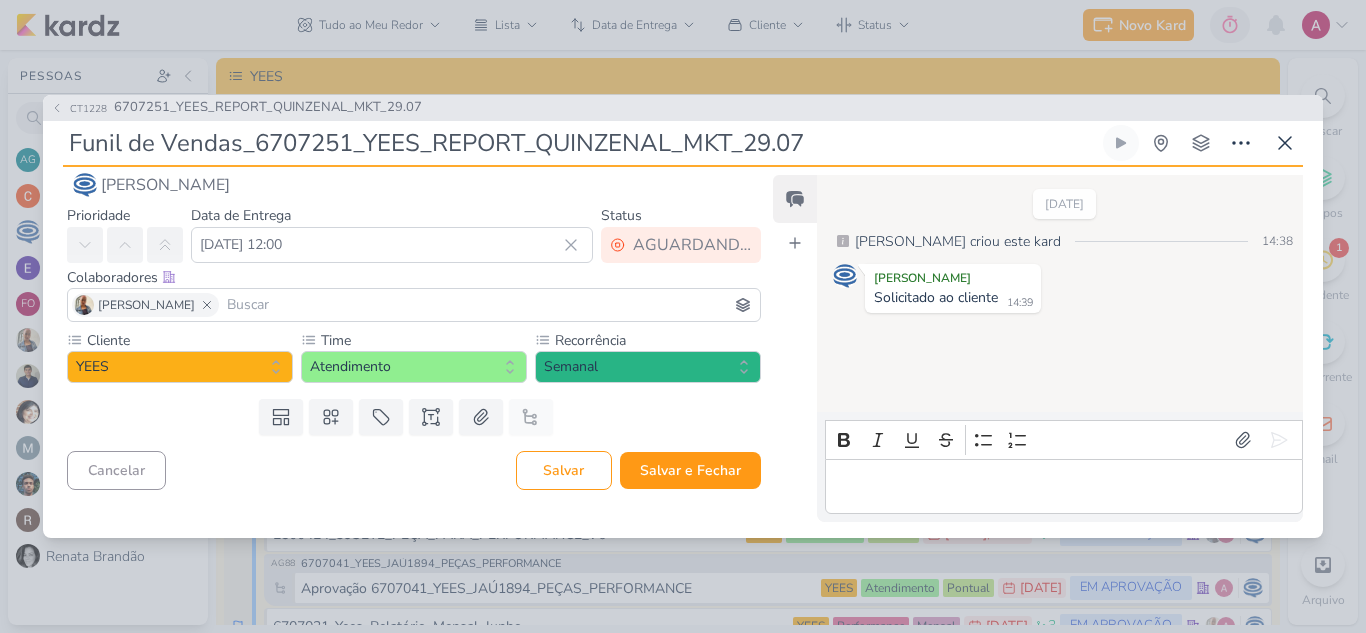 scroll, scrollTop: 0, scrollLeft: 0, axis: both 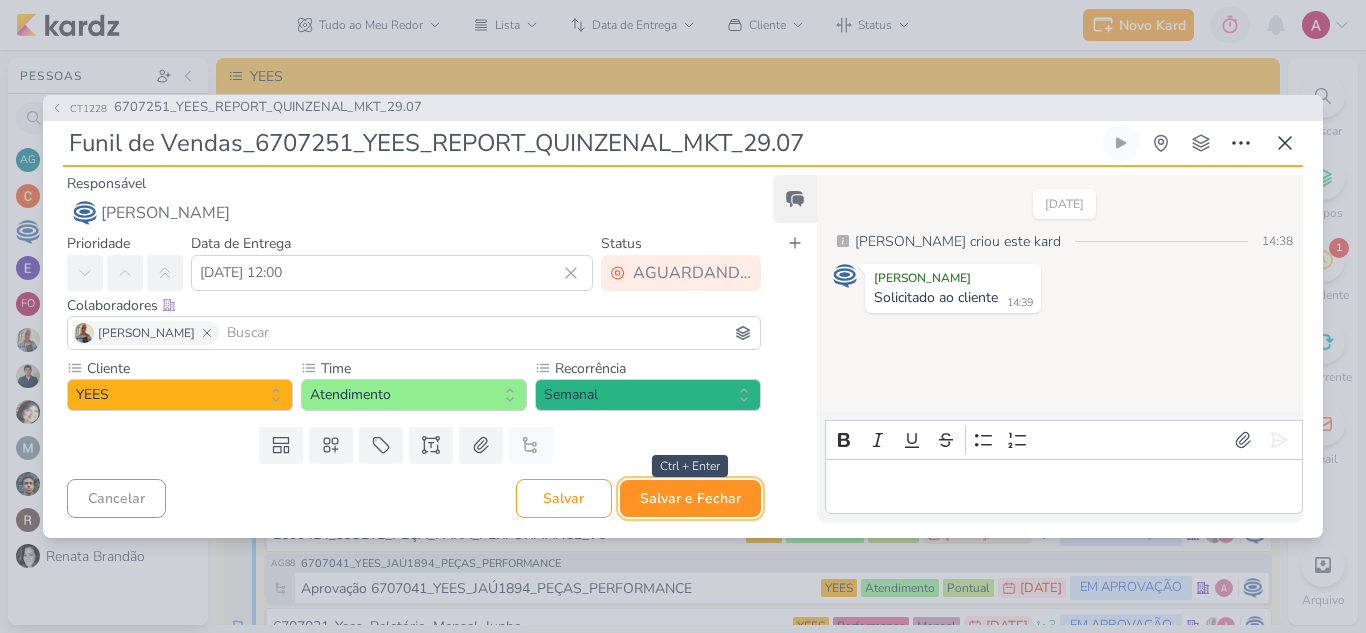 click on "Salvar e Fechar" at bounding box center (690, 498) 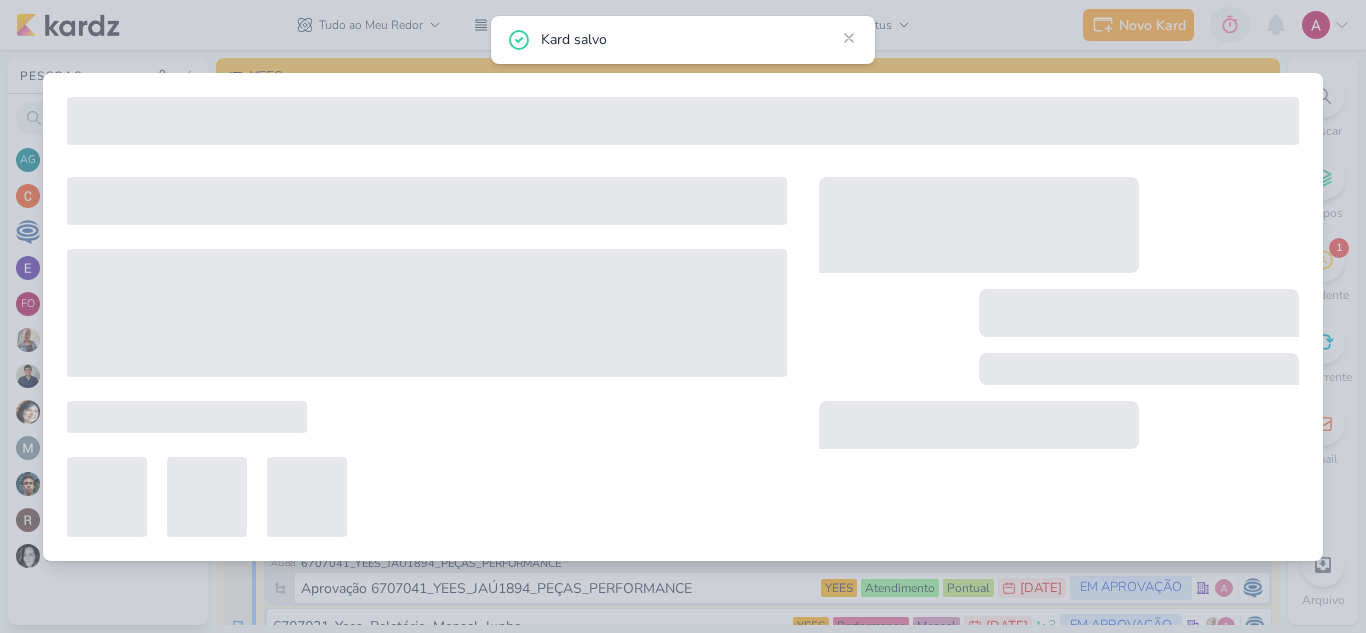 type on "6707251_YEES_REPORT_QUINZENAL_MKT_29.07" 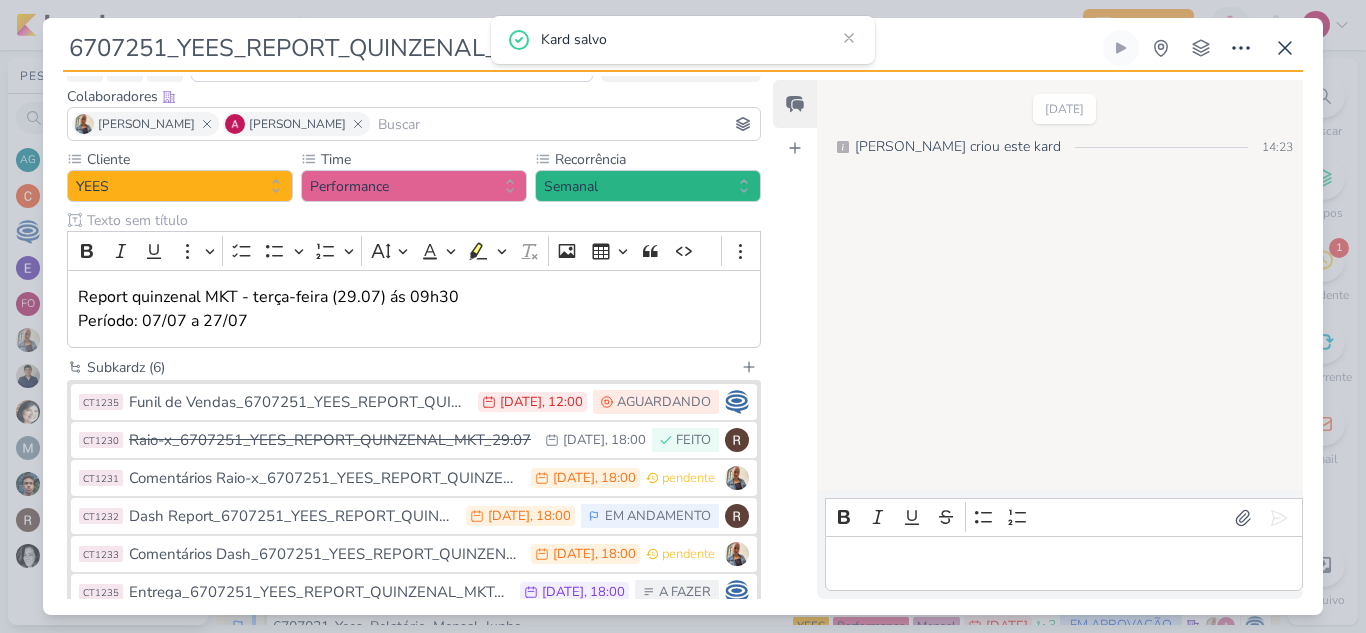 scroll, scrollTop: 119, scrollLeft: 0, axis: vertical 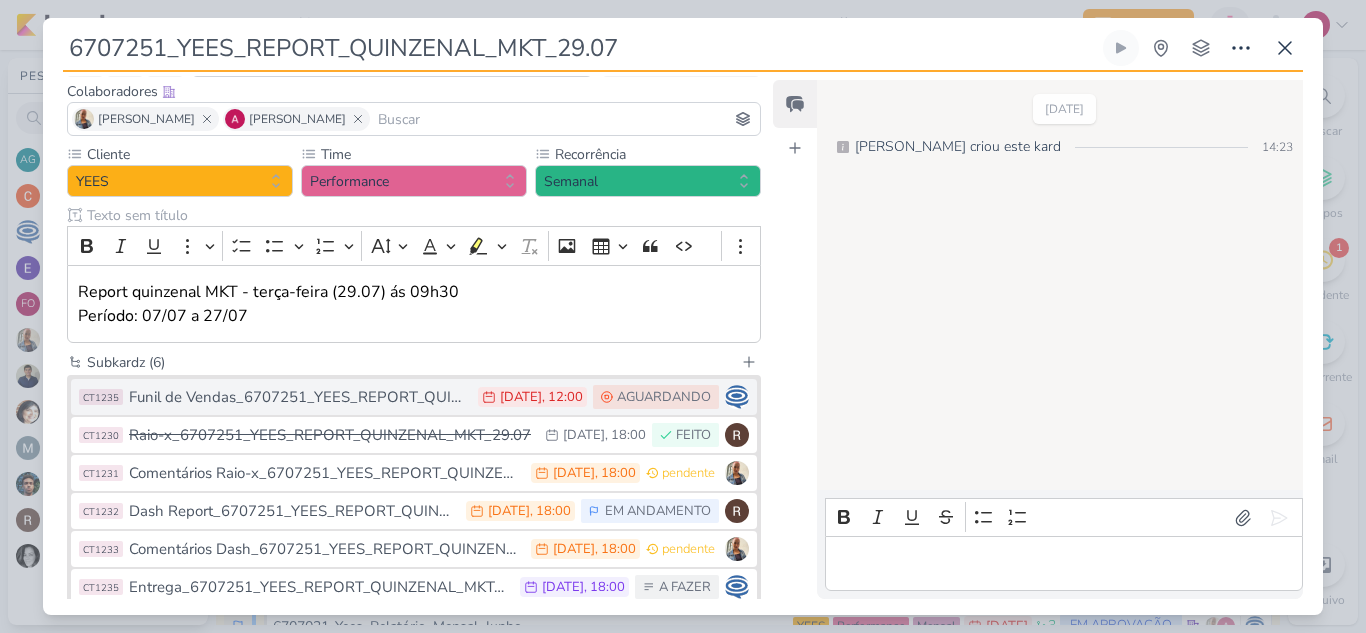 click on "Funil de Vendas_6707251_YEES_REPORT_QUINZENAL_MKT_29.07" at bounding box center [298, 397] 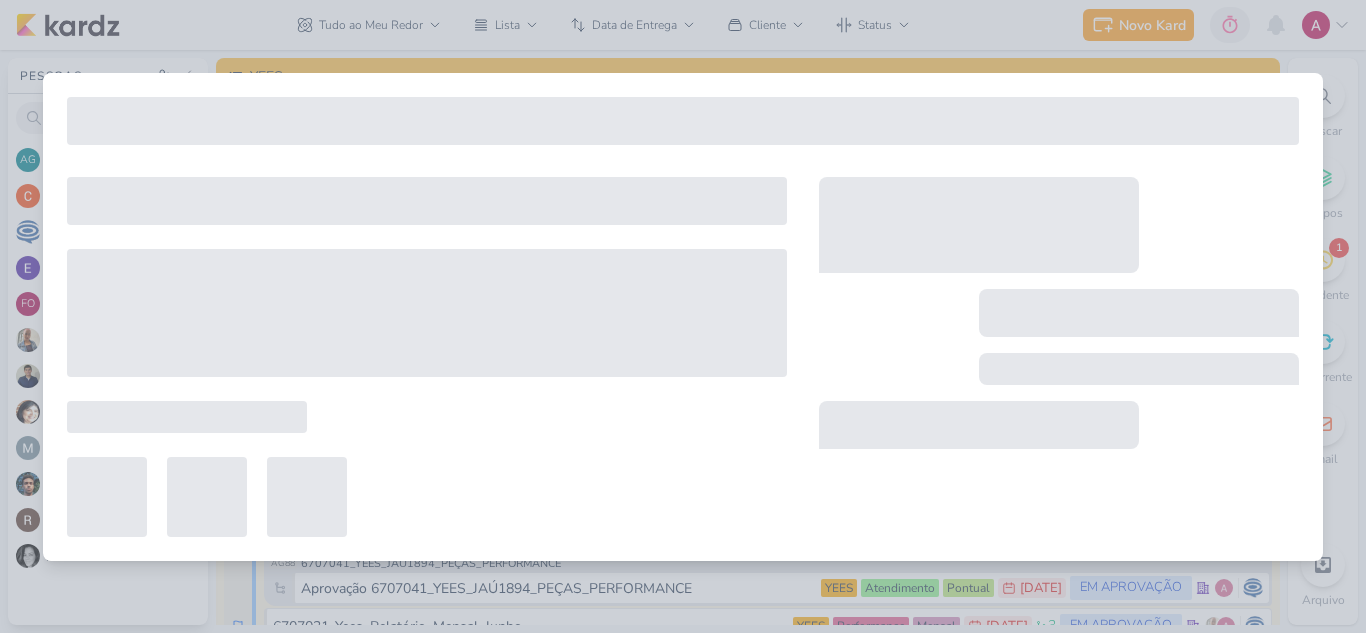 type on "Funil de Vendas_6707251_YEES_REPORT_QUINZENAL_MKT_29.07" 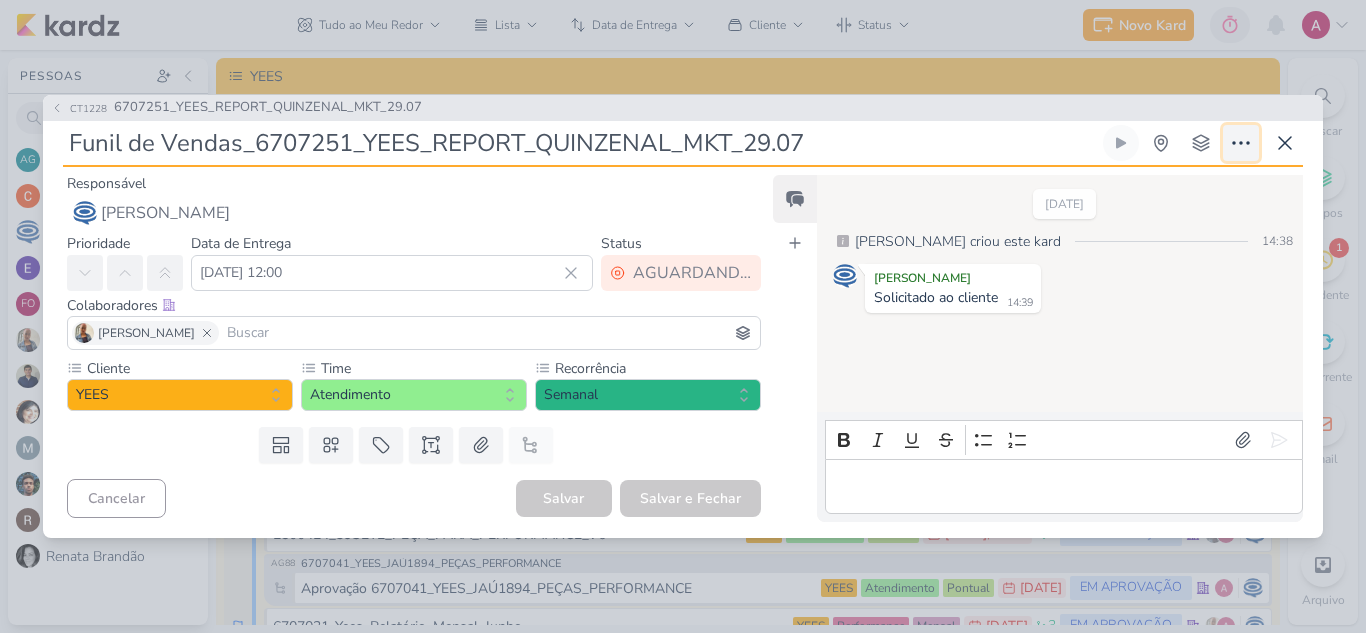 click 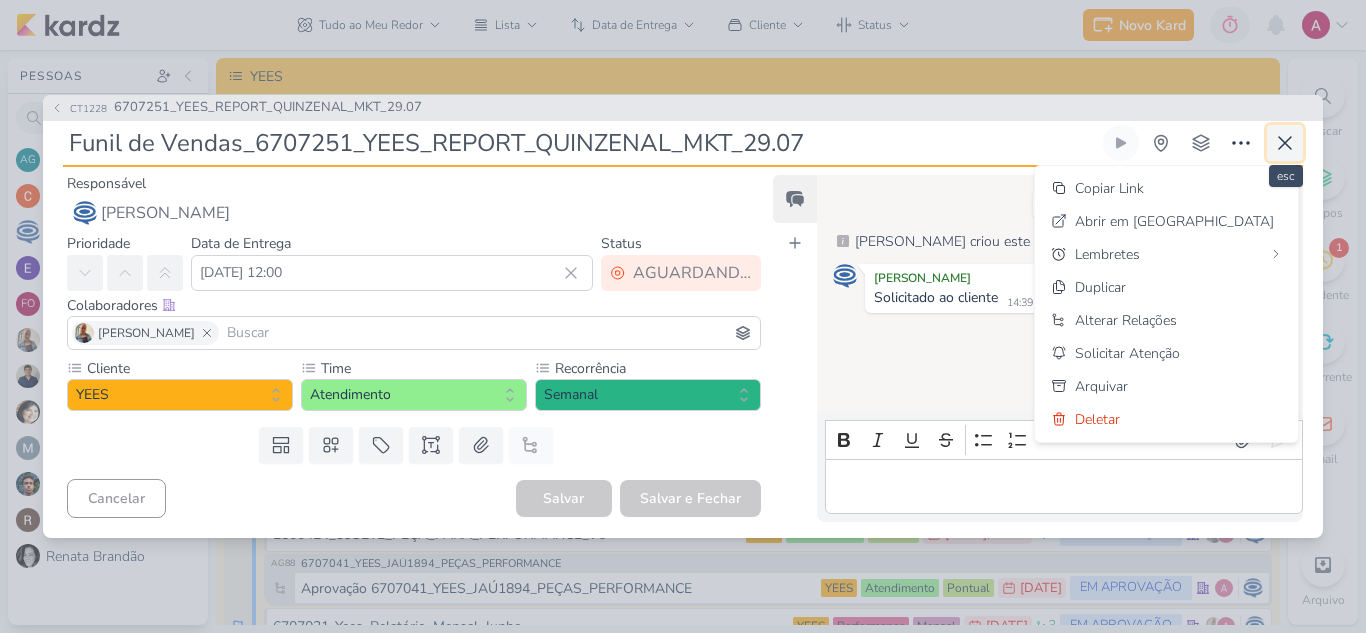 click 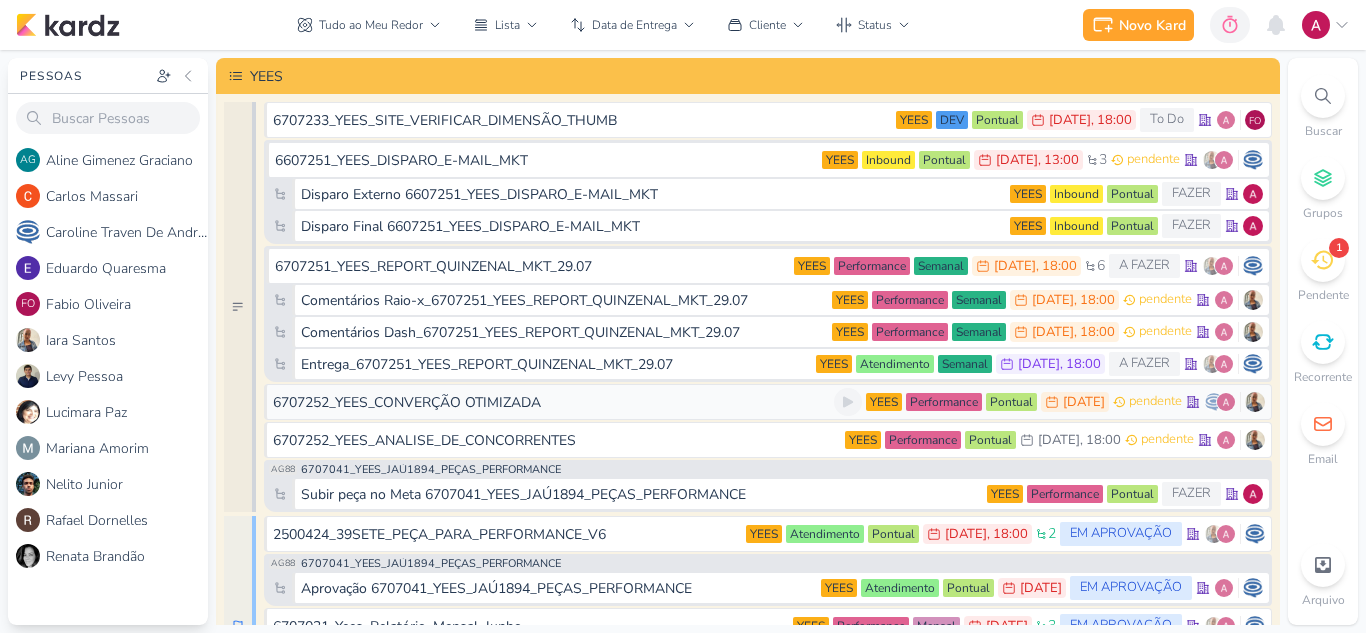 click on "6707252_YEES_CONVERÇÃO OTIMIZADA" at bounding box center [553, 402] 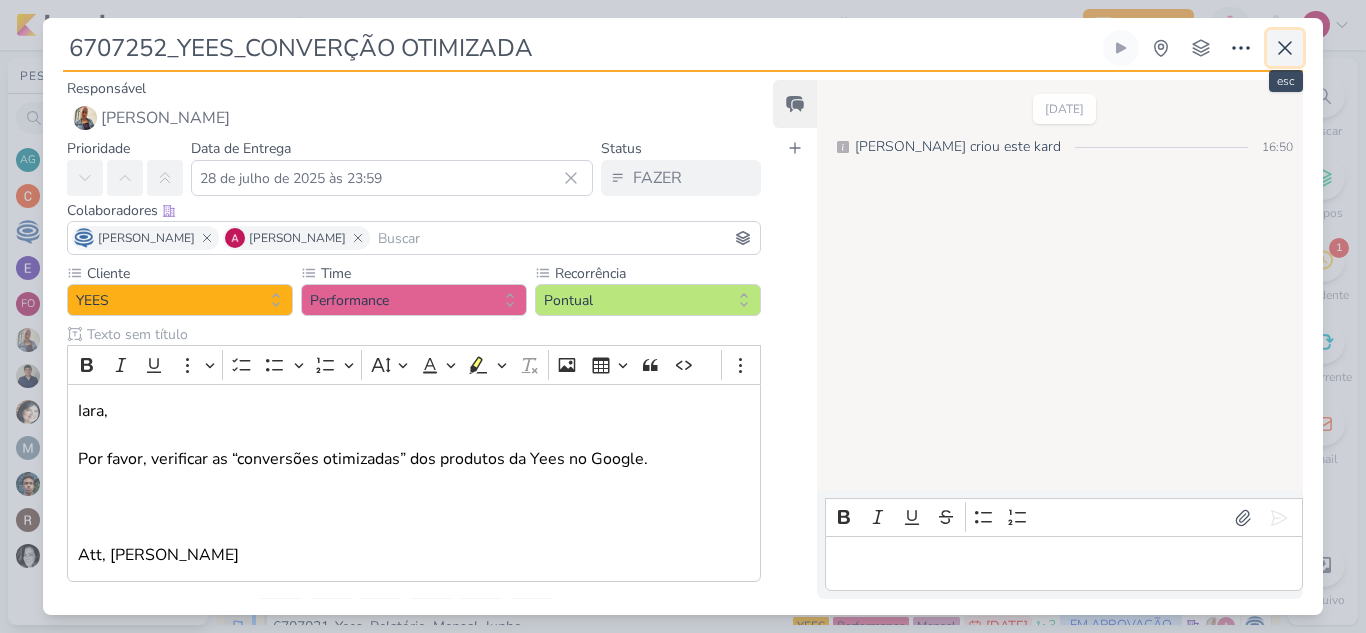 click 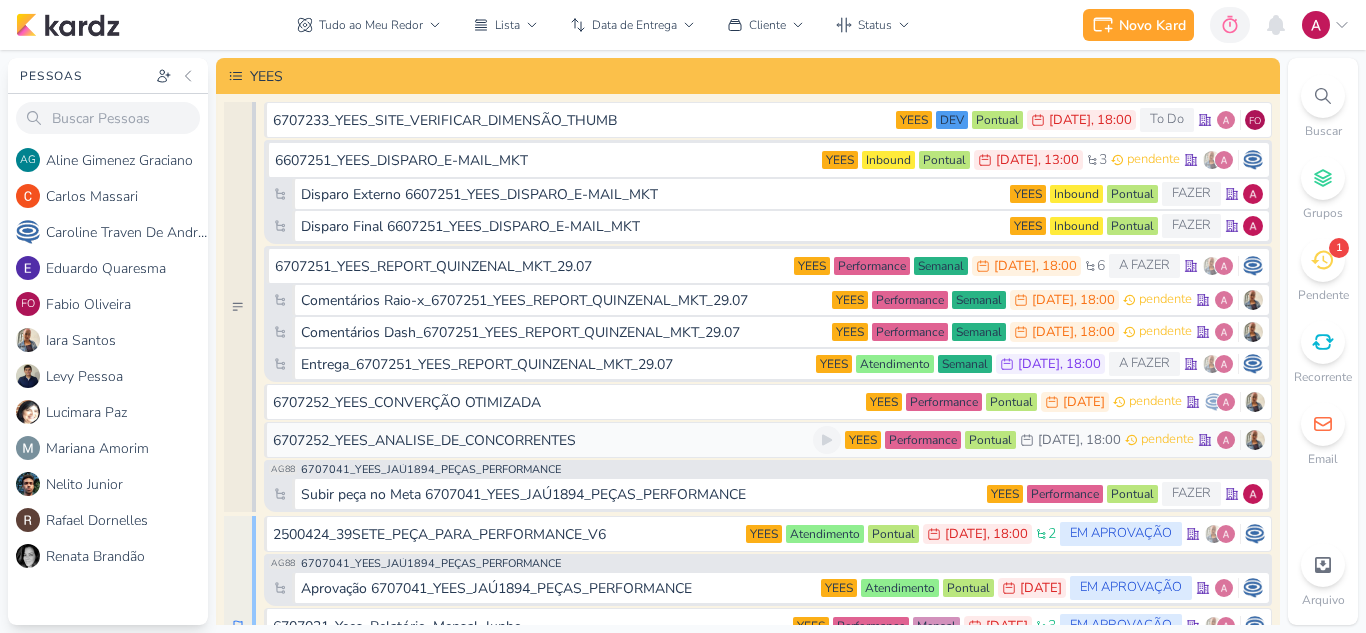 click on "6707252_YEES_ANALISE_DE_CONCORRENTES" at bounding box center [424, 440] 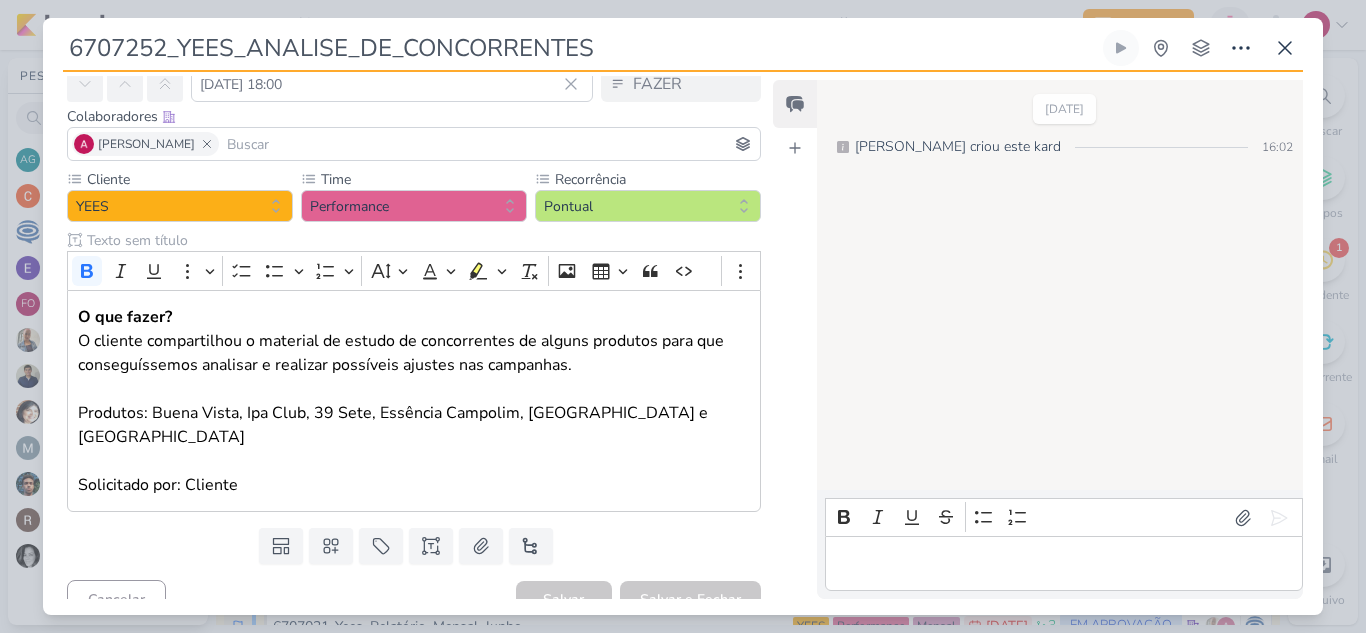 scroll, scrollTop: 0, scrollLeft: 0, axis: both 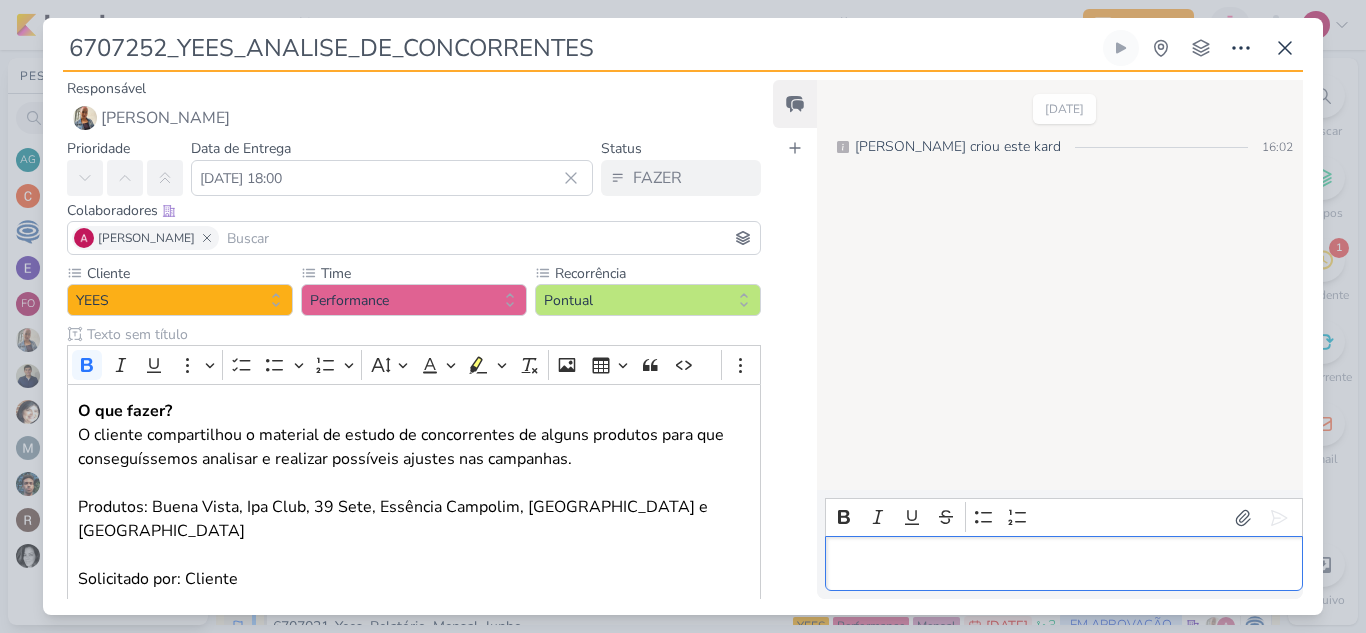 click at bounding box center (1063, 564) 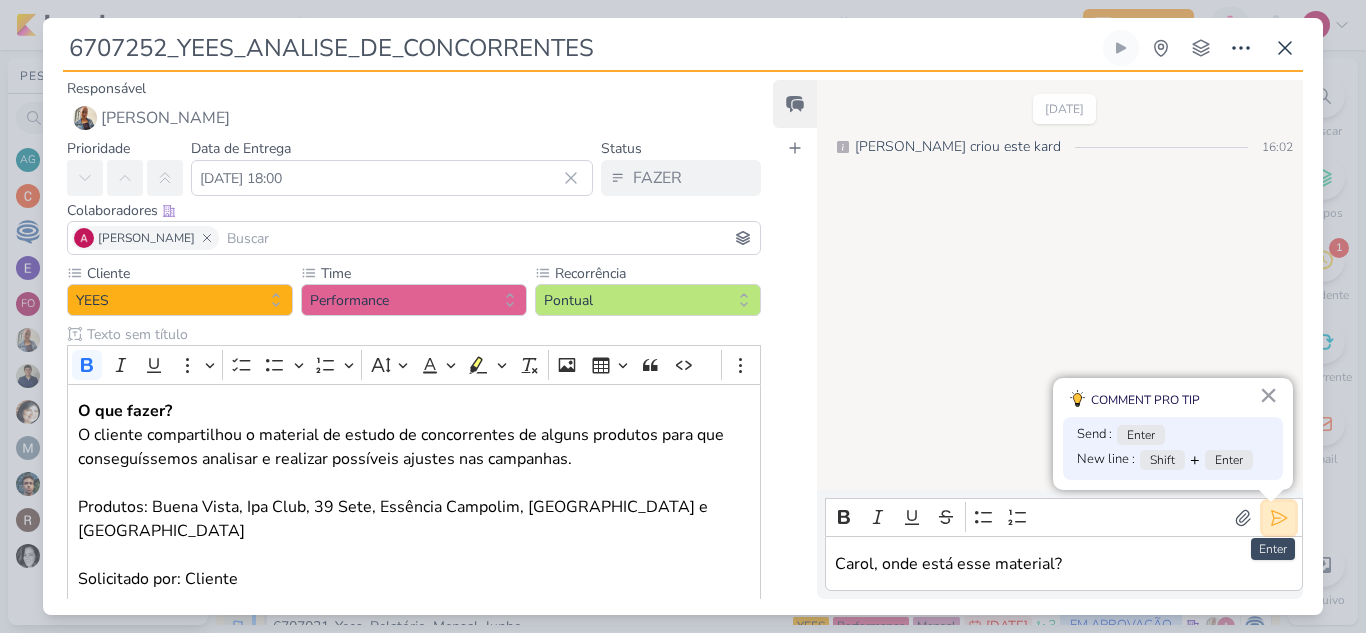 click 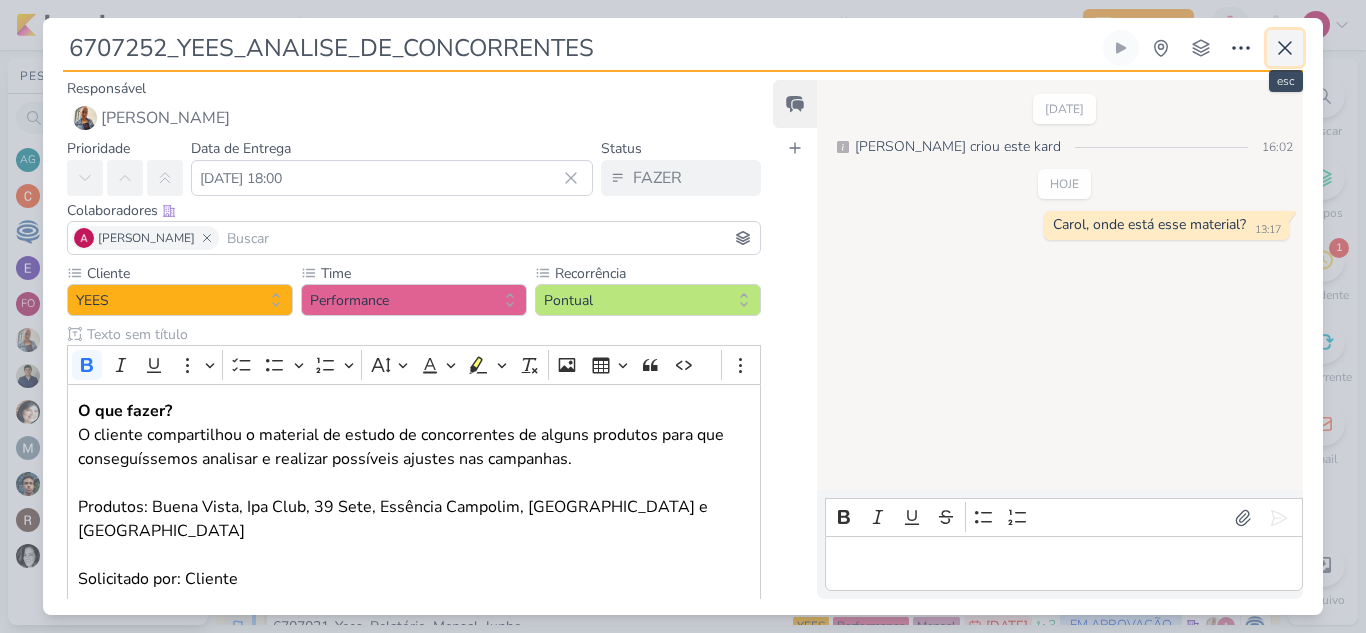 click at bounding box center [1285, 48] 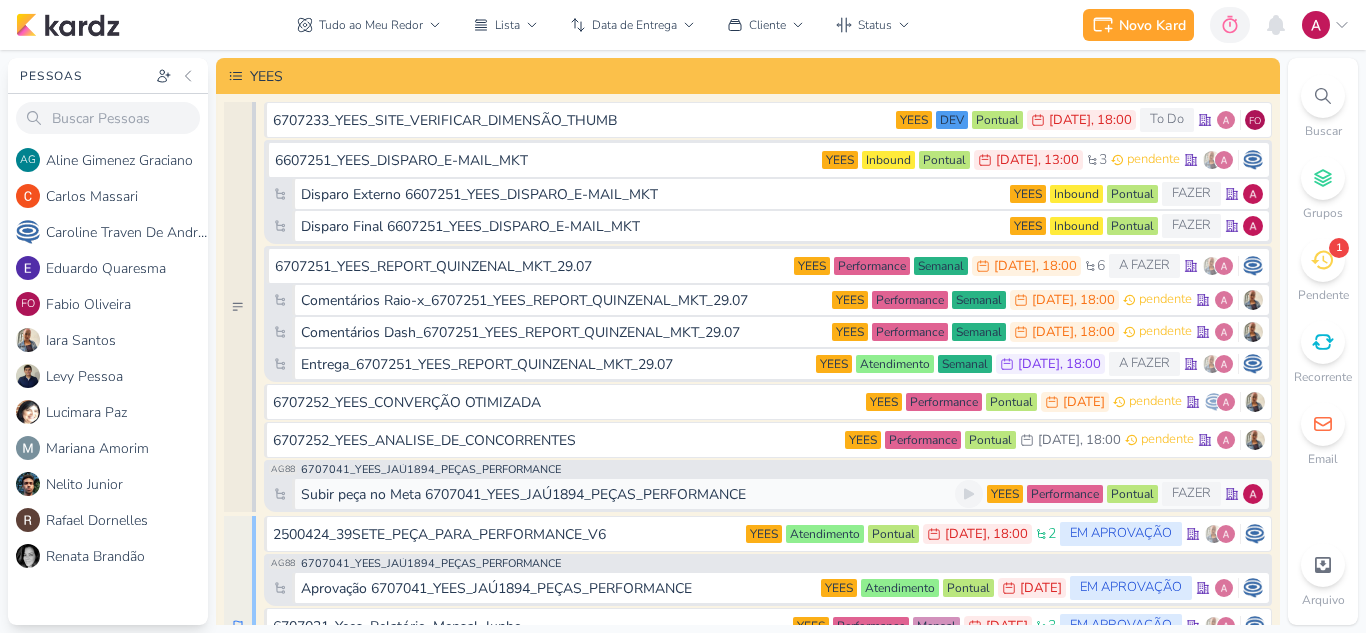click on "Subir peça no Meta 6707041_YEES_JAÚ1894_PEÇAS_PERFORMANCE" at bounding box center (523, 494) 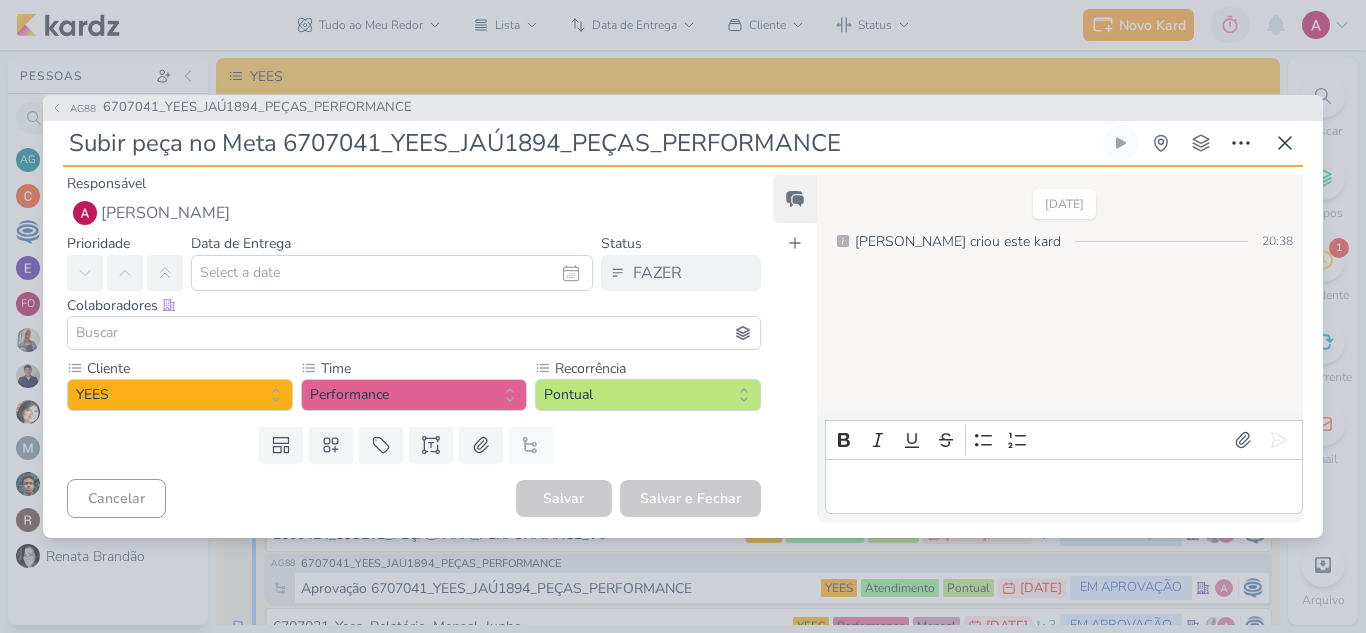 click on "AG88
6707041_YEES_JAÚ1894_PEÇAS_PERFORMANCE" at bounding box center [683, 108] 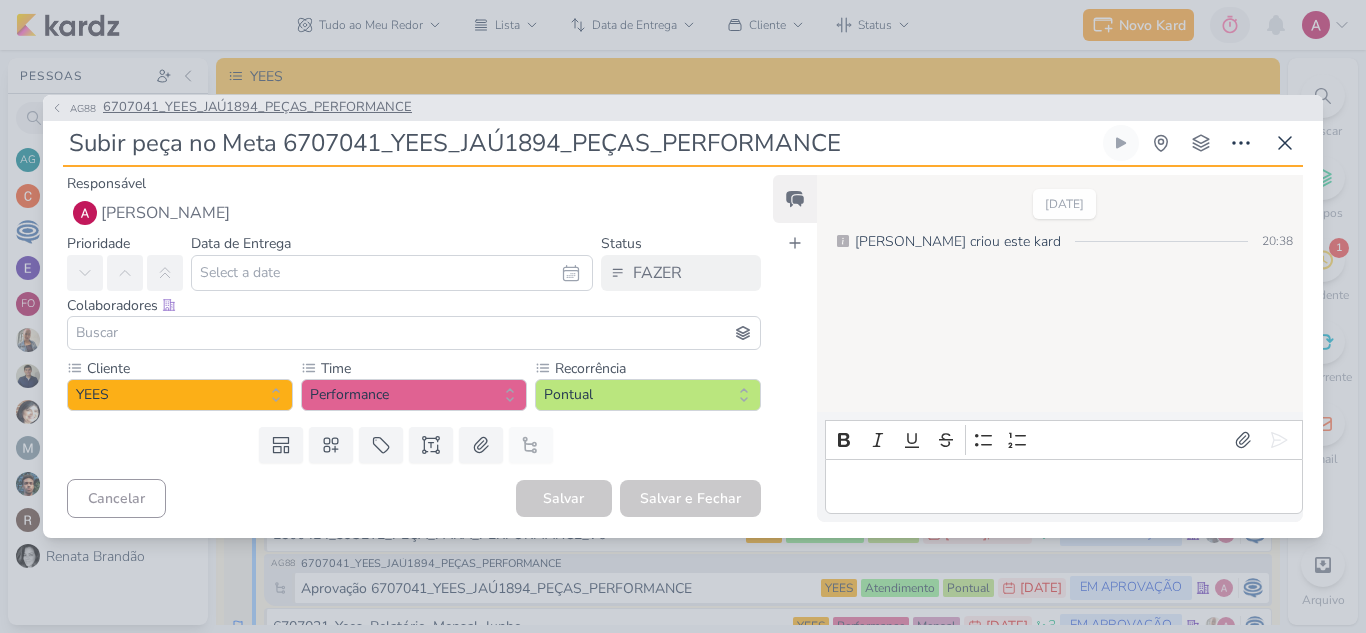 click on "6707041_YEES_JAÚ1894_PEÇAS_PERFORMANCE" at bounding box center (257, 108) 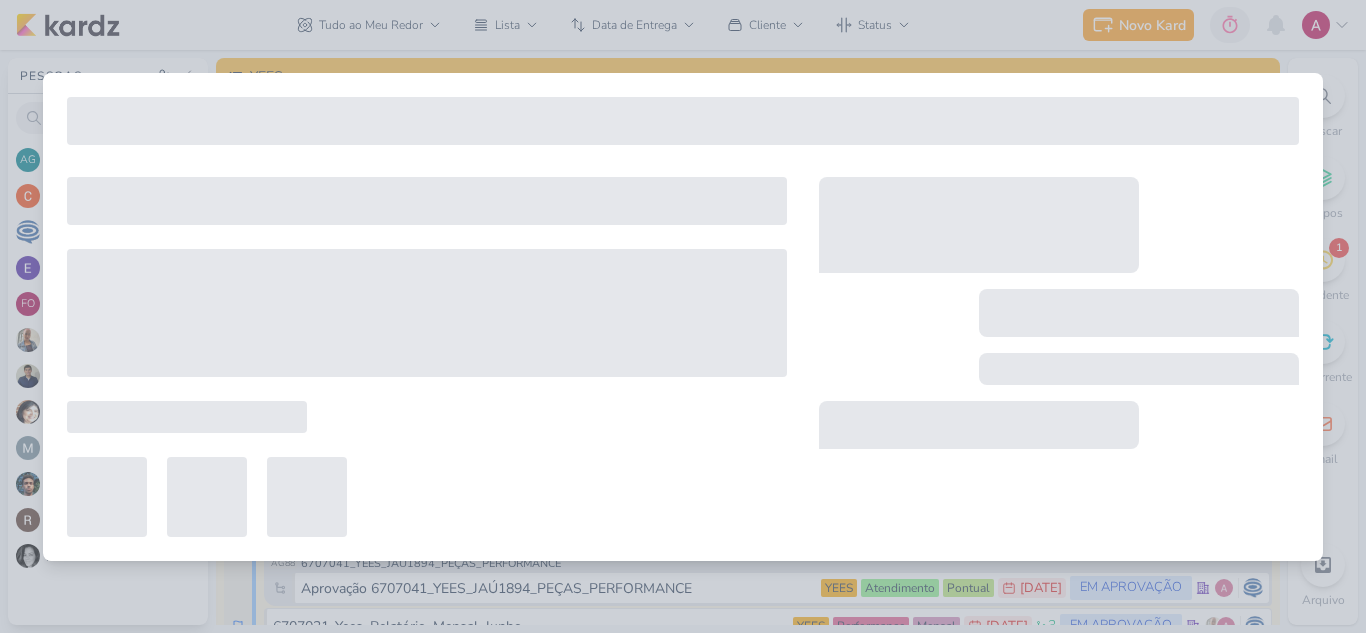 type on "6707041_YEES_JAÚ1894_PEÇAS_PERFORMANCE" 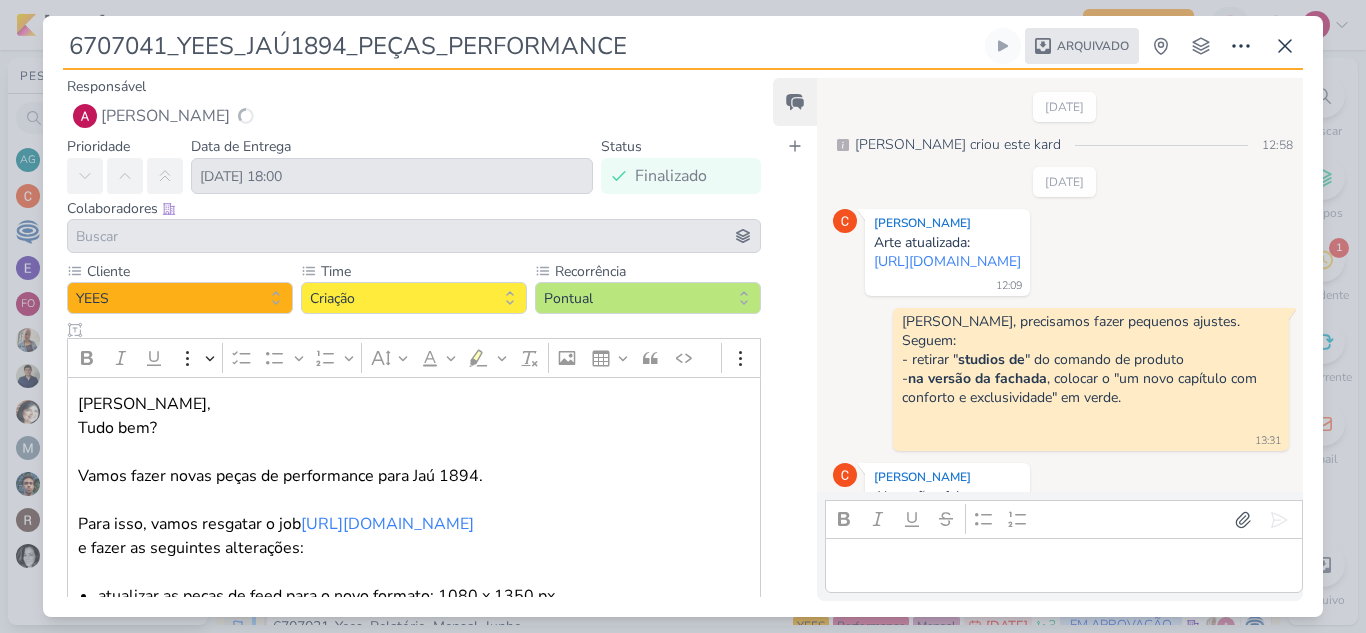scroll, scrollTop: 531, scrollLeft: 0, axis: vertical 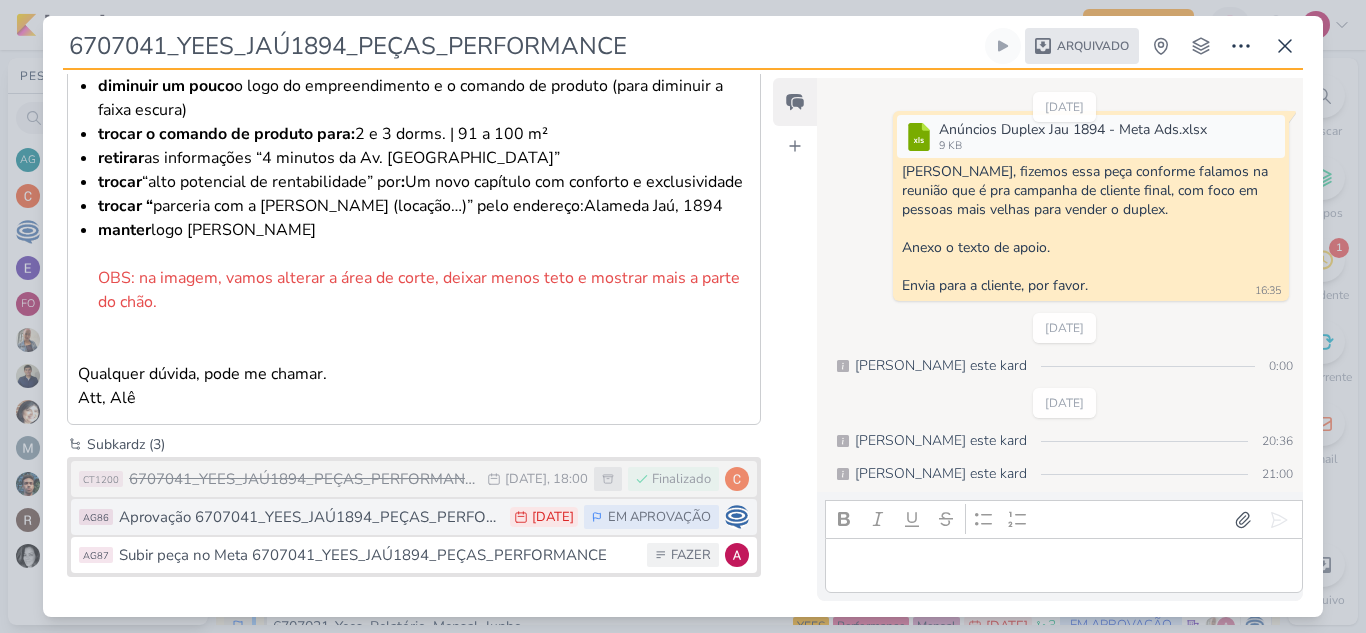 click on "Aprovação 6707041_YEES_JAÚ1894_PEÇAS_PERFORMANCE" at bounding box center (309, 517) 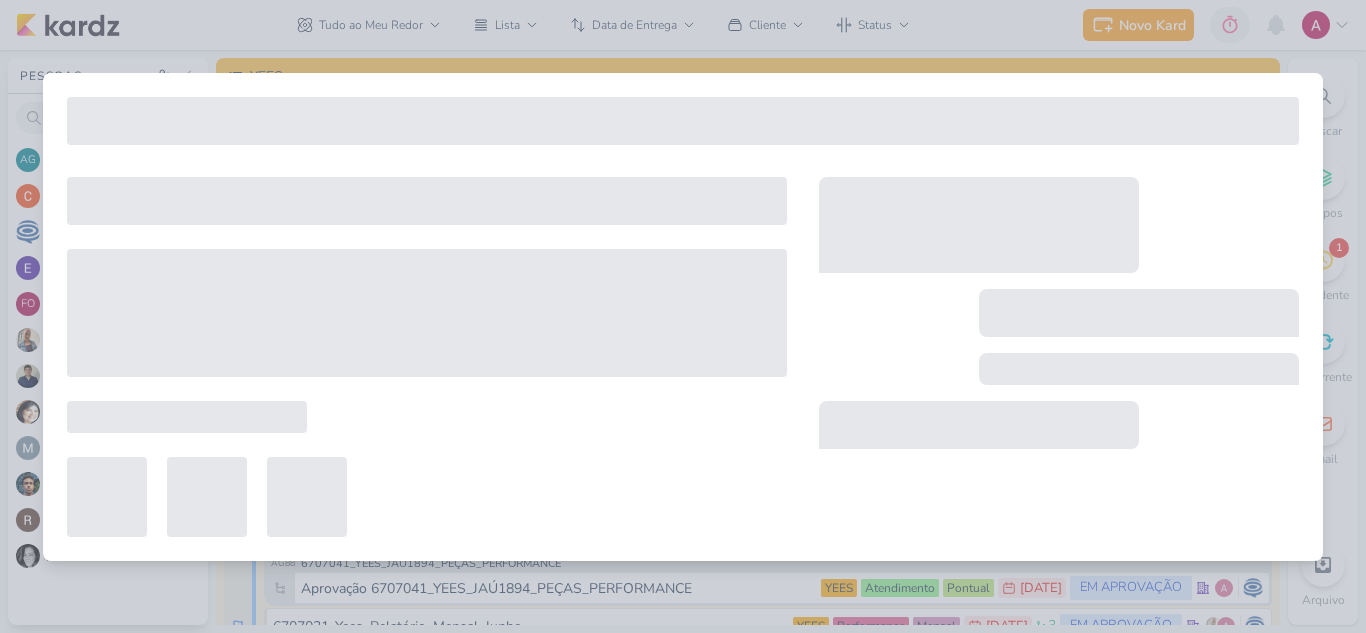 type on "Aprovação 6707041_YEES_JAÚ1894_PEÇAS_PERFORMANCE" 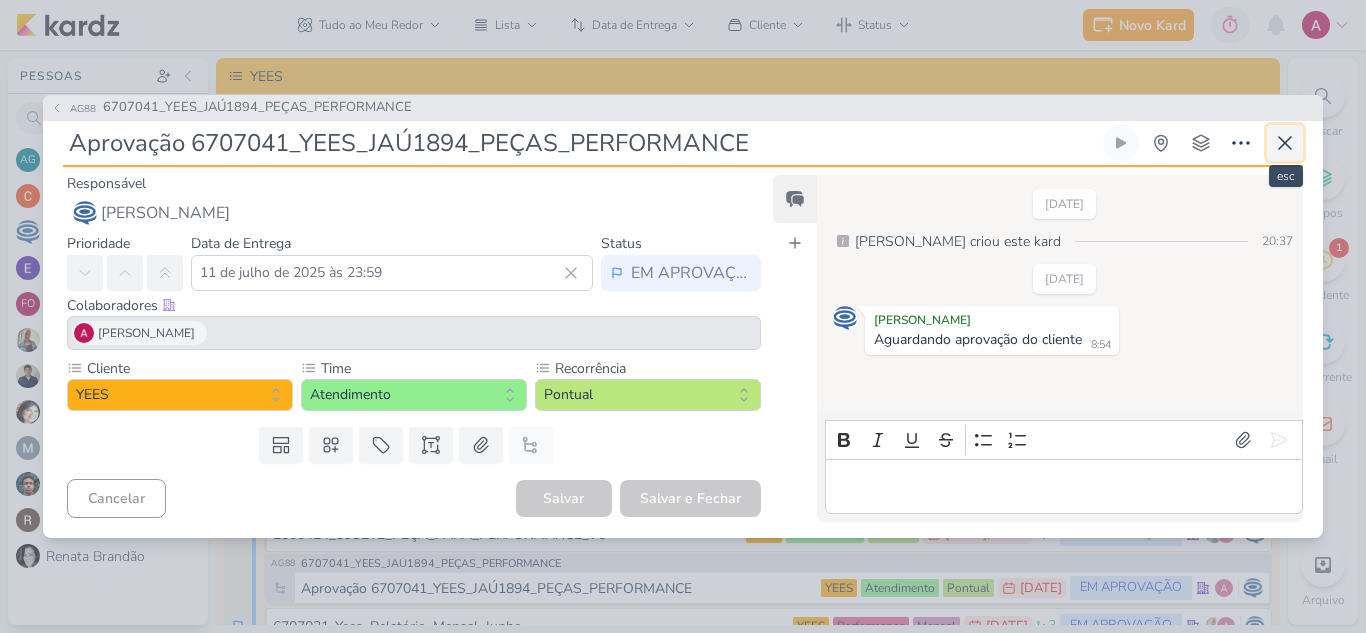 click 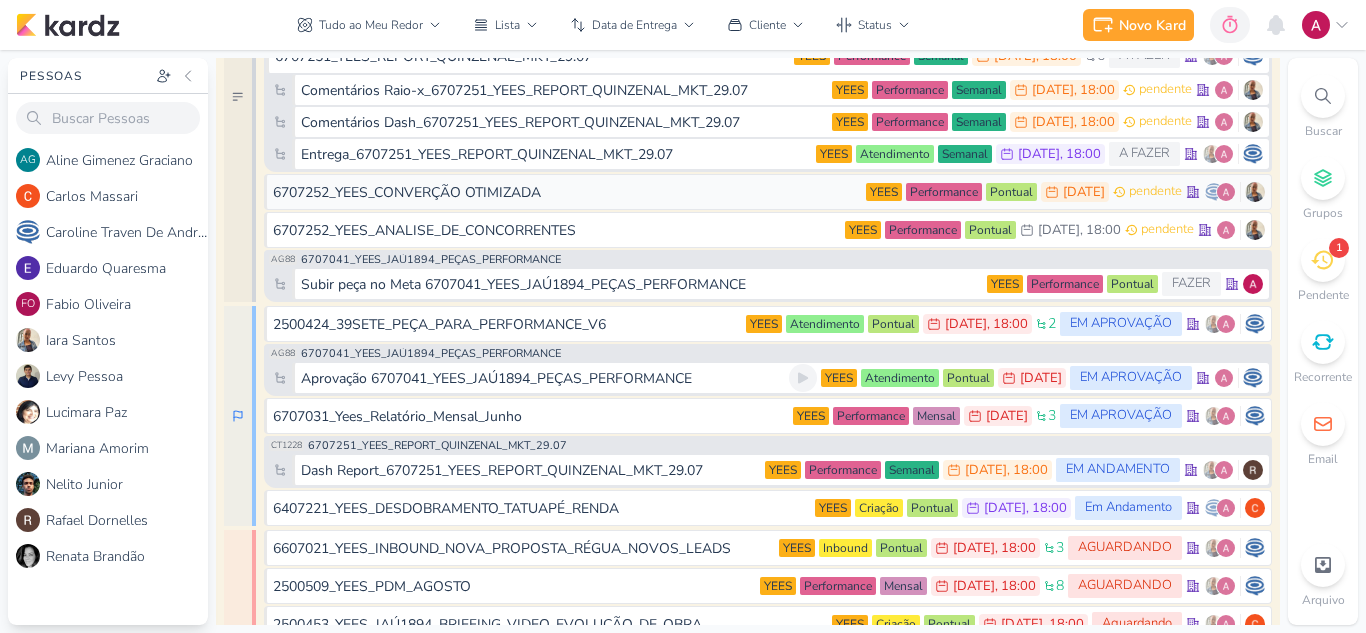 scroll, scrollTop: 216, scrollLeft: 0, axis: vertical 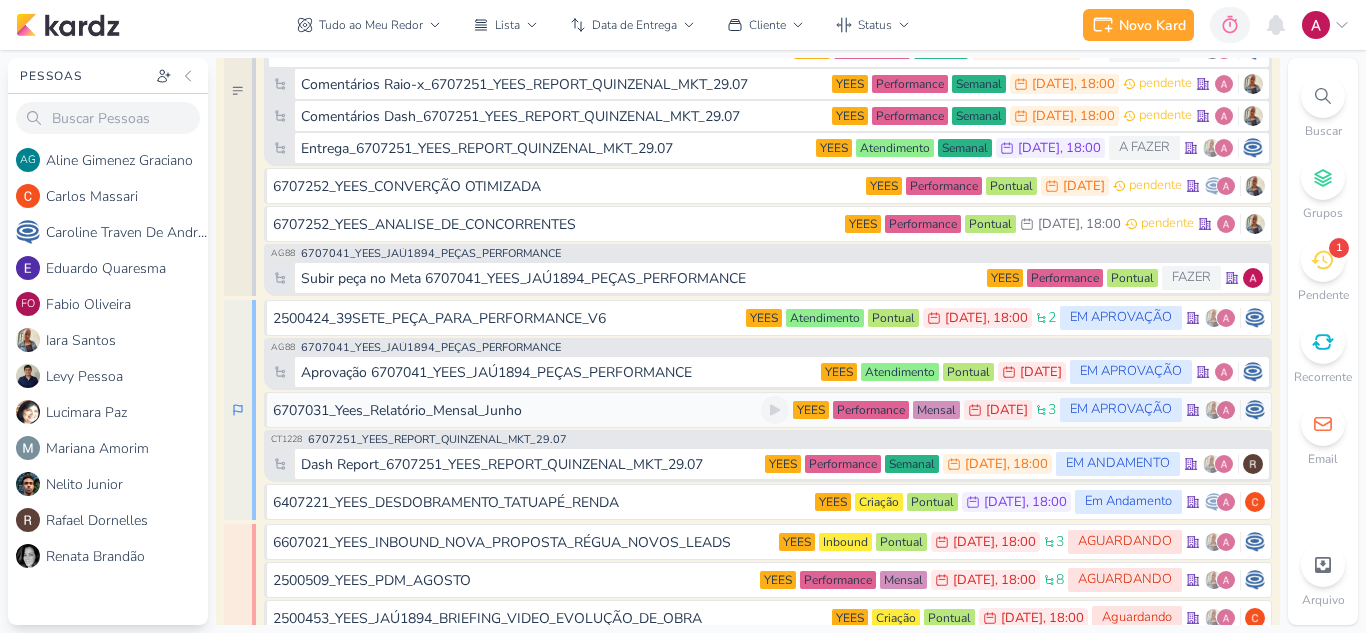 click on "6707031_Yees_Relatório_Mensal_Junho" at bounding box center [517, 410] 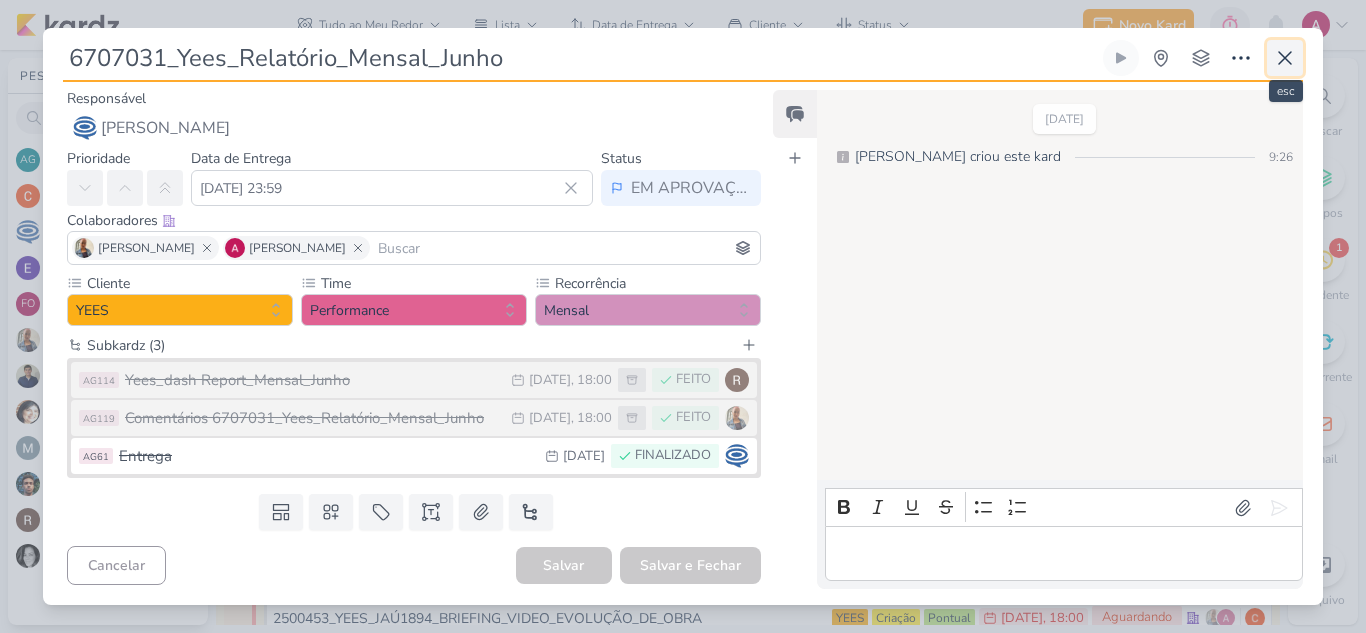 click 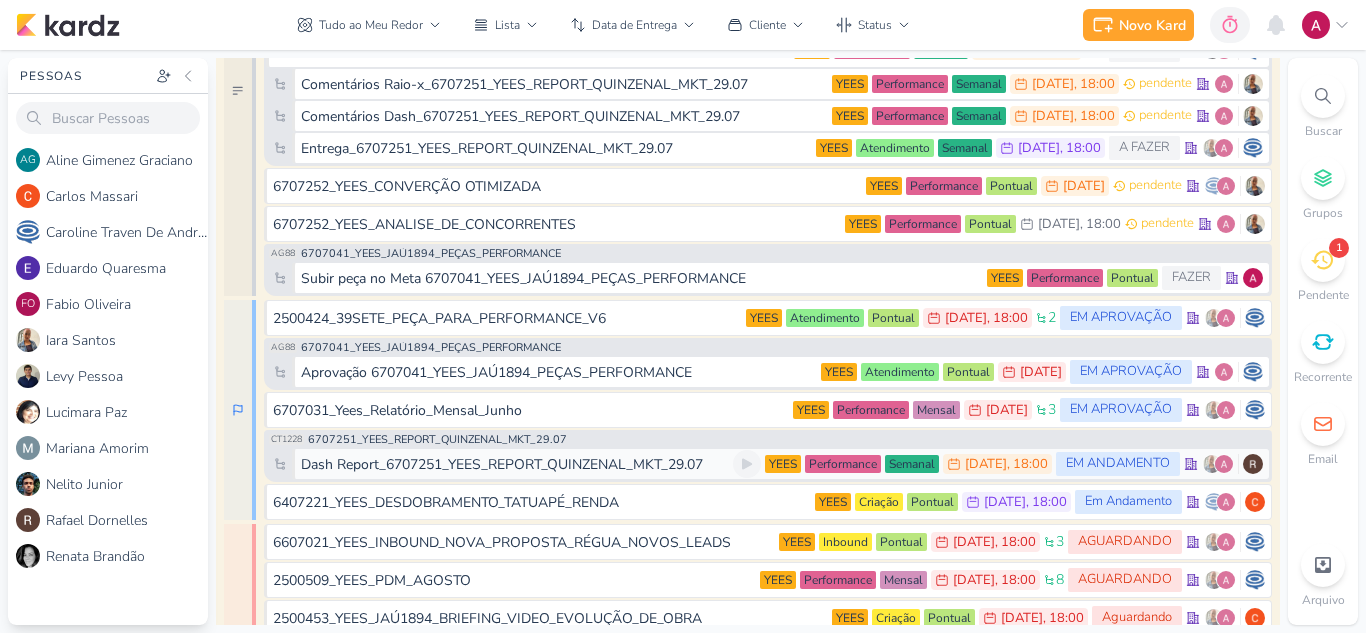 scroll, scrollTop: 291, scrollLeft: 0, axis: vertical 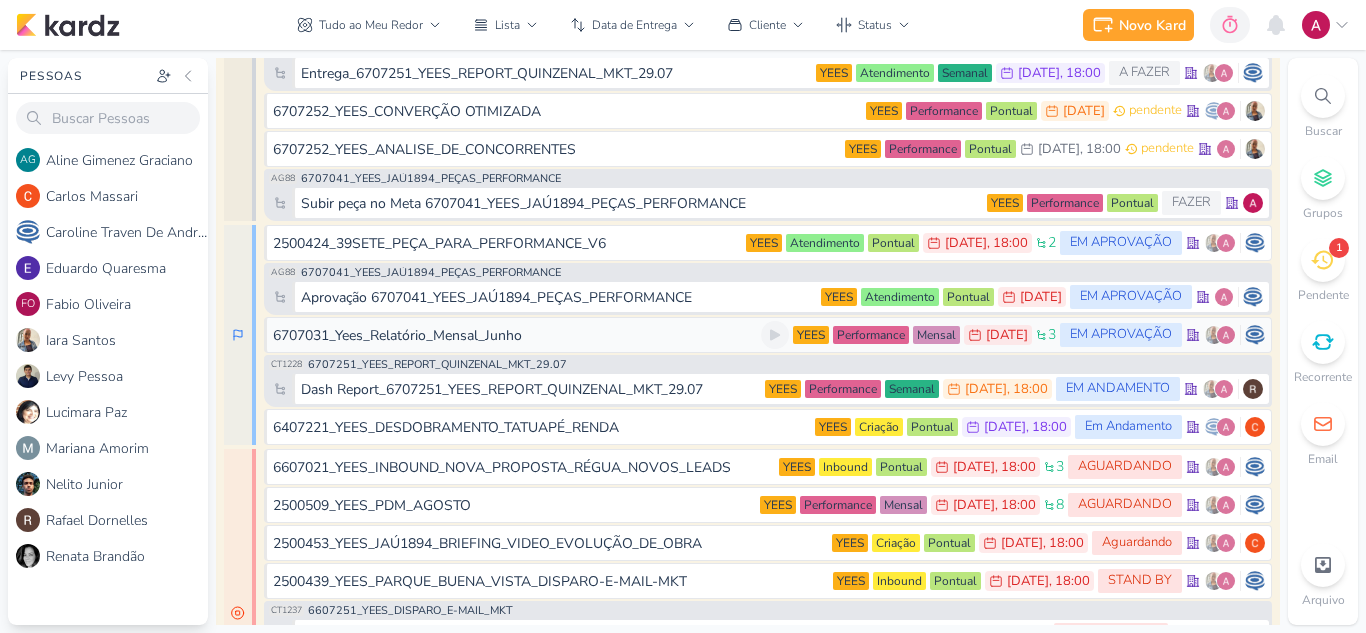click on "6707031_Yees_Relatório_Mensal_Junho" at bounding box center [517, 335] 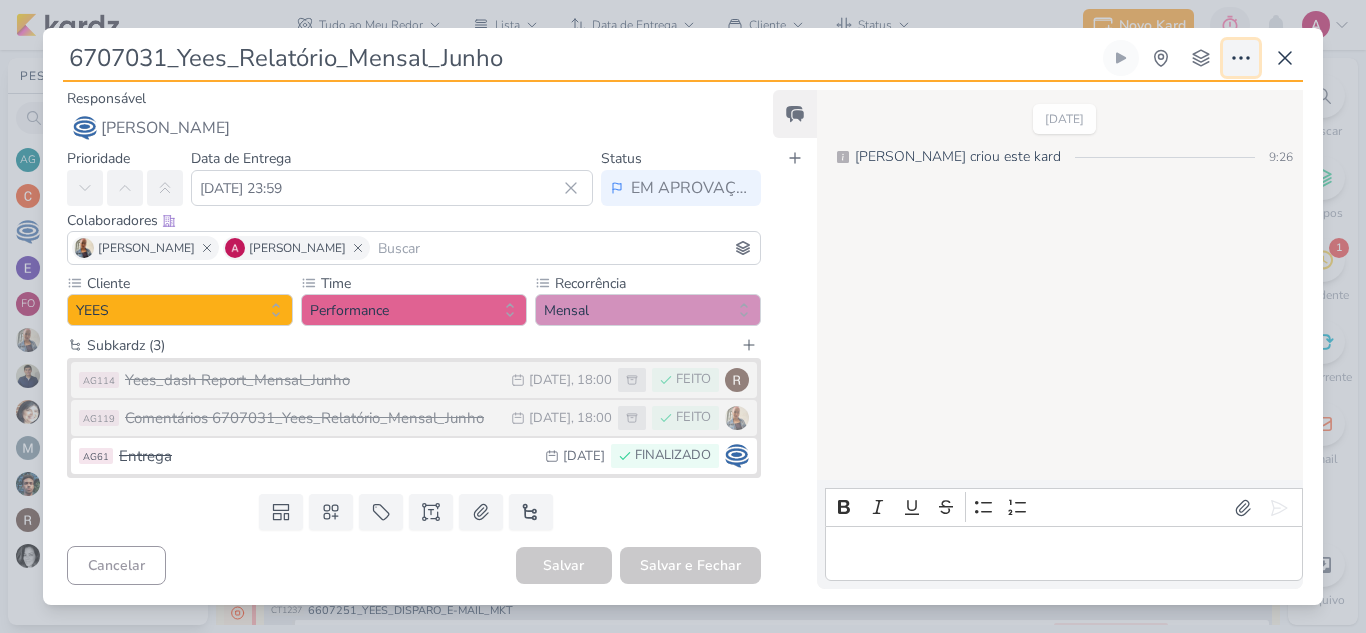 click 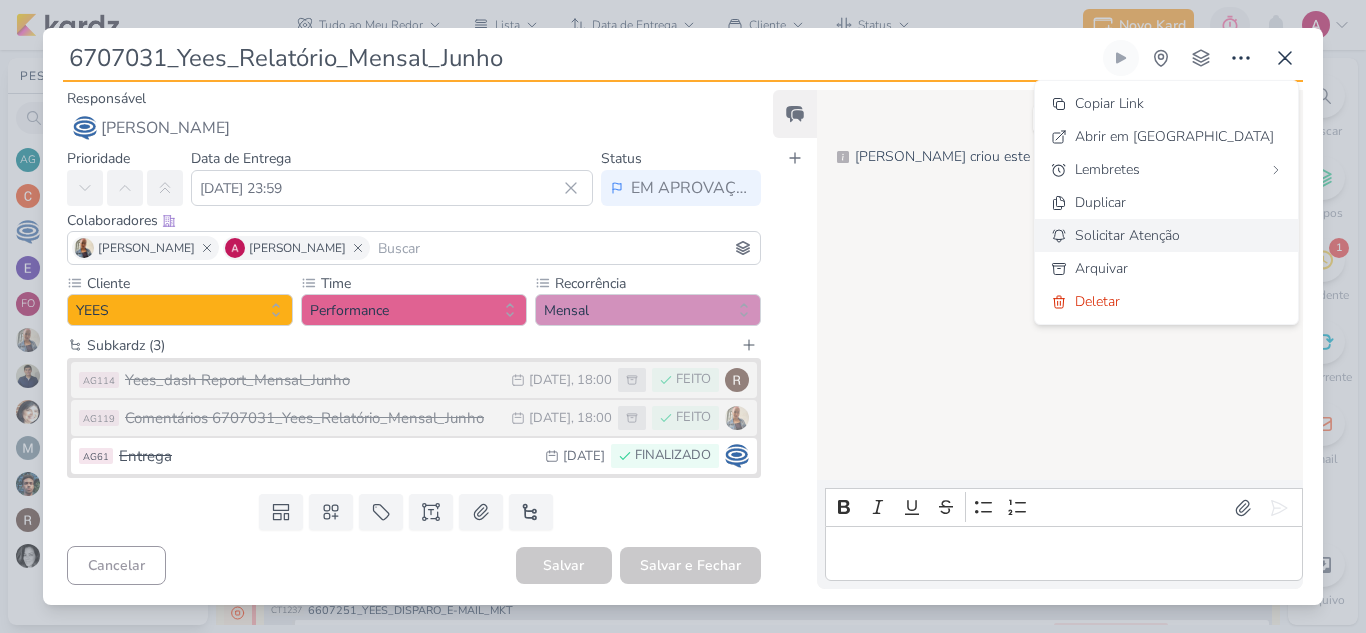 click on "Solicitar Atenção" at bounding box center (1127, 235) 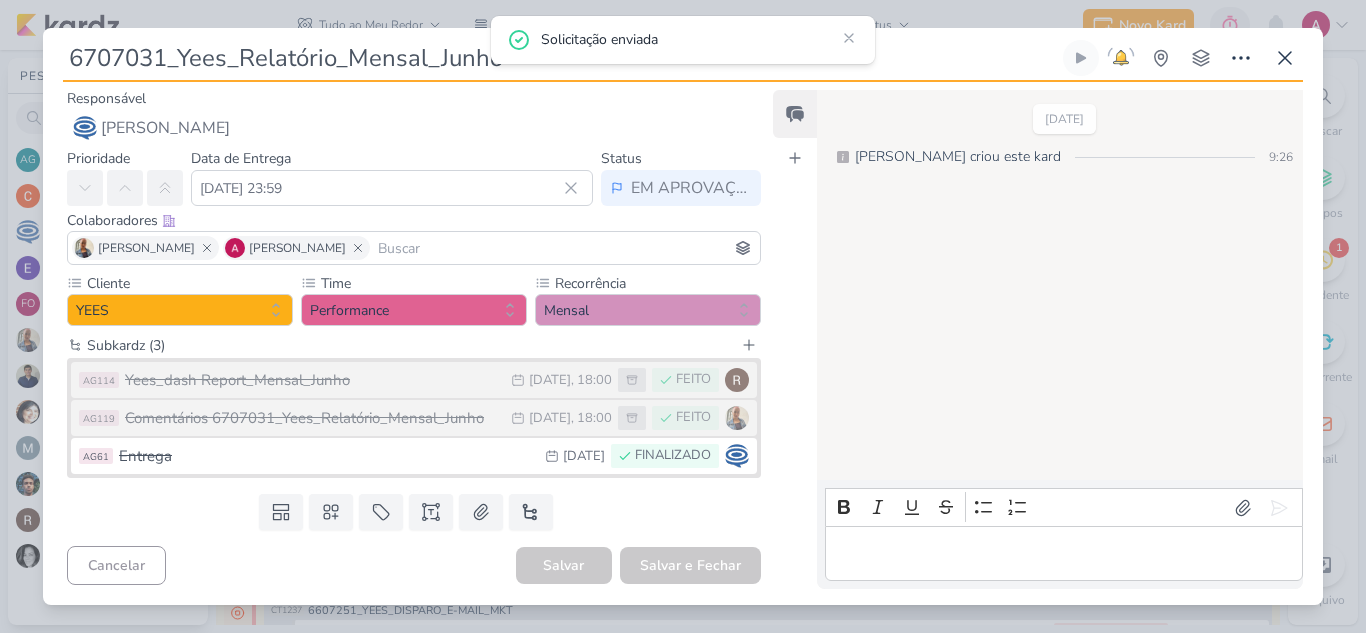 click on "6707031_Yees_Relatório_Mensal_Junho
1 solicitação de atenção" at bounding box center (683, 316) 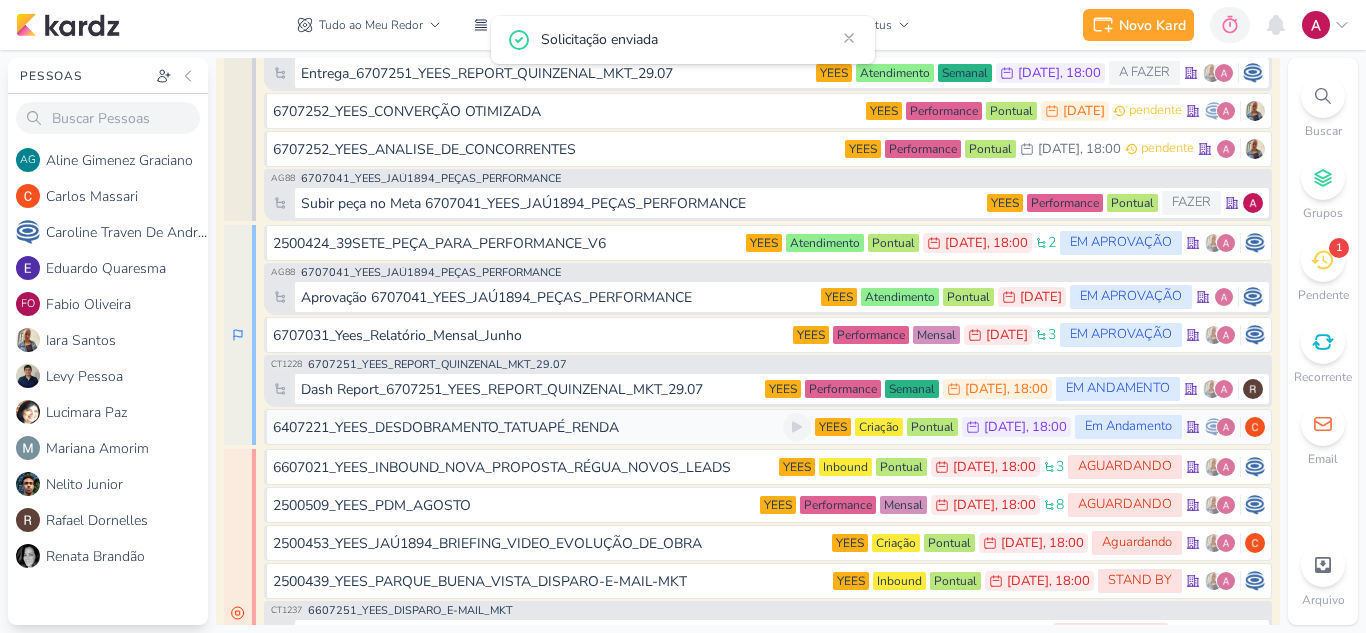 click on "6407221_YEES_DESDOBRAMENTO_TATUAPÉ_RENDA" at bounding box center (528, 427) 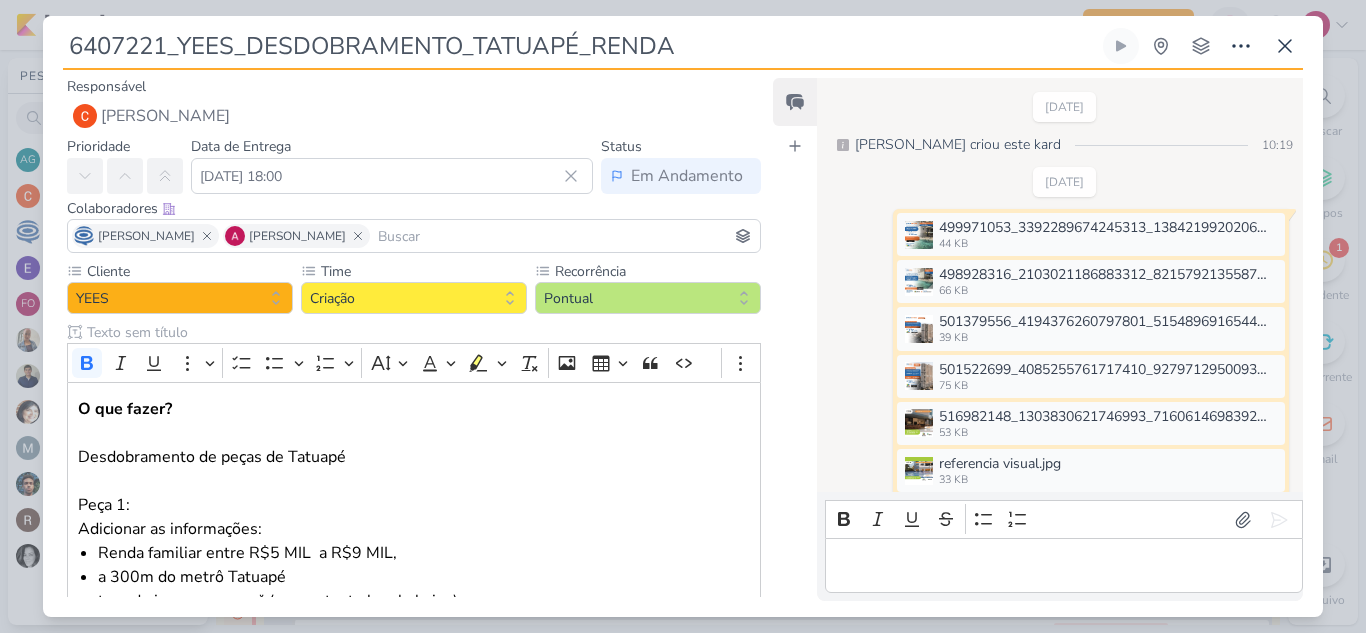 scroll, scrollTop: 436, scrollLeft: 0, axis: vertical 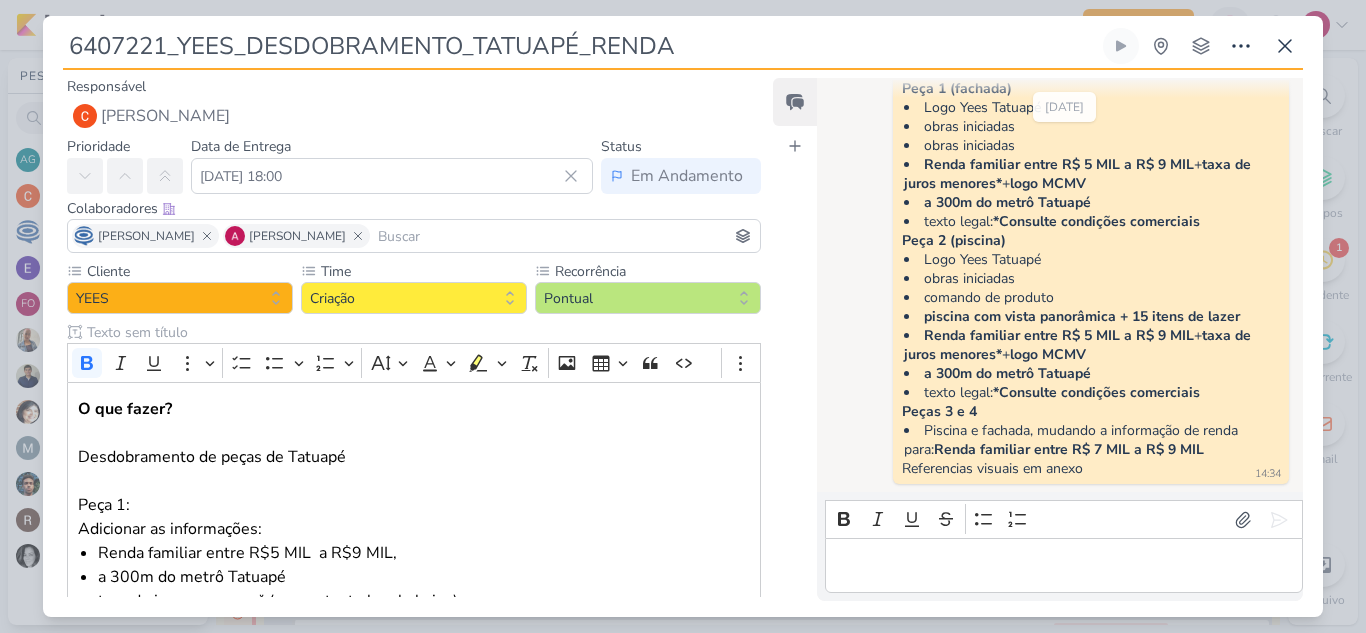 drag, startPoint x: 168, startPoint y: 45, endPoint x: 54, endPoint y: 45, distance: 114 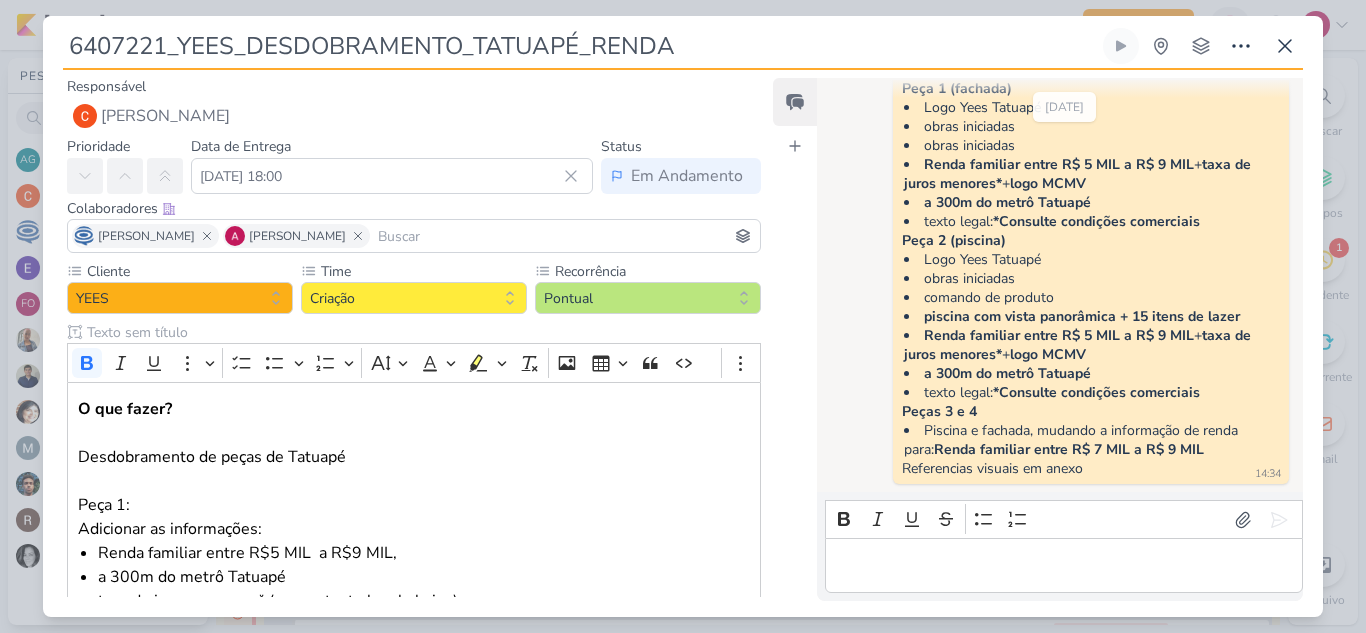 click on "6407221_YEES_DESDOBRAMENTO_TATUAPÉ_RENDA
Criado por Caroline
nenhum grupo disponível" at bounding box center [683, 322] 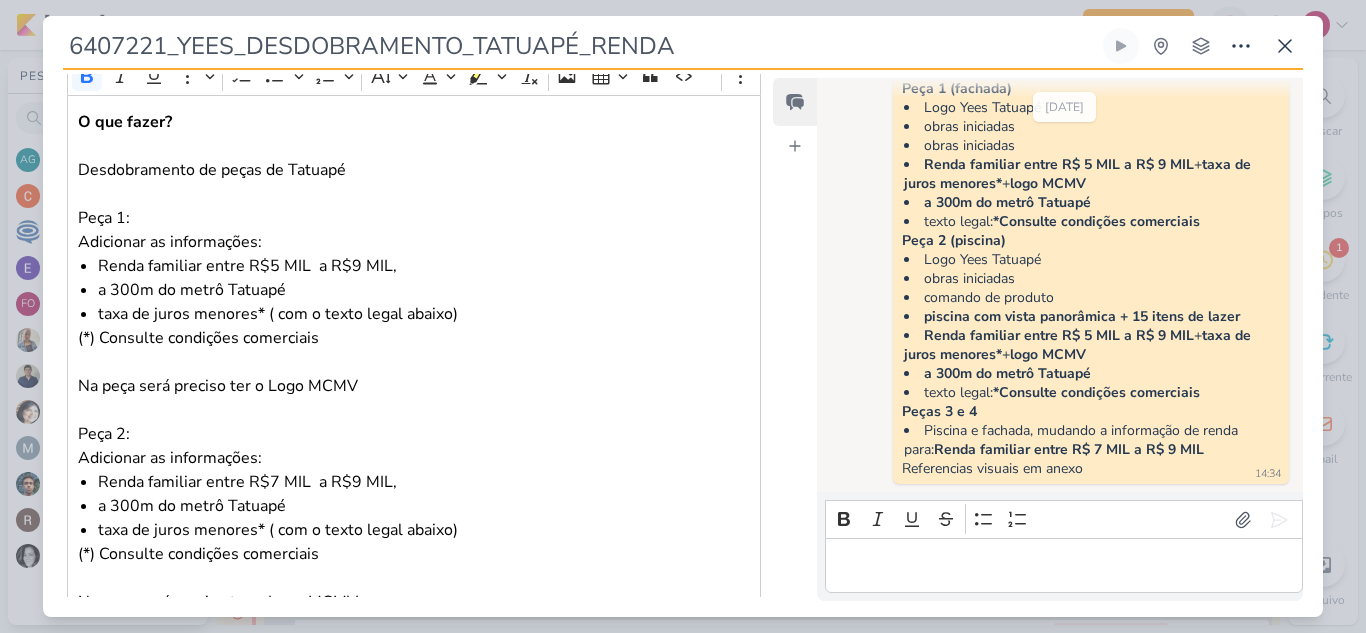 scroll, scrollTop: 288, scrollLeft: 0, axis: vertical 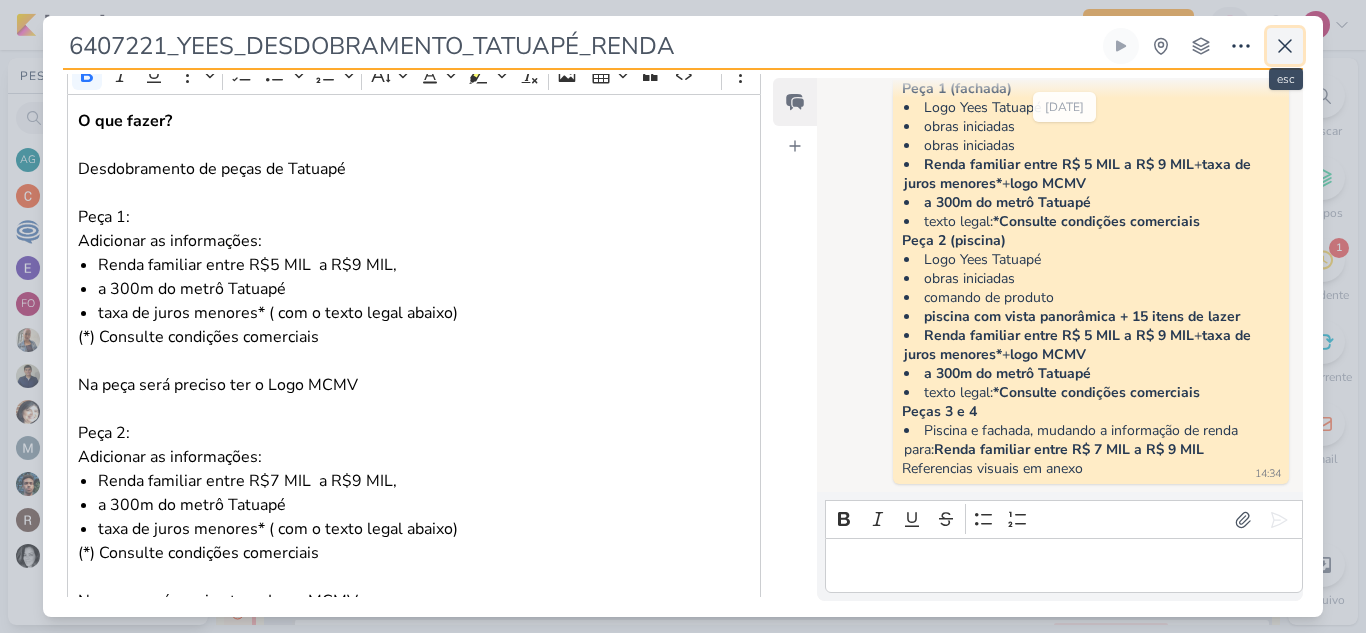 click 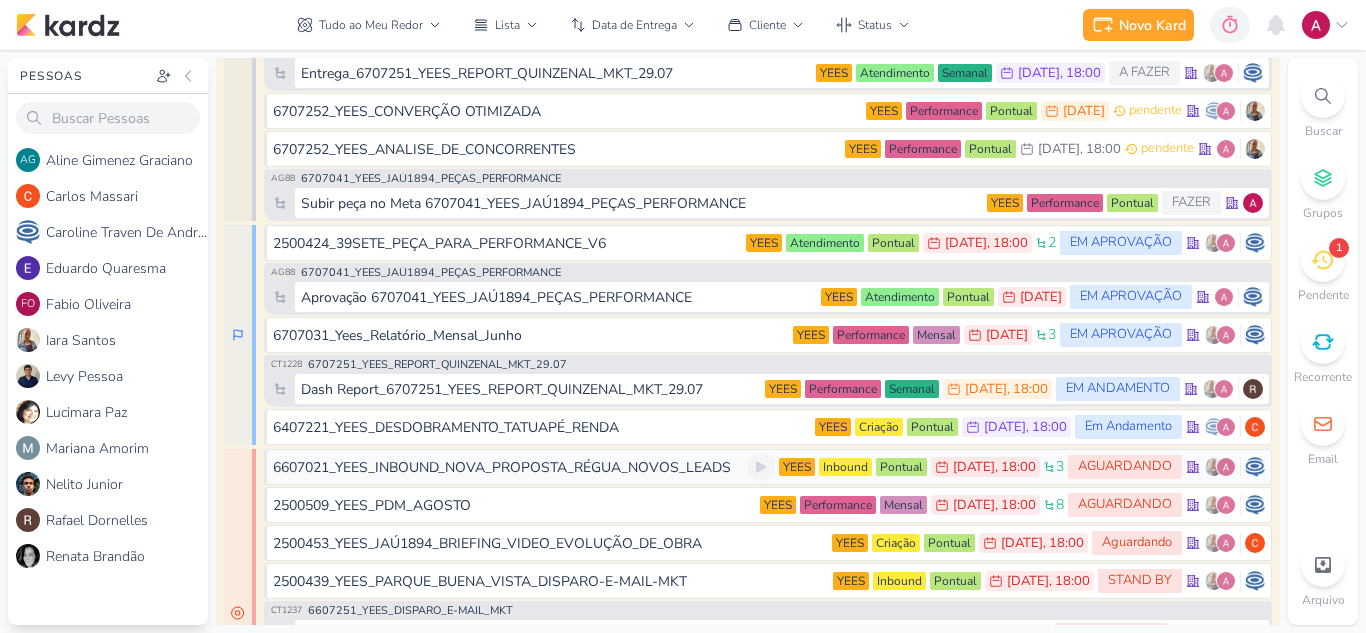 click on "6607021_YEES_INBOUND_NOVA_PROPOSTA_RÉGUA_NOVOS_LEADS" at bounding box center [502, 467] 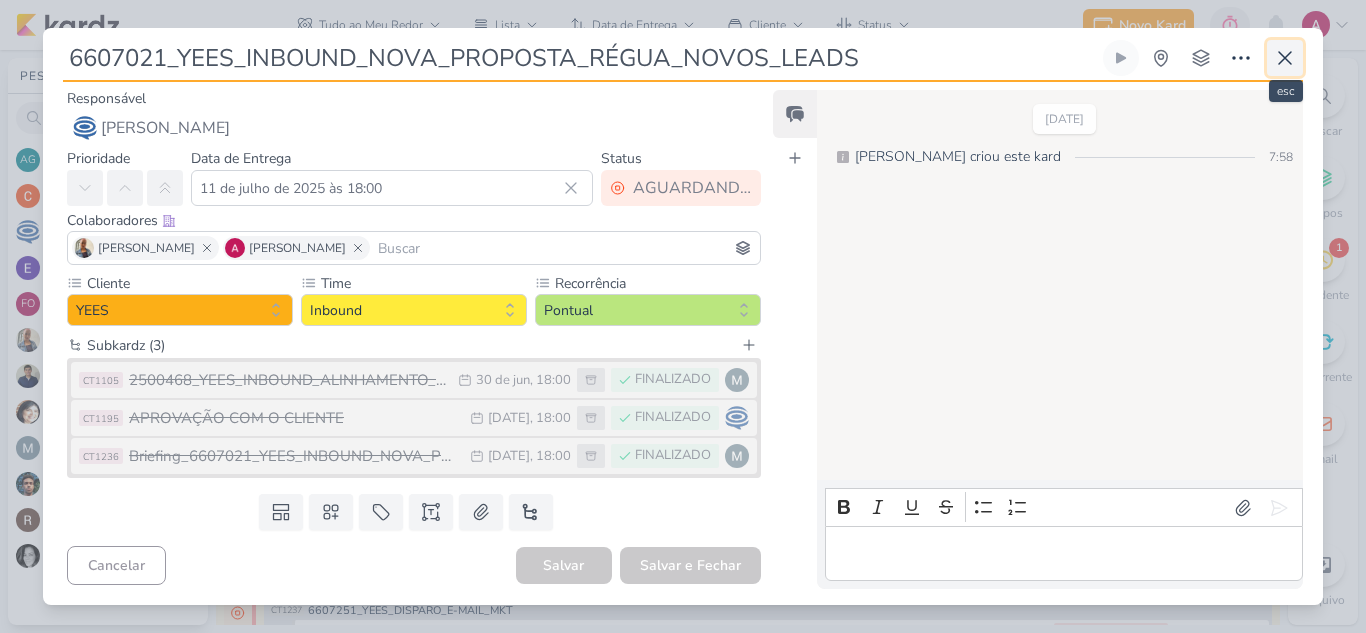 click 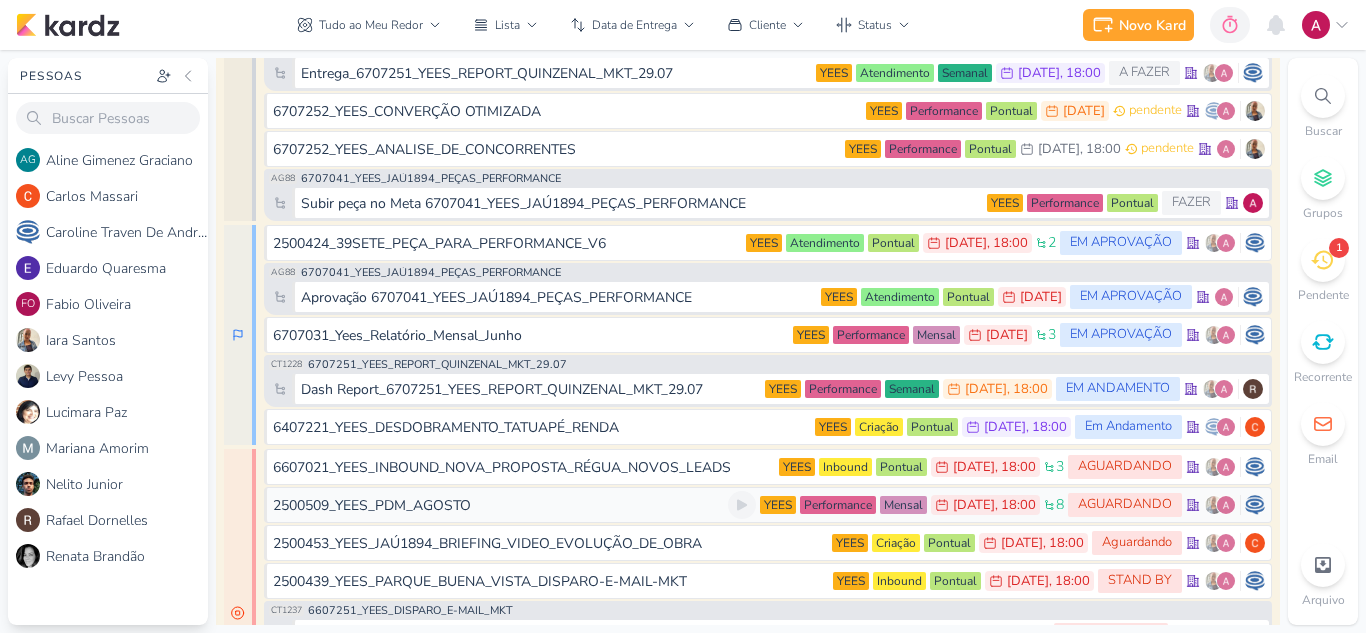 click on "2500509_YEES_PDM_AGOSTO
YEES
Performance
Mensal
22/7
22 de jul
, 18:00
8
AGUARDANDO" at bounding box center [768, 505] 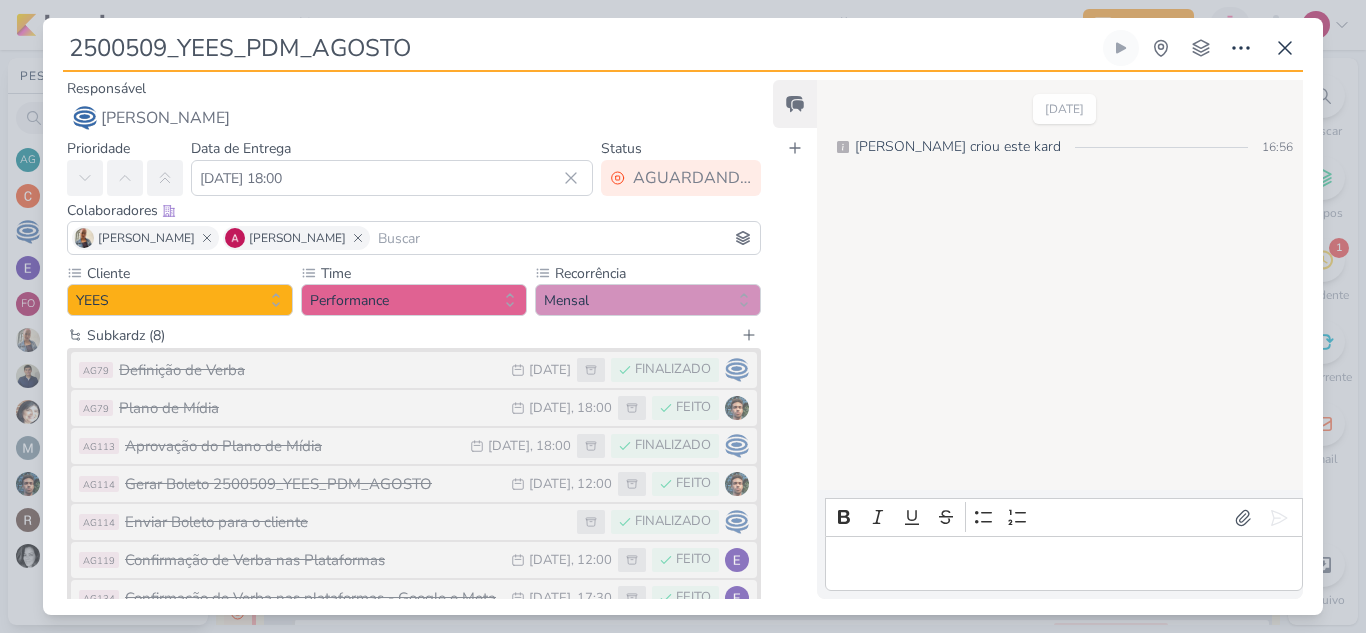 scroll, scrollTop: 170, scrollLeft: 0, axis: vertical 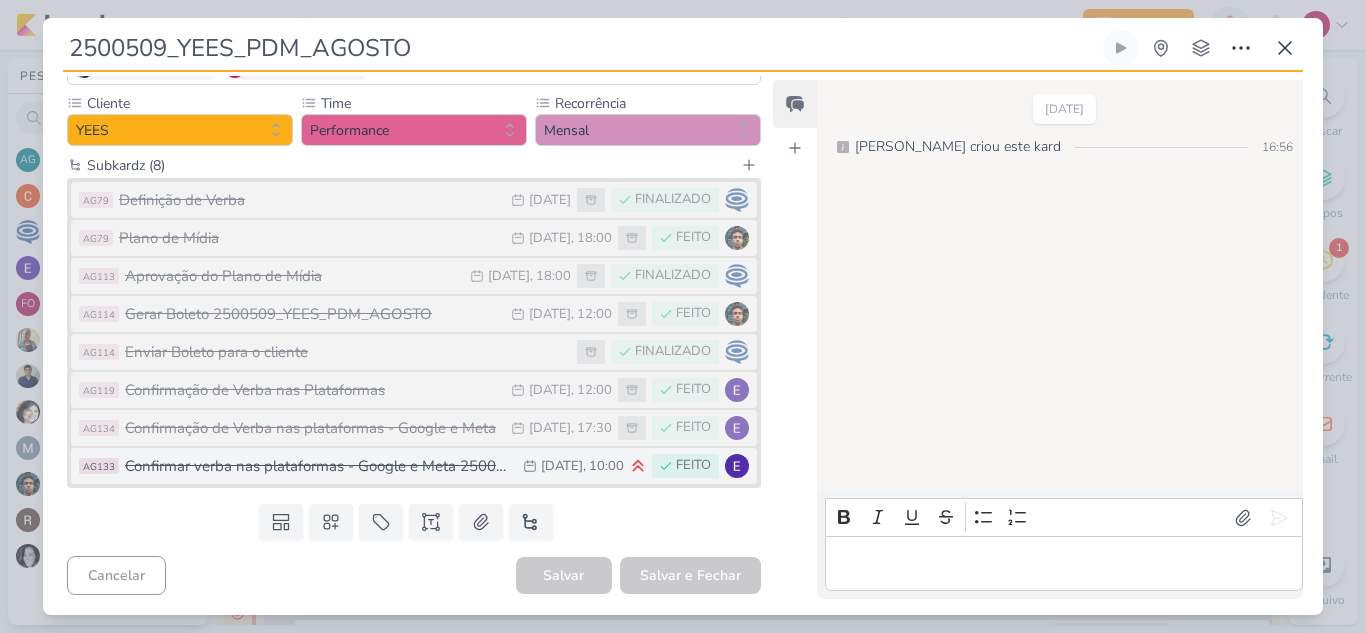click on "Confirmar verba nas plataformas - Google e Meta 2500509_YEES_PDM_AGOSTO" at bounding box center [319, 466] 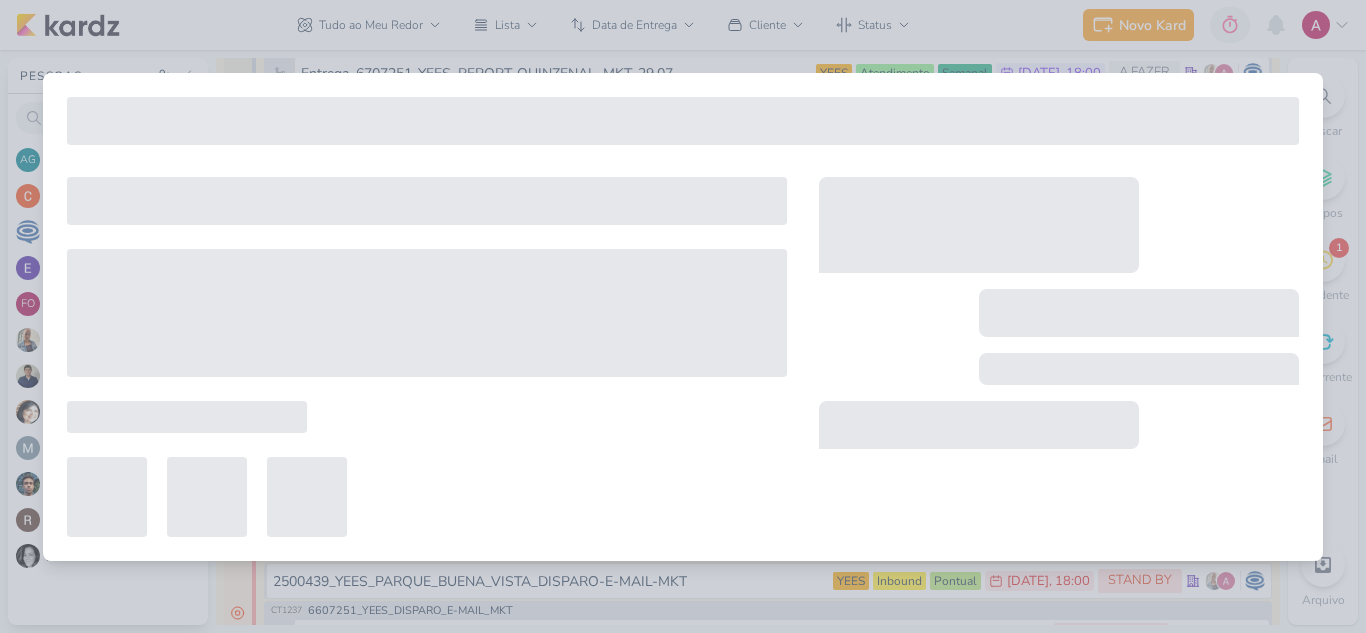 type on "Confirmar verba nas plataformas - Google e Meta 2500509_YEES_PDM_AGOSTO" 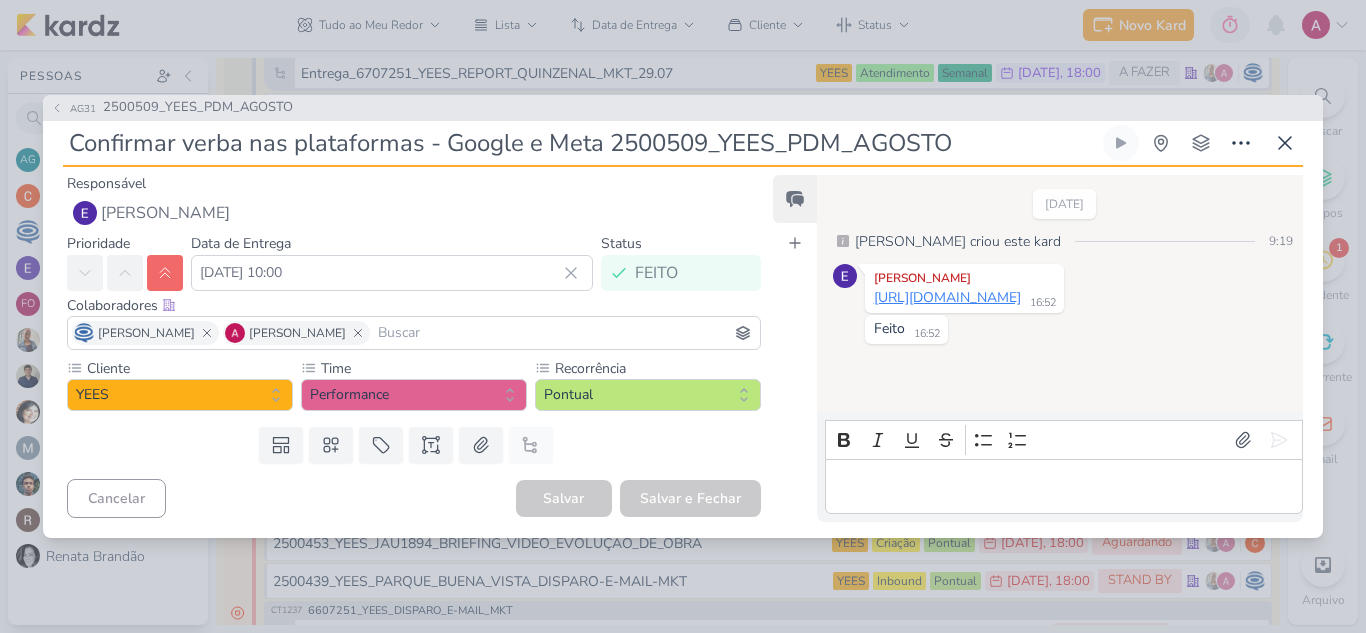click on "https://docs.google.com/spreadsheets/d/1PkpByCJmh0_JVFe9JPgKB-GaWWtd071d7rnka6GBBNE/edit?gid=0#gid=0" at bounding box center (947, 297) 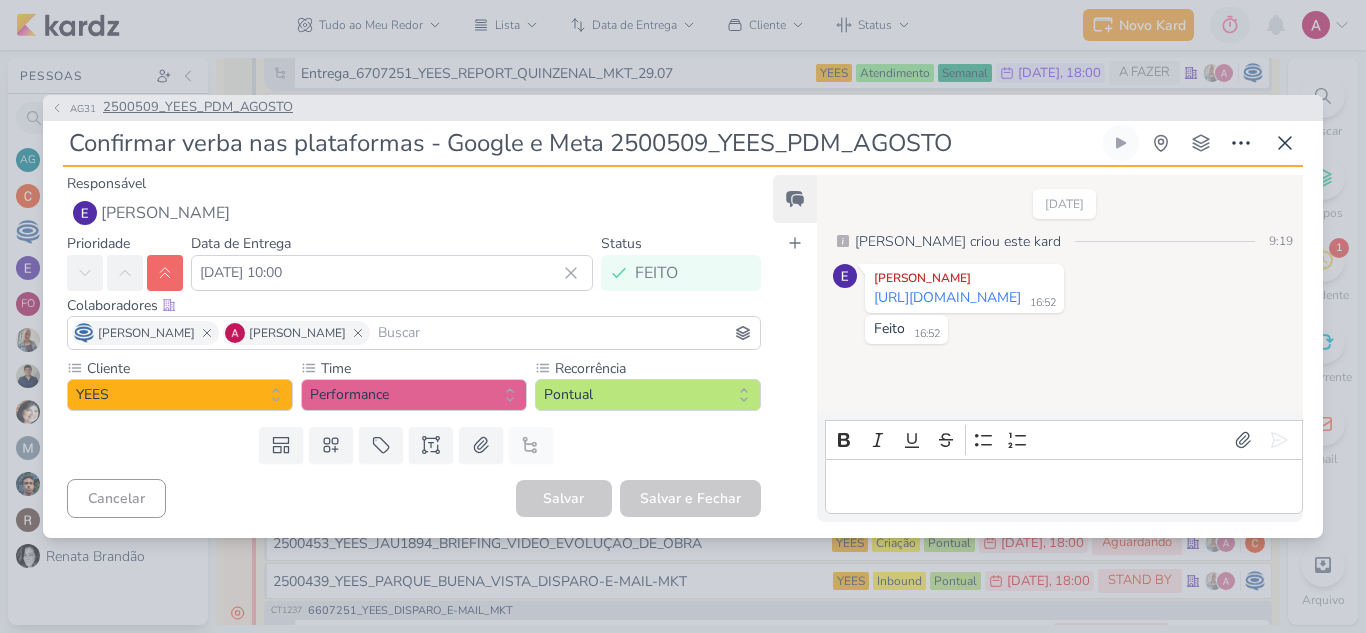 click 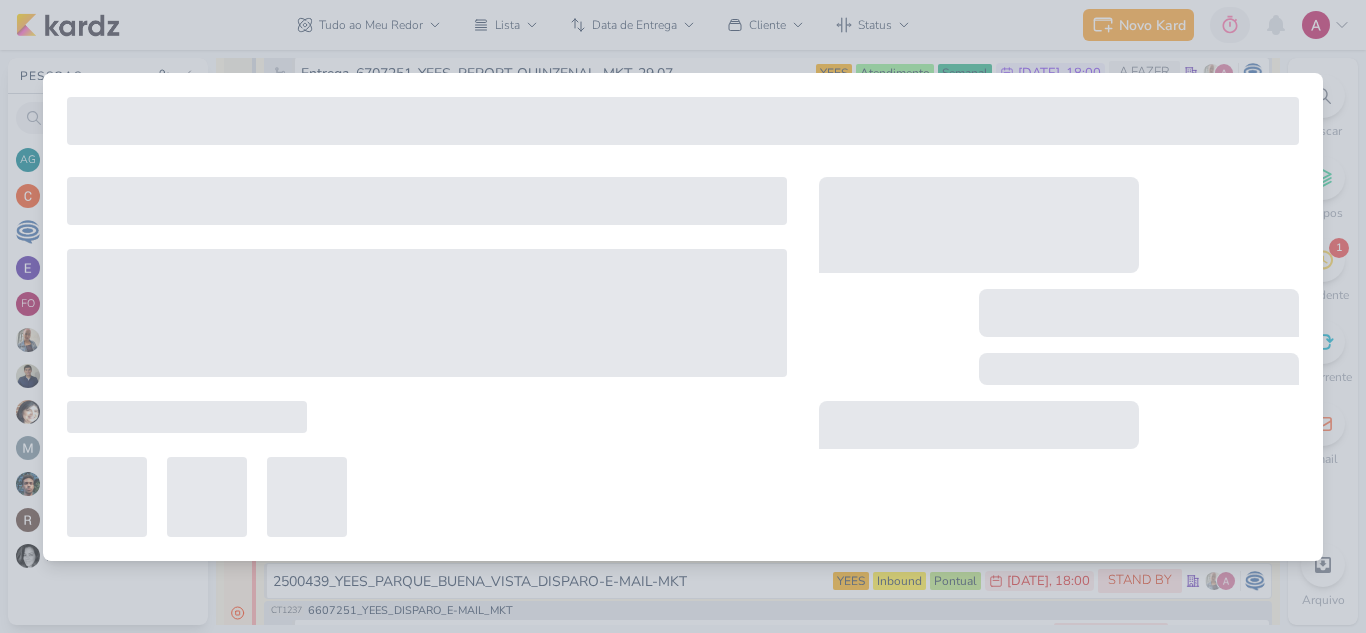 type on "2500509_YEES_PDM_AGOSTO" 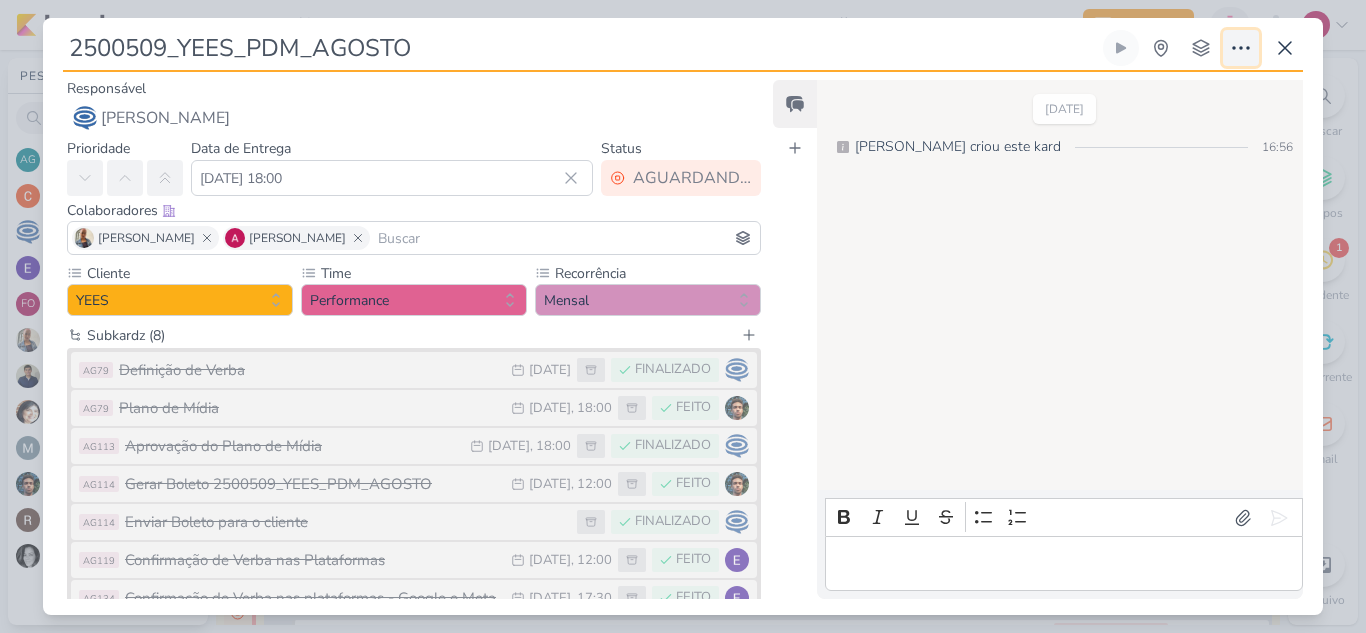 click 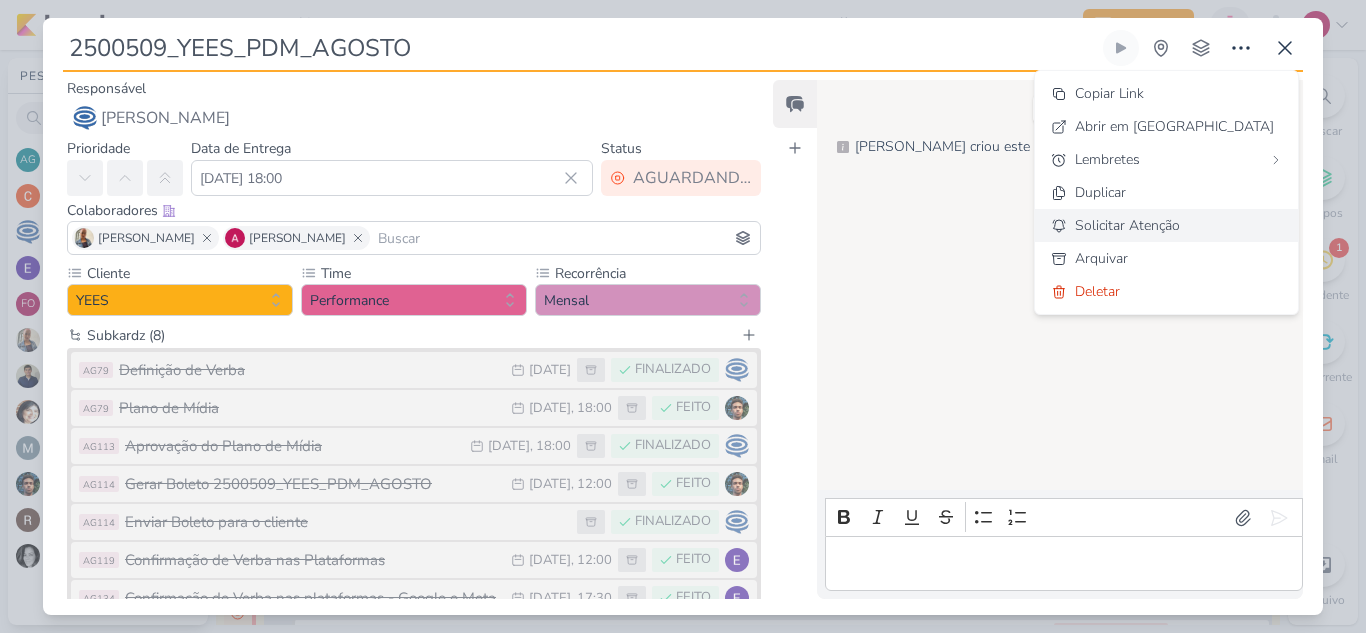 click on "Solicitar Atenção" at bounding box center [1127, 225] 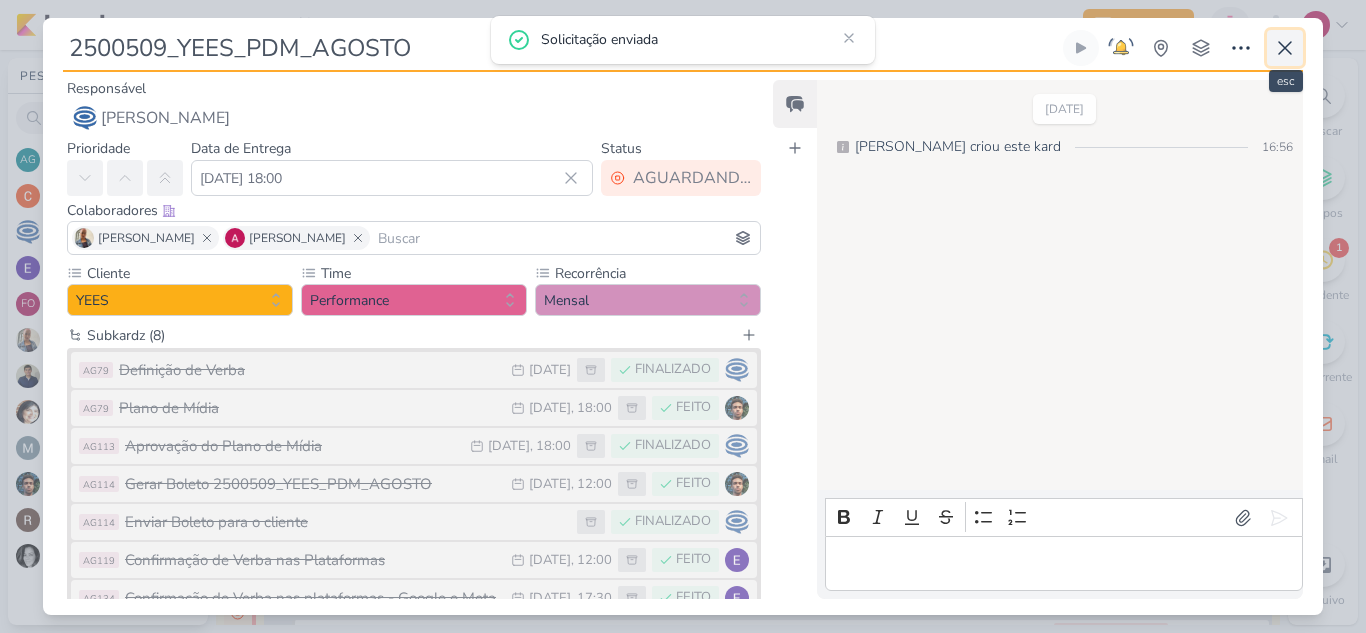 click at bounding box center (1285, 48) 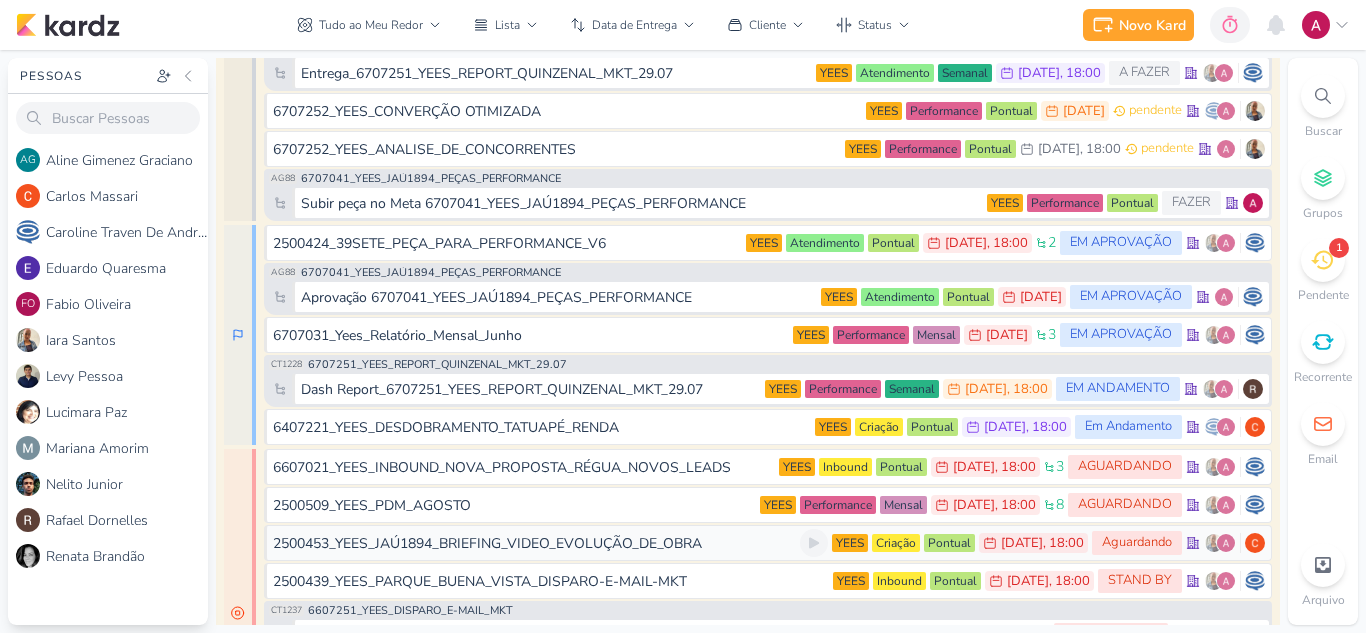click on "2500453_YEES_JAÚ1894_BRIEFING_VIDEO_EVOLUÇÃO_DE_OBRA" at bounding box center (487, 543) 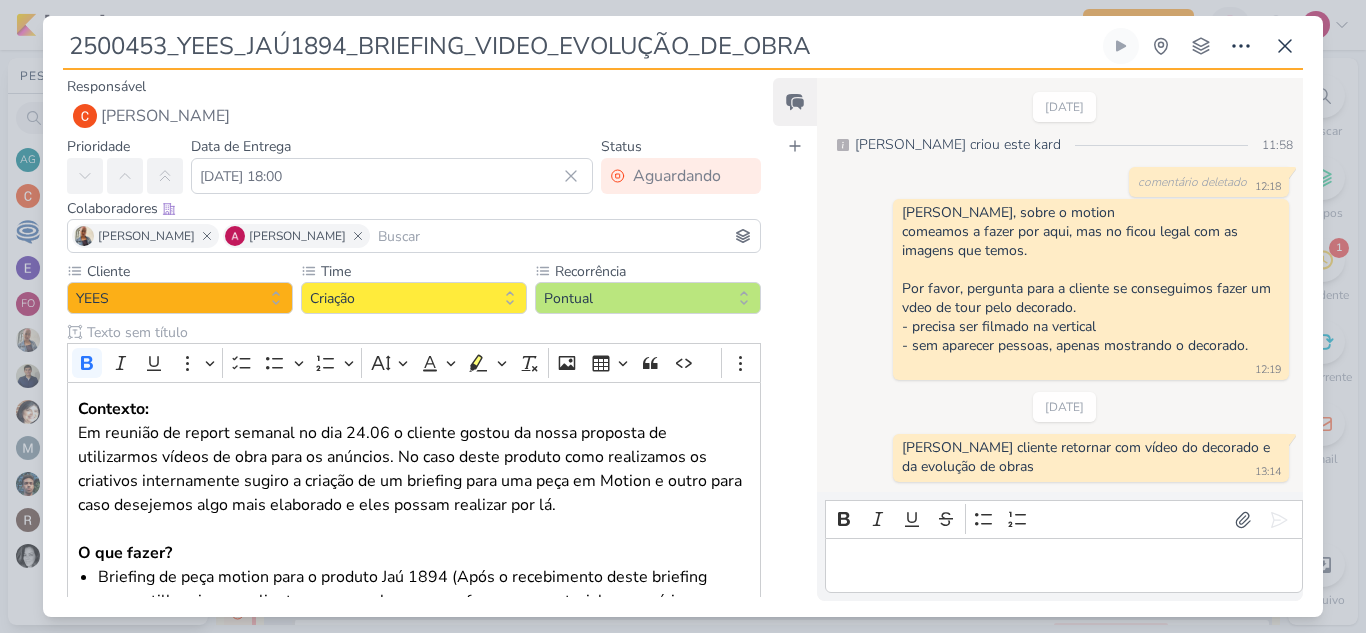 scroll, scrollTop: 2907, scrollLeft: 0, axis: vertical 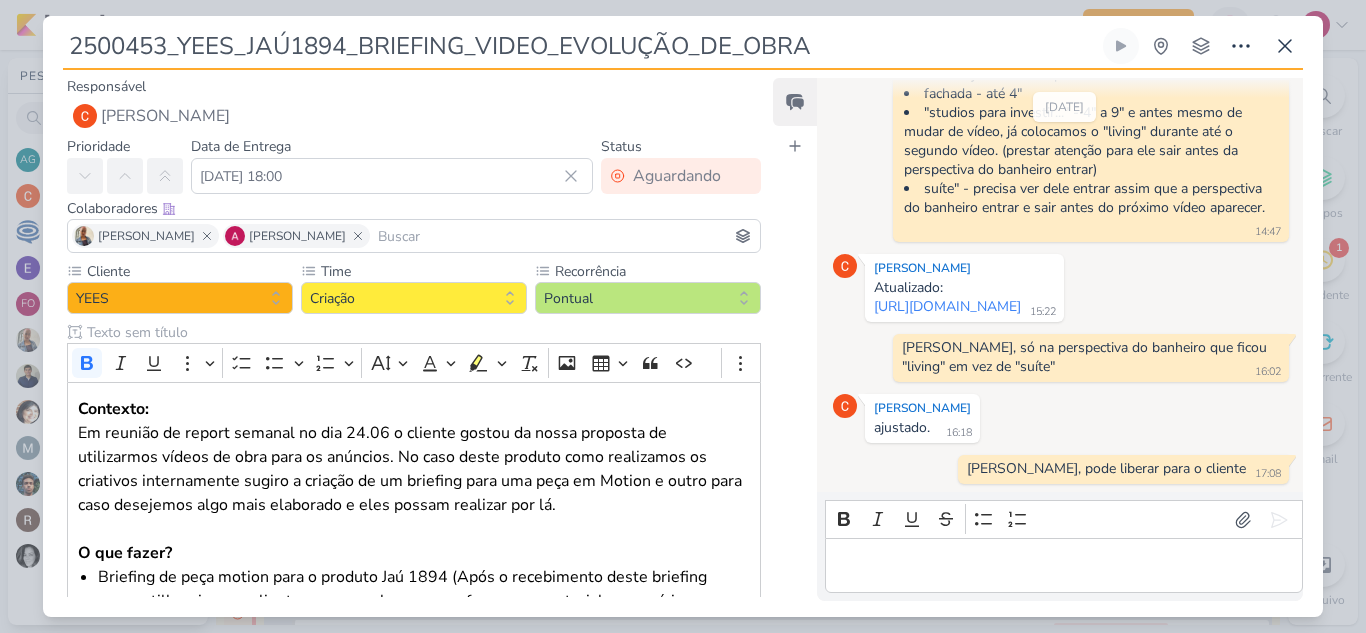 drag, startPoint x: 166, startPoint y: 41, endPoint x: 32, endPoint y: 36, distance: 134.09325 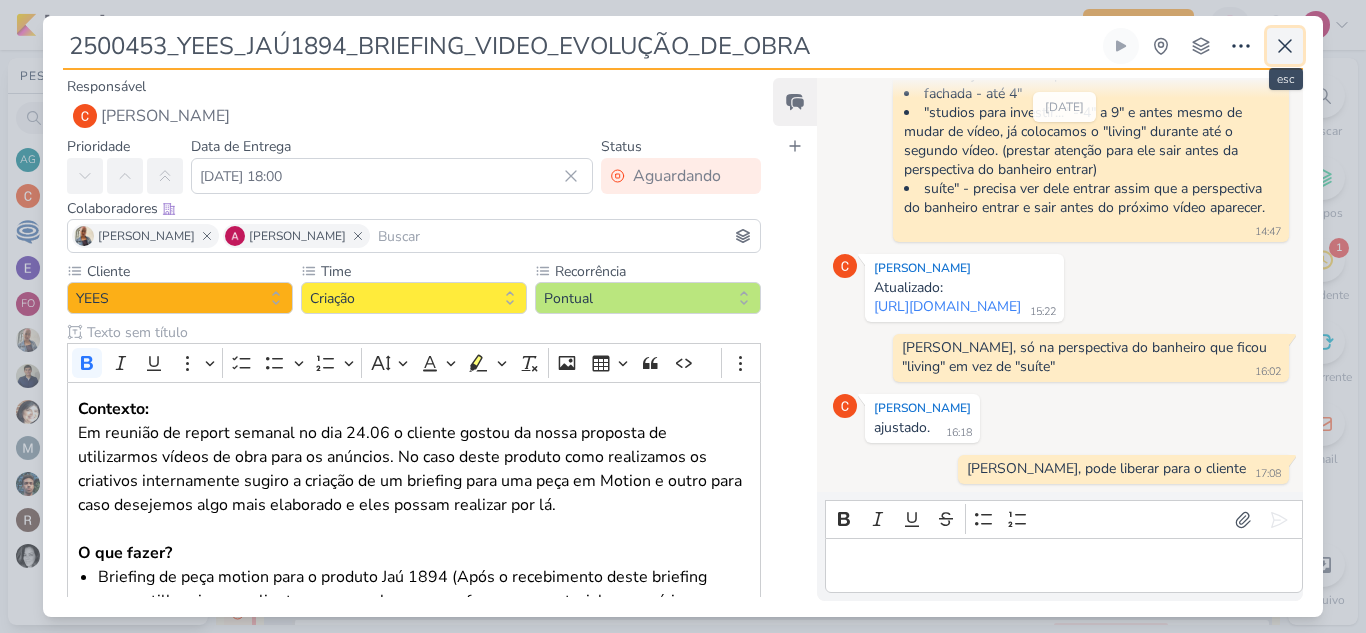 click 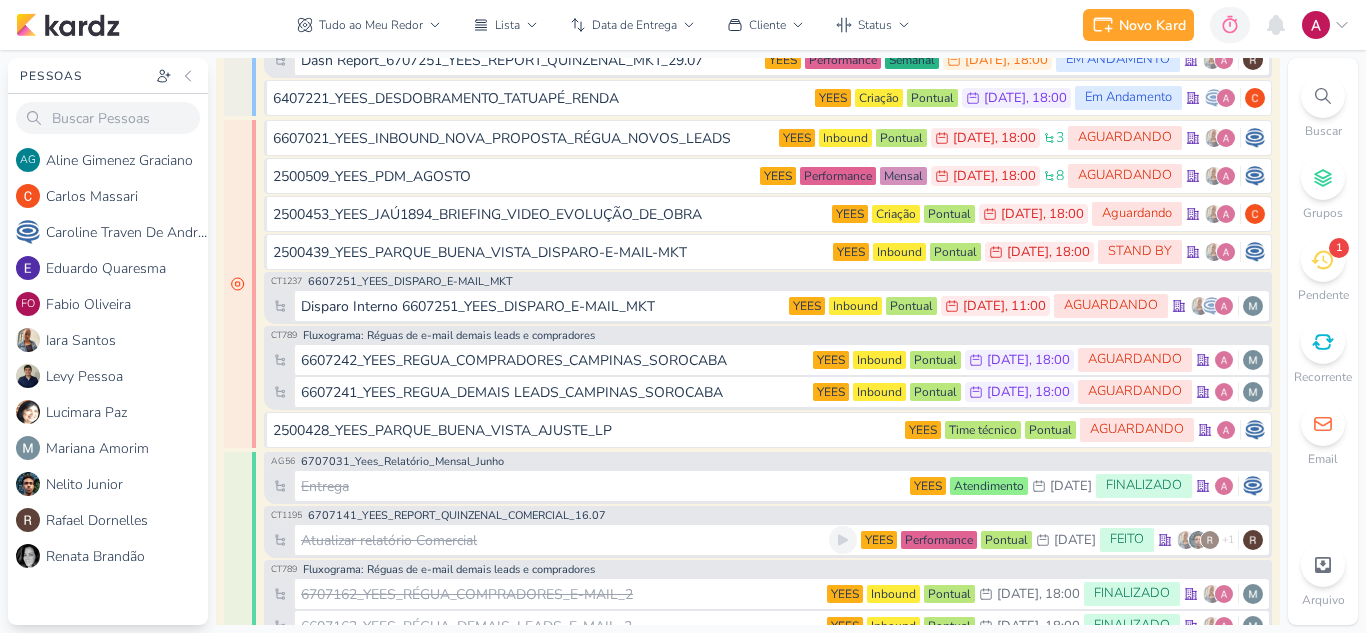 scroll, scrollTop: 622, scrollLeft: 0, axis: vertical 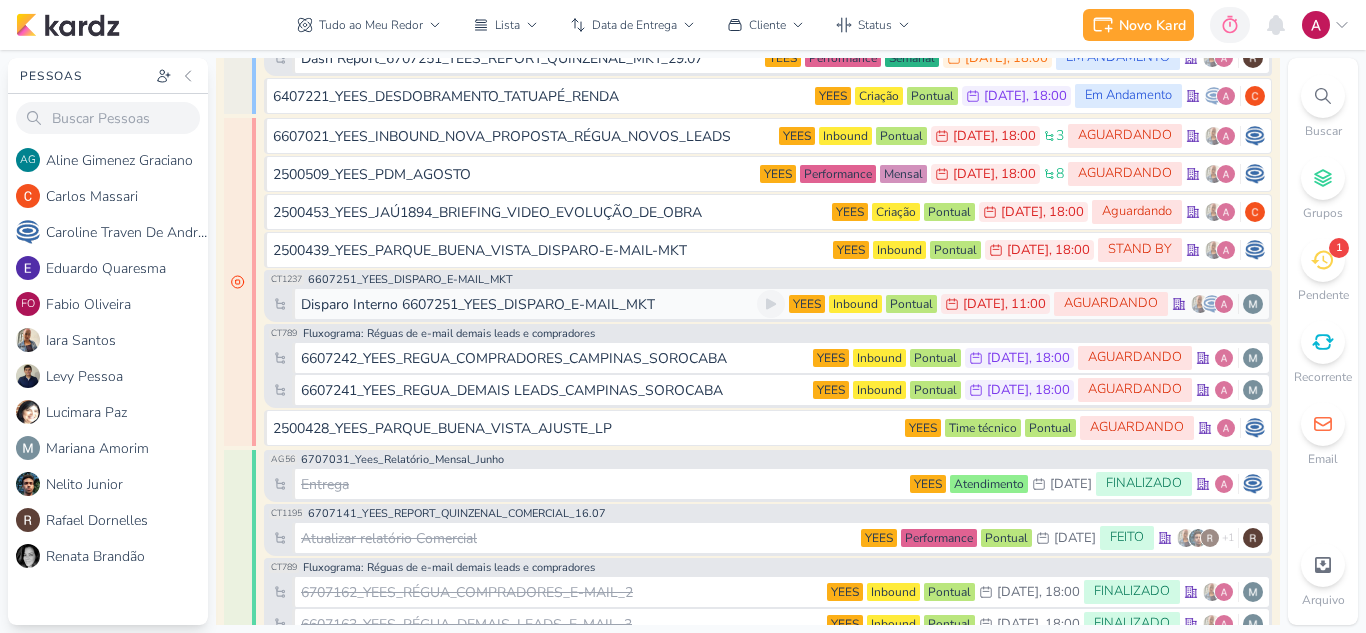 click on "Disparo Interno 6607251_YEES_DISPARO_E-MAIL_MKT" at bounding box center [478, 304] 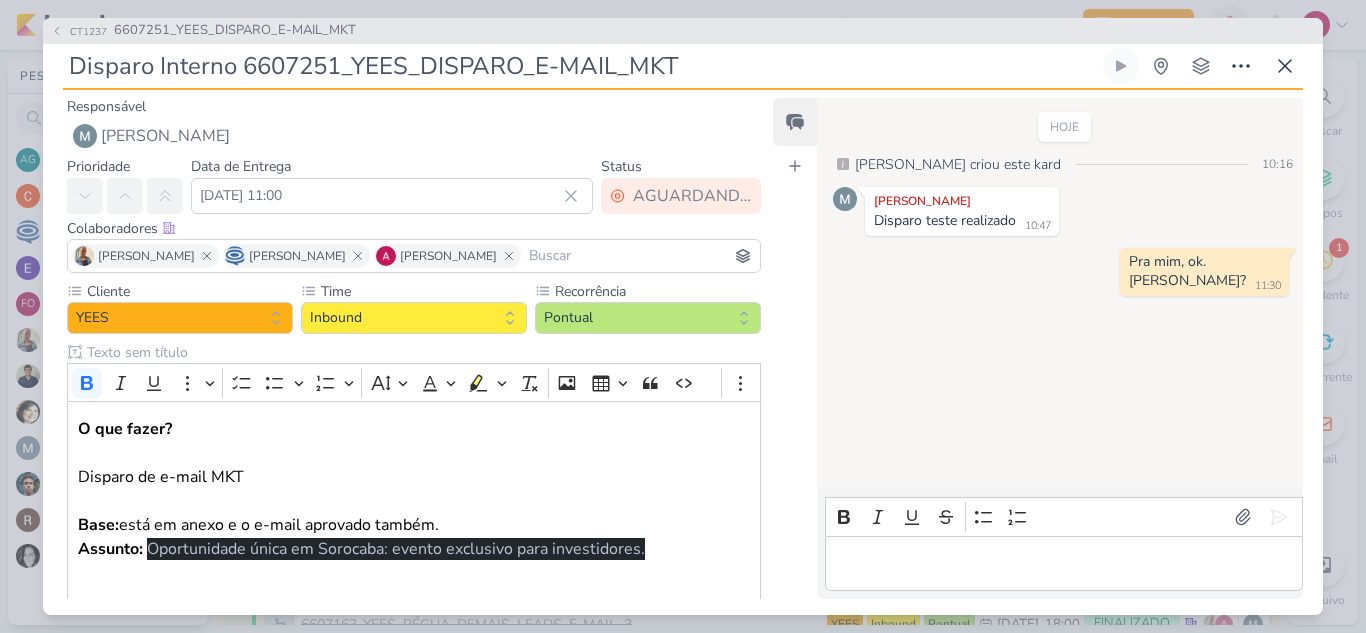 drag, startPoint x: 343, startPoint y: 67, endPoint x: 239, endPoint y: 112, distance: 113.31814 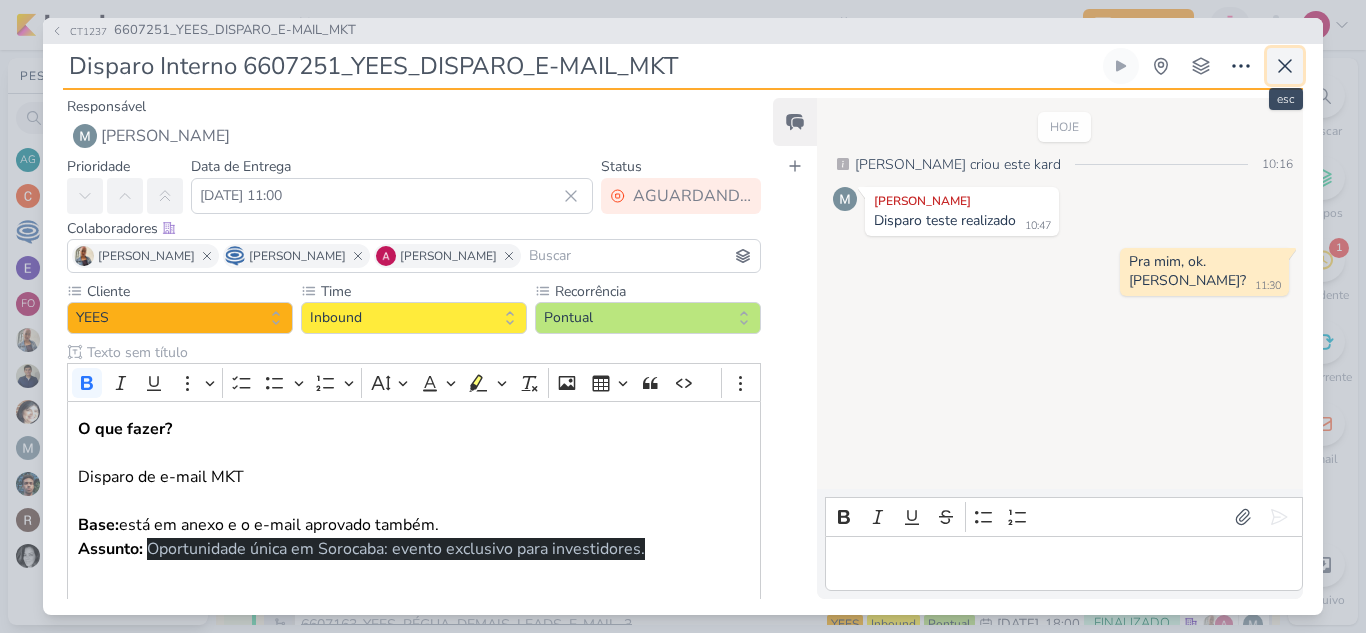 click 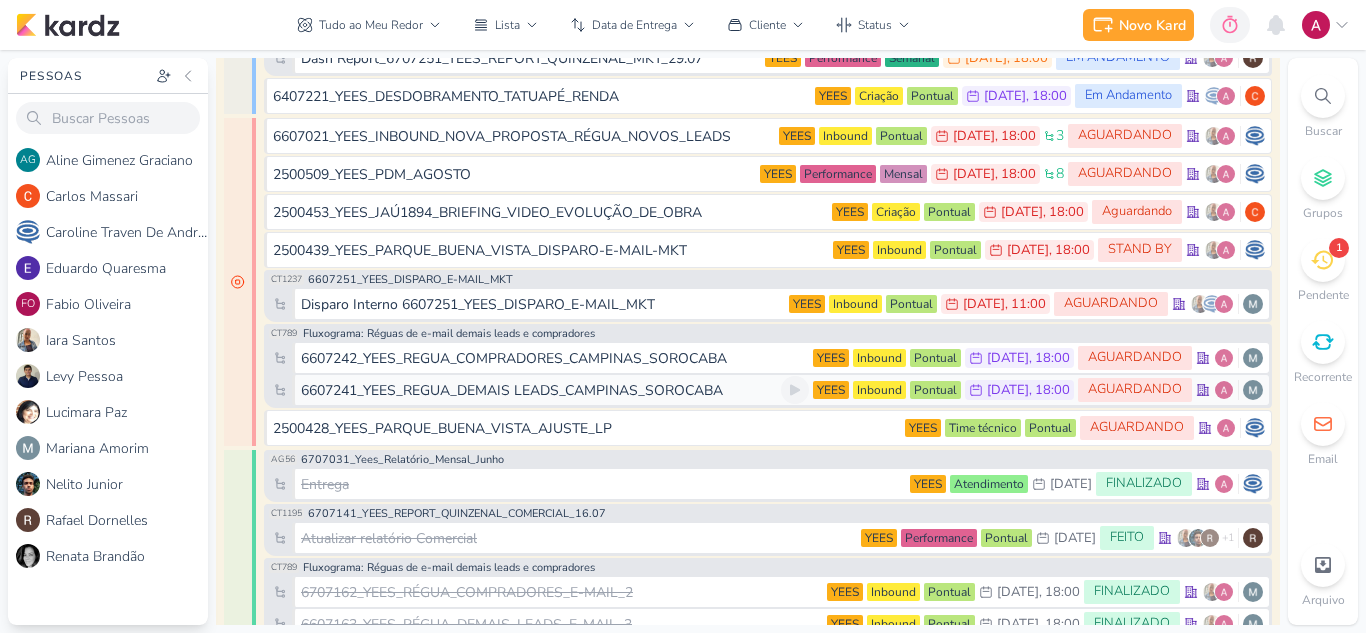 click on "6607241_YEES_REGUA_DEMAIS LEADS_CAMPINAS_SOROCABA" at bounding box center [512, 390] 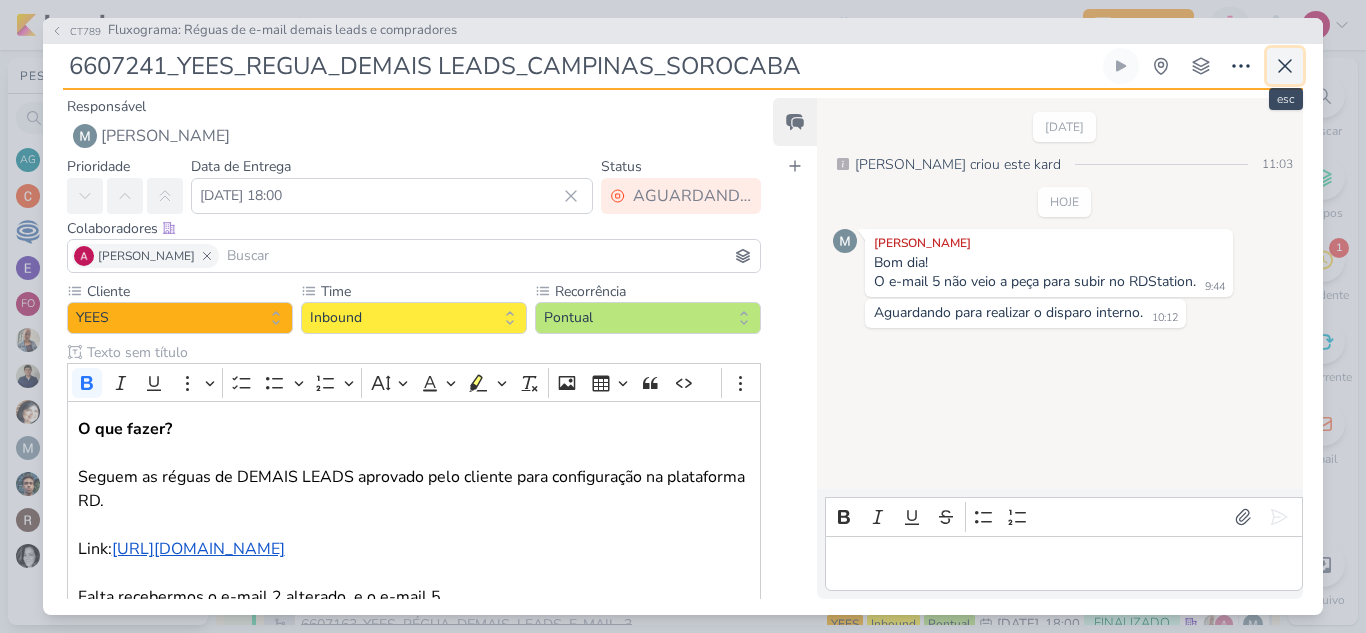 click at bounding box center (1285, 66) 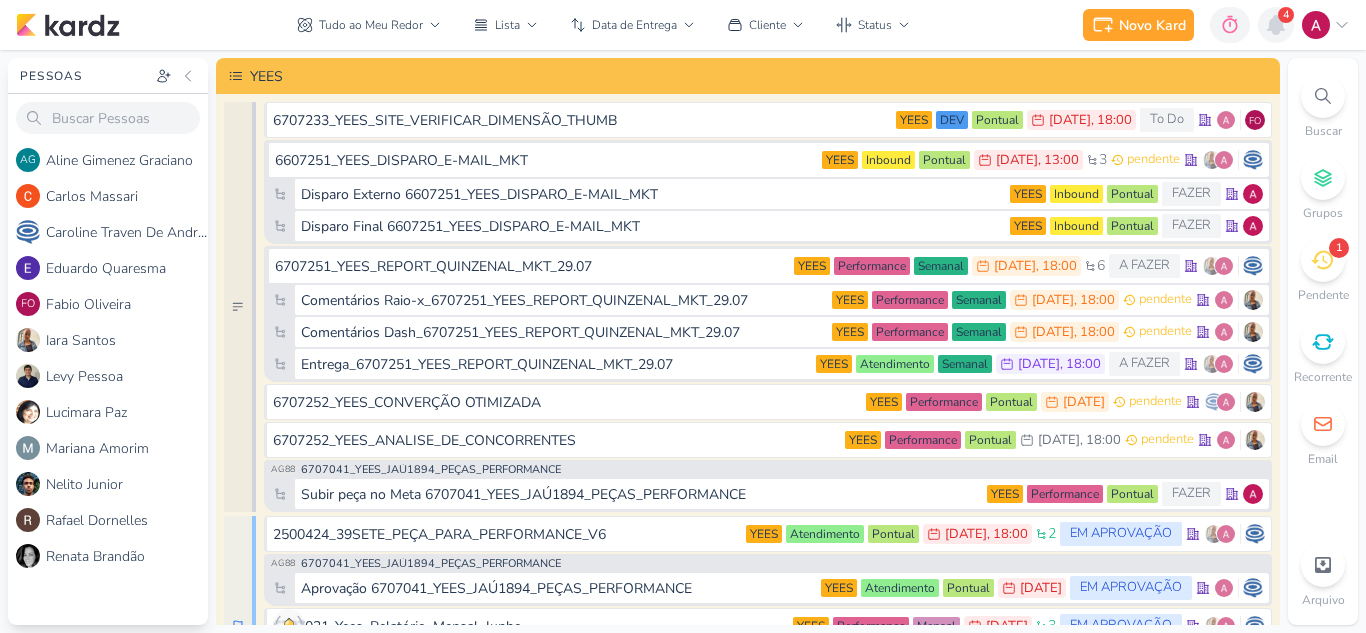 scroll, scrollTop: 0, scrollLeft: 0, axis: both 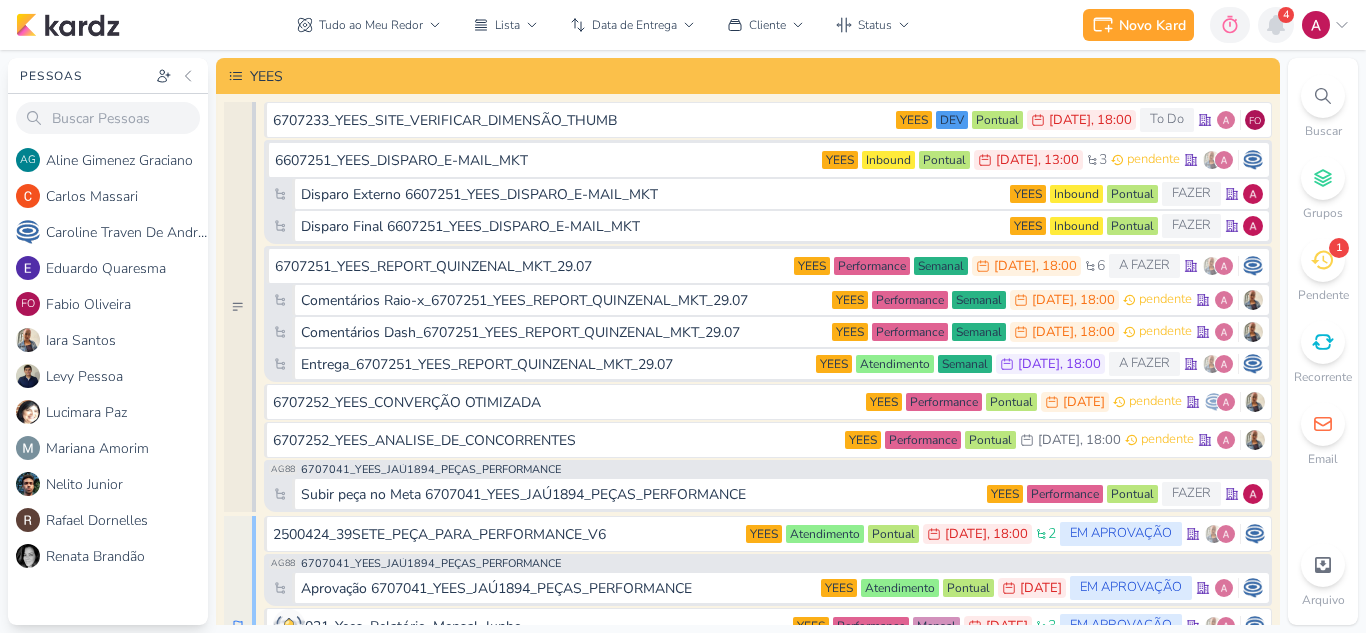 click 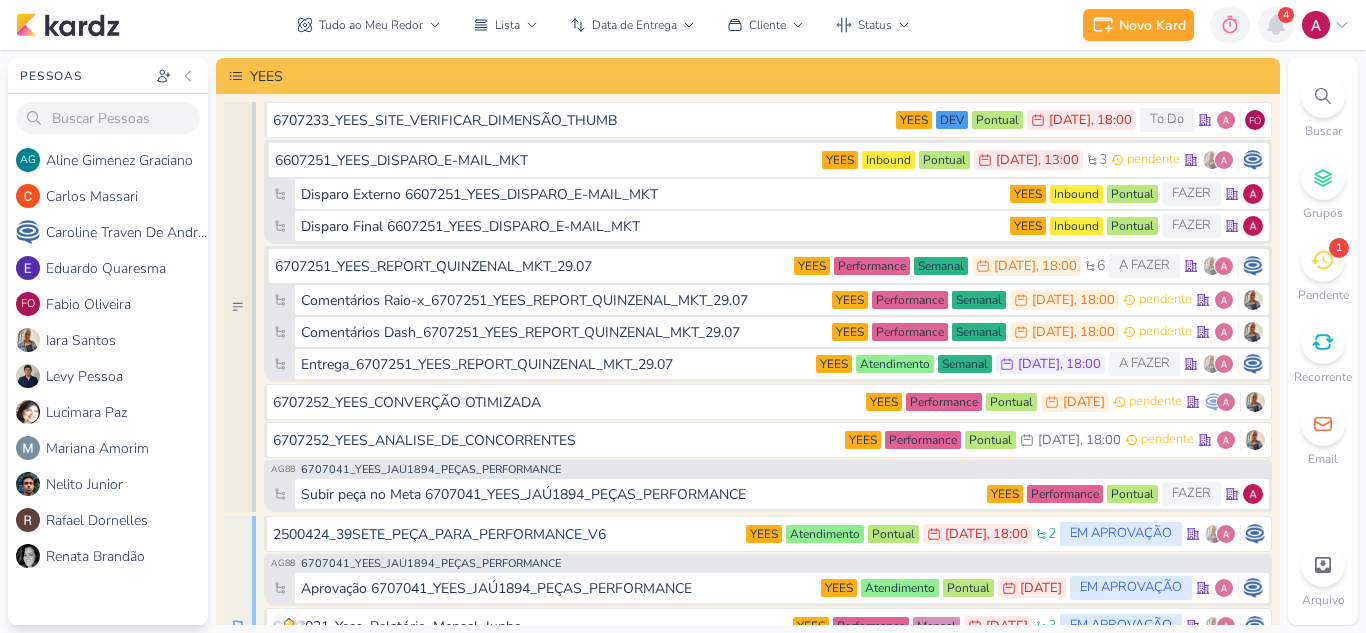 click 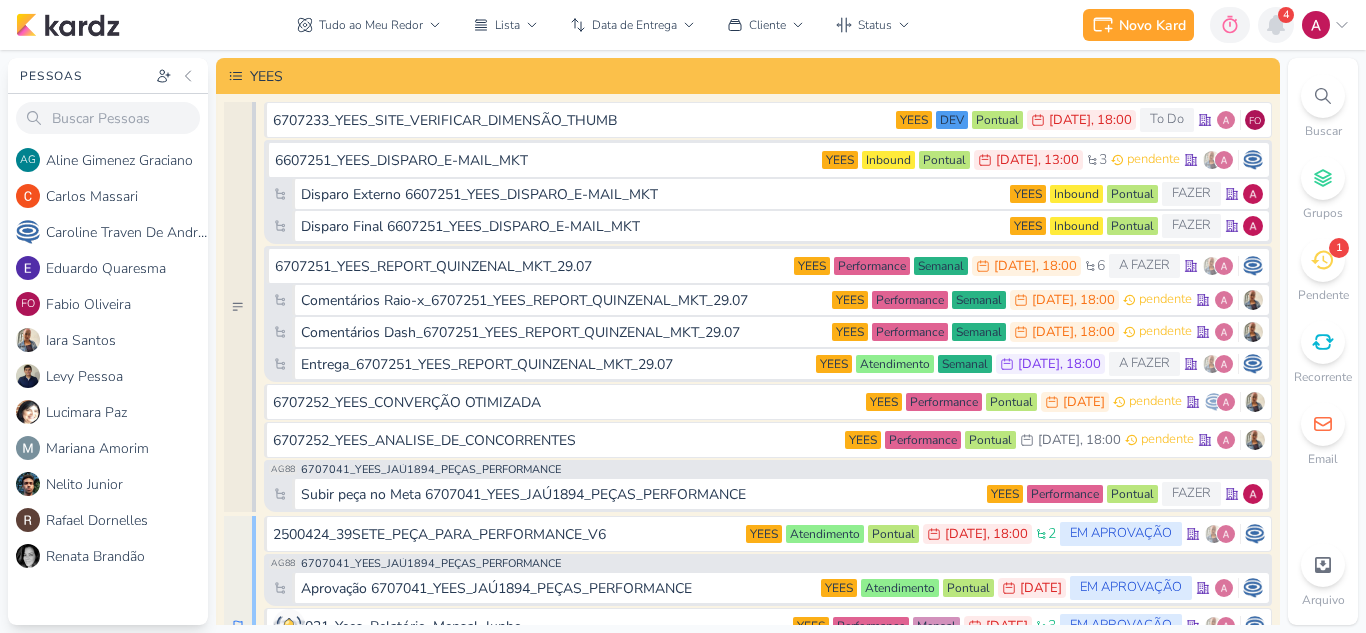 click 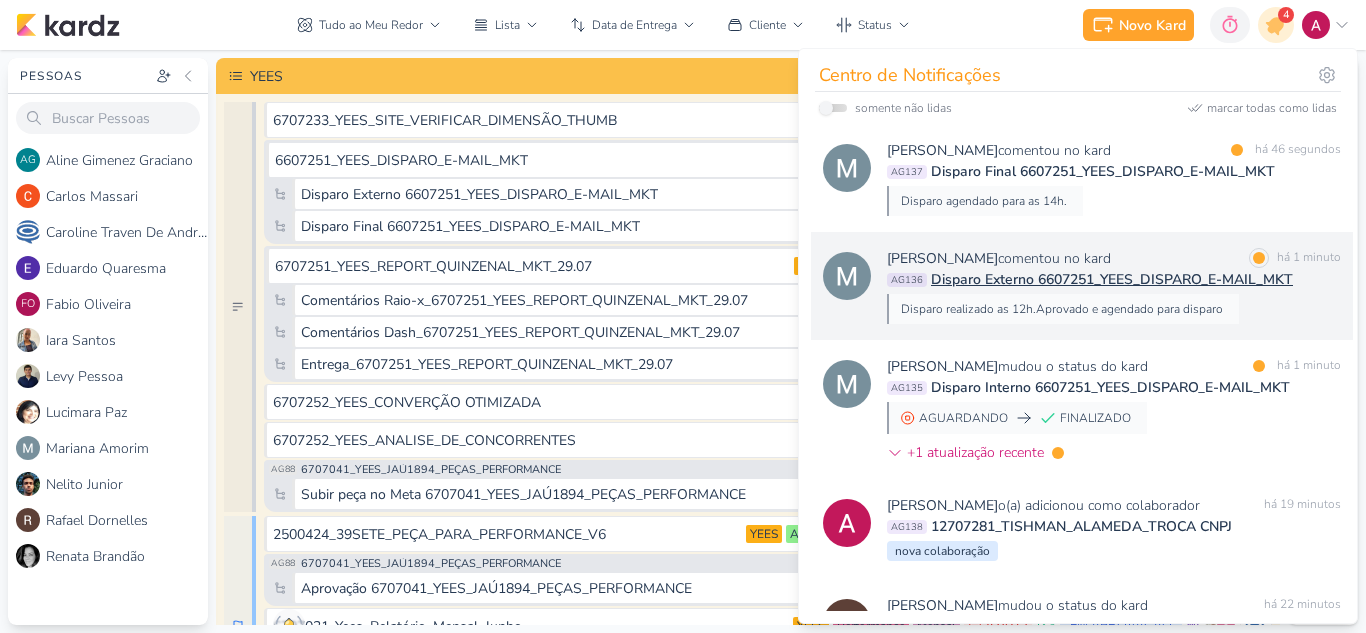 scroll, scrollTop: 59, scrollLeft: 0, axis: vertical 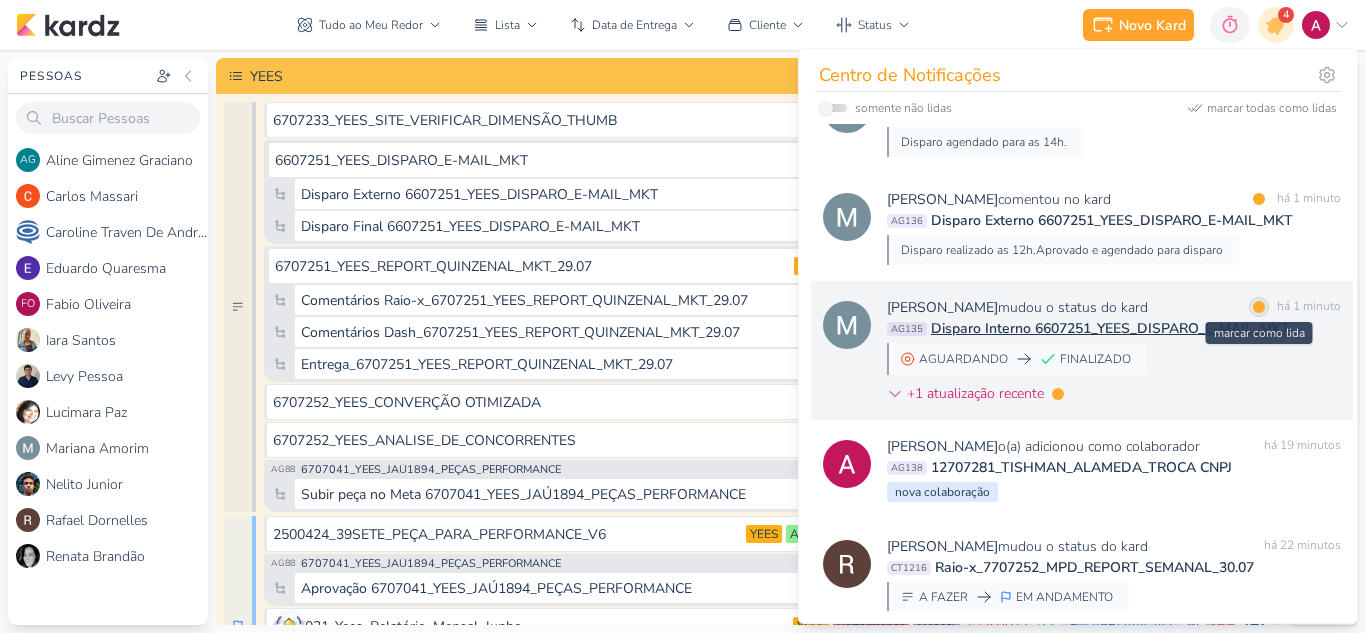 click at bounding box center (1259, 307) 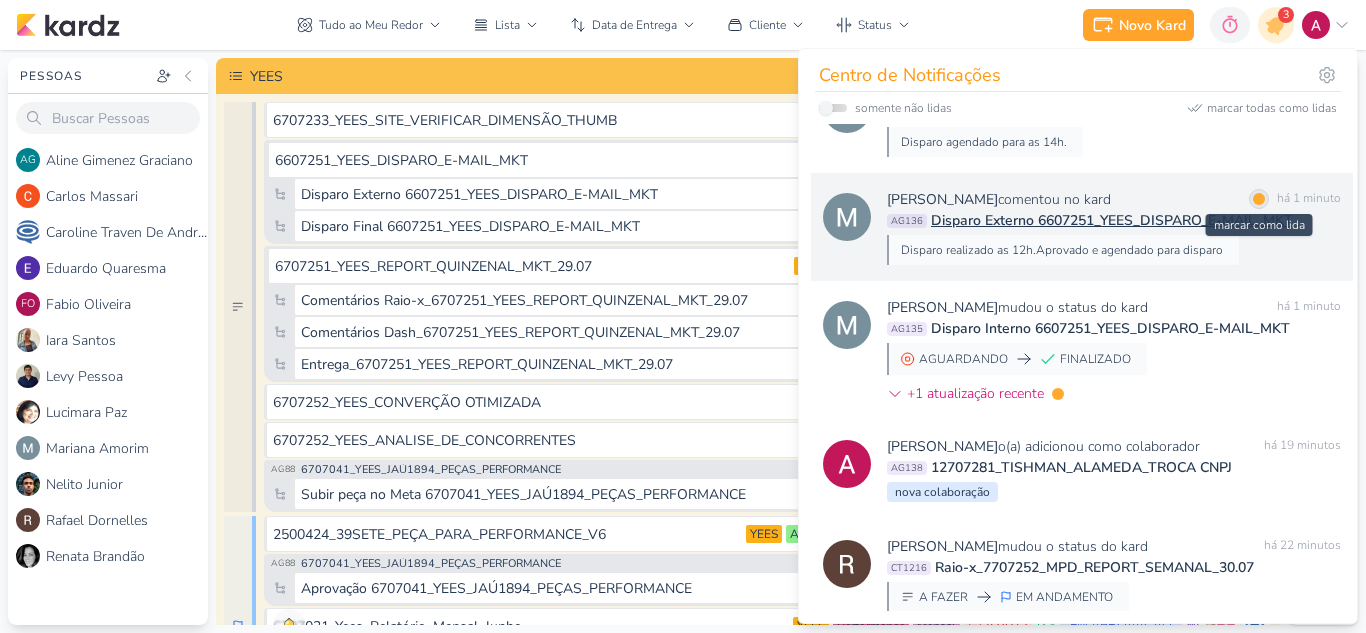 click at bounding box center [1259, 199] 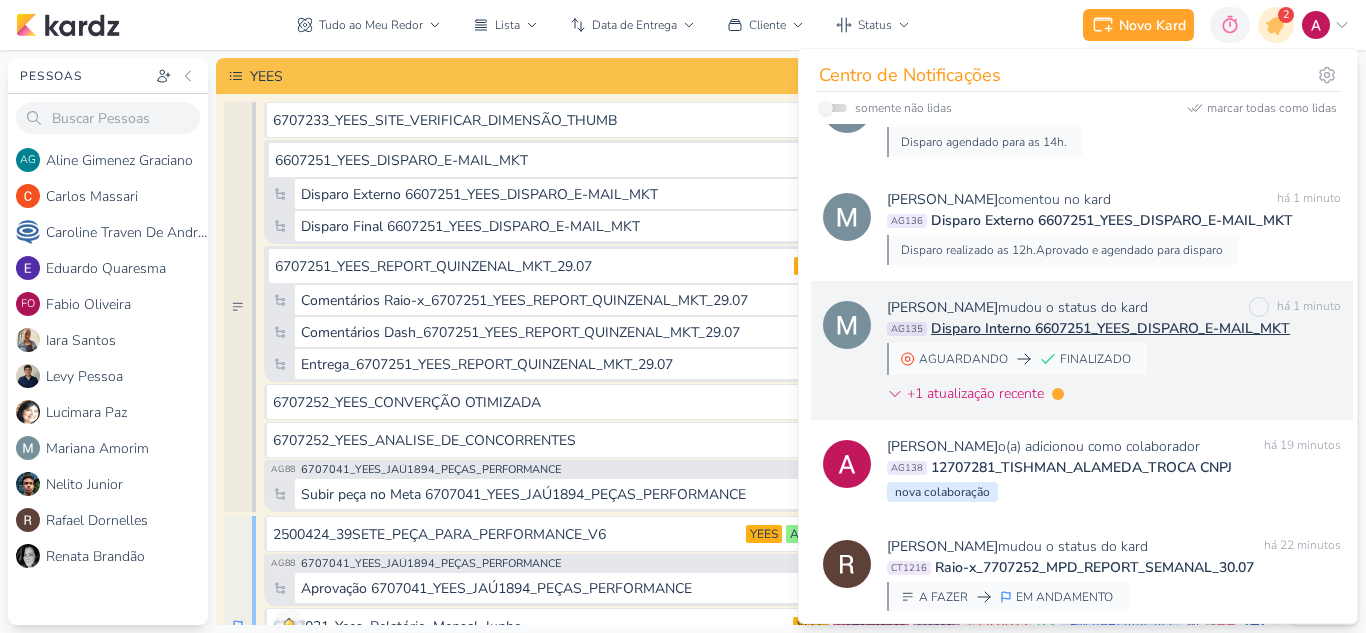 click on "[PERSON_NAME]  mudou o status do kard
marcar como não lida
há 1 minuto
AG135
Disparo Interno 6607251_YEES_DISPARO_E-MAIL_MKT
[GEOGRAPHIC_DATA]
FINALIZADO" at bounding box center (1114, 354) 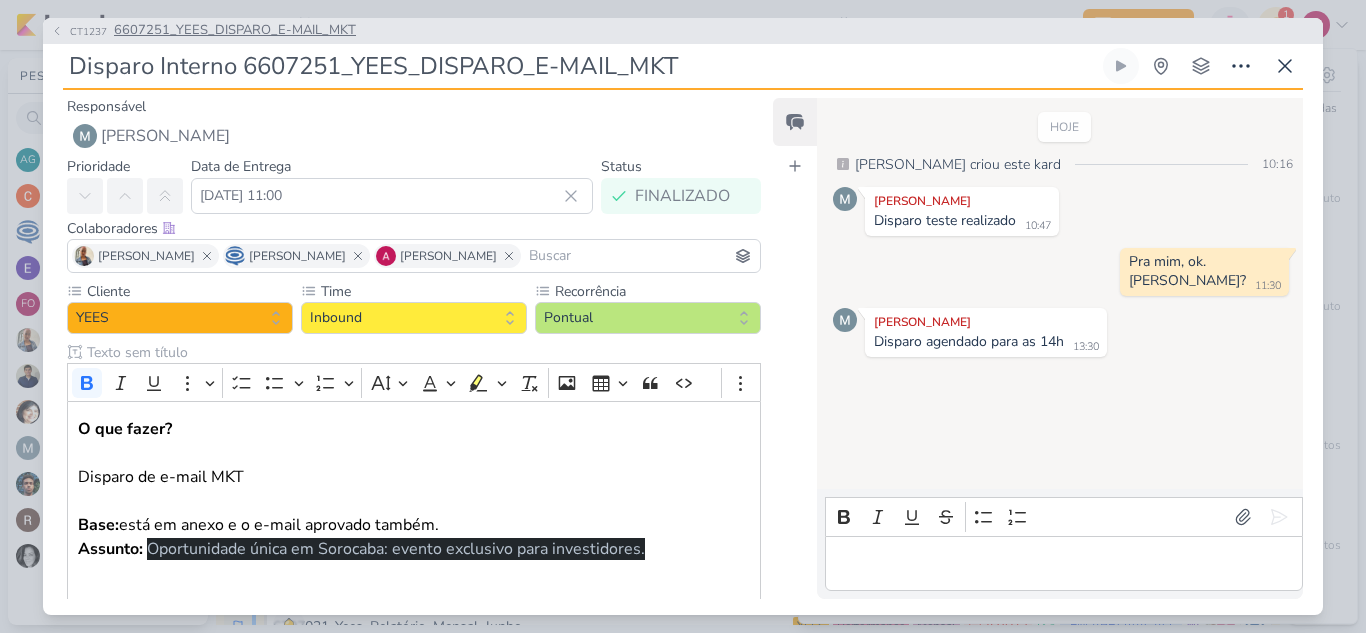 click on "6607251_YEES_DISPARO_E-MAIL_MKT" at bounding box center [235, 31] 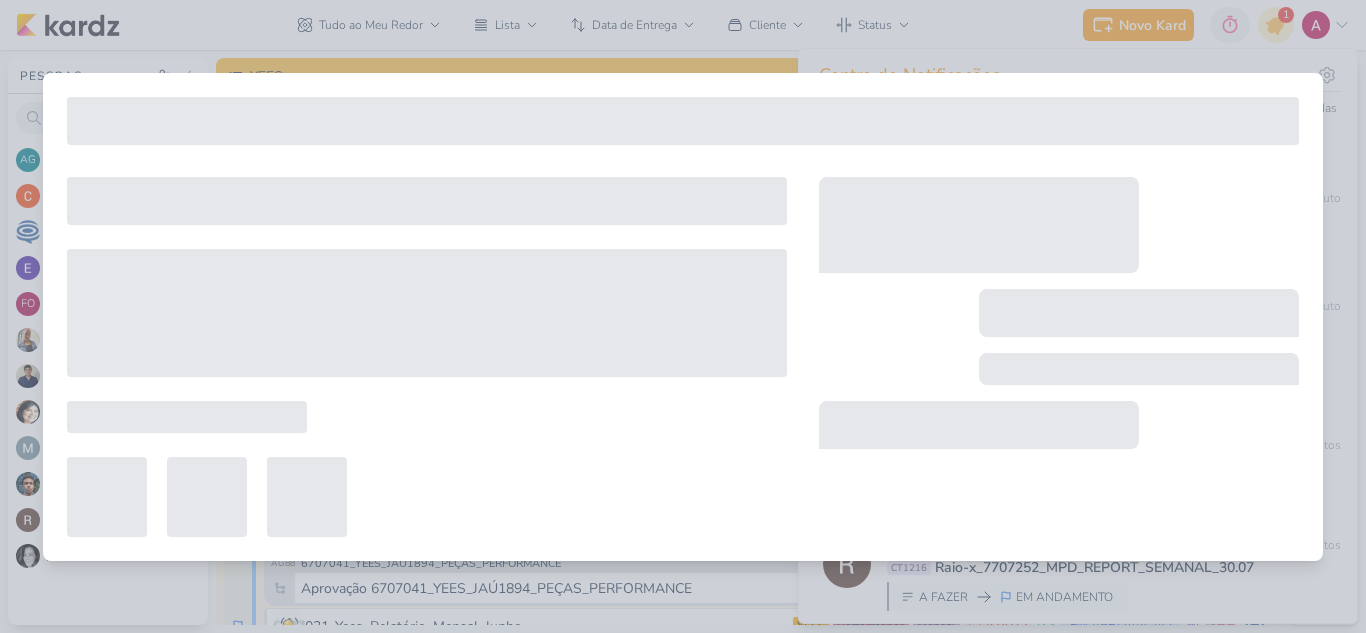 type on "6607251_YEES_DISPARO_E-MAIL_MKT" 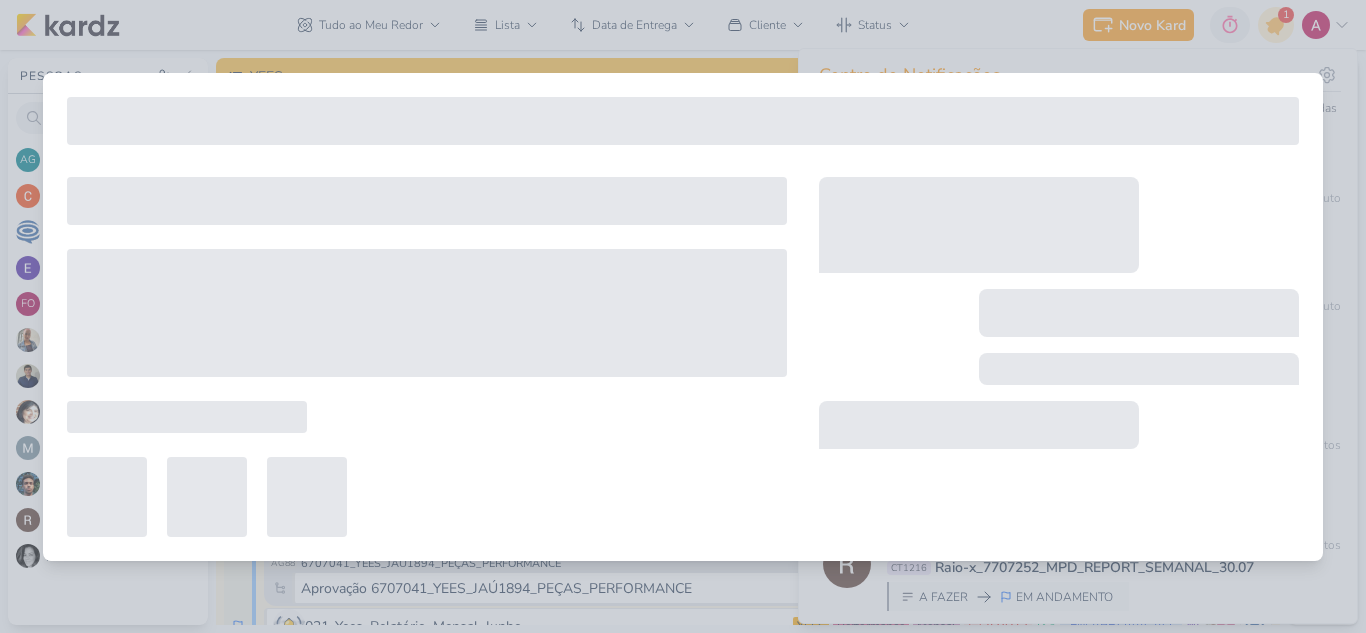 type on "[DATE] 13:00" 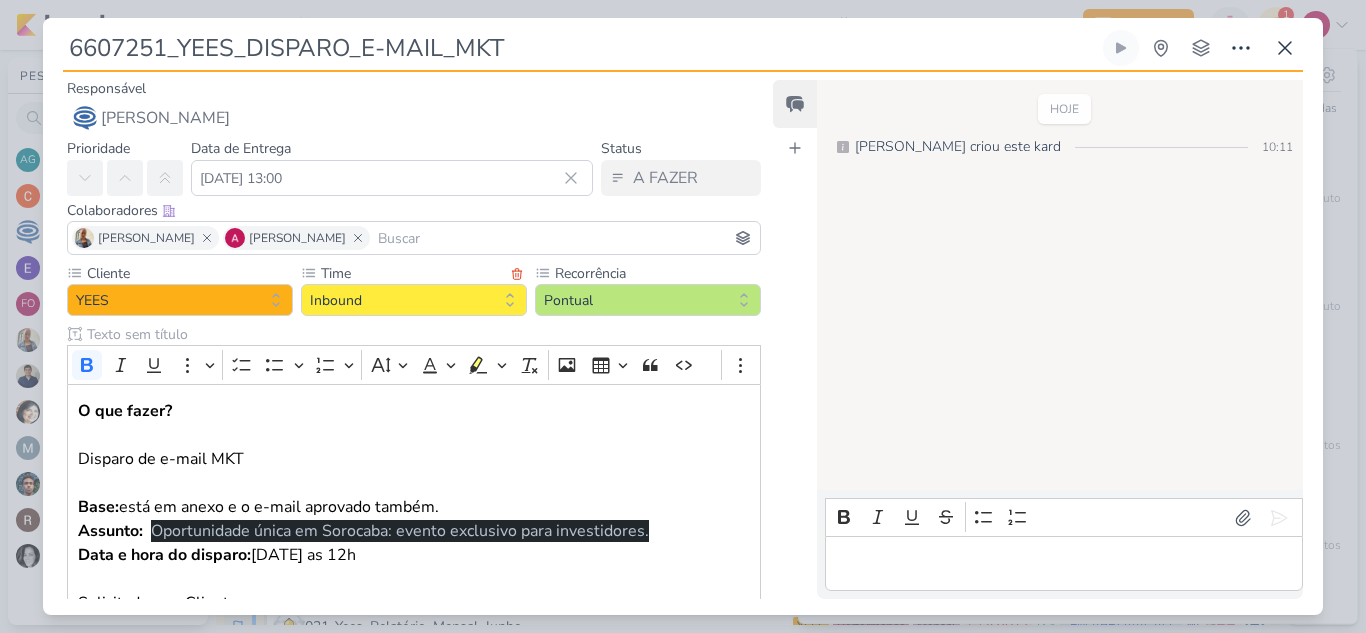 scroll, scrollTop: 411, scrollLeft: 0, axis: vertical 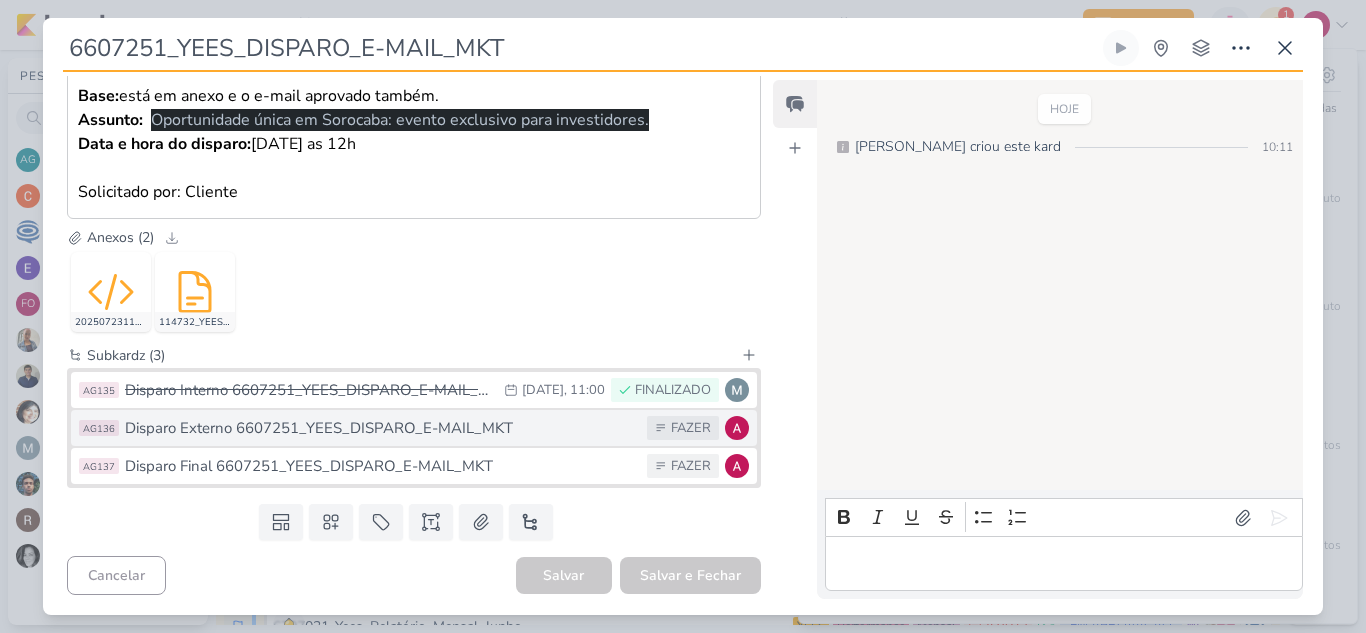 click on "Disparo Externo 6607251_YEES_DISPARO_E-MAIL_MKT" at bounding box center [381, 428] 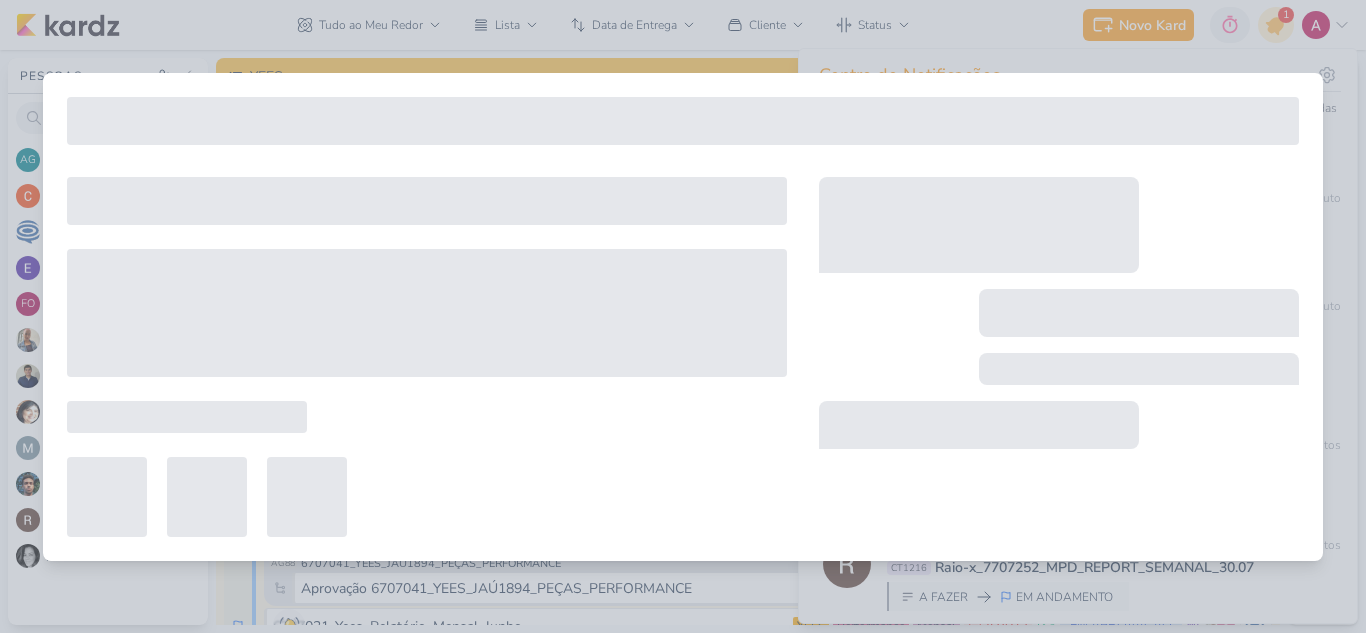 type on "Disparo Externo 6607251_YEES_DISPARO_E-MAIL_MKT" 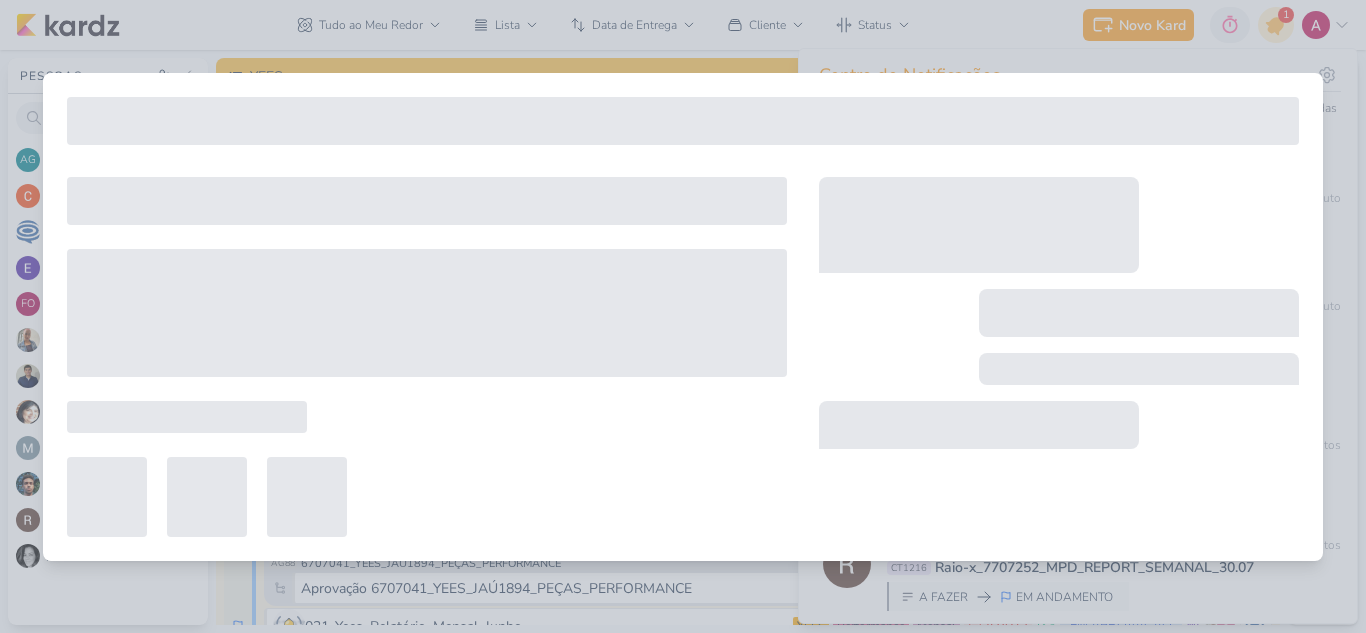 type 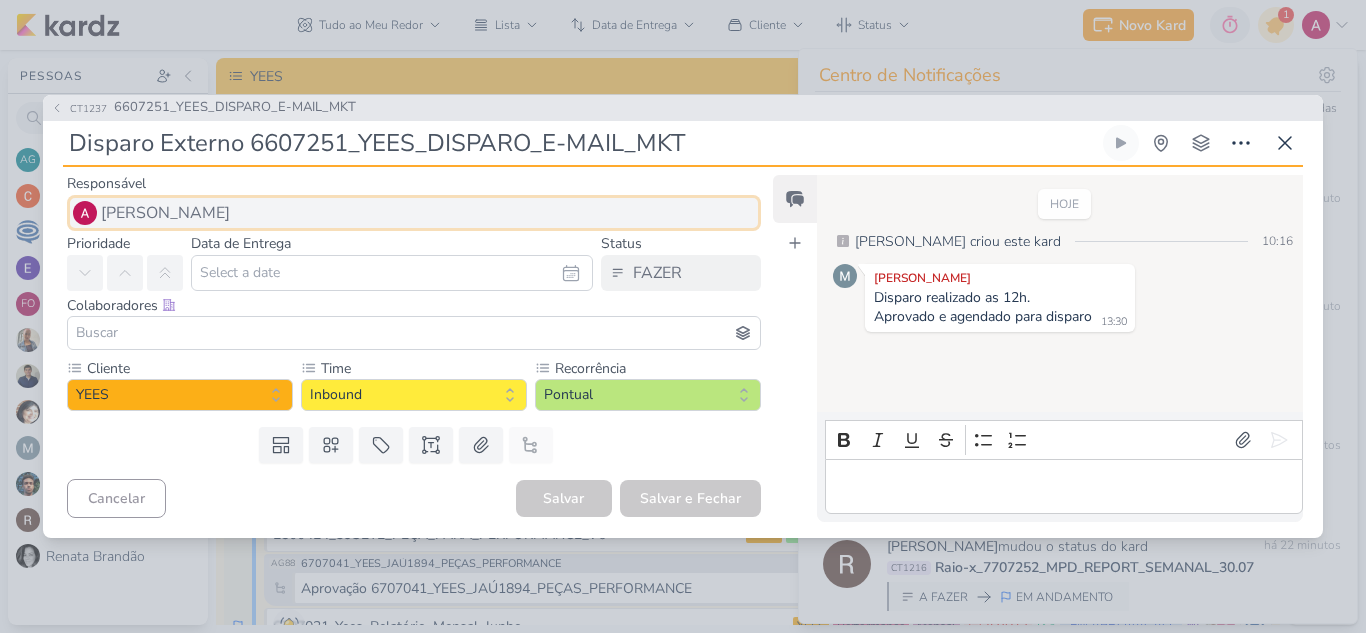 click on "[PERSON_NAME]" at bounding box center [414, 213] 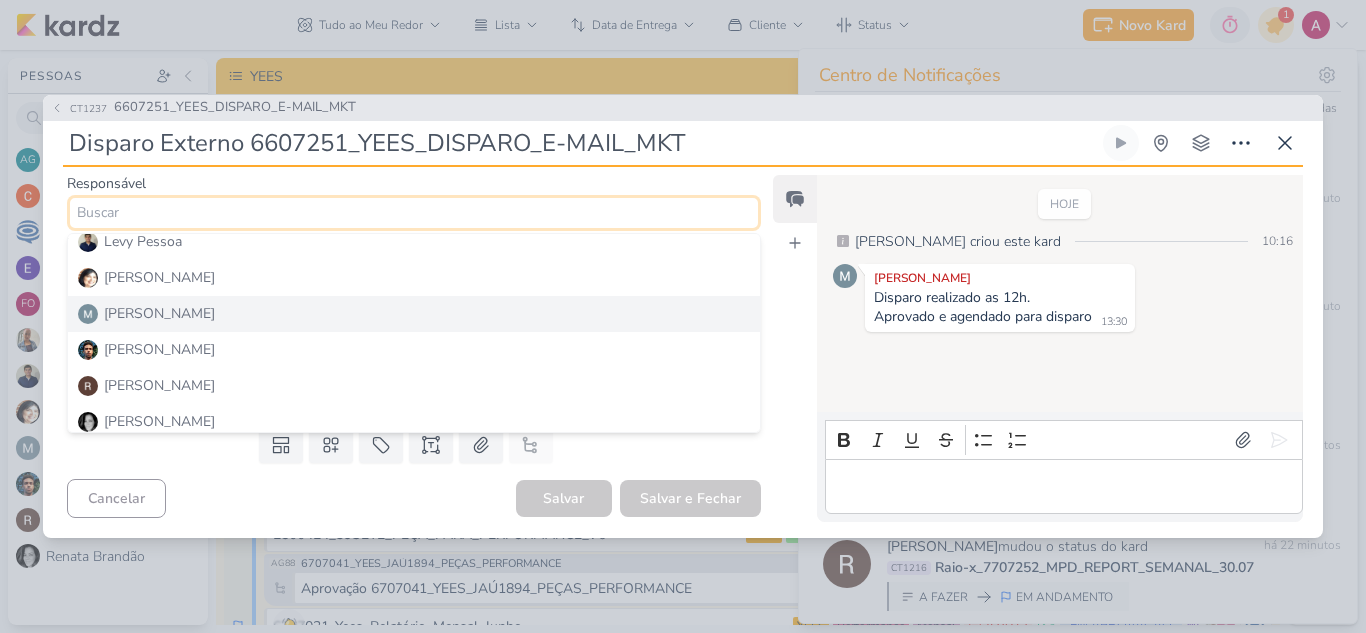 scroll, scrollTop: 263, scrollLeft: 0, axis: vertical 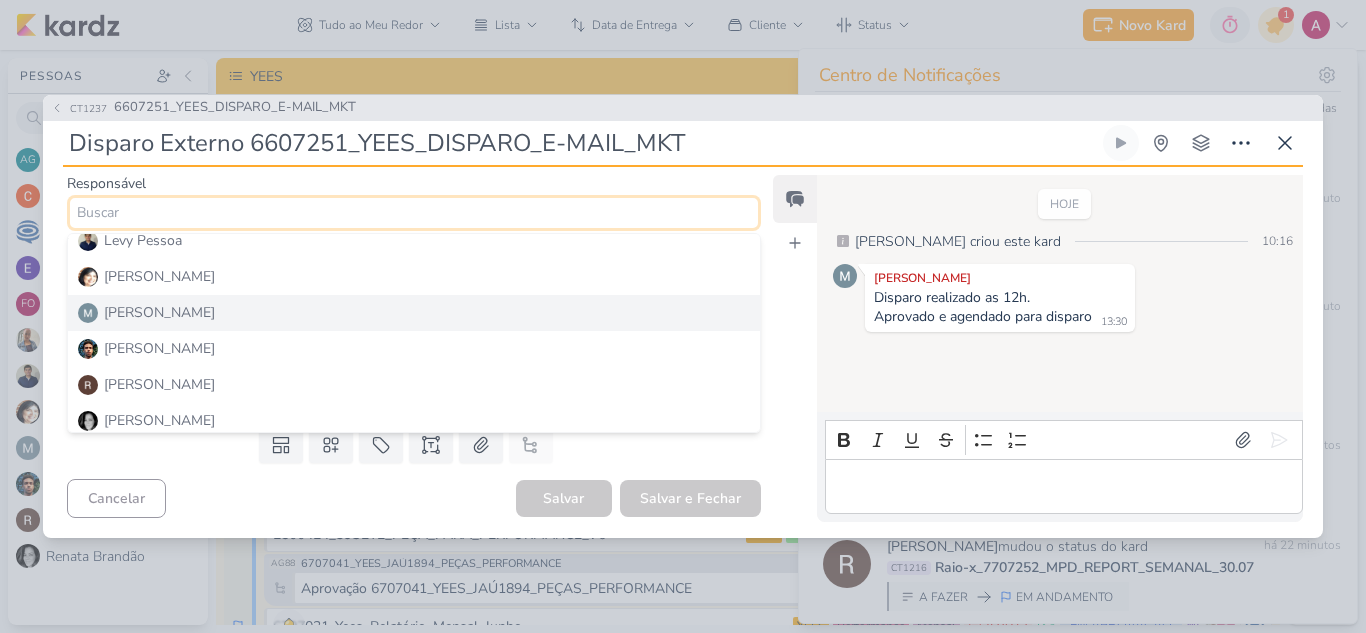 click on "[PERSON_NAME]" at bounding box center (414, 313) 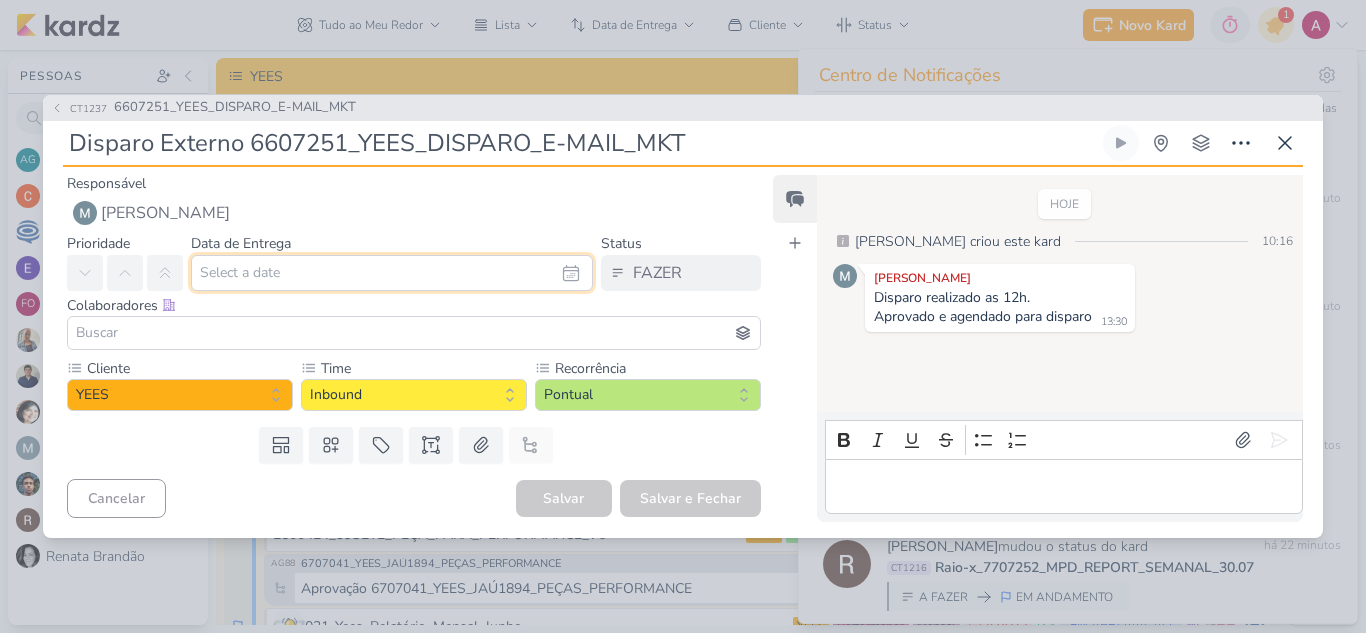 click at bounding box center (392, 273) 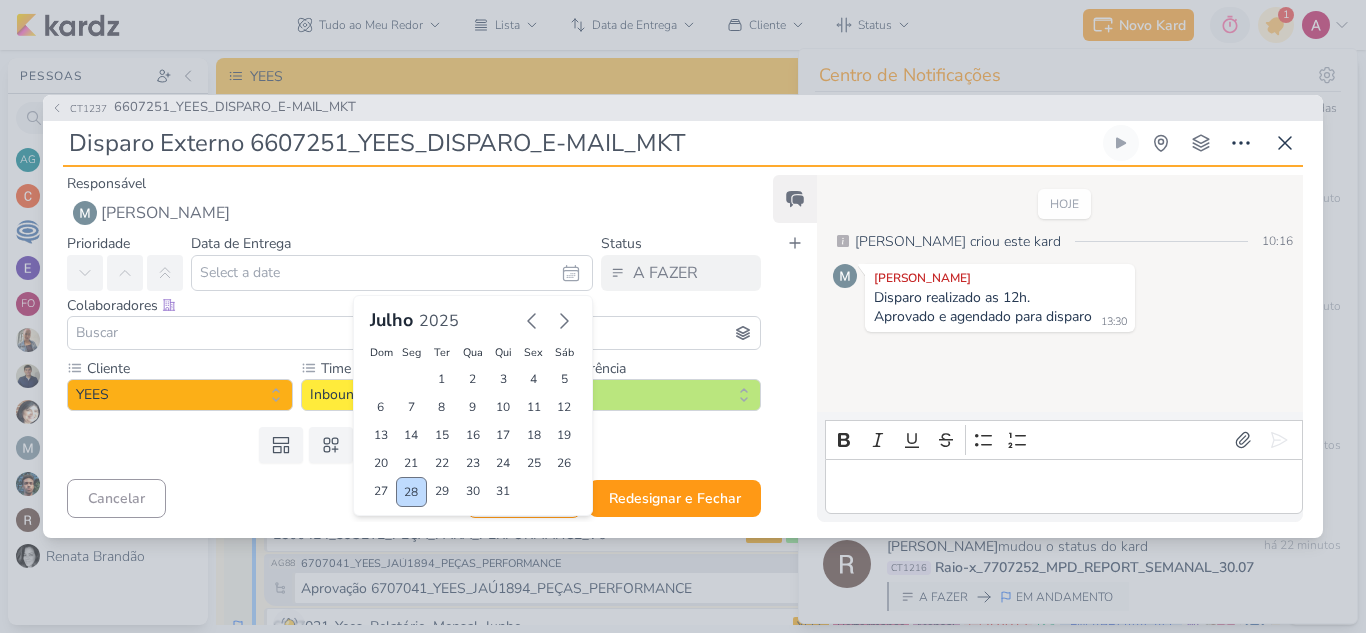 click on "28" at bounding box center [411, 492] 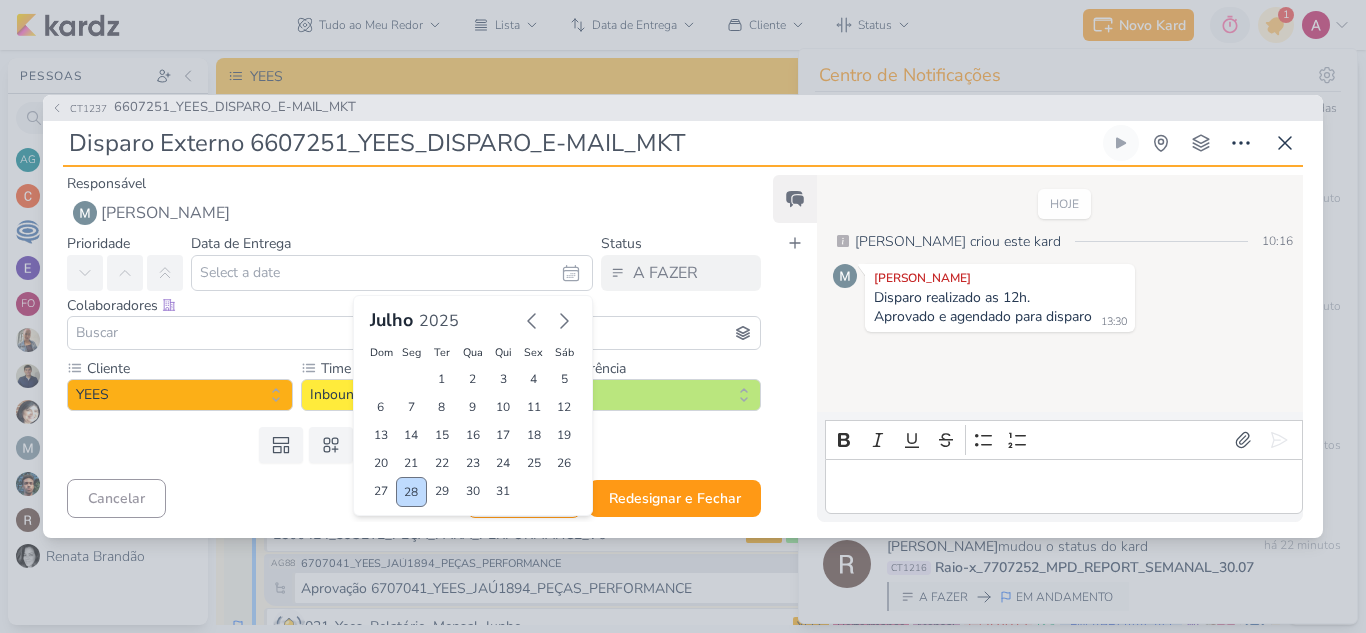 type on "28 de julho de 2025 às 23:59" 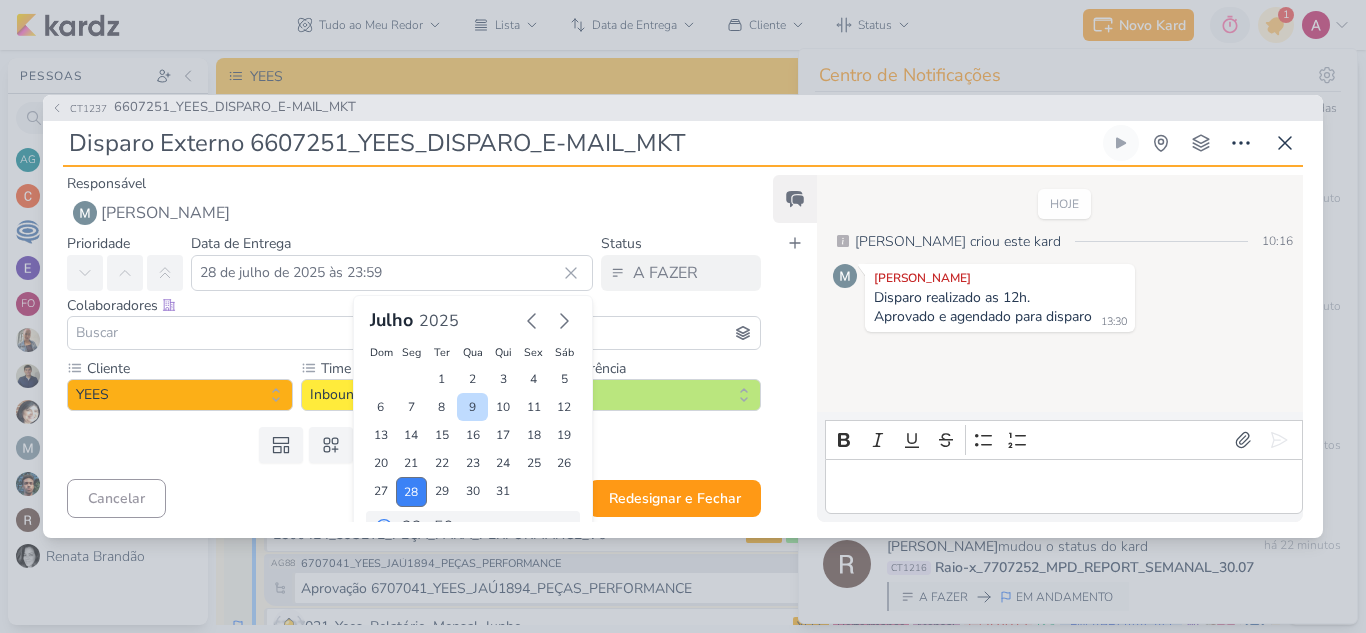 scroll, scrollTop: 34, scrollLeft: 0, axis: vertical 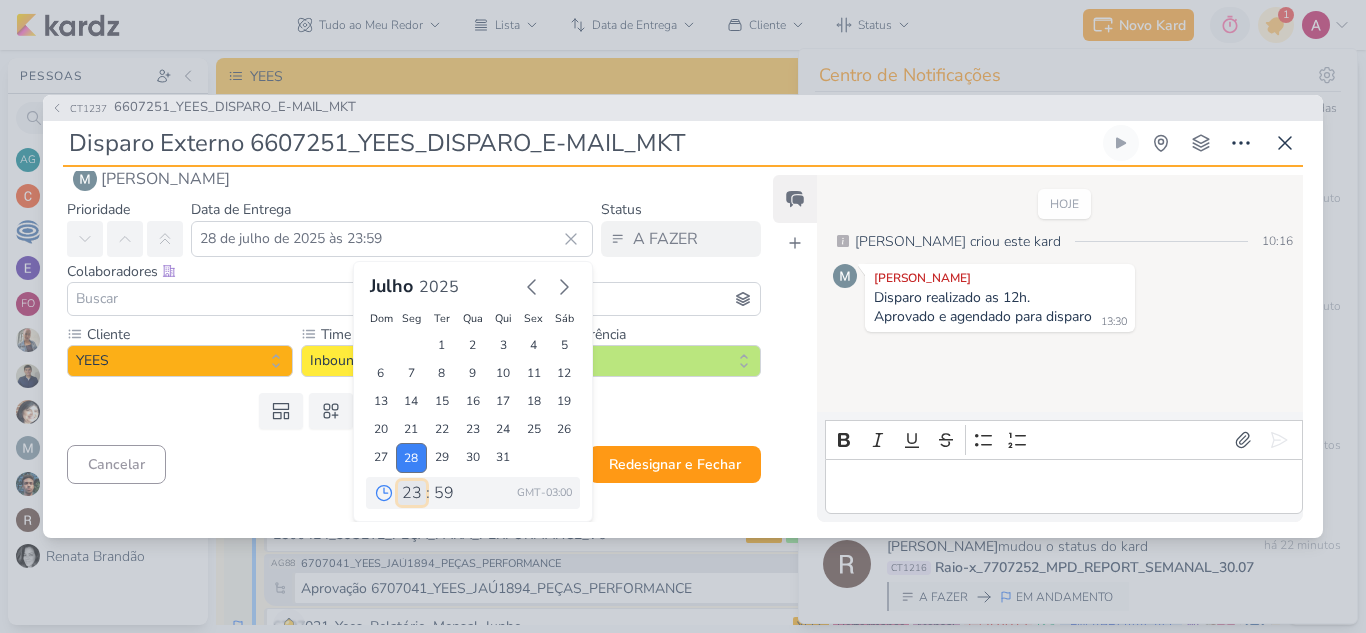 click on "00 01 02 03 04 05 06 07 08 09 10 11 12 13 14 15 16 17 18 19 20 21 22 23" at bounding box center [412, 493] 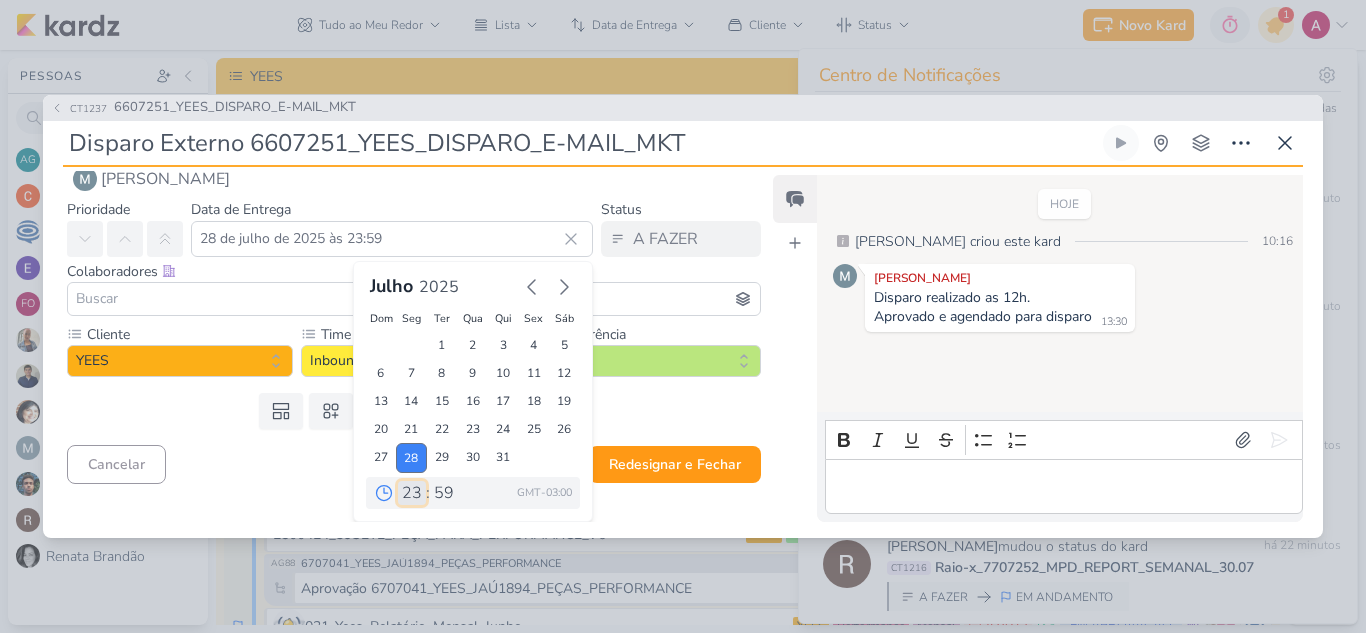 select on "12" 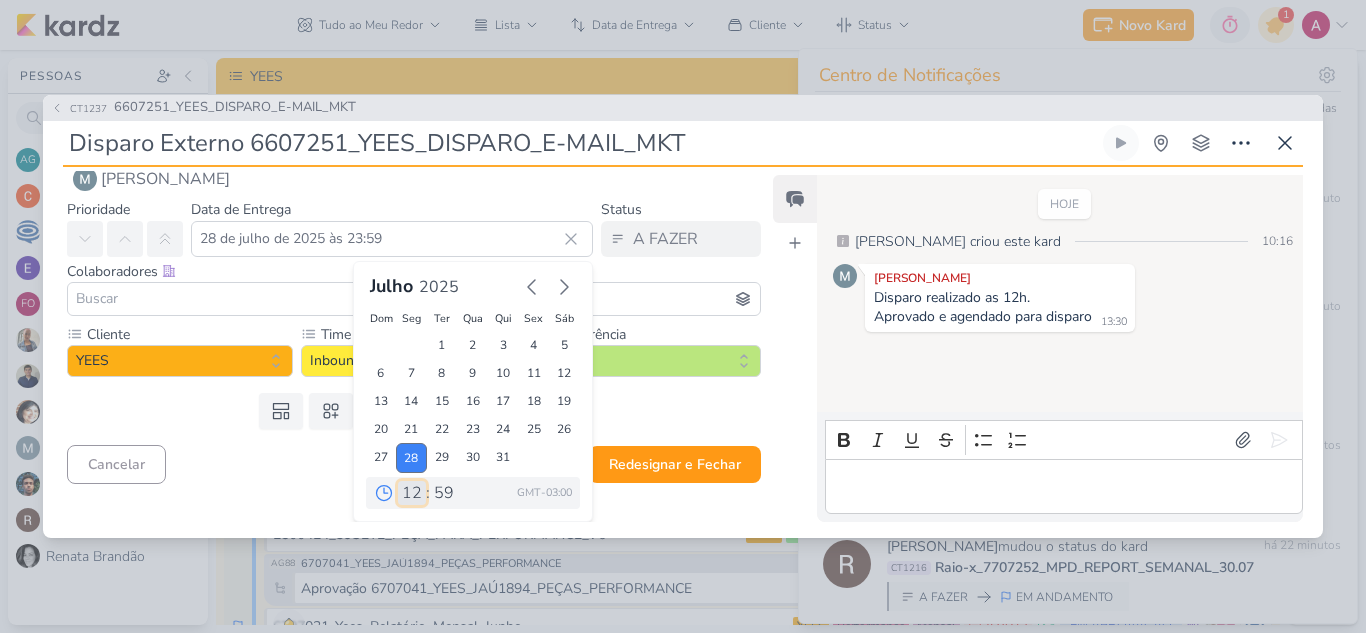 click on "00 01 02 03 04 05 06 07 08 09 10 11 12 13 14 15 16 17 18 19 20 21 22 23" at bounding box center (412, 493) 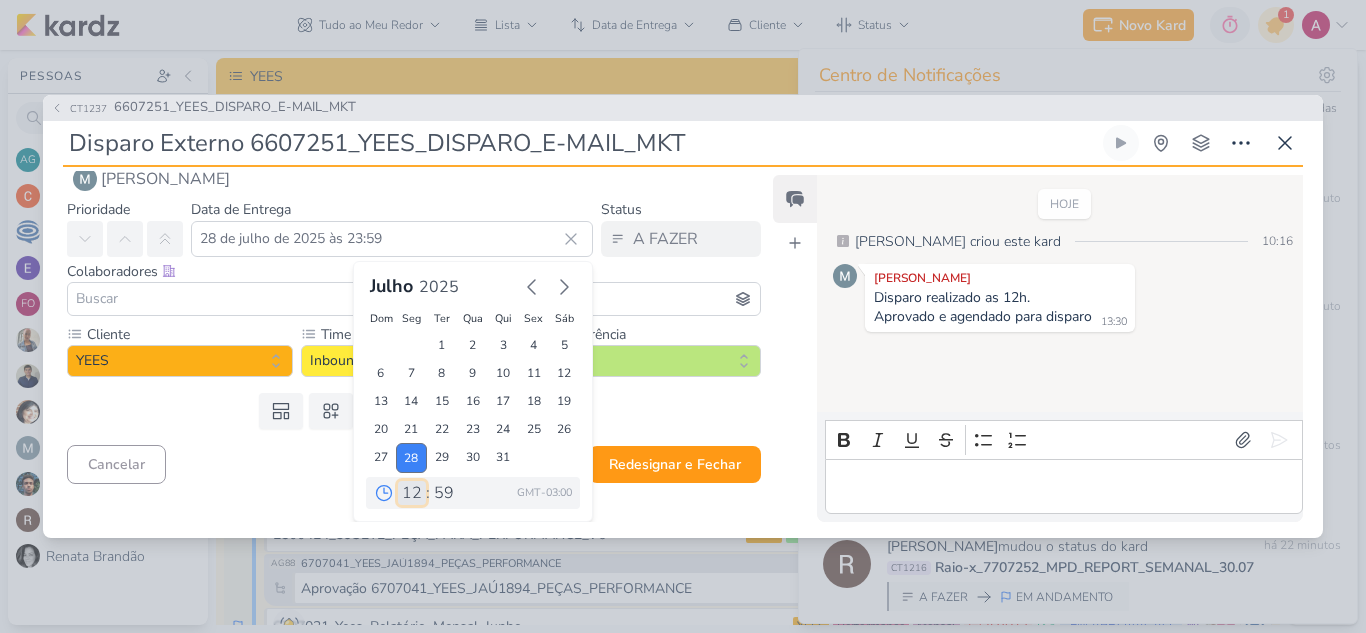 type on "[DATE] 12:59" 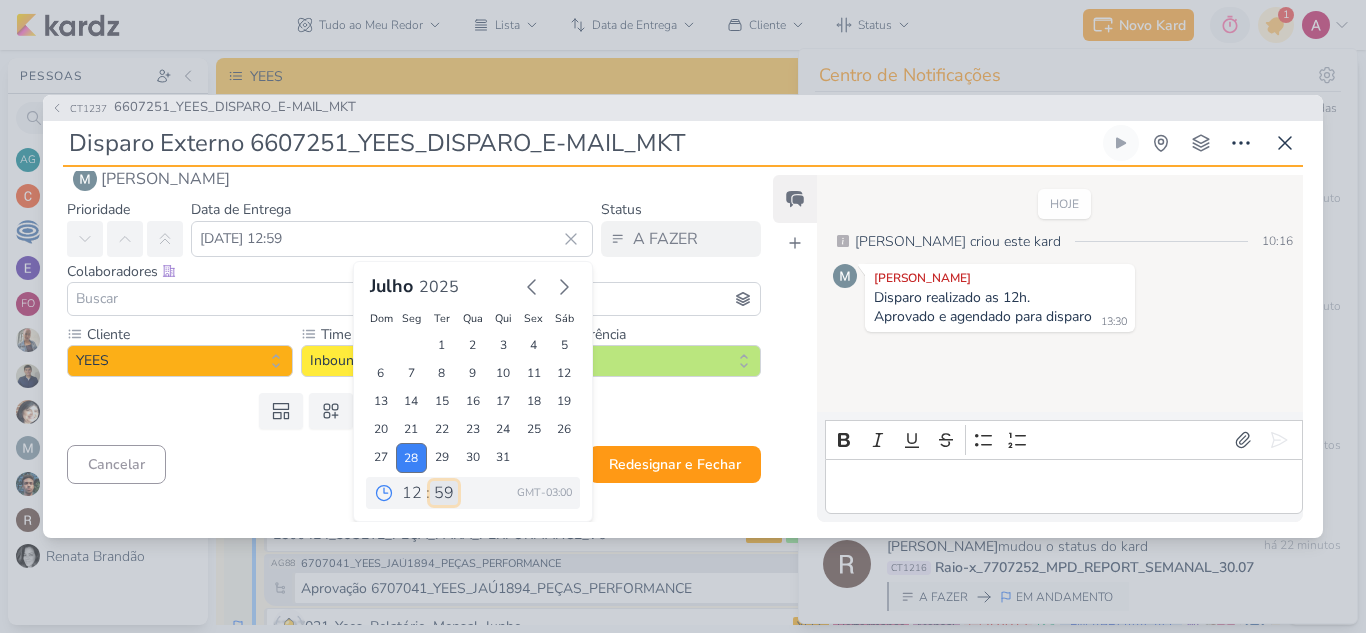 click on "00 05 10 15 20 25 30 35 40 45 50 55
59" at bounding box center [444, 493] 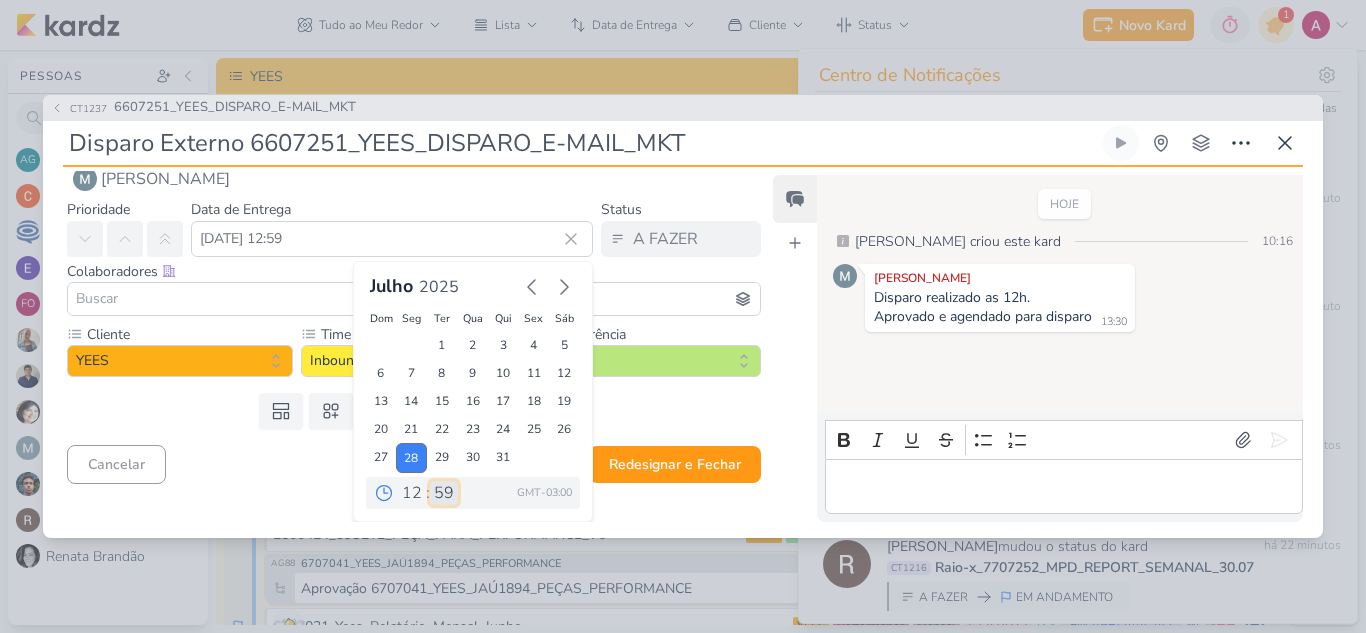 select on "0" 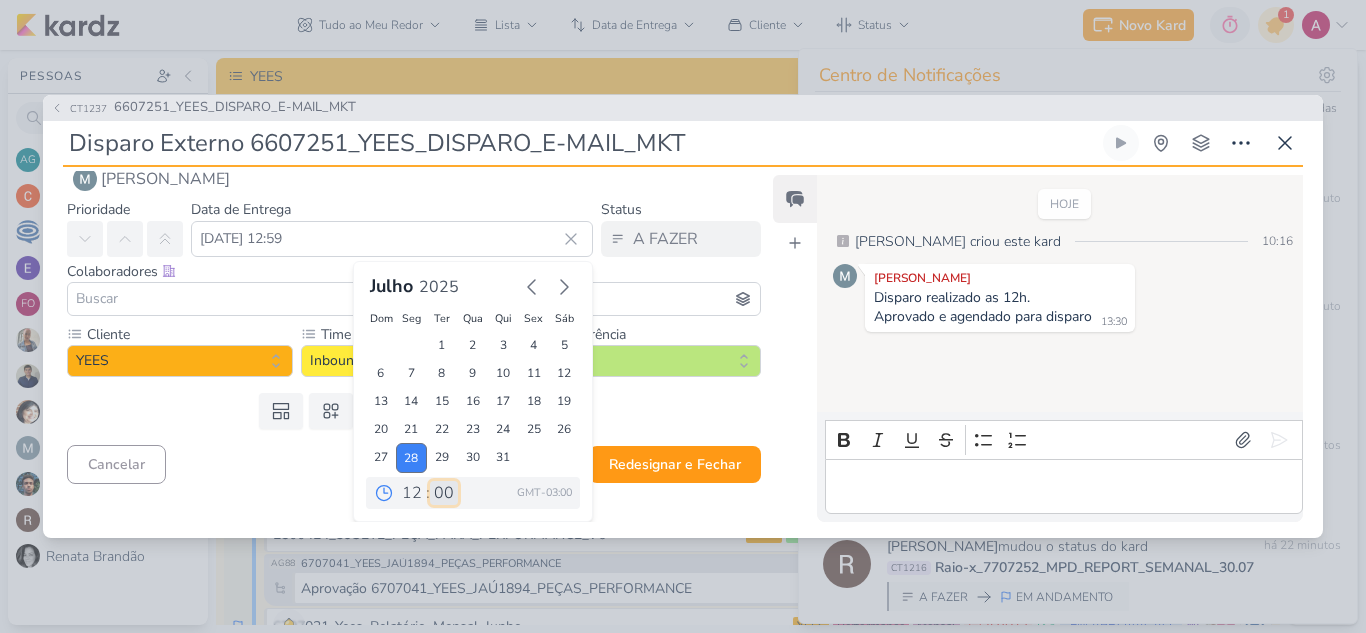 click on "00 05 10 15 20 25 30 35 40 45 50 55
59" at bounding box center [444, 493] 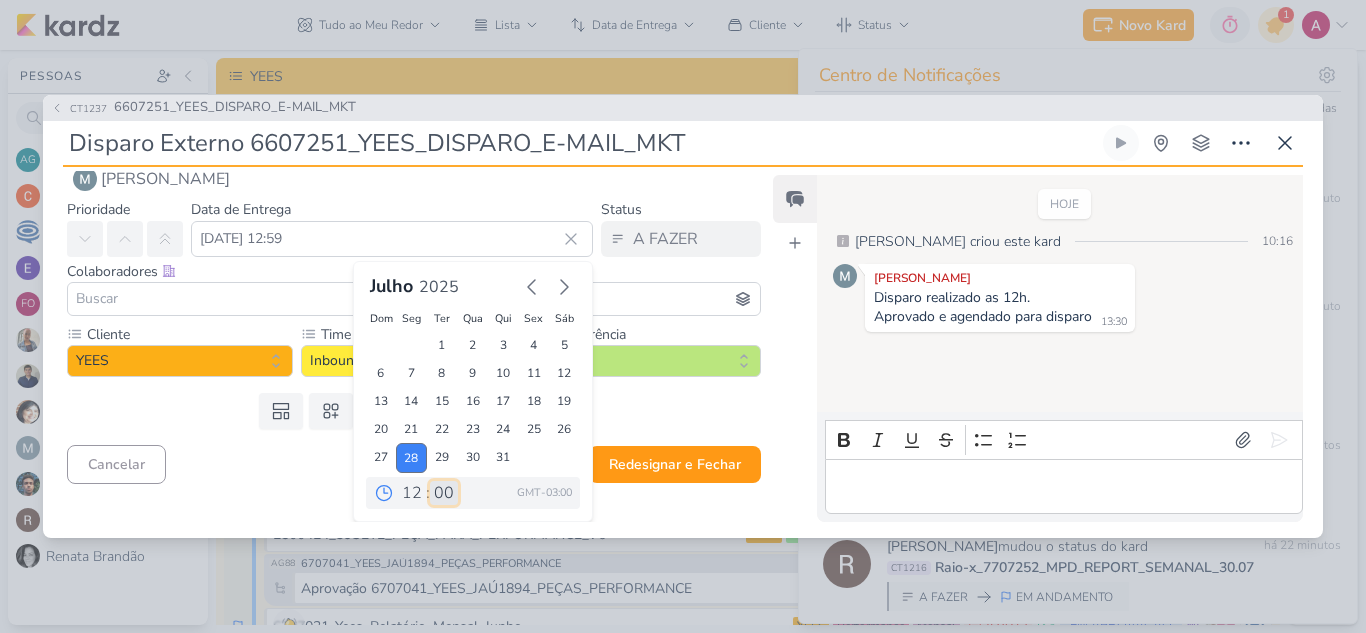 type on "[DATE] 12:00" 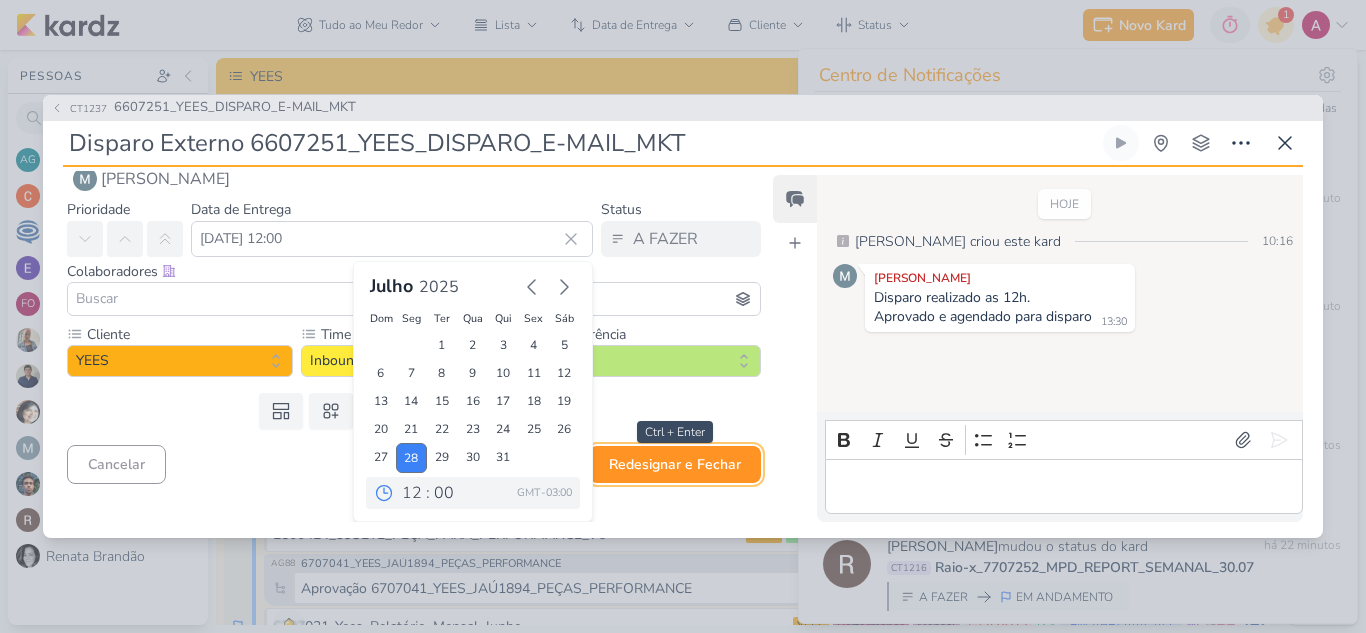 click on "Redesignar e Fechar" at bounding box center (675, 464) 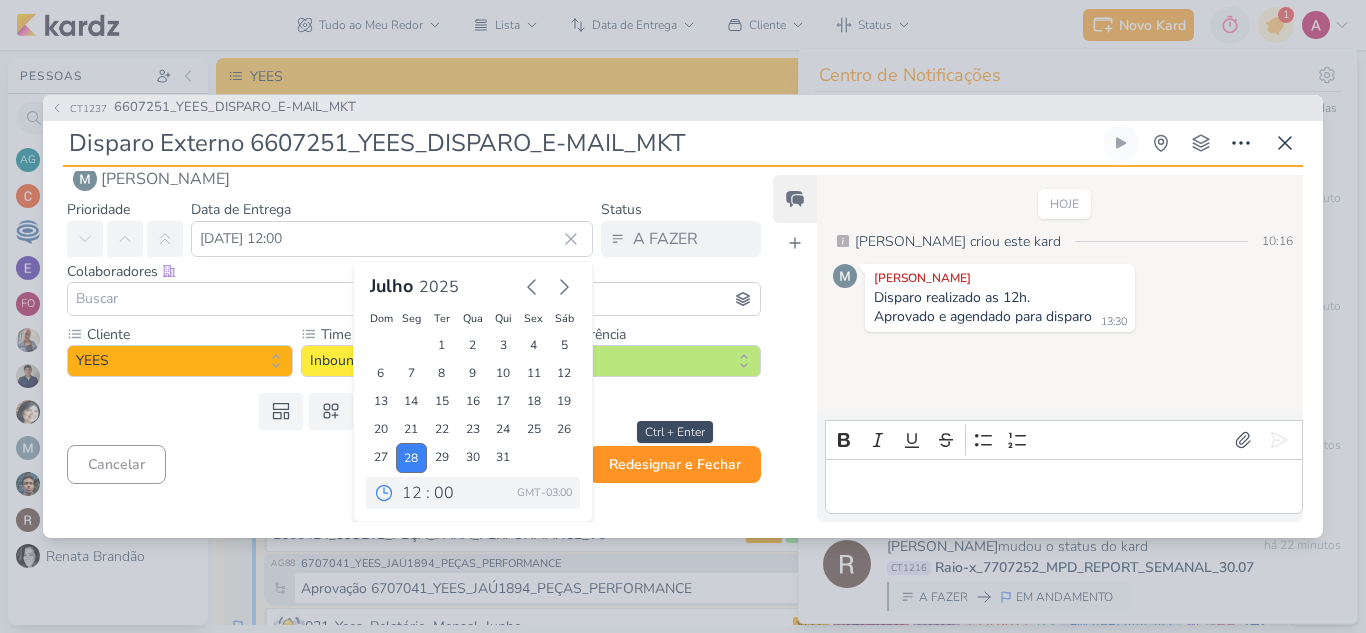 scroll, scrollTop: 0, scrollLeft: 0, axis: both 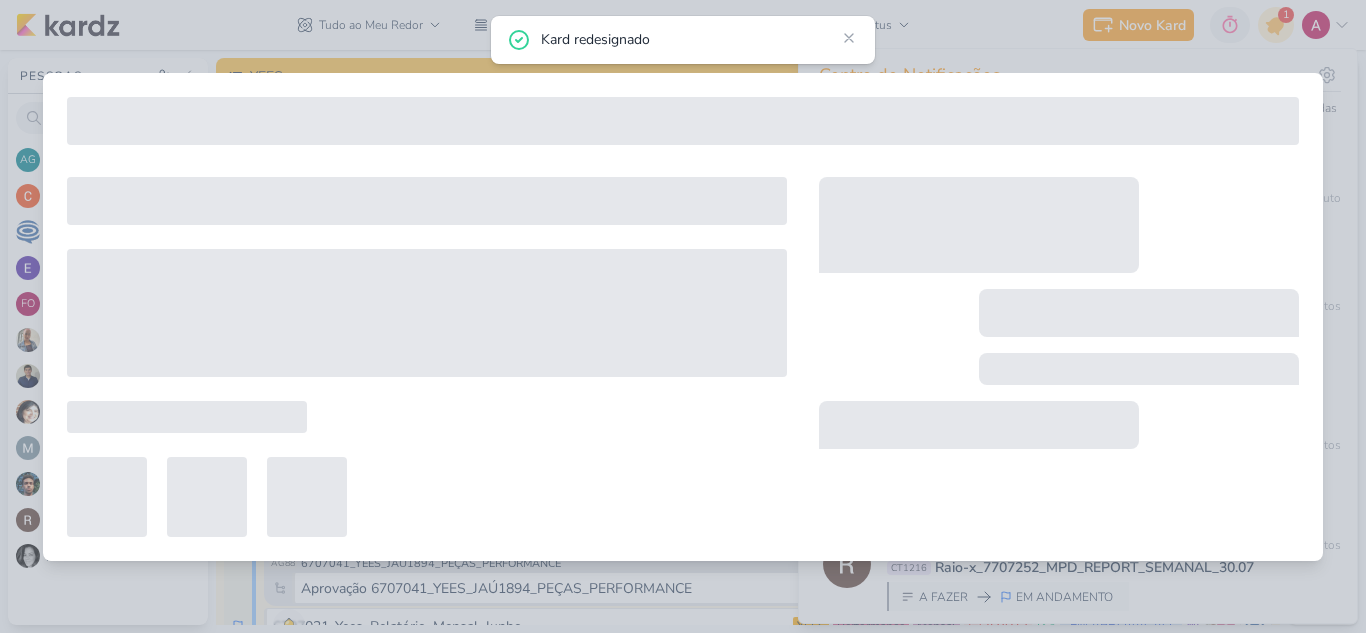type on "6607251_YEES_DISPARO_E-MAIL_MKT" 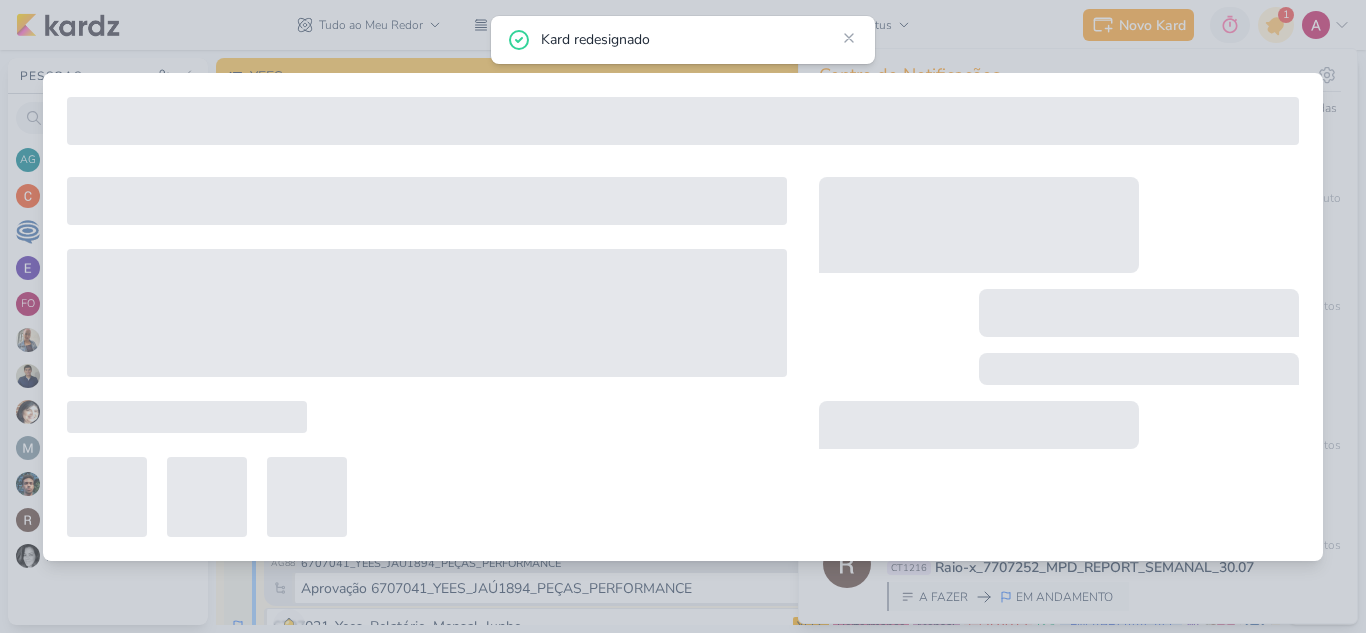 type on "[DATE] 13:00" 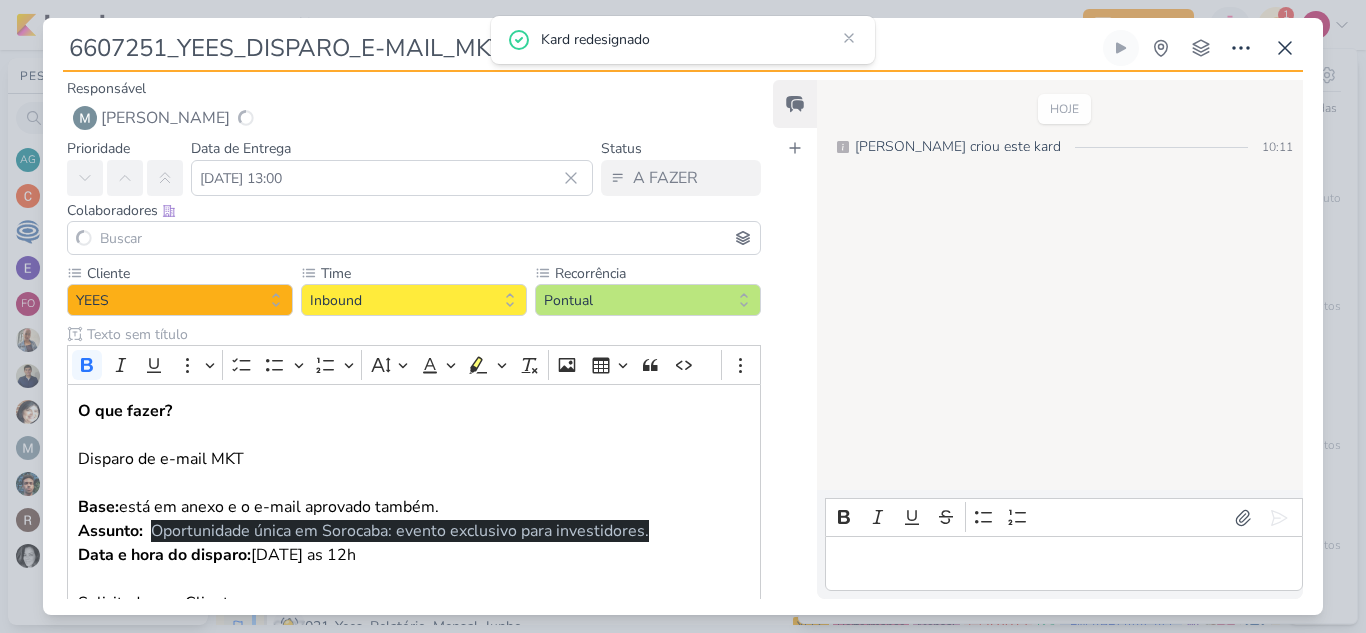 scroll, scrollTop: 411, scrollLeft: 0, axis: vertical 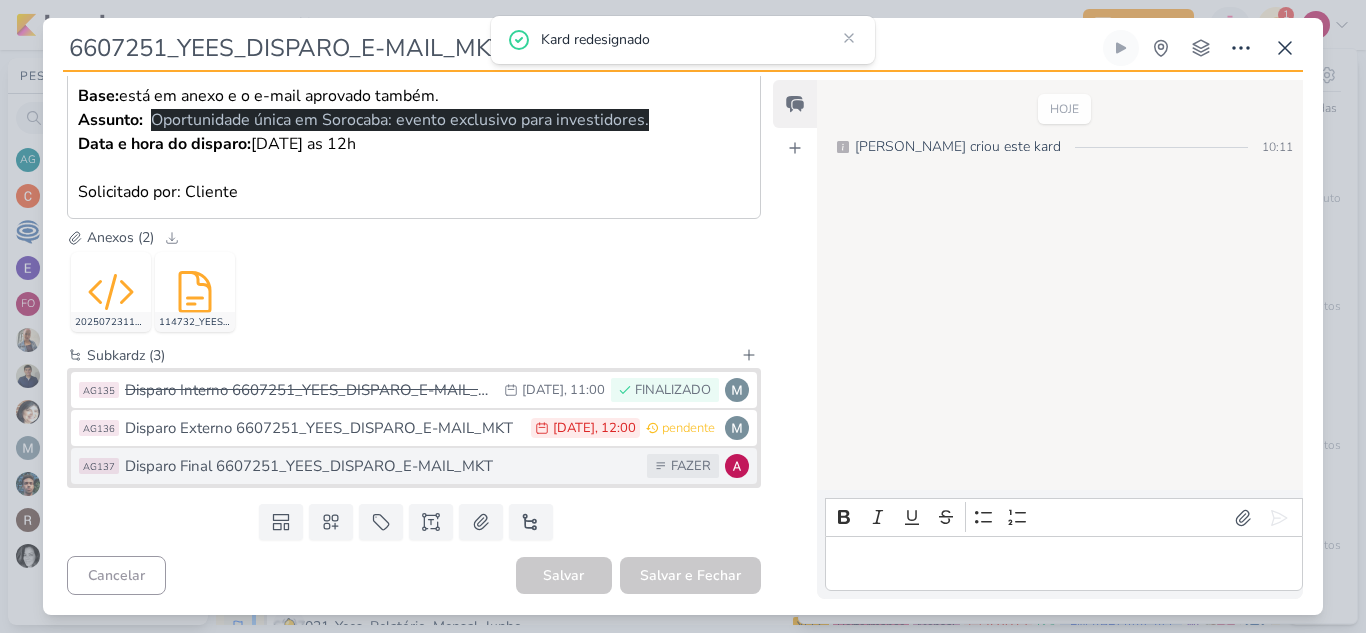 click on "Disparo Final 6607251_YEES_DISPARO_E-MAIL_MKT" at bounding box center [381, 466] 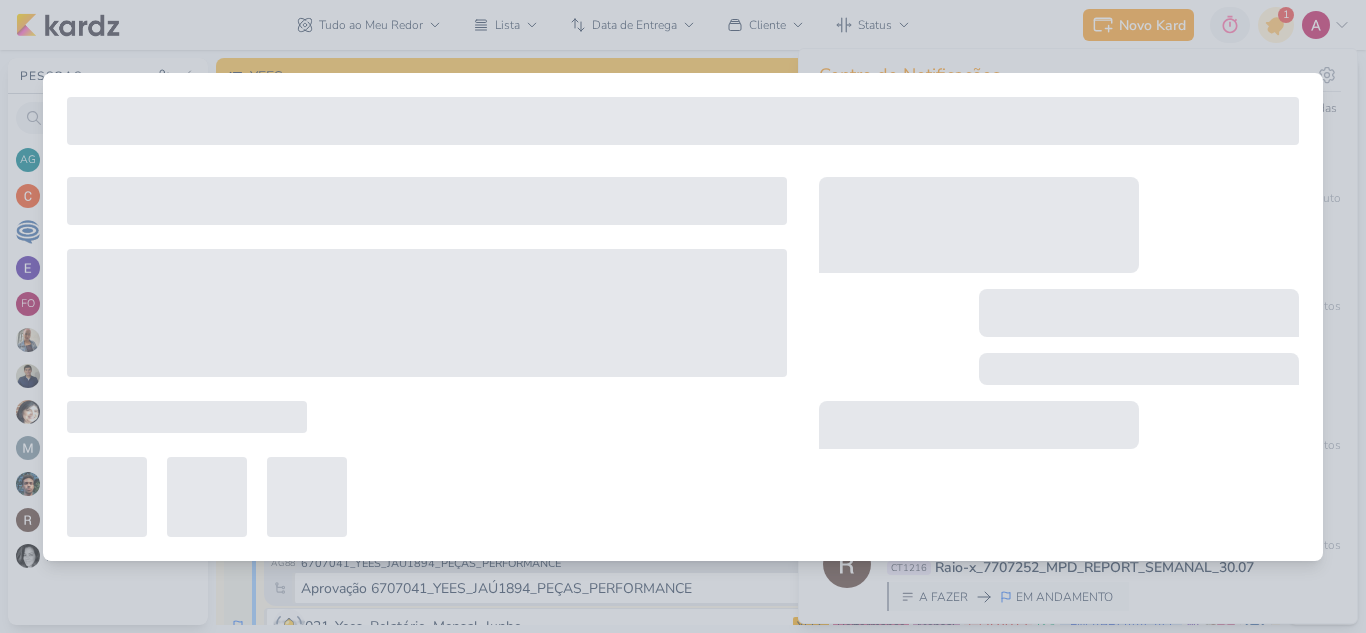 type on "Disparo Final 6607251_YEES_DISPARO_E-MAIL_MKT" 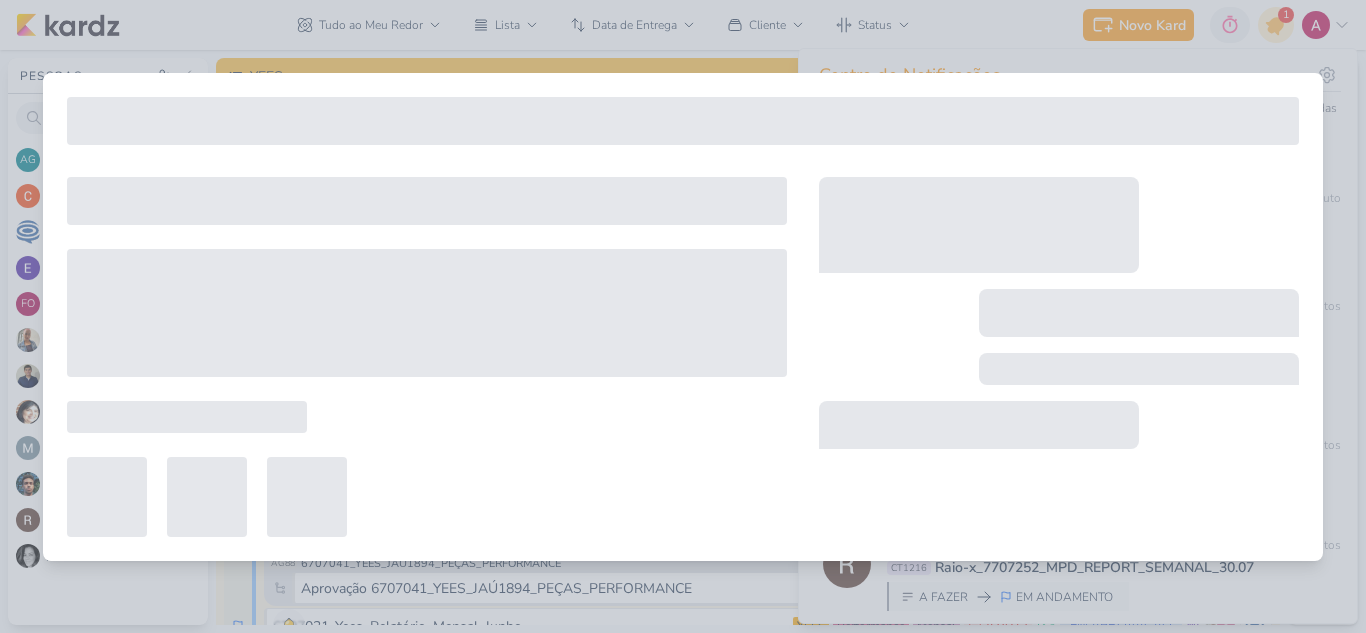 type 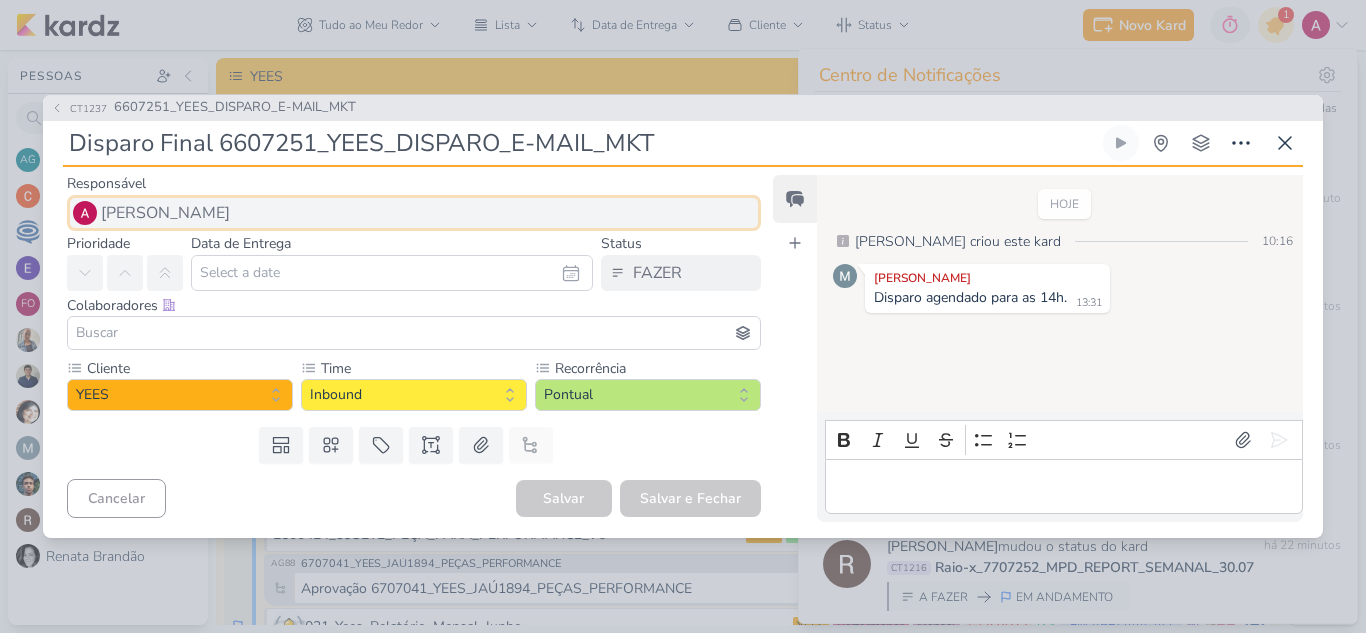 click on "[PERSON_NAME]" at bounding box center (165, 213) 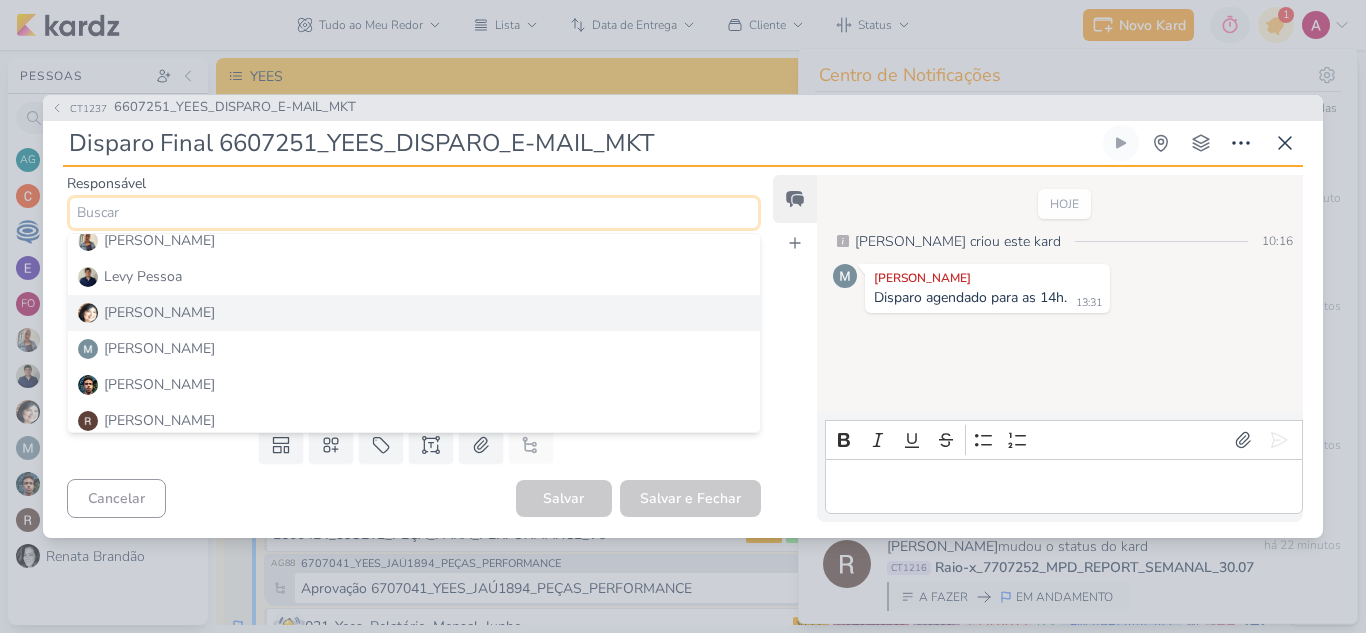 scroll, scrollTop: 229, scrollLeft: 0, axis: vertical 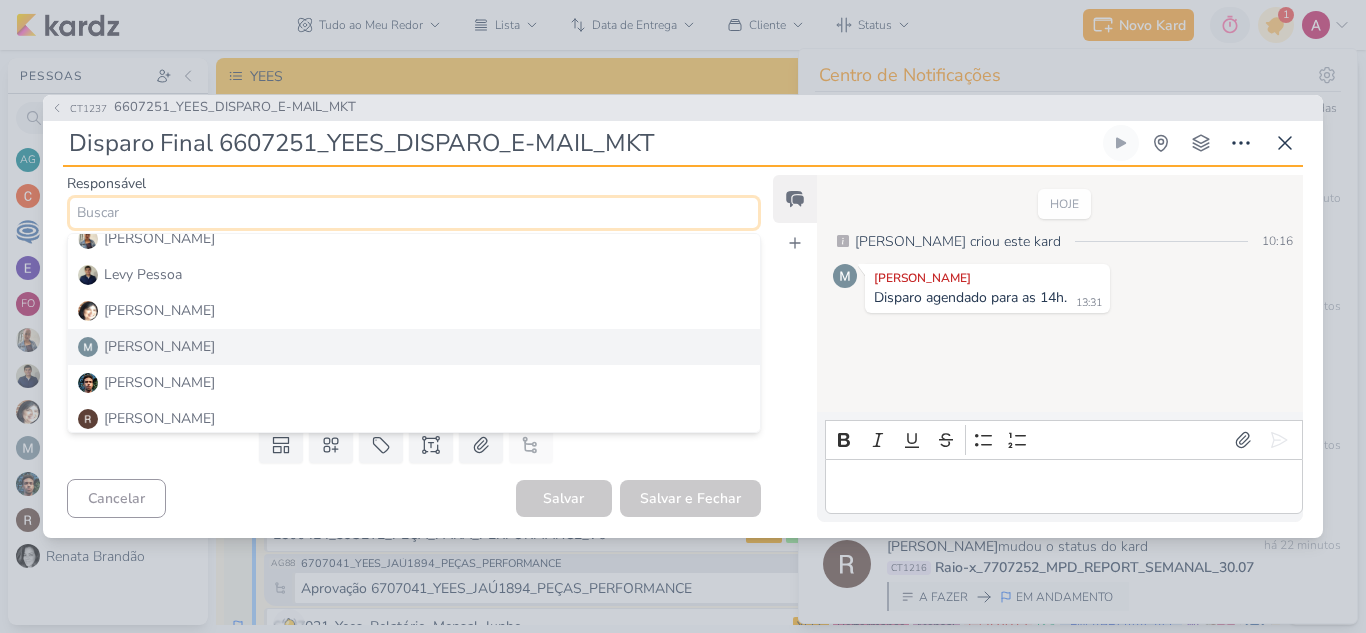 click on "[PERSON_NAME]" at bounding box center (159, 346) 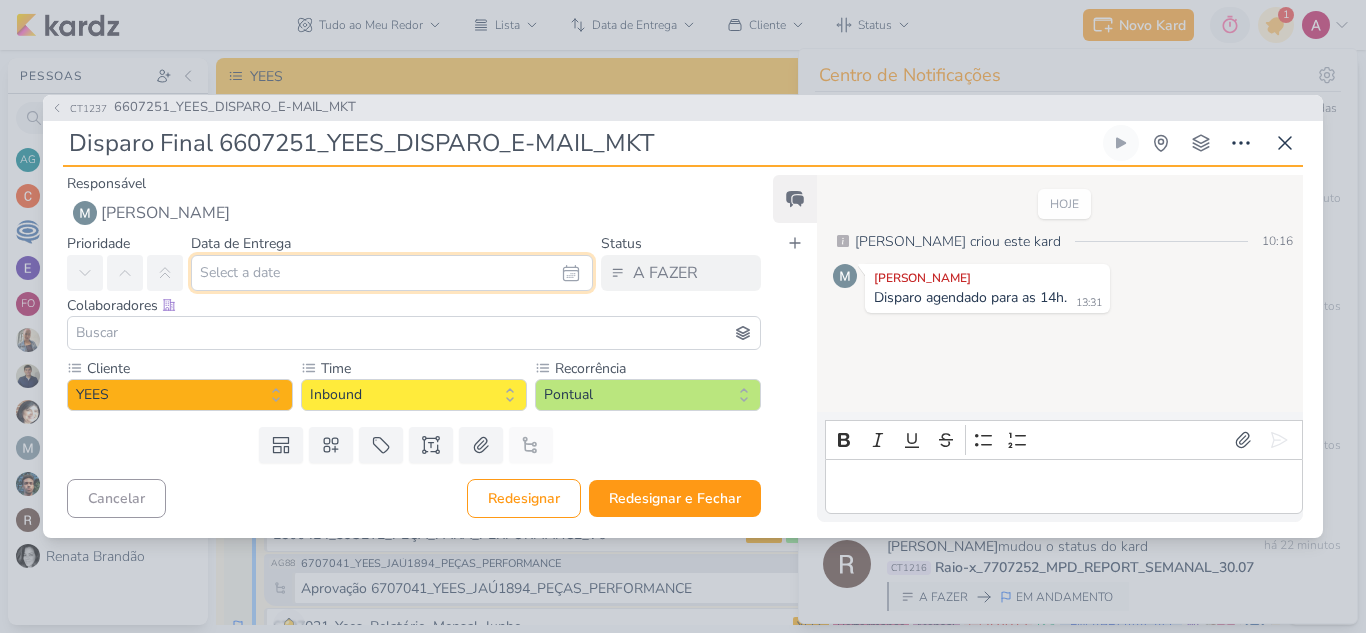 click at bounding box center [392, 273] 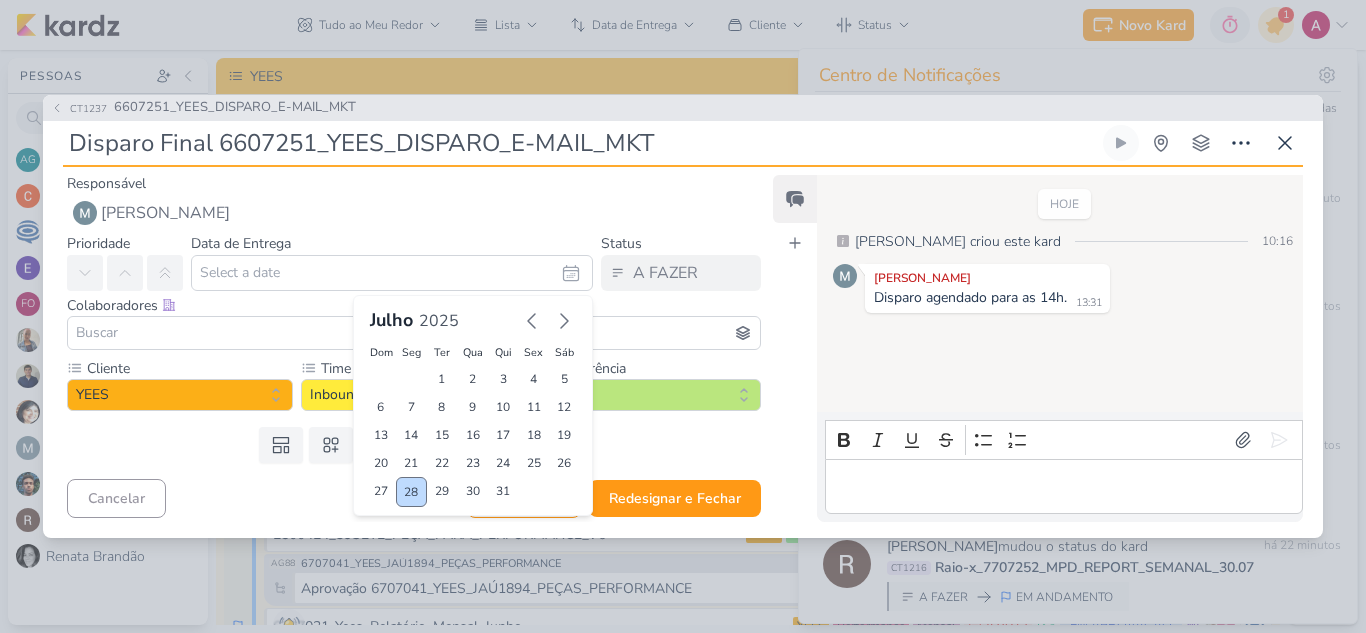 click on "28" at bounding box center [411, 492] 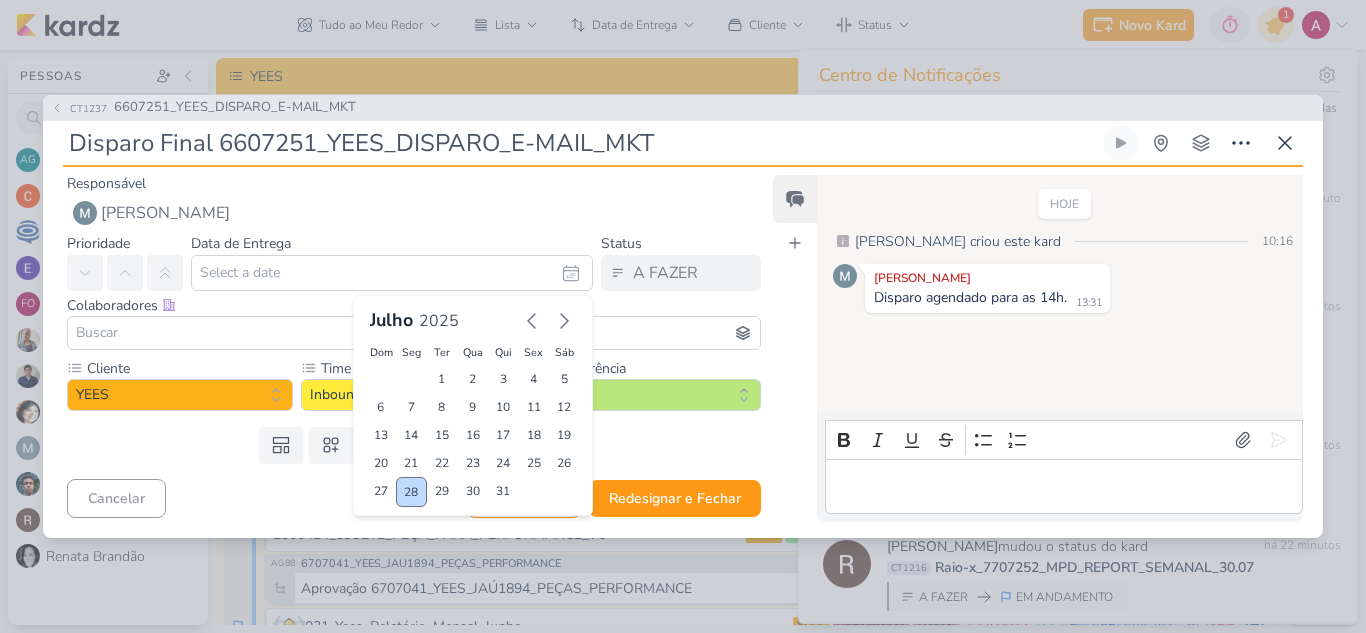 type on "28 de julho de 2025 às 23:59" 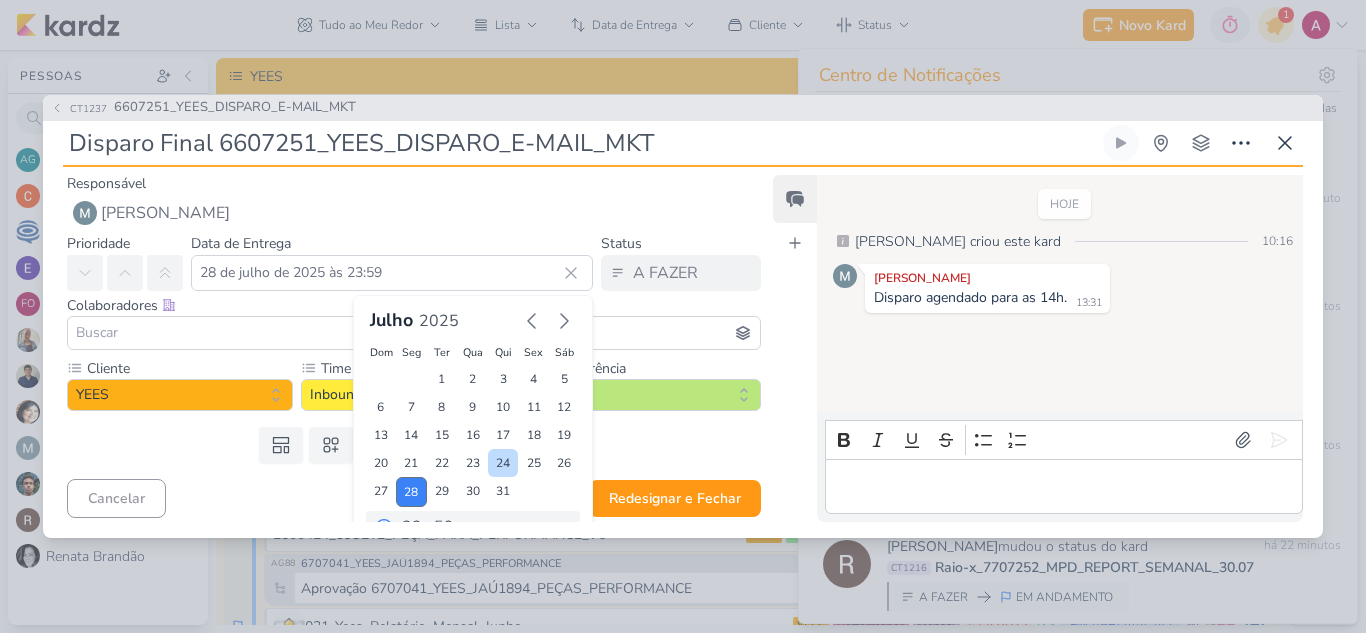 scroll, scrollTop: 34, scrollLeft: 0, axis: vertical 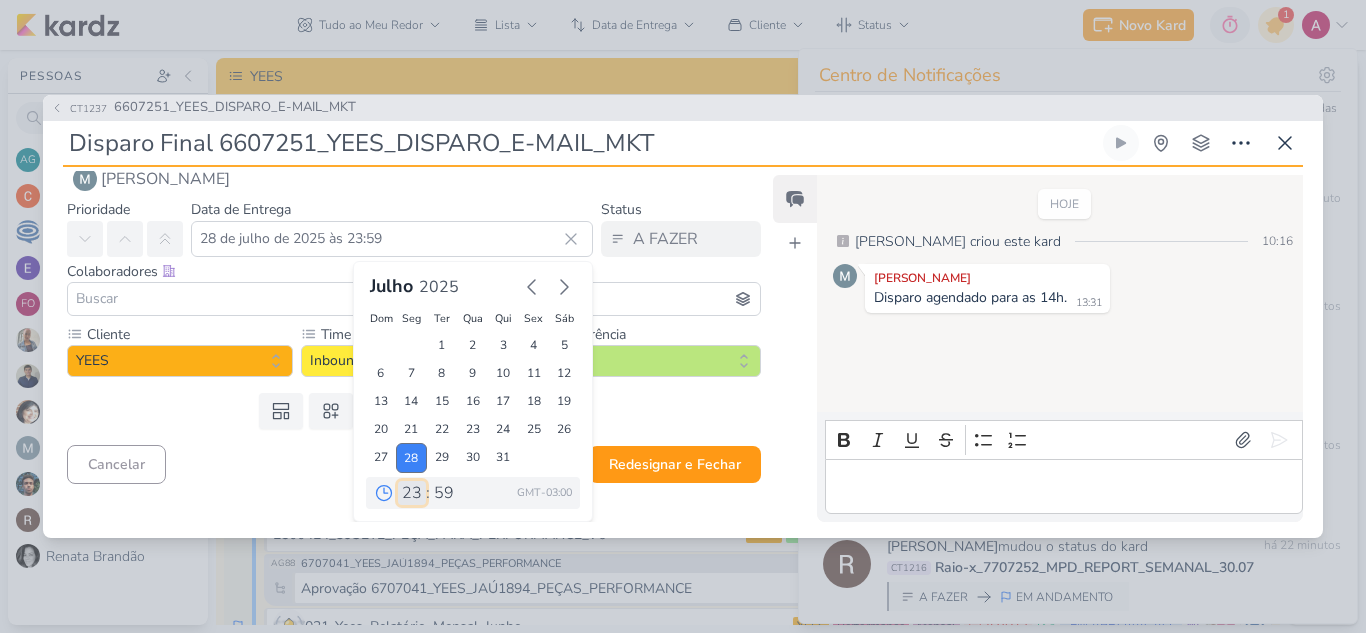 click on "00 01 02 03 04 05 06 07 08 09 10 11 12 13 14 15 16 17 18 19 20 21 22 23" at bounding box center [412, 493] 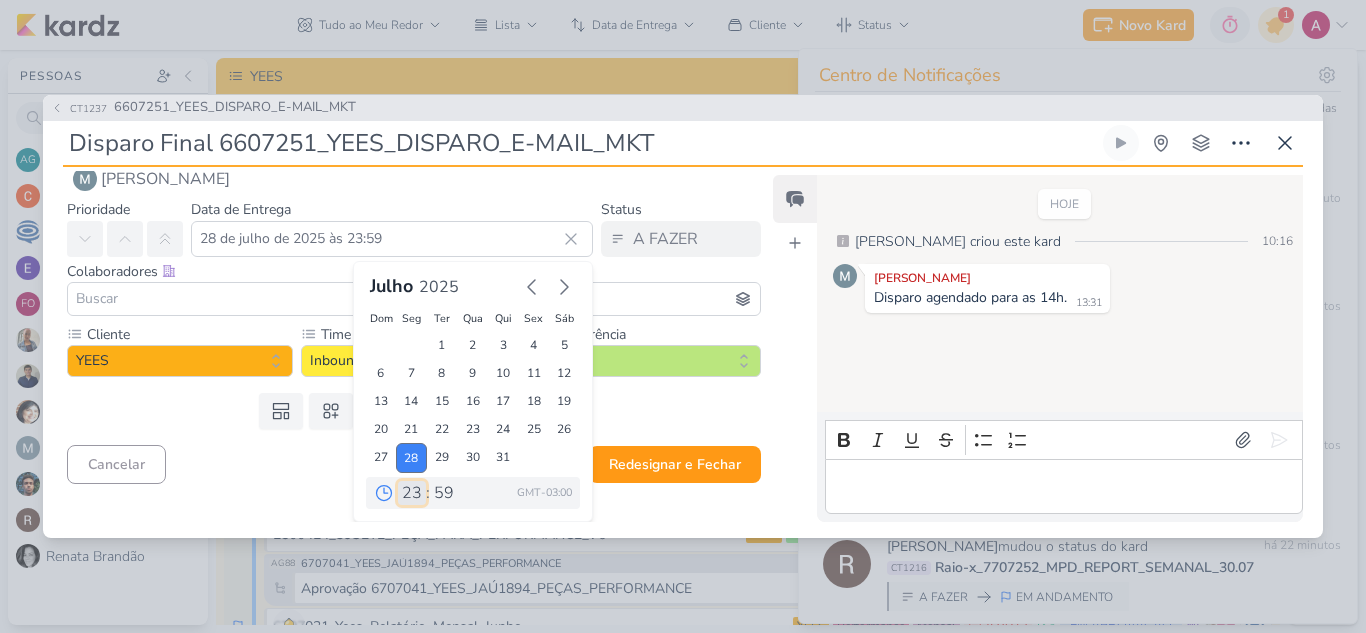 select on "14" 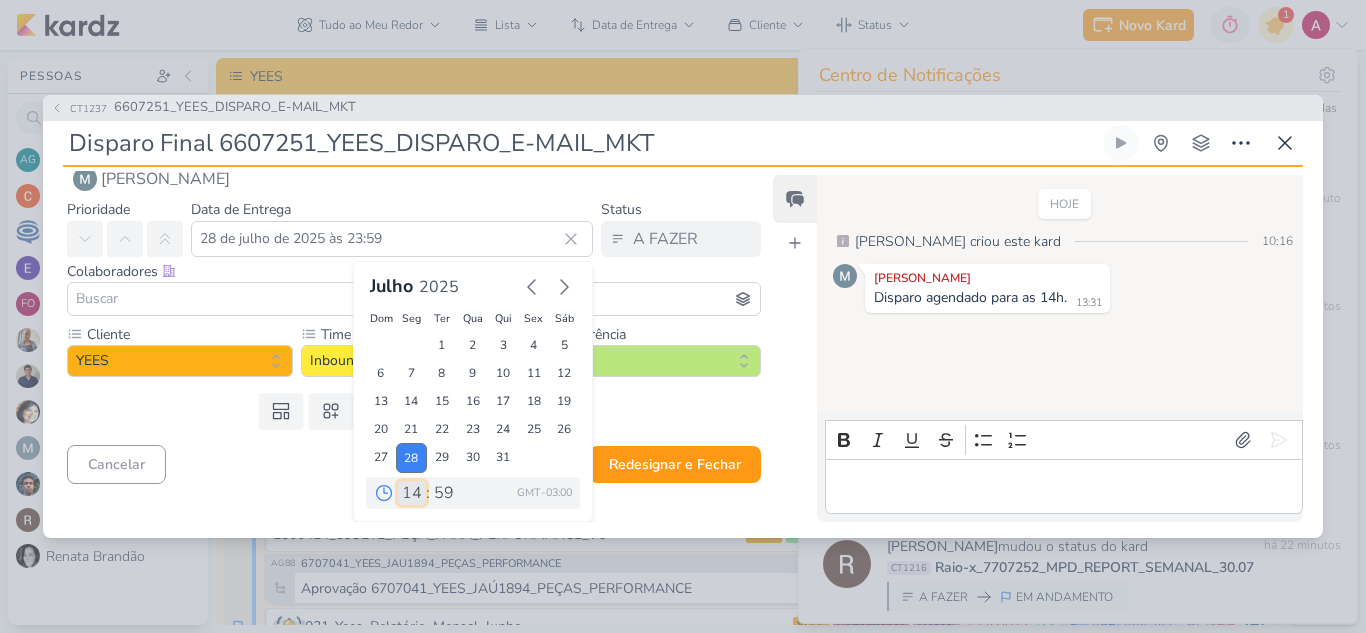 click on "00 01 02 03 04 05 06 07 08 09 10 11 12 13 14 15 16 17 18 19 20 21 22 23" at bounding box center [412, 493] 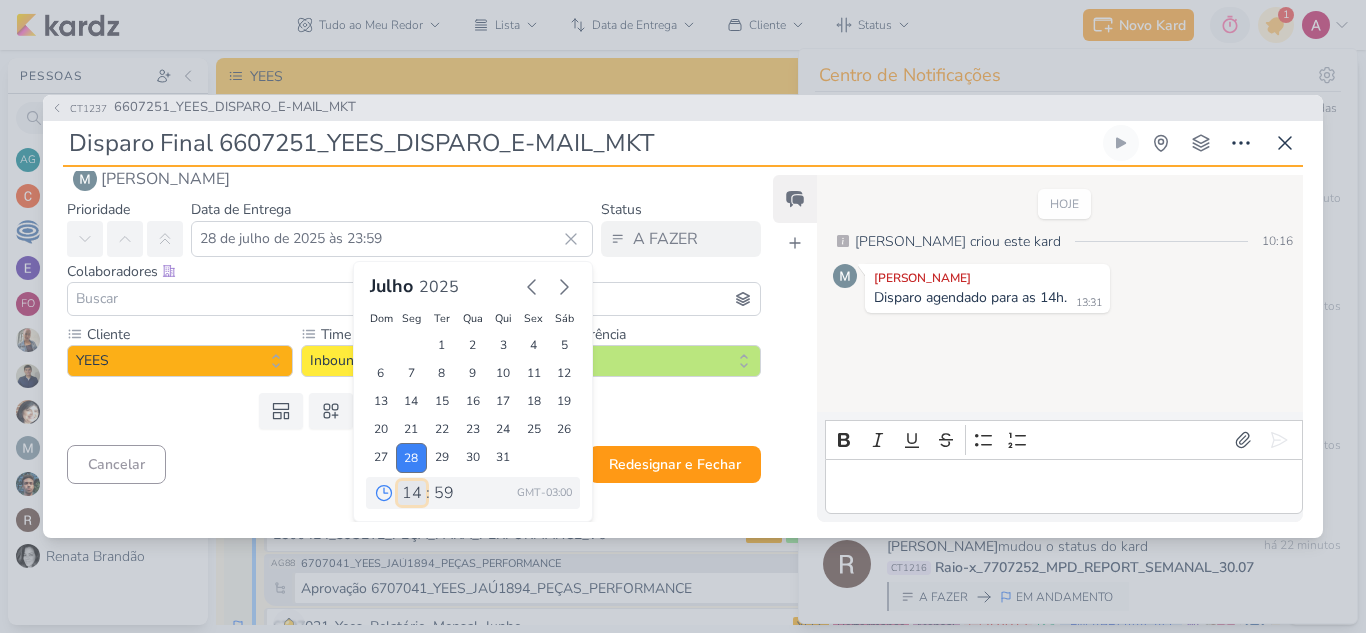 type on "[DATE] 14:59" 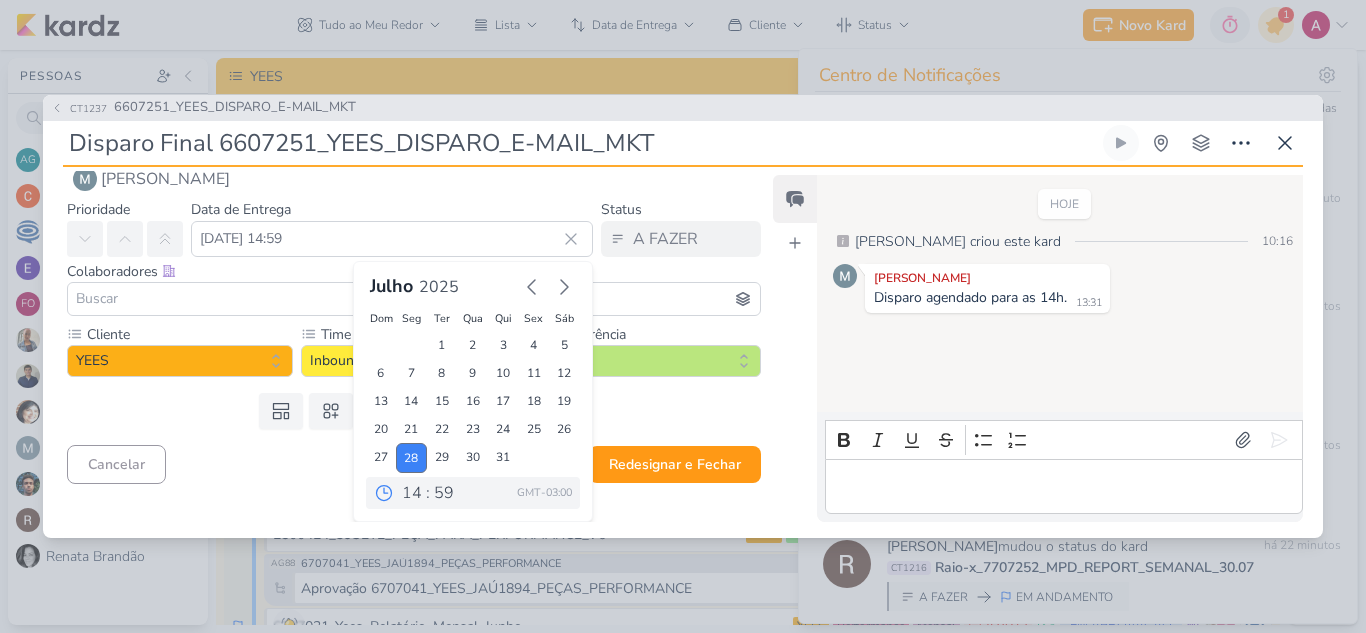 click on "Data de Entrega
[DATE] 14:59
[DATE]
Dom
Seg
Ter
Qua
Qui
Sex
Sáb
1 2 3 4 5 6 7 8 9 10 11 12 13 14 15 16 17 18 19 20 21 22 23 24 25 26 27 28 29 30 31
:" at bounding box center [392, 227] 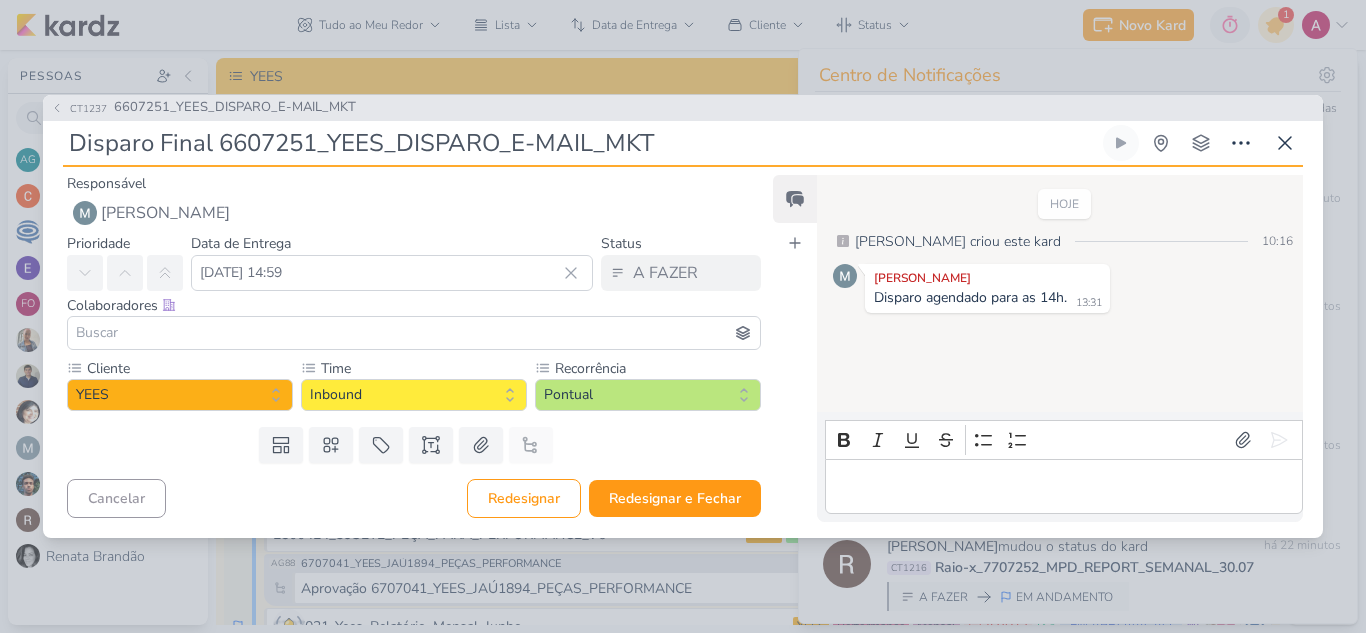 scroll, scrollTop: 0, scrollLeft: 0, axis: both 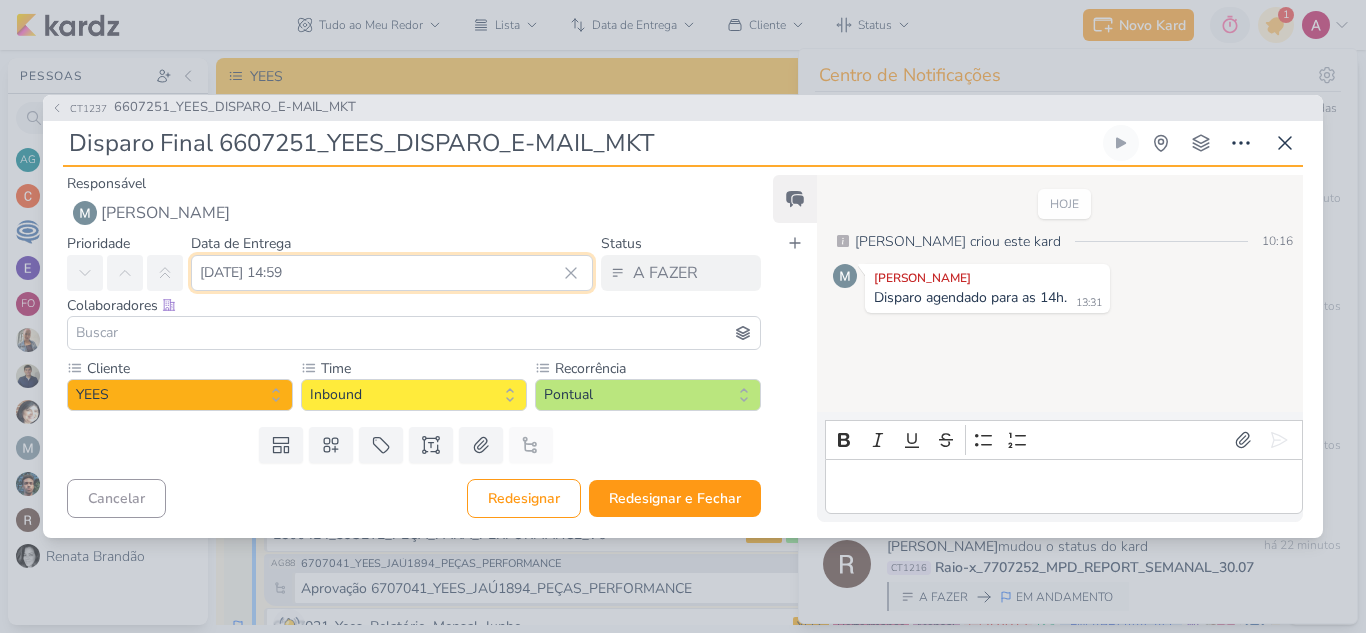 click on "[DATE] 14:59" at bounding box center [392, 273] 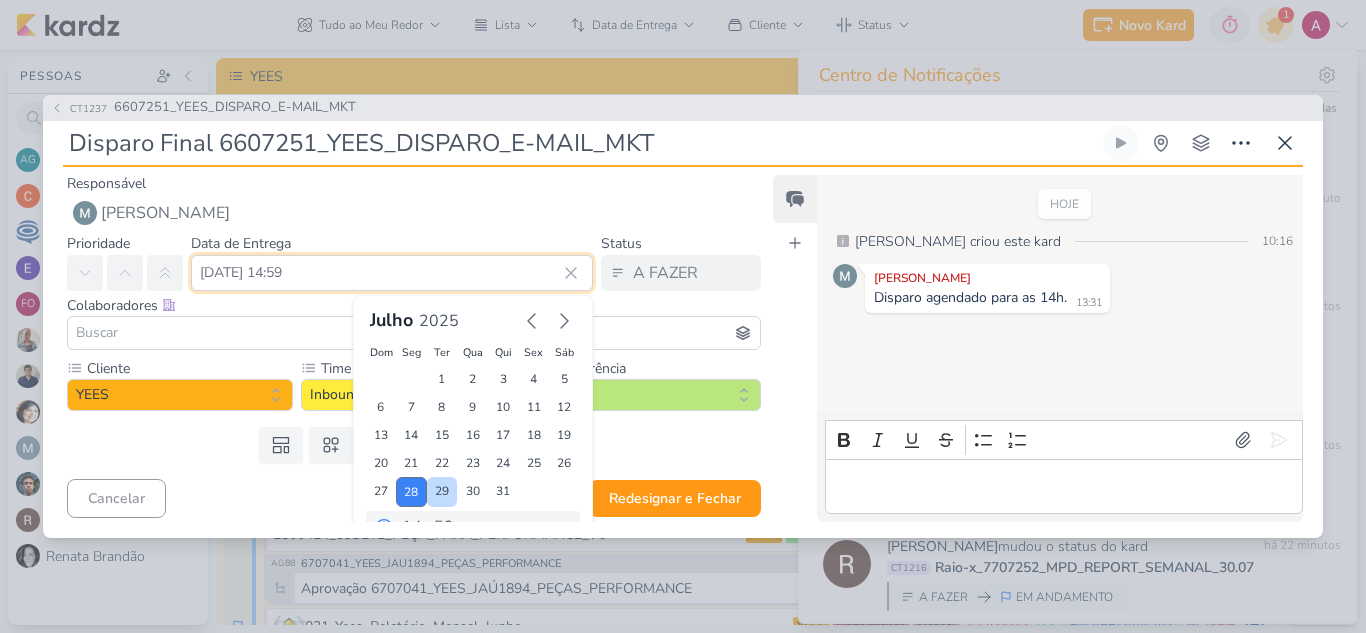 scroll, scrollTop: 34, scrollLeft: 0, axis: vertical 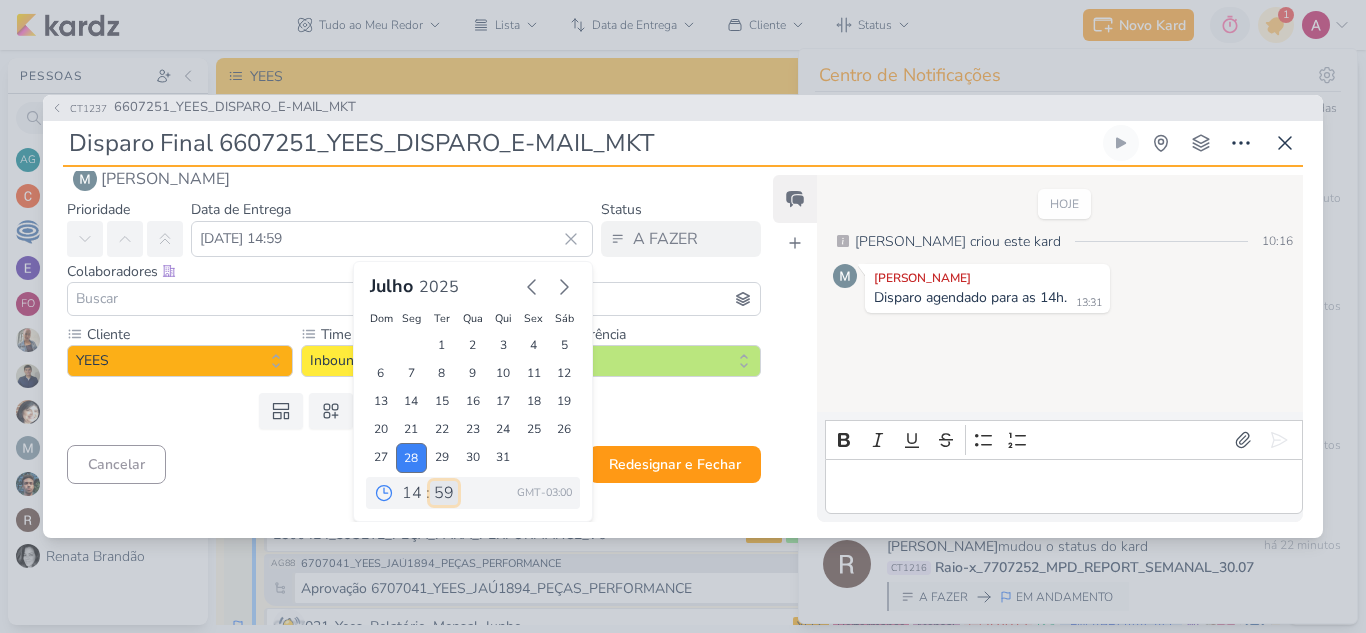 click on "00 05 10 15 20 25 30 35 40 45 50 55
59" at bounding box center (444, 493) 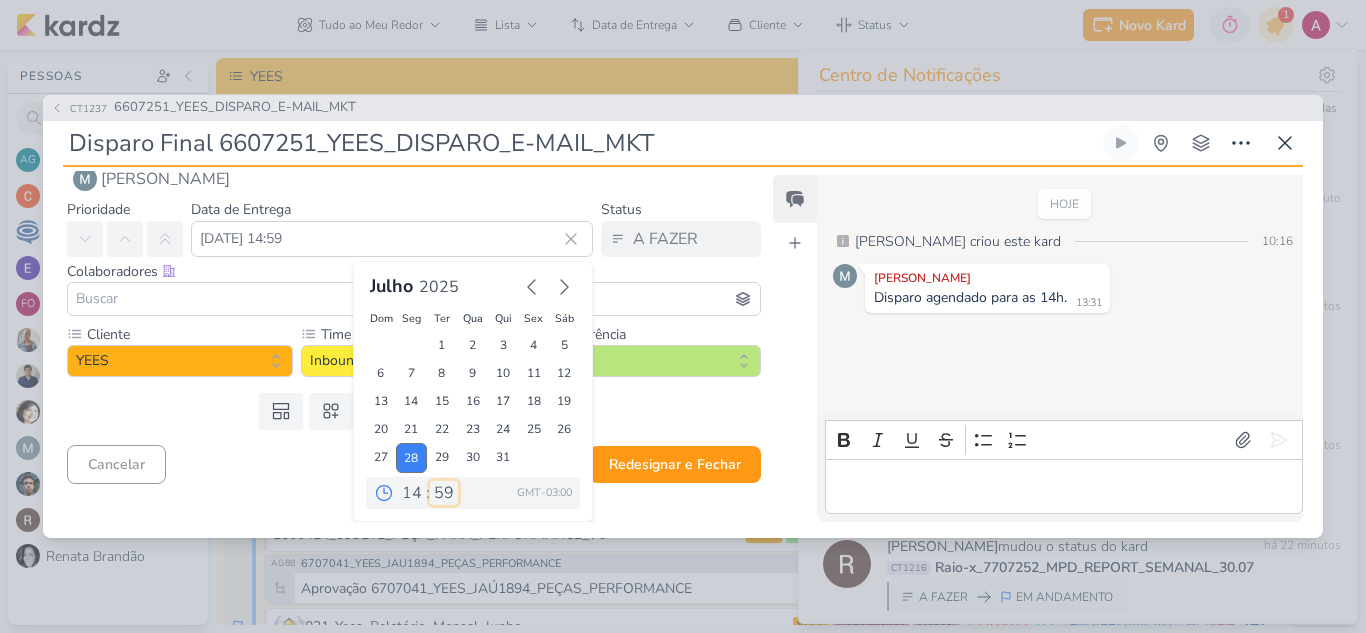 select on "0" 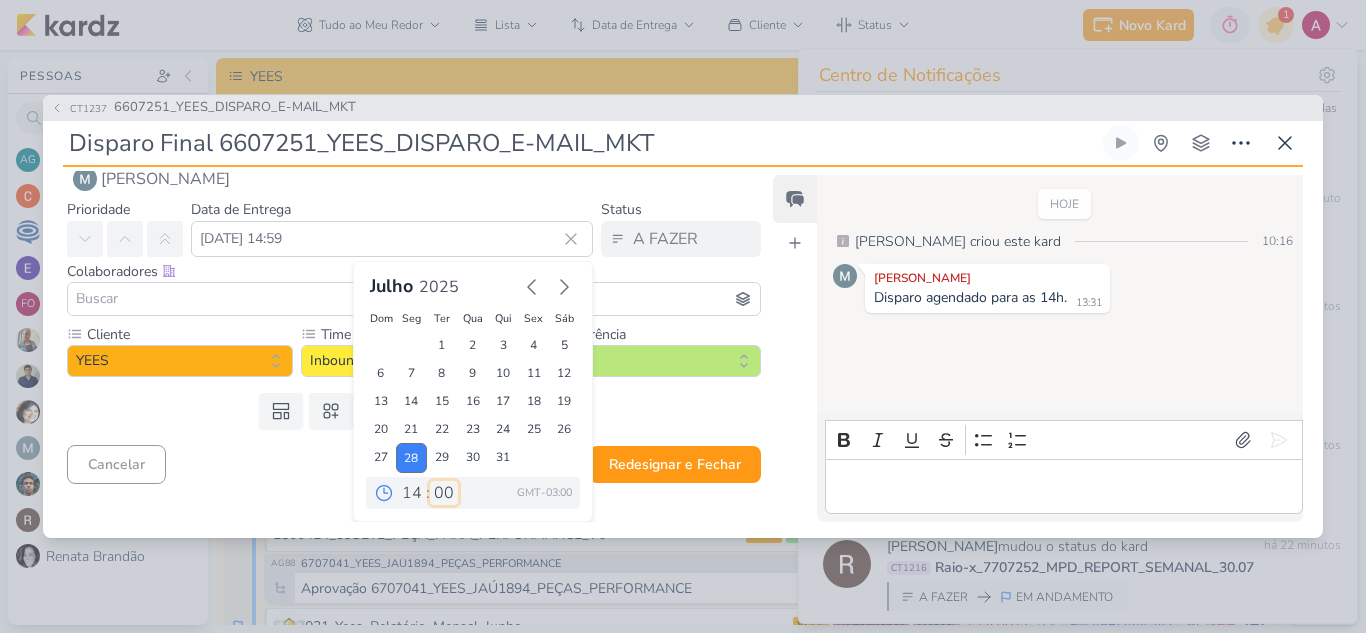 click on "00 05 10 15 20 25 30 35 40 45 50 55
59" at bounding box center [444, 493] 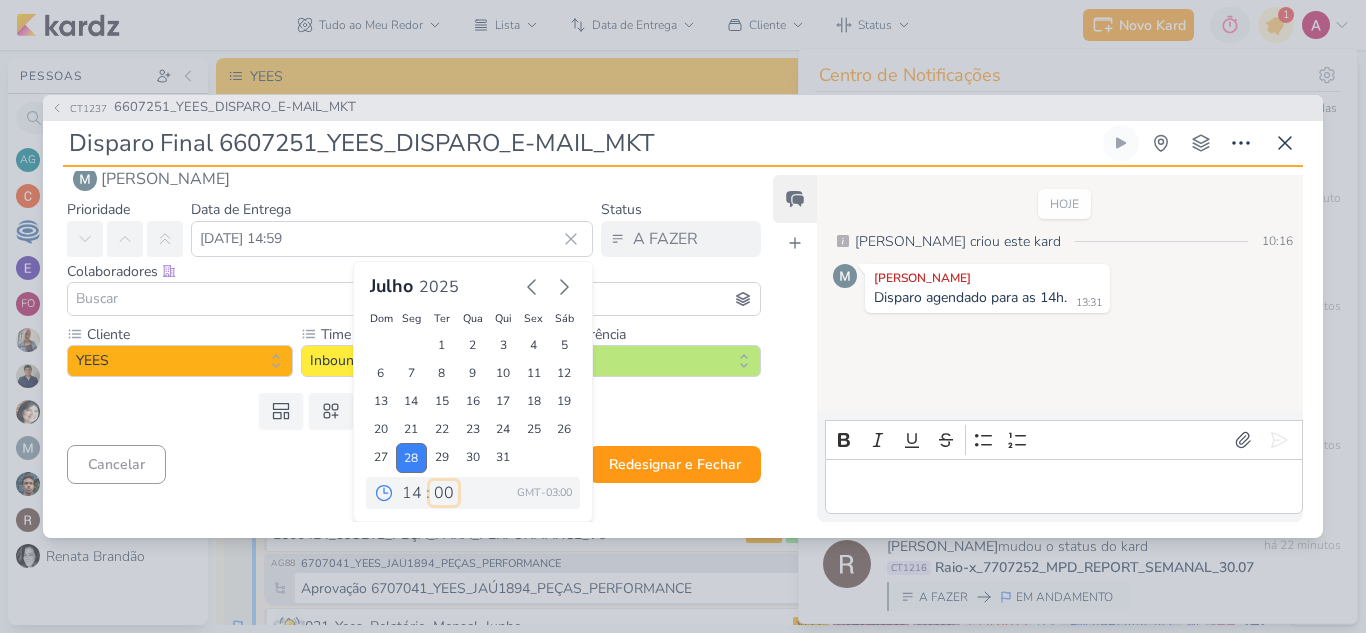 type on "[DATE] 14:00" 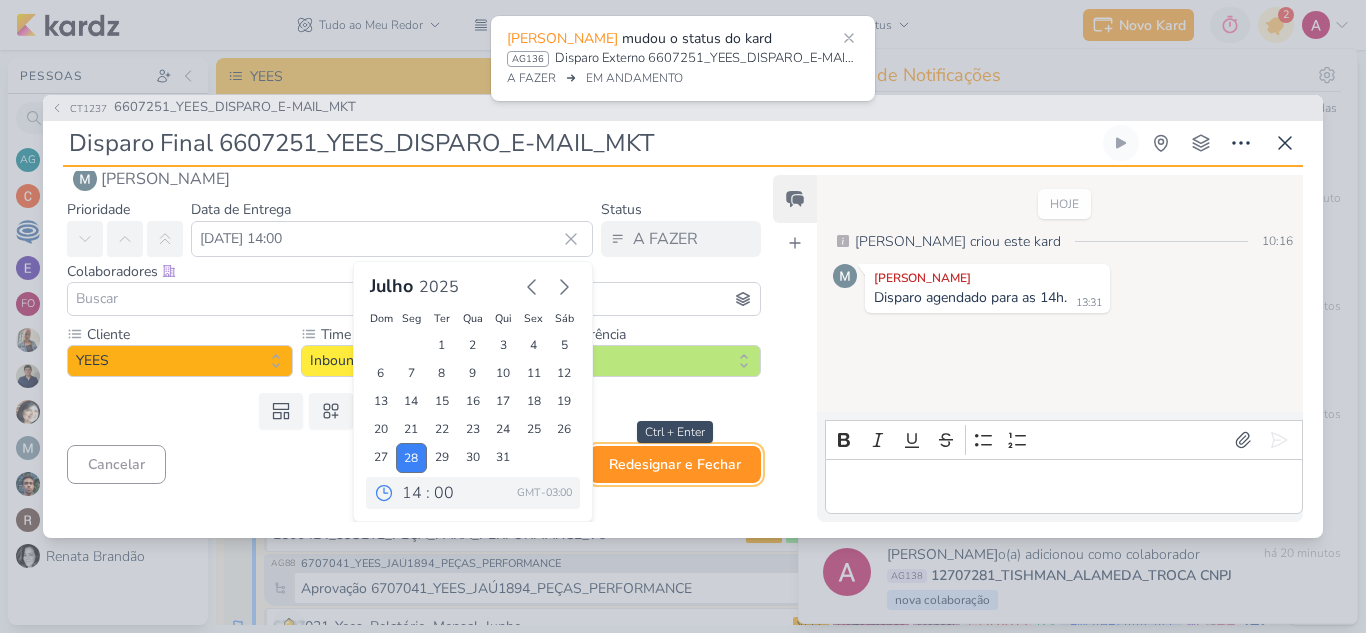 click on "Redesignar e Fechar" at bounding box center (675, 464) 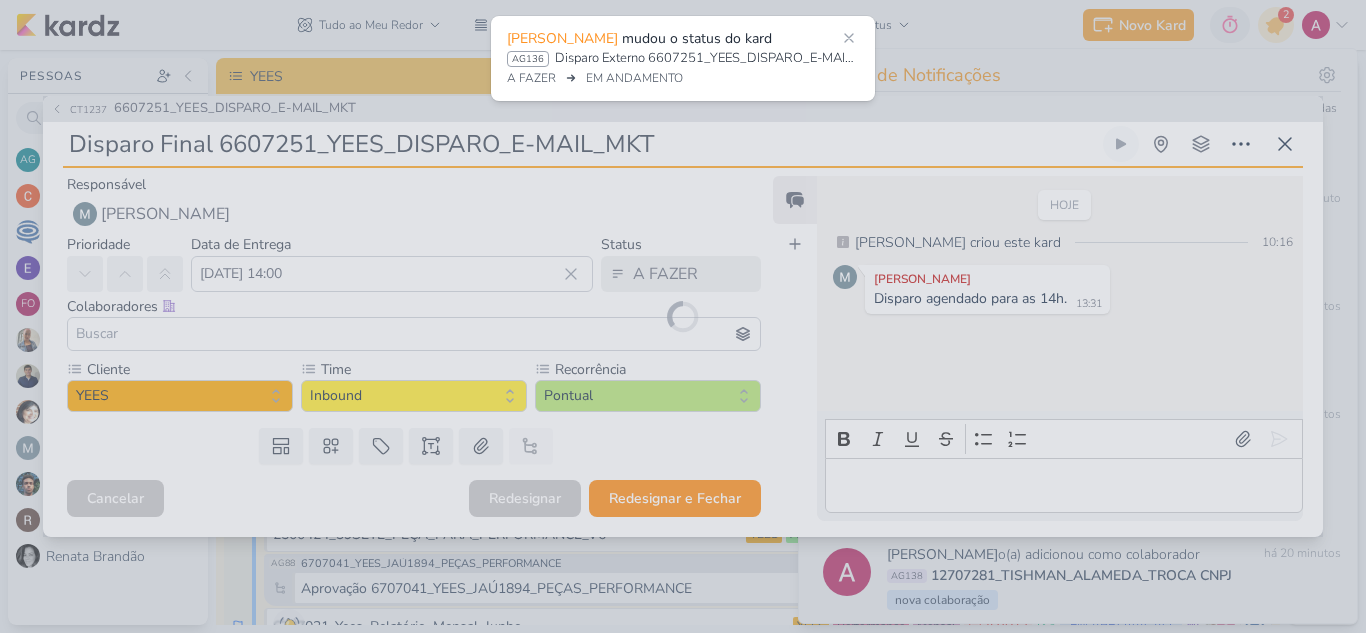 scroll, scrollTop: 0, scrollLeft: 0, axis: both 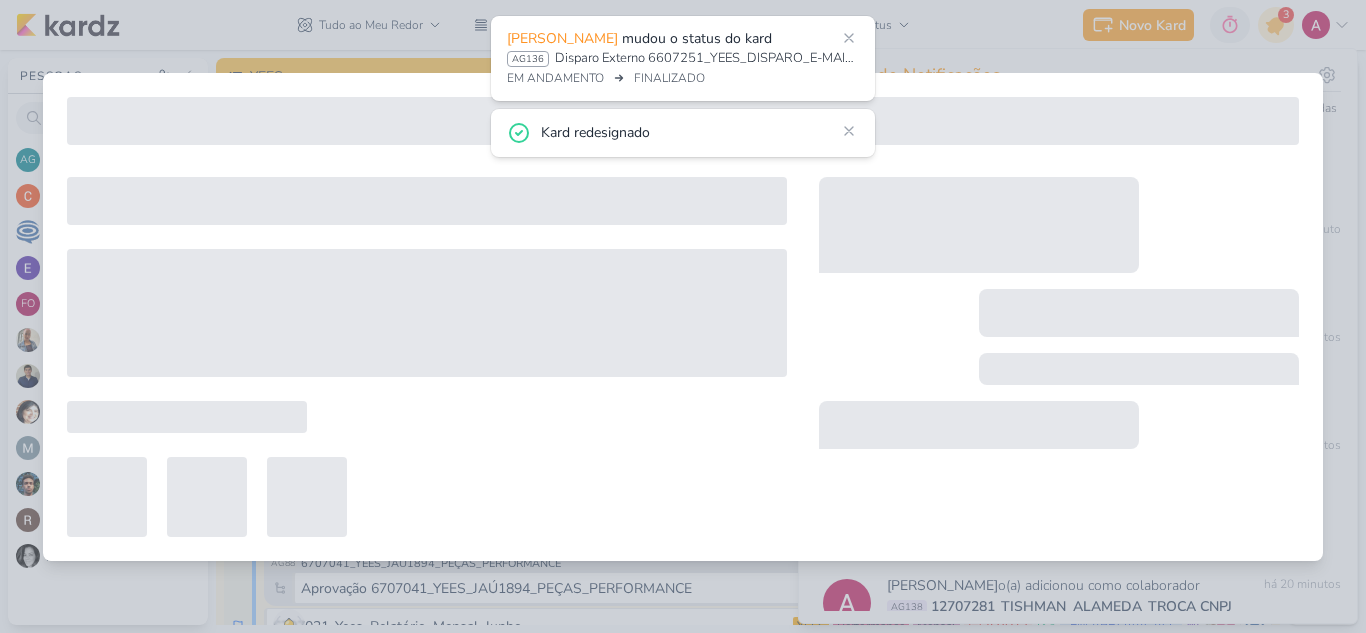 type on "6607251_YEES_DISPARO_E-MAIL_MKT" 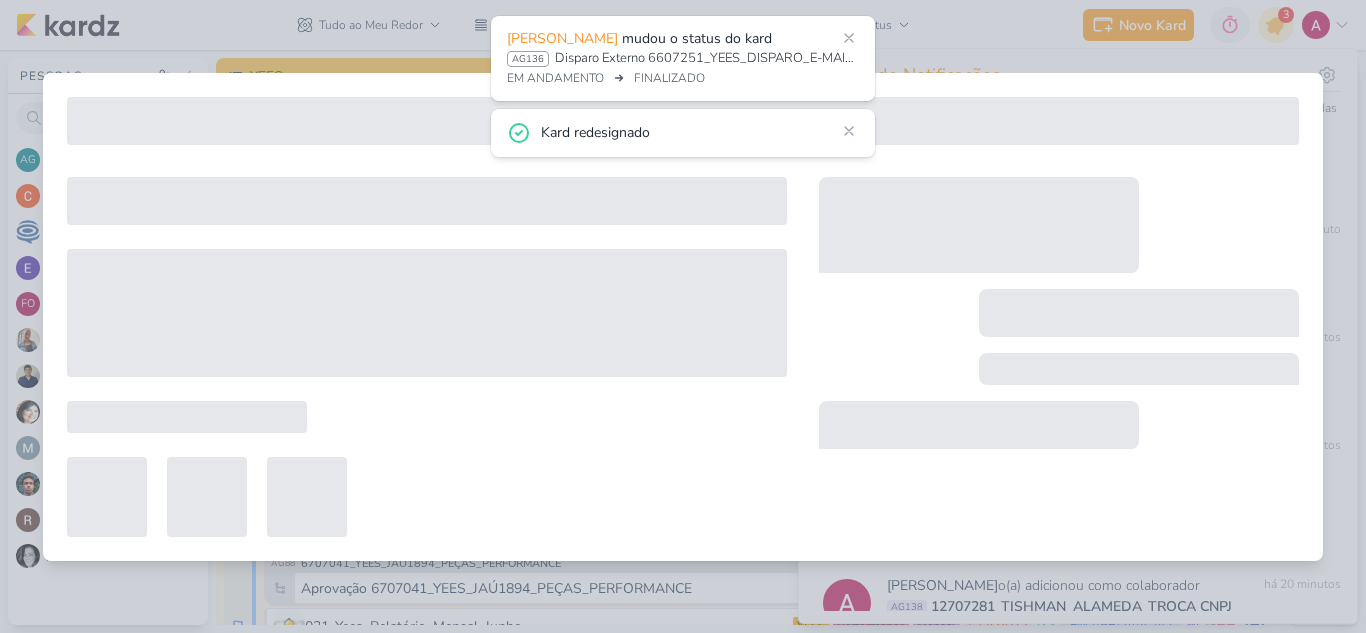 type on "[DATE] 13:00" 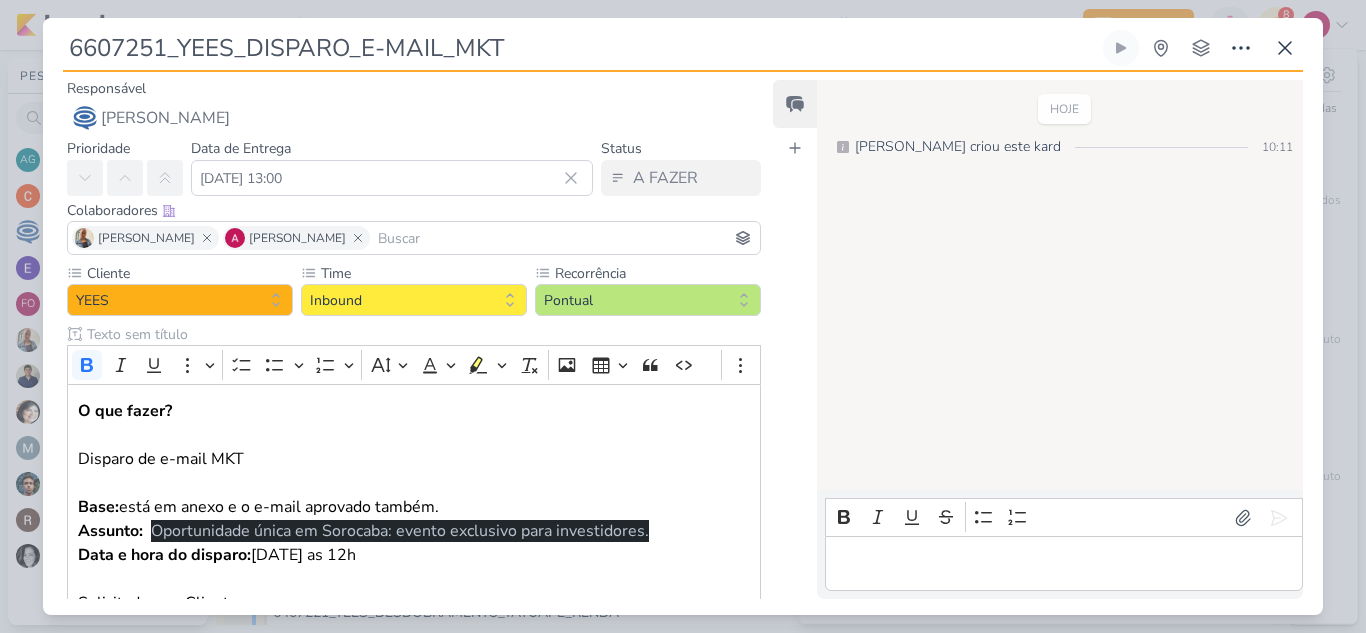 click at bounding box center [565, 238] 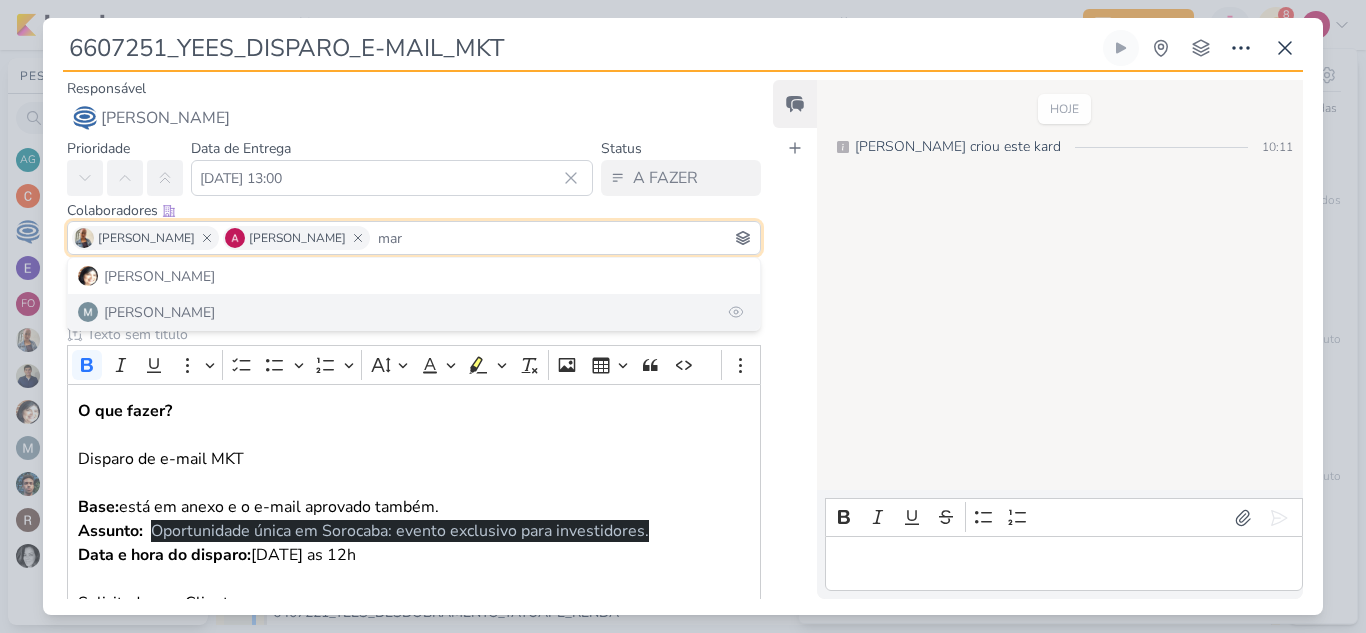 type on "mar" 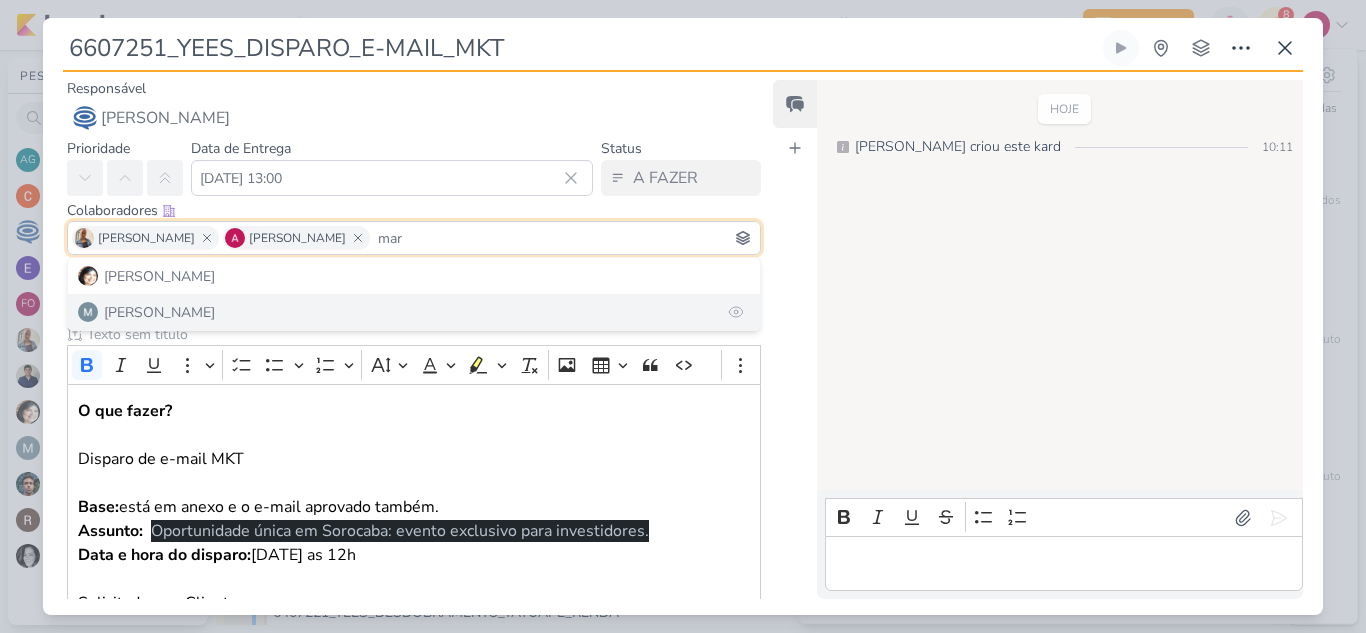 click on "[PERSON_NAME]" at bounding box center (414, 312) 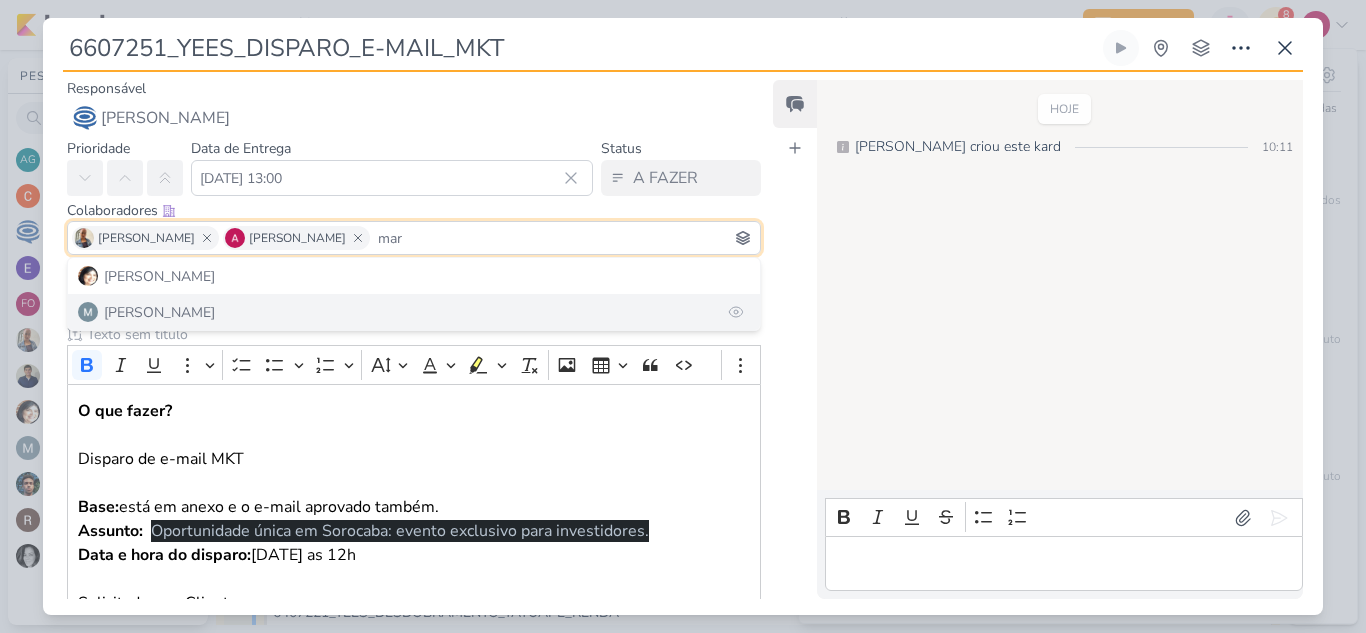 type 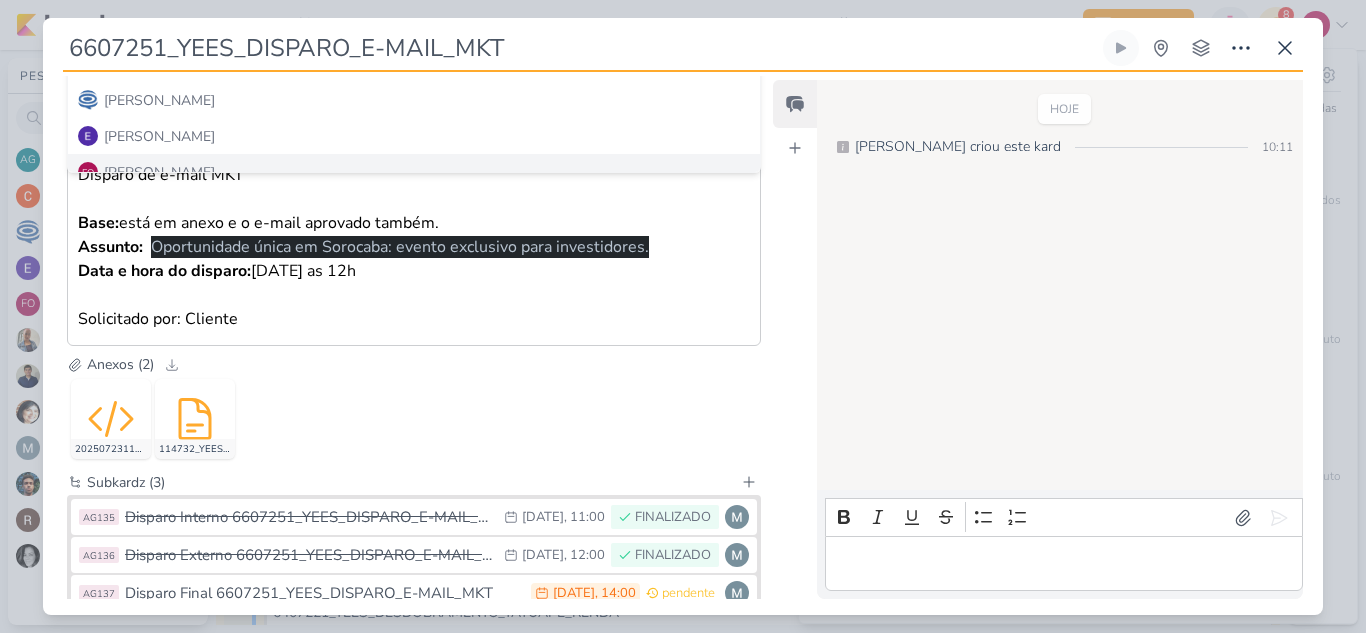 scroll, scrollTop: 411, scrollLeft: 0, axis: vertical 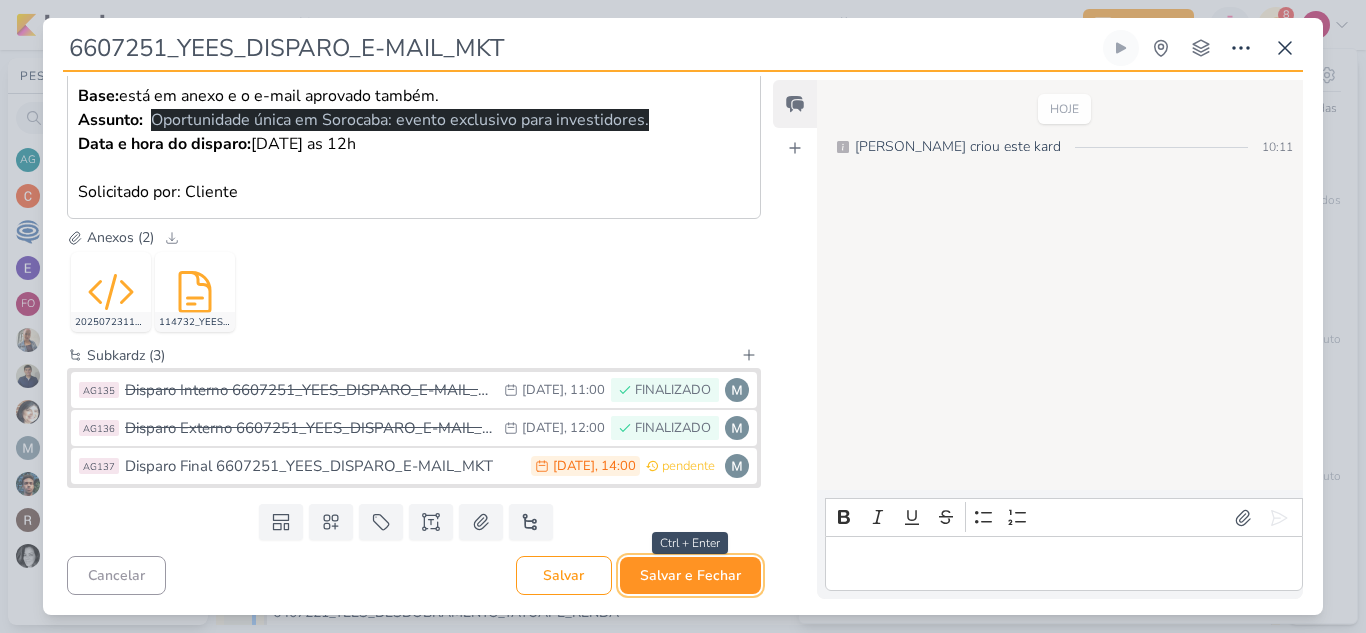 click on "Salvar e Fechar" at bounding box center [690, 575] 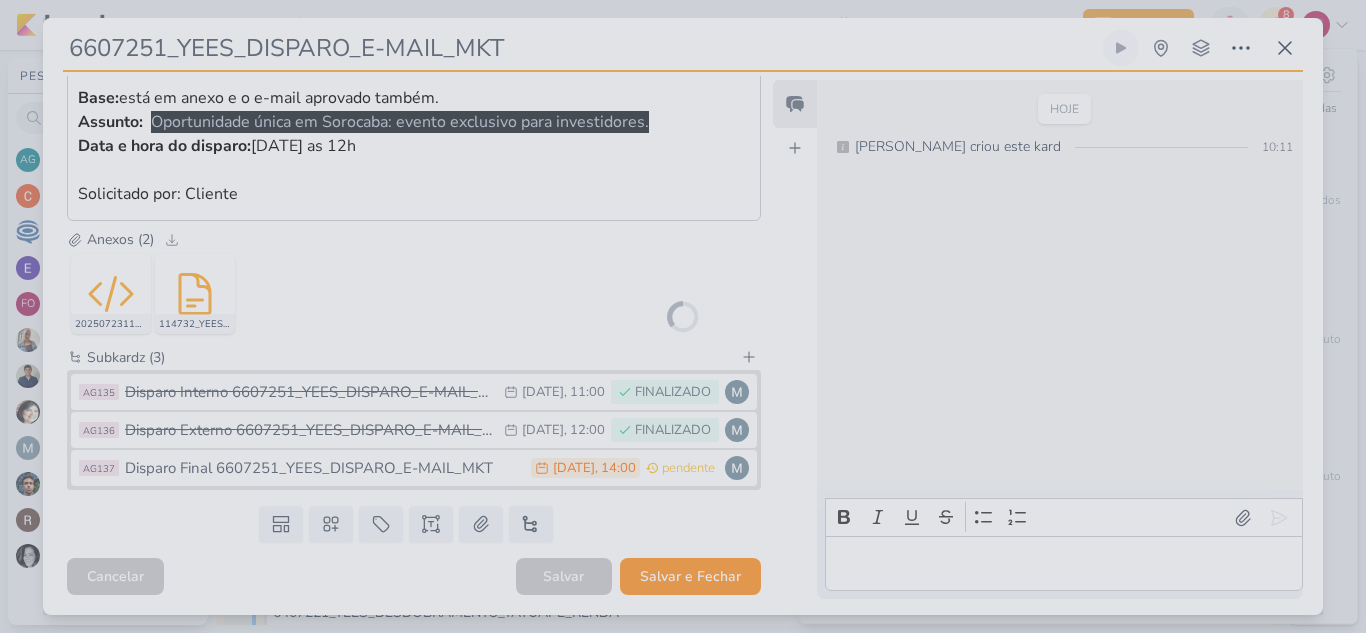 scroll, scrollTop: 409, scrollLeft: 0, axis: vertical 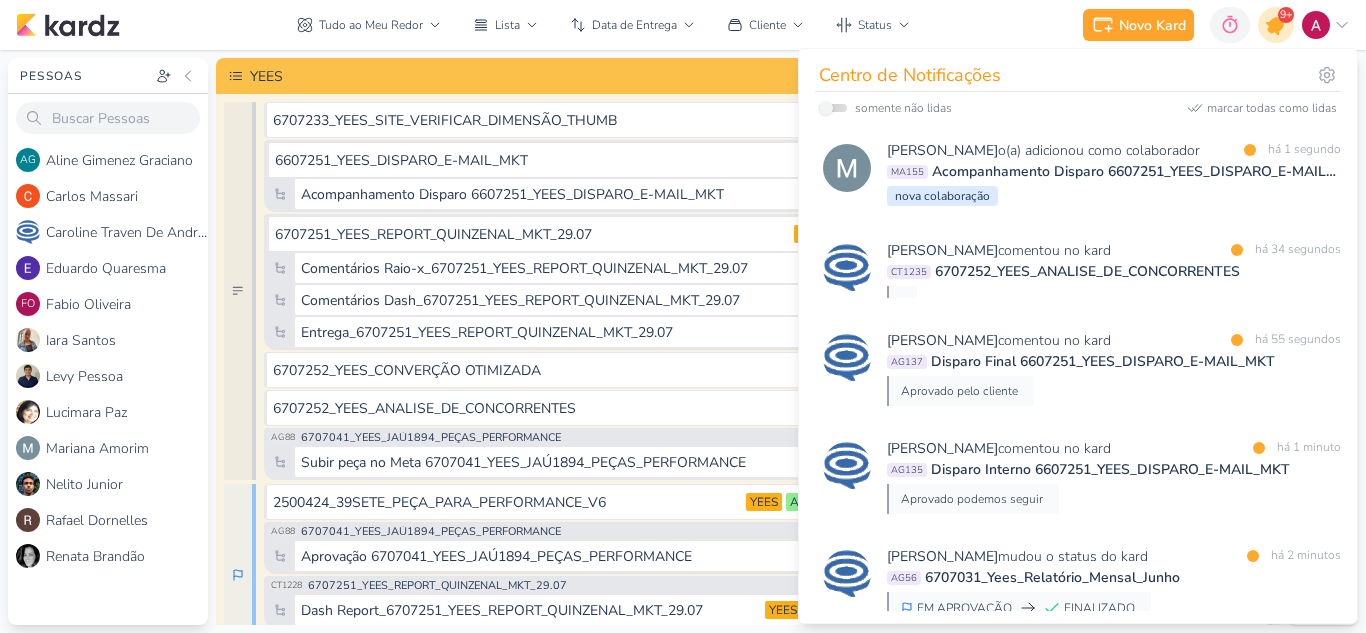 click 